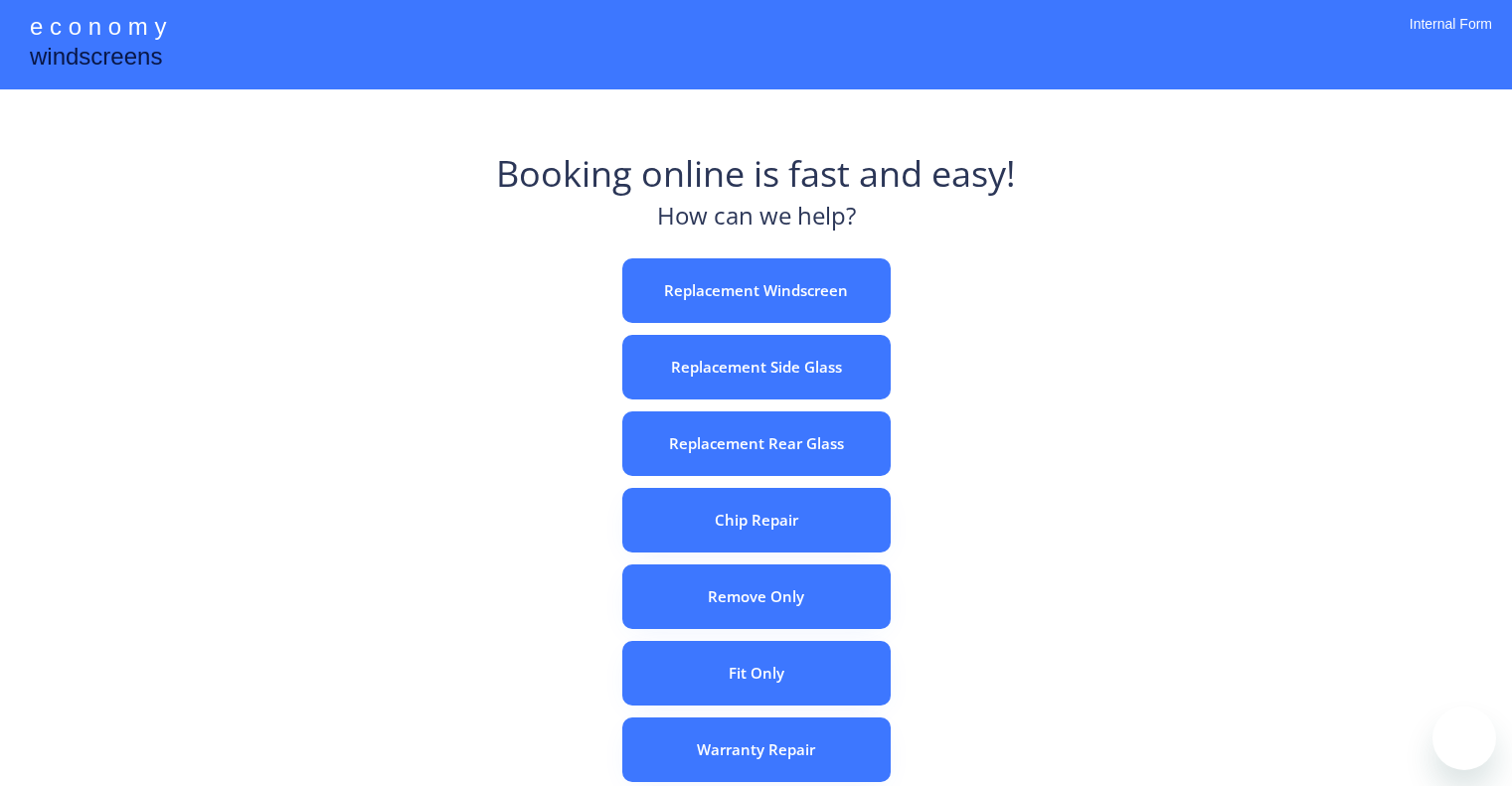 scroll, scrollTop: 0, scrollLeft: 0, axis: both 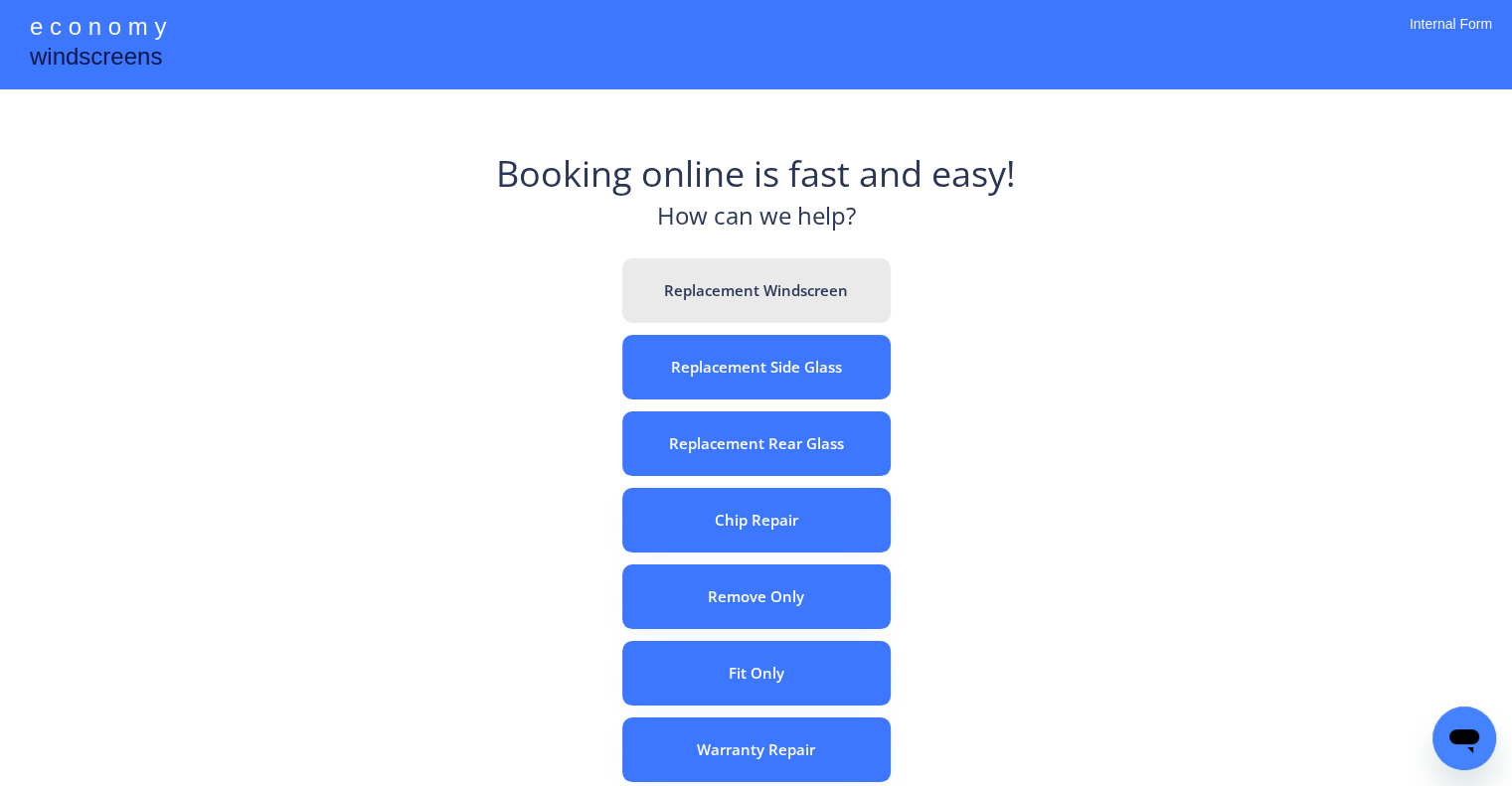 drag, startPoint x: 835, startPoint y: 301, endPoint x: 693, endPoint y: 23, distance: 312.16662 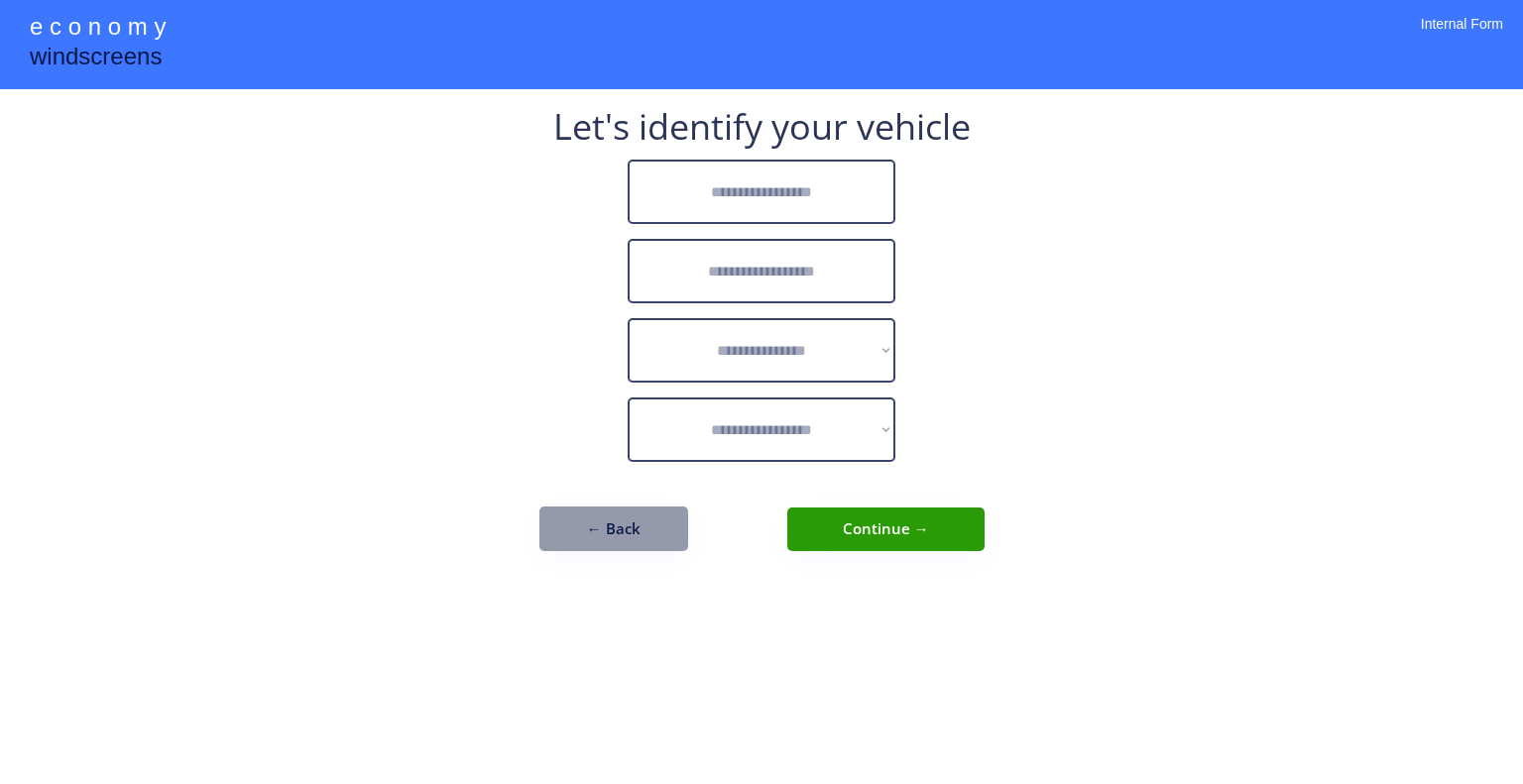 scroll, scrollTop: 0, scrollLeft: 0, axis: both 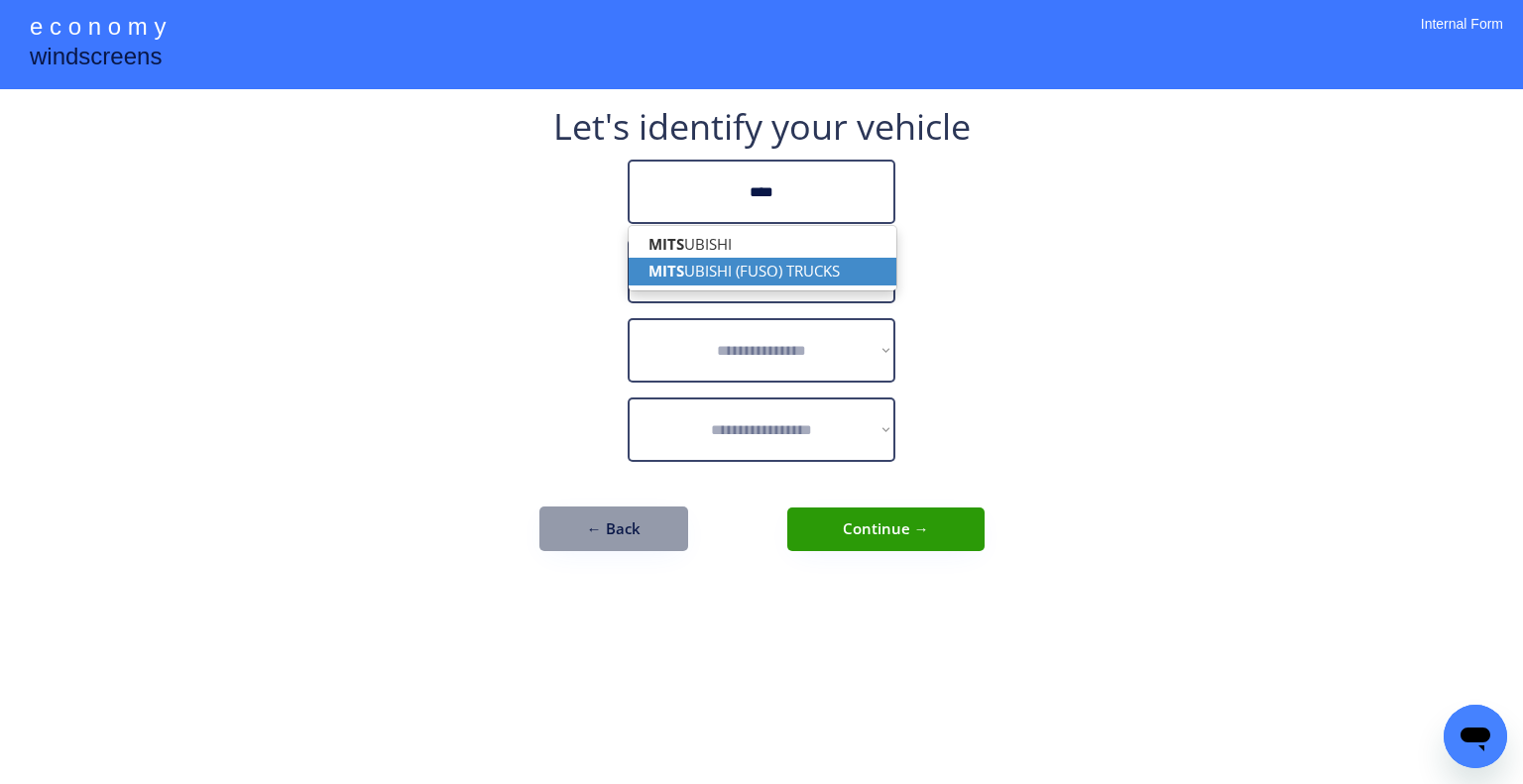 click on "MITS UBISHI (FUSO) TRUCKS" at bounding box center [762, 271] 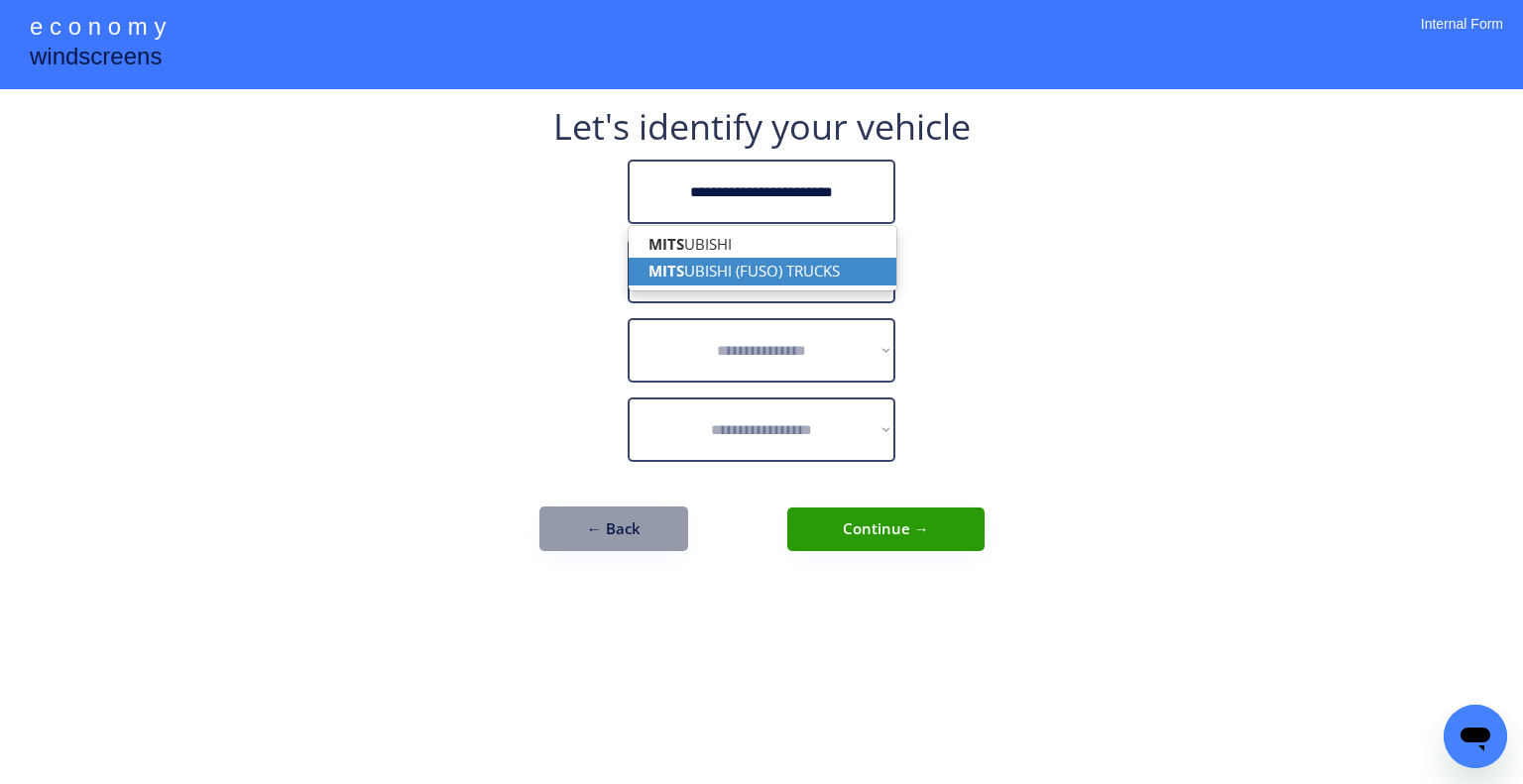 type on "**********" 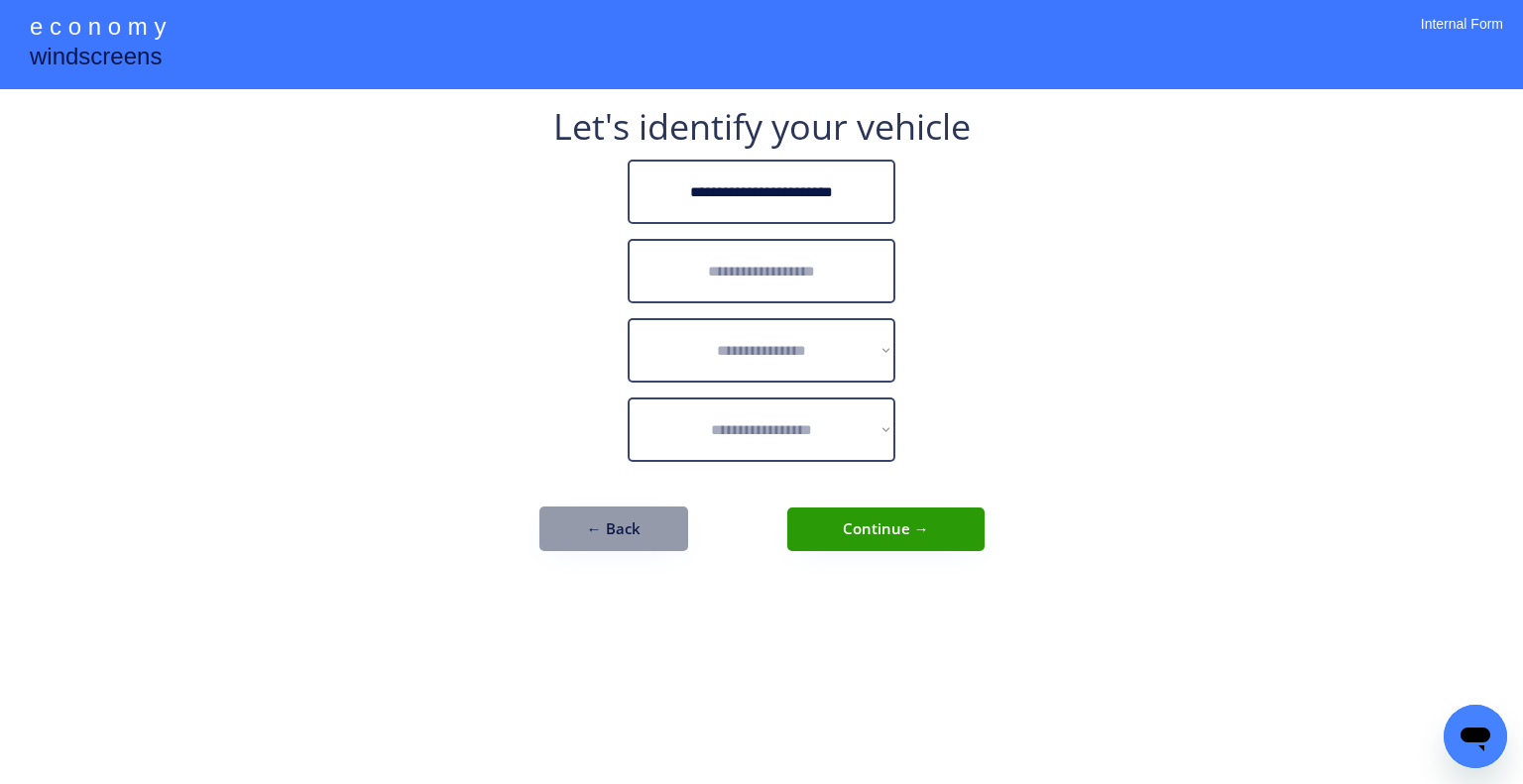 click at bounding box center (762, 271) 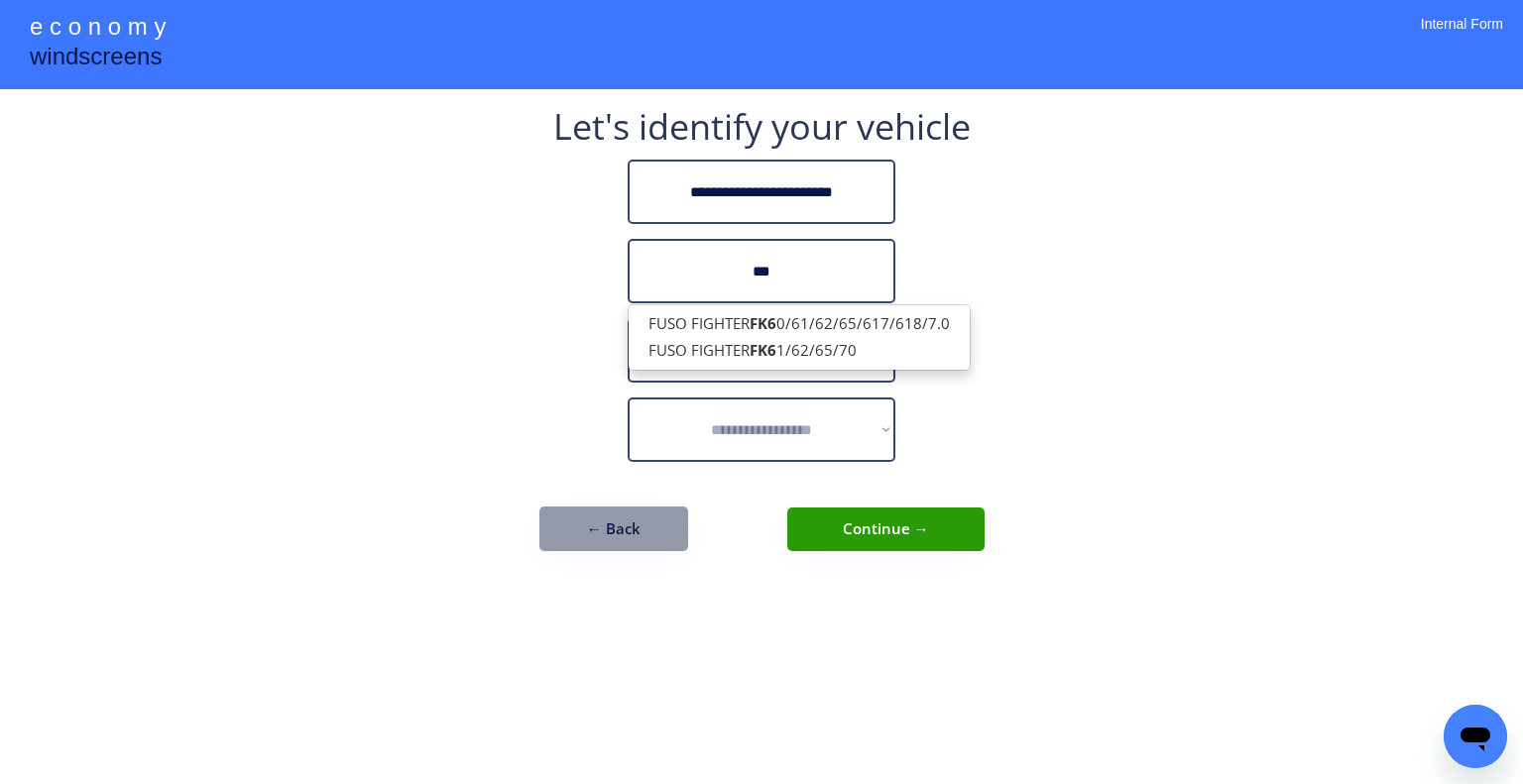 type on "***" 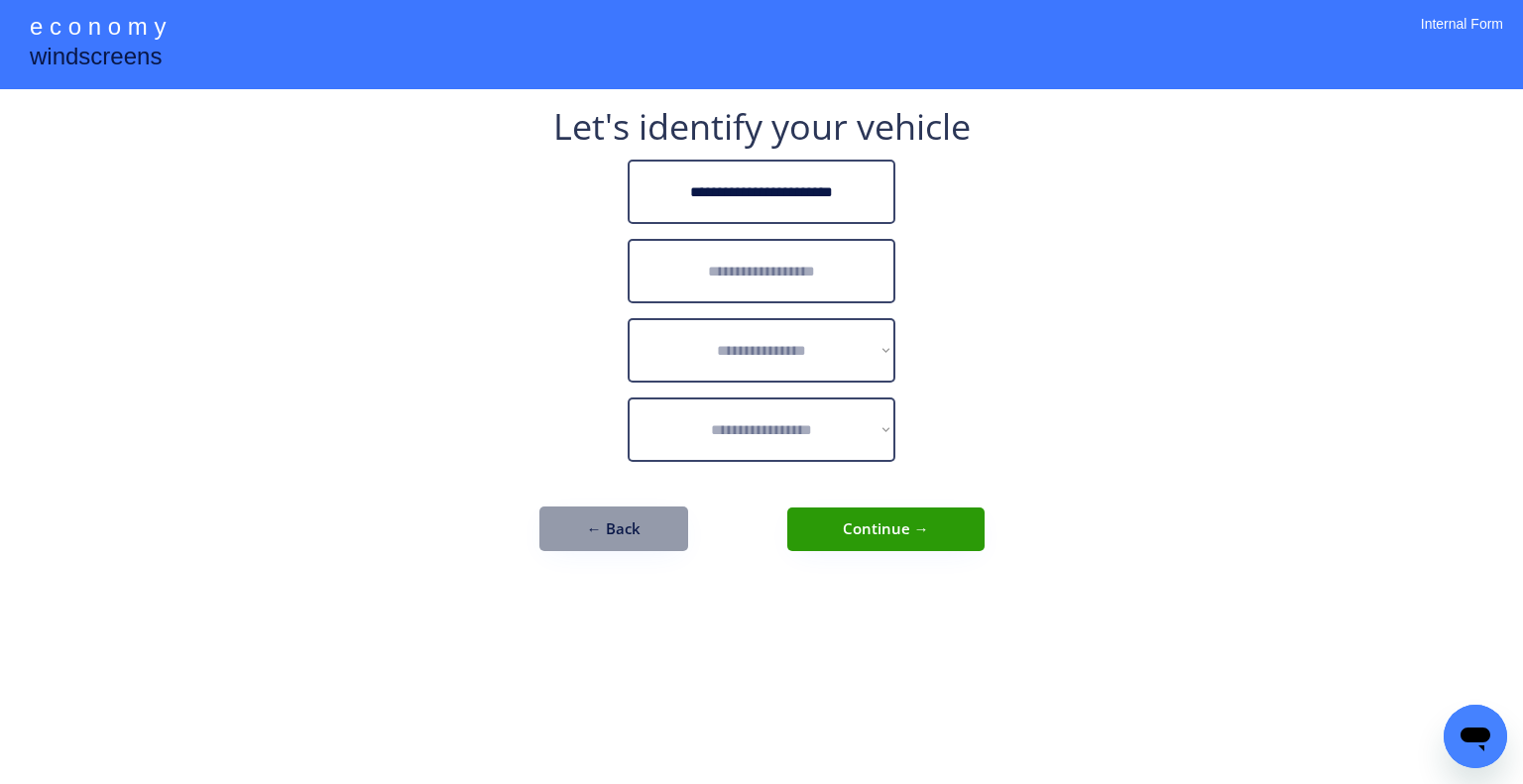 click at bounding box center [762, 271] 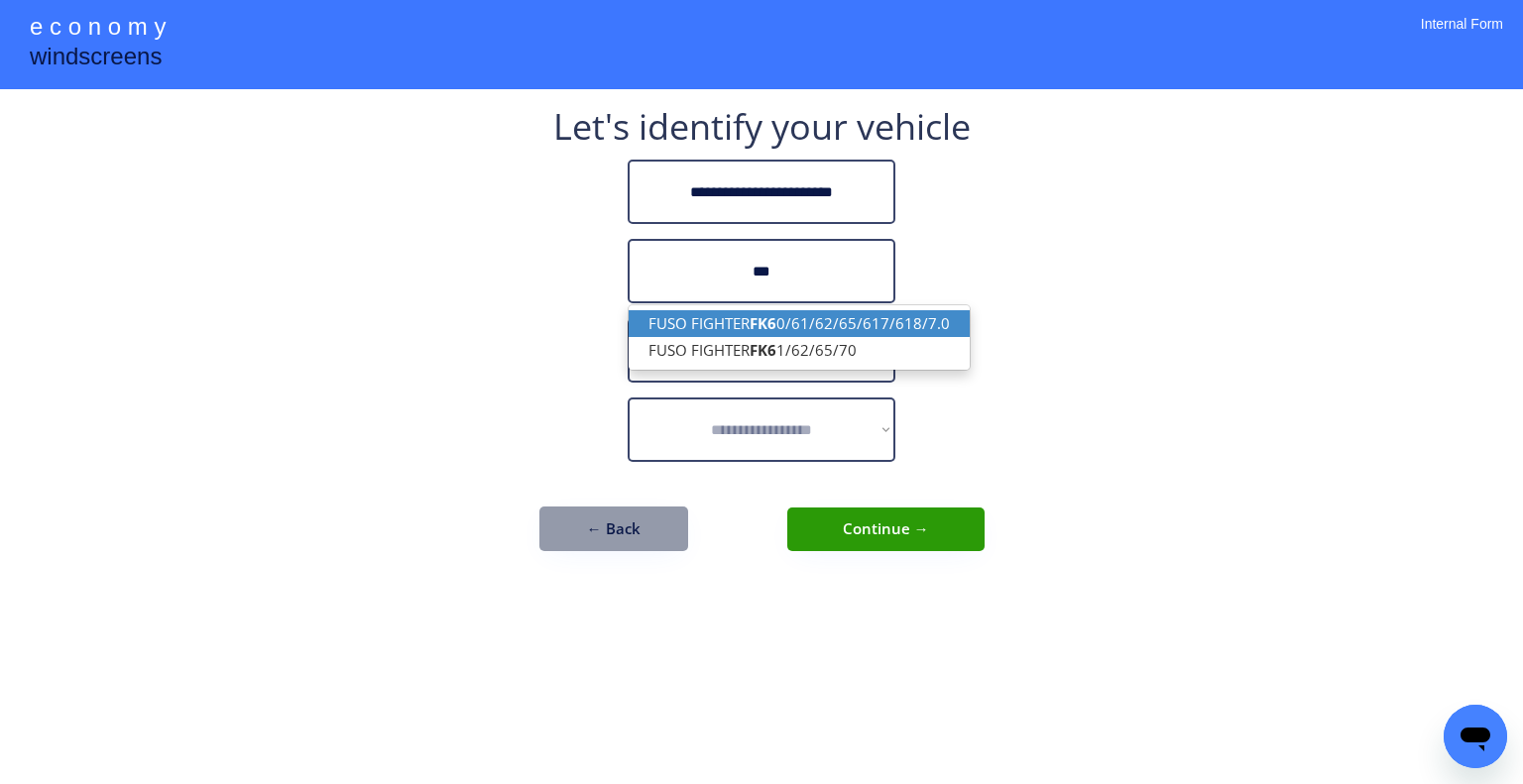 click on "FUSO FIGHTER  FK6 0/61/62/65/617/618/7.0" at bounding box center (799, 323) 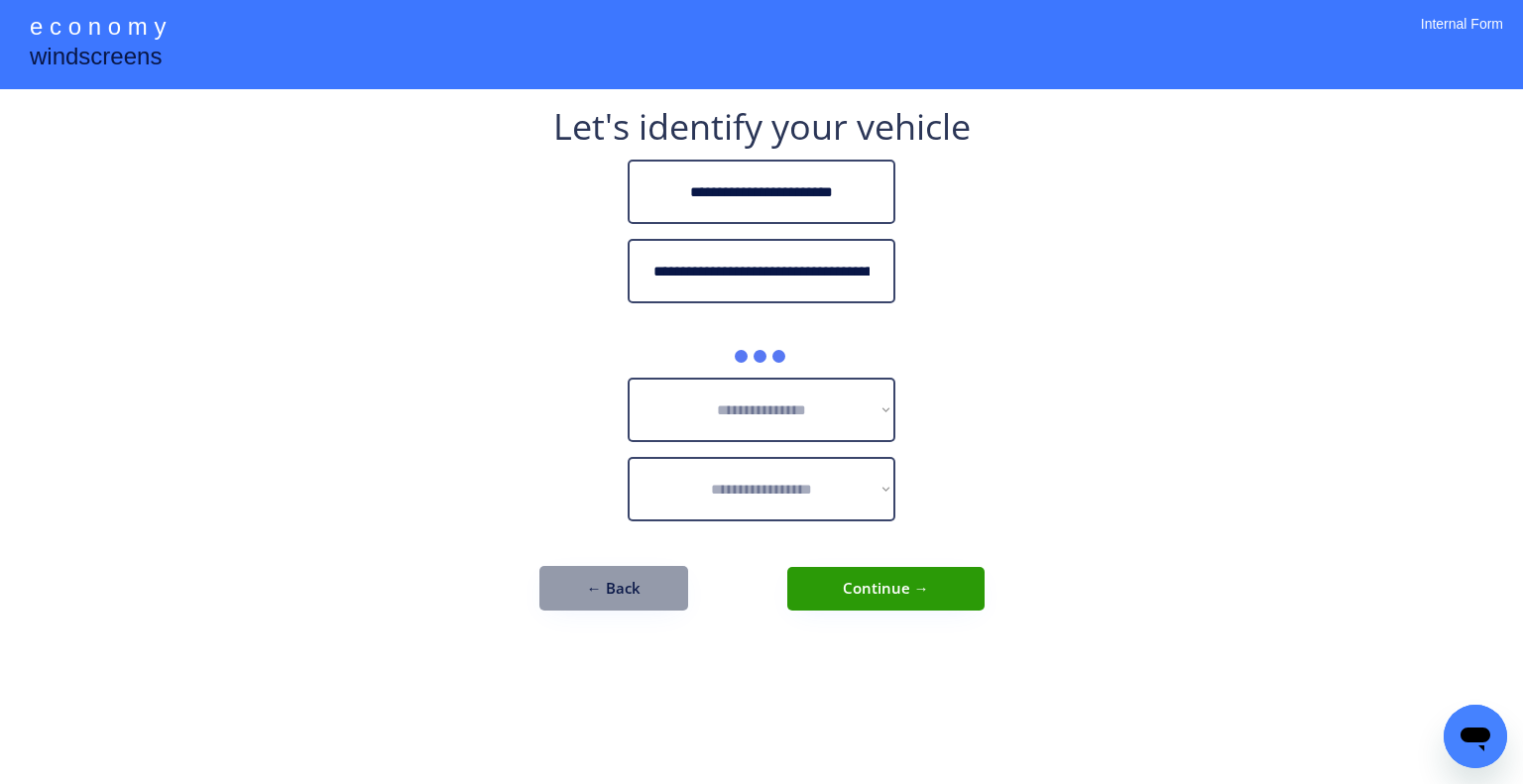 type on "**********" 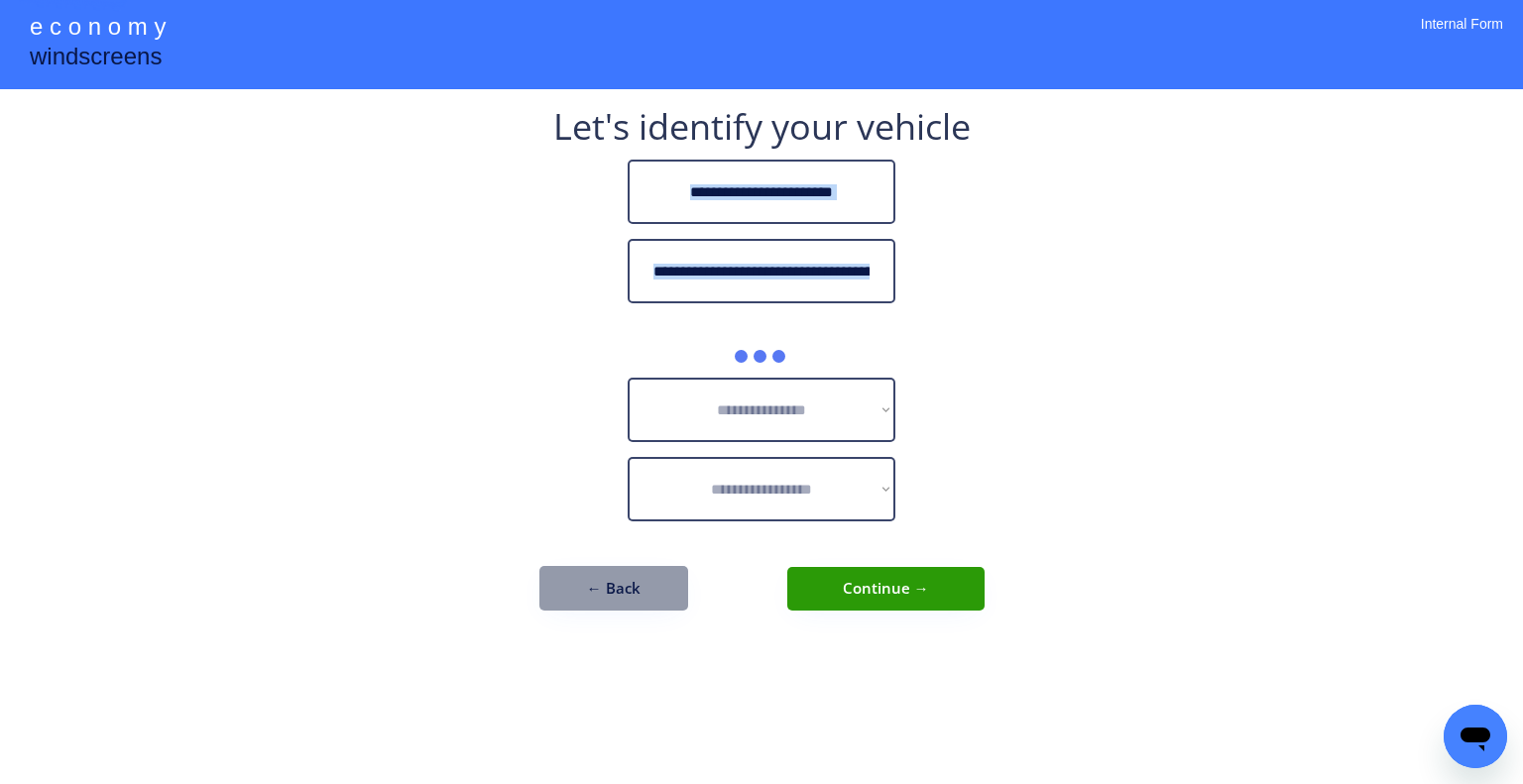 click on "**********" at bounding box center (762, 392) 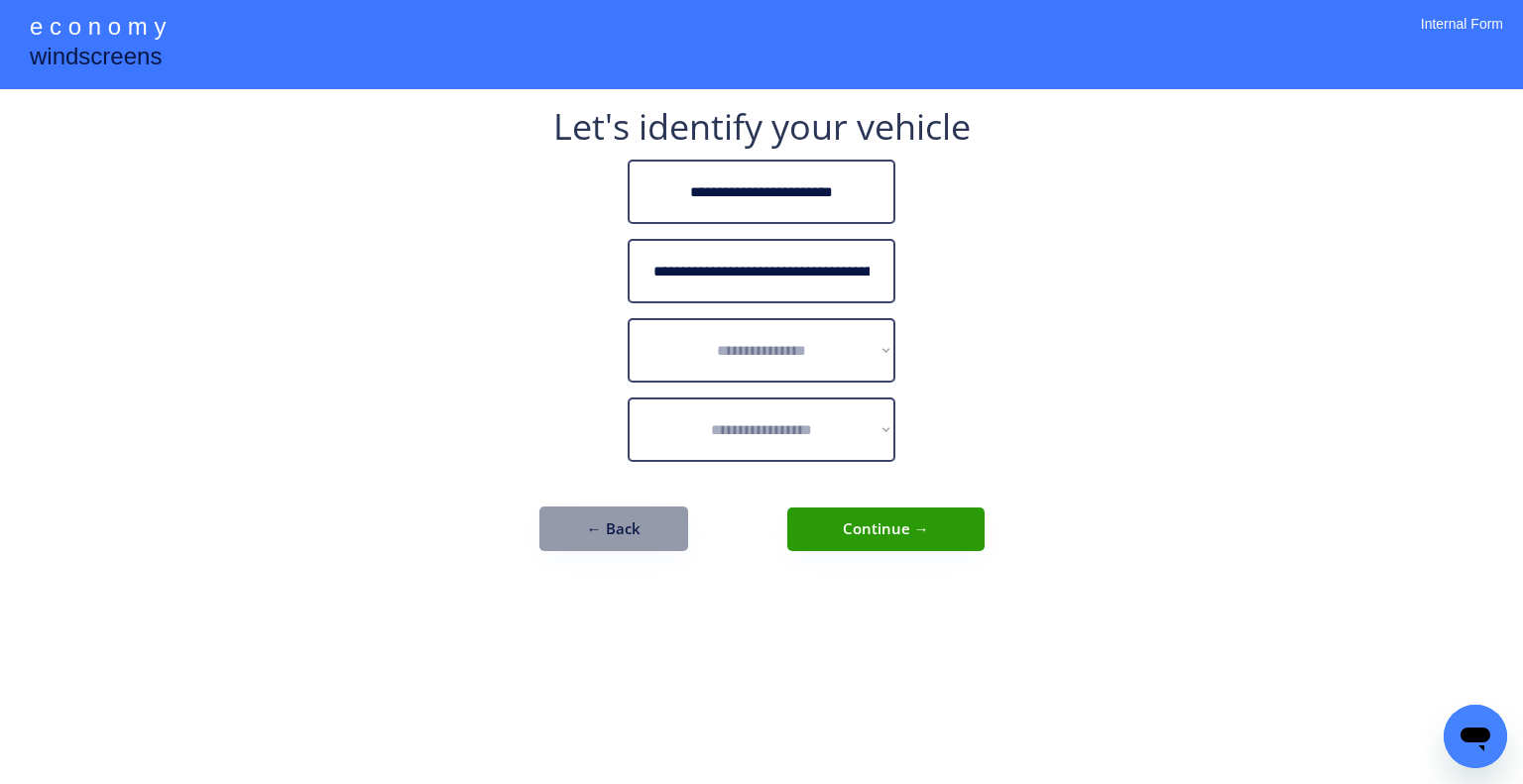 click on "**********" at bounding box center (762, 392) 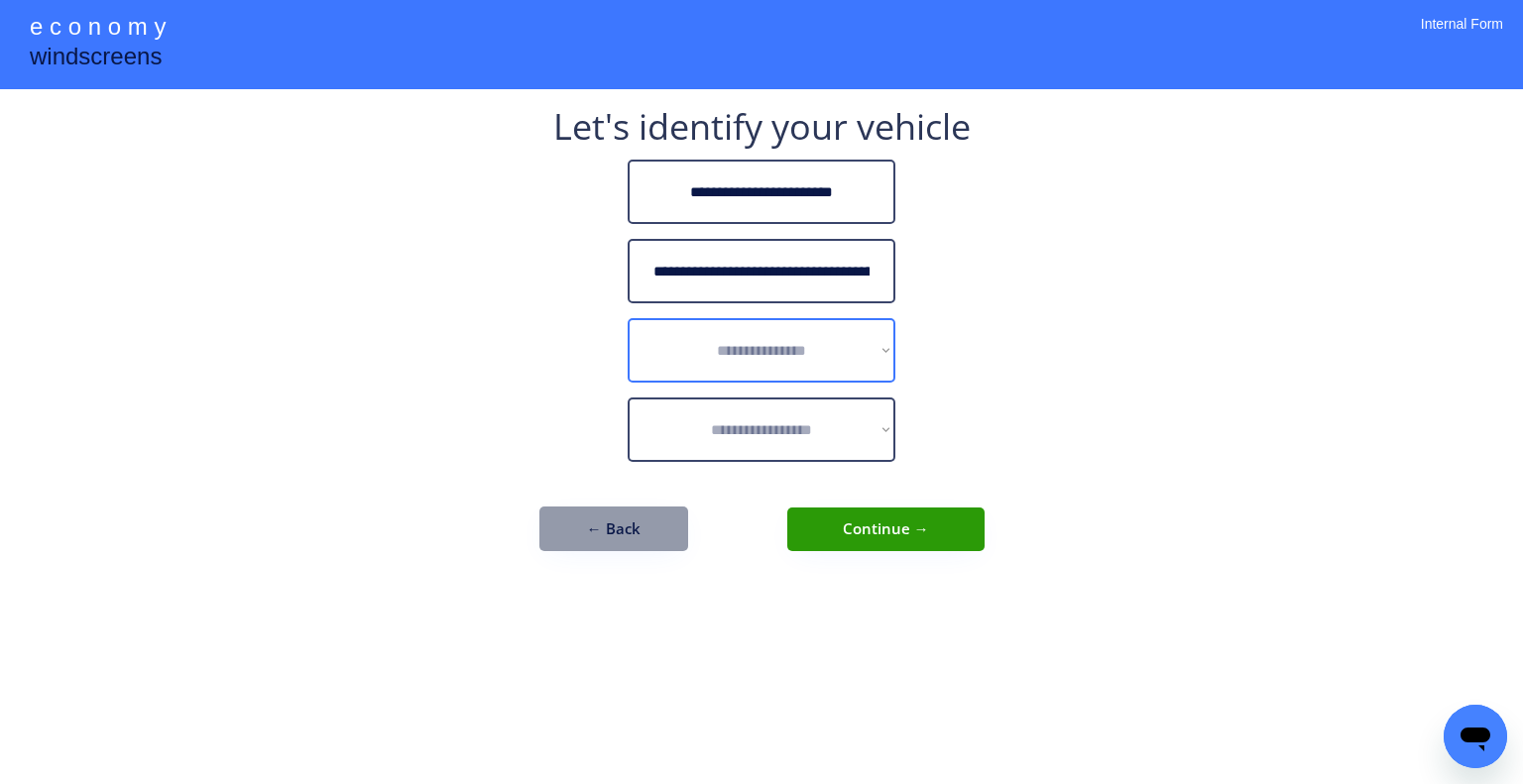 drag, startPoint x: 798, startPoint y: 369, endPoint x: 847, endPoint y: 337, distance: 58.5235 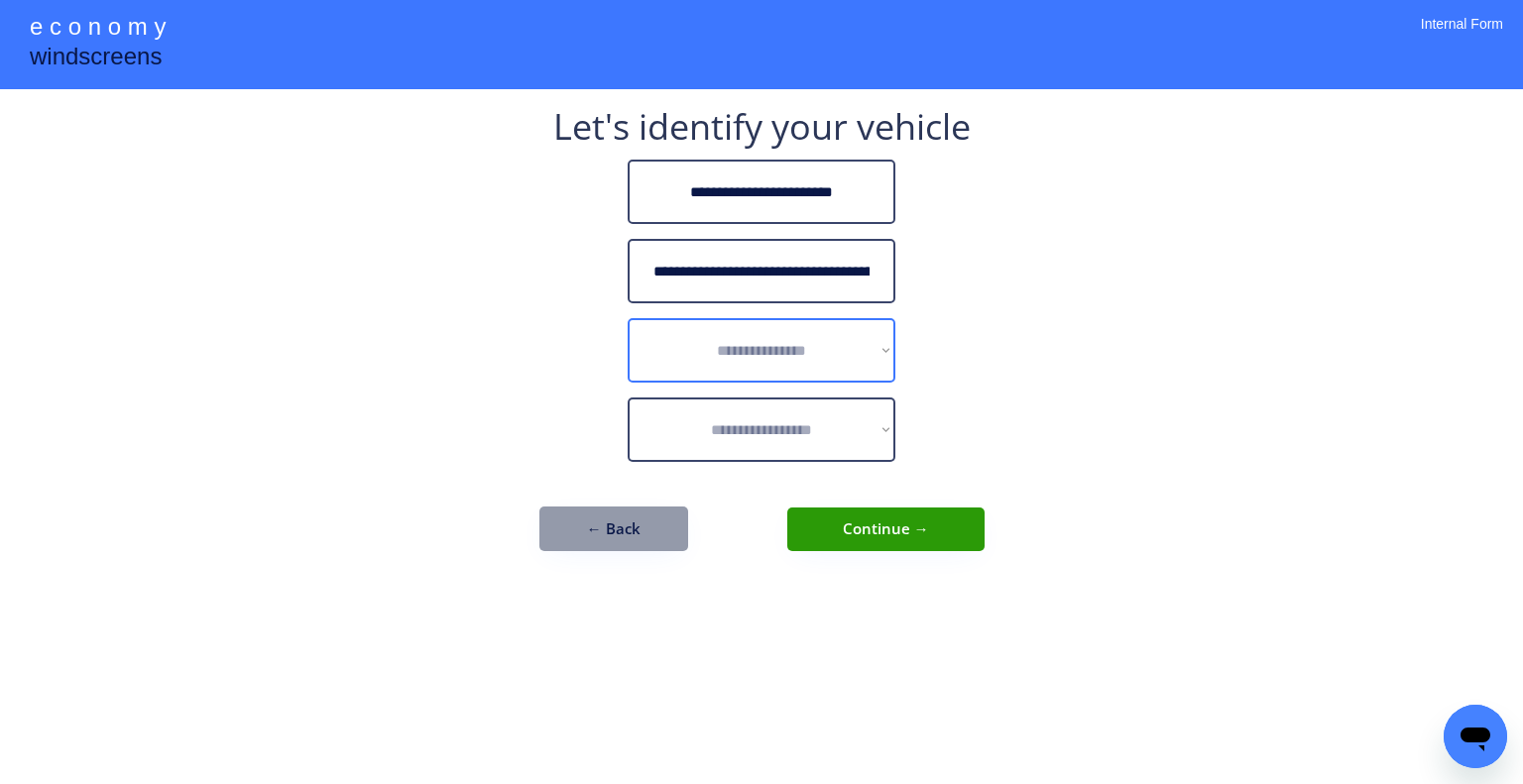 select on "******" 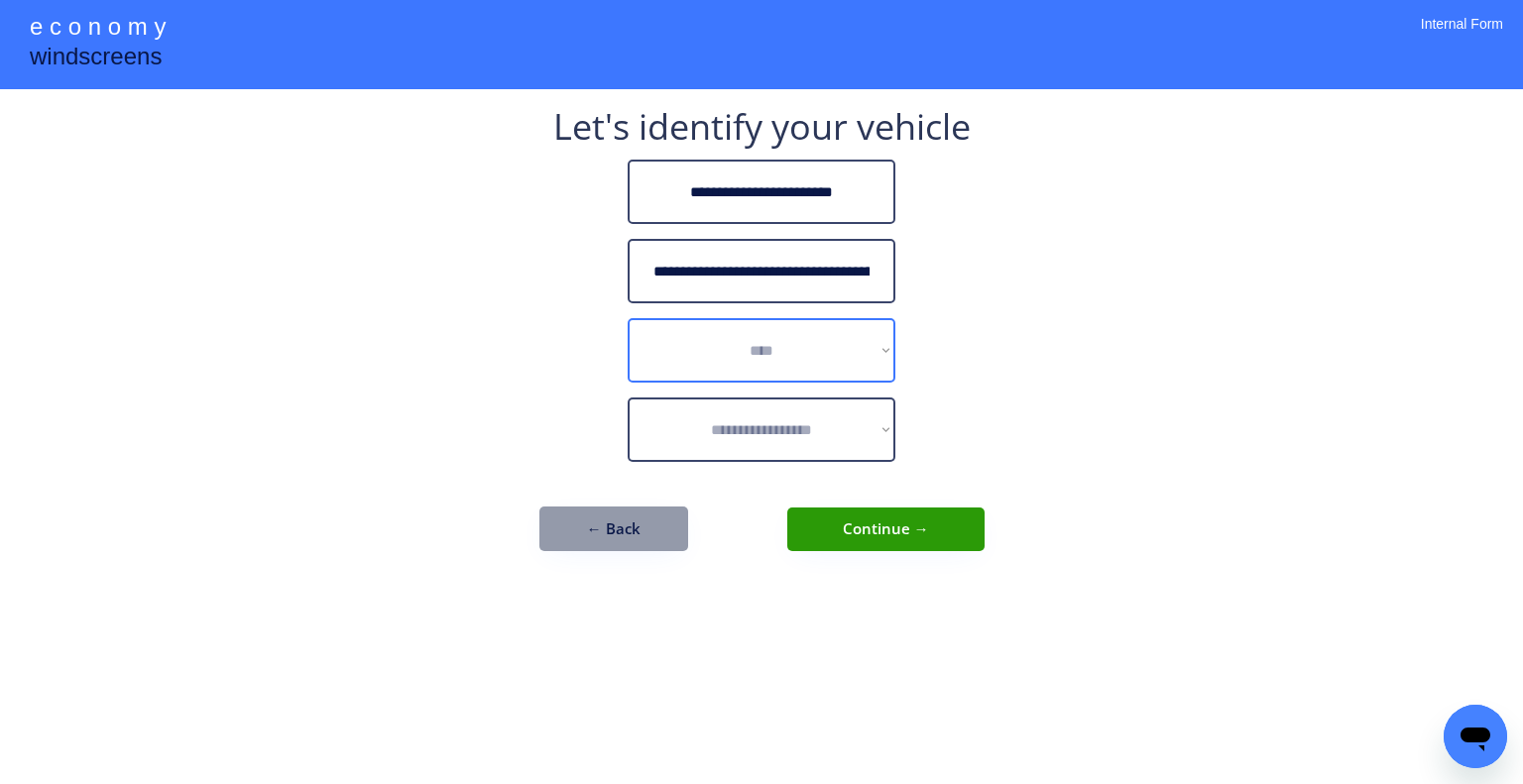 click on "**********" at bounding box center (762, 350) 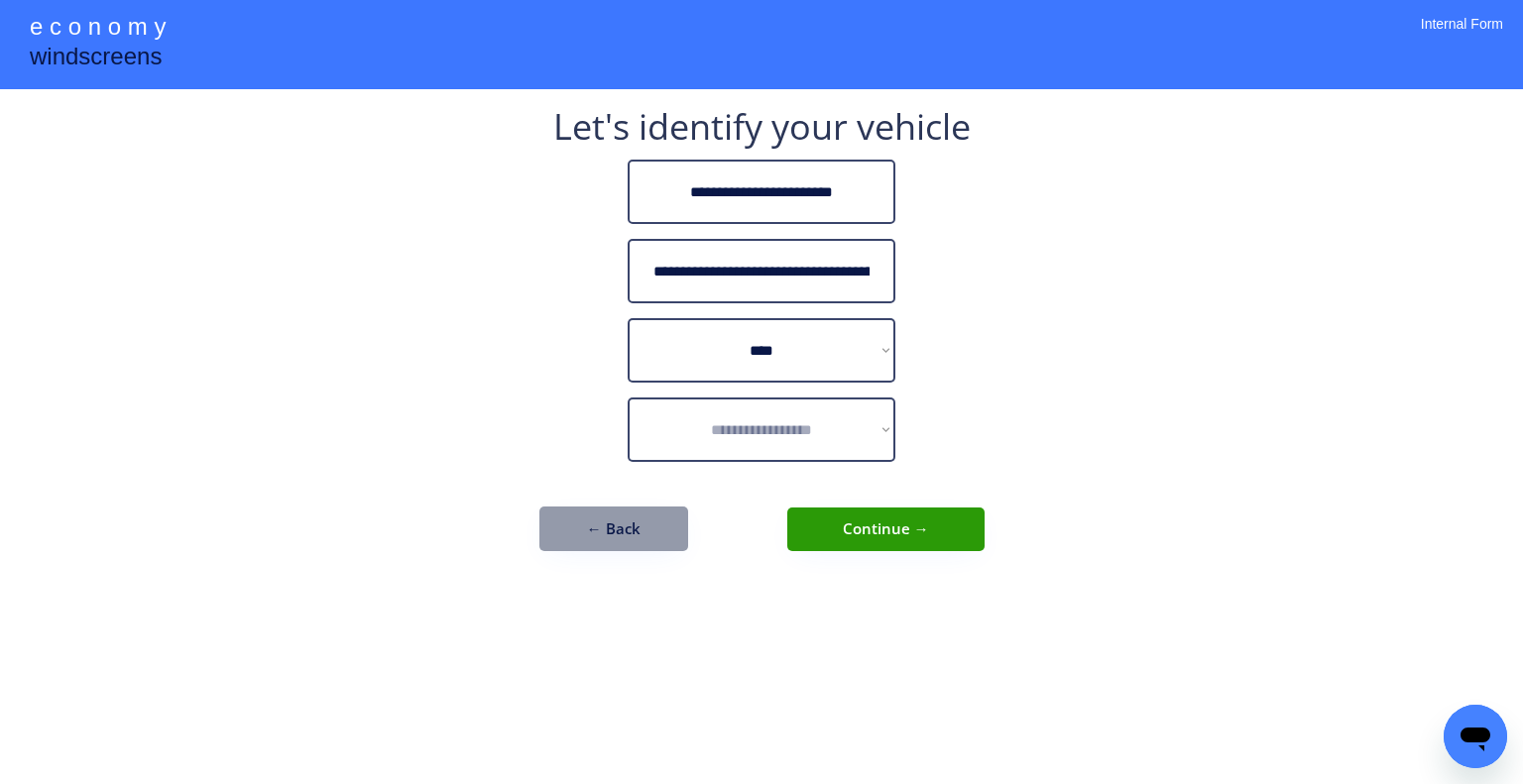 drag, startPoint x: 1138, startPoint y: 386, endPoint x: 1053, endPoint y: 395, distance: 85.475143 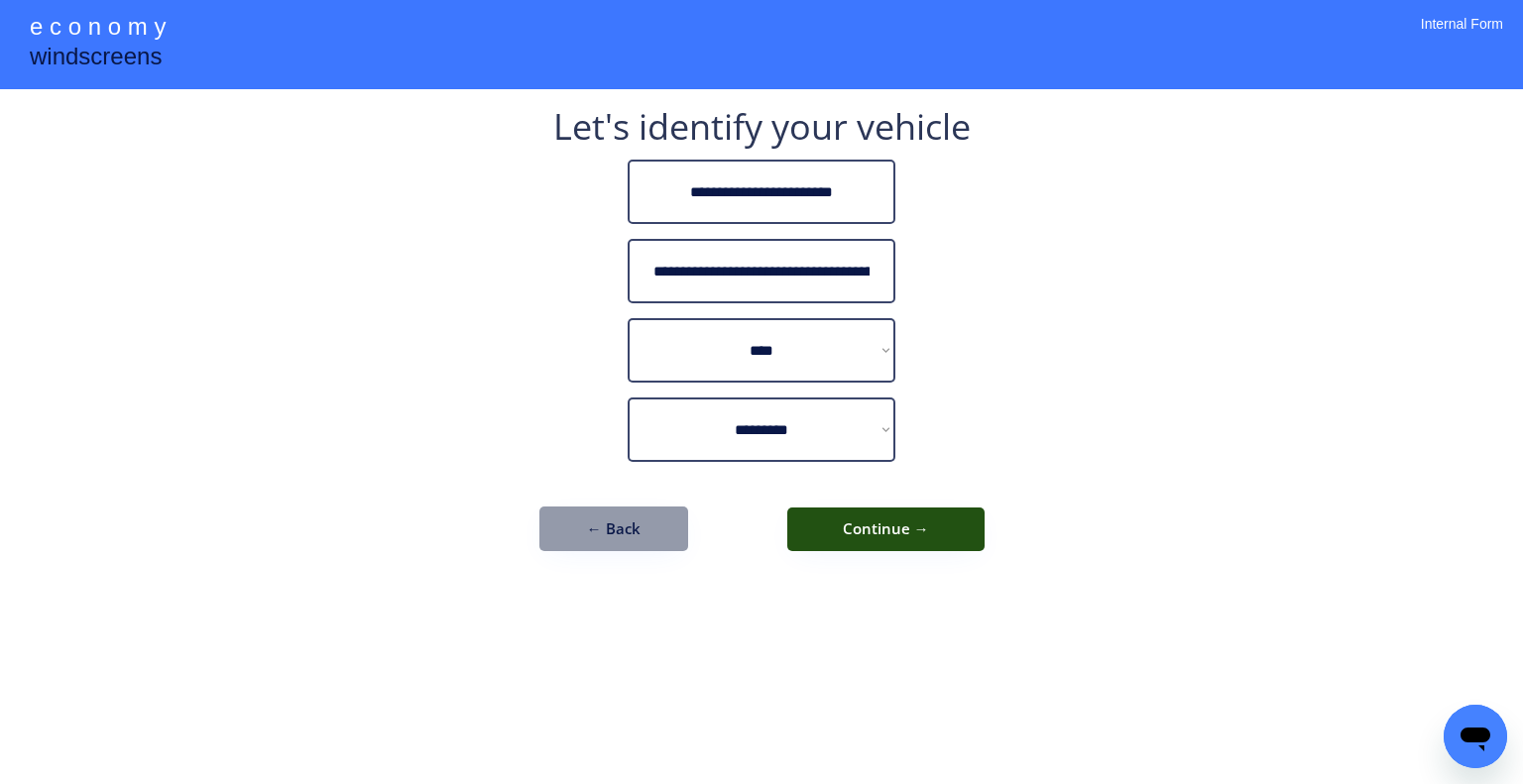 click on "Continue    →" at bounding box center [885, 529] 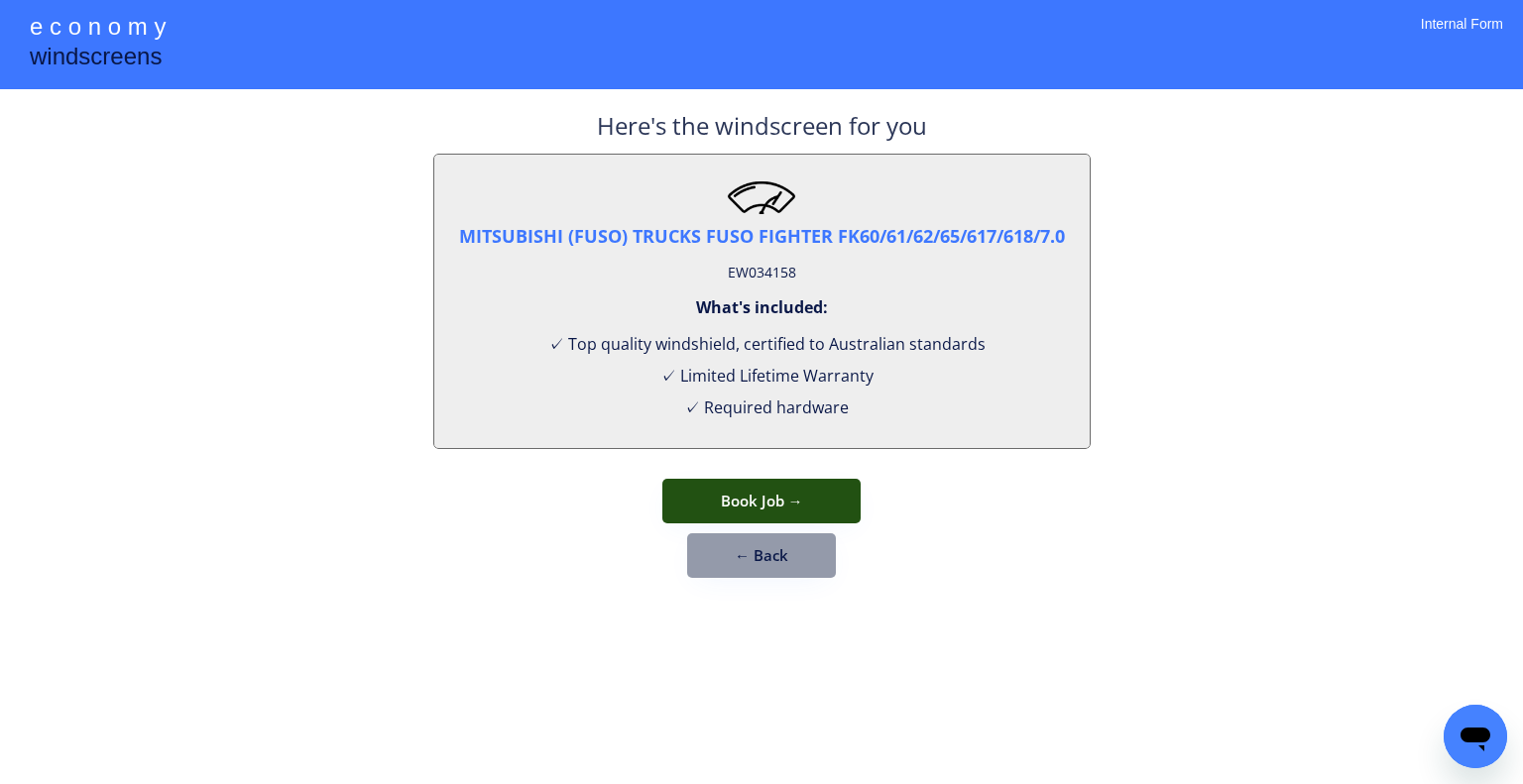 click on "Book Job    →" at bounding box center [762, 501] 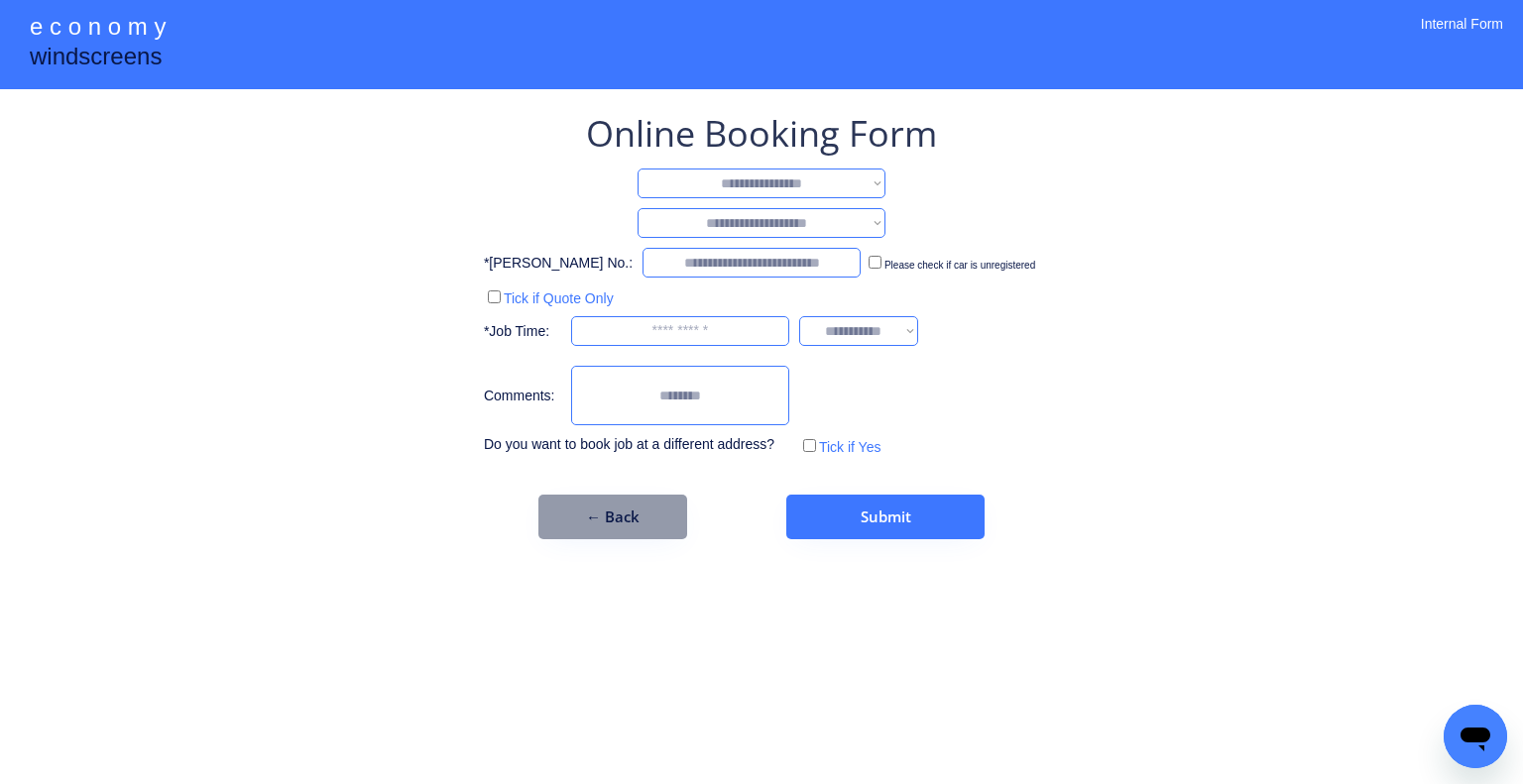 click on "**********" at bounding box center [762, 183] 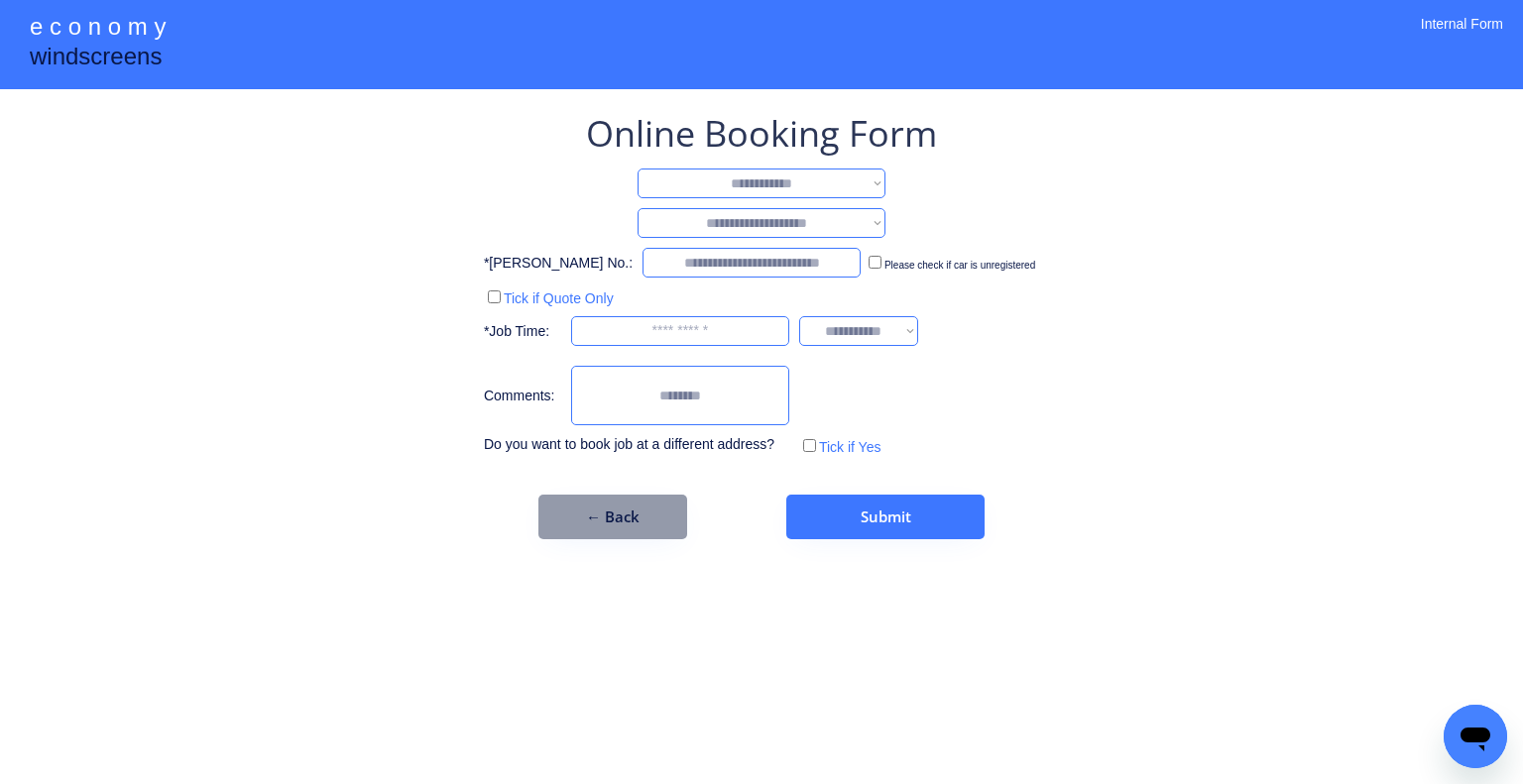 click on "**********" at bounding box center (762, 183) 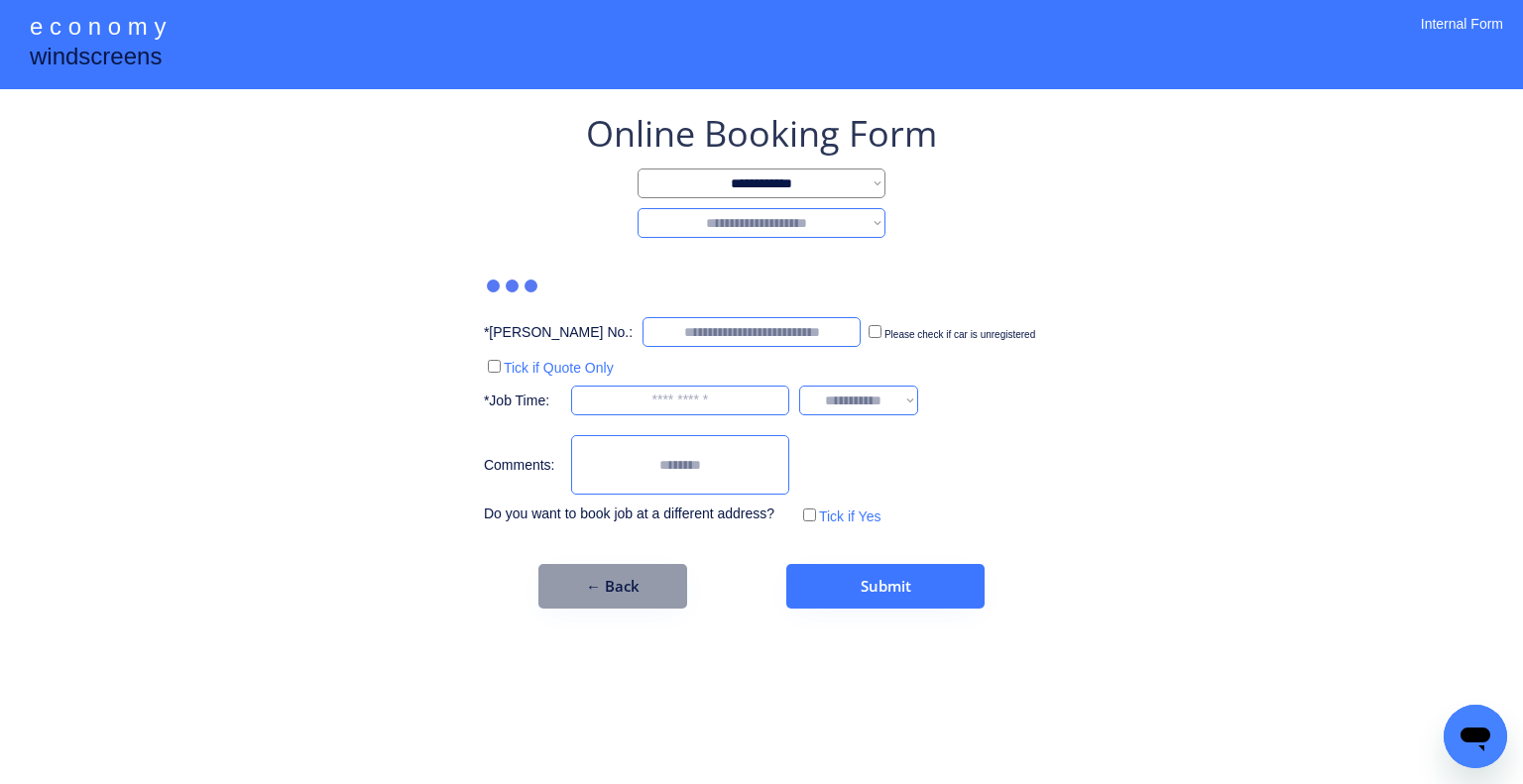 click on "**********" at bounding box center (762, 223) 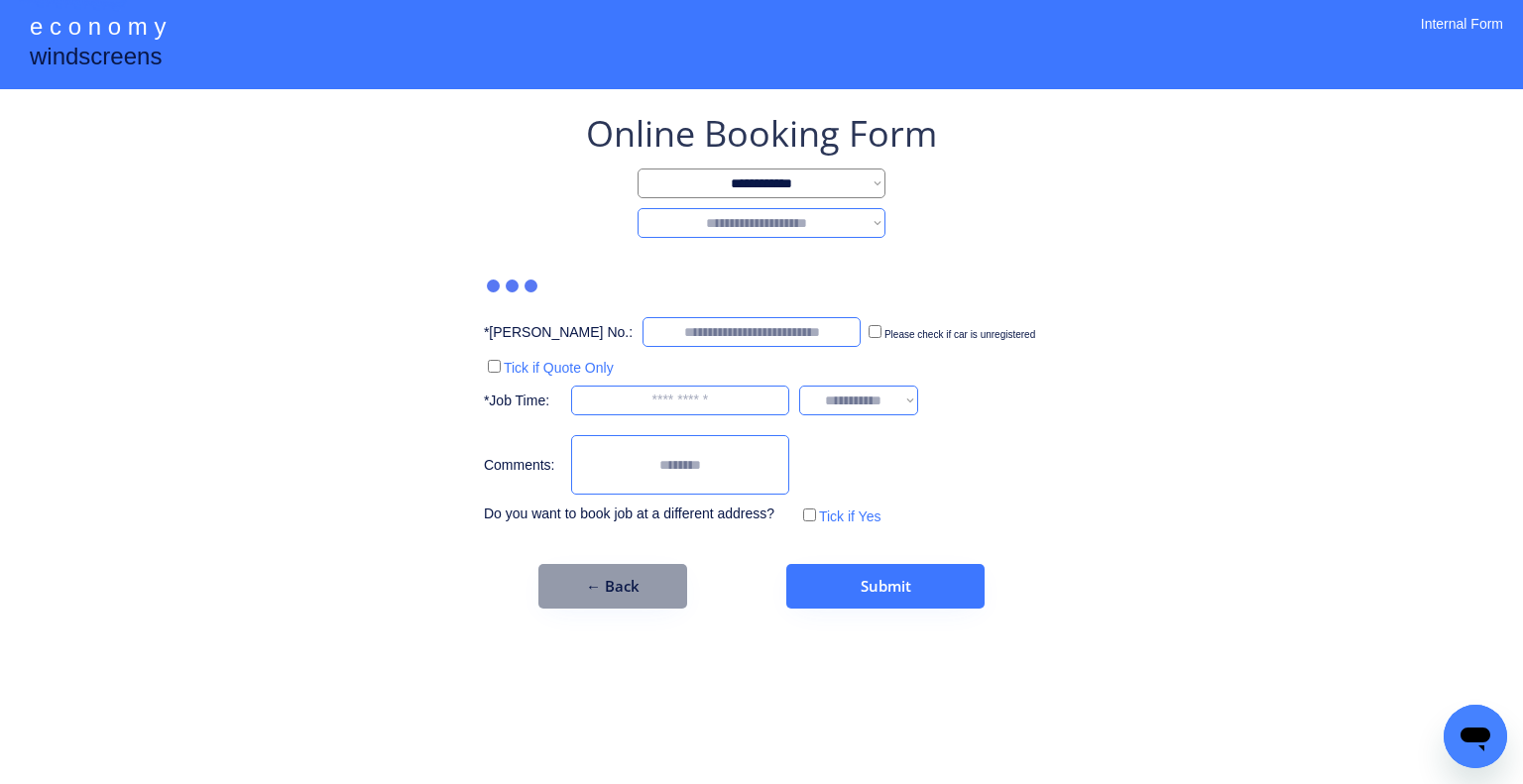 select on "********" 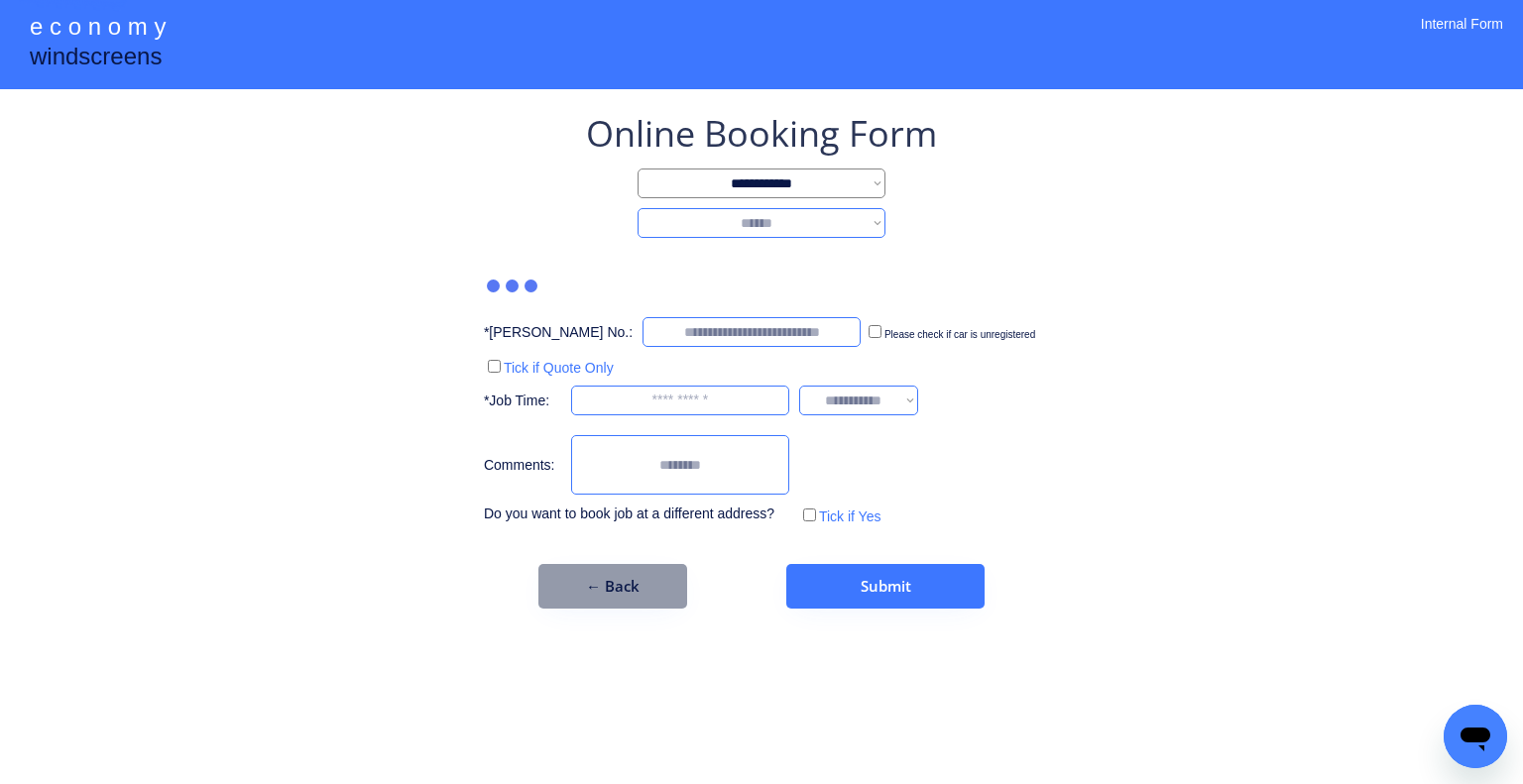 click on "**********" at bounding box center (762, 223) 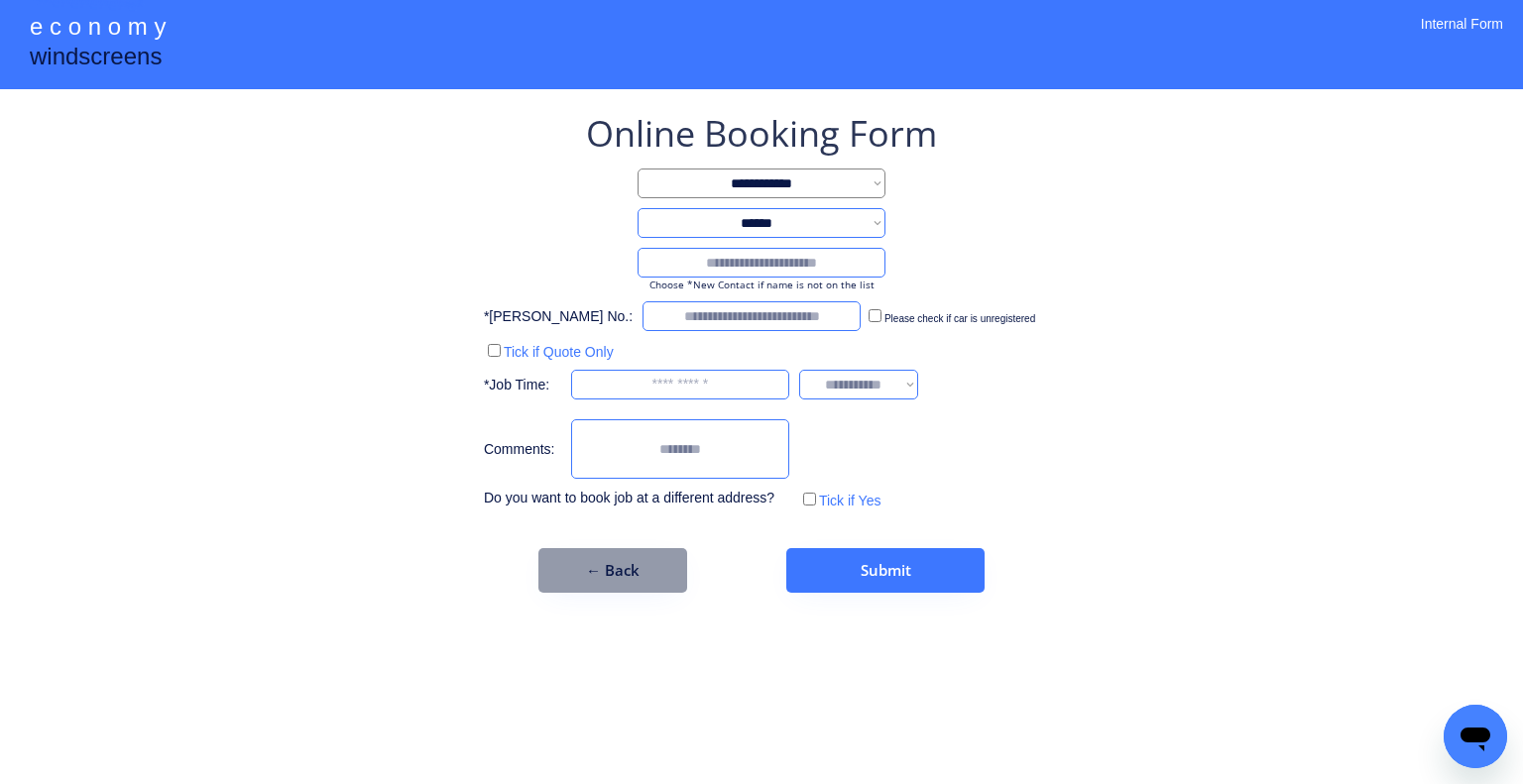 click at bounding box center [762, 263] 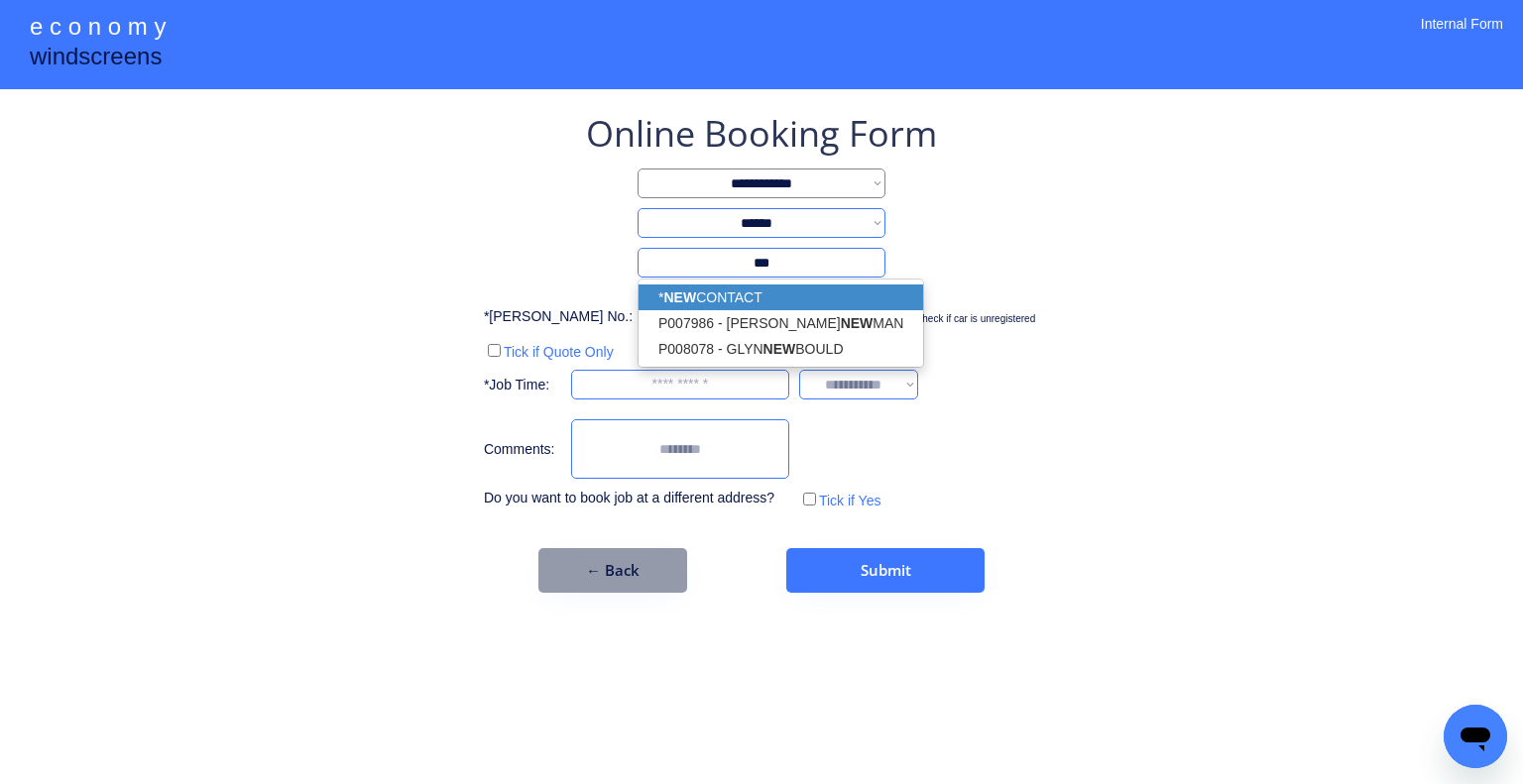 click on "* NEW  CONTACT" at bounding box center (780, 297) 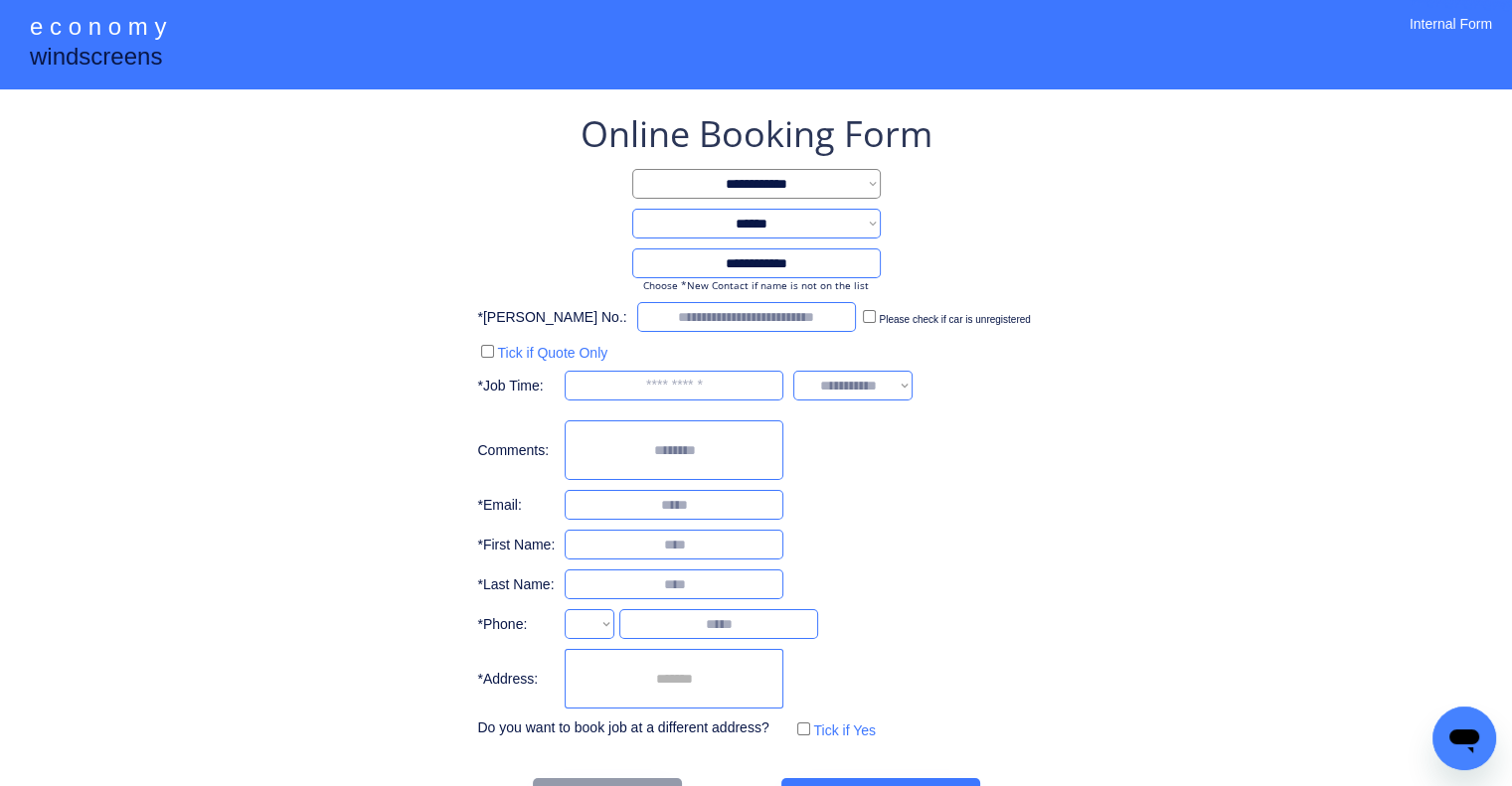 type on "**********" 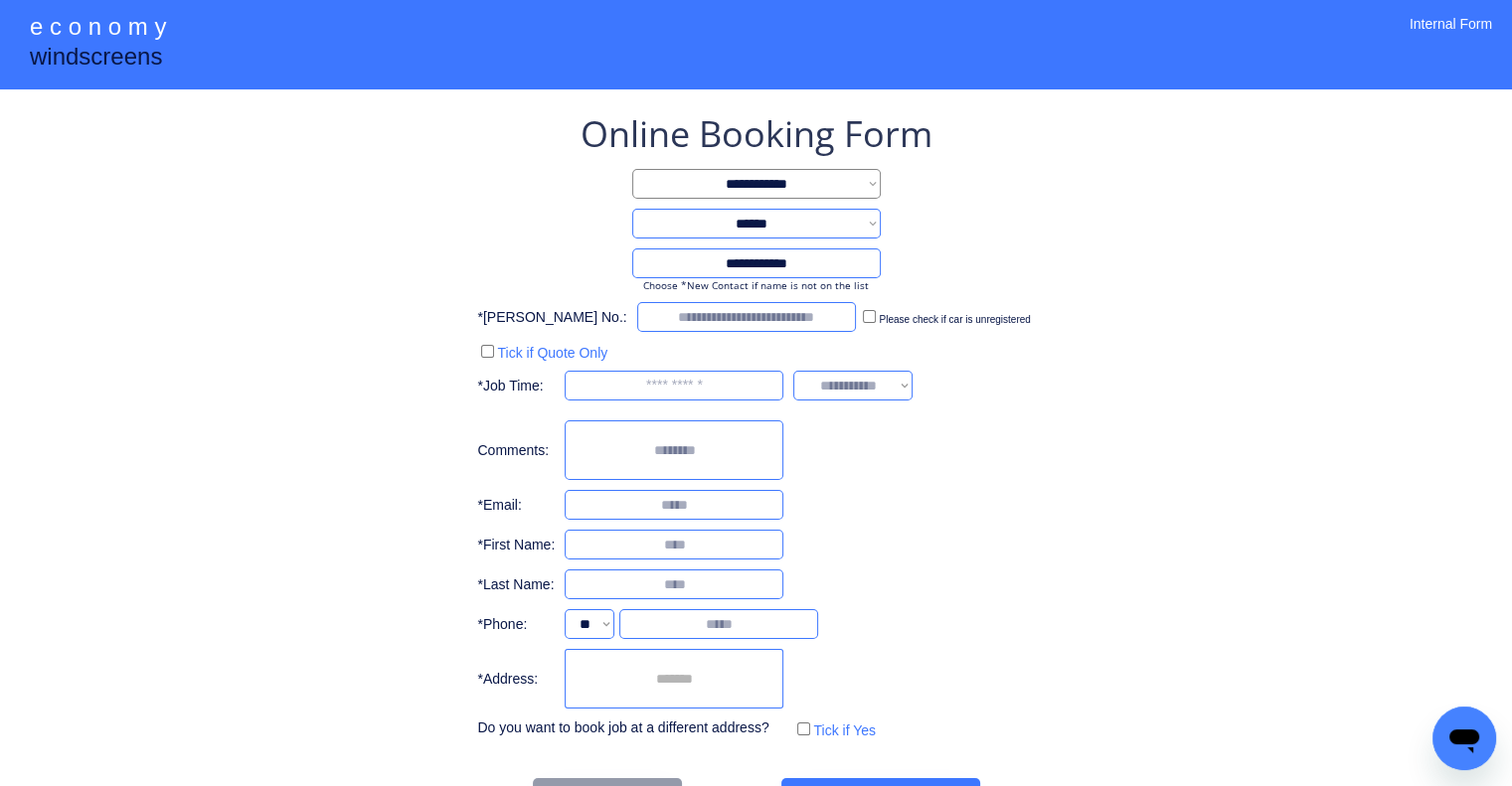 click at bounding box center [674, 679] 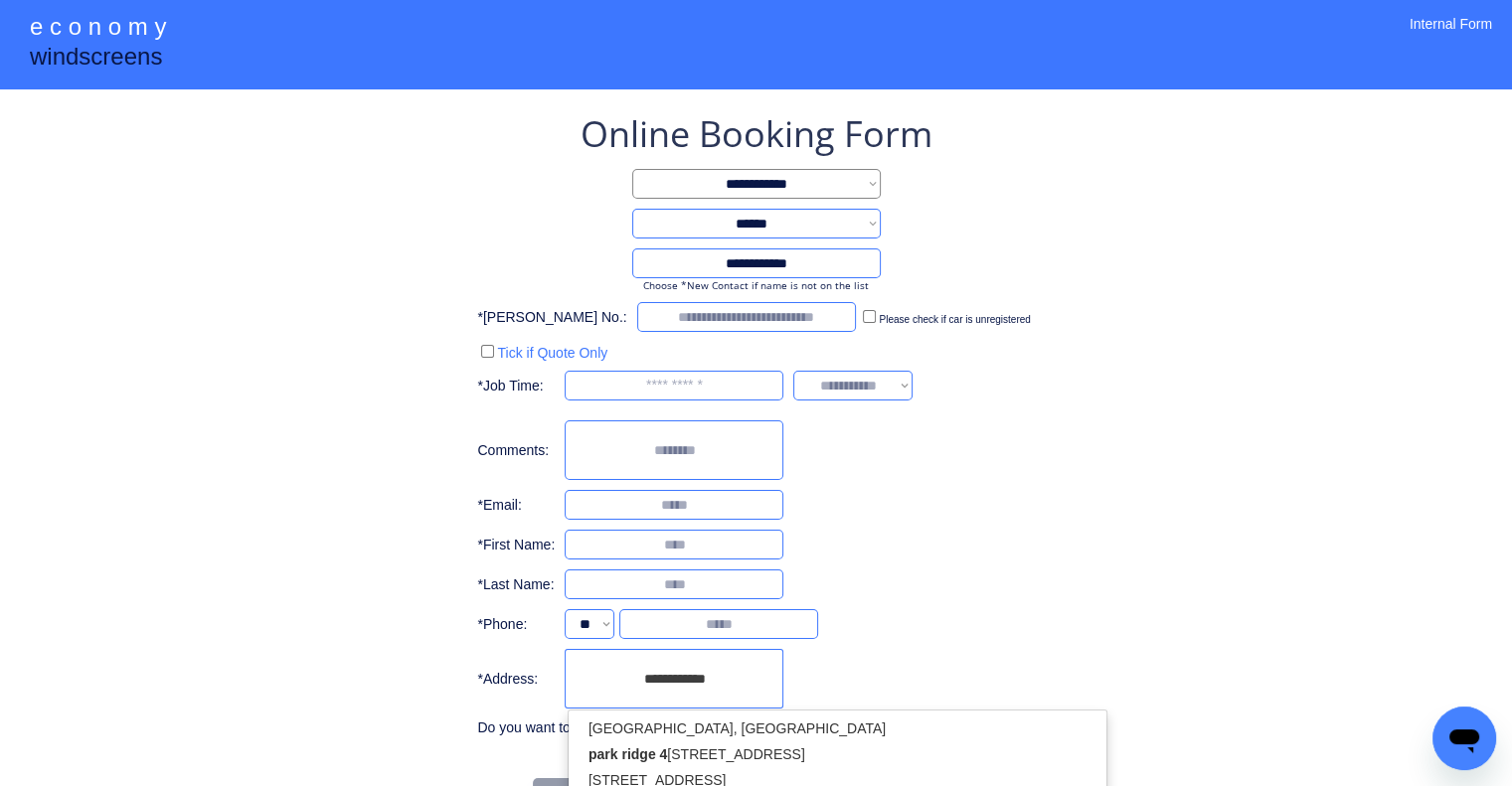 click on "Park Ridge QLD 4125, Australia park ridge 4 132, E Beaumont Rd, Park Ridge QLD, Australia 4 Park Ridge Road, Park Ridge QLD, Australia 4 Park Road, Milton QLD, Australia Park Ridge School Access, Park Ridge QLD 4125, Australia" at bounding box center (837, 780) 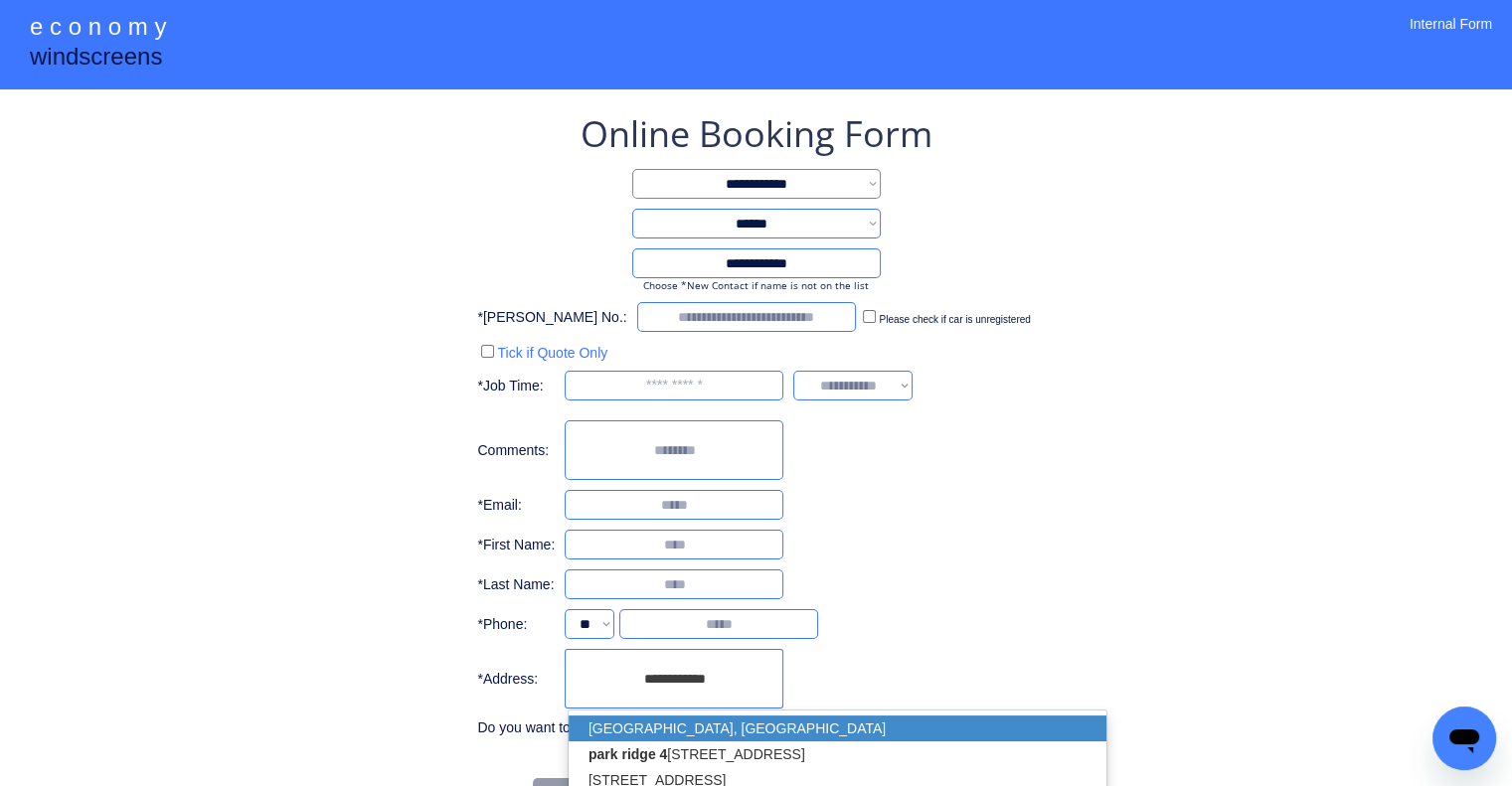 click on "Park Ridge QLD 4125, Australia" at bounding box center [837, 728] 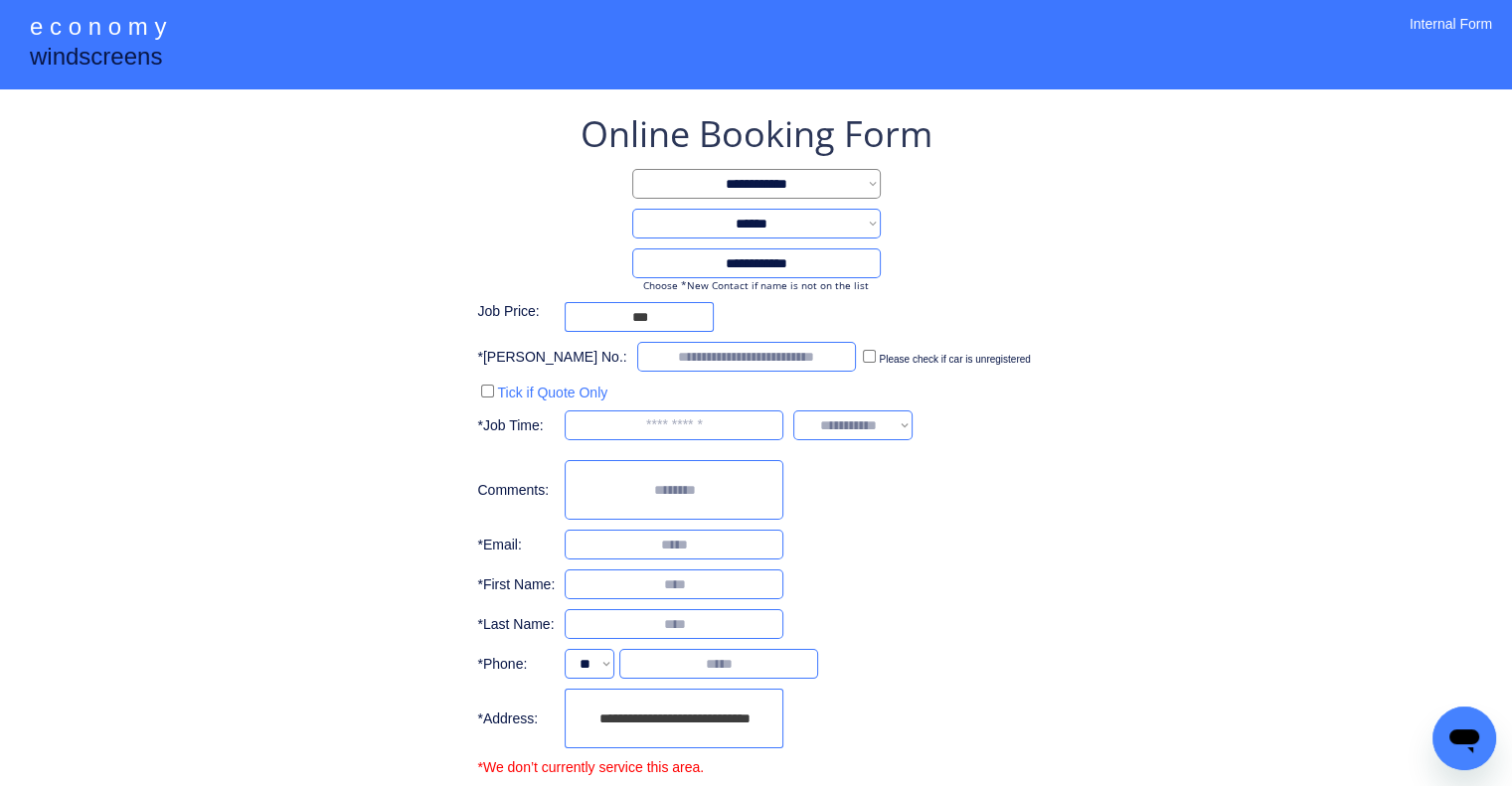 type on "**********" 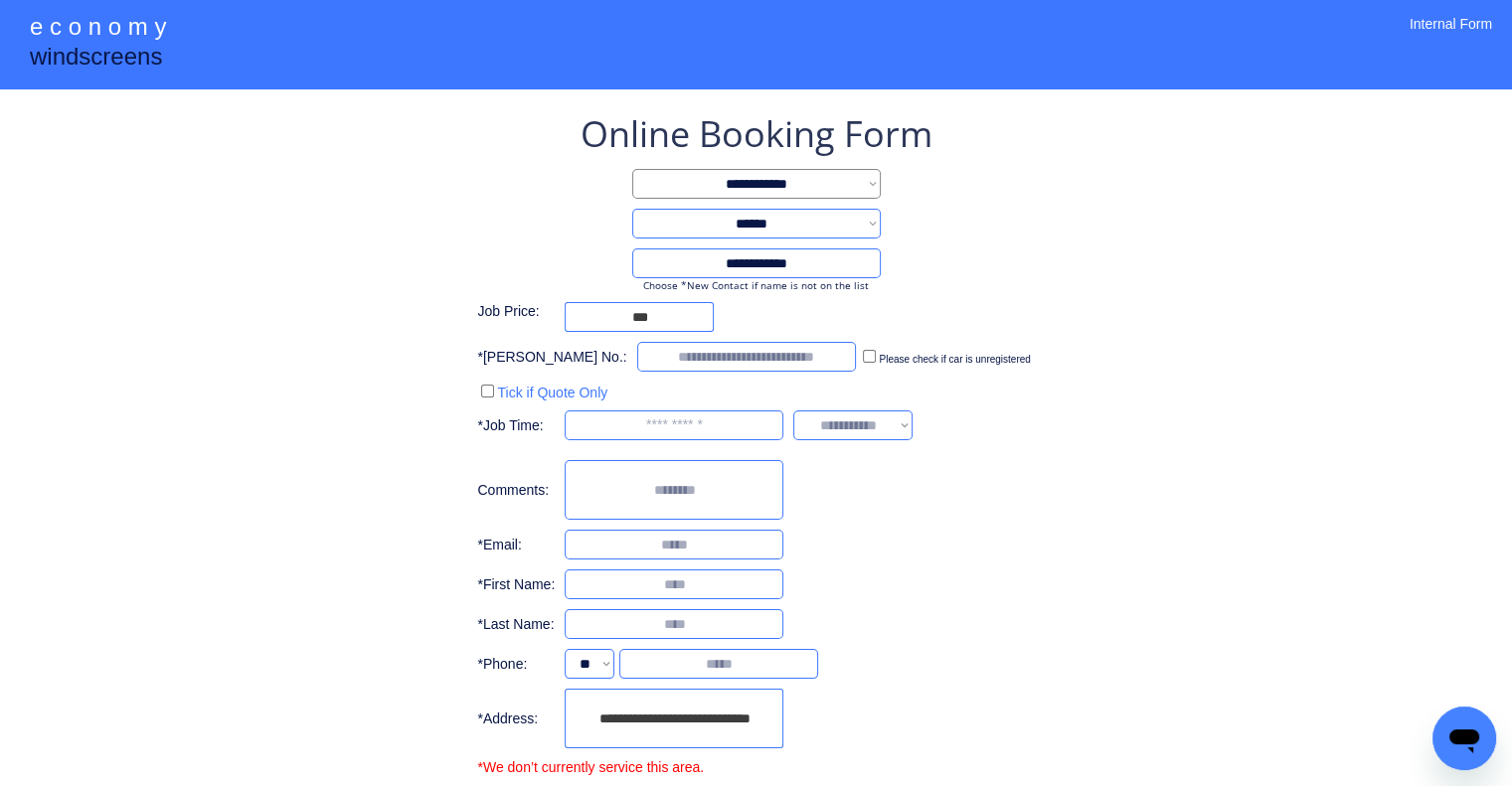 click on "**********" at bounding box center [756, 501] 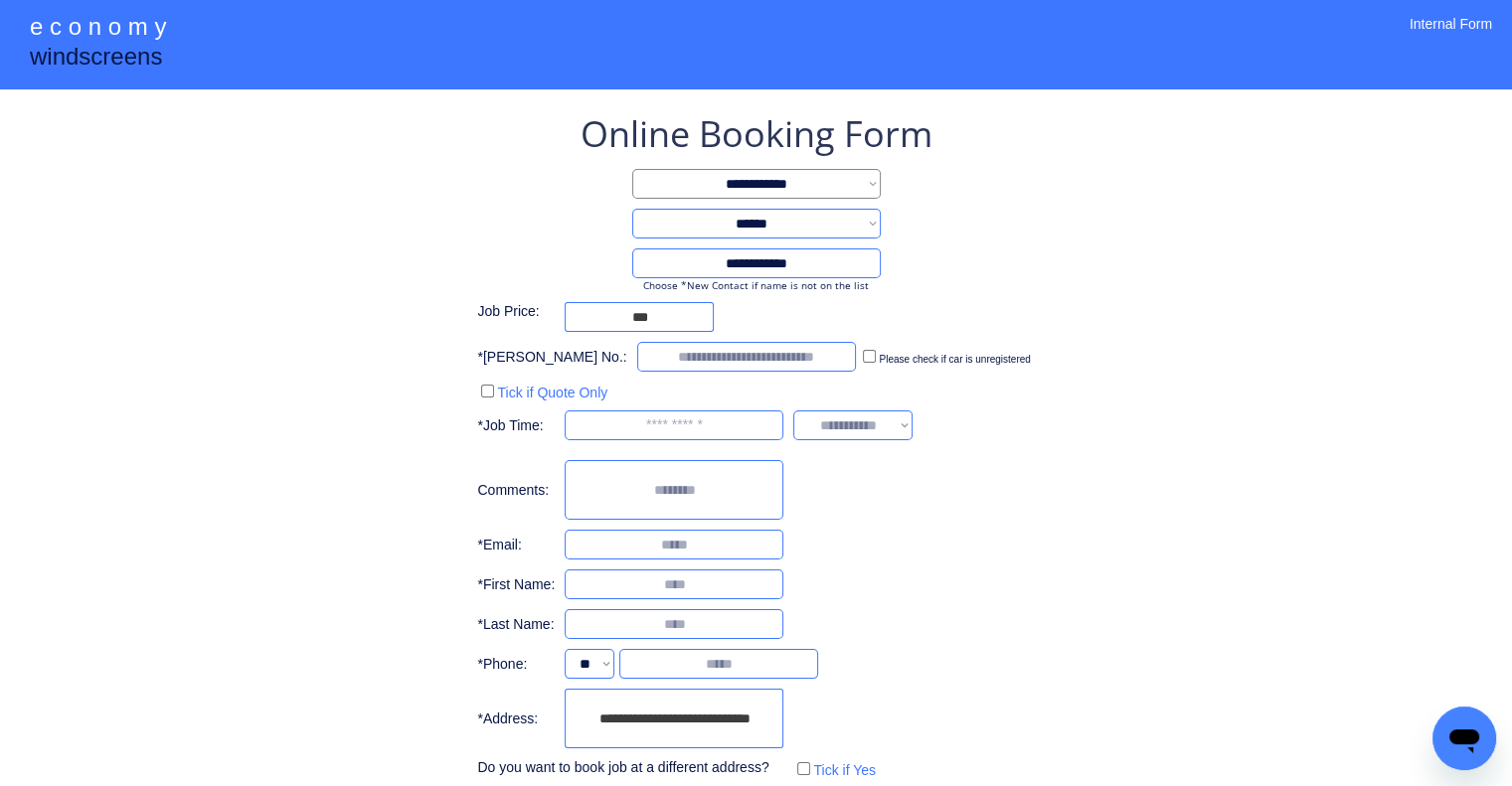 click on "**********" at bounding box center (756, 486) 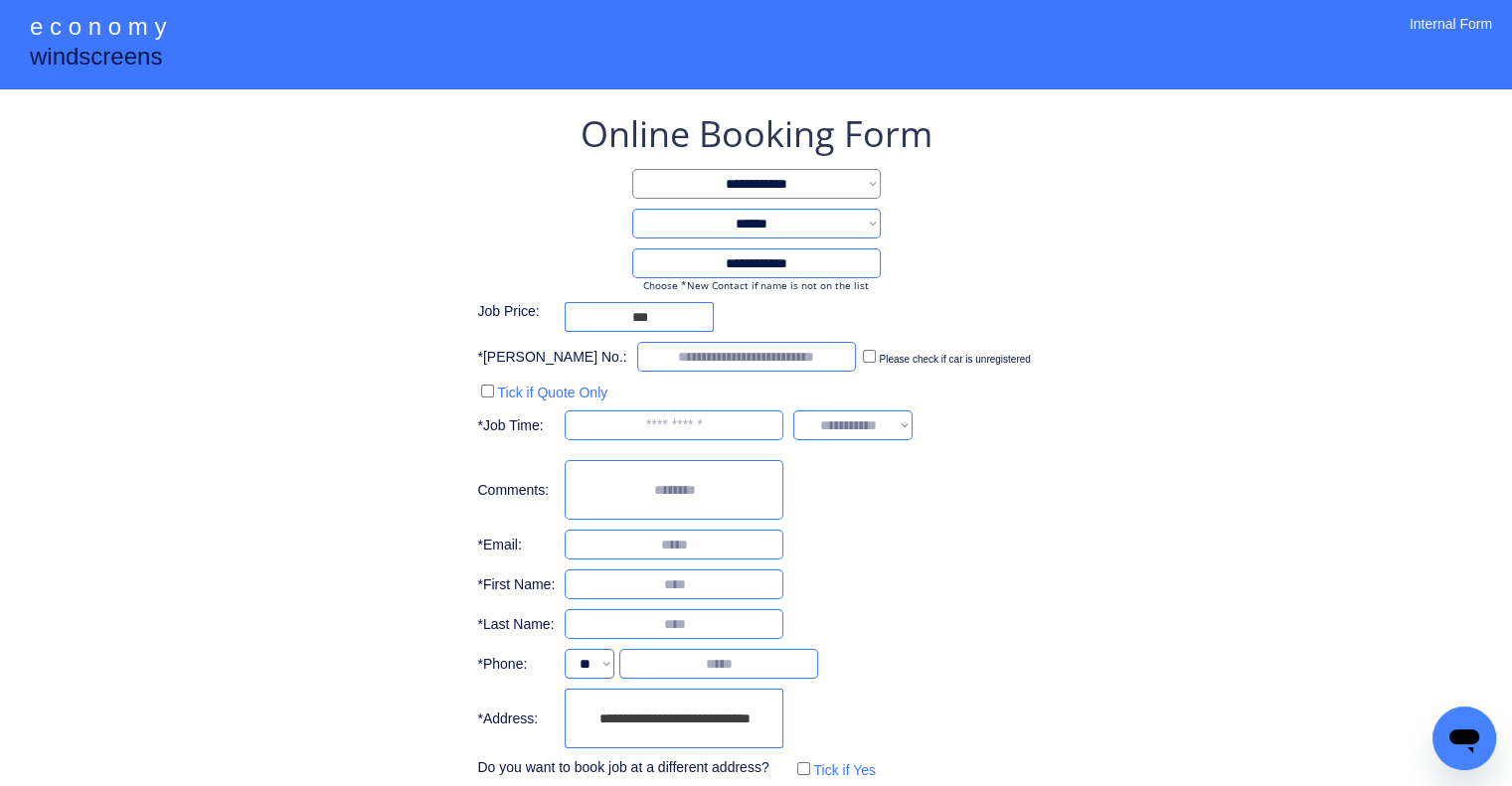 click on "**********" at bounding box center (756, 486) 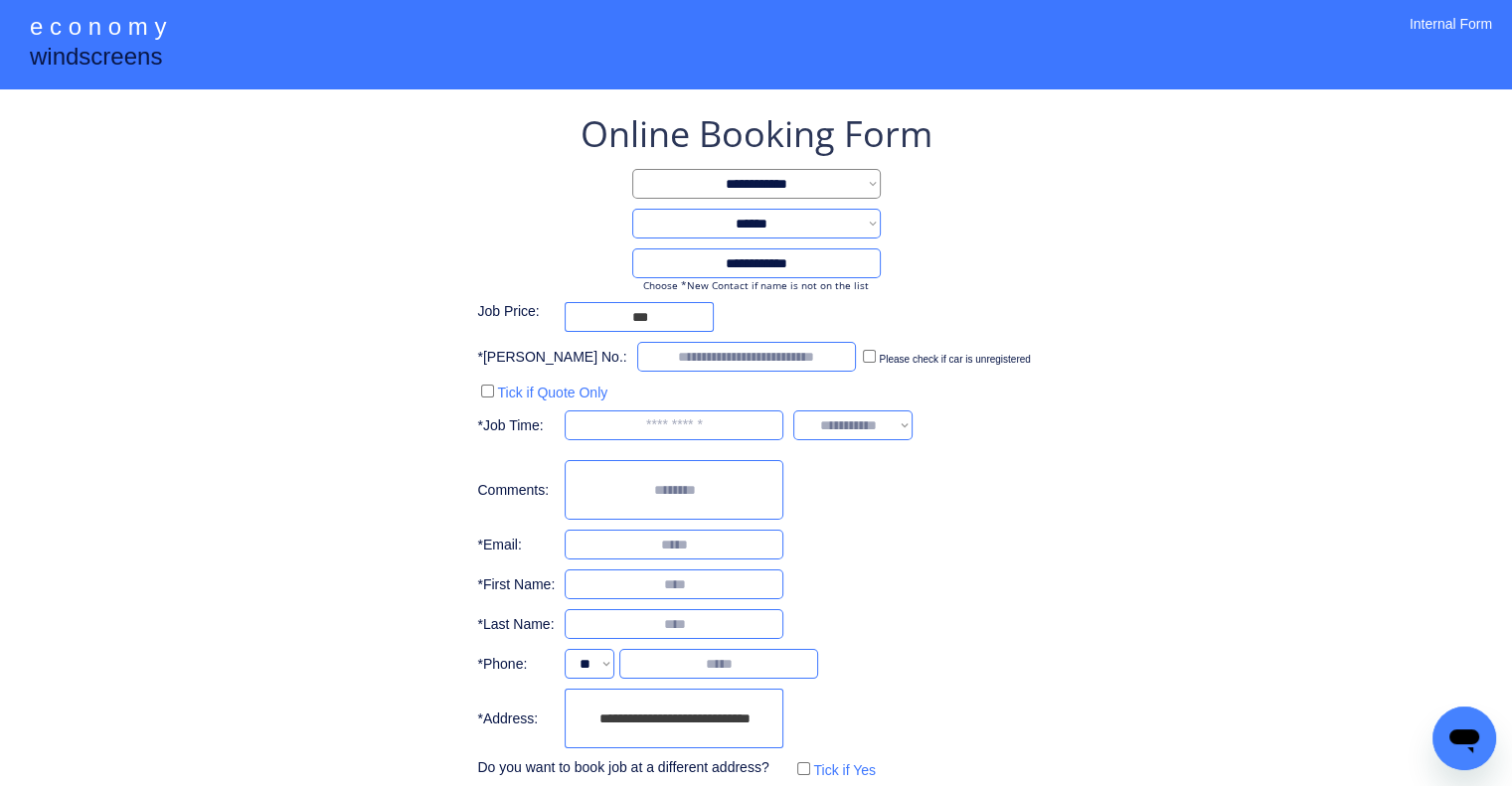 click on "**********" at bounding box center [756, 486] 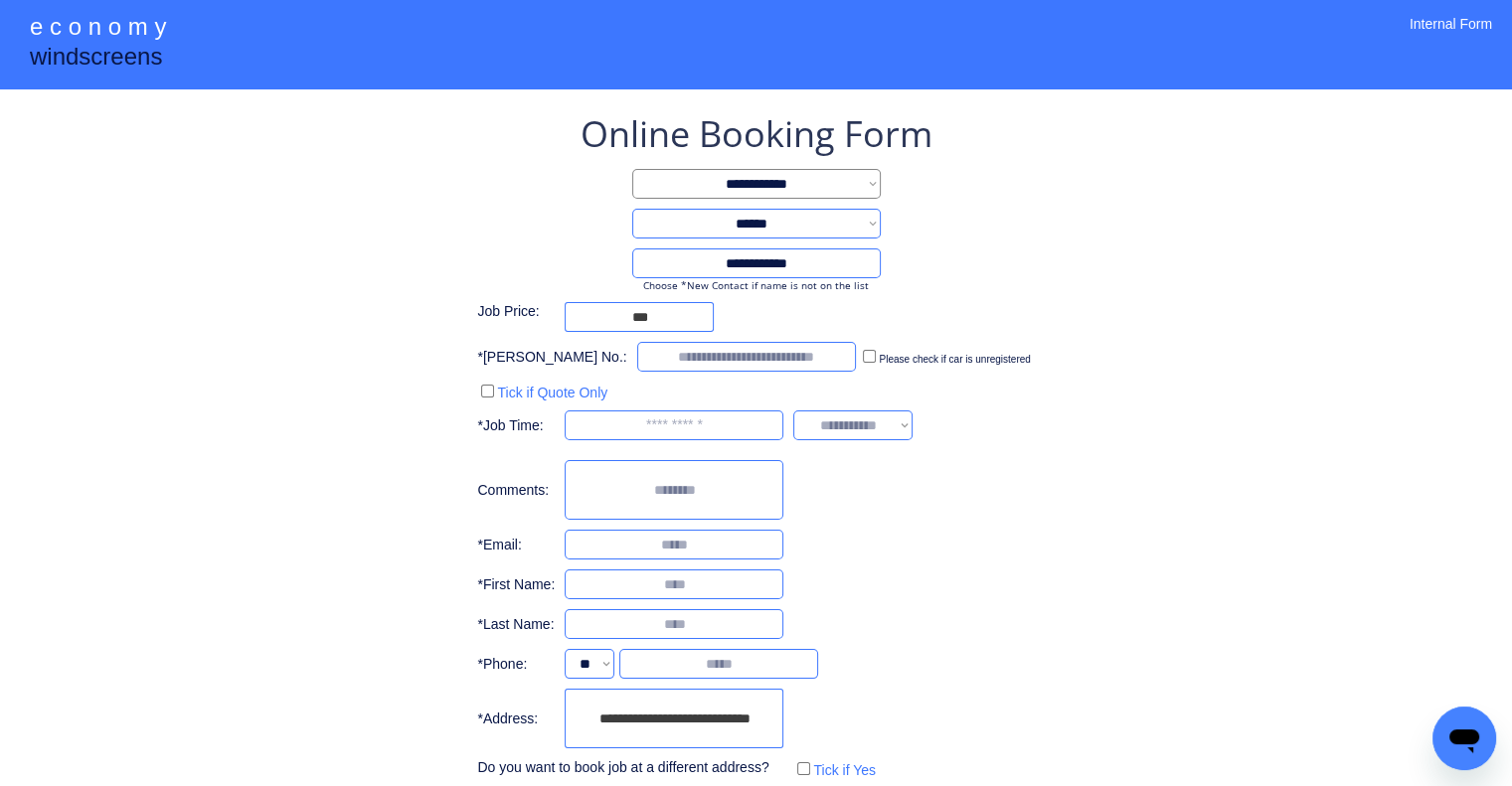 click on "**********" at bounding box center (756, 486) 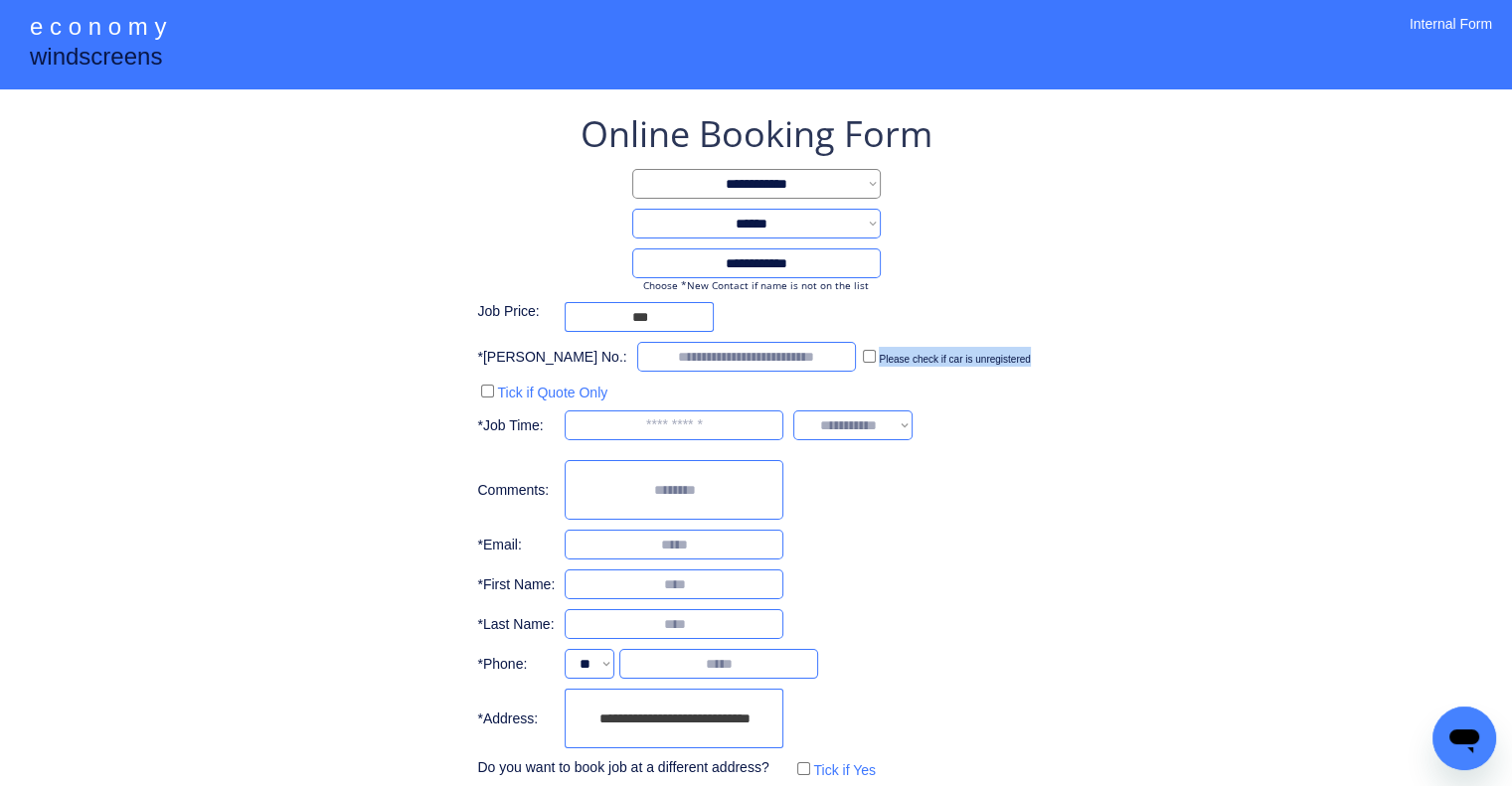 click on "**********" at bounding box center [756, 486] 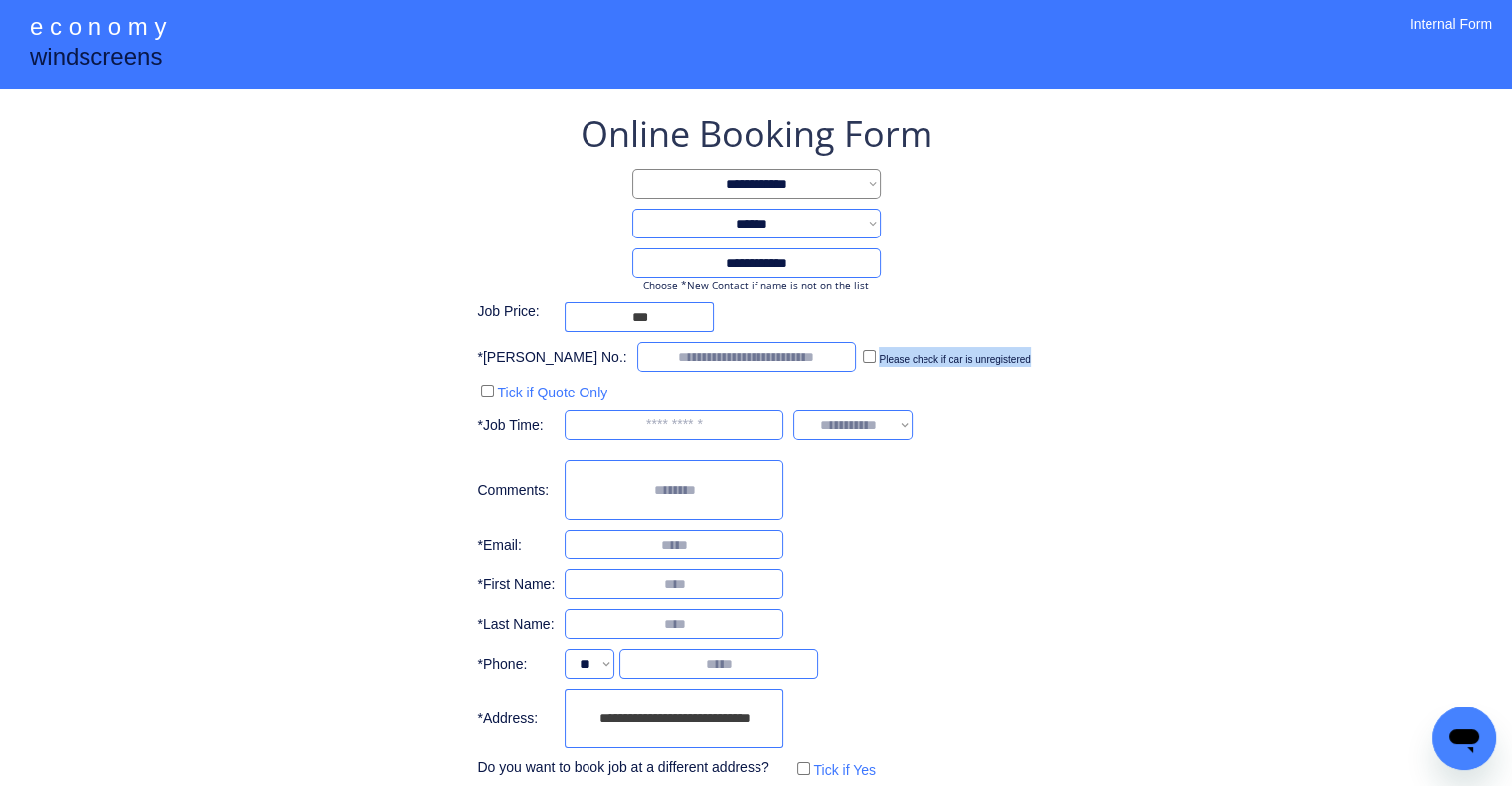 click on "**********" at bounding box center (756, 486) 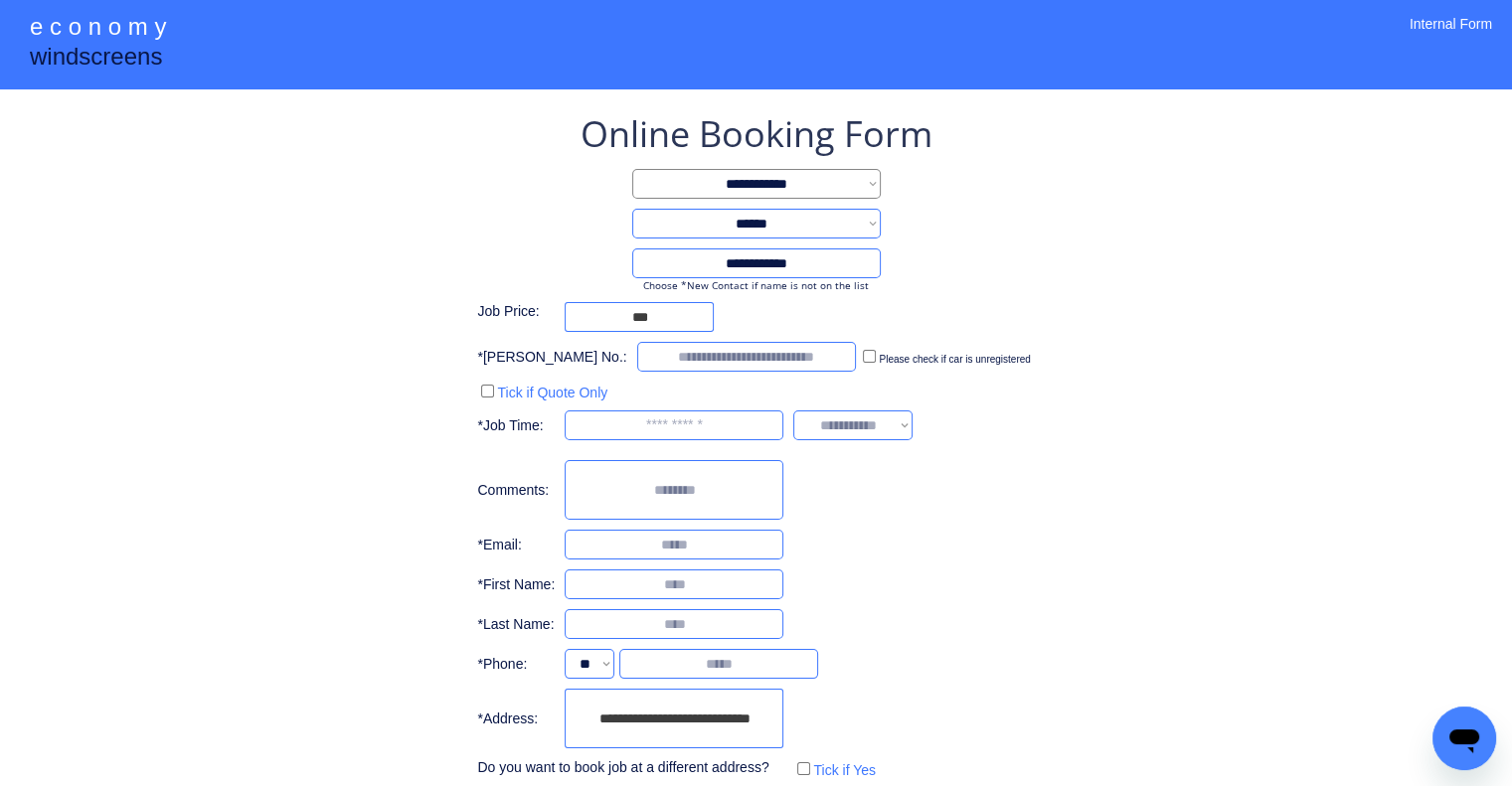 drag, startPoint x: 668, startPoint y: 318, endPoint x: 513, endPoint y: 325, distance: 155.15798 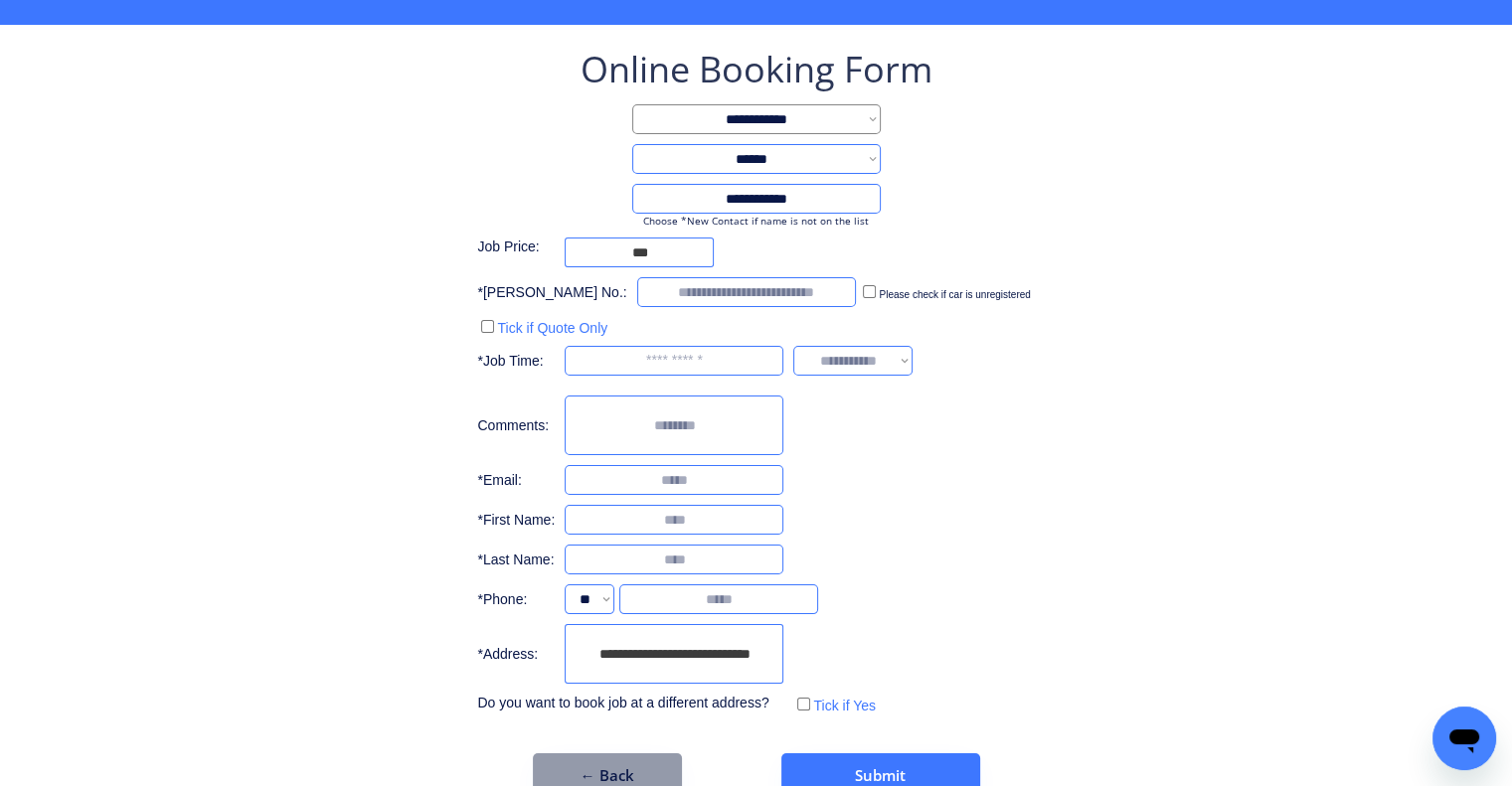 scroll, scrollTop: 99, scrollLeft: 0, axis: vertical 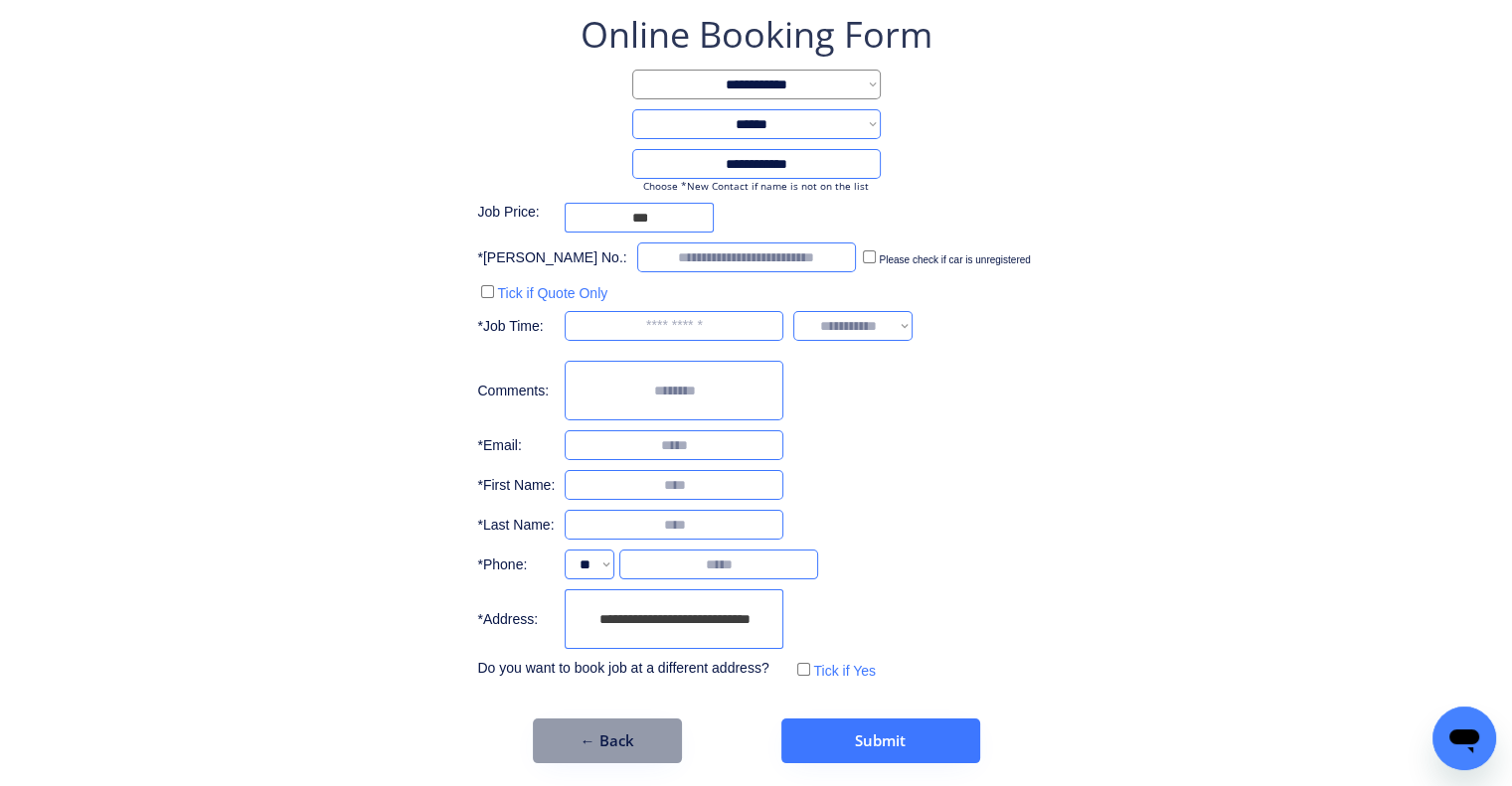type on "***" 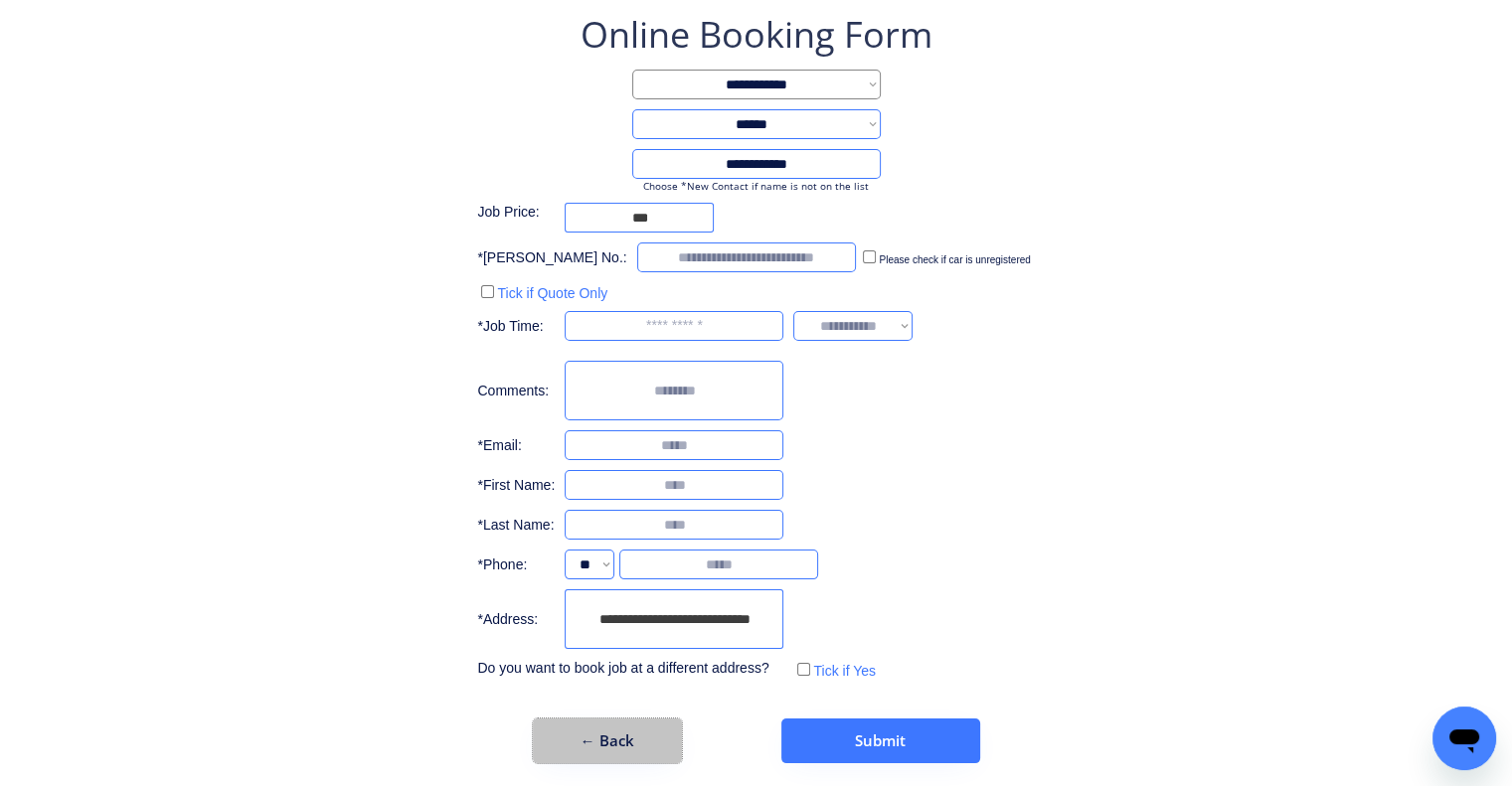 click on "←   Back" at bounding box center [607, 740] 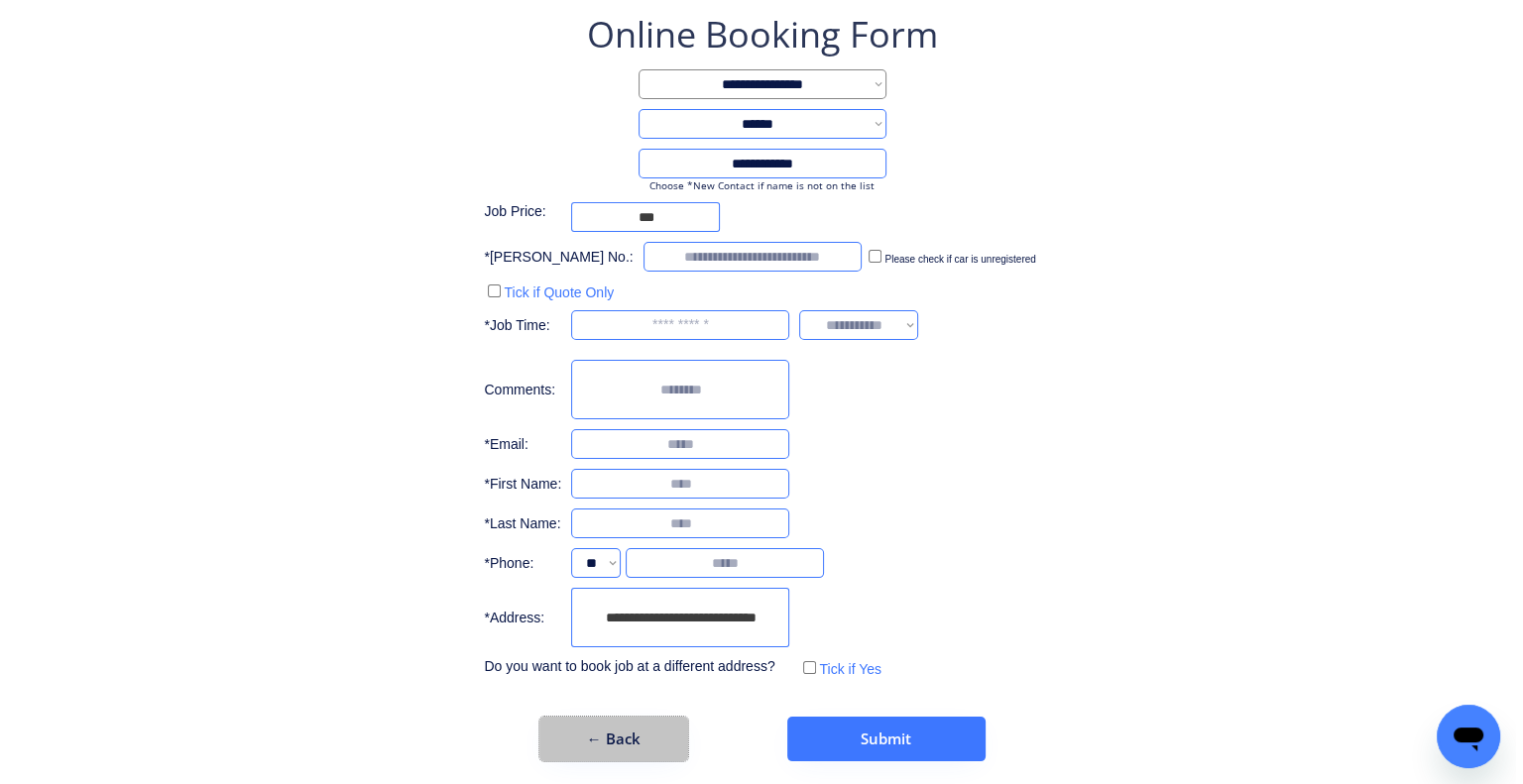 scroll, scrollTop: 0, scrollLeft: 0, axis: both 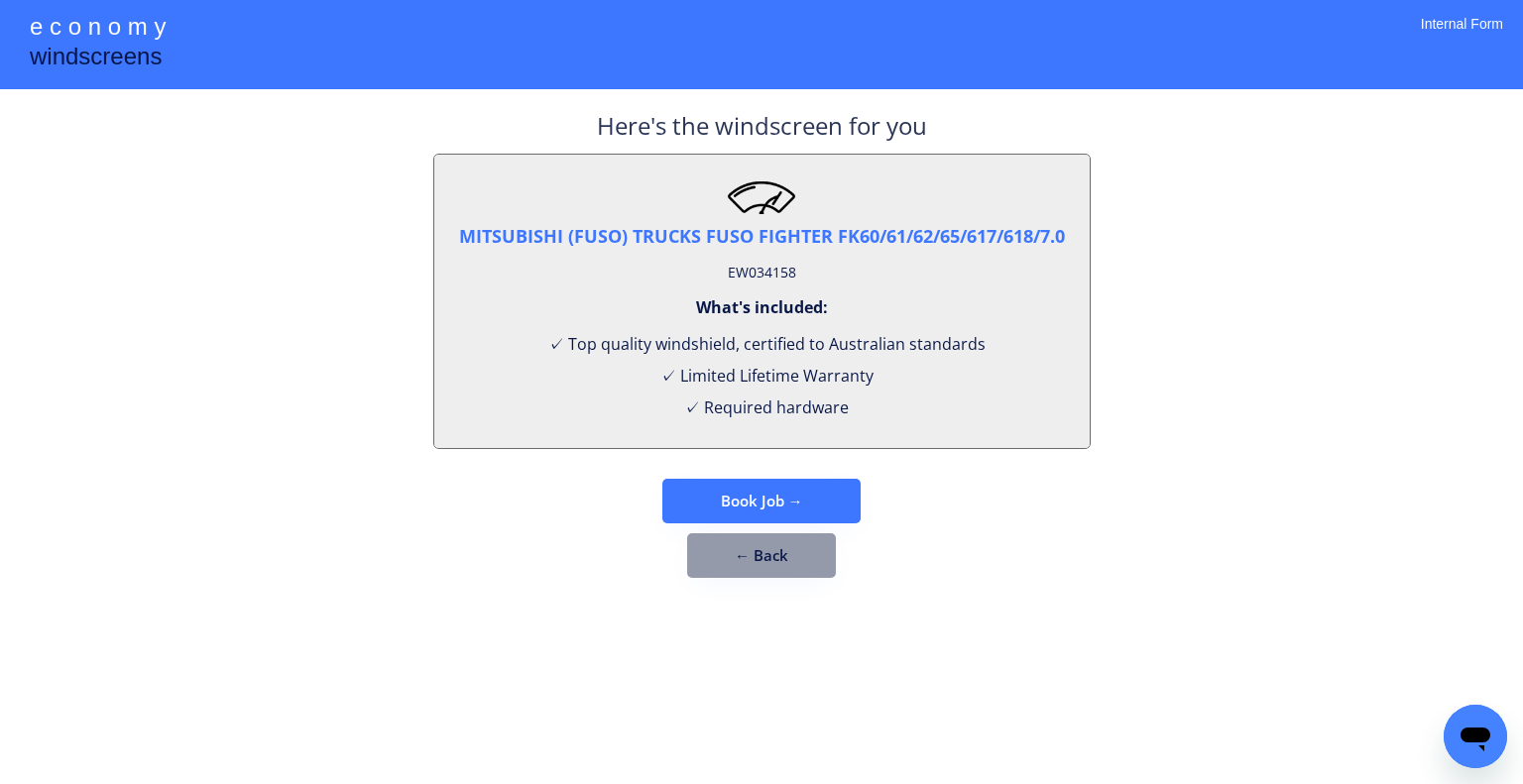 click on "EW034158" at bounding box center [762, 273] 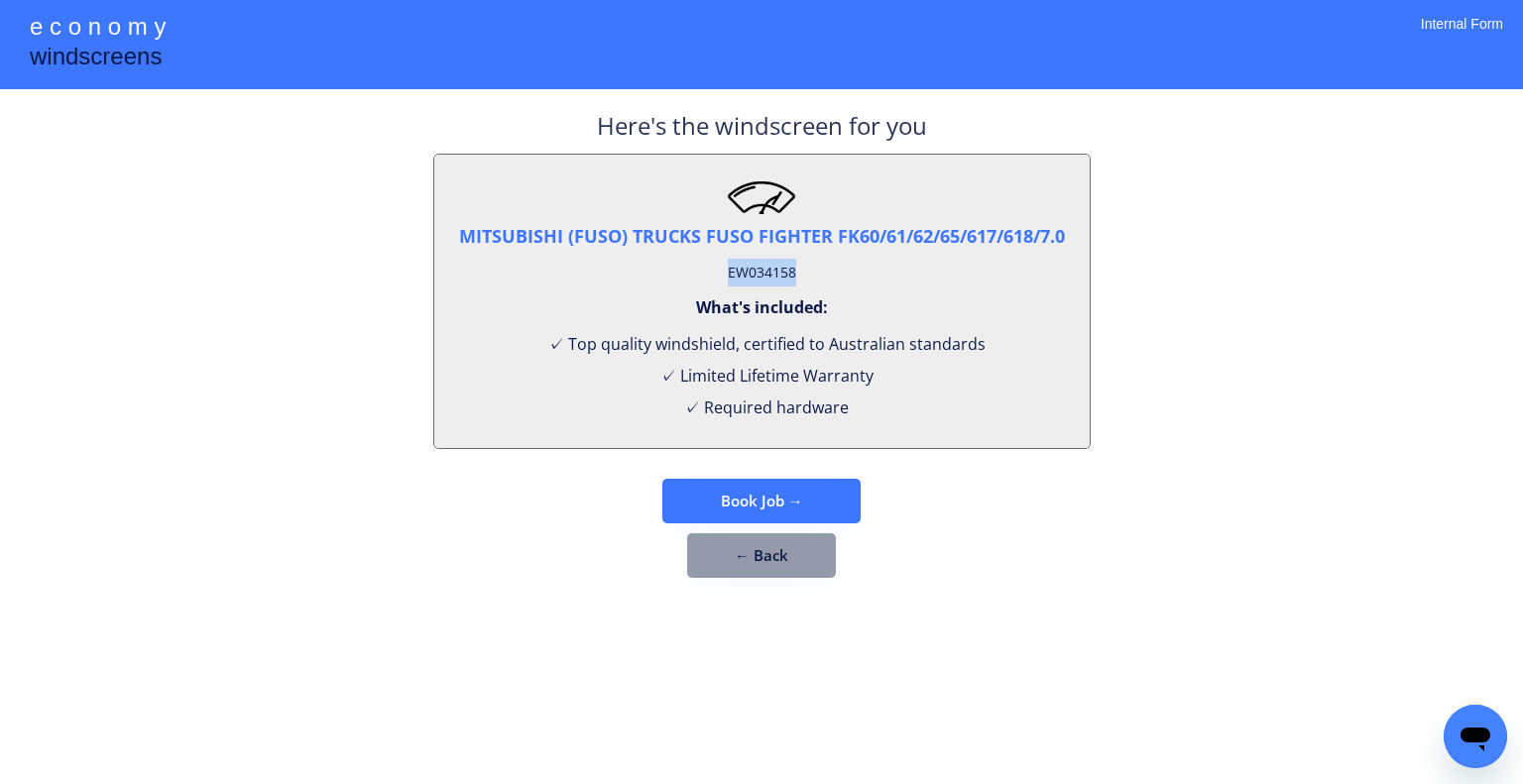 click on "EW034158" at bounding box center [762, 273] 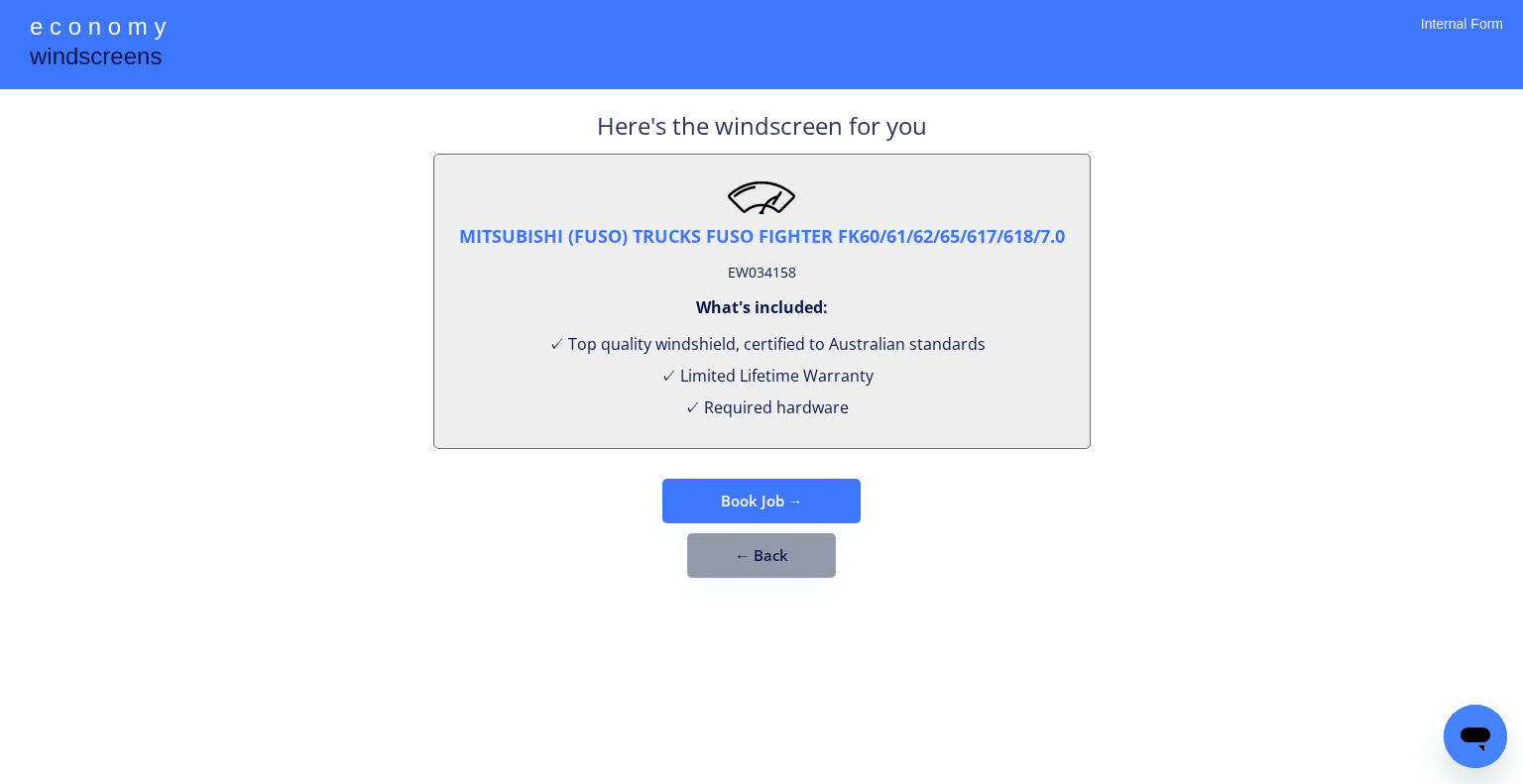click on "Here's the windscreen for you MITSUBISHI (FUSO) TRUCKS FUSO FIGHTER FK60/61/62/65/617/618/7.0 EW034158 What's included: ✓ Top quality windshield, certified to Australian standards
✓ Limited Lifetime Warranty ✓ Required hardware Book Job    →   ←   Back" at bounding box center [762, 343] 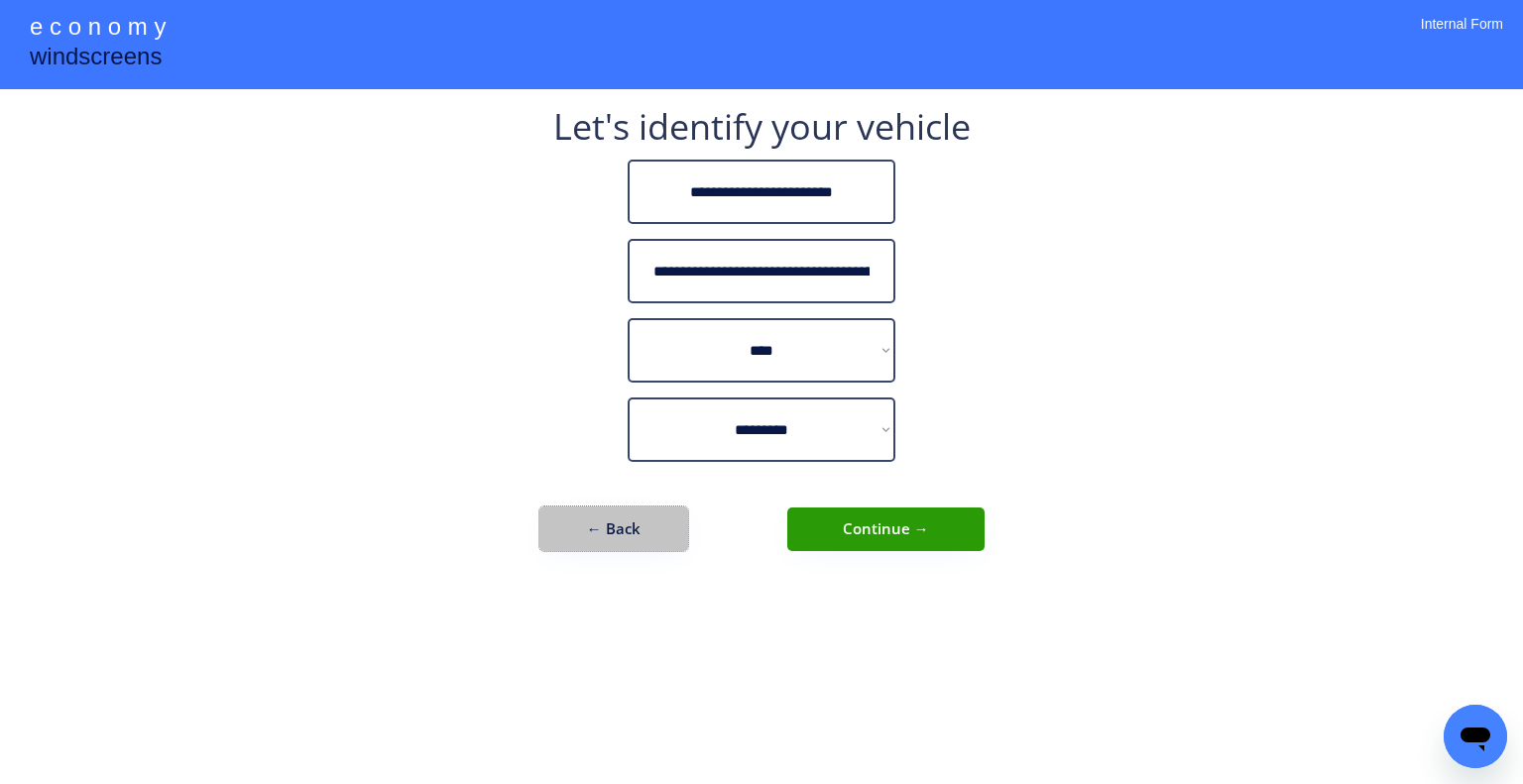 click on "←   Back" at bounding box center [614, 528] 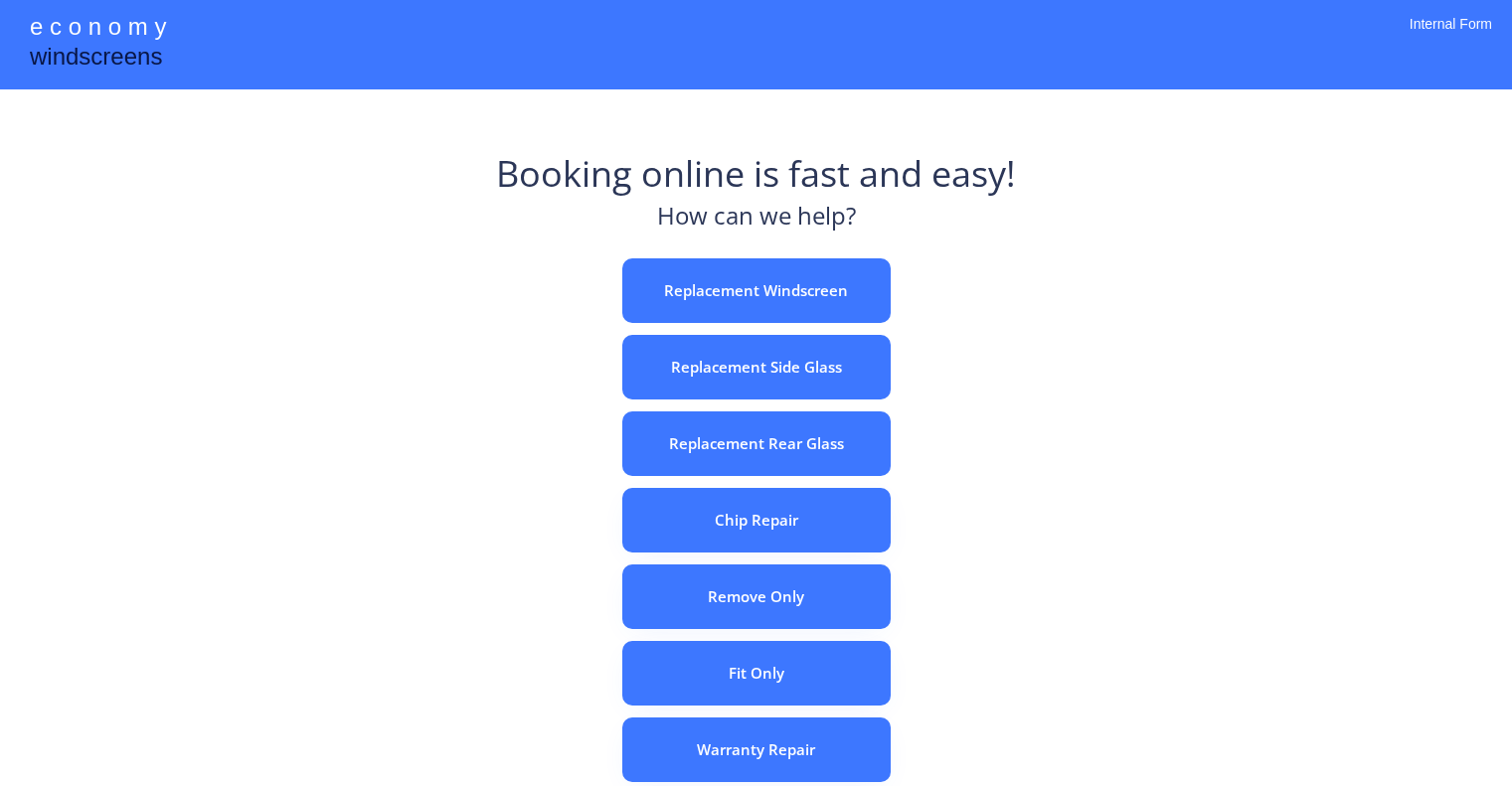 scroll, scrollTop: 0, scrollLeft: 0, axis: both 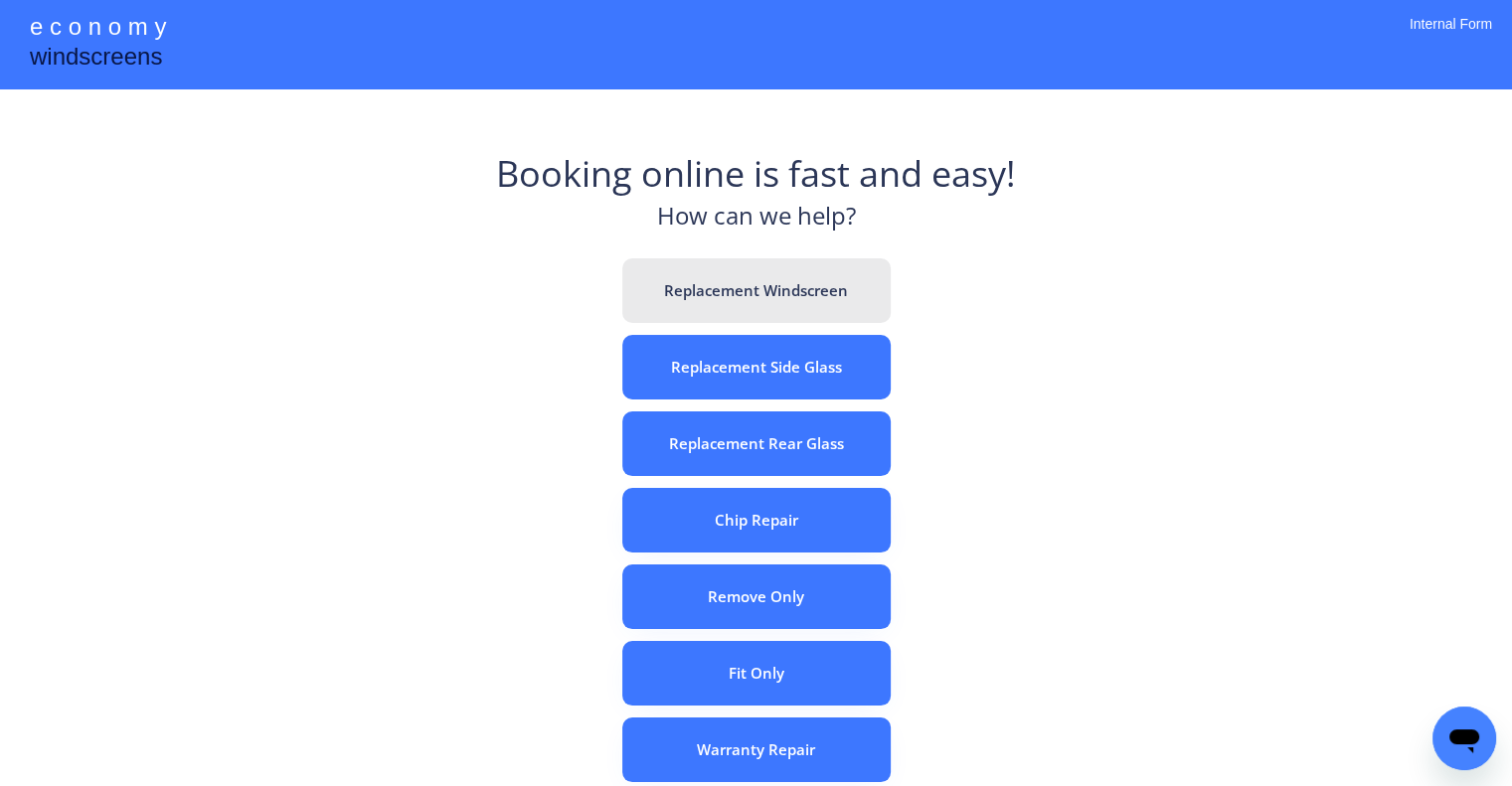 click on "Replacement Windscreen" at bounding box center (756, 290) 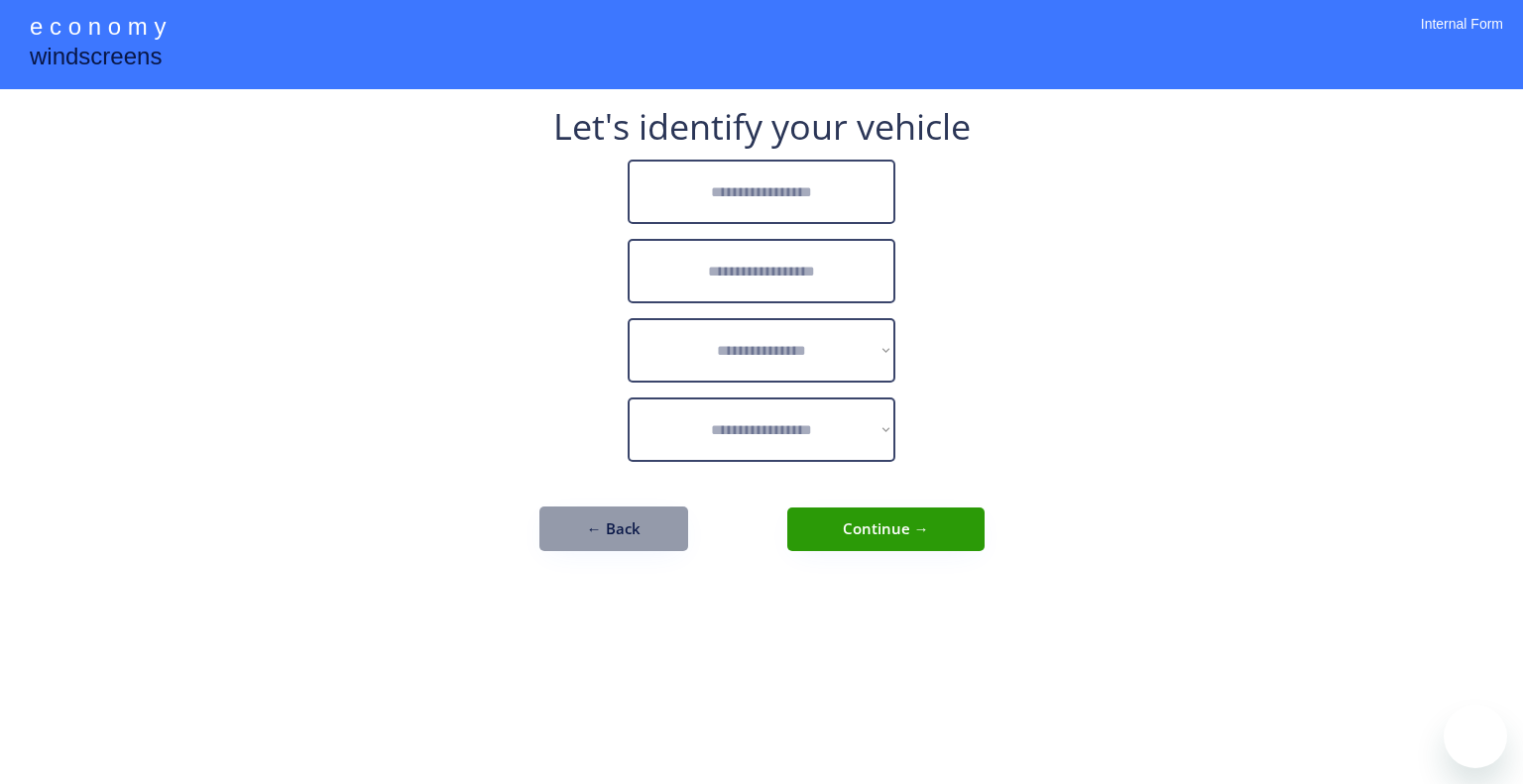scroll, scrollTop: 0, scrollLeft: 0, axis: both 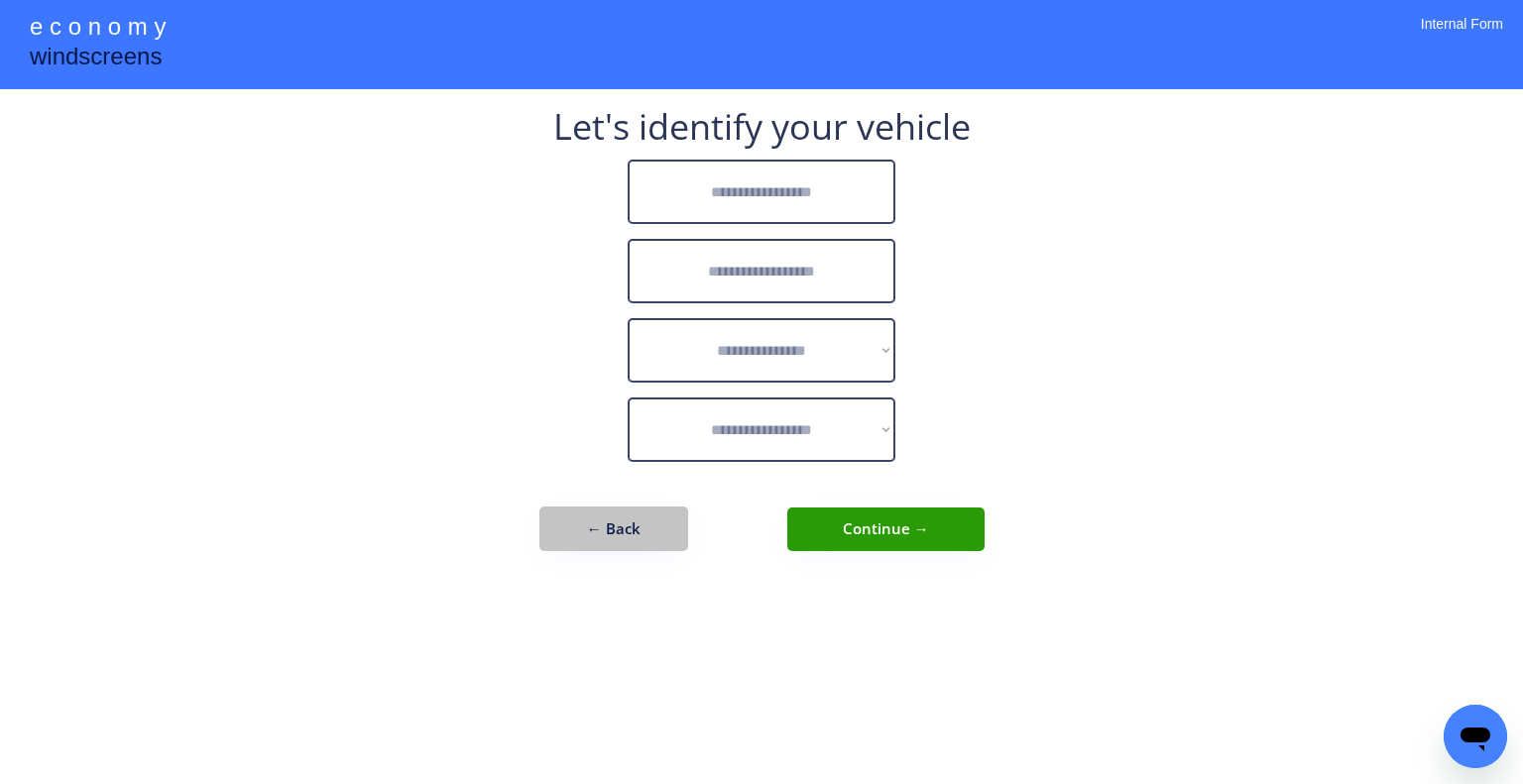click on "←   Back" at bounding box center (614, 528) 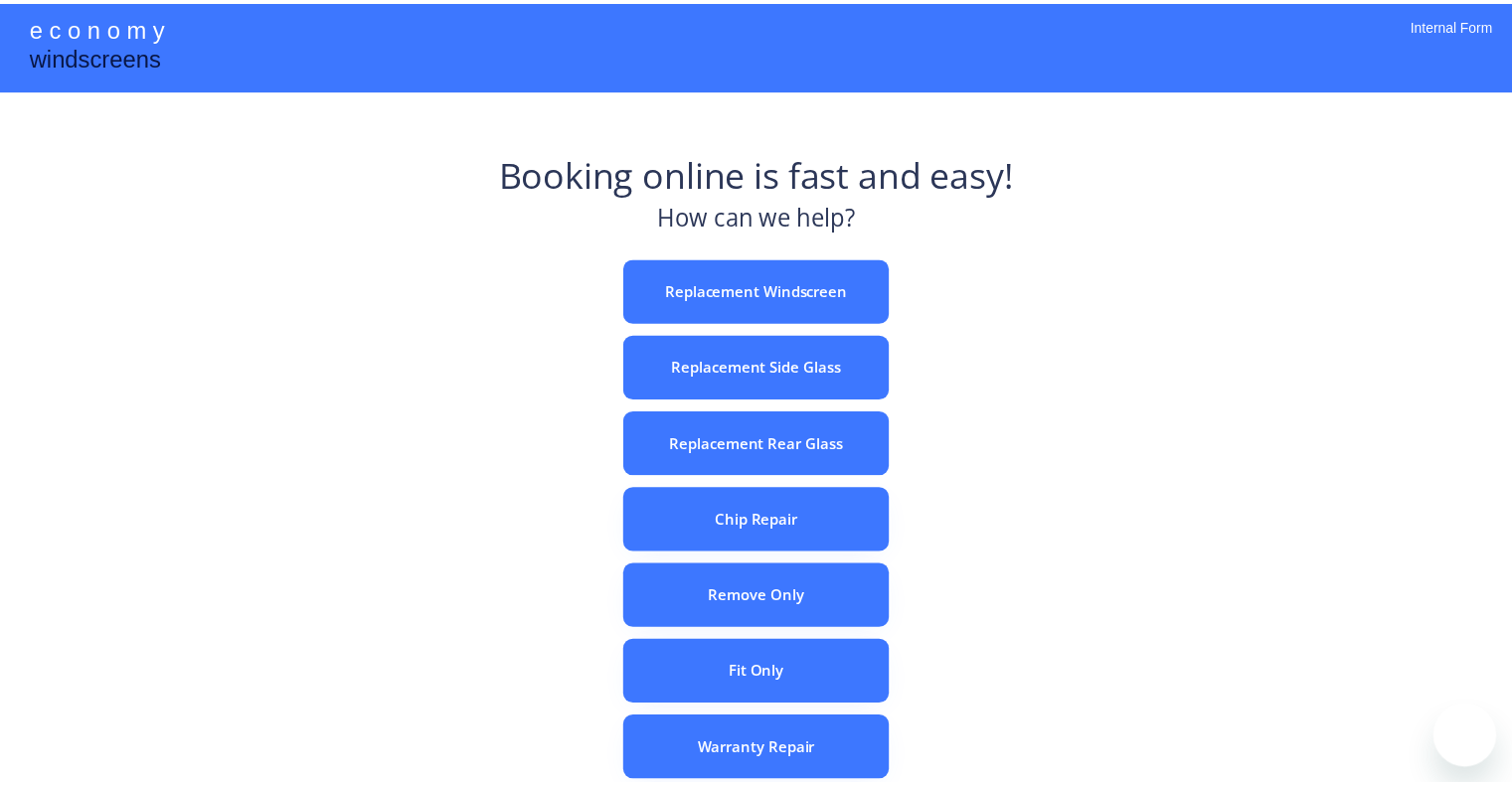 scroll, scrollTop: 0, scrollLeft: 0, axis: both 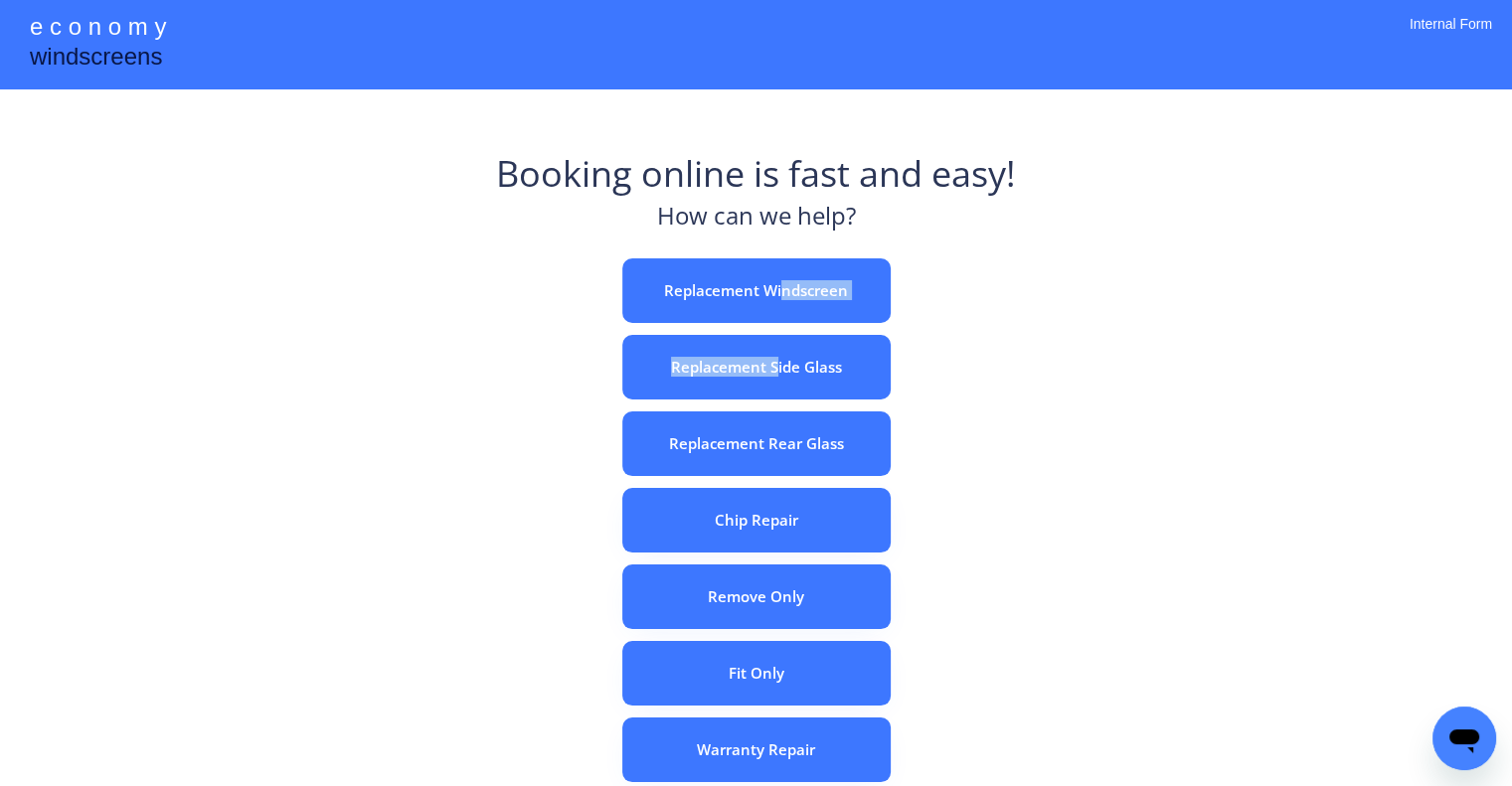 drag, startPoint x: 778, startPoint y: 333, endPoint x: 785, endPoint y: 295, distance: 38.63936 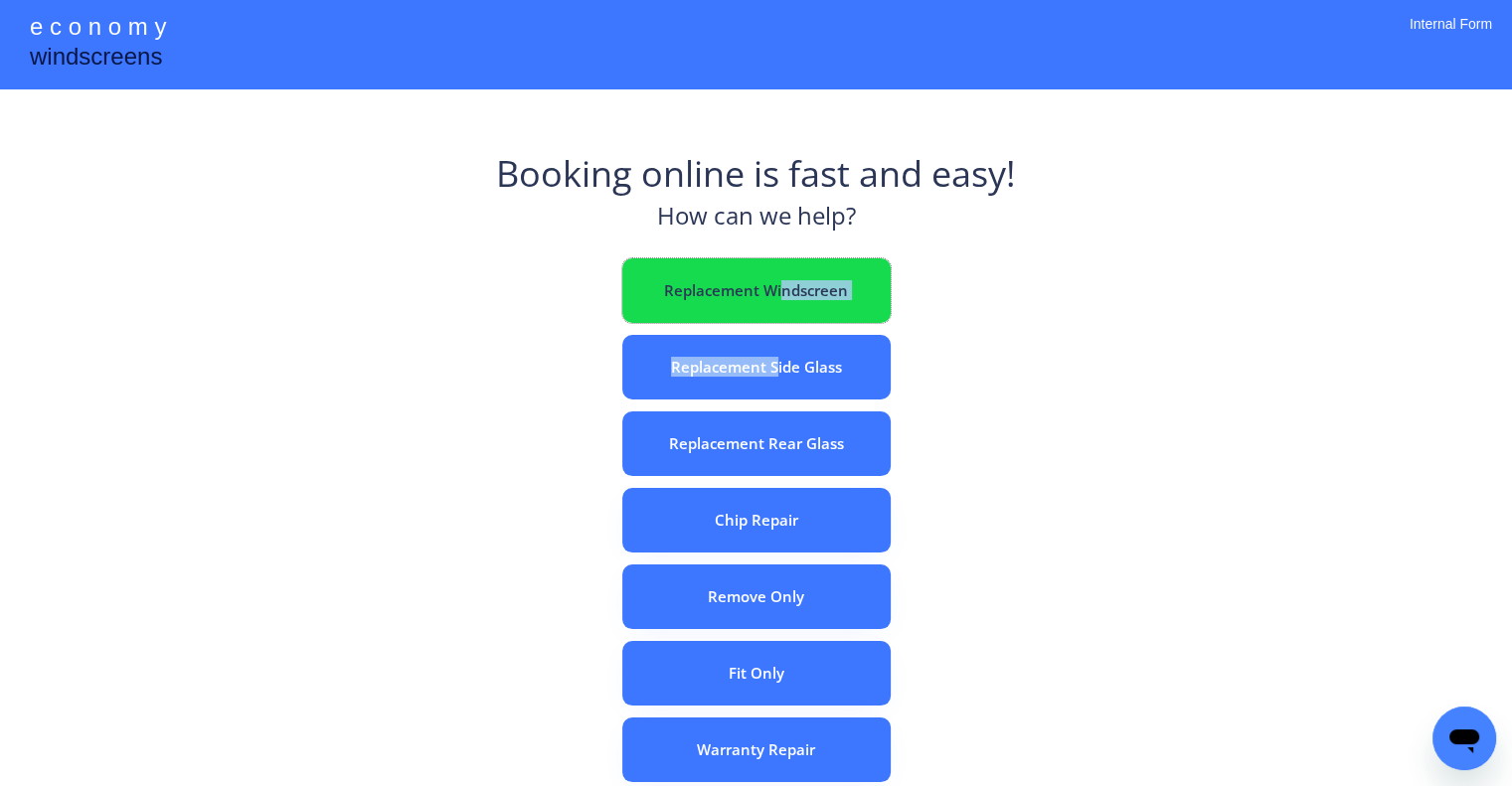 click on "Replacement Windscreen" at bounding box center (756, 290) 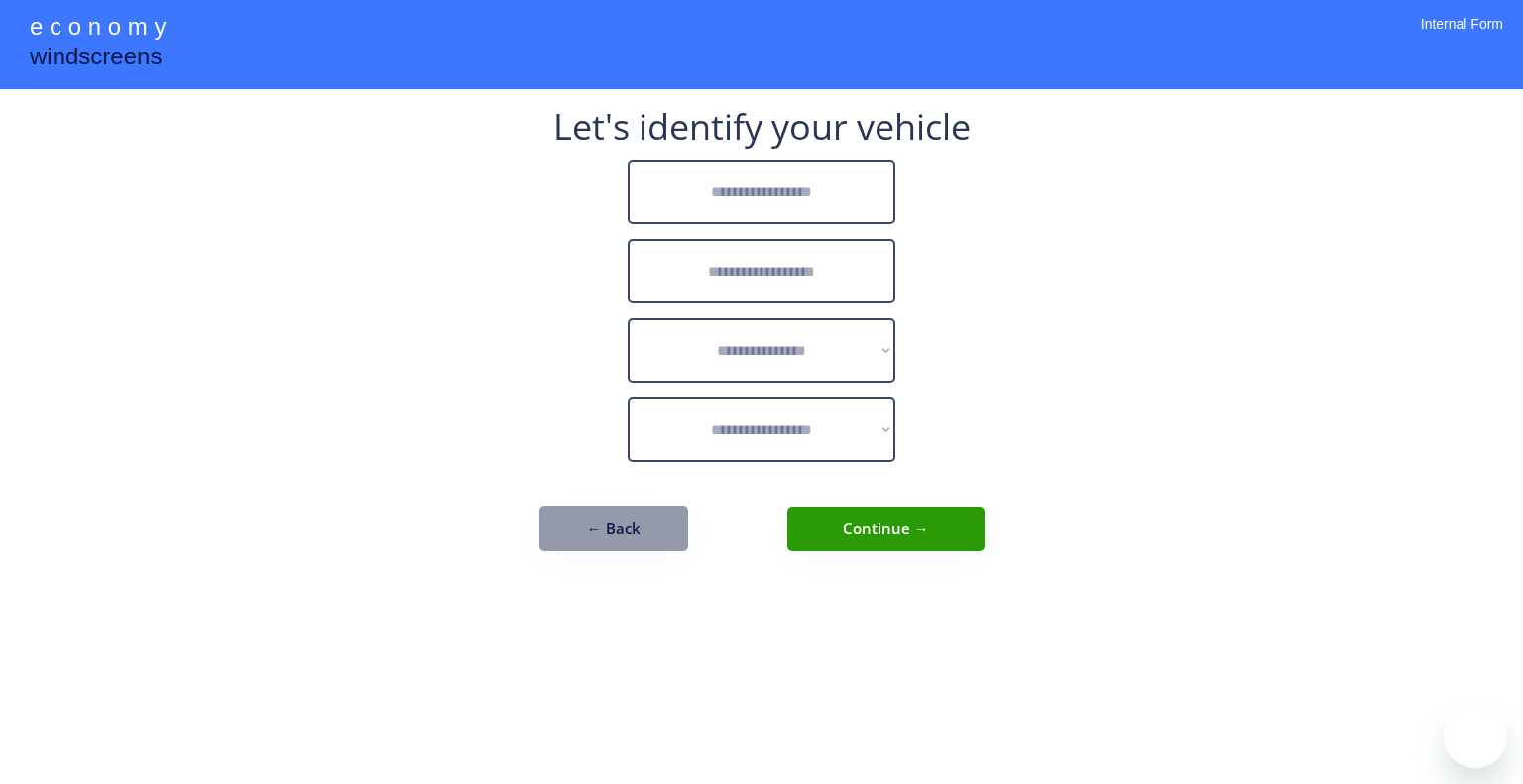 scroll, scrollTop: 0, scrollLeft: 0, axis: both 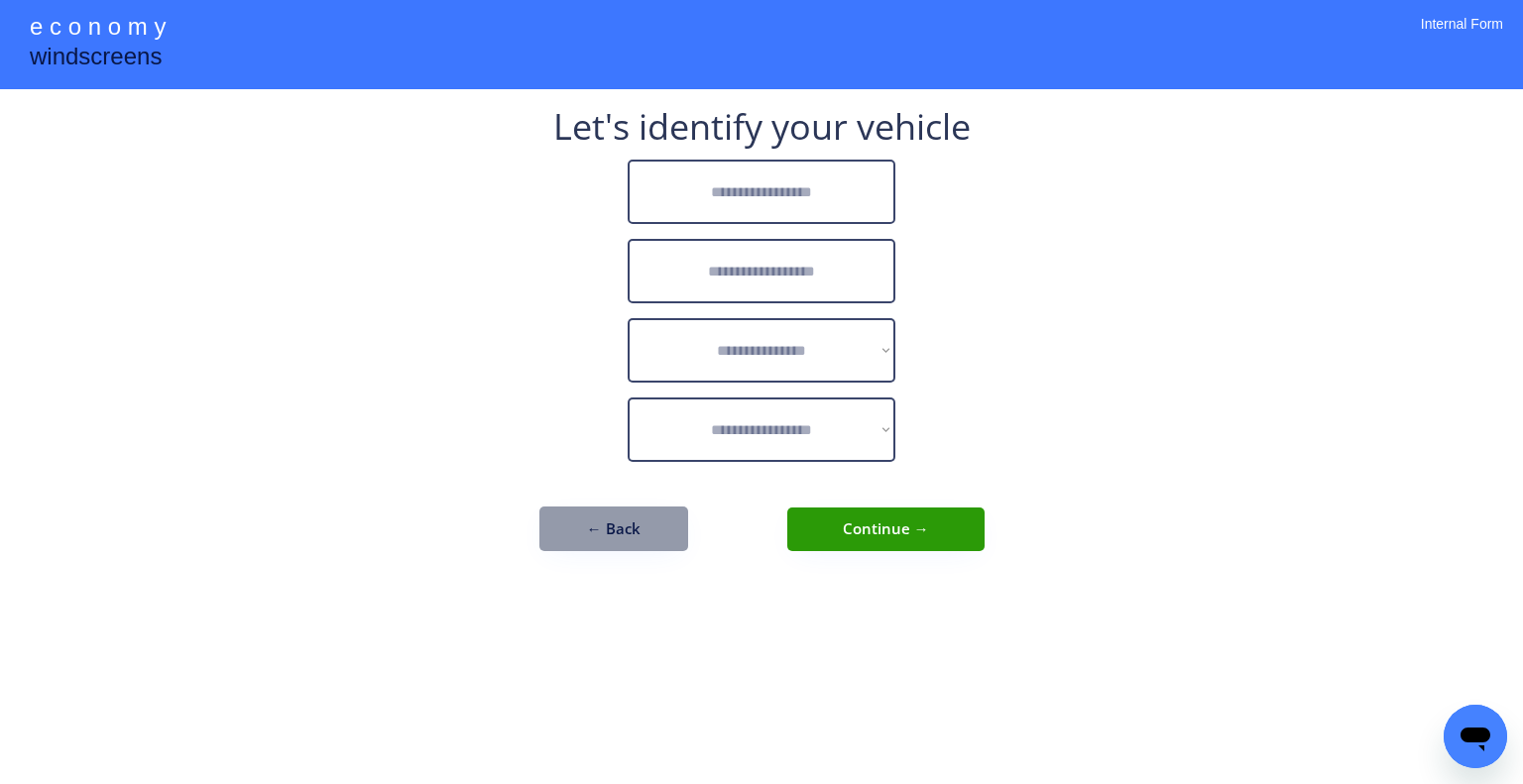 click at bounding box center [762, 191] 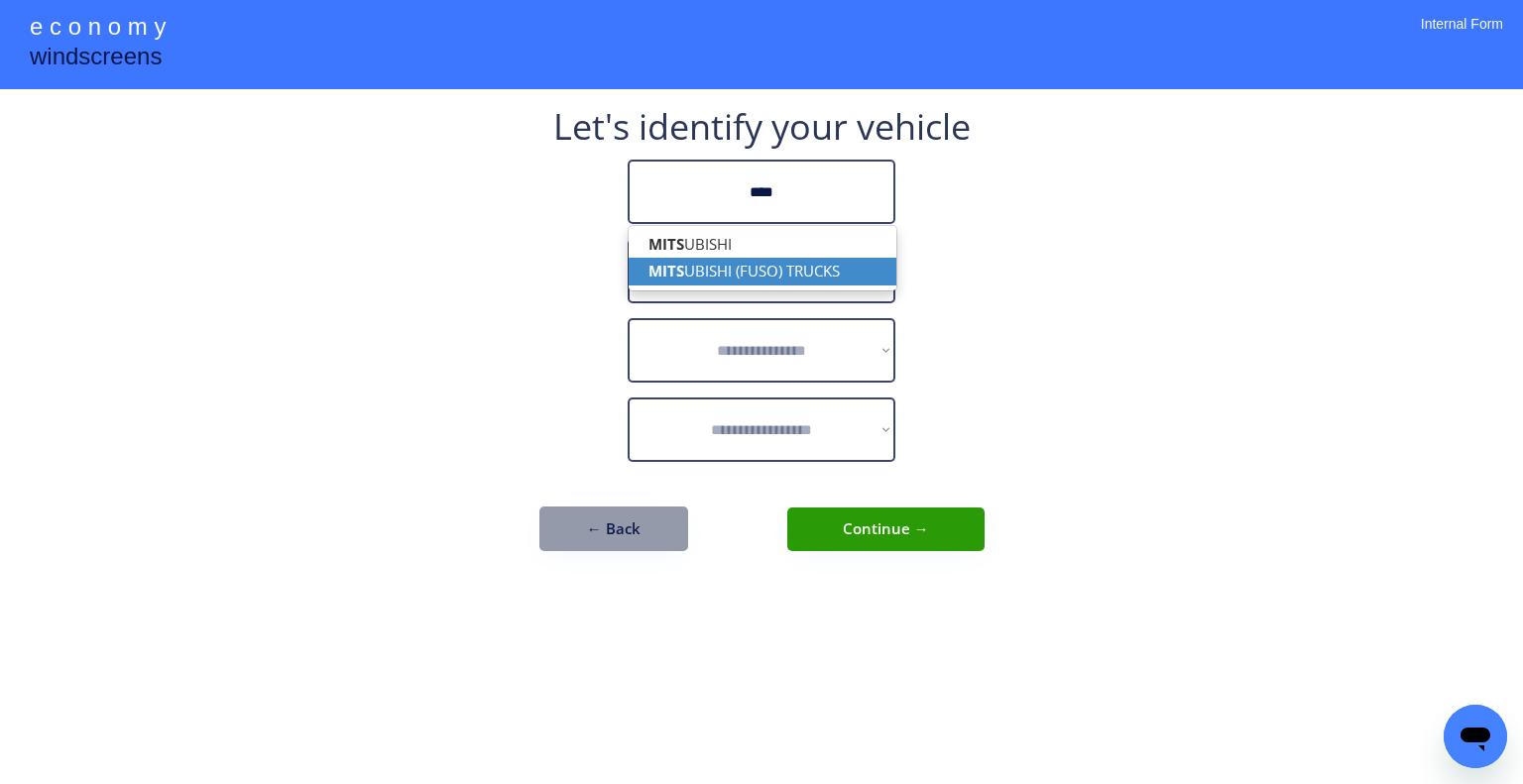click on "MITS UBISHI (FUSO) TRUCKS" at bounding box center (762, 271) 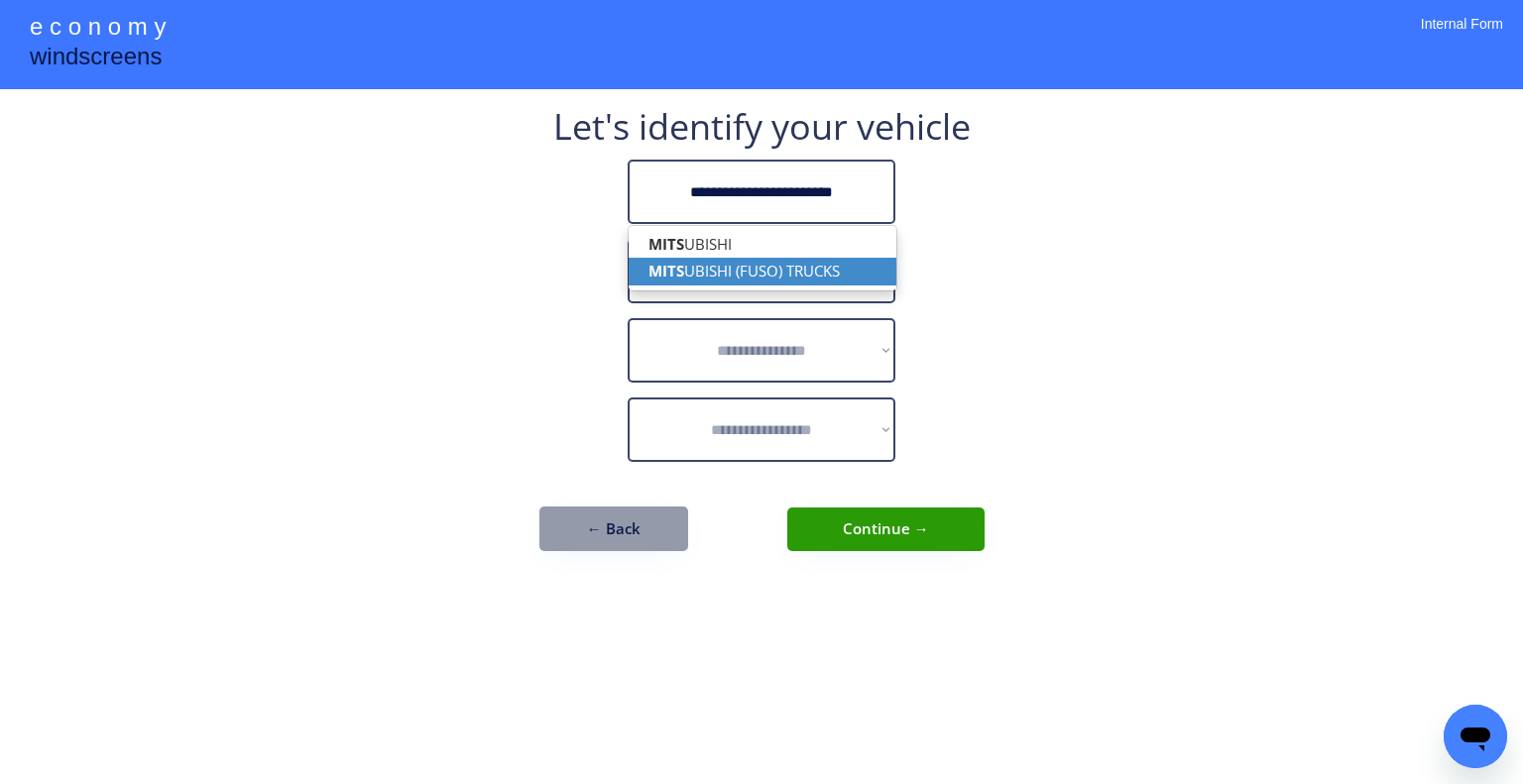 type on "**********" 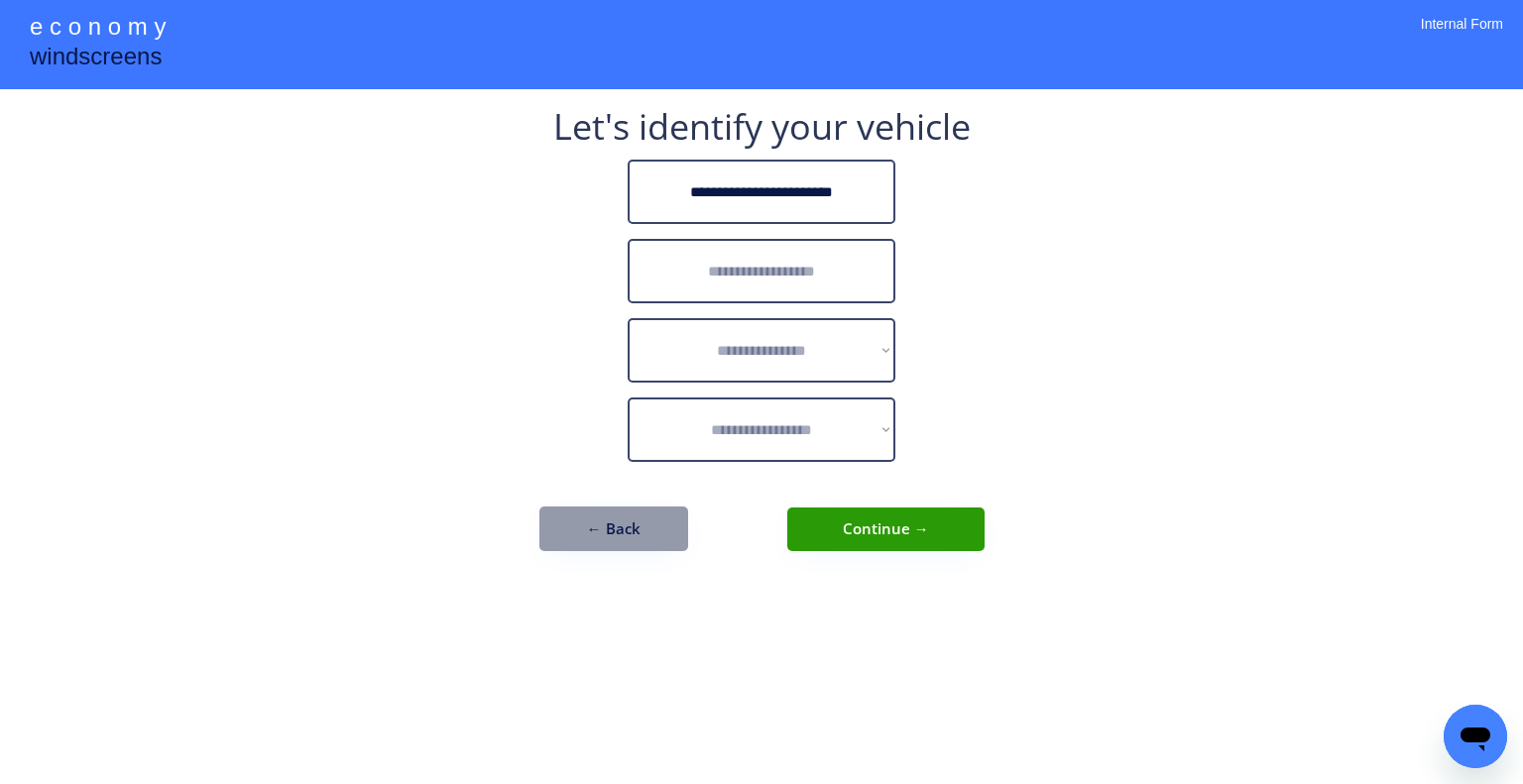 click at bounding box center [762, 271] 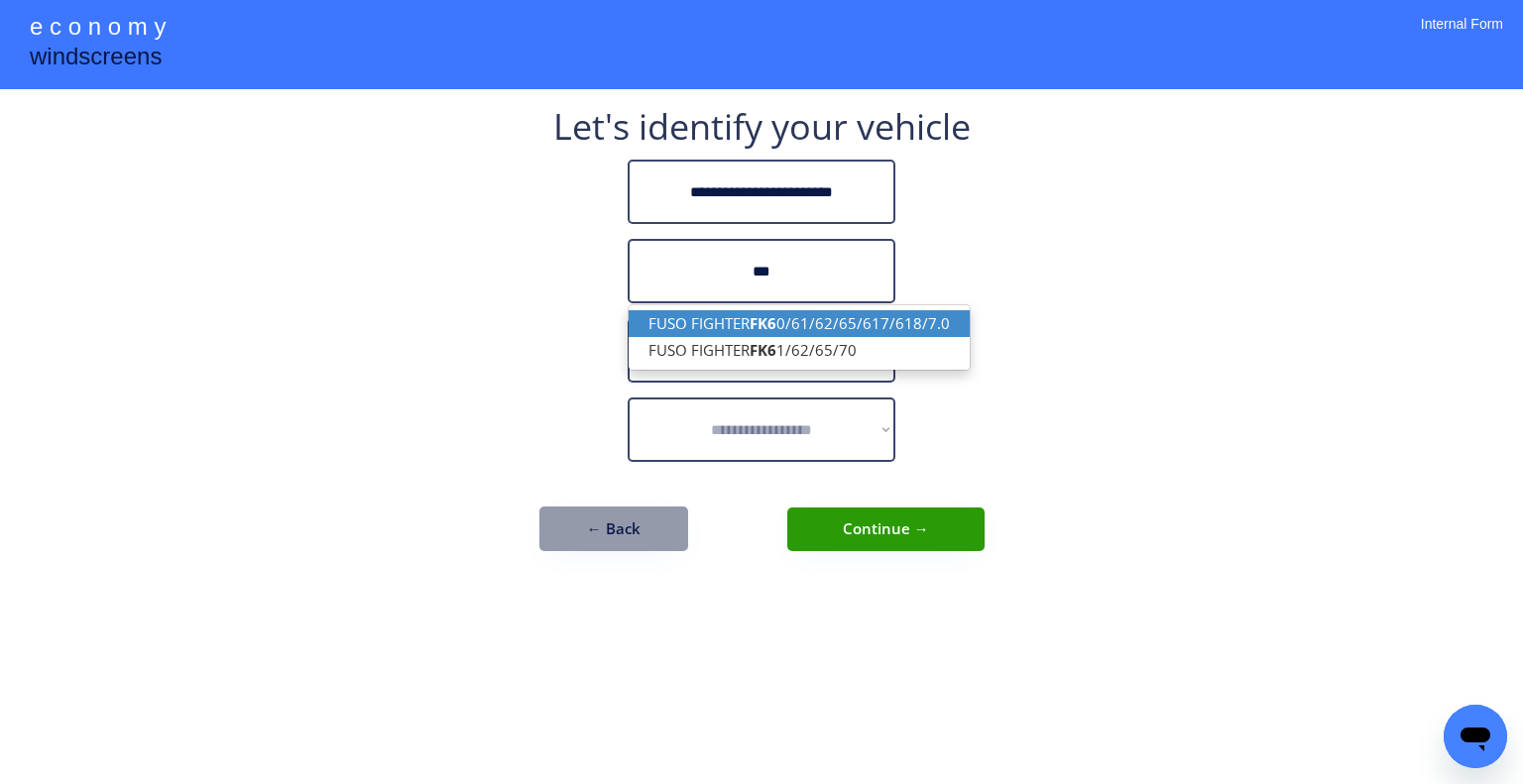 click on "FUSO FIGHTER  FK6 0/61/62/65/617/618/7.0" at bounding box center [799, 323] 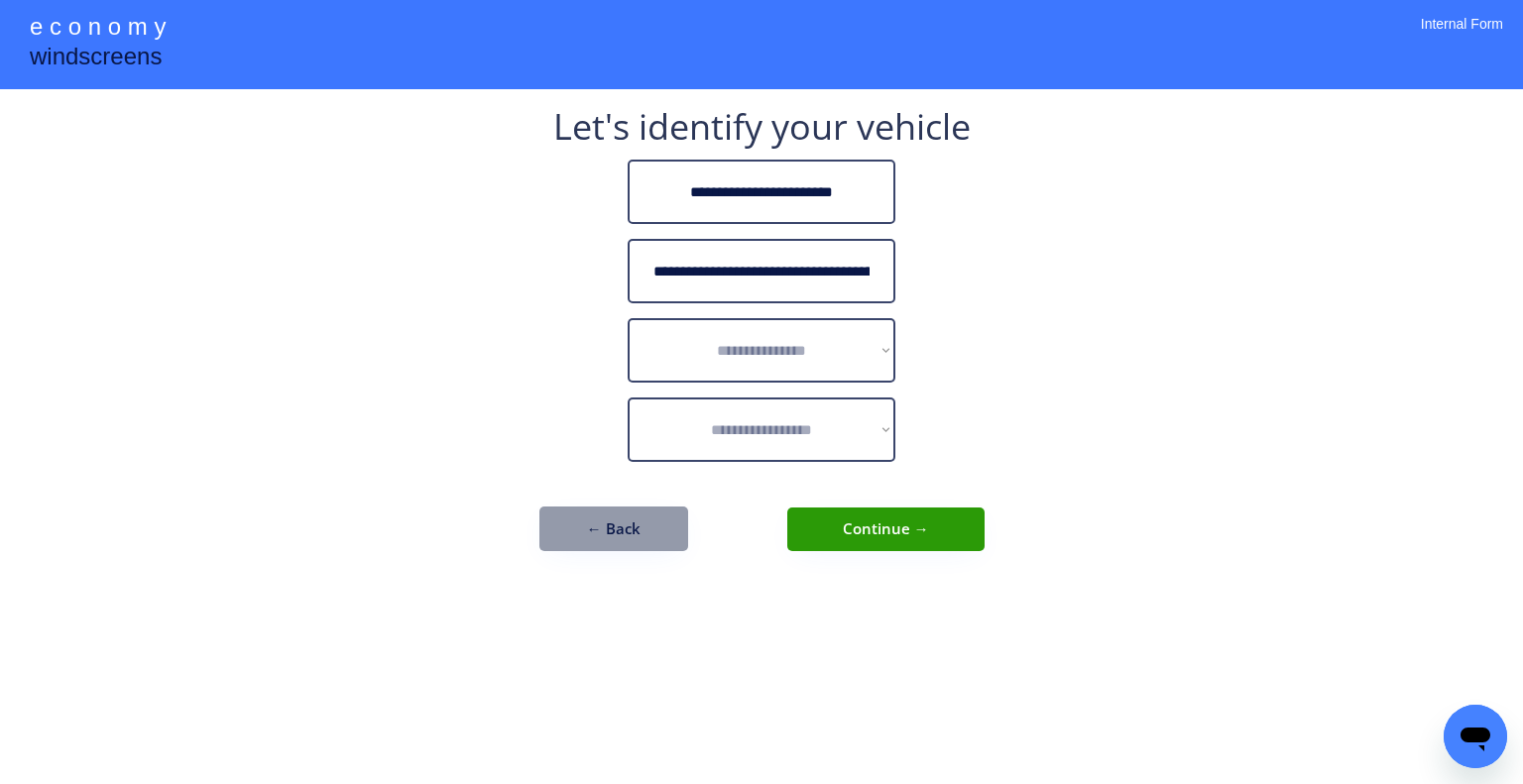 type on "**********" 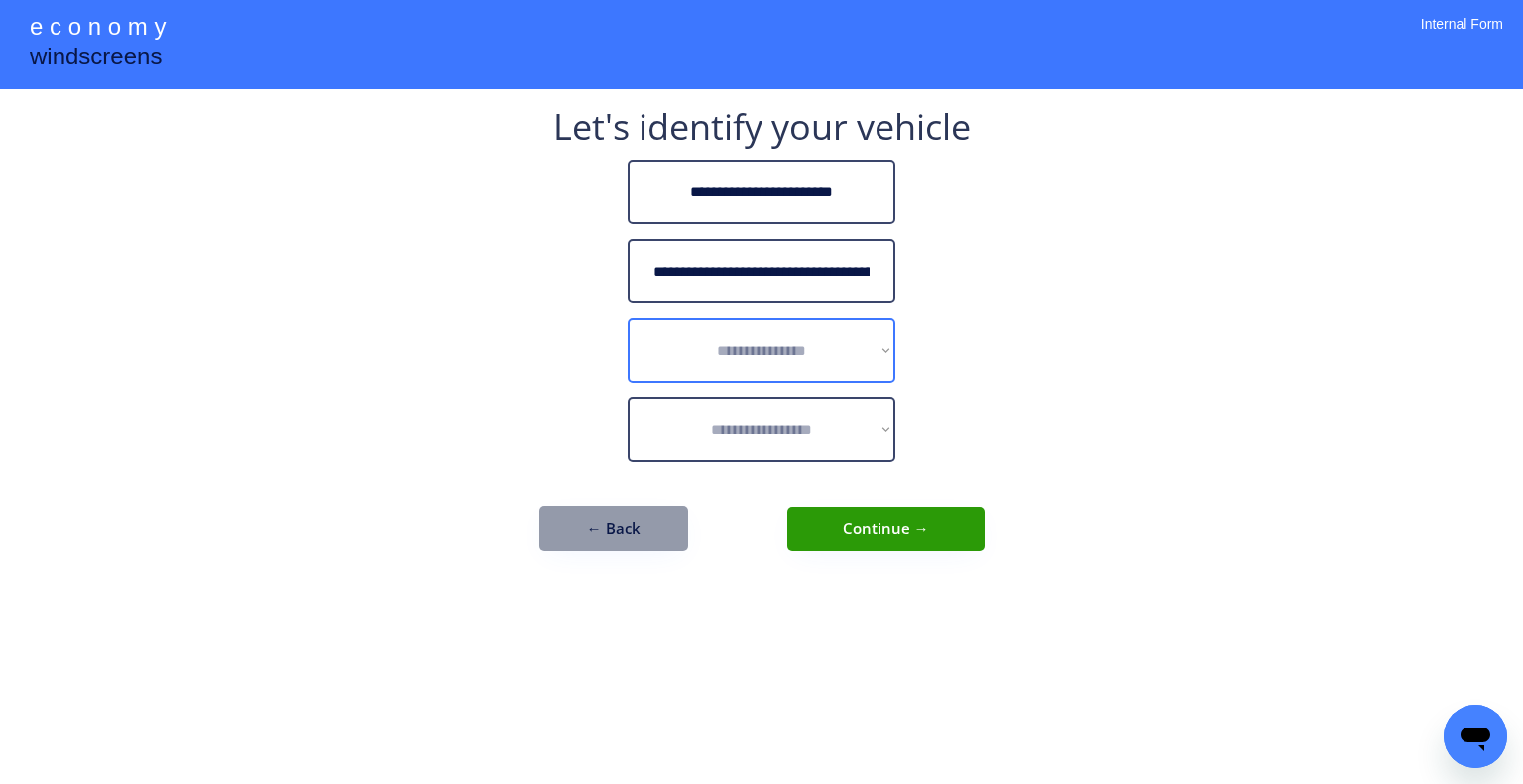 click on "**********" at bounding box center [762, 350] 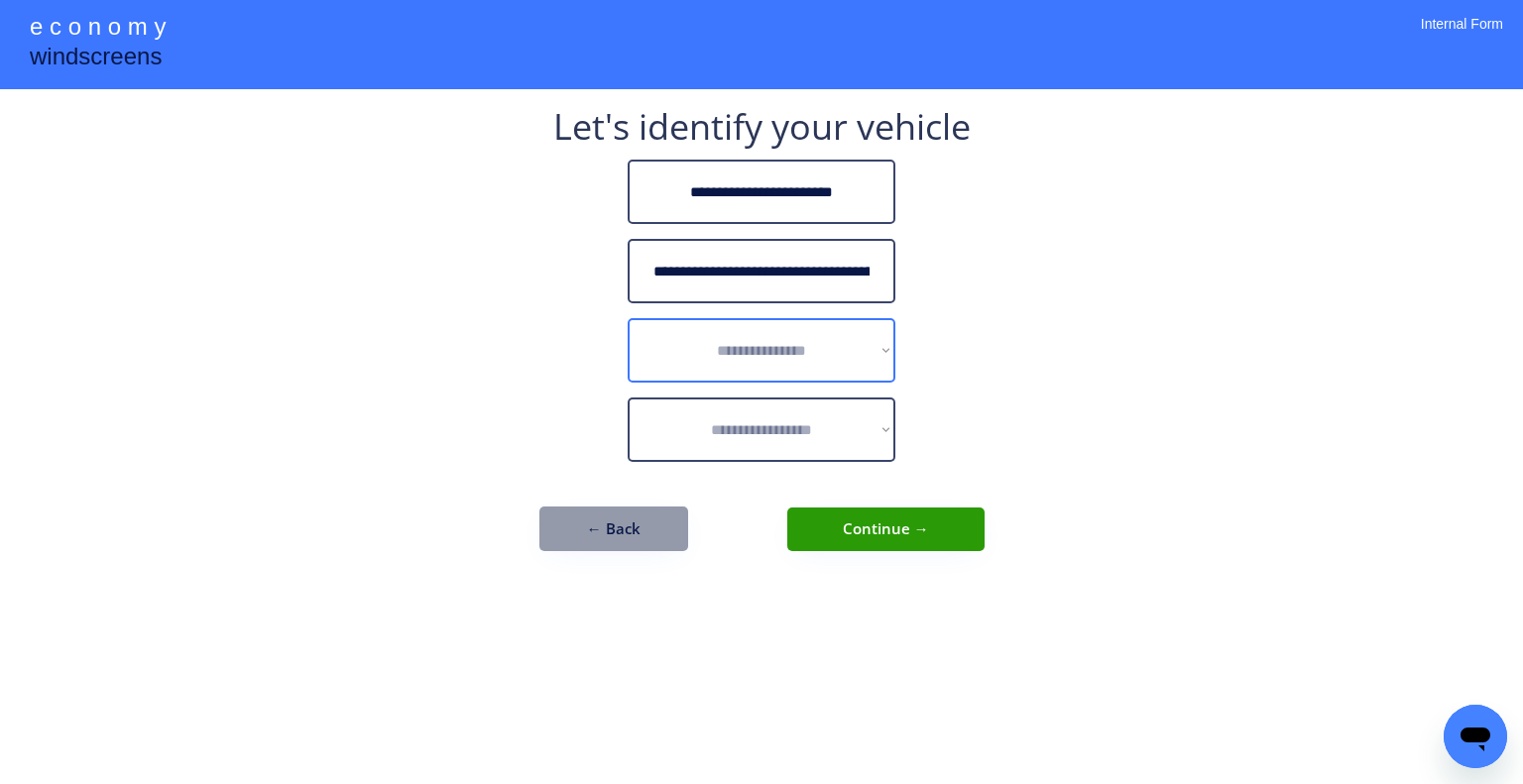 select on "******" 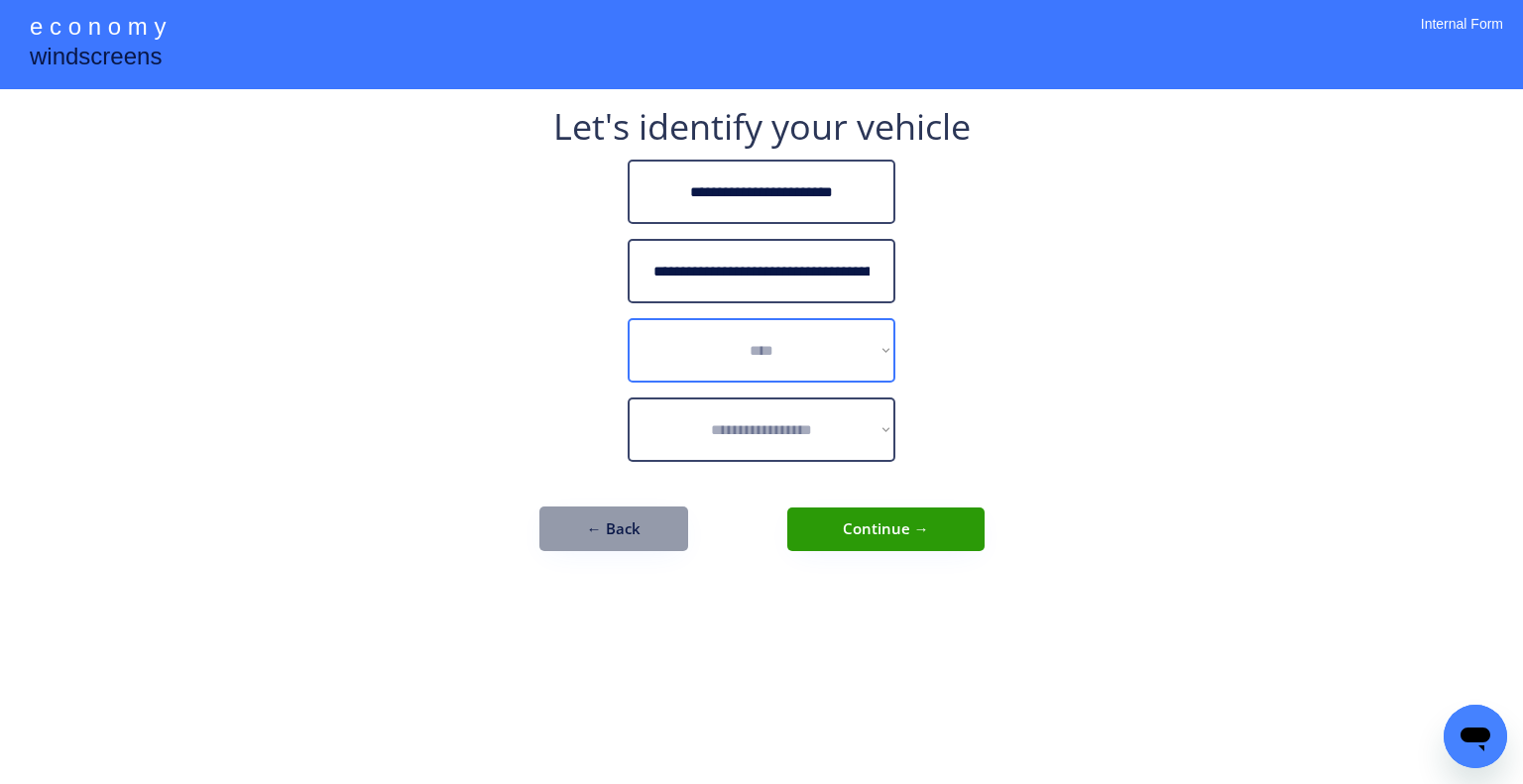 click on "**********" at bounding box center [762, 350] 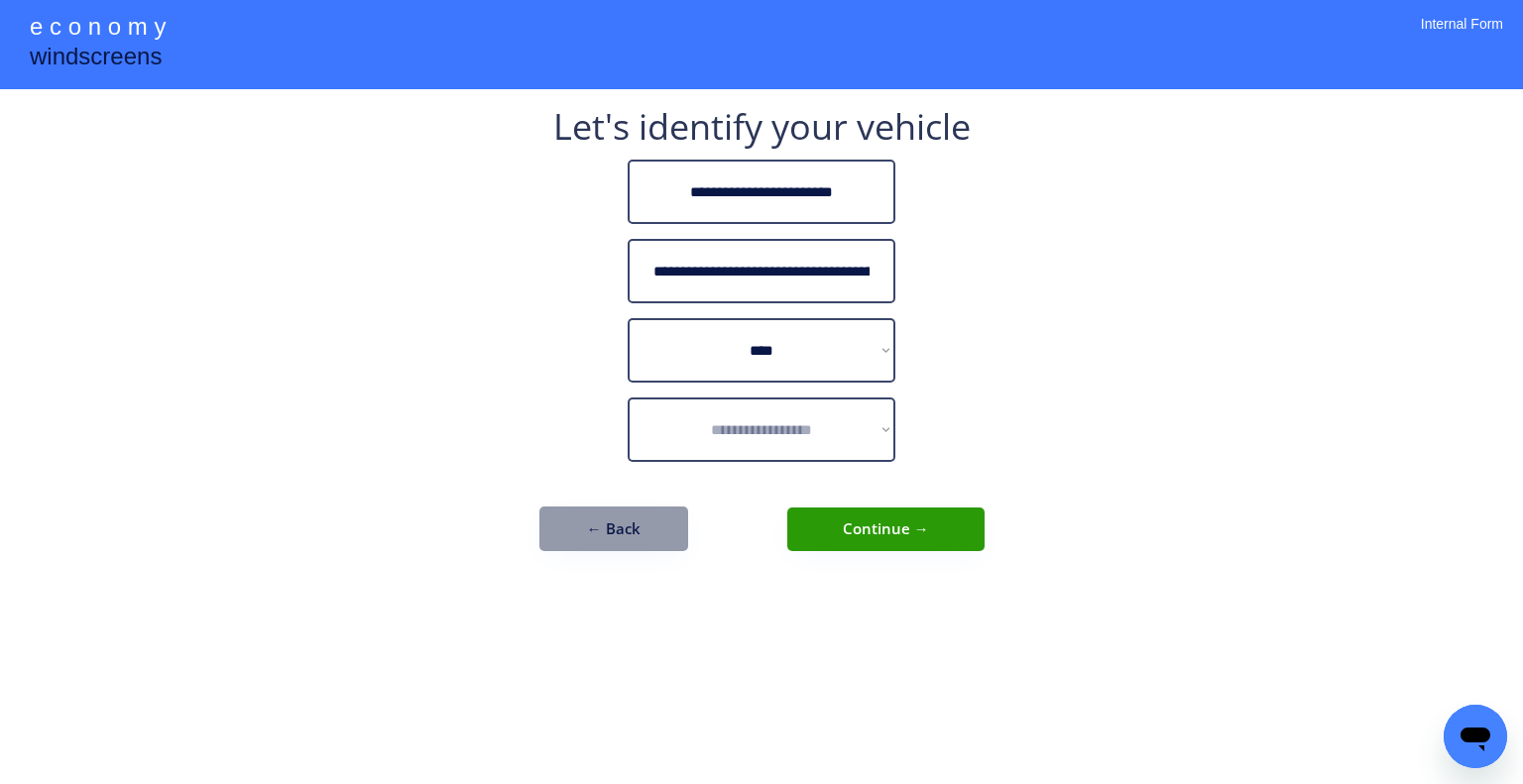 click on "**********" at bounding box center [762, 392] 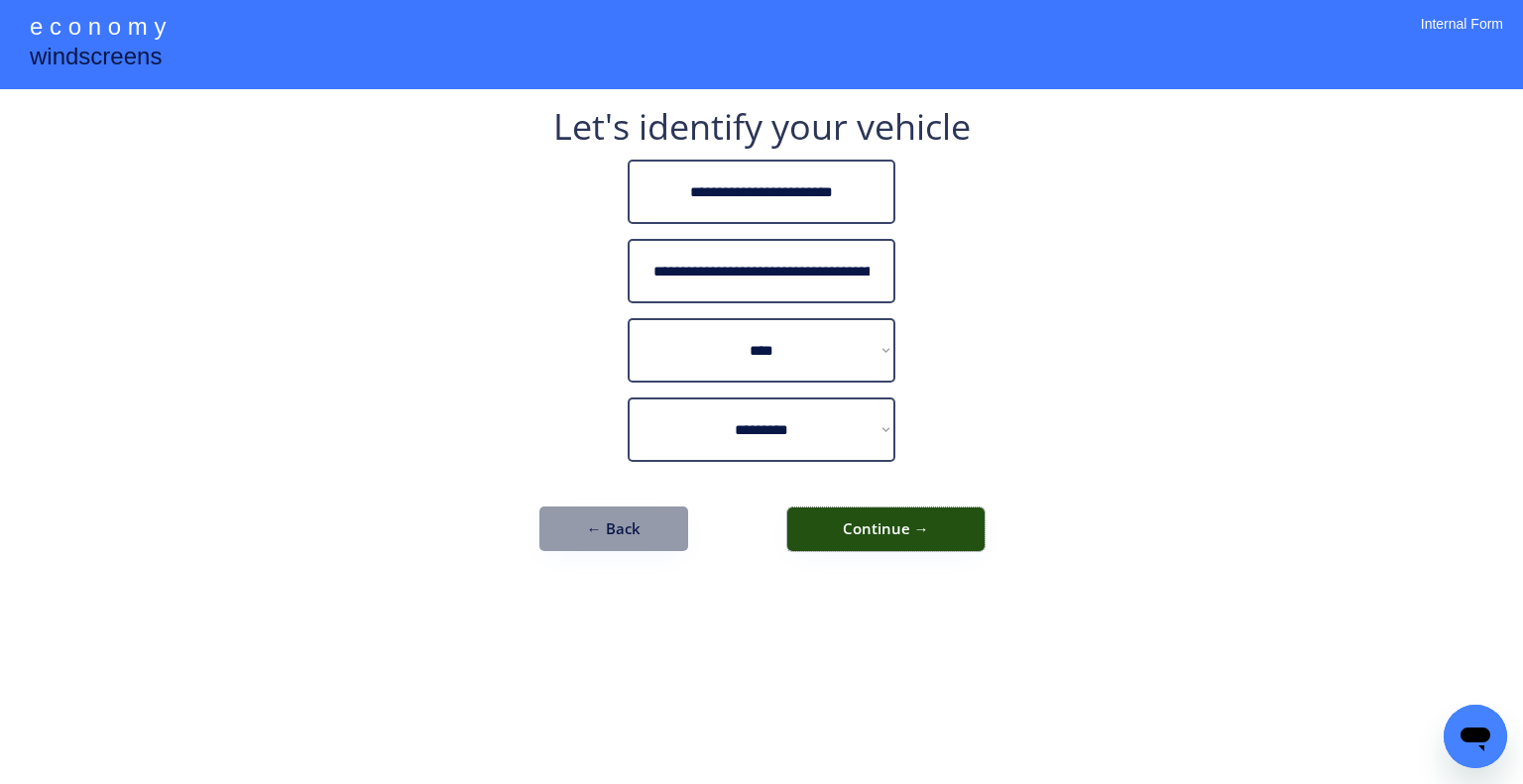 click on "Continue    →" at bounding box center [885, 529] 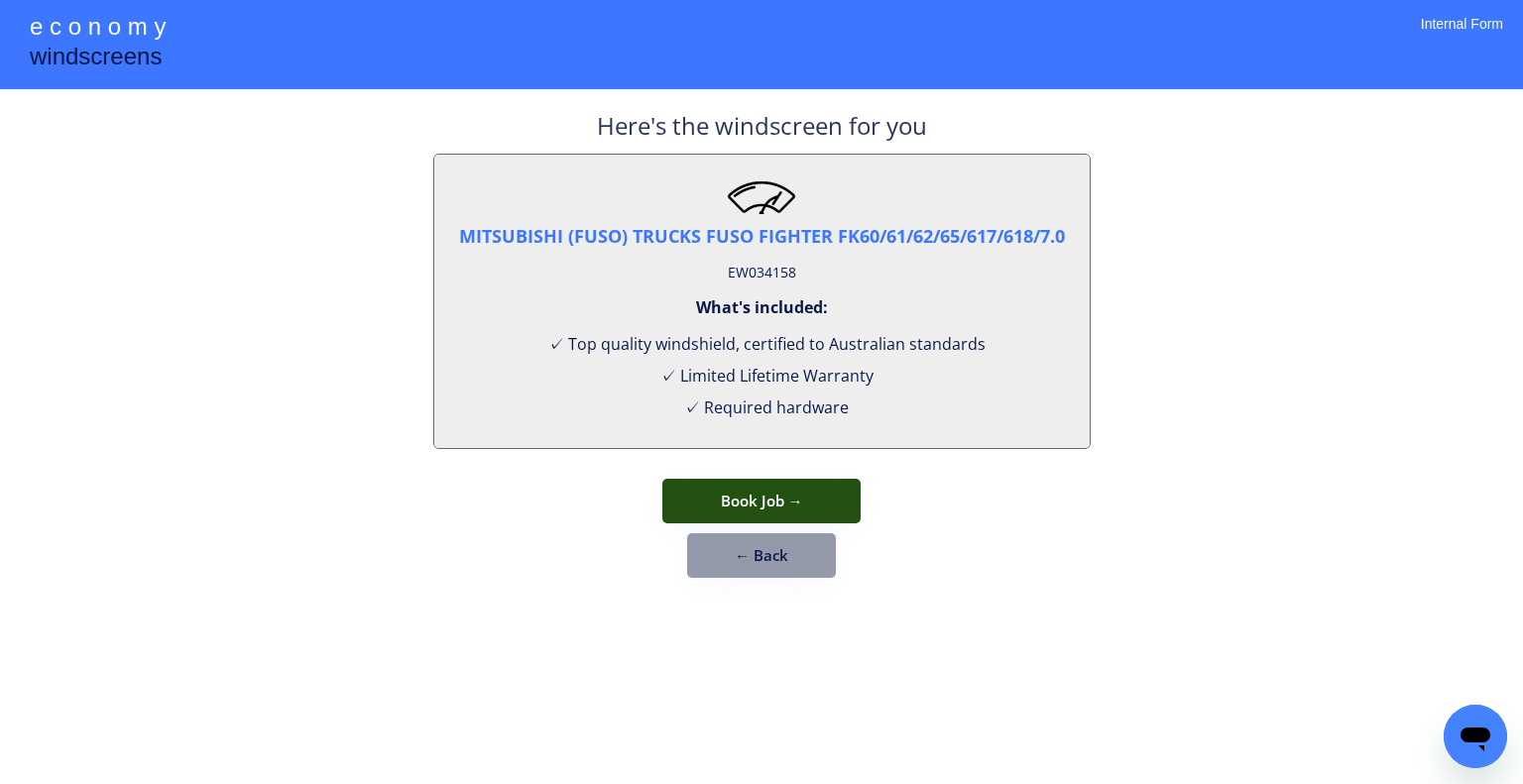 click on "Book Job    →" at bounding box center [762, 501] 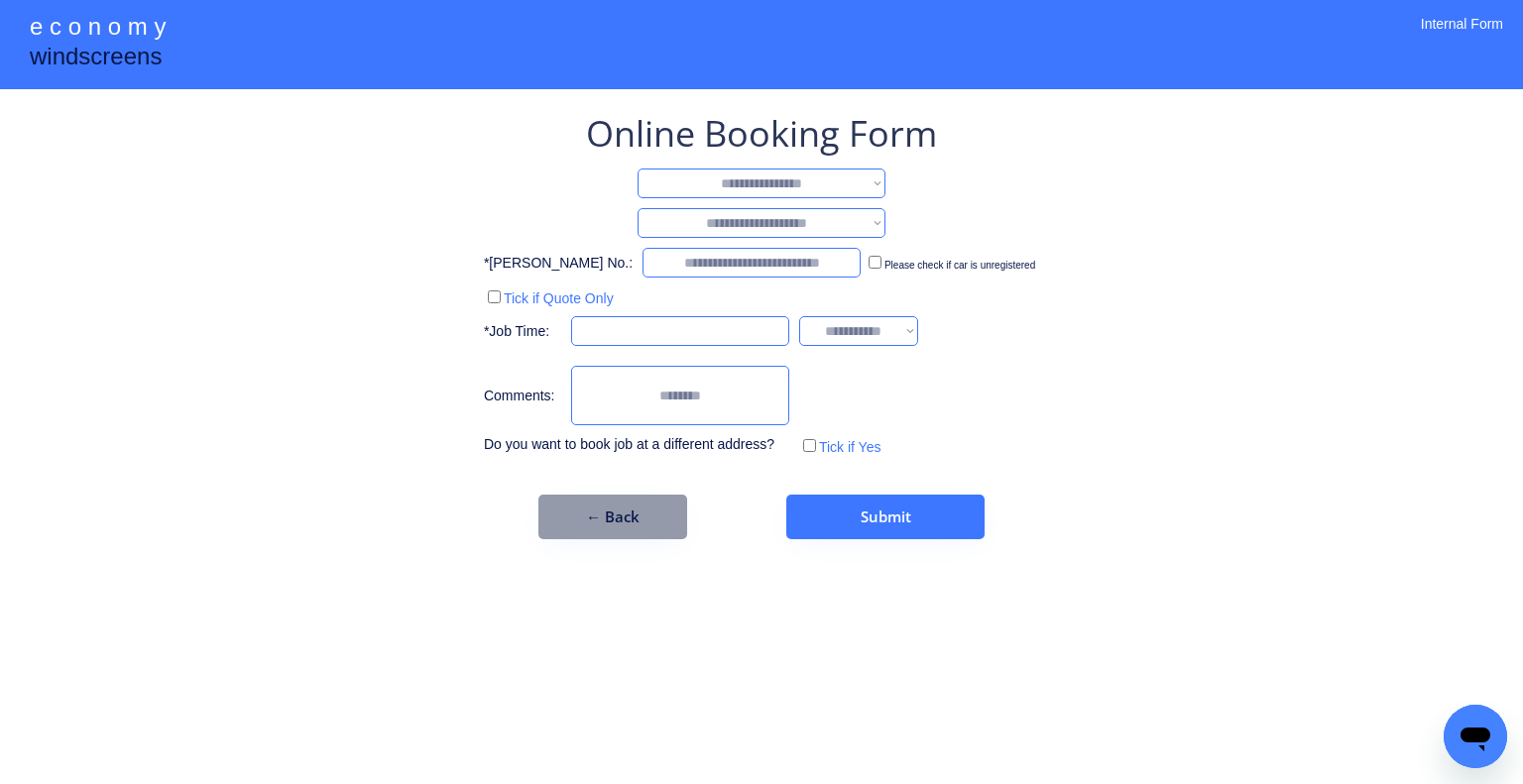 click on "**********" at bounding box center (762, 183) 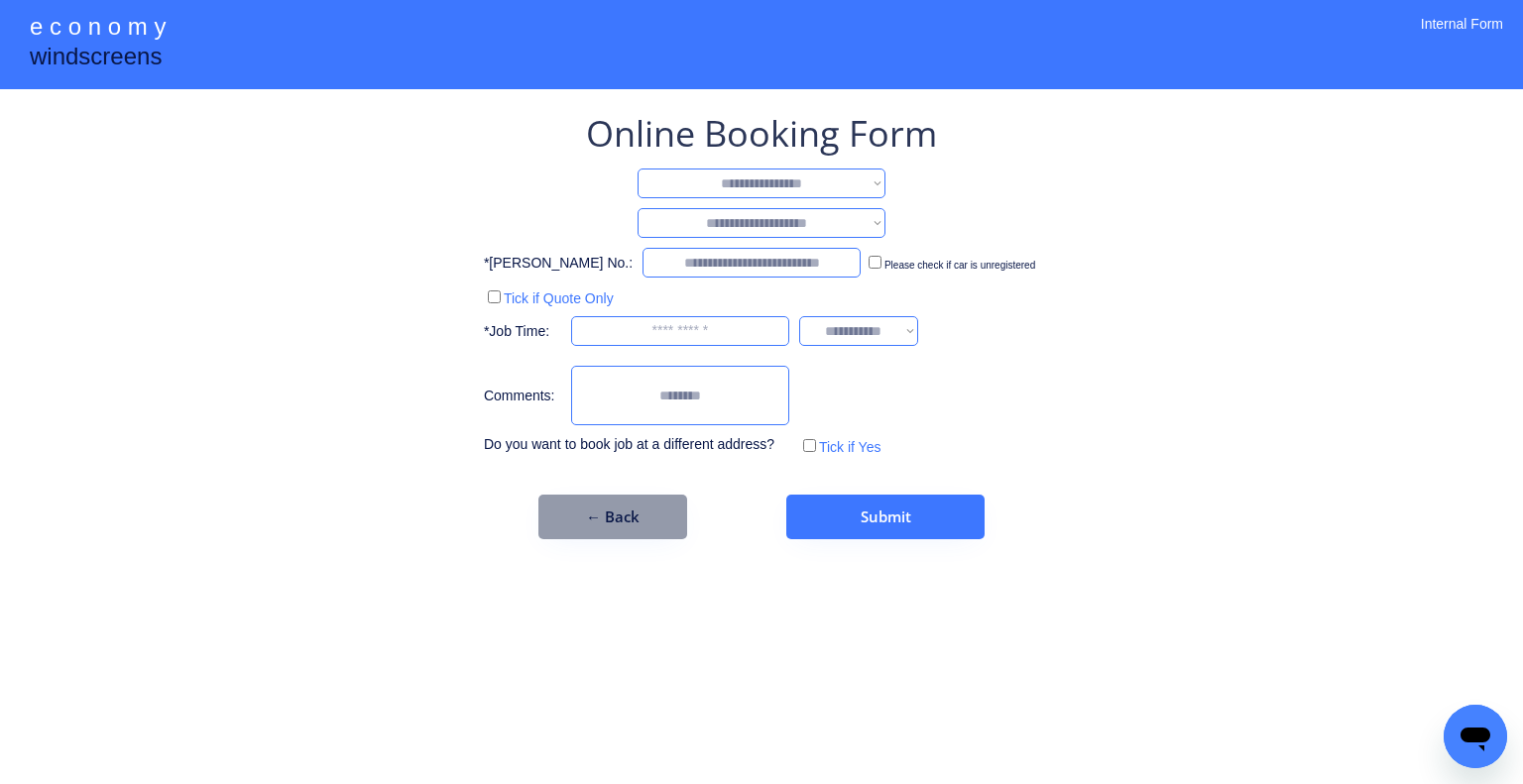 select on "**********" 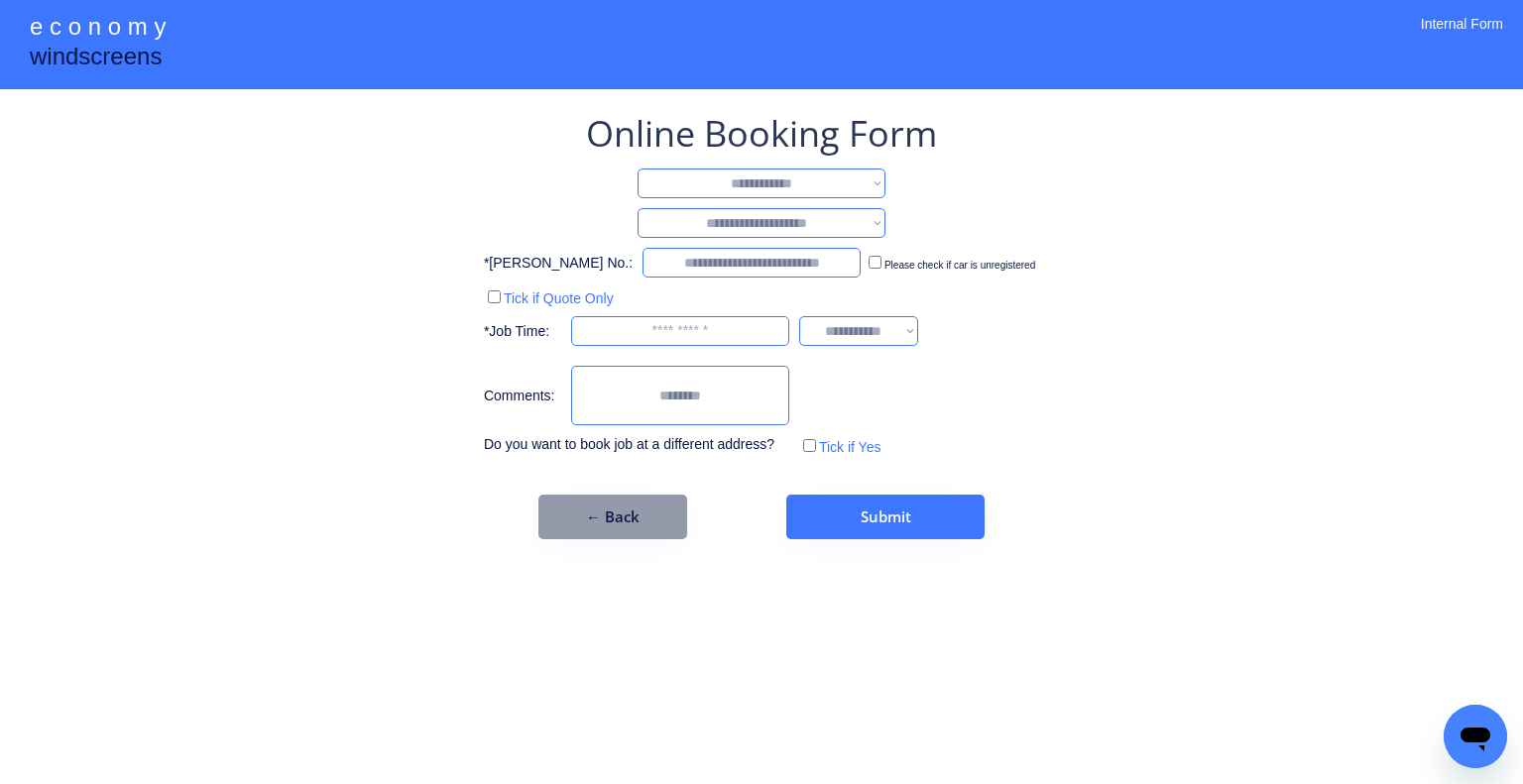 click on "**********" at bounding box center (762, 183) 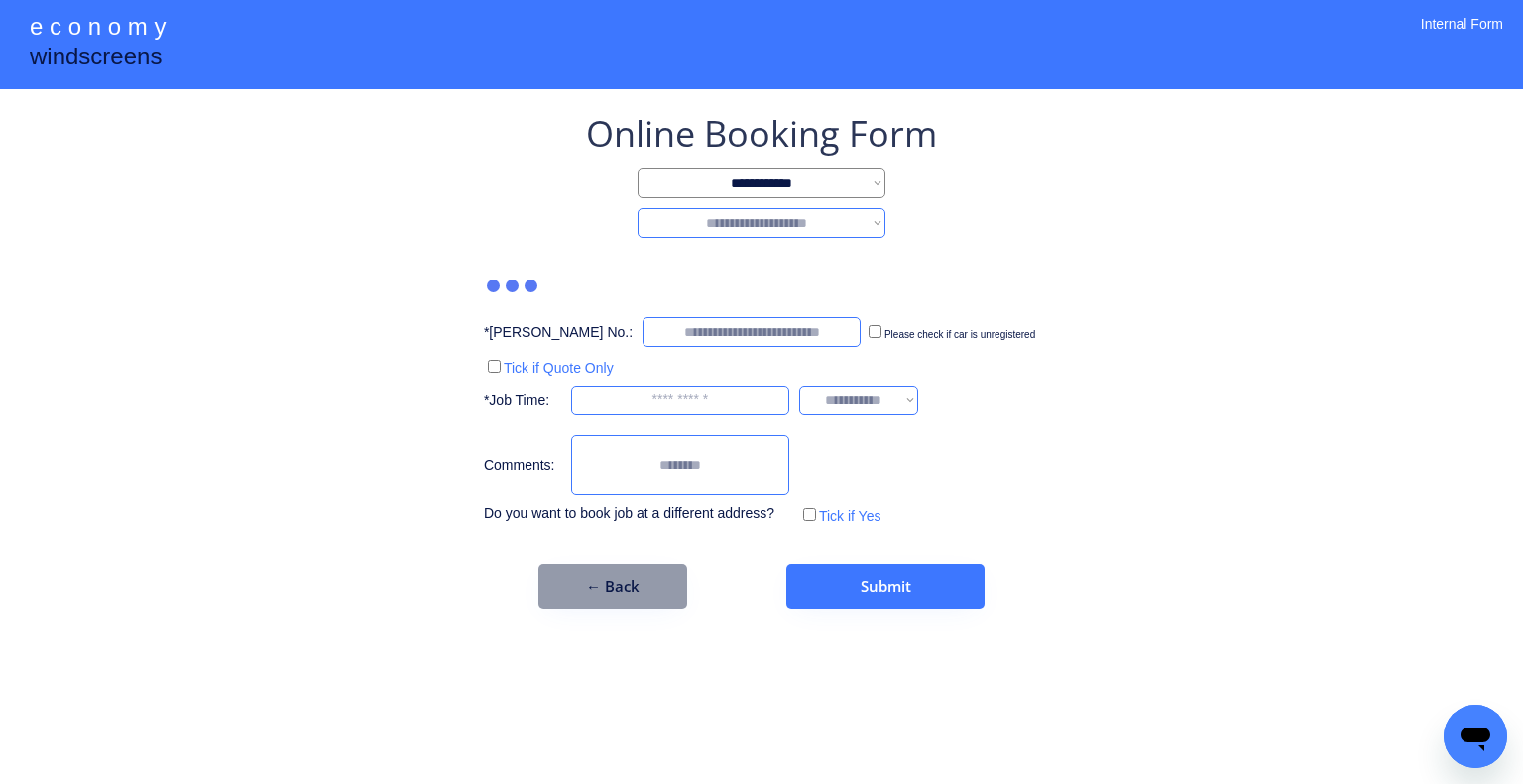 click on "**********" at bounding box center [762, 223] 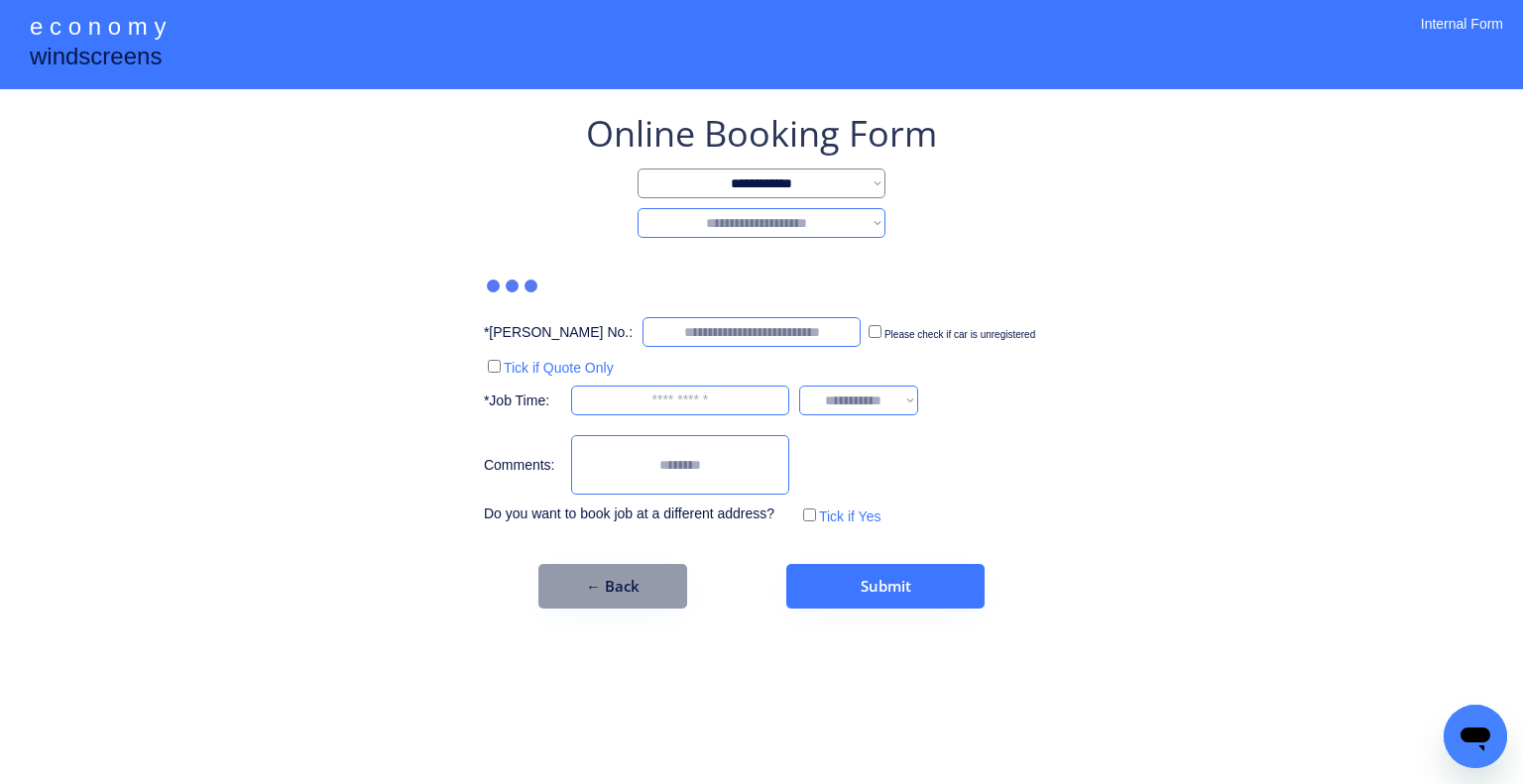 select on "********" 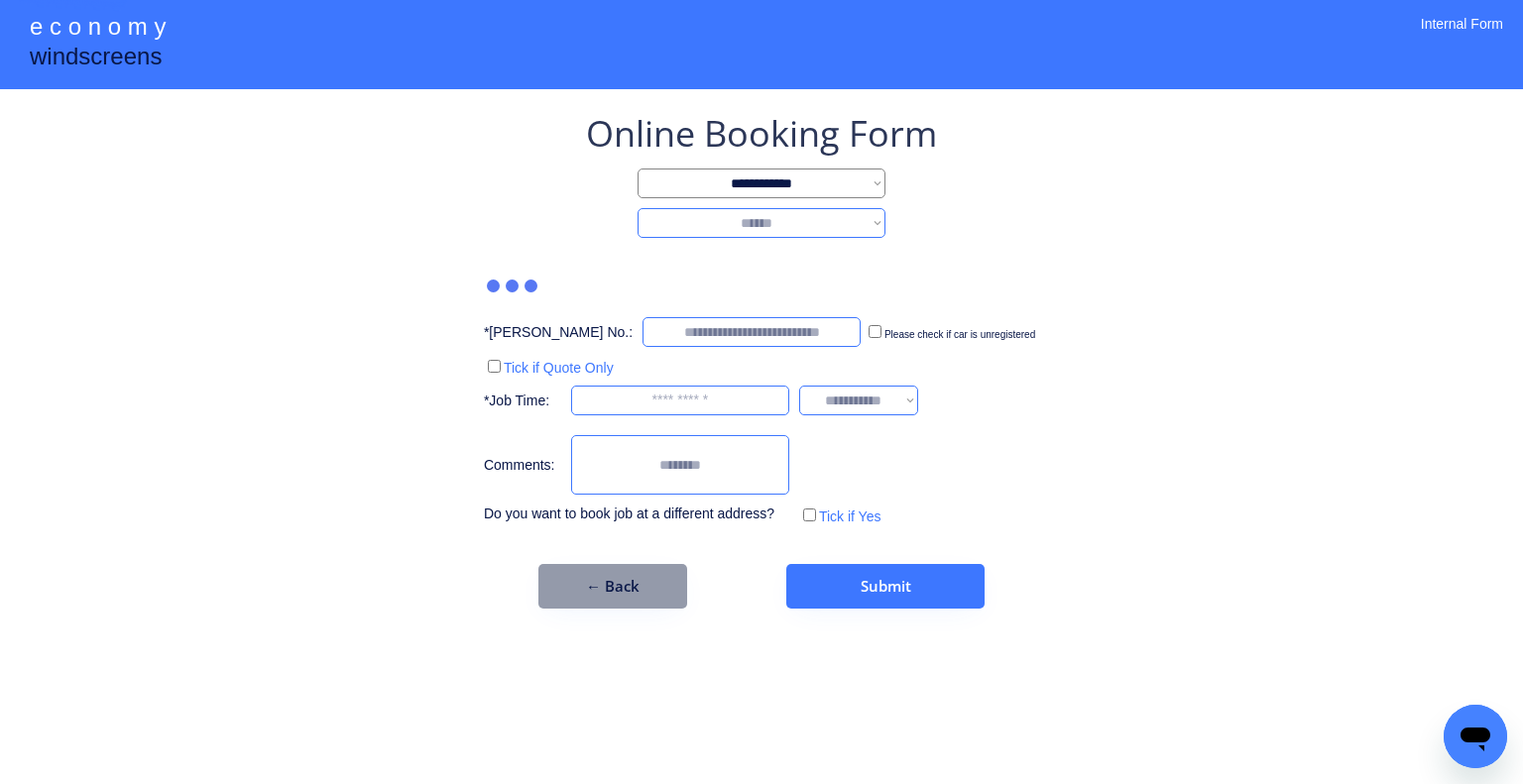 click on "**********" at bounding box center [762, 223] 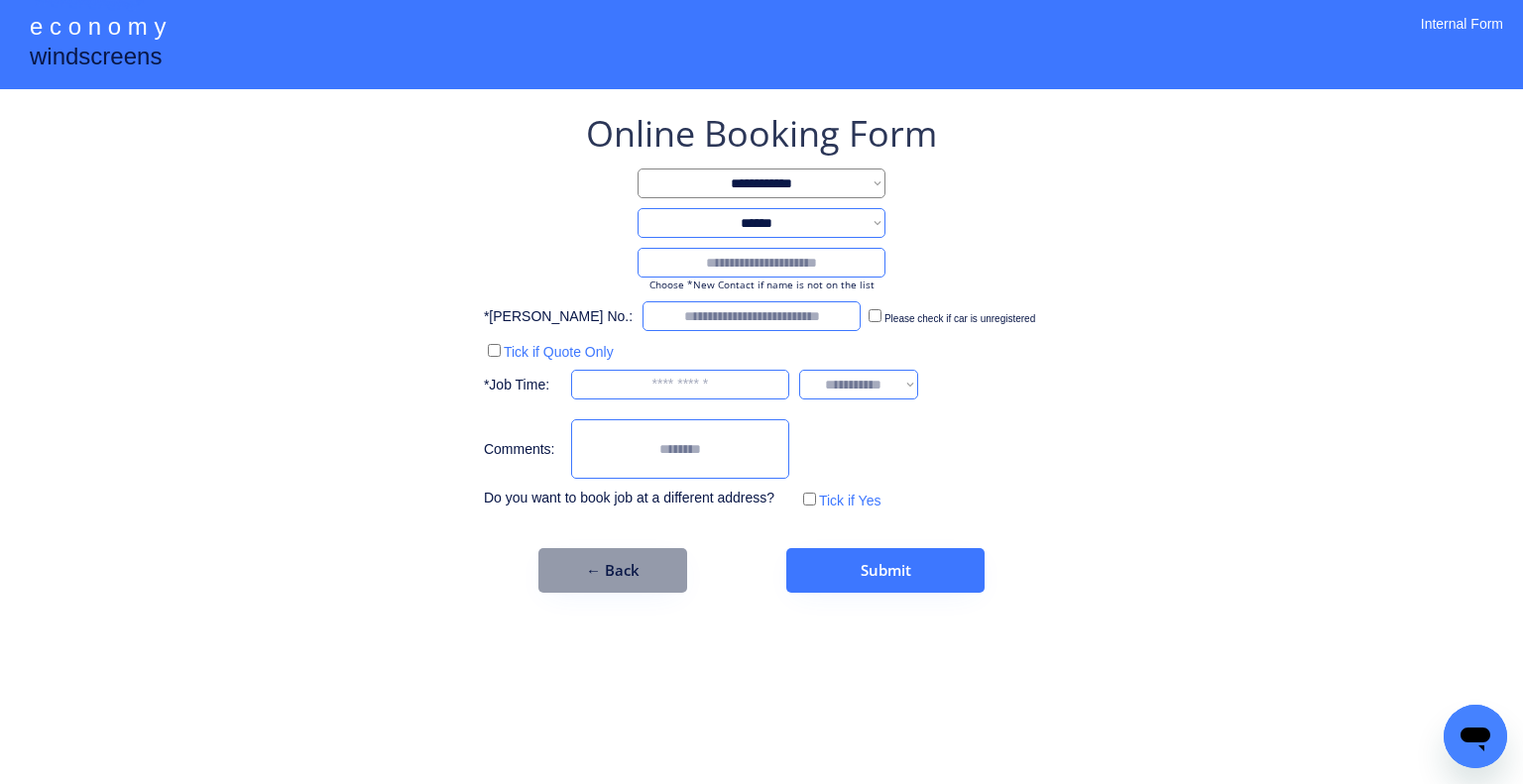 click at bounding box center [762, 263] 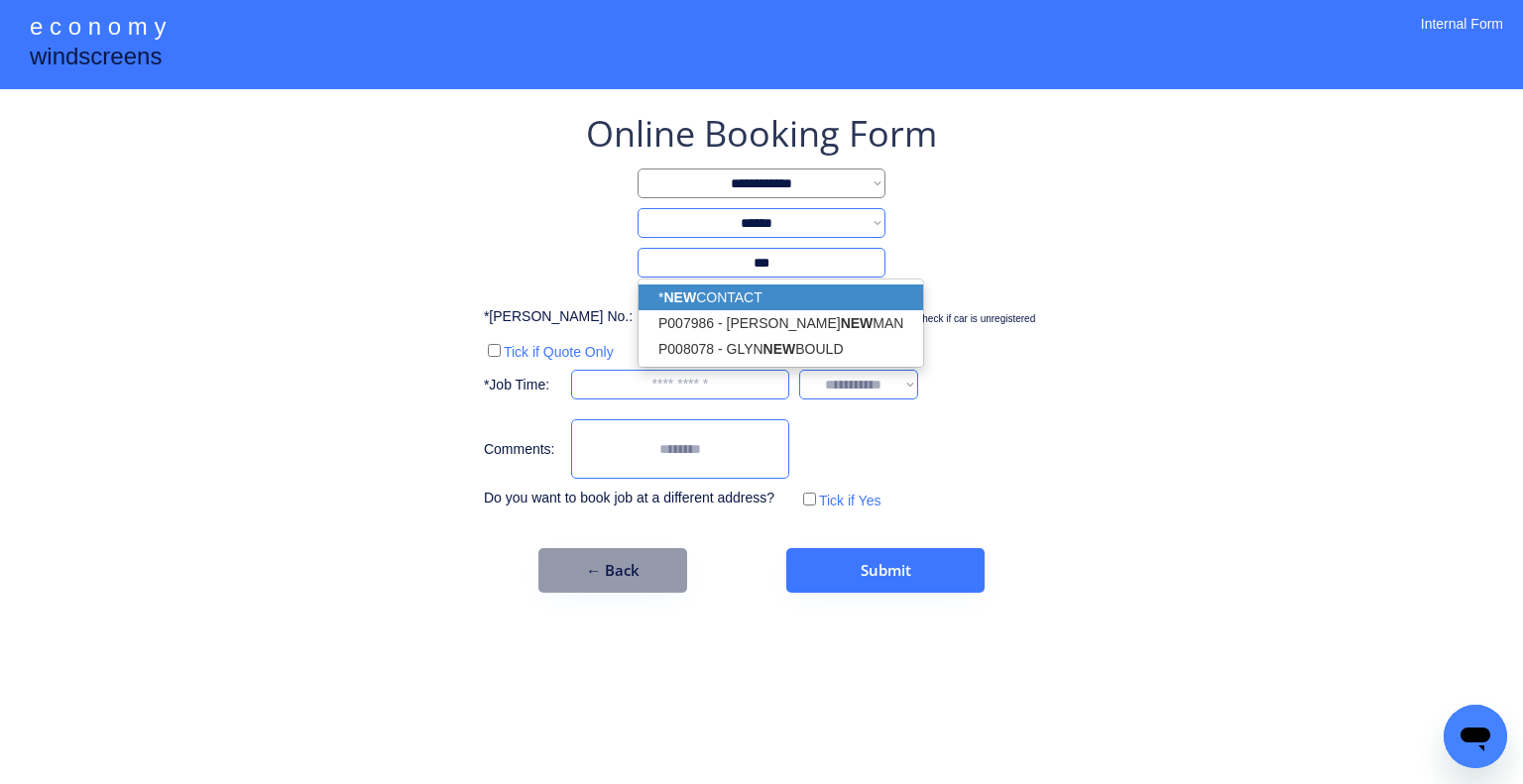click on "* NEW  CONTACT" at bounding box center [780, 297] 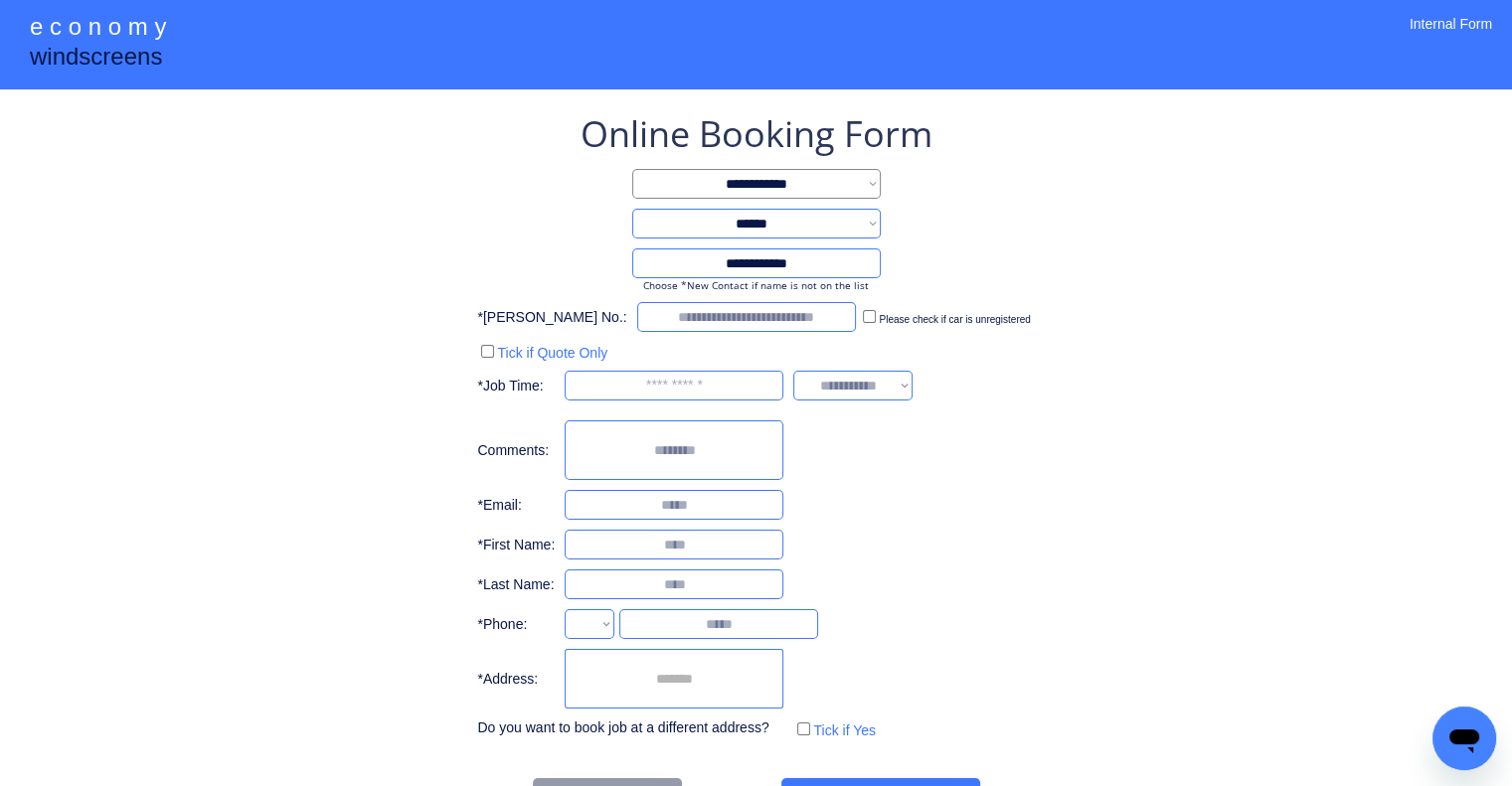 type on "**********" 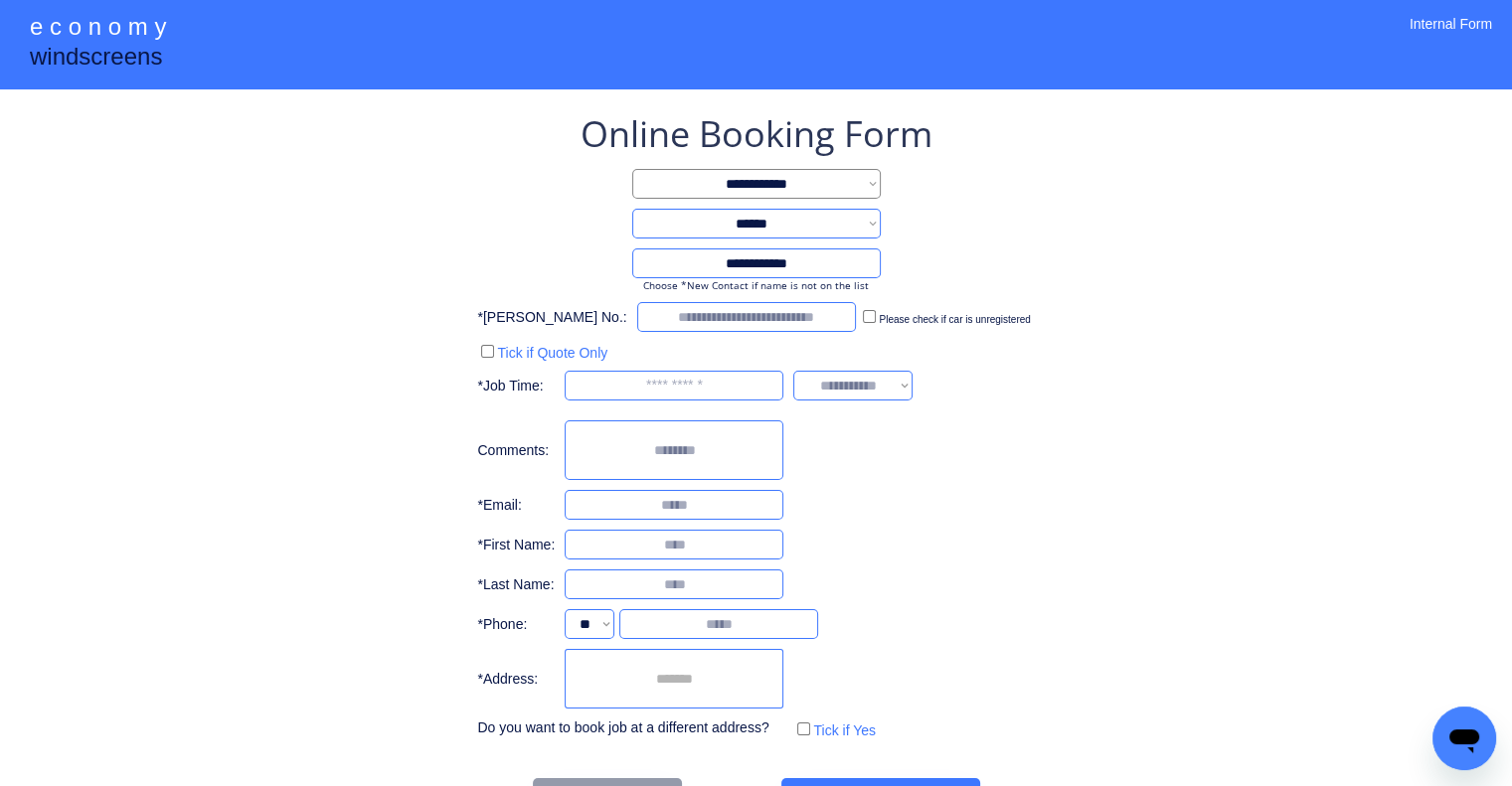 click at bounding box center [674, 679] 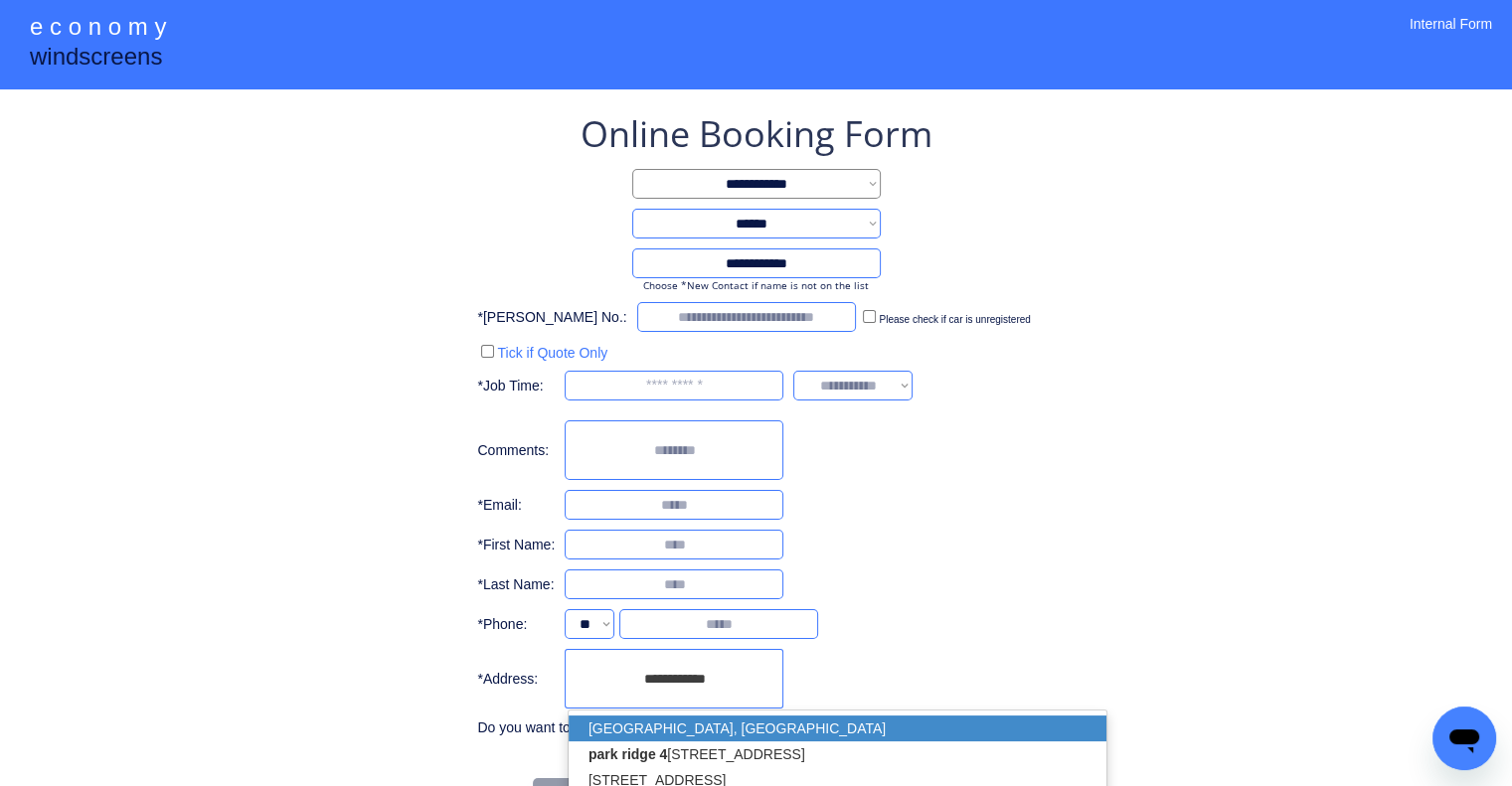 click on "Park Ridge QLD 4125, Australia" at bounding box center [837, 728] 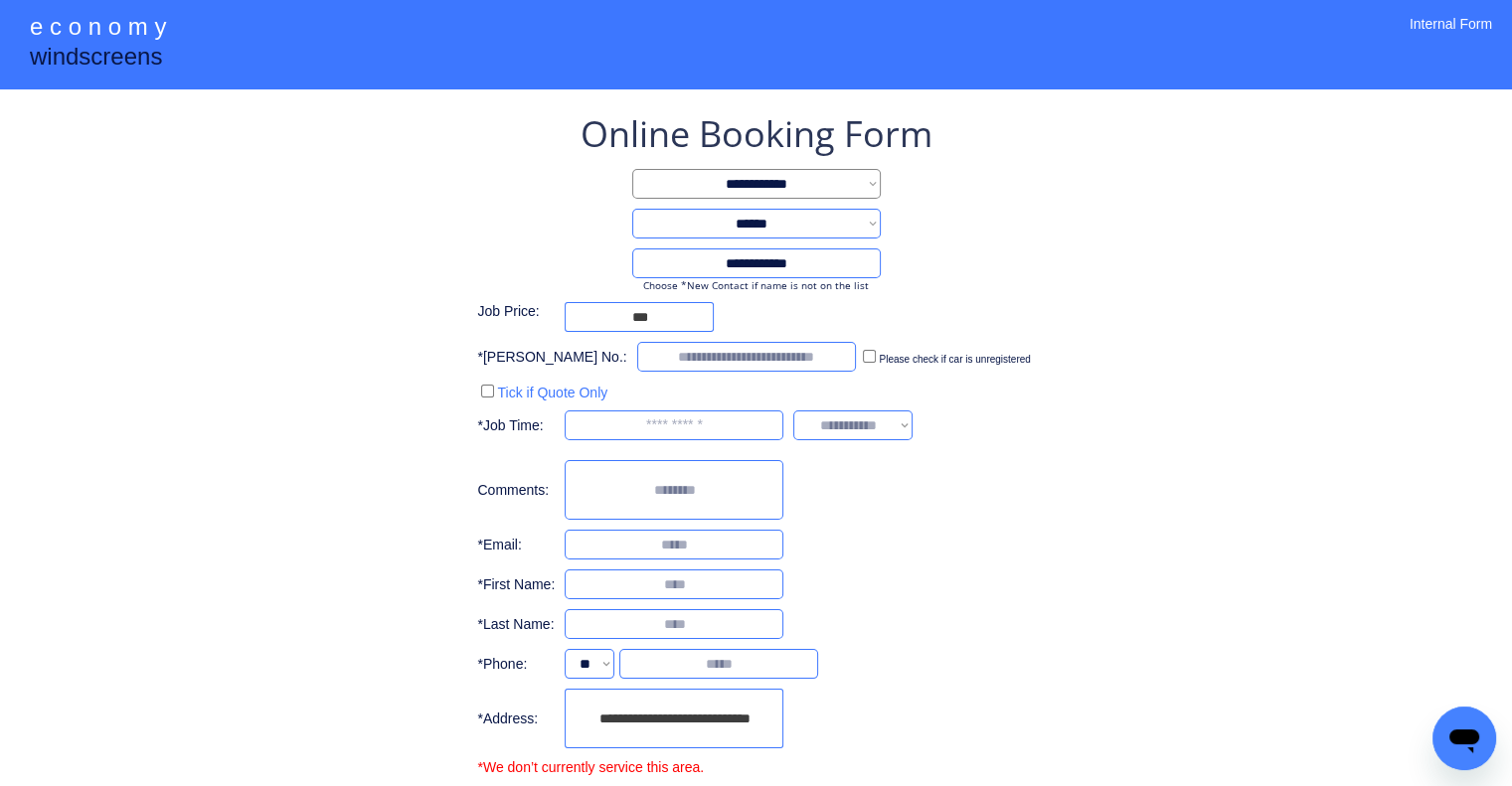 type on "**********" 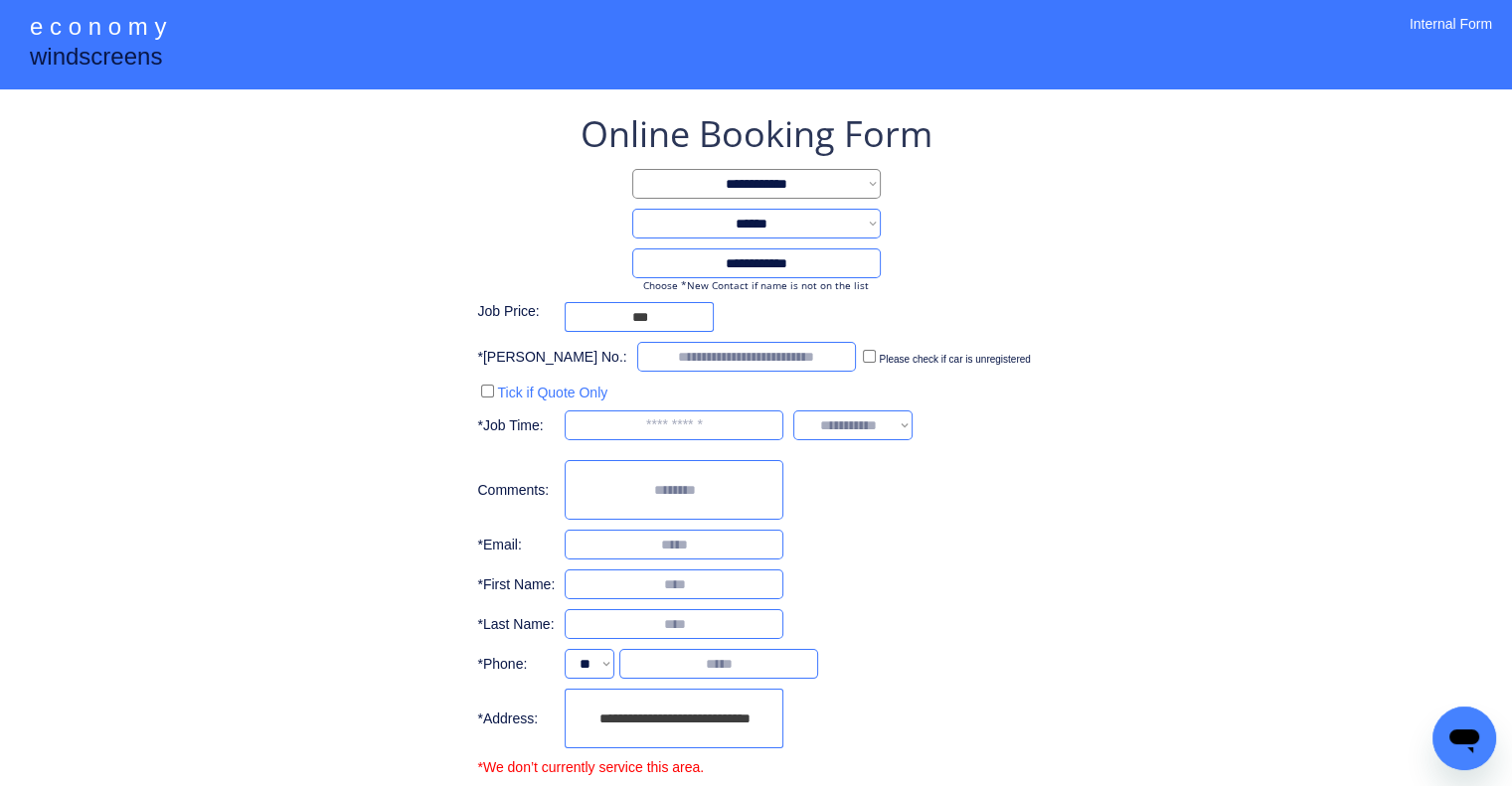 click on "**********" at bounding box center (756, 501) 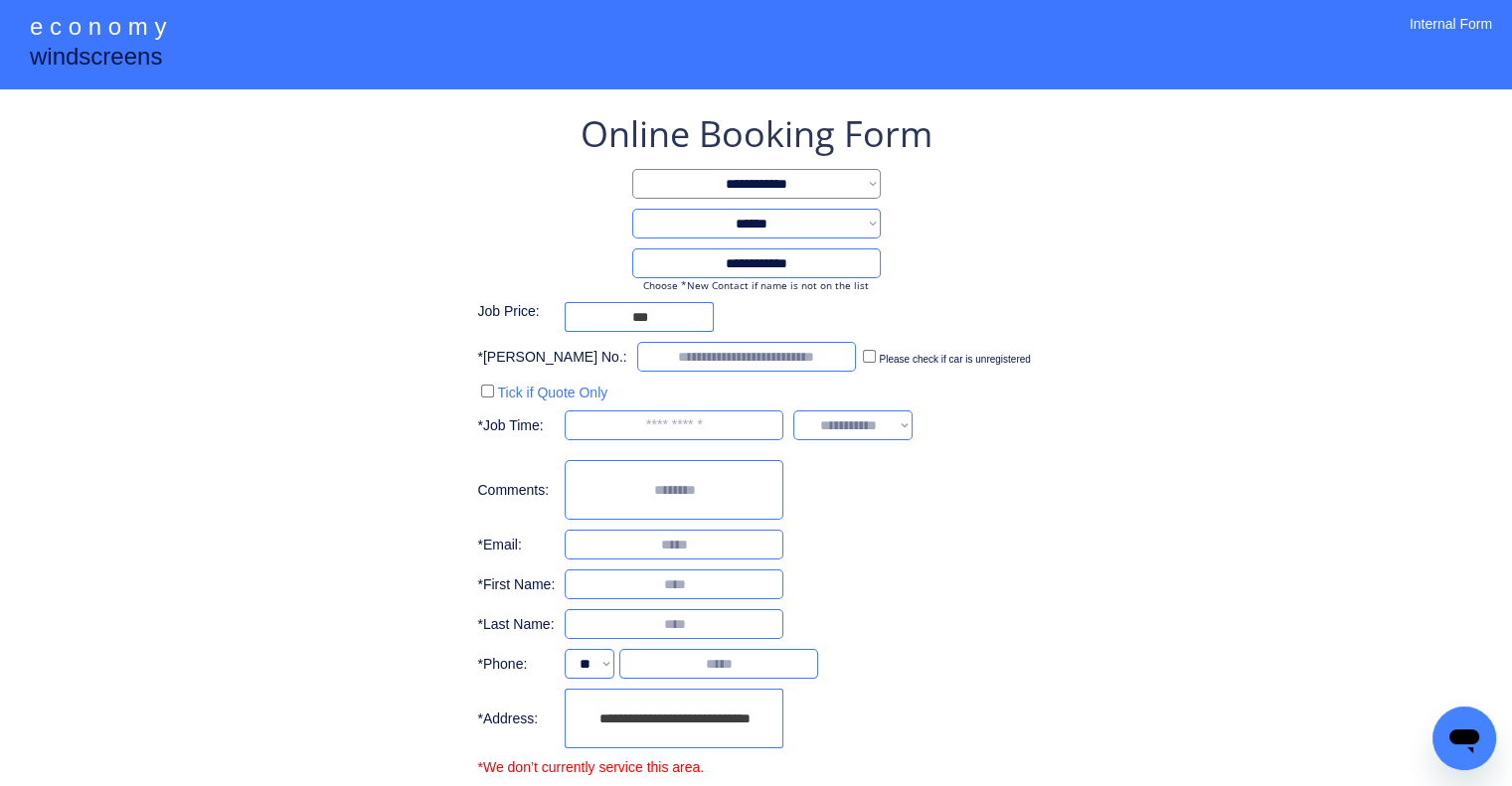 click on "**********" at bounding box center [756, 501] 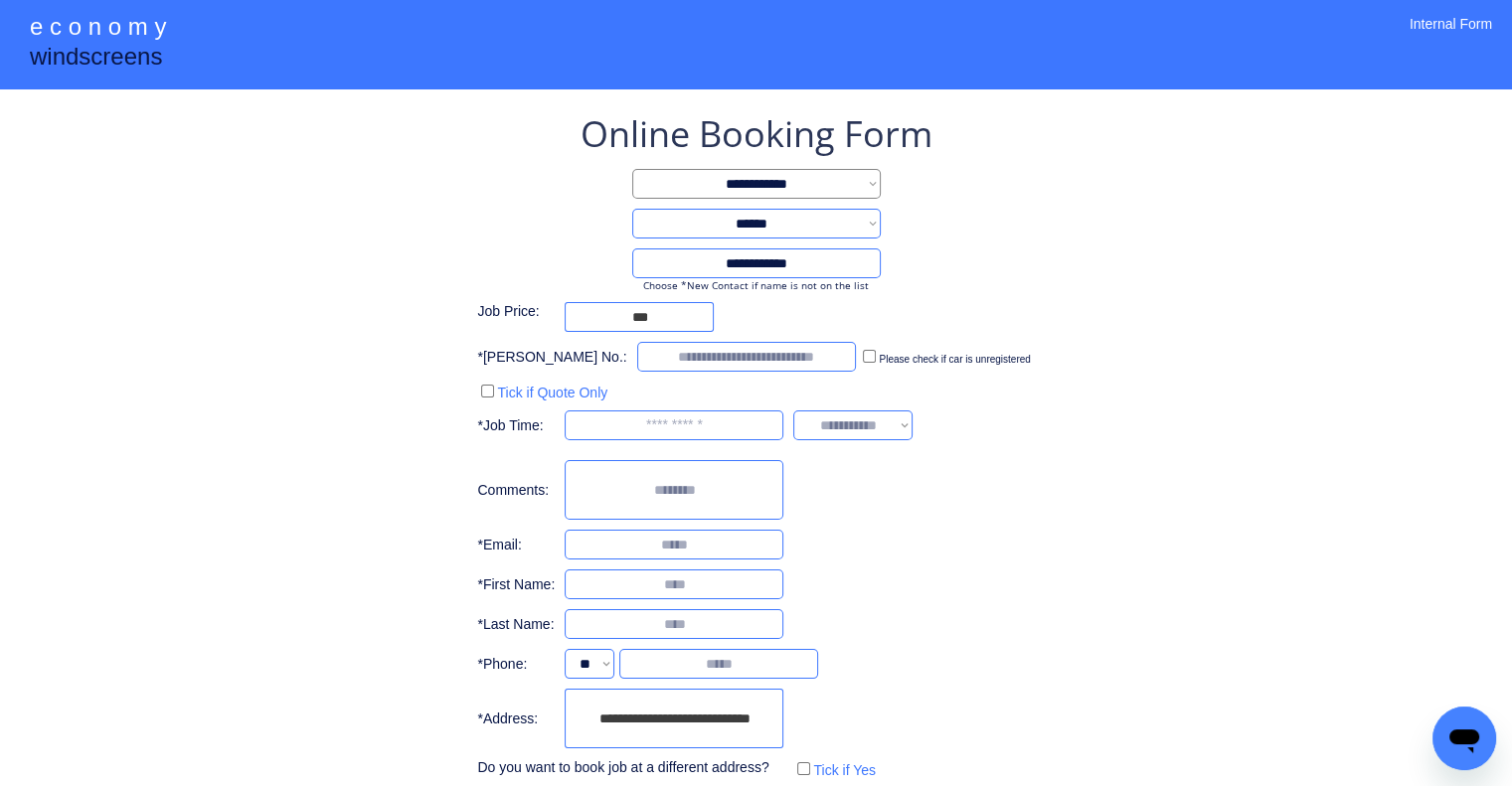 click on "**********" at bounding box center (756, 486) 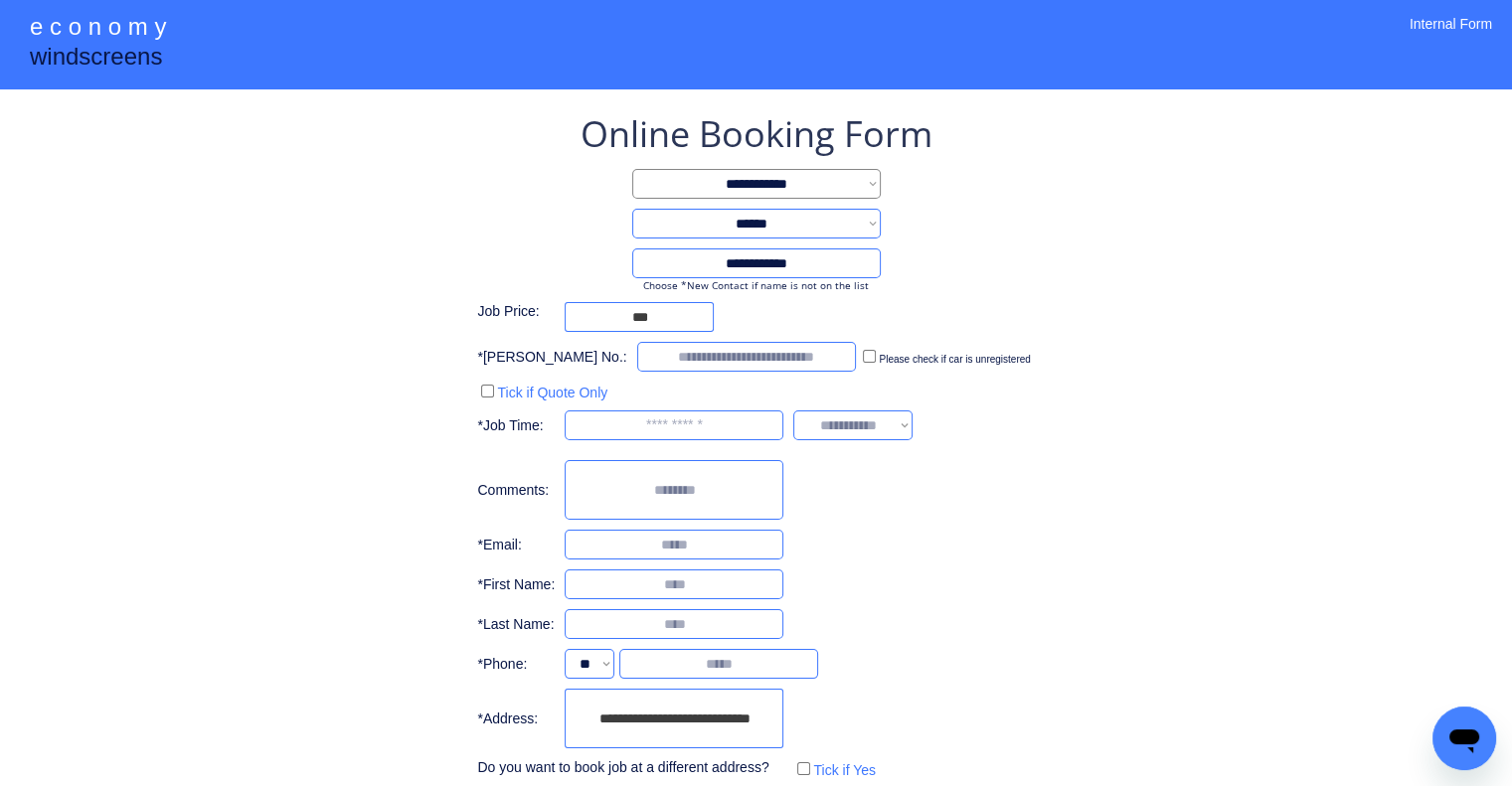drag, startPoint x: 672, startPoint y: 313, endPoint x: 407, endPoint y: 301, distance: 265.27156 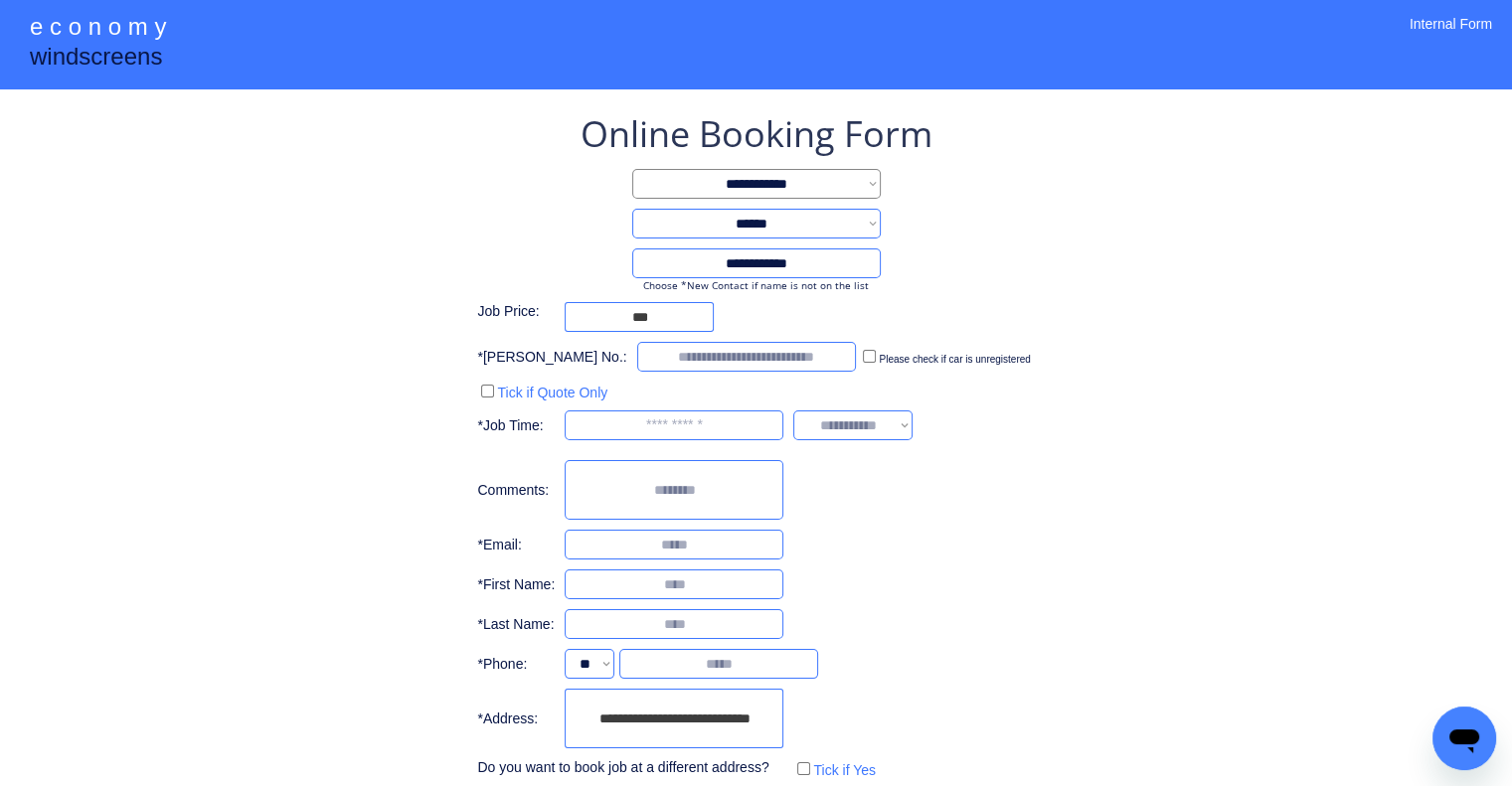 type on "***" 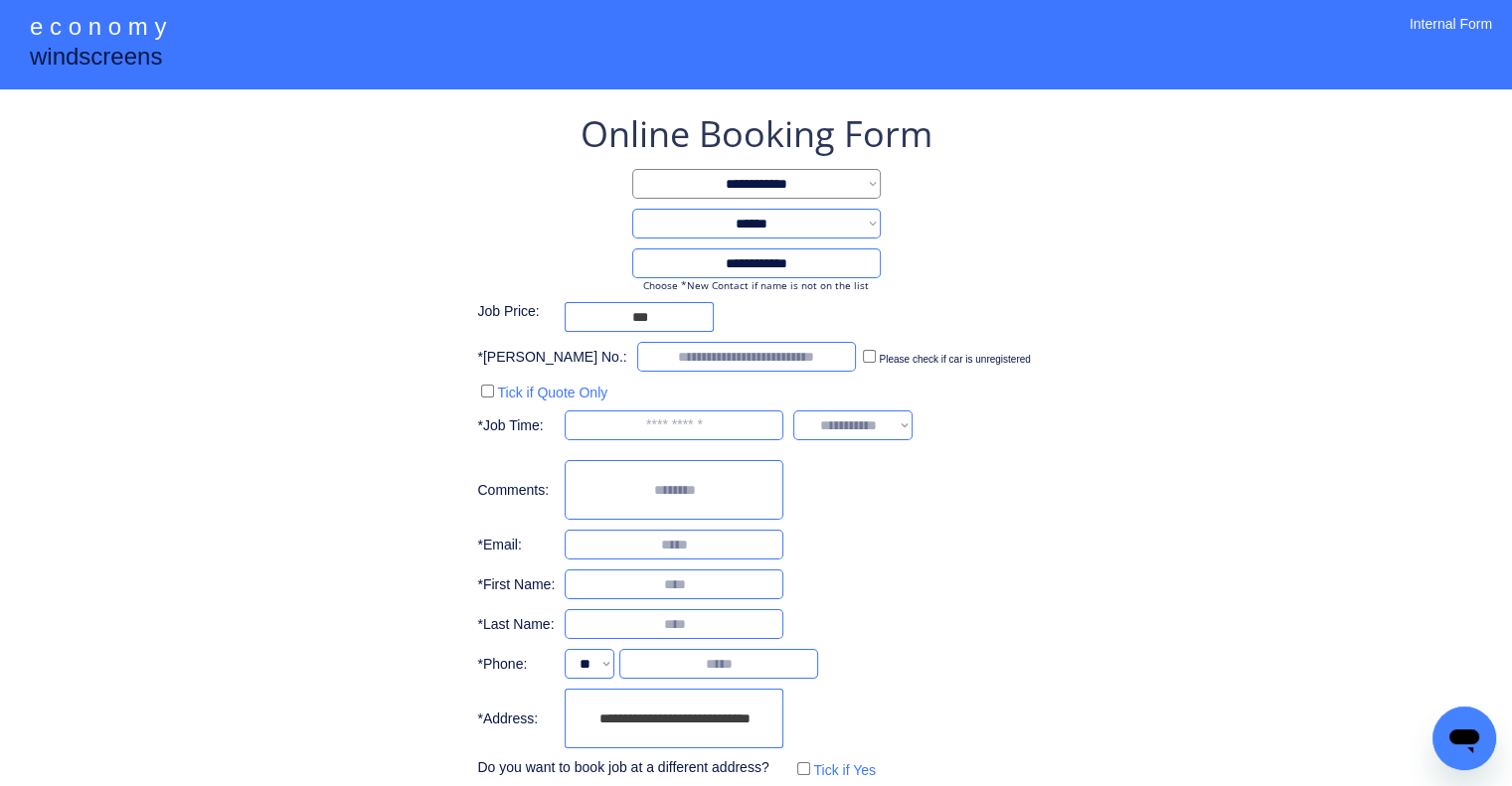 click on "**********" at bounding box center [756, 486] 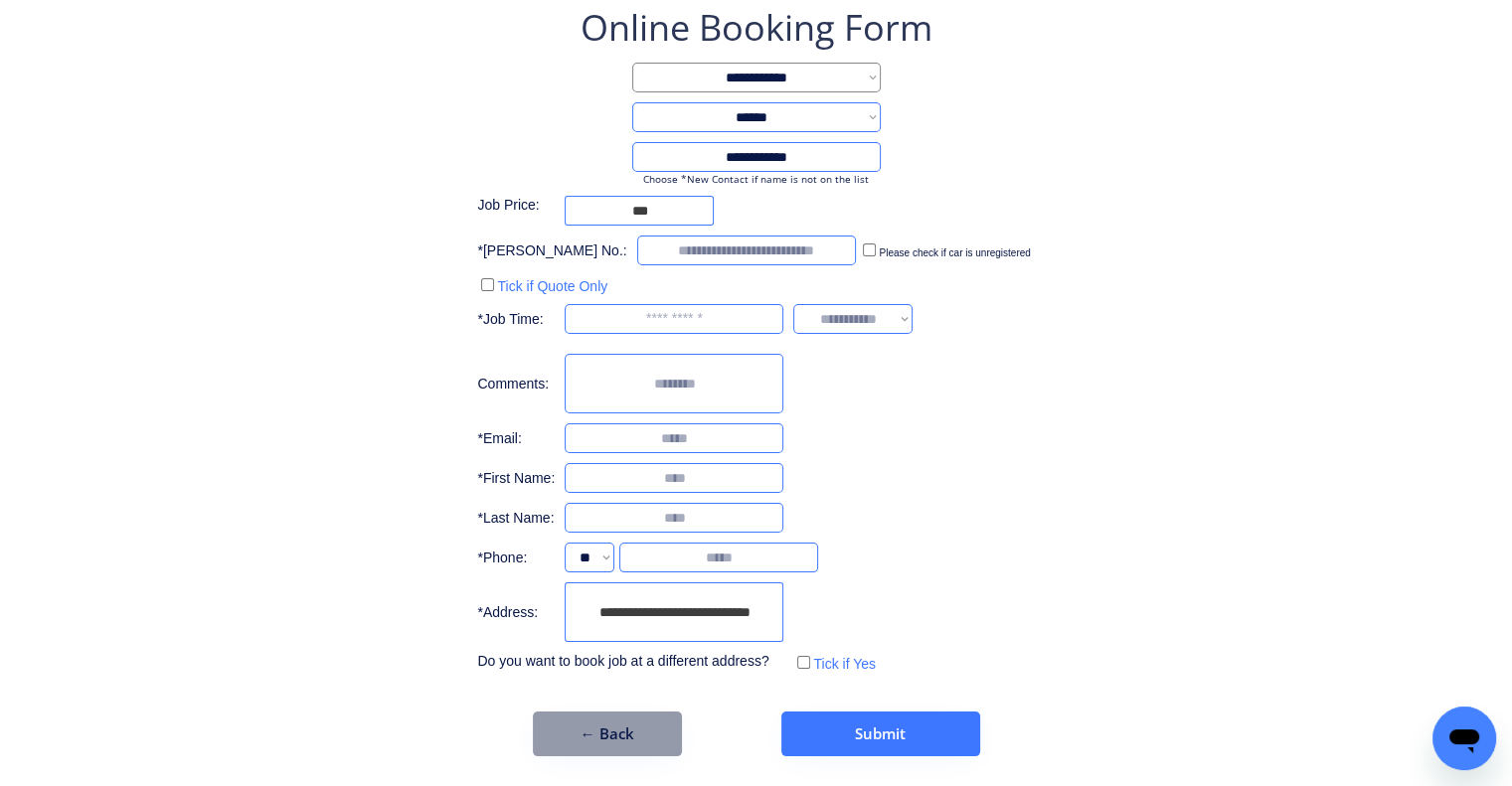 click on "**********" at bounding box center [756, 380] 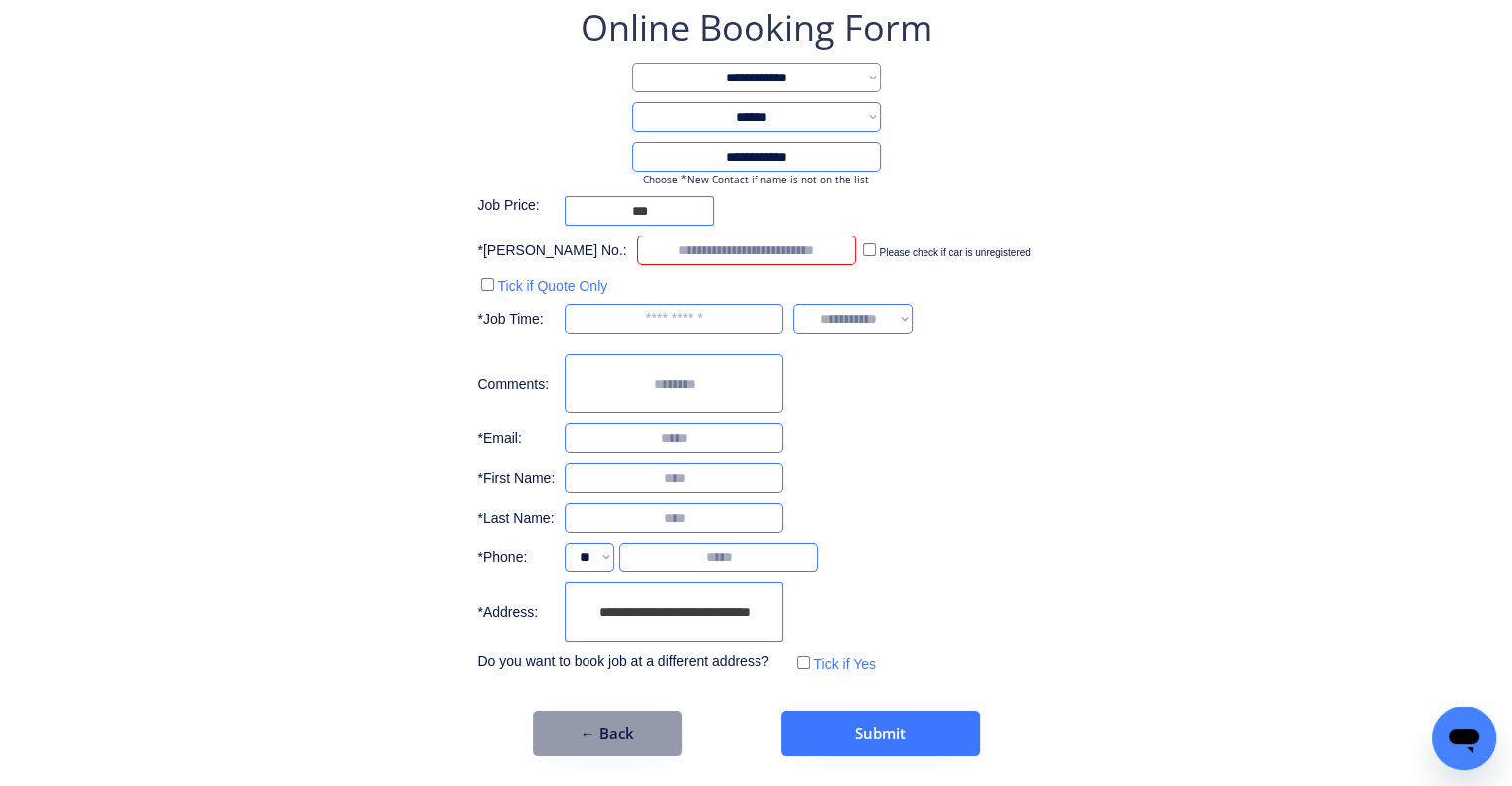 paste on "******" 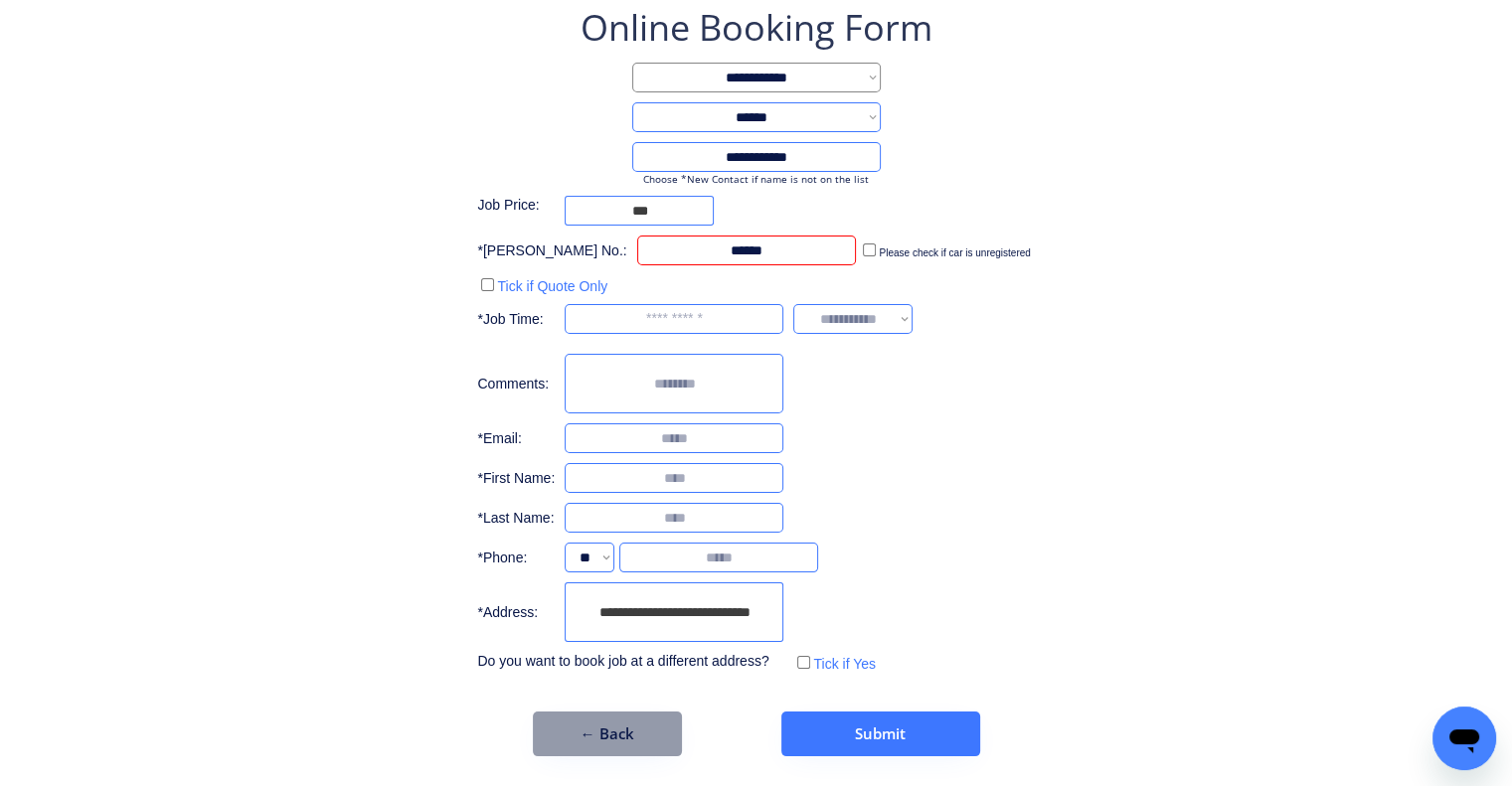 type on "******" 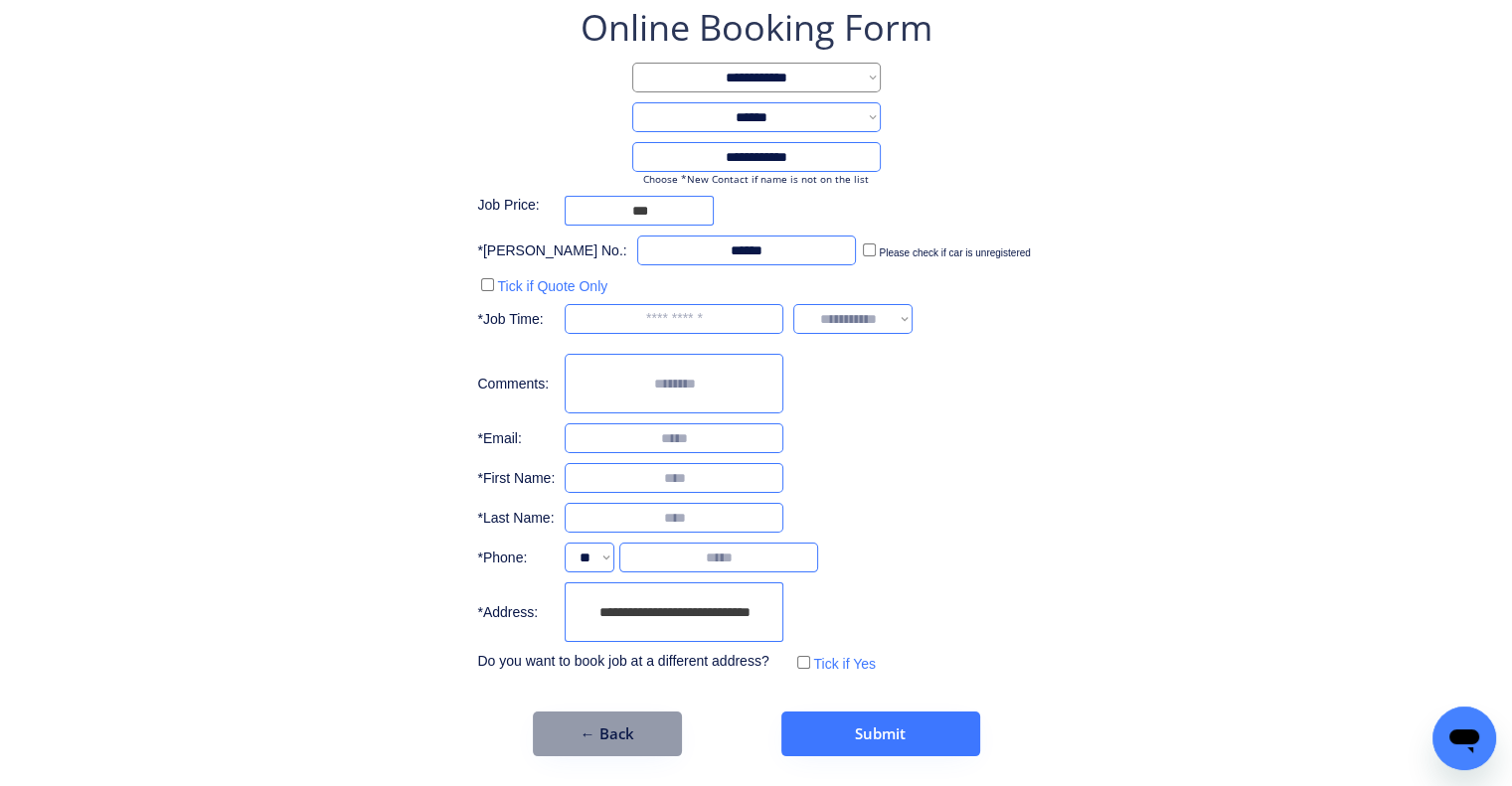 click on "**********" at bounding box center (756, 380) 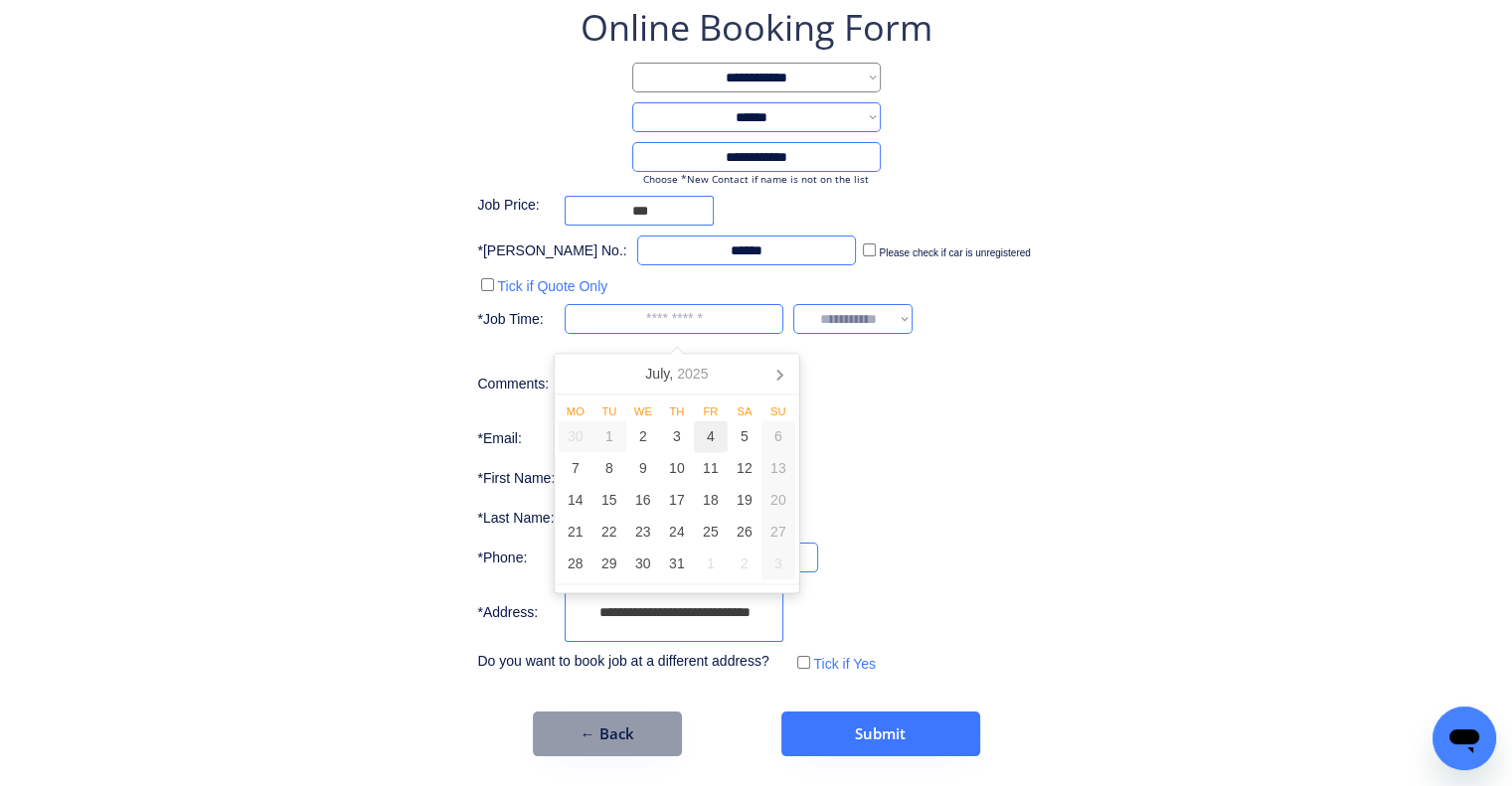 click on "4" at bounding box center [711, 437] 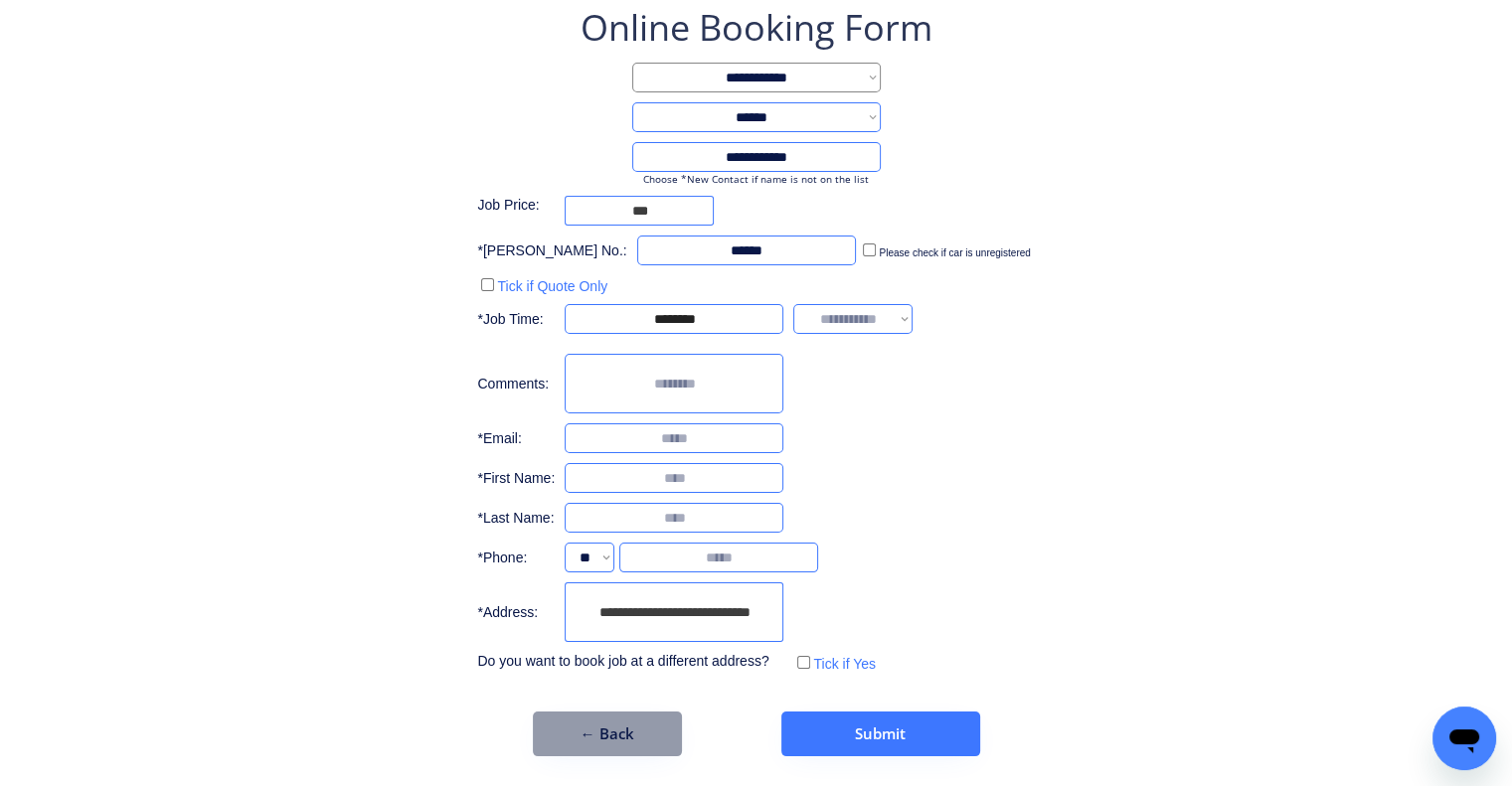 click on "**********" at bounding box center [756, 340] 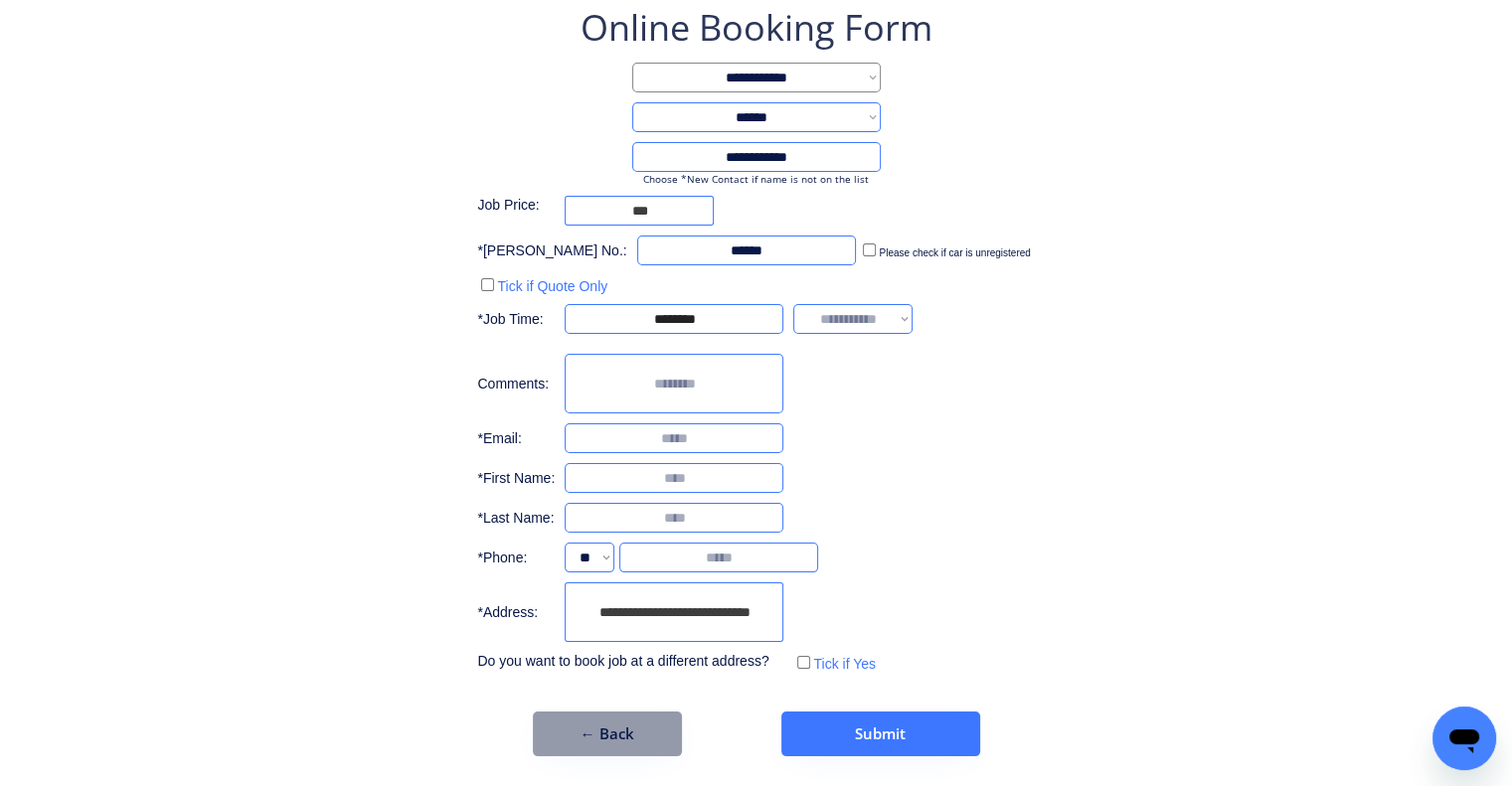 click on "**********" at bounding box center [756, 380] 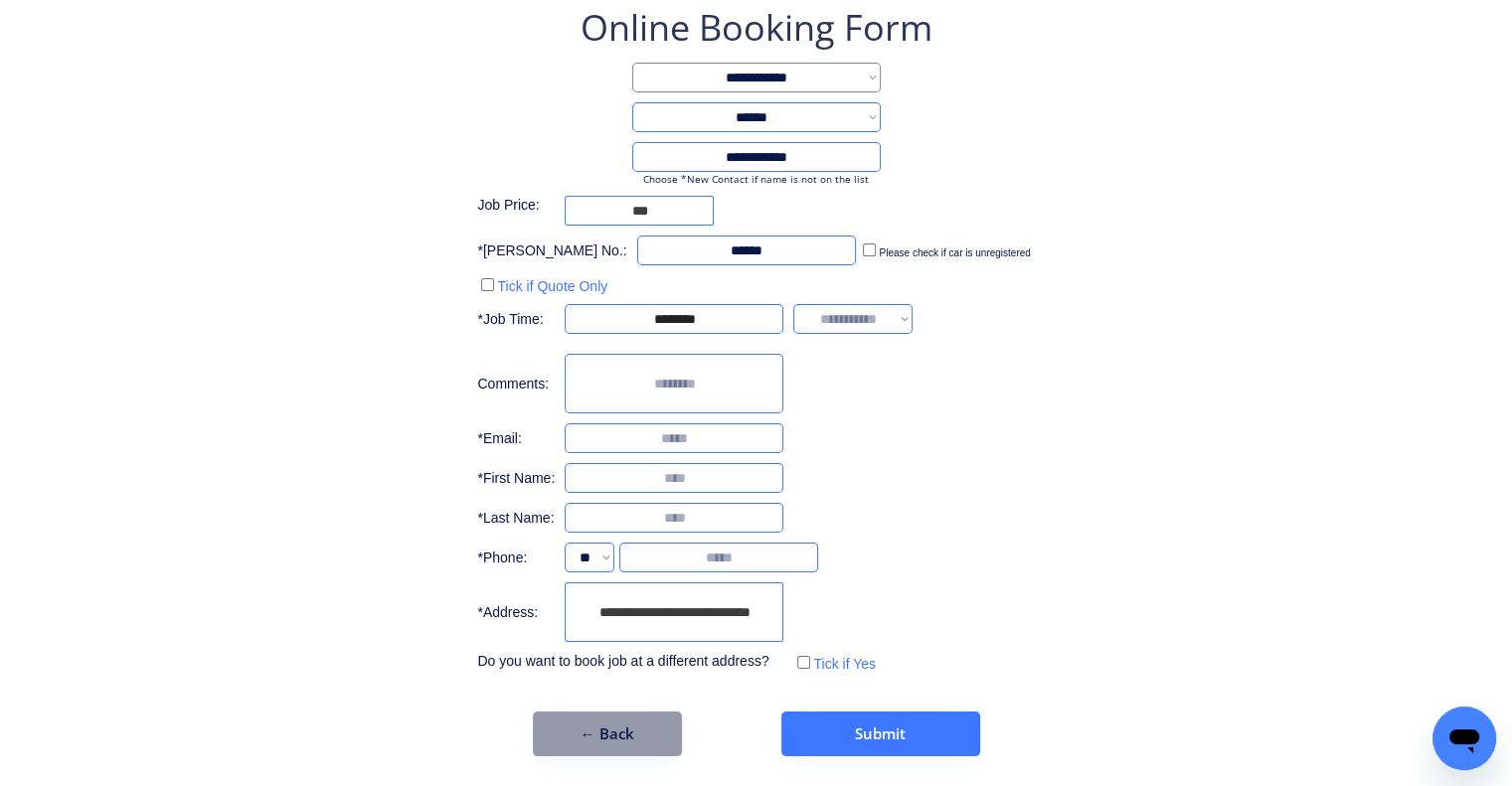 click on "**********" at bounding box center (674, 612) 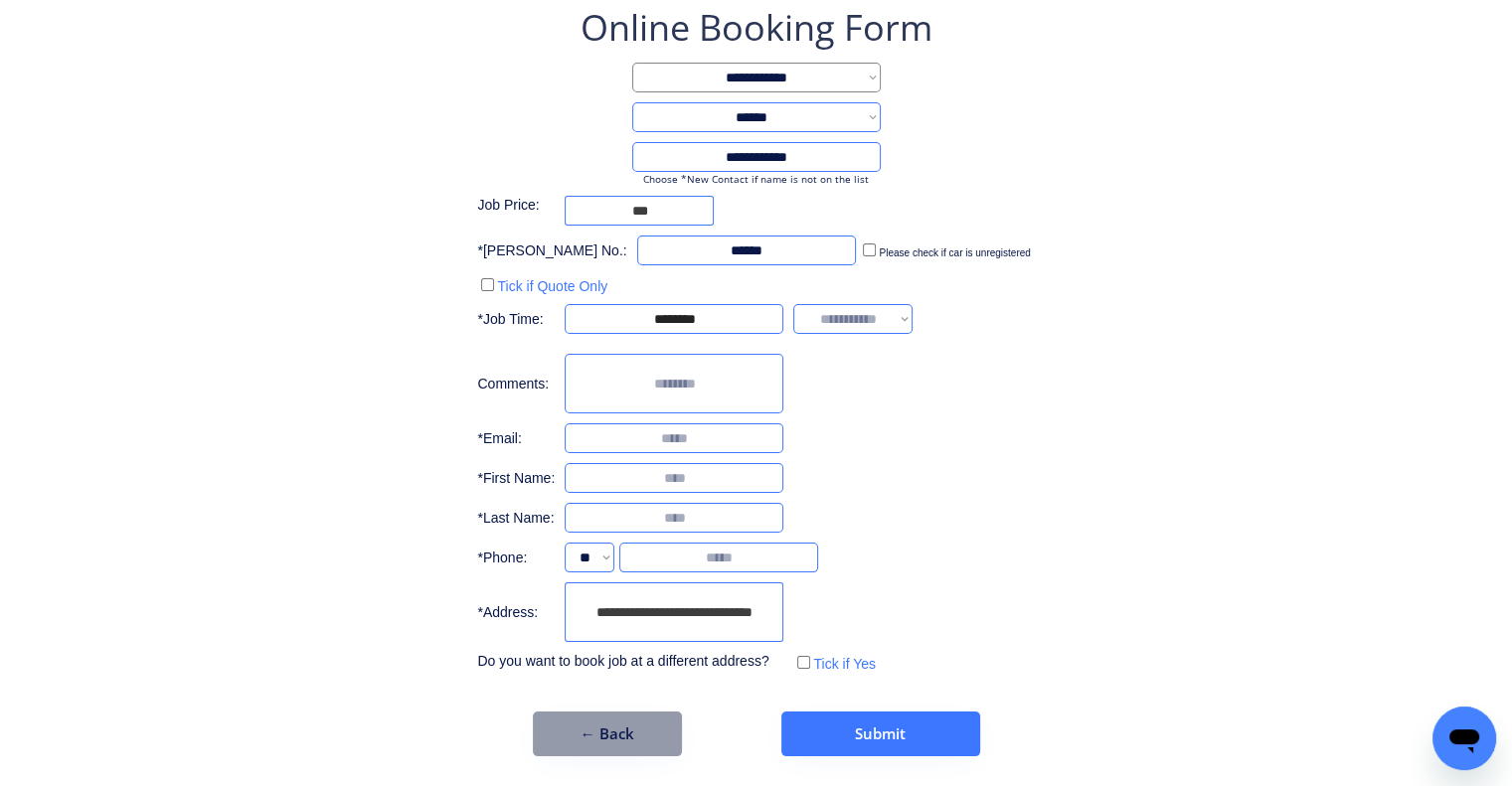 type on "**********" 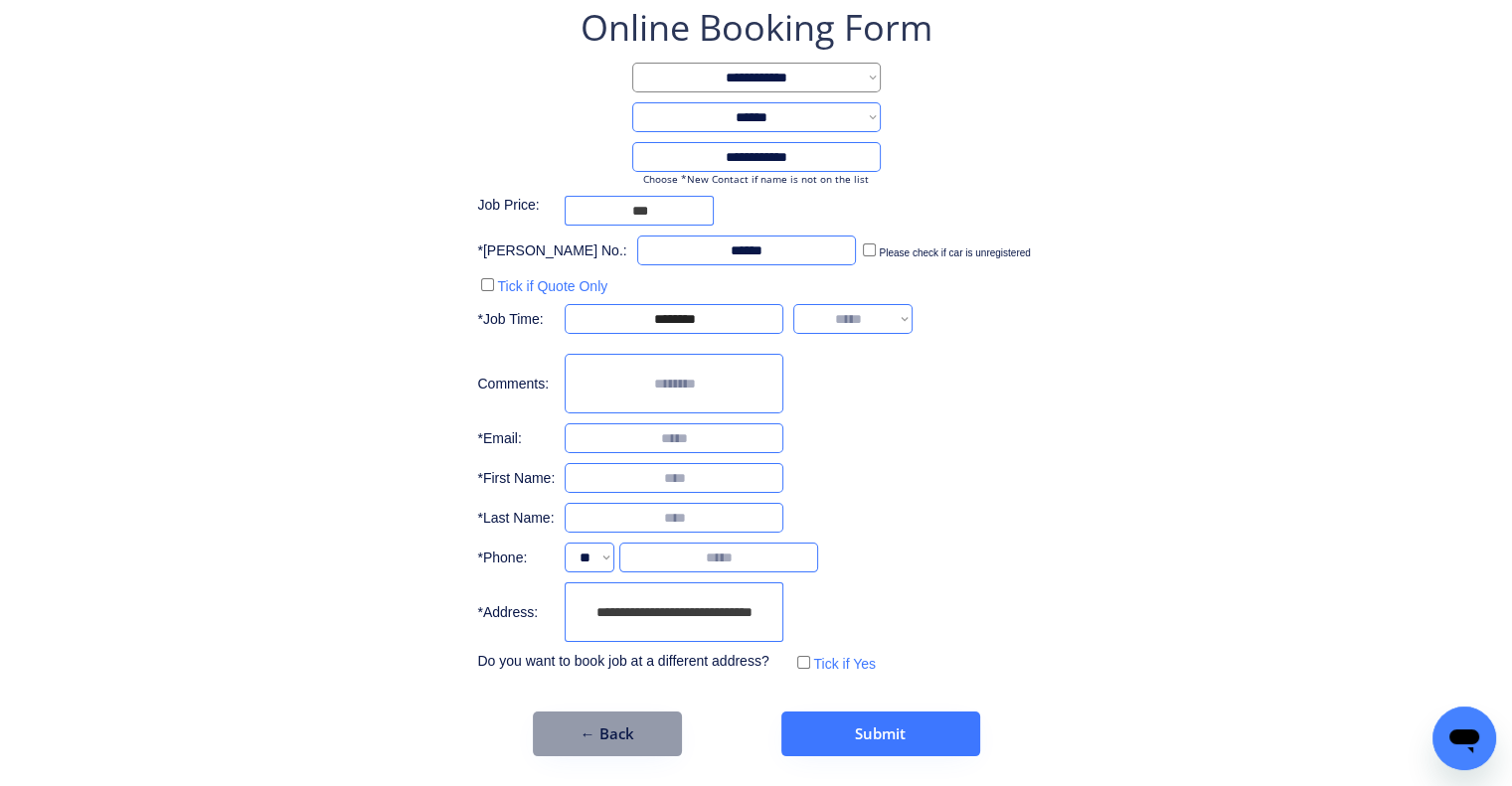 click on "**********" at bounding box center [853, 319] 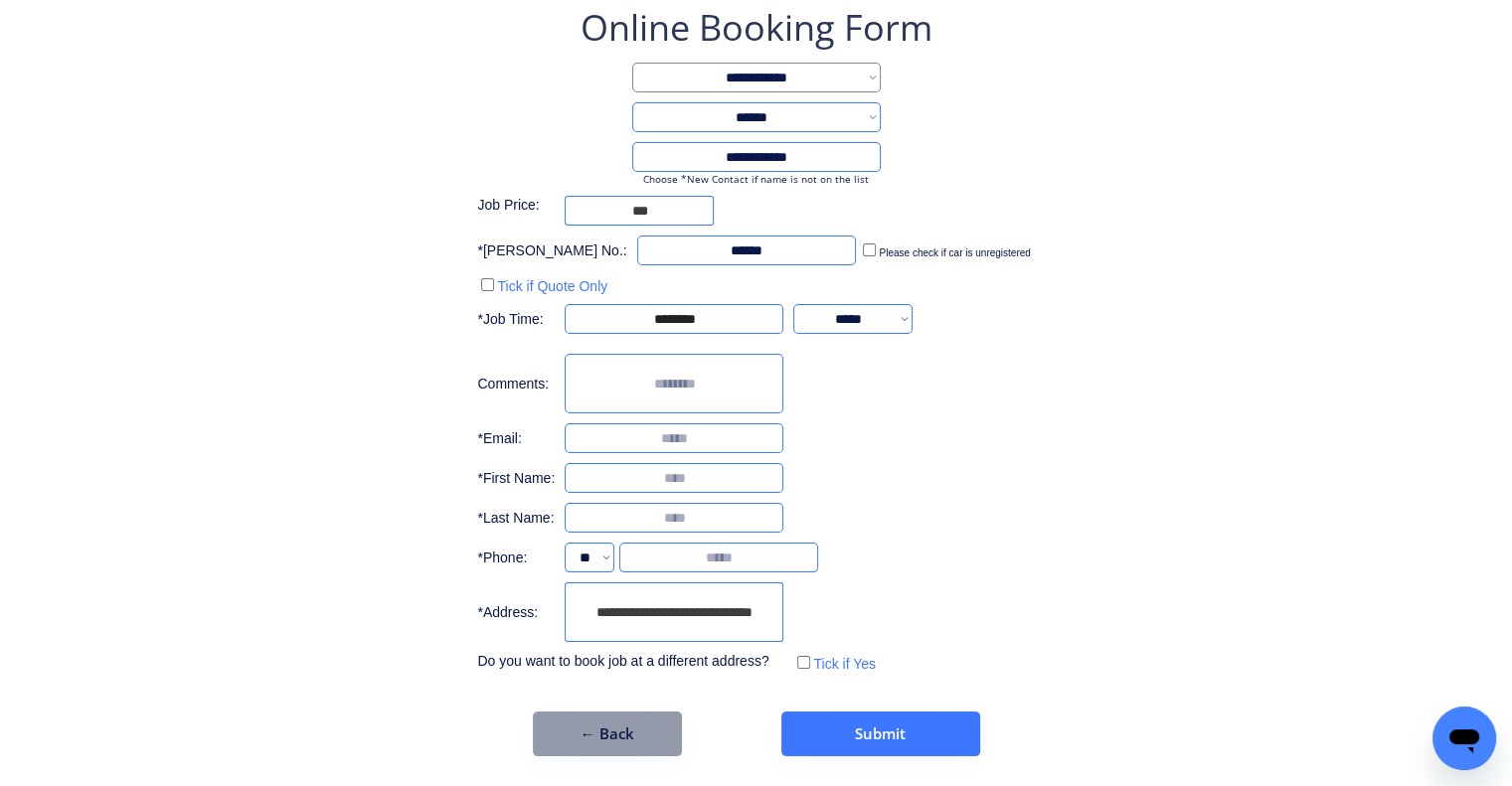 drag, startPoint x: 1054, startPoint y: 341, endPoint x: 719, endPoint y: 29, distance: 457.7871 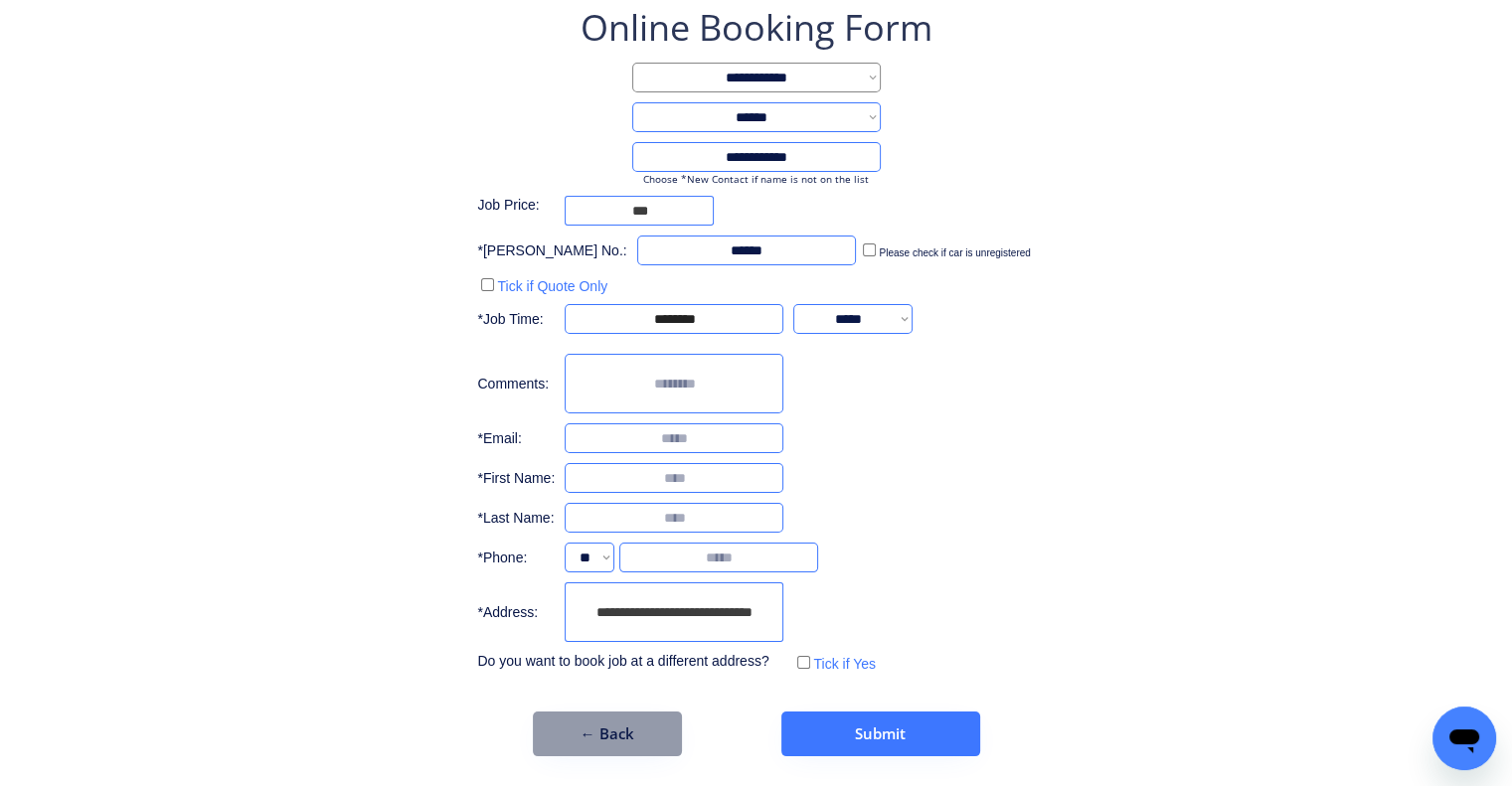 click on "**********" at bounding box center [674, 612] 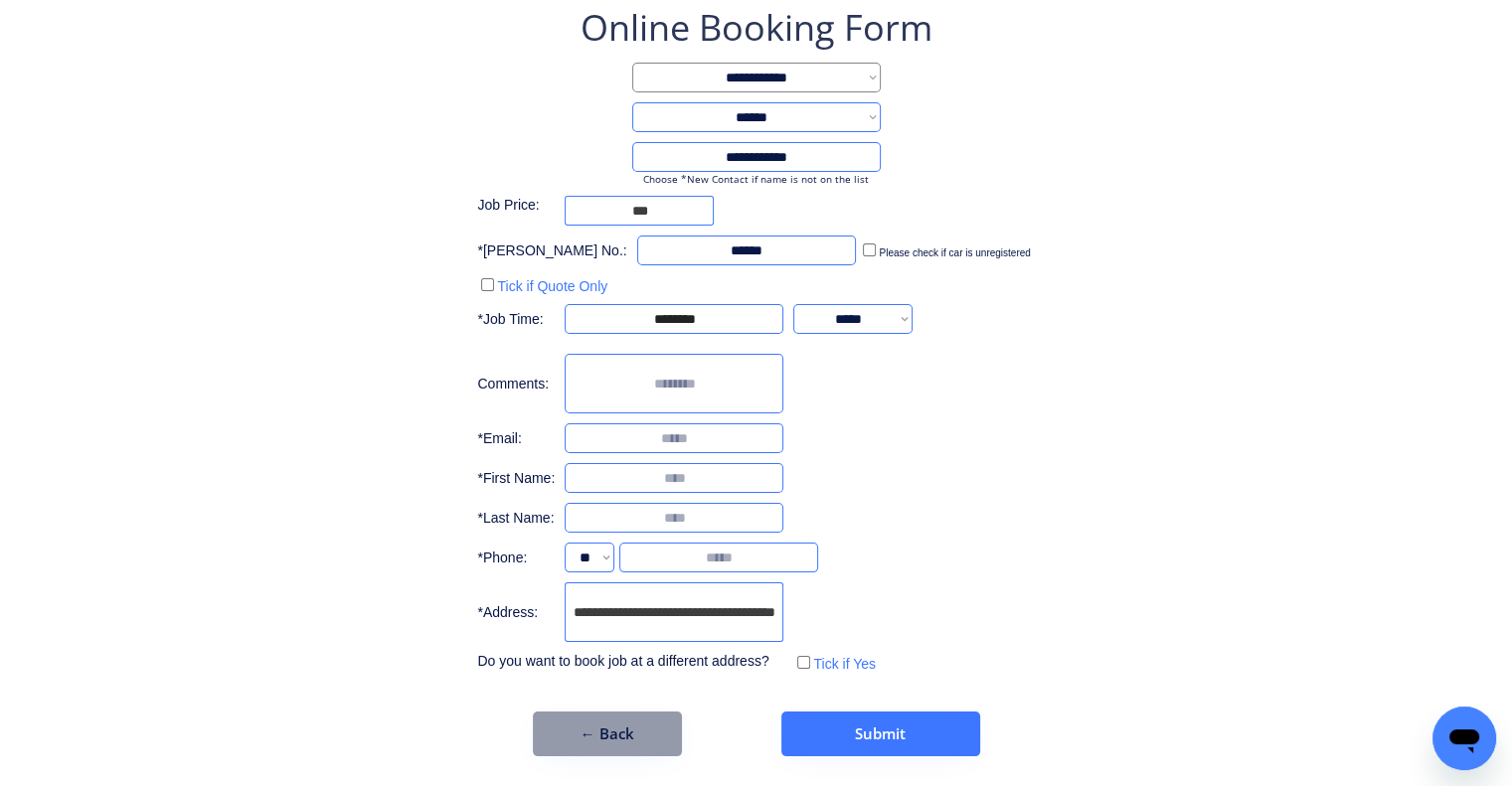 scroll, scrollTop: 0, scrollLeft: 43, axis: horizontal 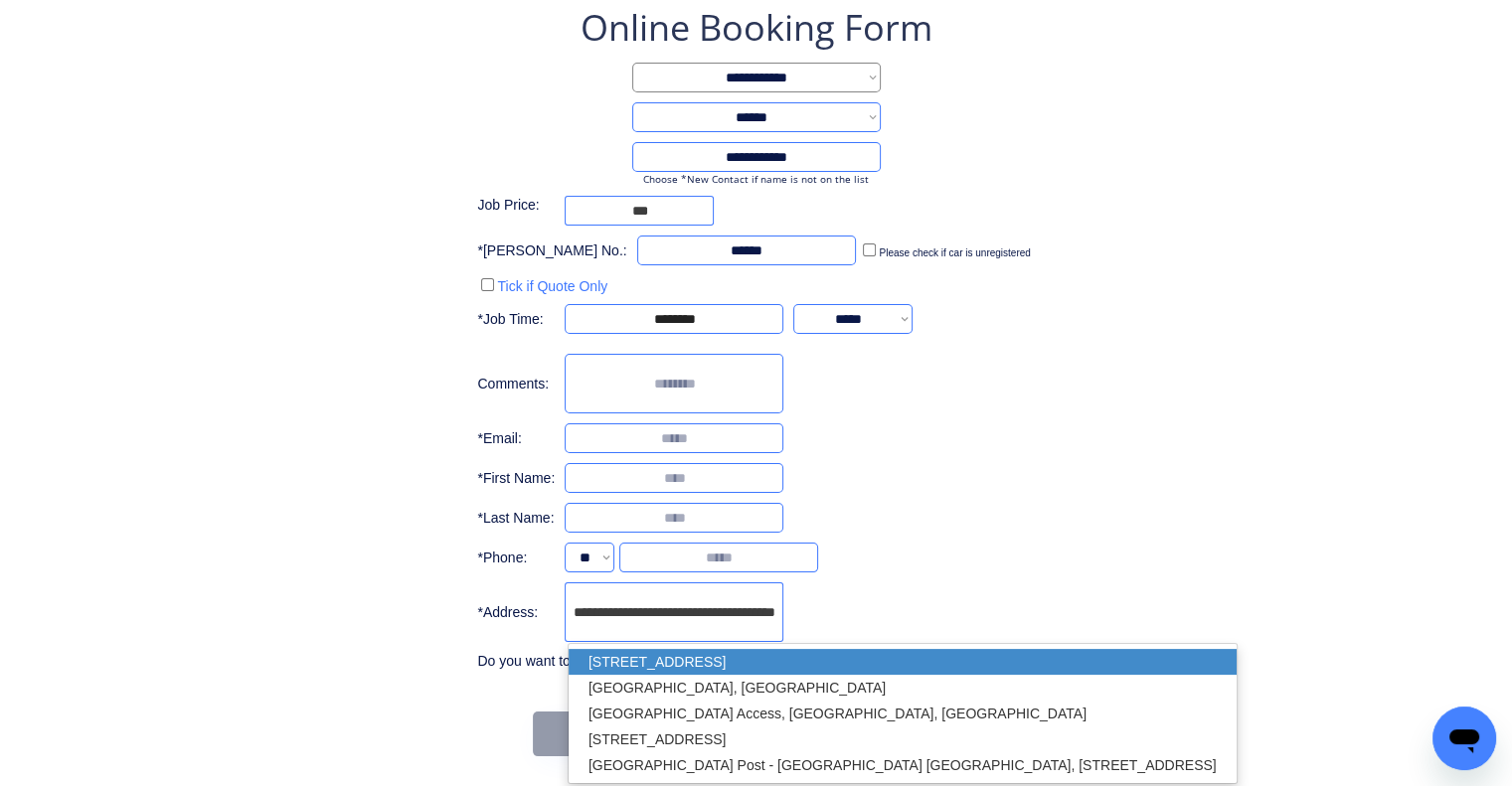 click on "Jedfire Street, Park Ridge QLD 4125, Australia" at bounding box center (903, 662) 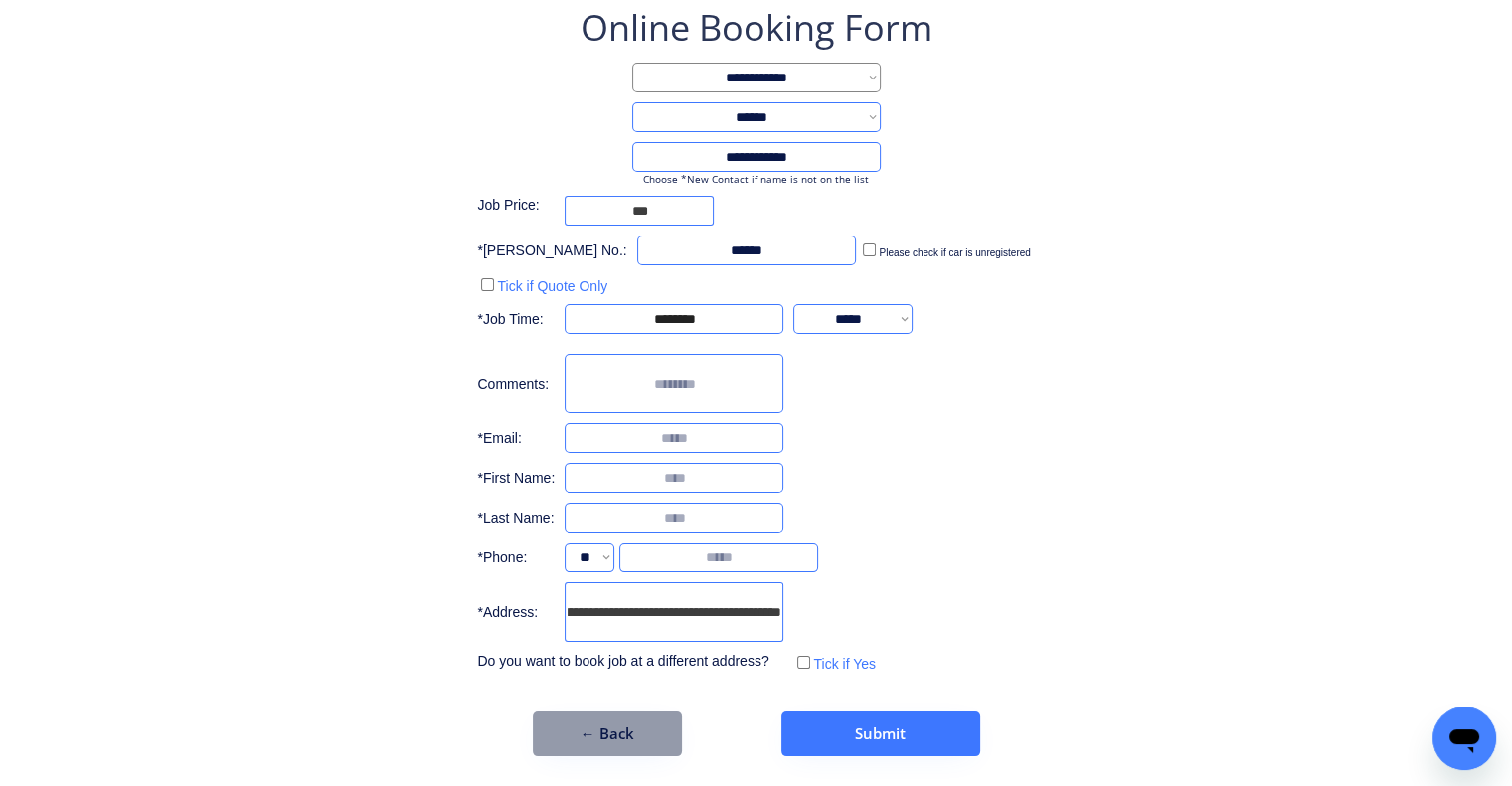 type on "**********" 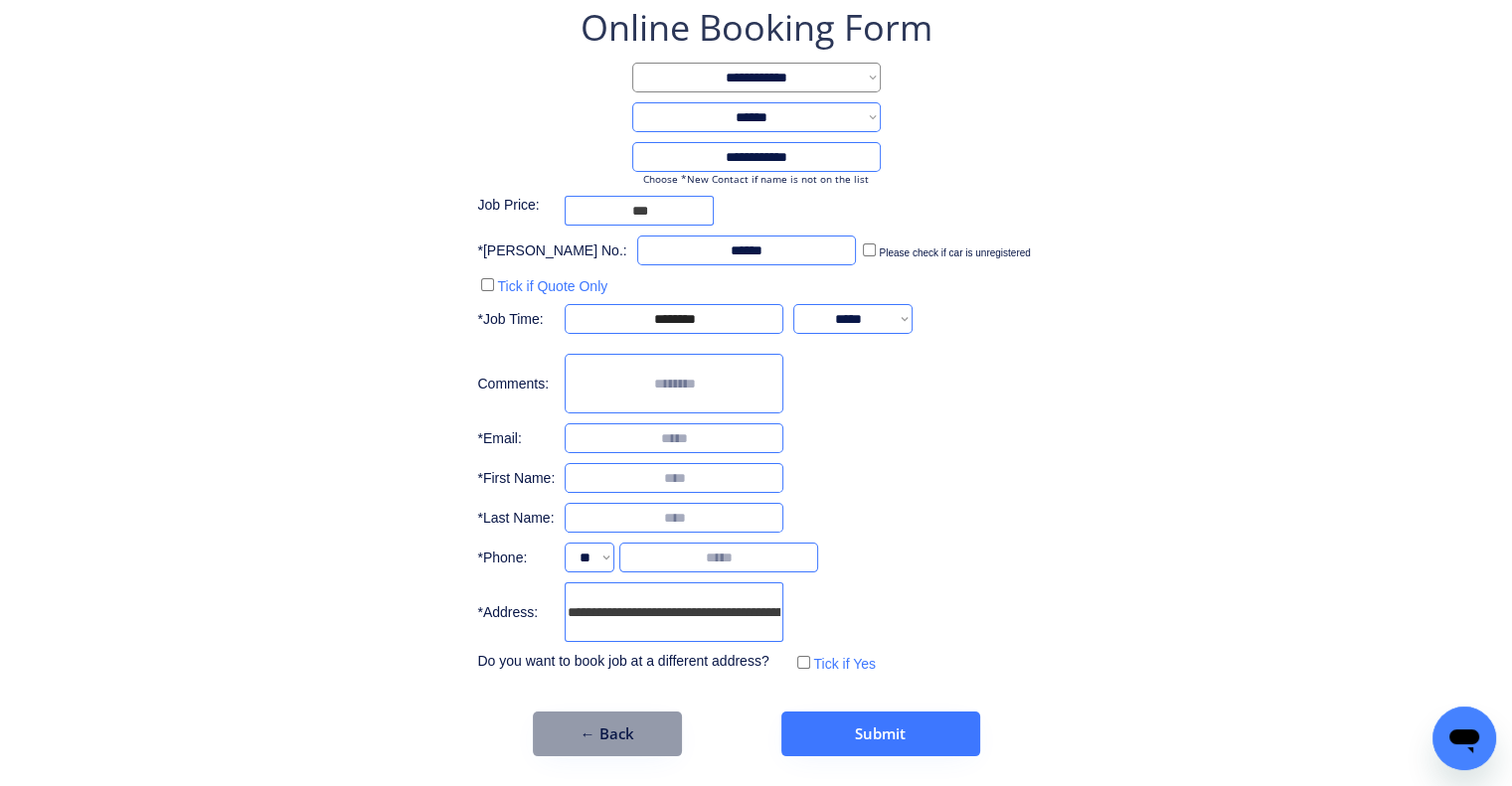 click at bounding box center (674, 384) 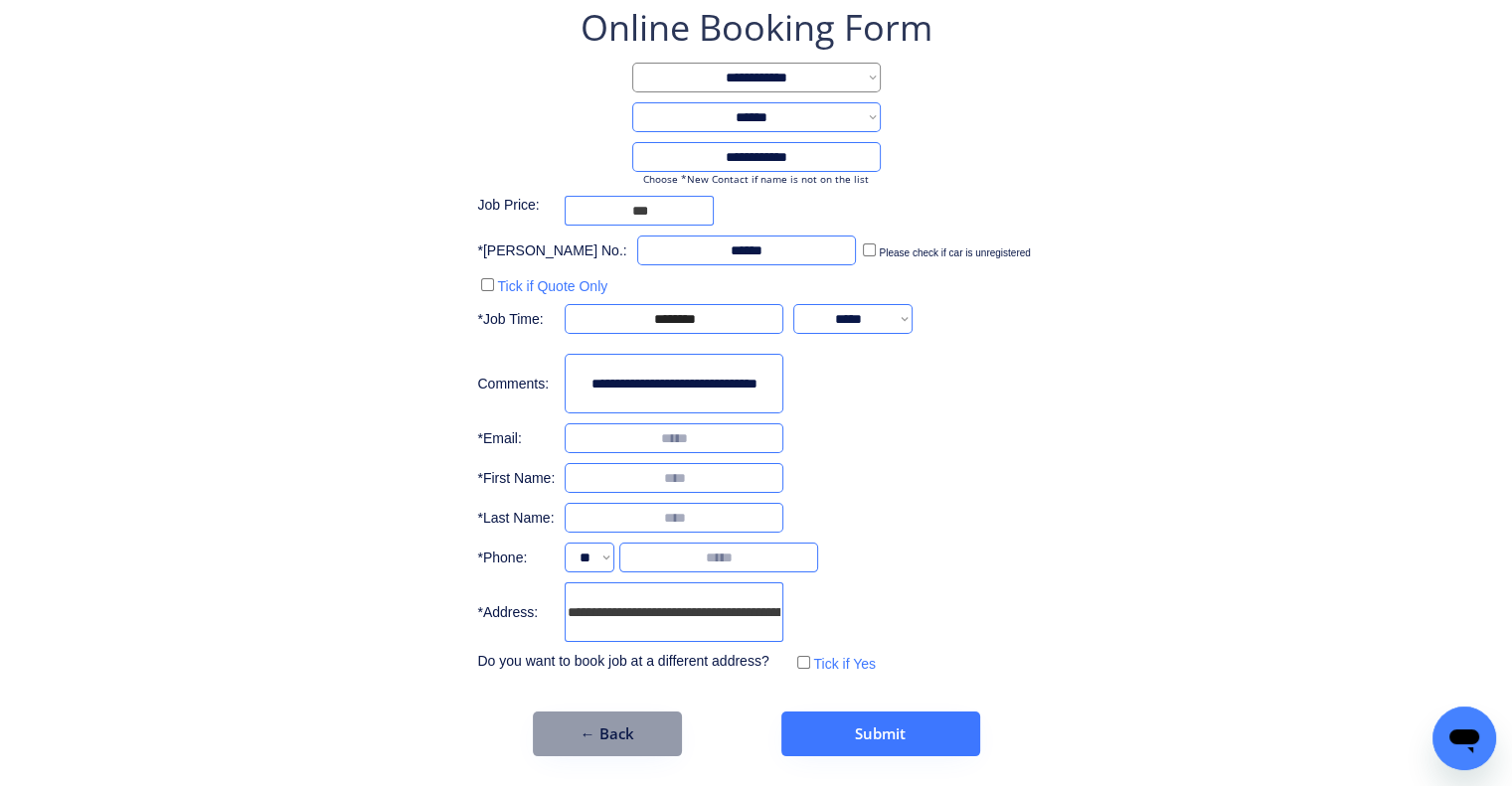 type on "**********" 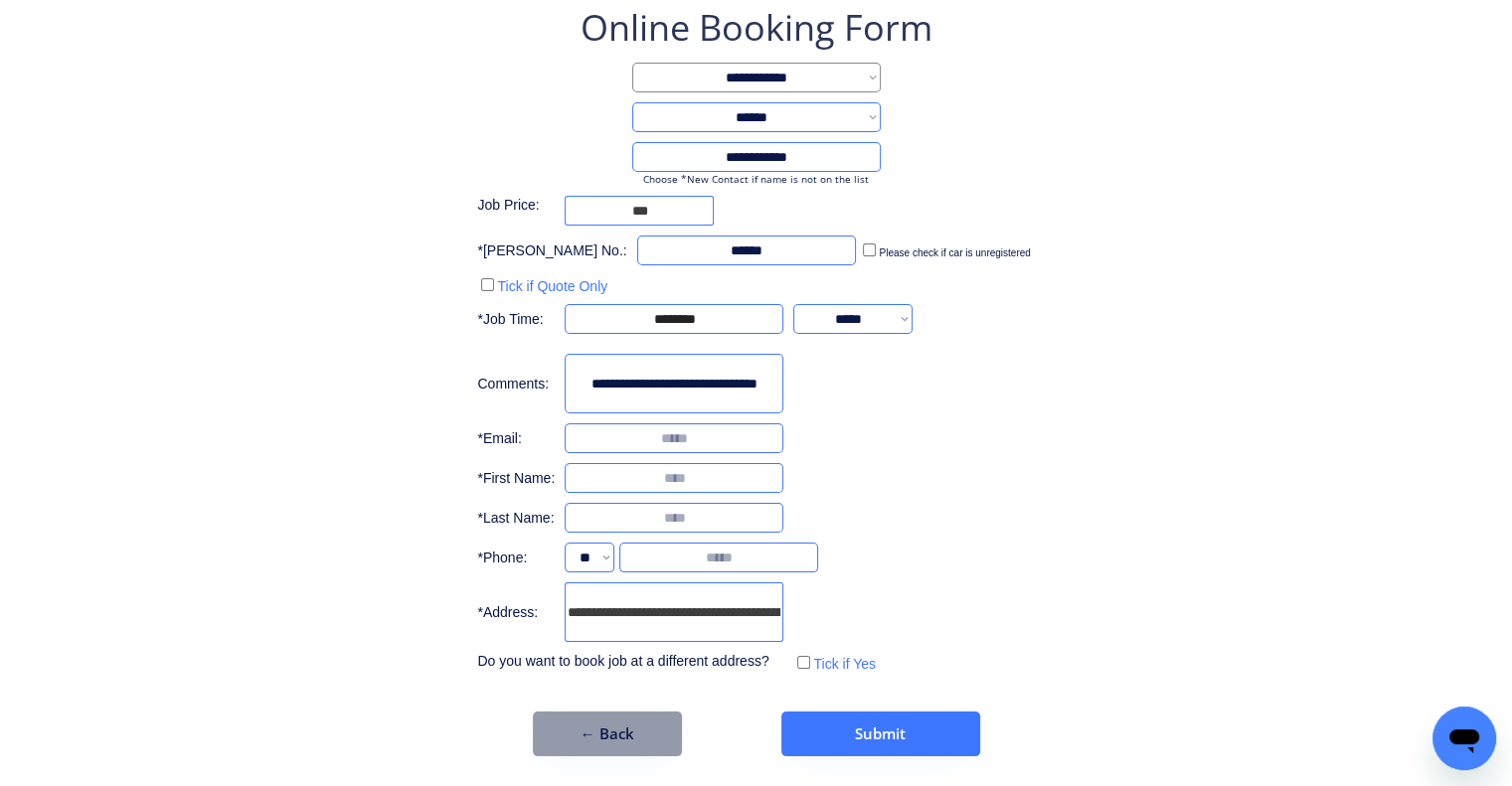 drag, startPoint x: 755, startPoint y: 496, endPoint x: 763, endPoint y: 478, distance: 19.69772 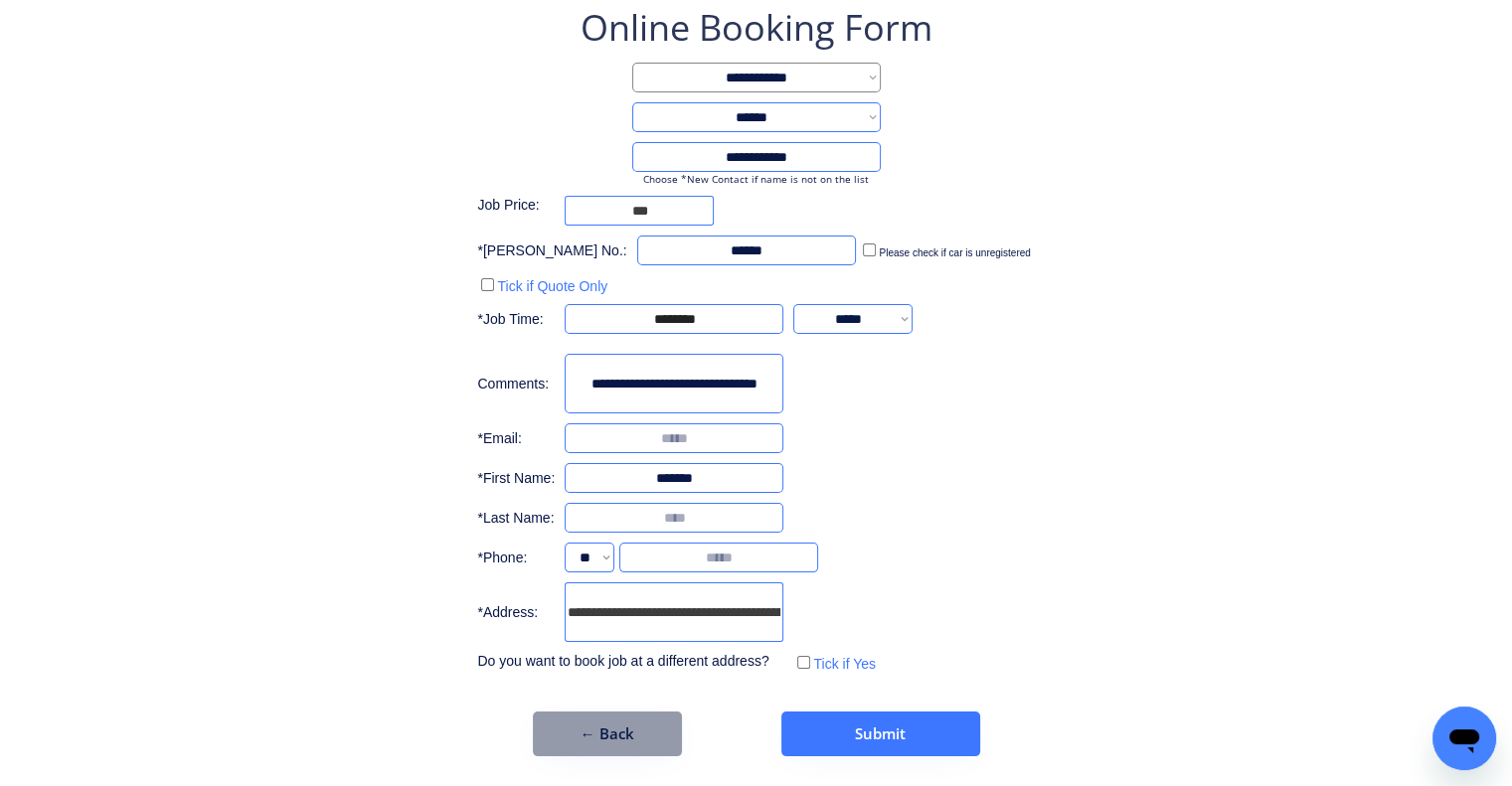 type on "*******" 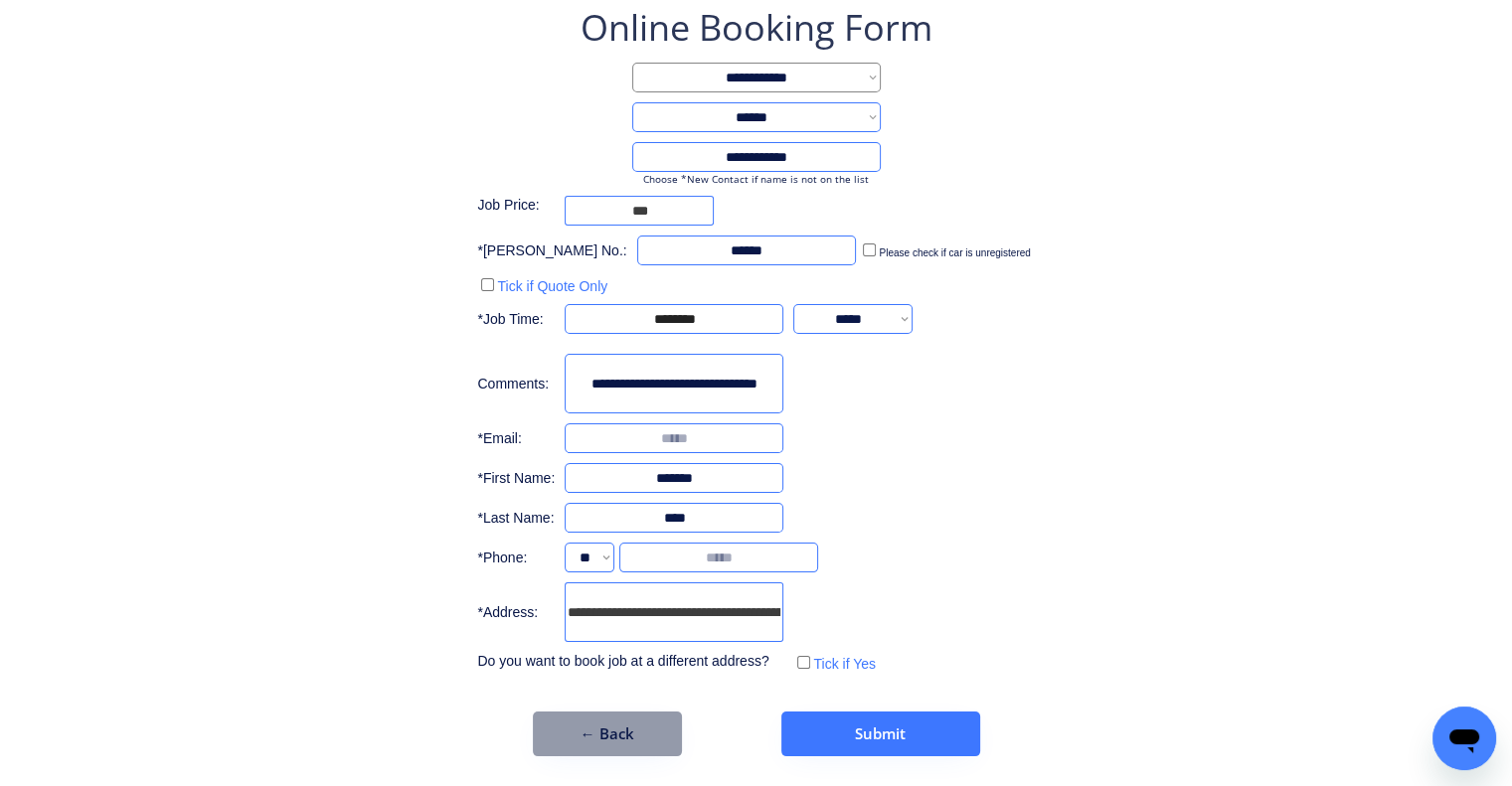 type on "****" 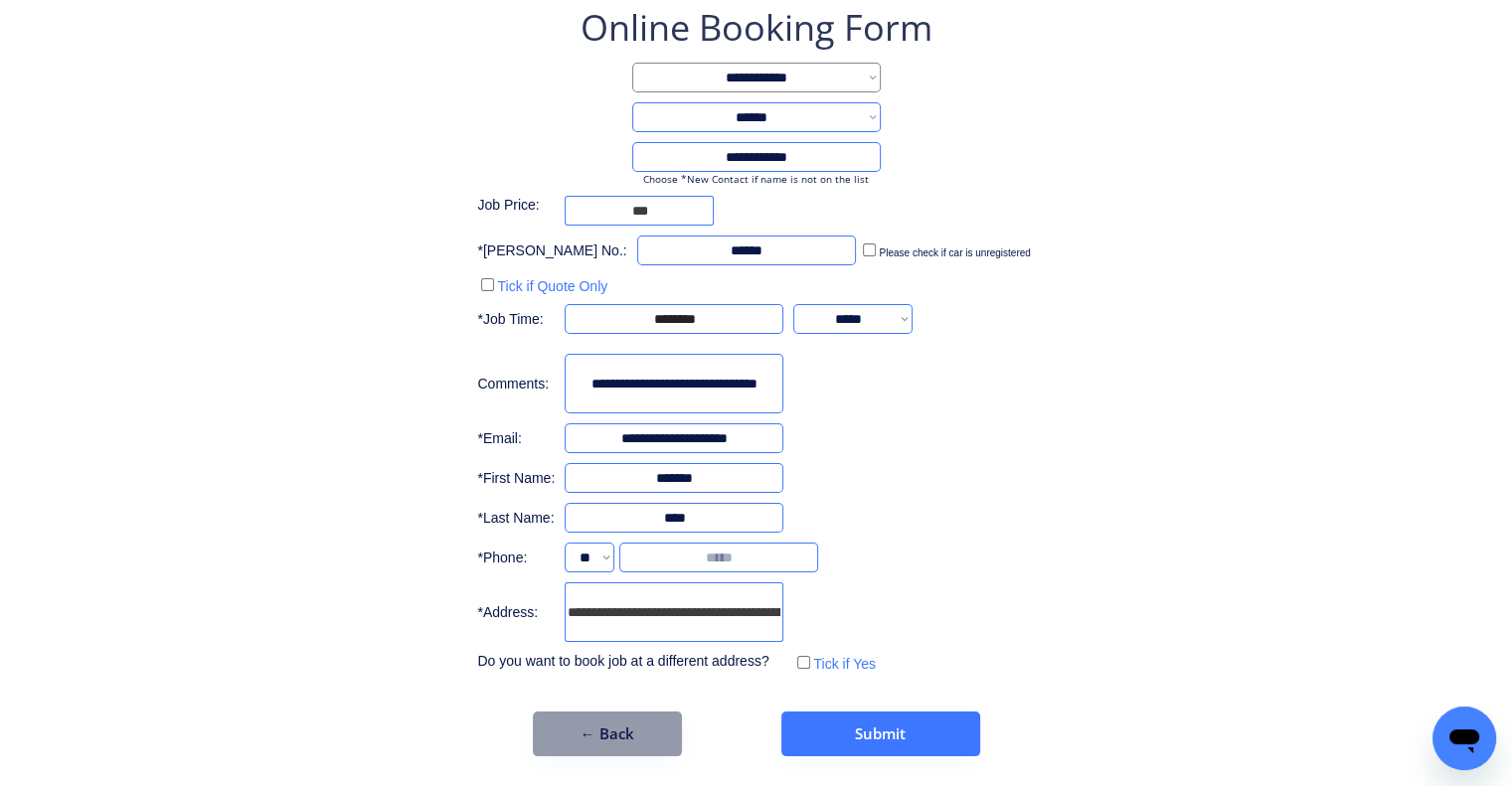 type on "**********" 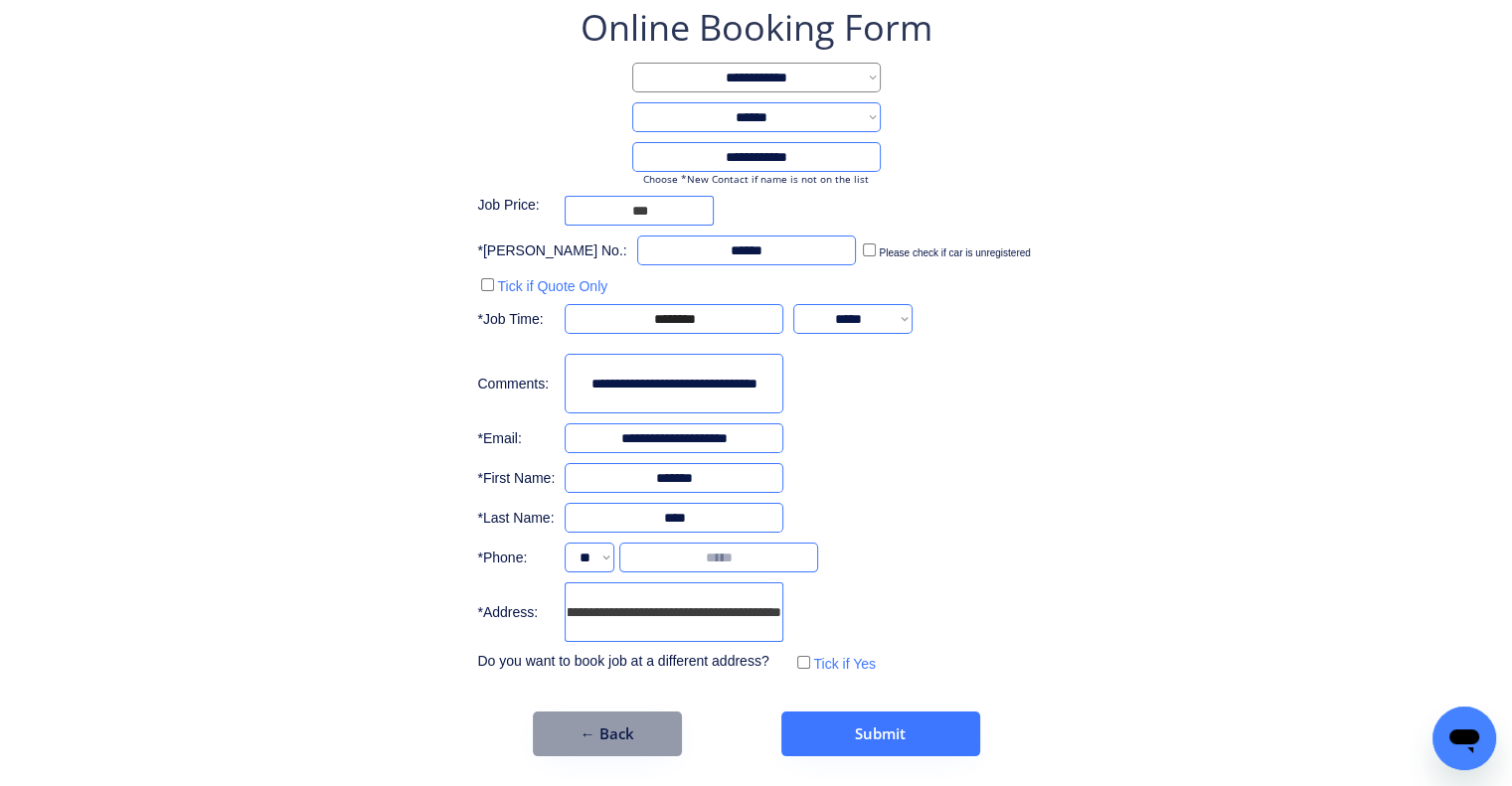 scroll, scrollTop: 0, scrollLeft: 75, axis: horizontal 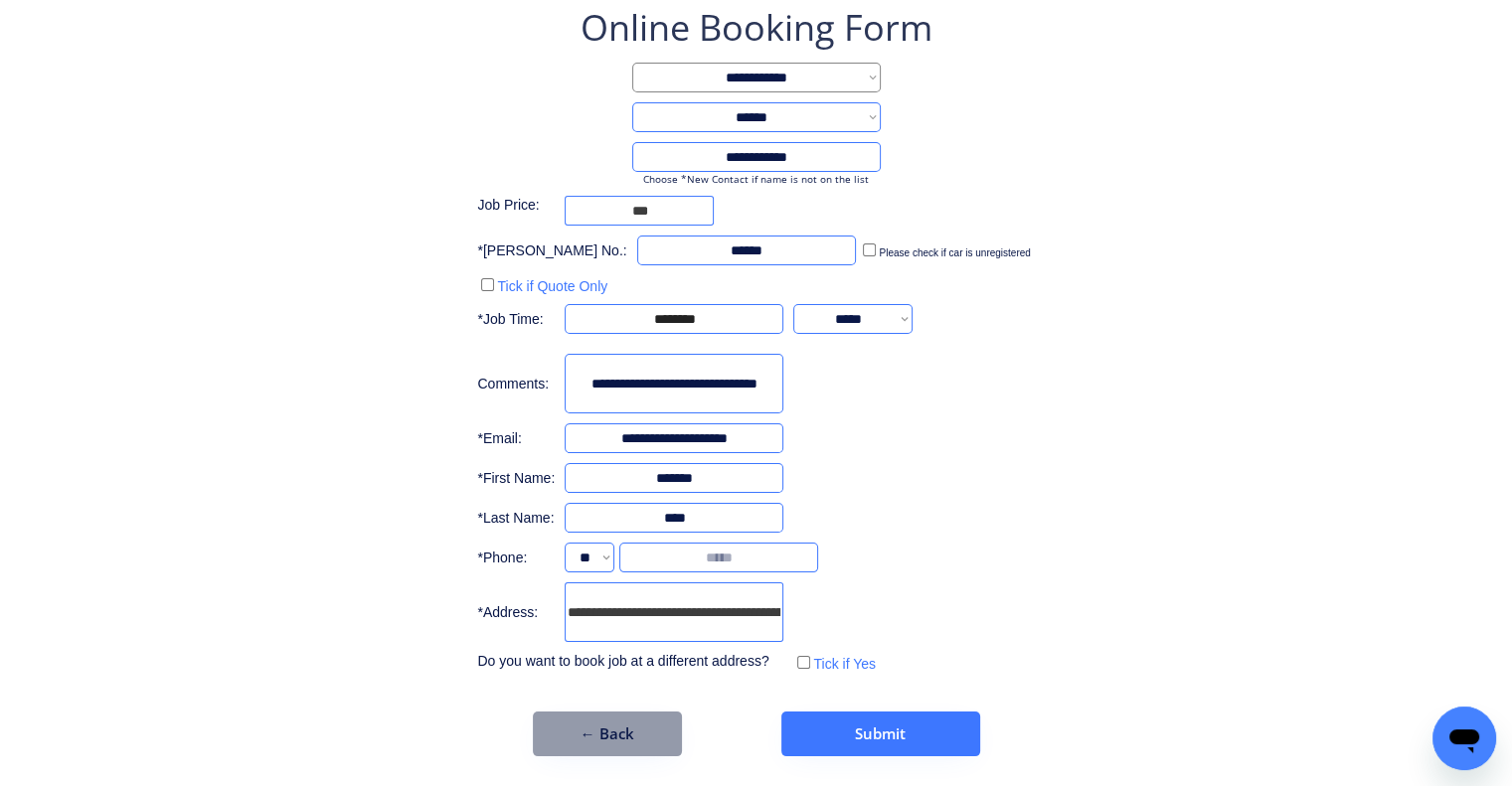 click on "**********" at bounding box center [756, 340] 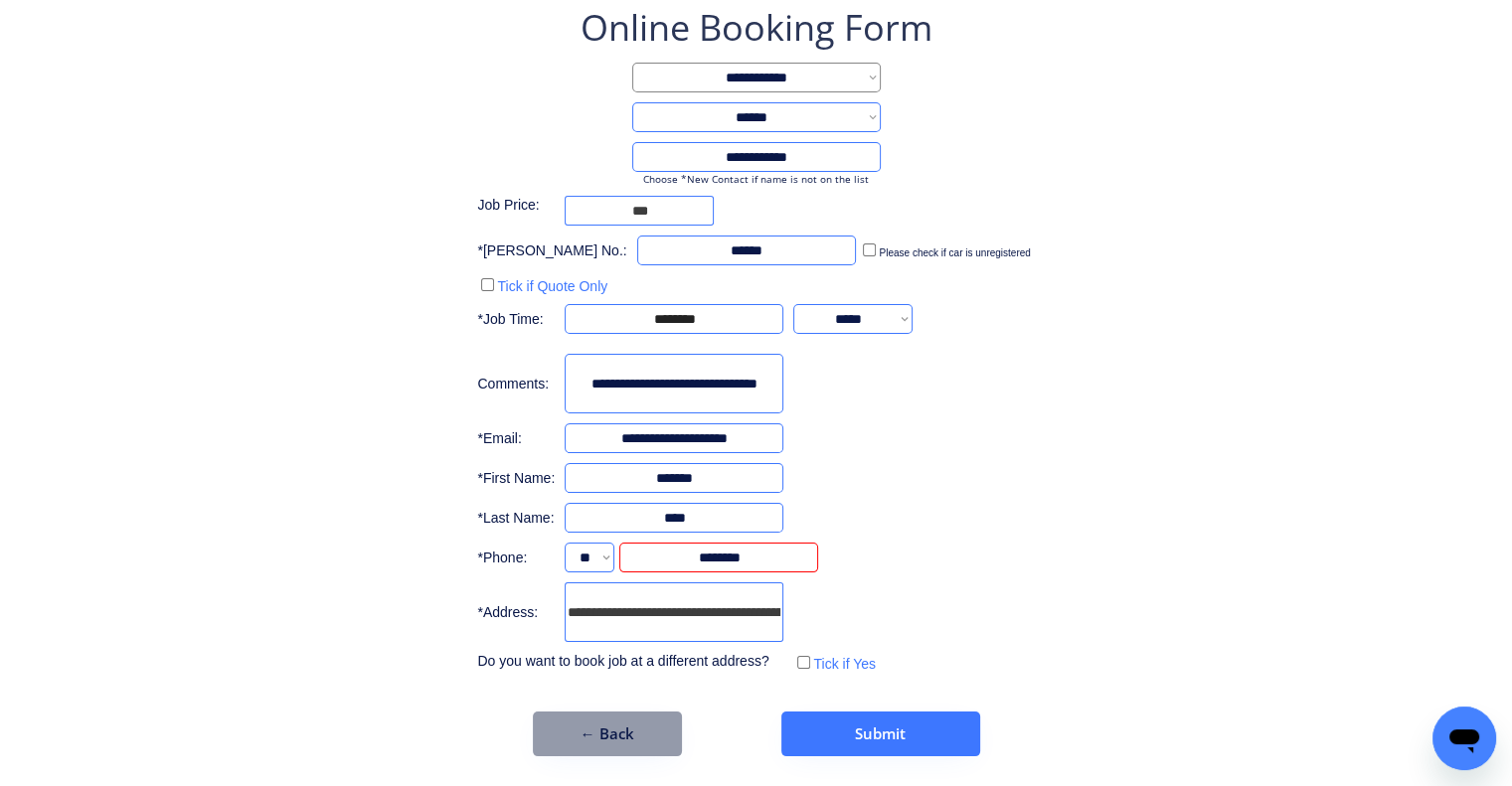 click on "**********" at bounding box center [756, 340] 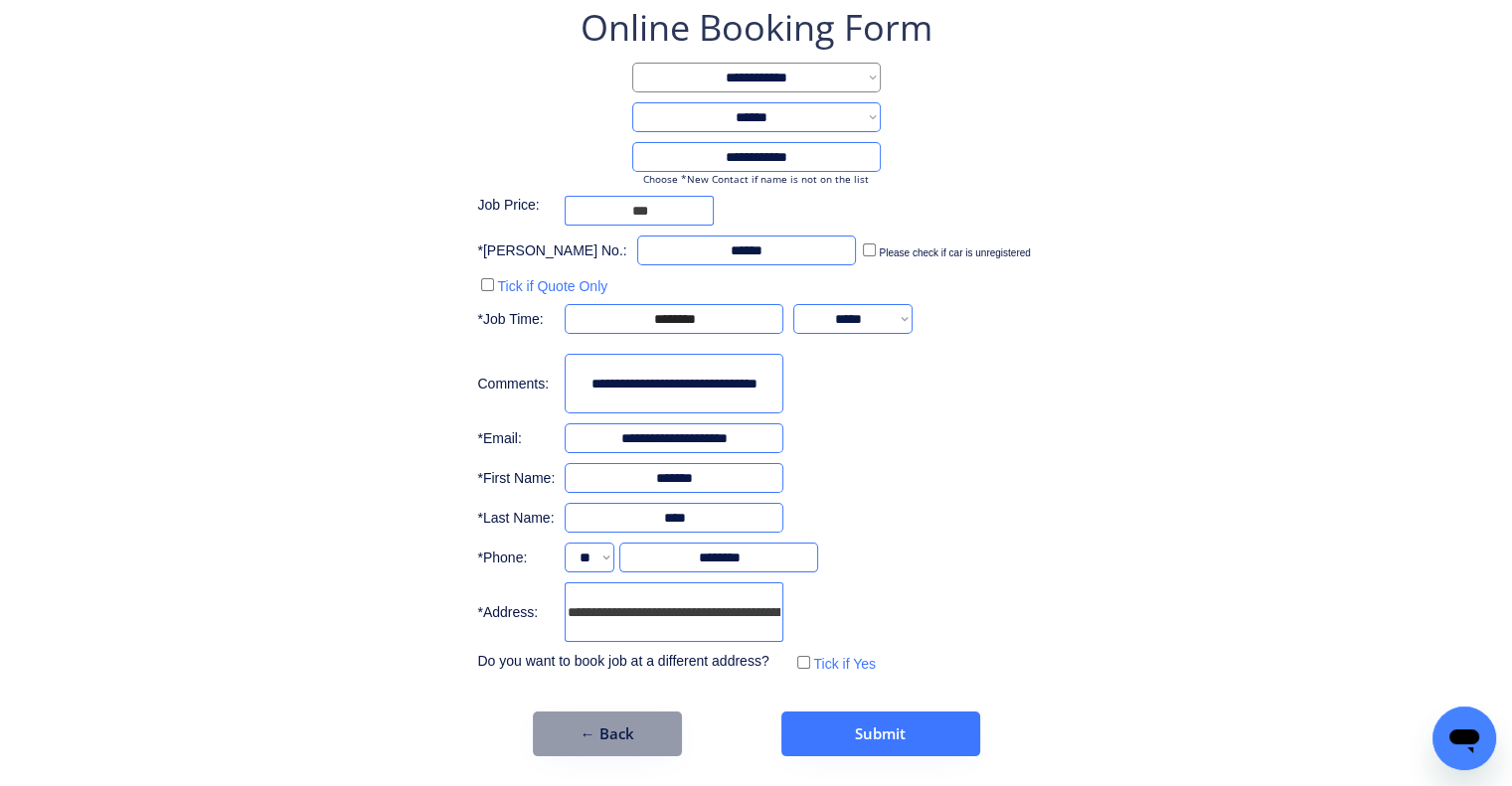 click at bounding box center [674, 384] 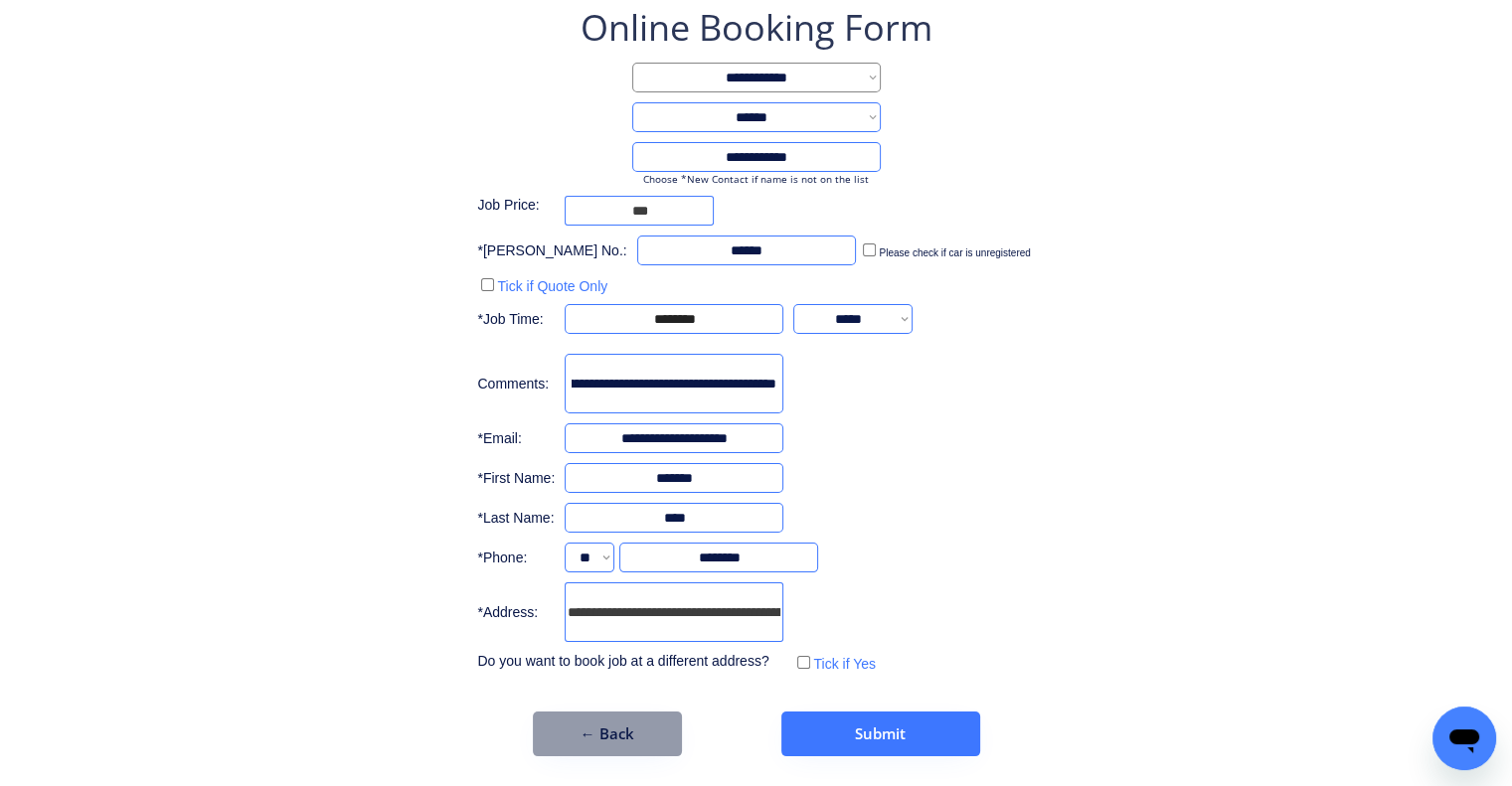scroll, scrollTop: 0, scrollLeft: 109, axis: horizontal 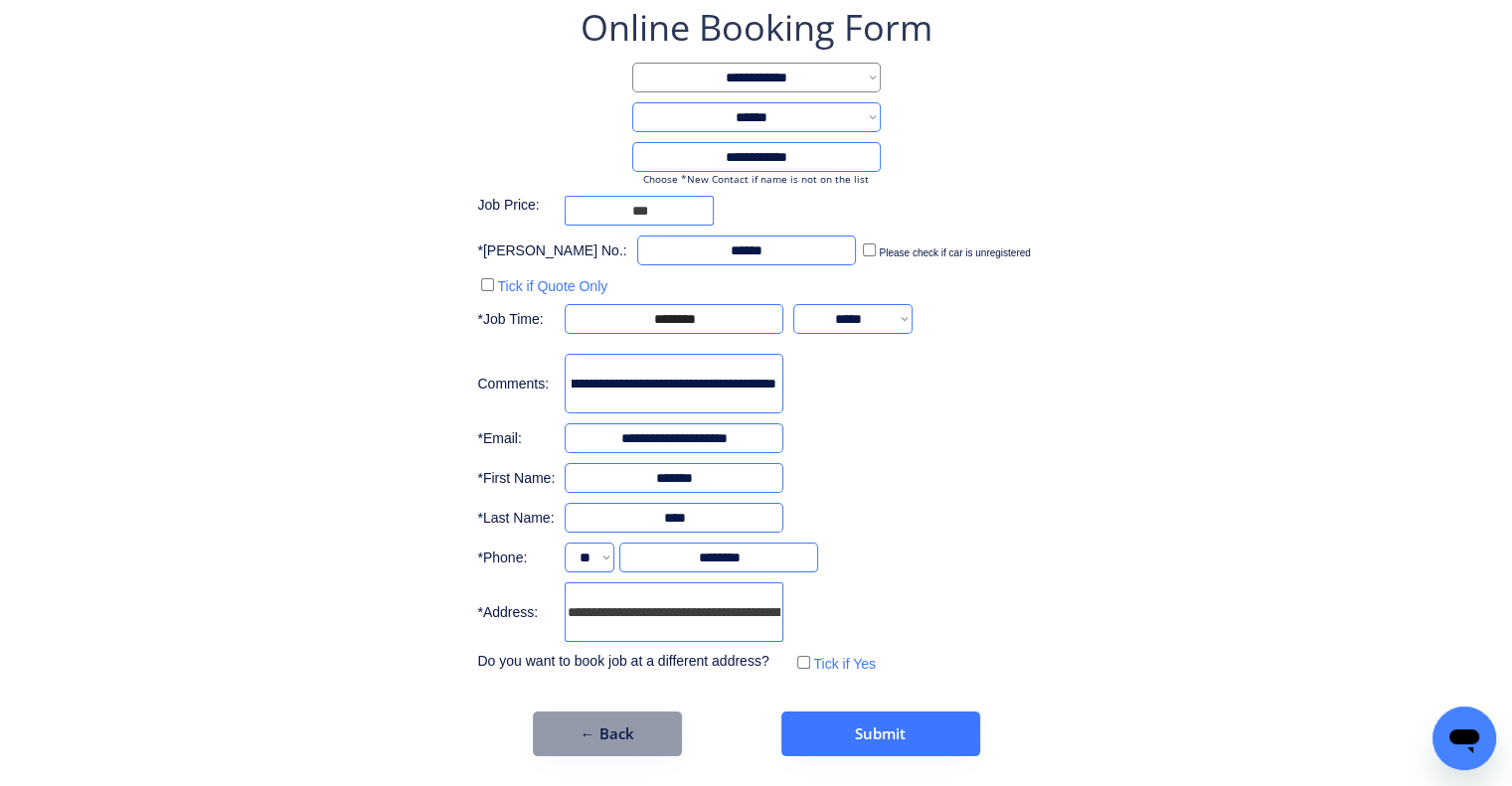 type on "**********" 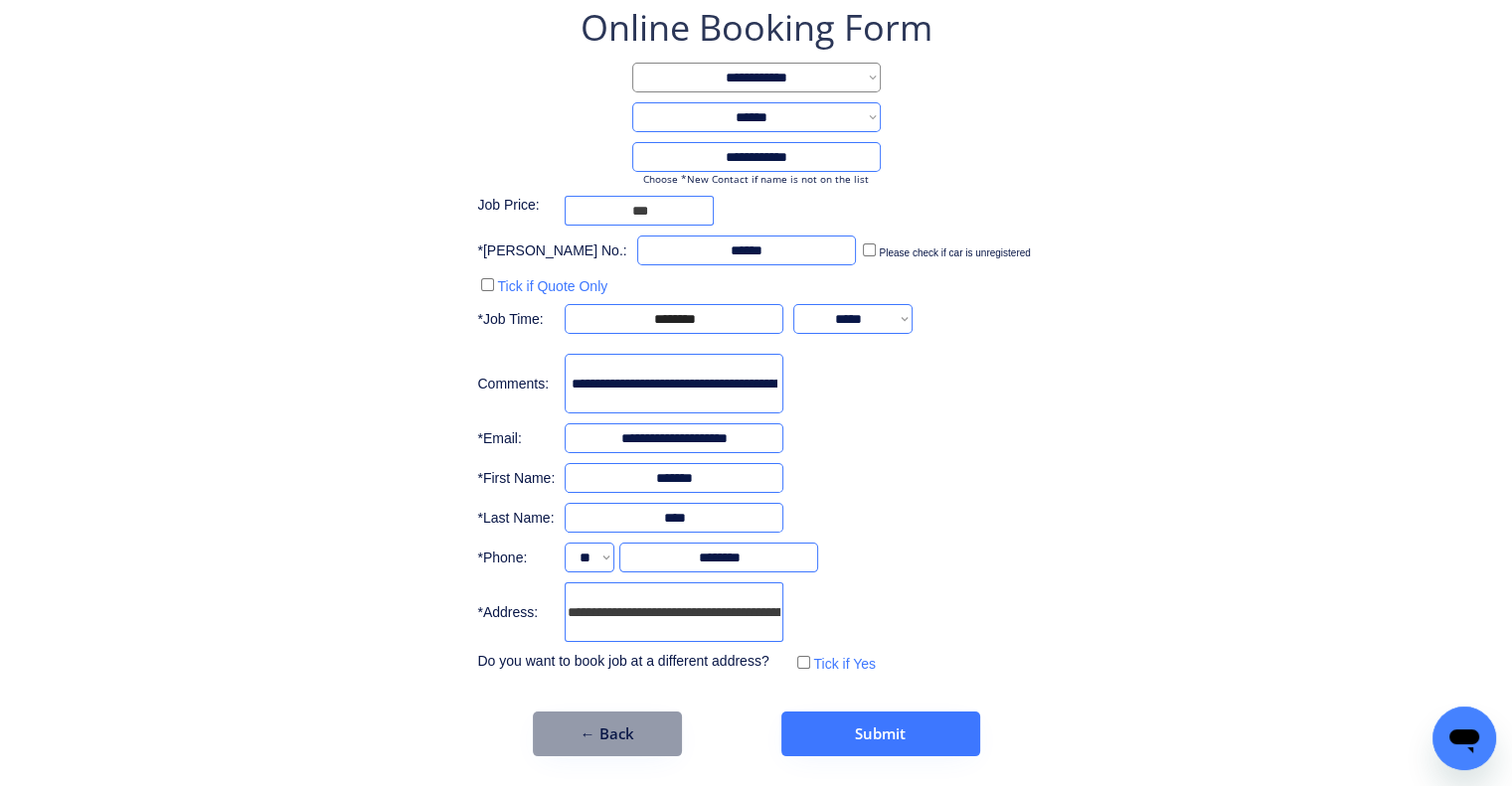 click on "**********" at bounding box center (756, 380) 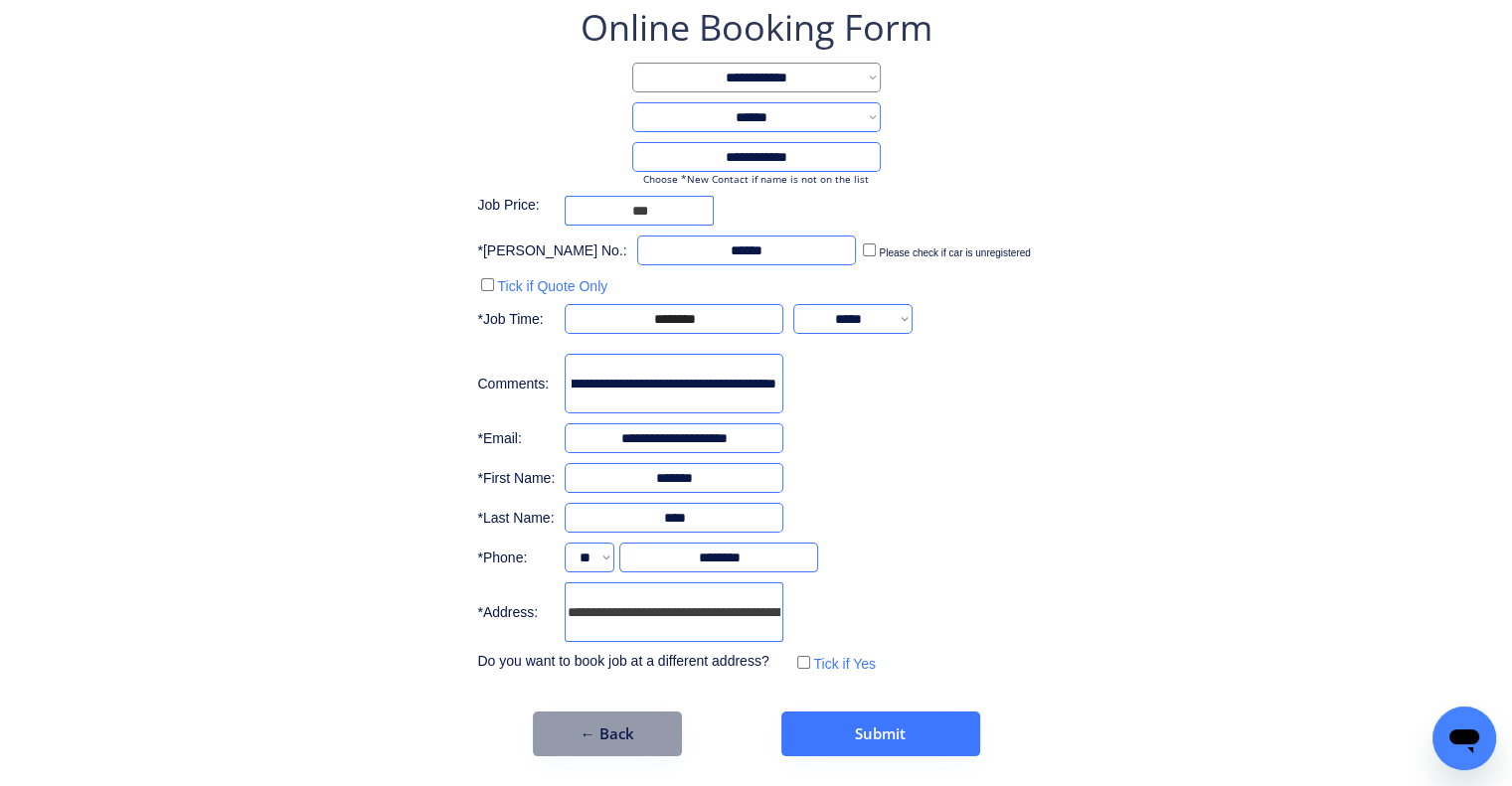 drag, startPoint x: 705, startPoint y: 389, endPoint x: 1265, endPoint y: 376, distance: 560.1509 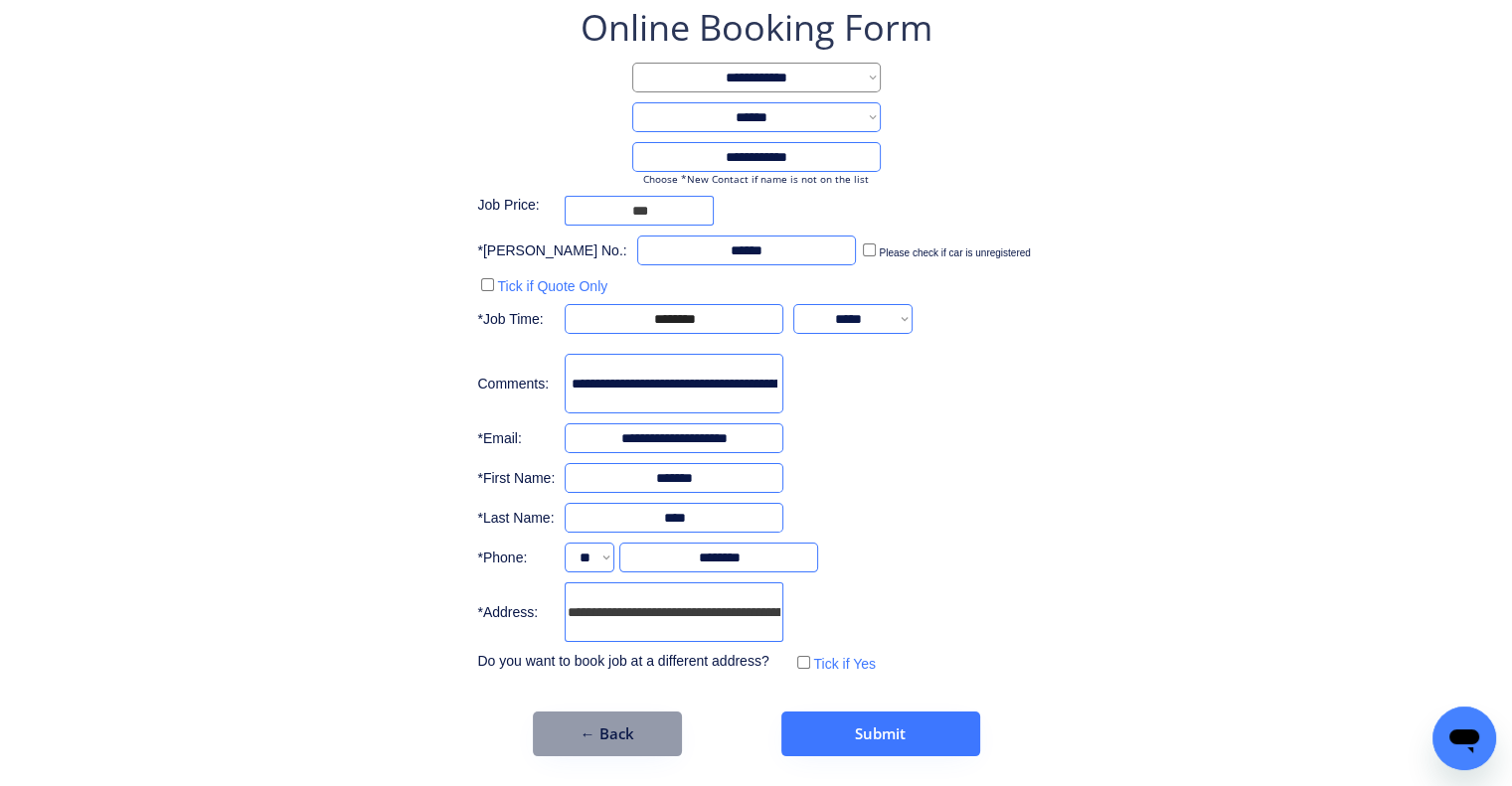 click on "**********" at bounding box center (756, 340) 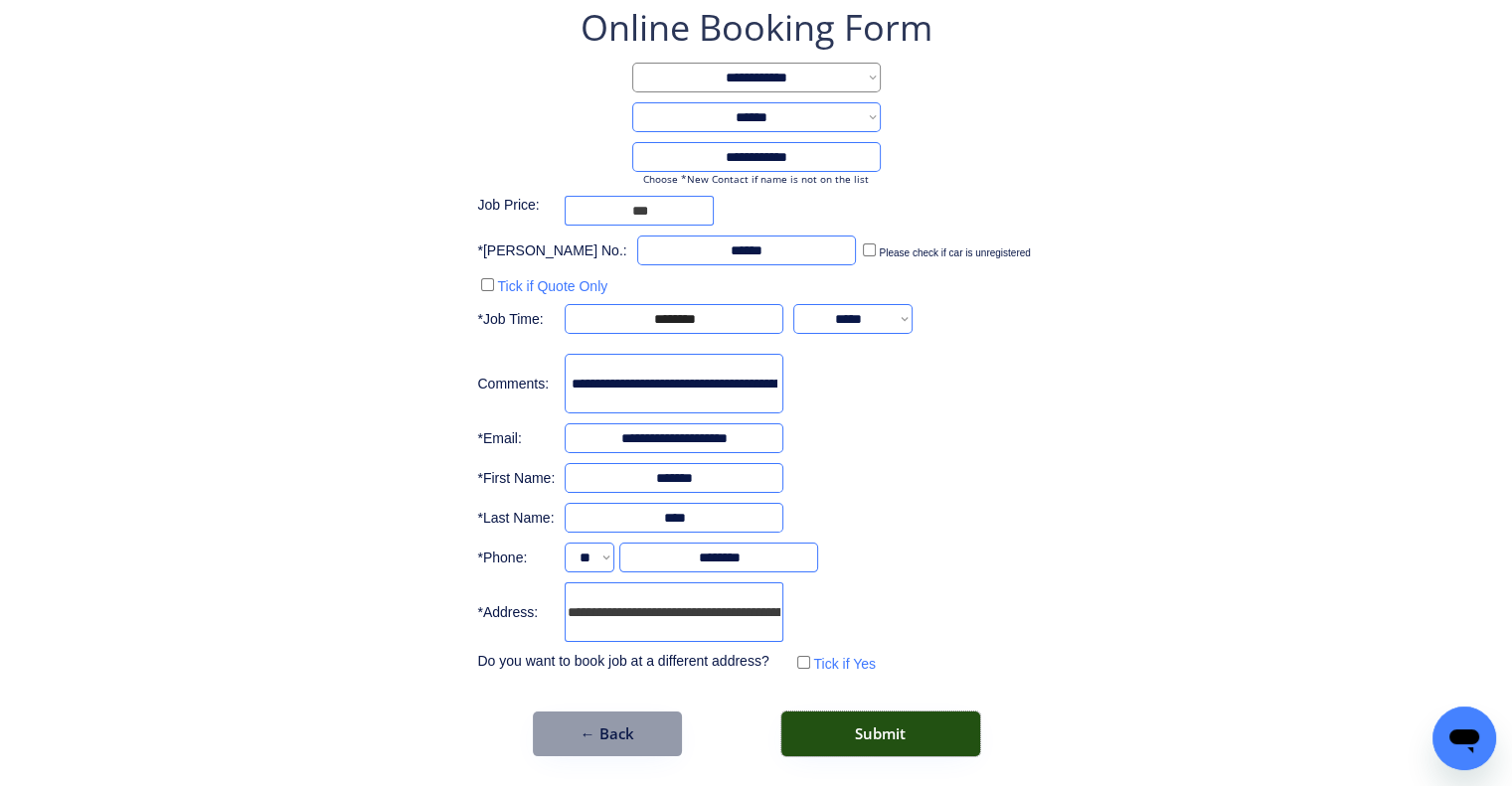 click on "Submit" at bounding box center (881, 733) 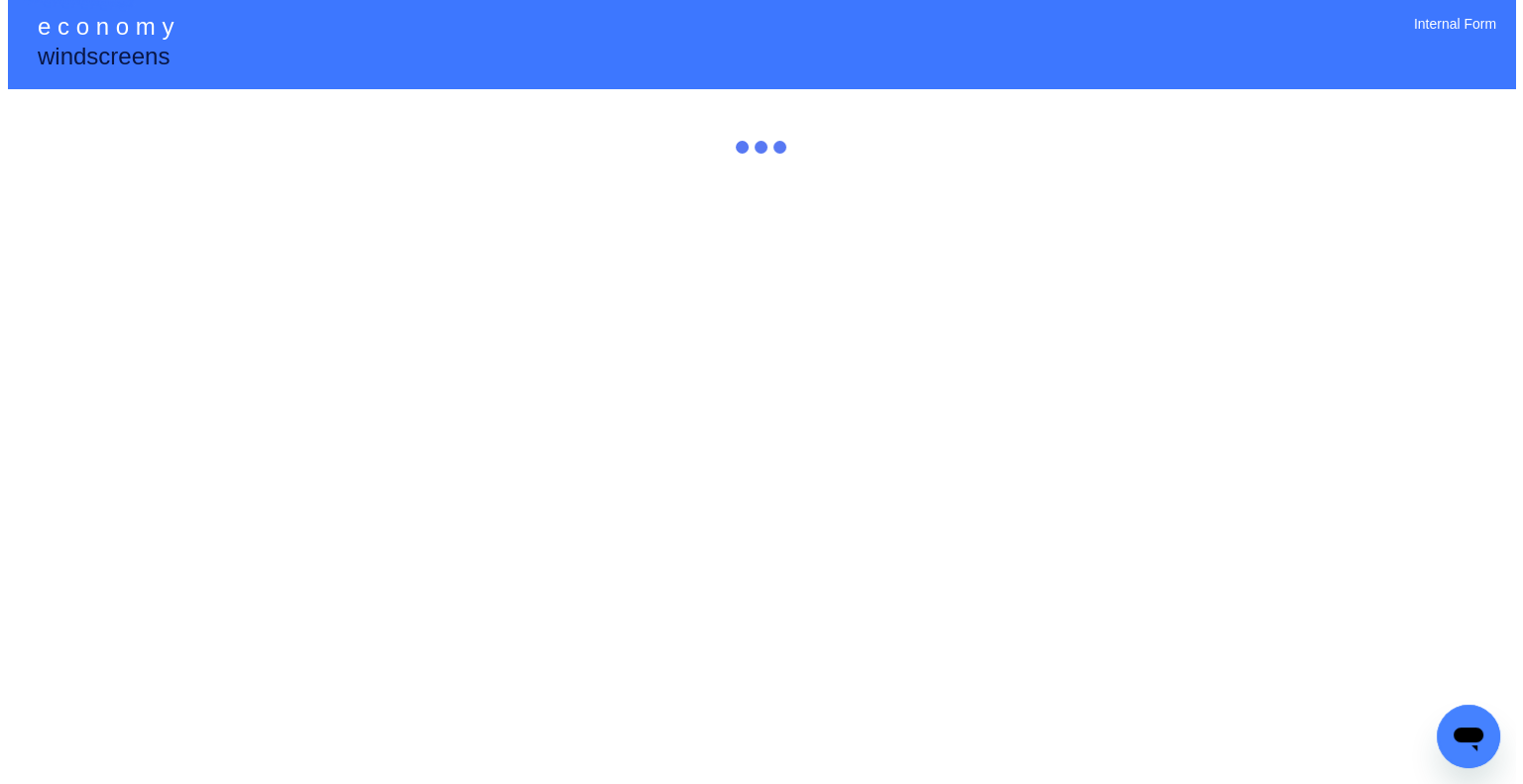 scroll, scrollTop: 0, scrollLeft: 0, axis: both 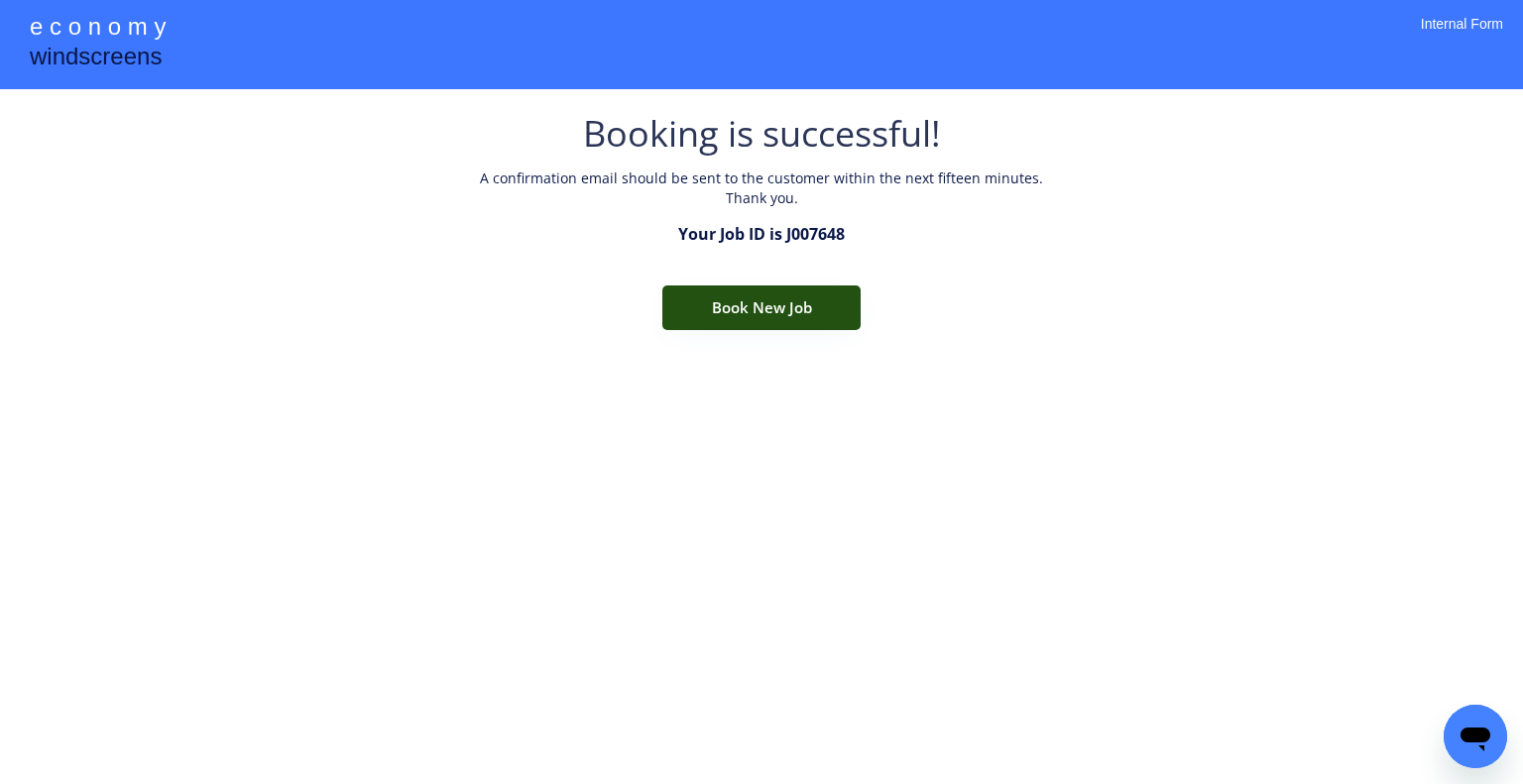 drag, startPoint x: 754, startPoint y: 304, endPoint x: 713, endPoint y: 224, distance: 89.89438 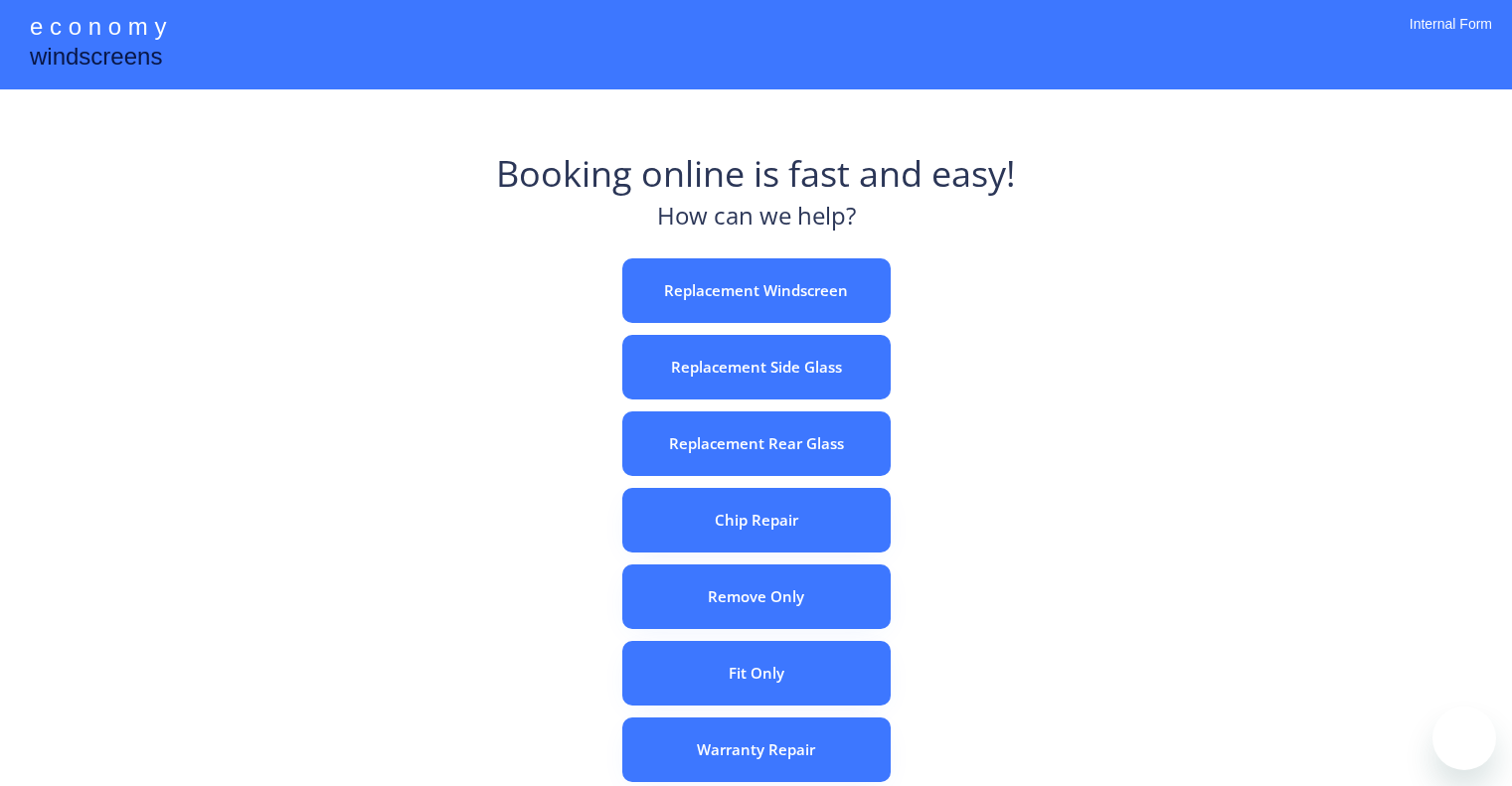 scroll, scrollTop: 0, scrollLeft: 0, axis: both 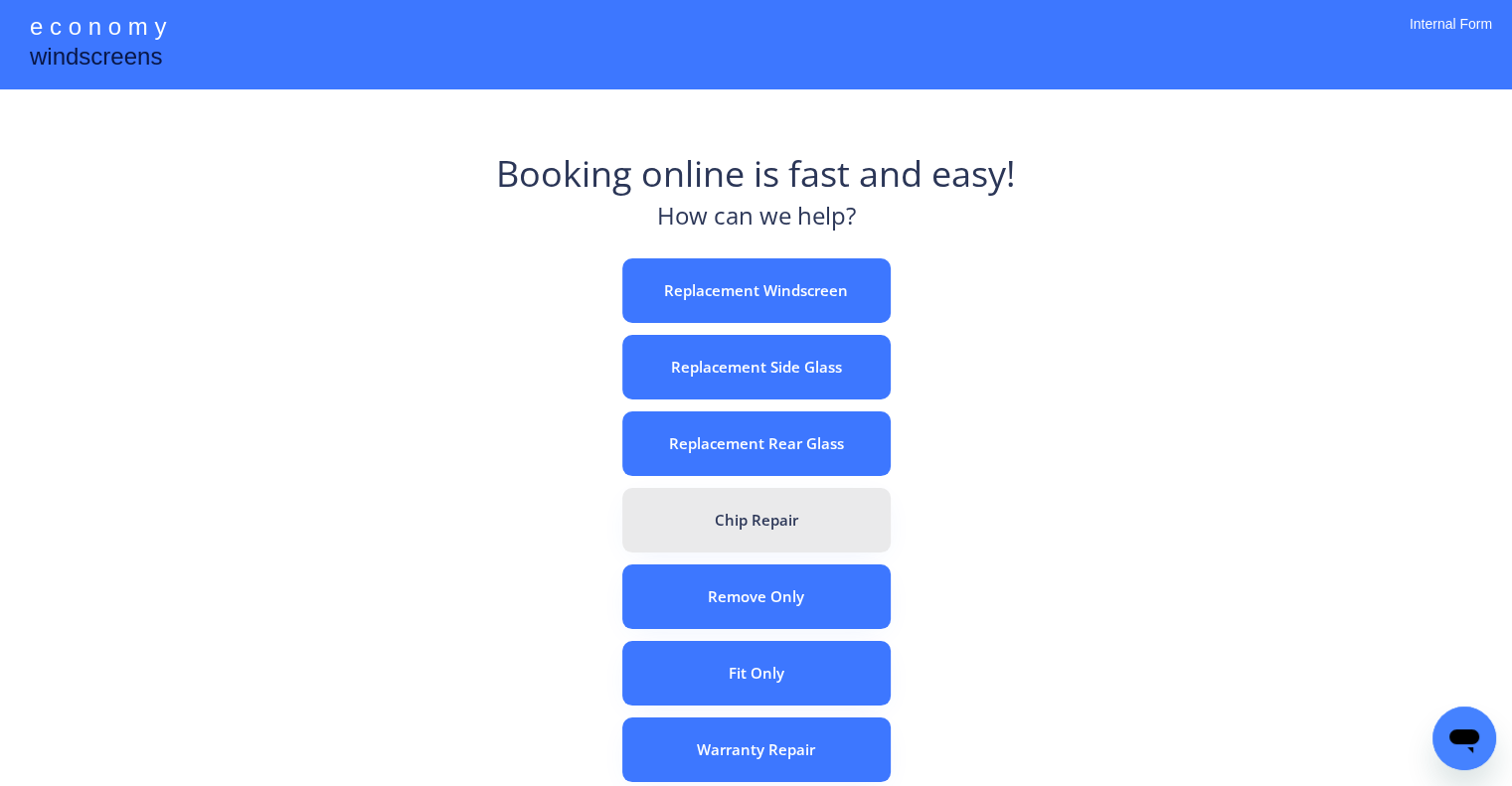 click on "Chip Repair" at bounding box center [756, 520] 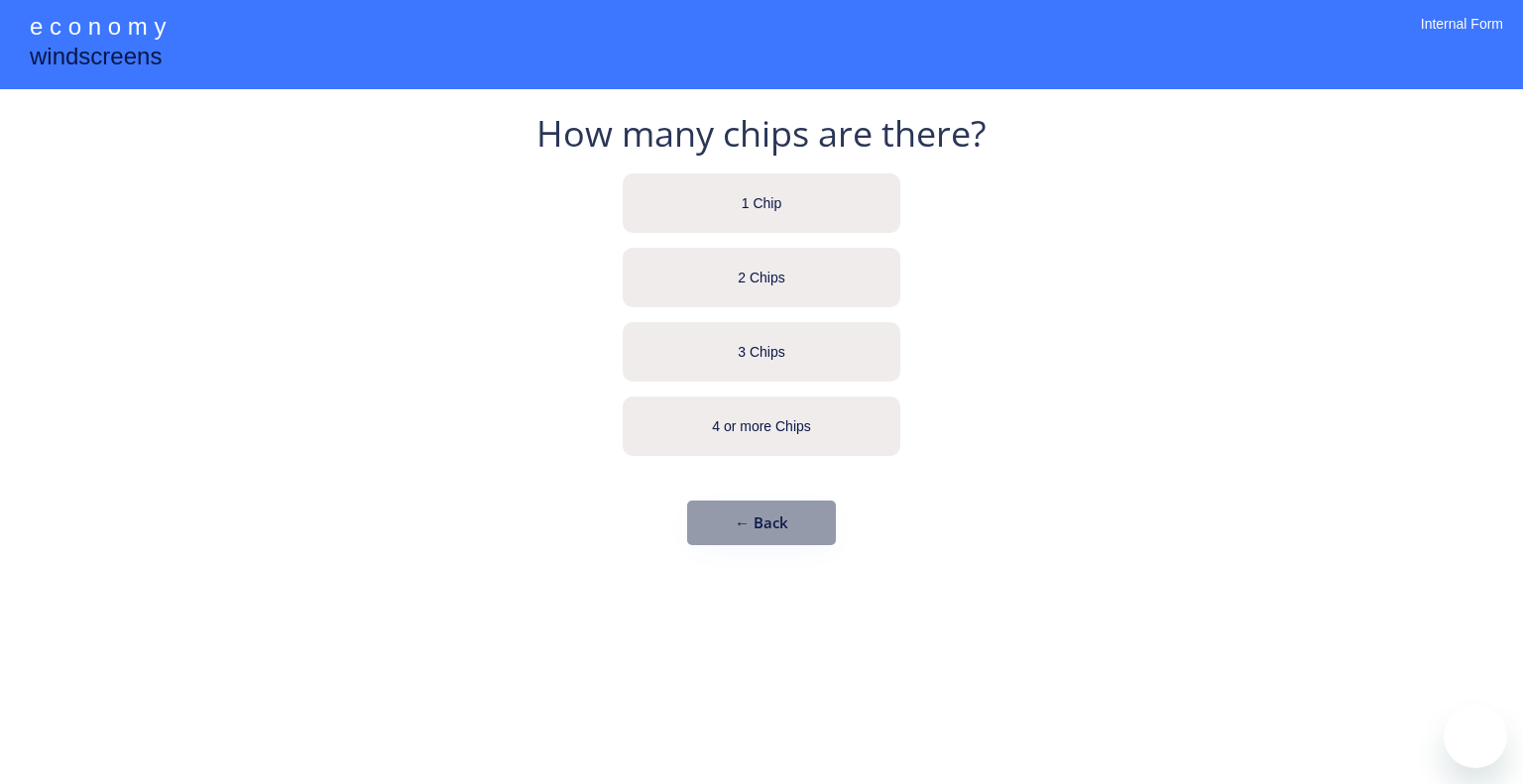 scroll, scrollTop: 0, scrollLeft: 0, axis: both 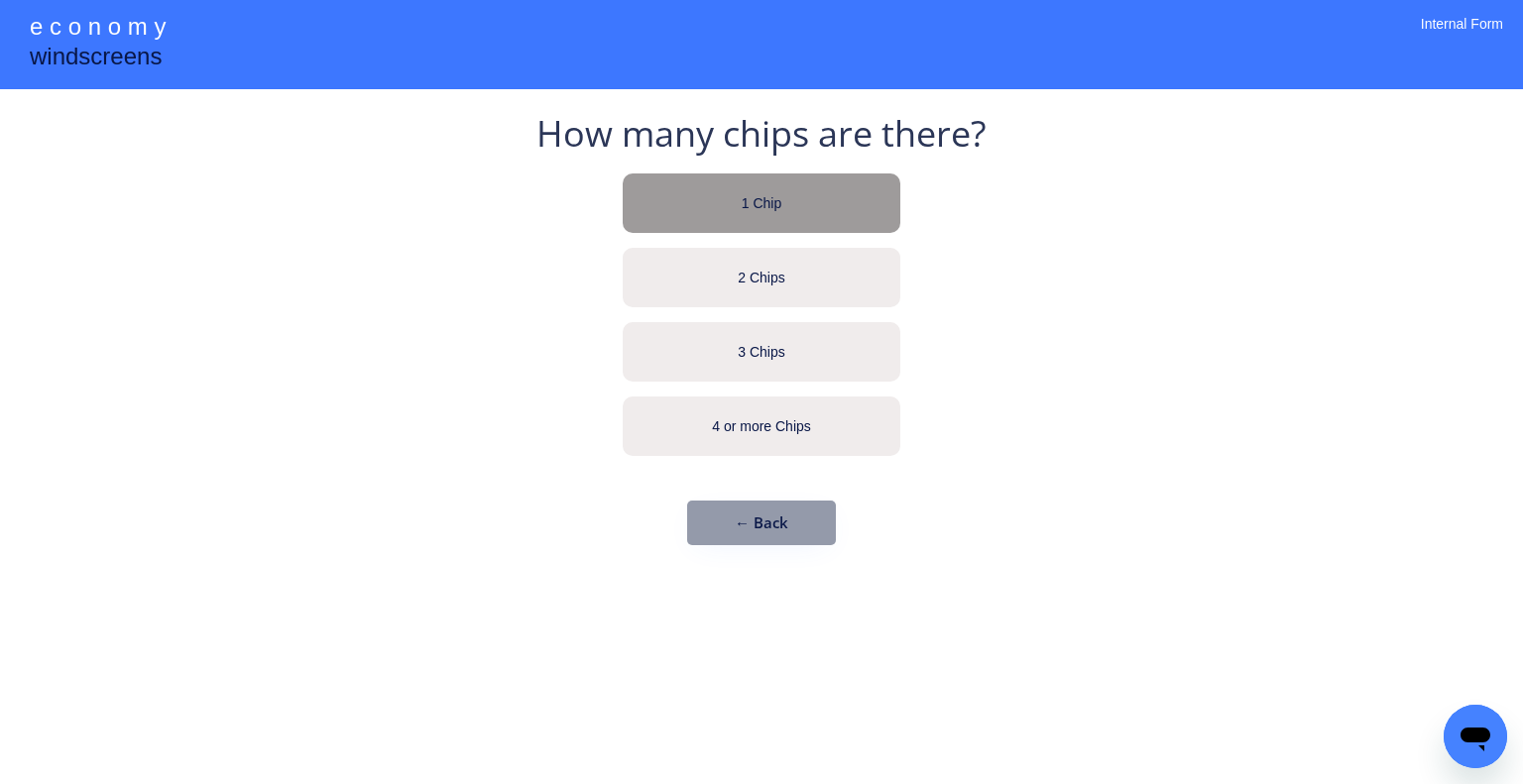 click on "1 Chip" at bounding box center [762, 203] 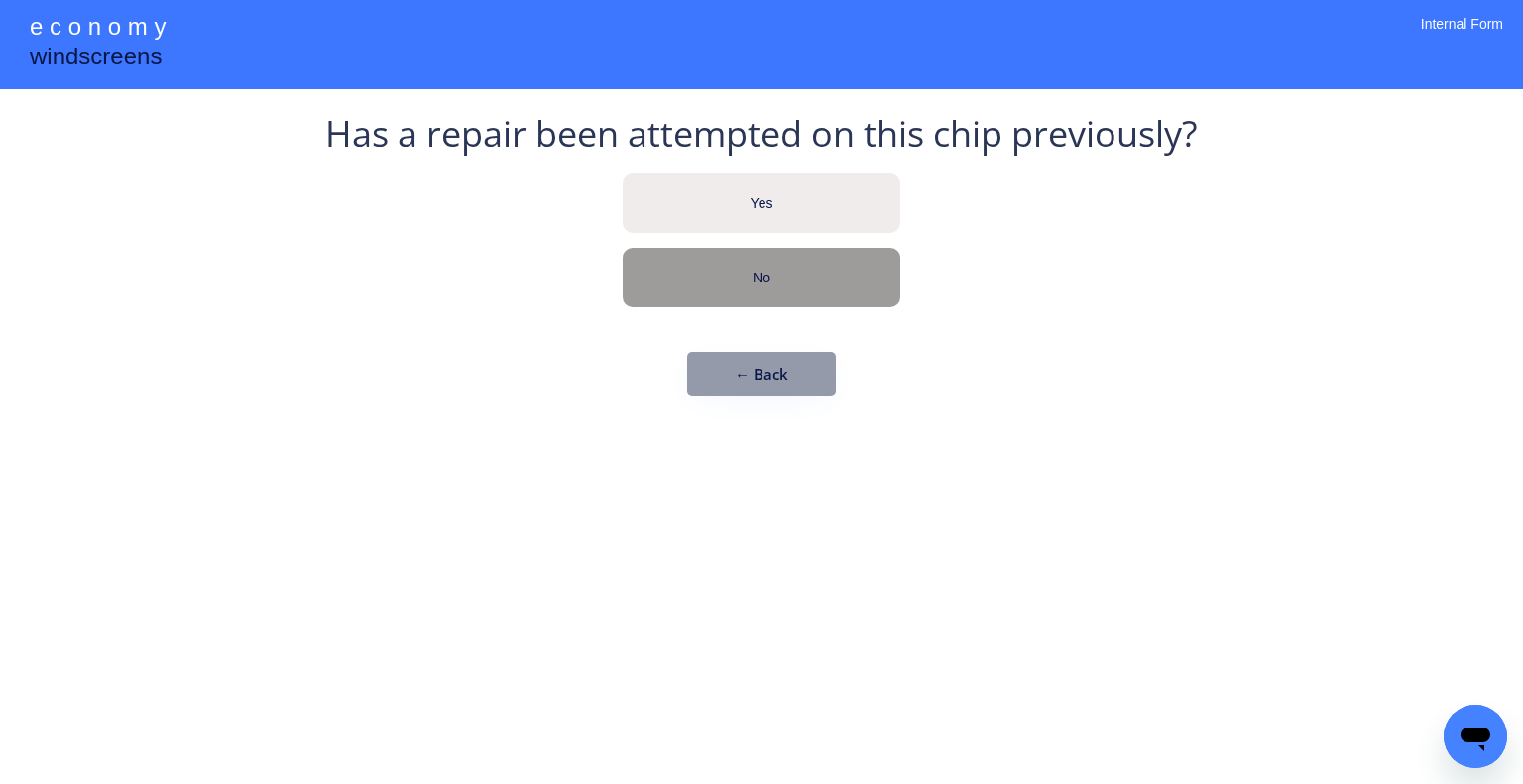 click on "No" at bounding box center (762, 278) 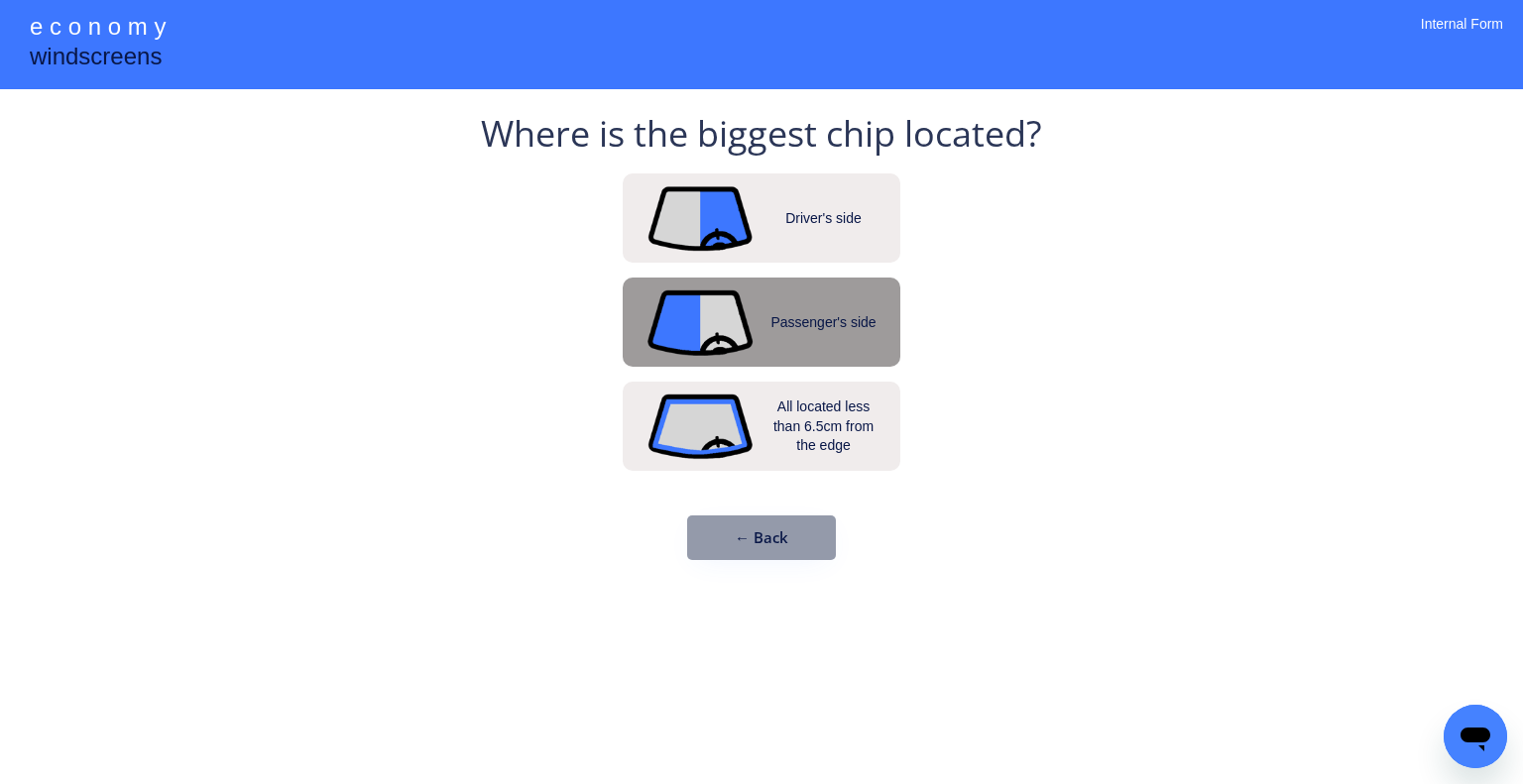 click on "Driver's side" at bounding box center [762, 218] 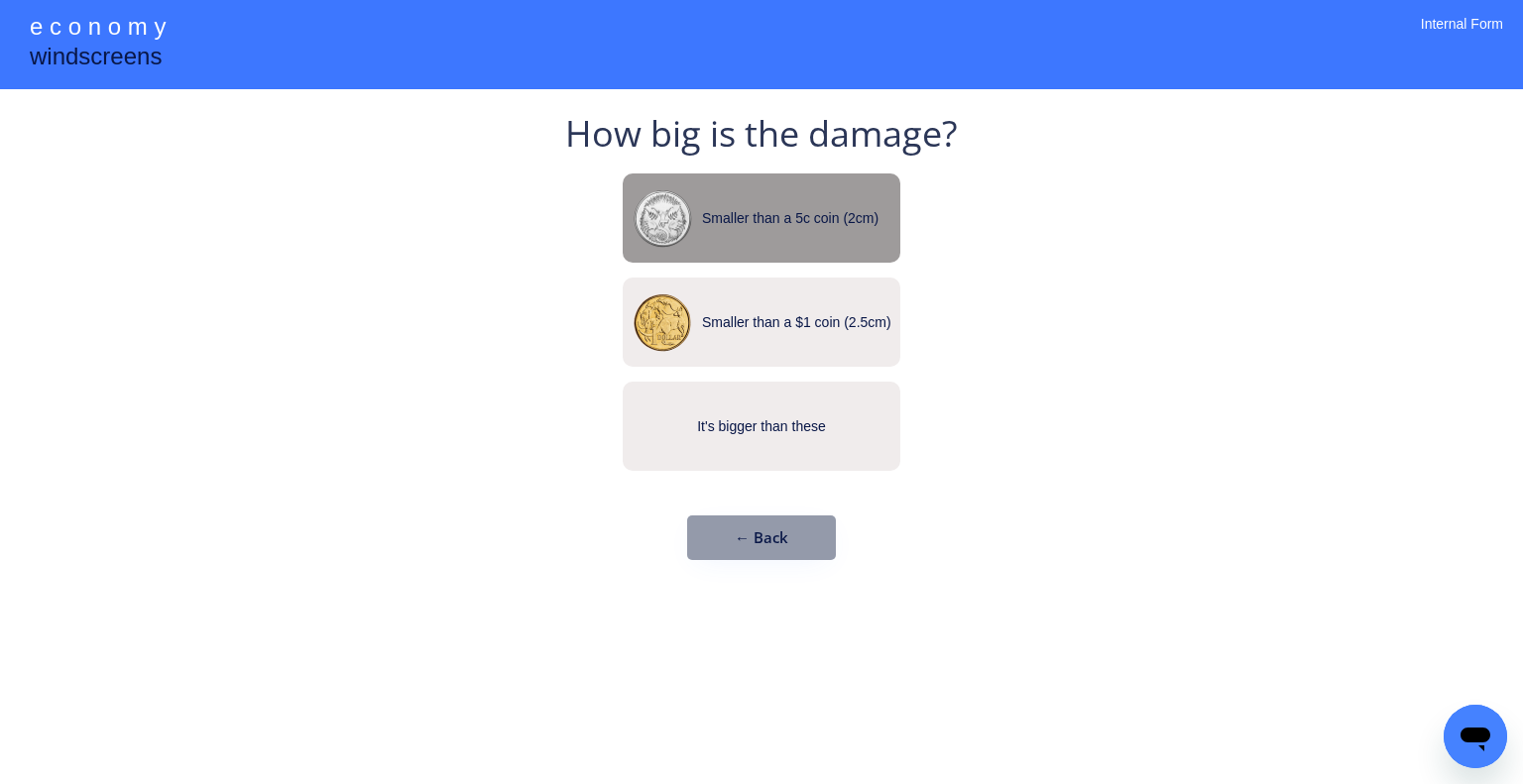 click on "Smaller than a 5c coin (2cm)" at bounding box center (762, 218) 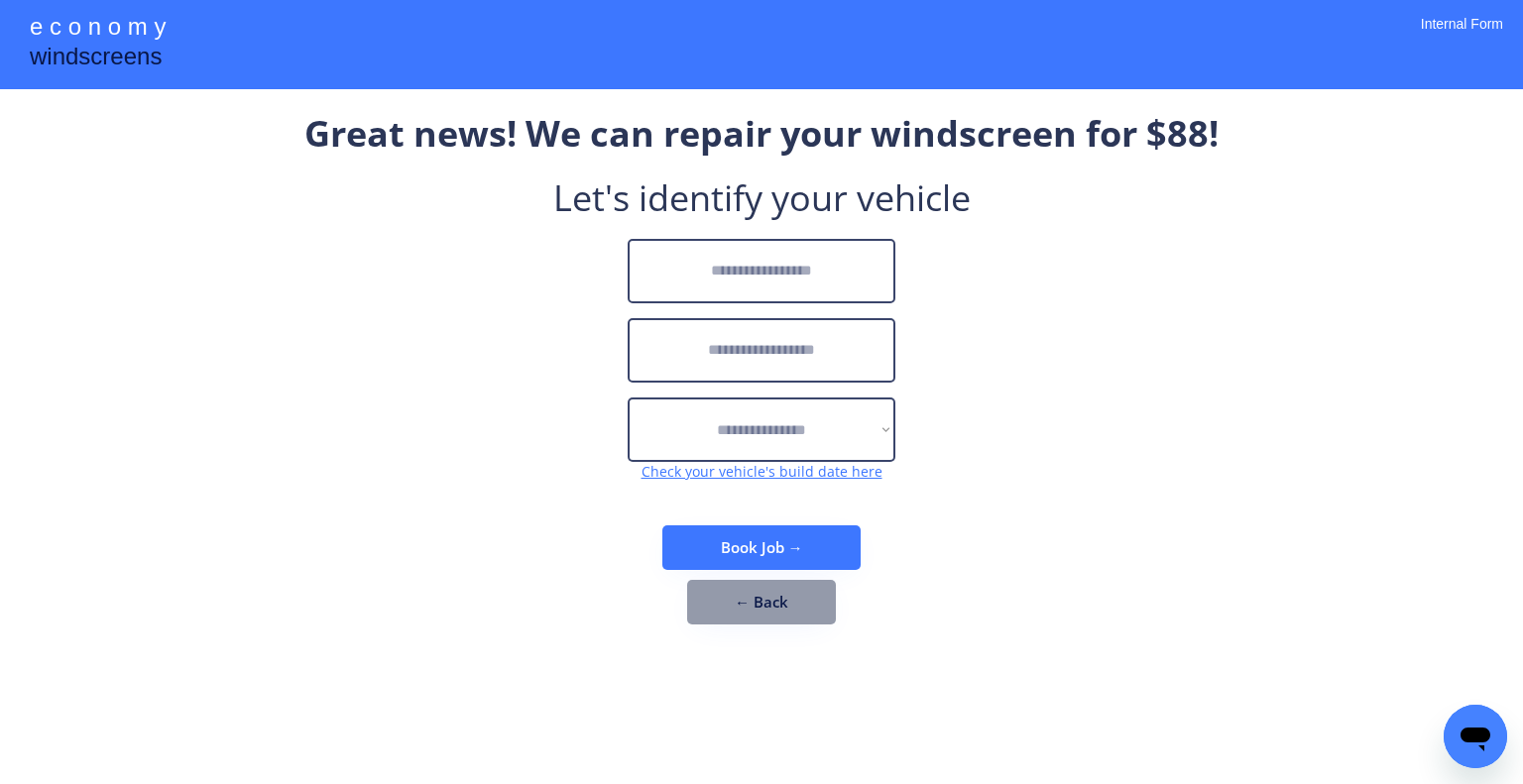 click at bounding box center [762, 271] 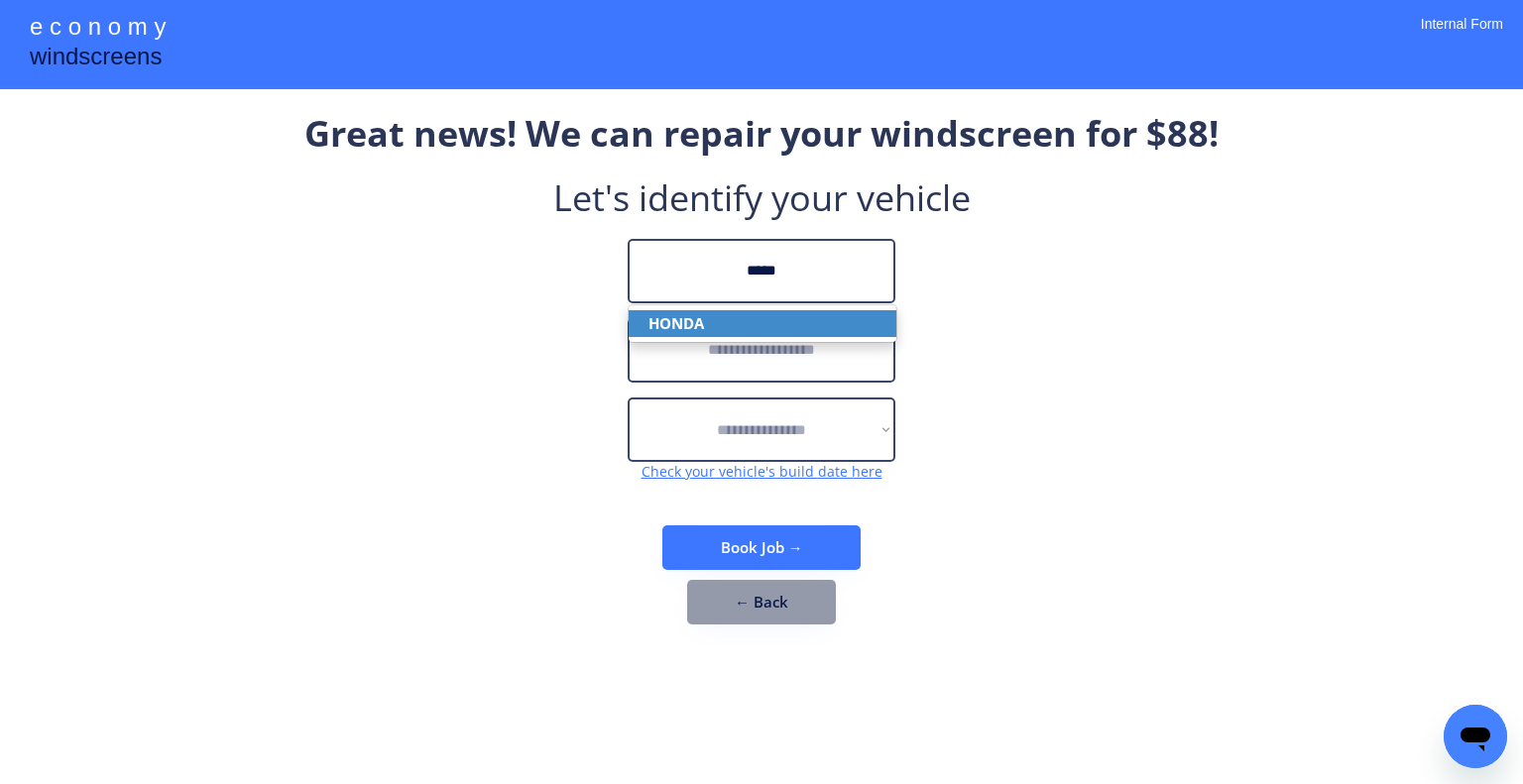 click on "HONDA" at bounding box center [762, 323] 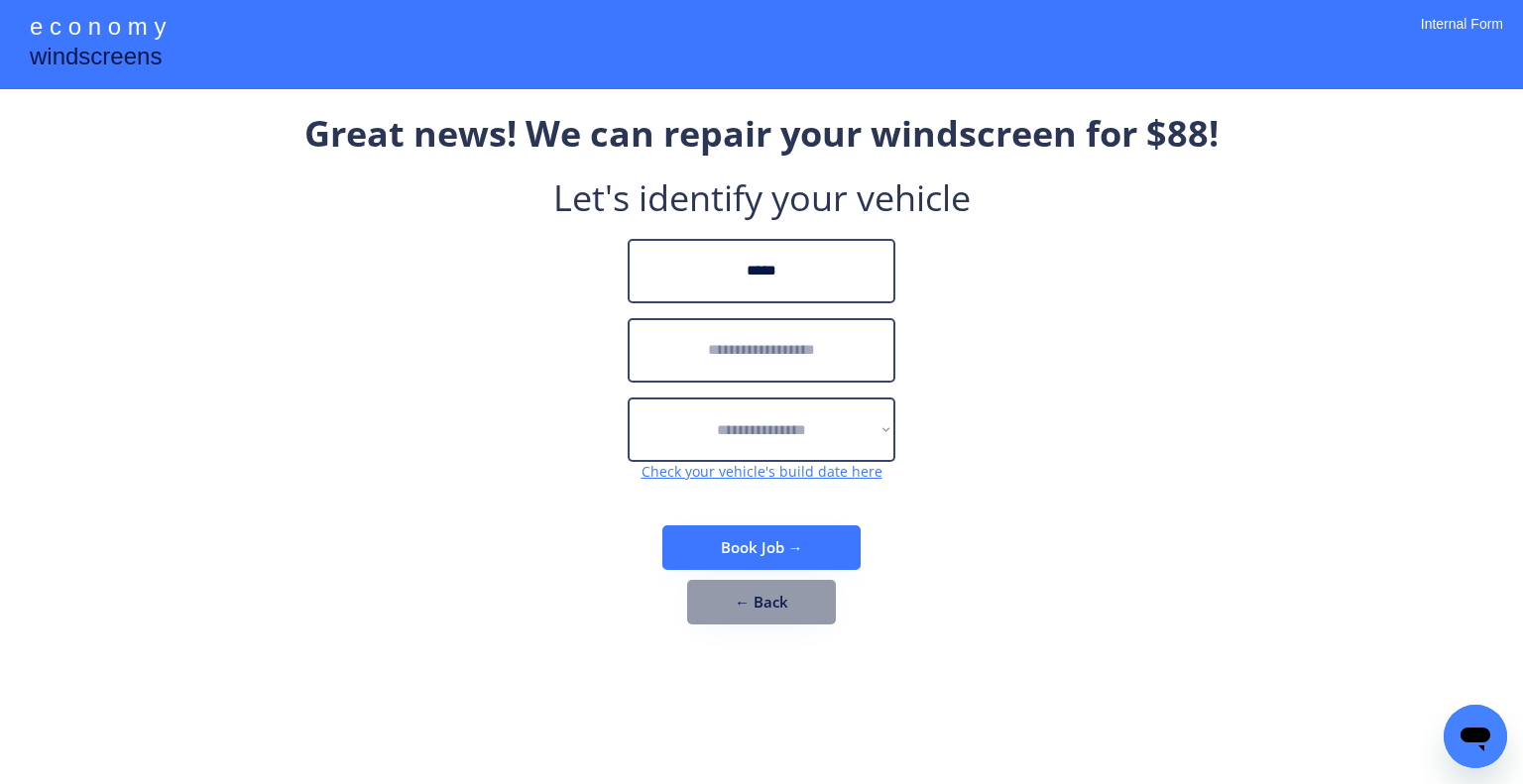 type on "*****" 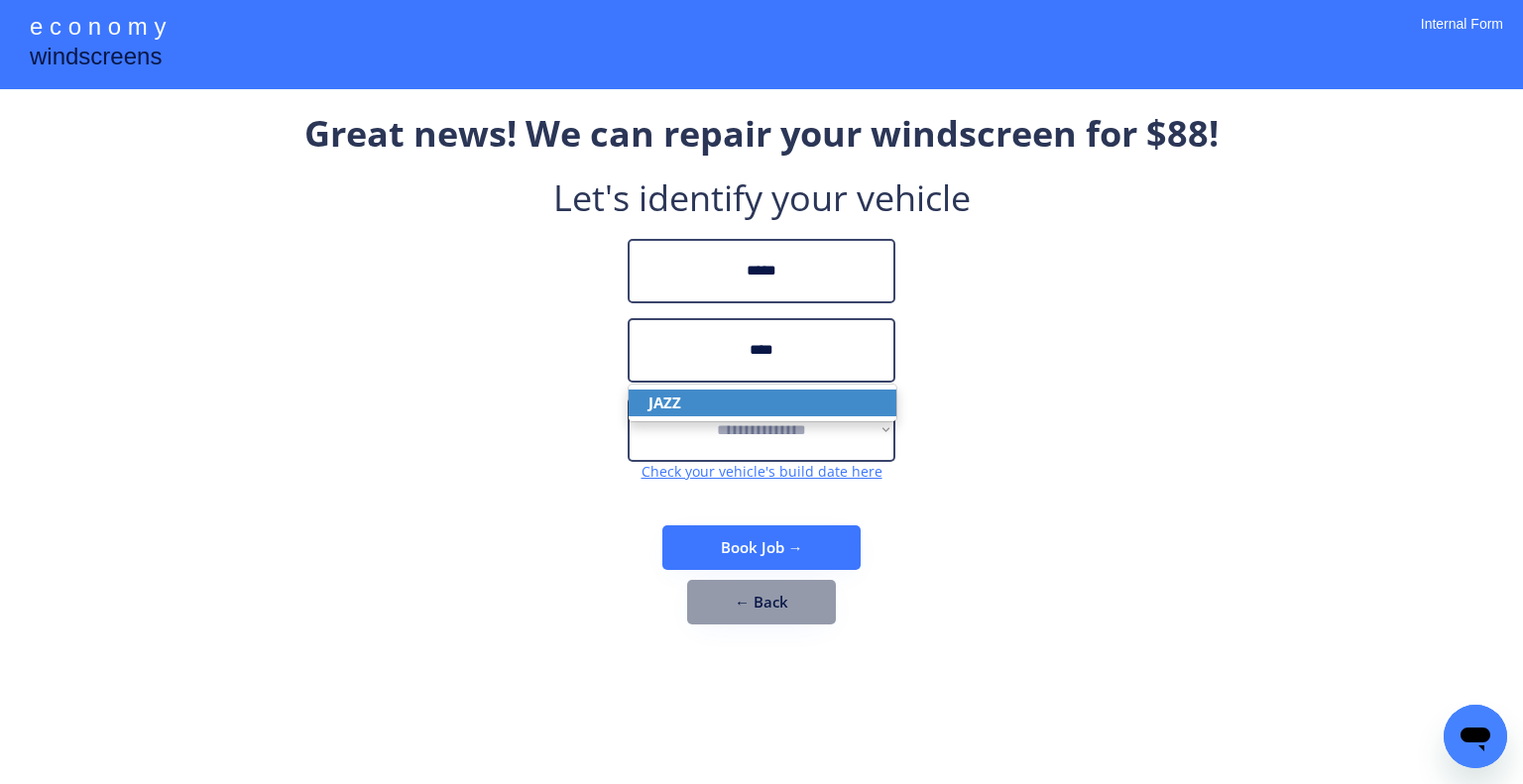 click on "JAZZ" at bounding box center [762, 402] 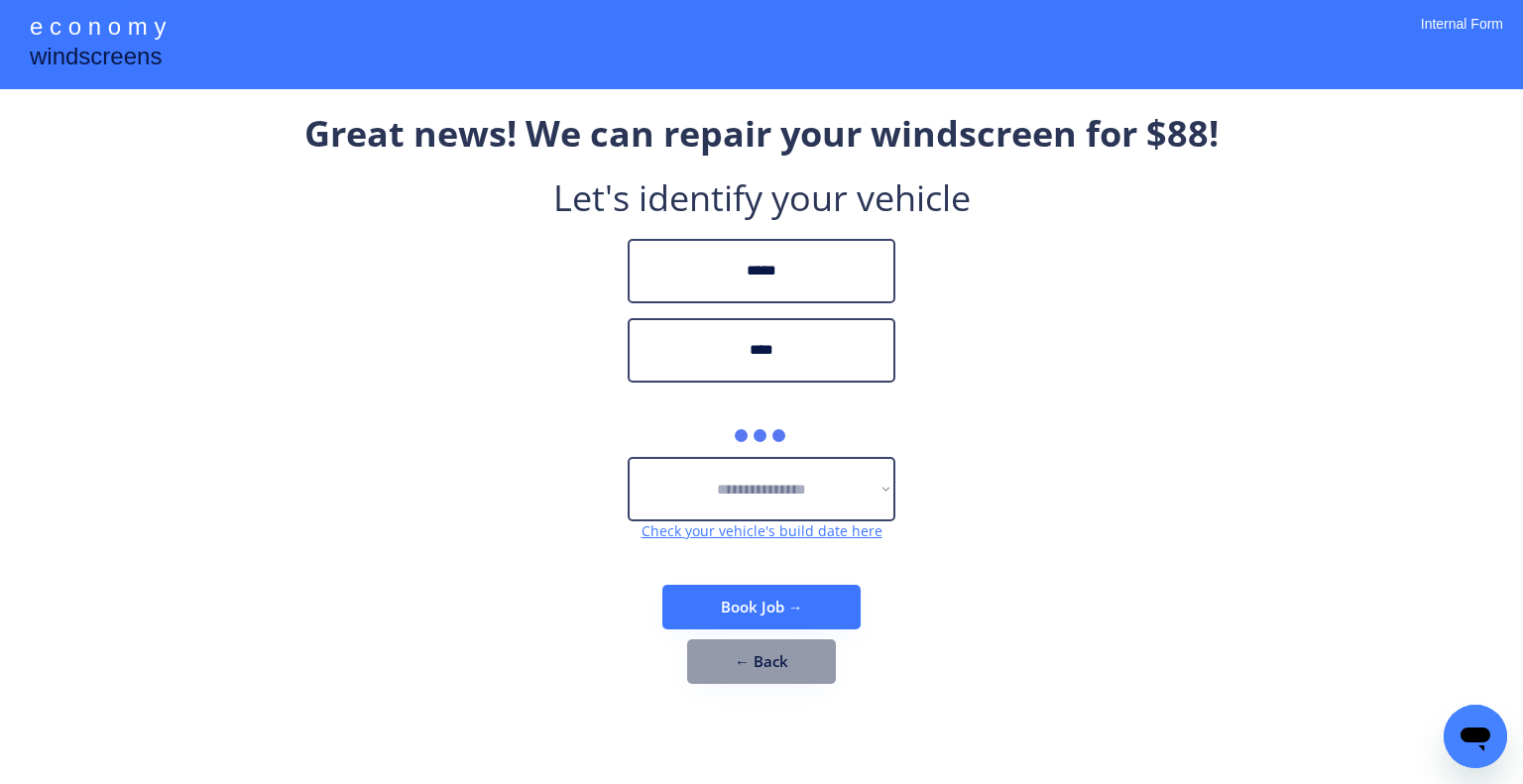 type on "****" 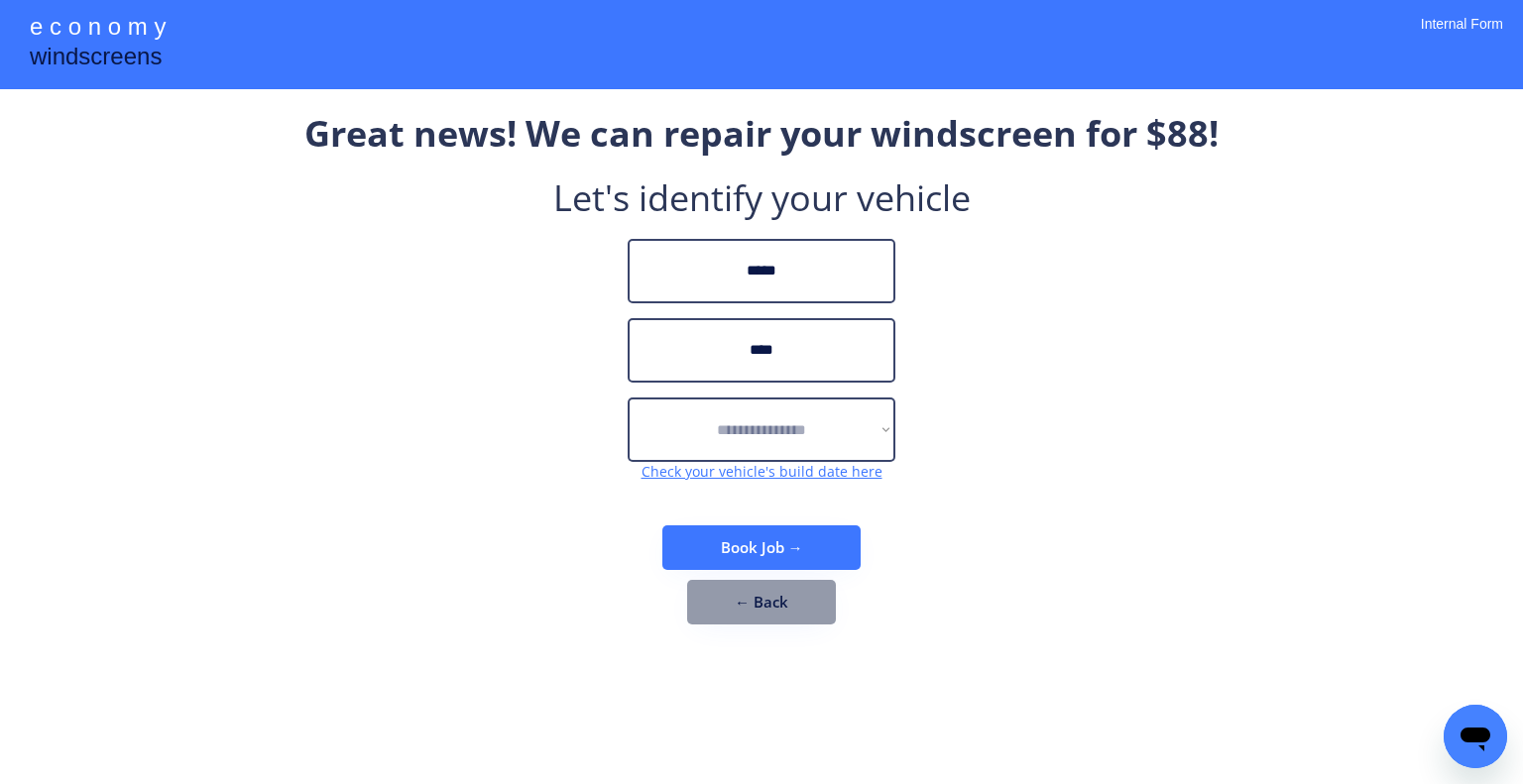 drag, startPoint x: 908, startPoint y: 275, endPoint x: 890, endPoint y: 357, distance: 83.95237 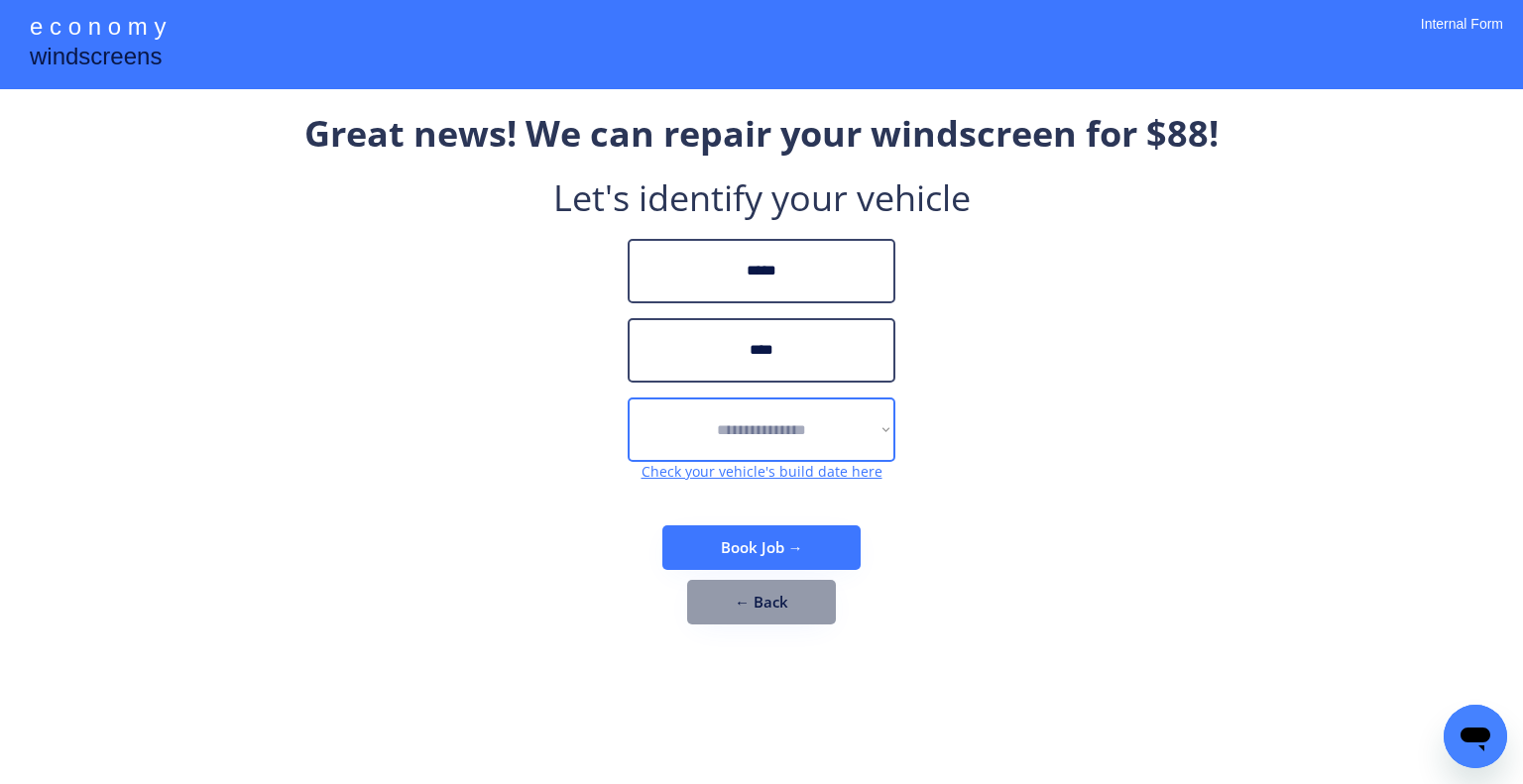 click on "**********" at bounding box center (762, 429) 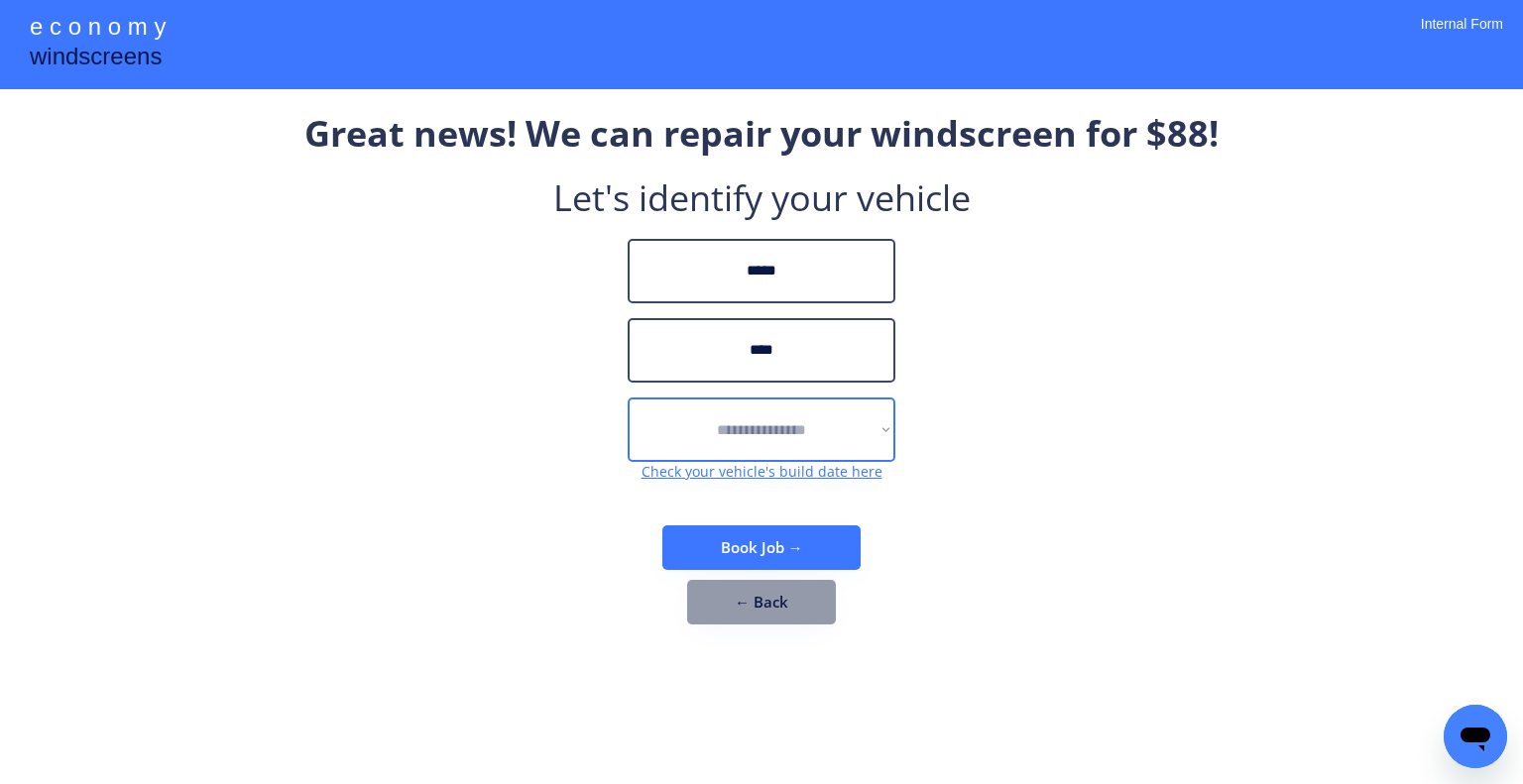 select on "******" 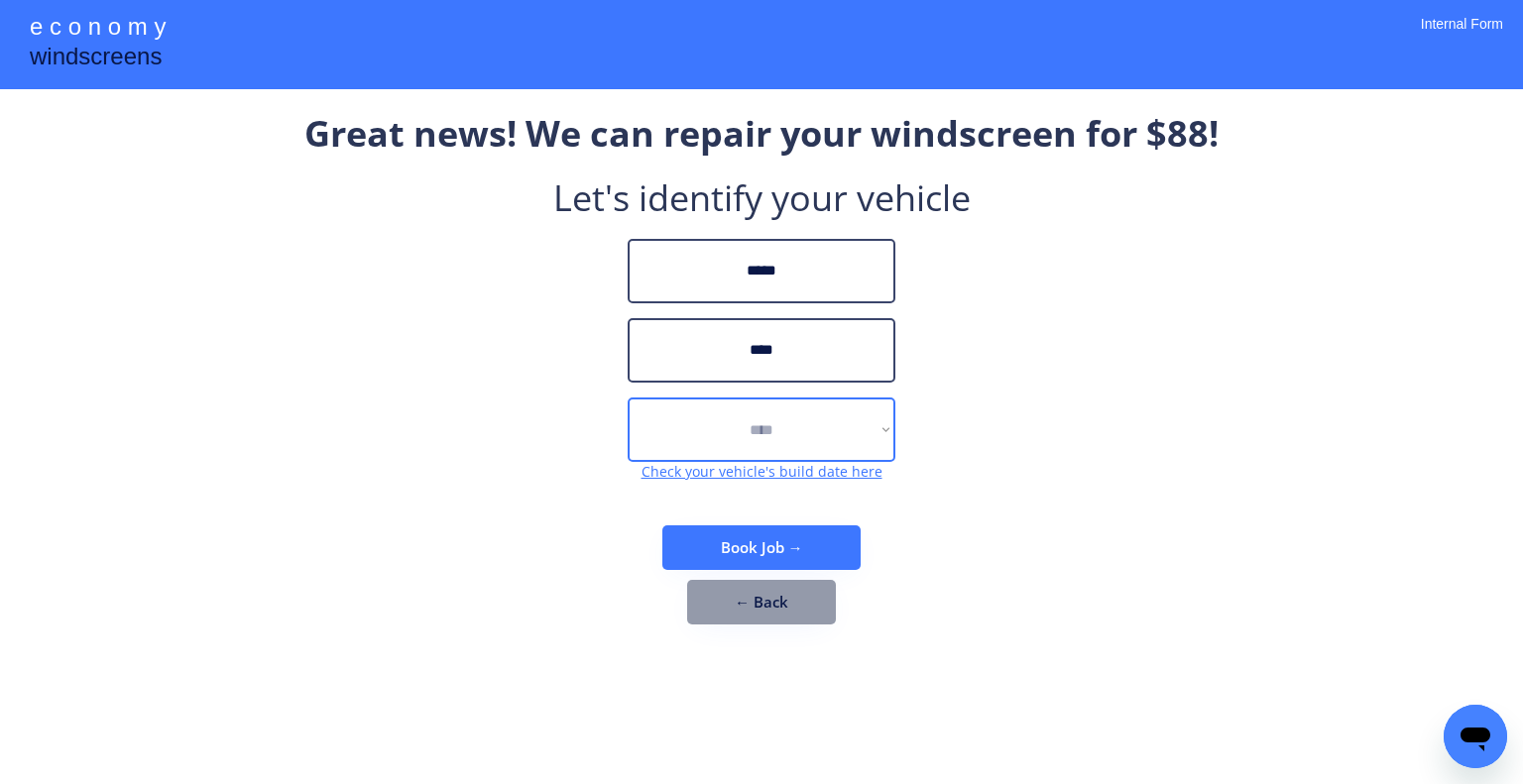 click on "**********" at bounding box center (762, 429) 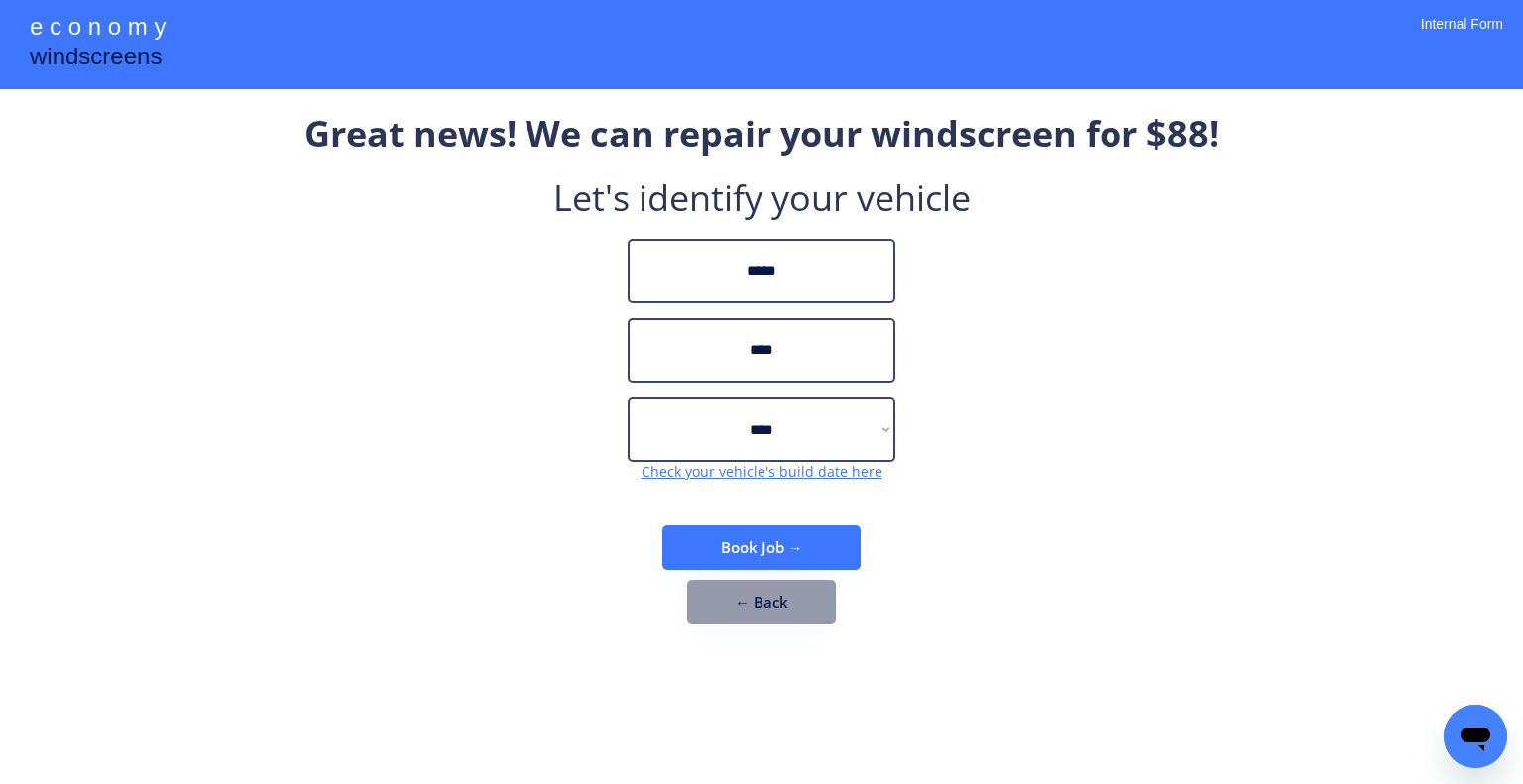 click on "**********" at bounding box center (762, 377) 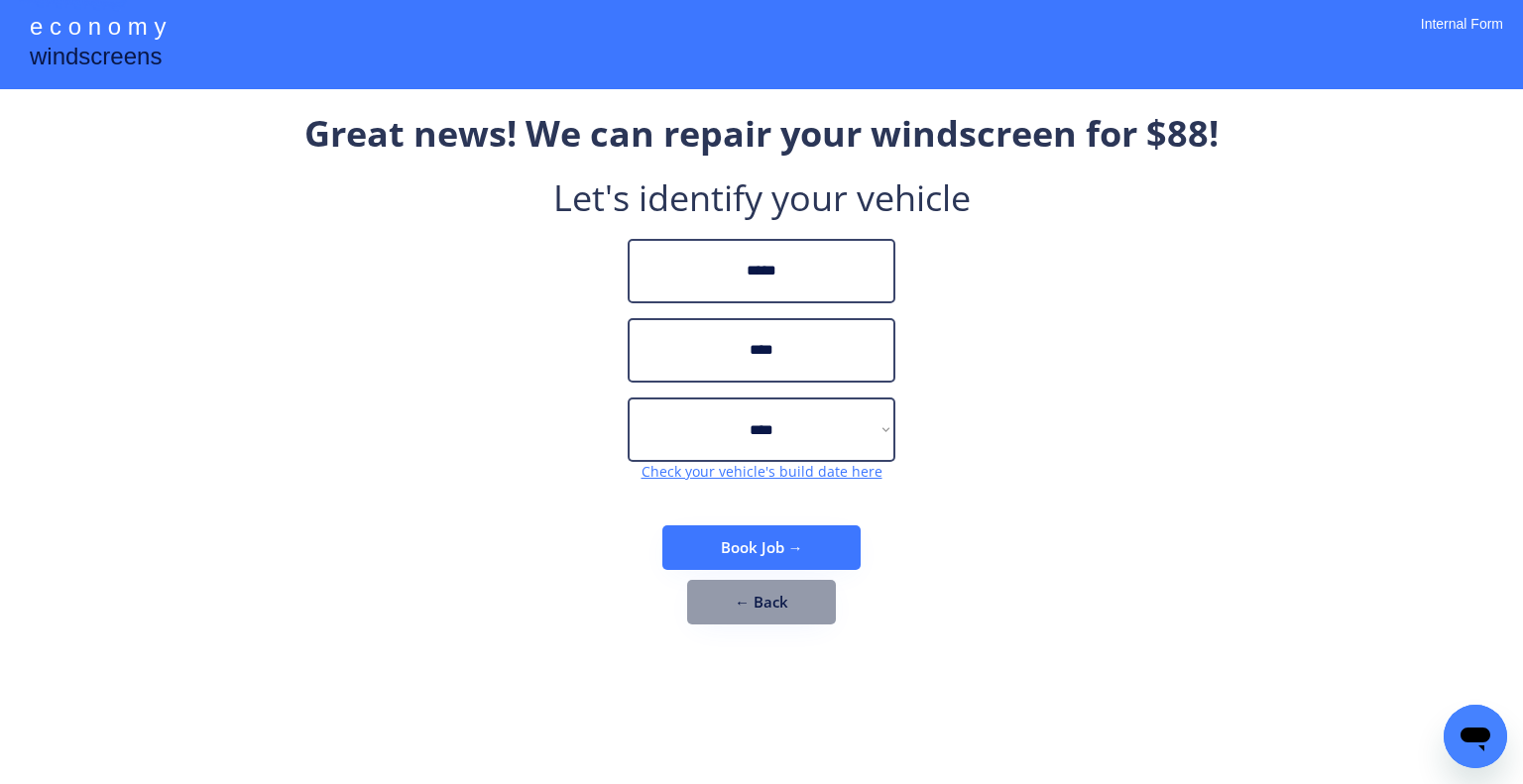 click on "Book Job    →" at bounding box center (762, 547) 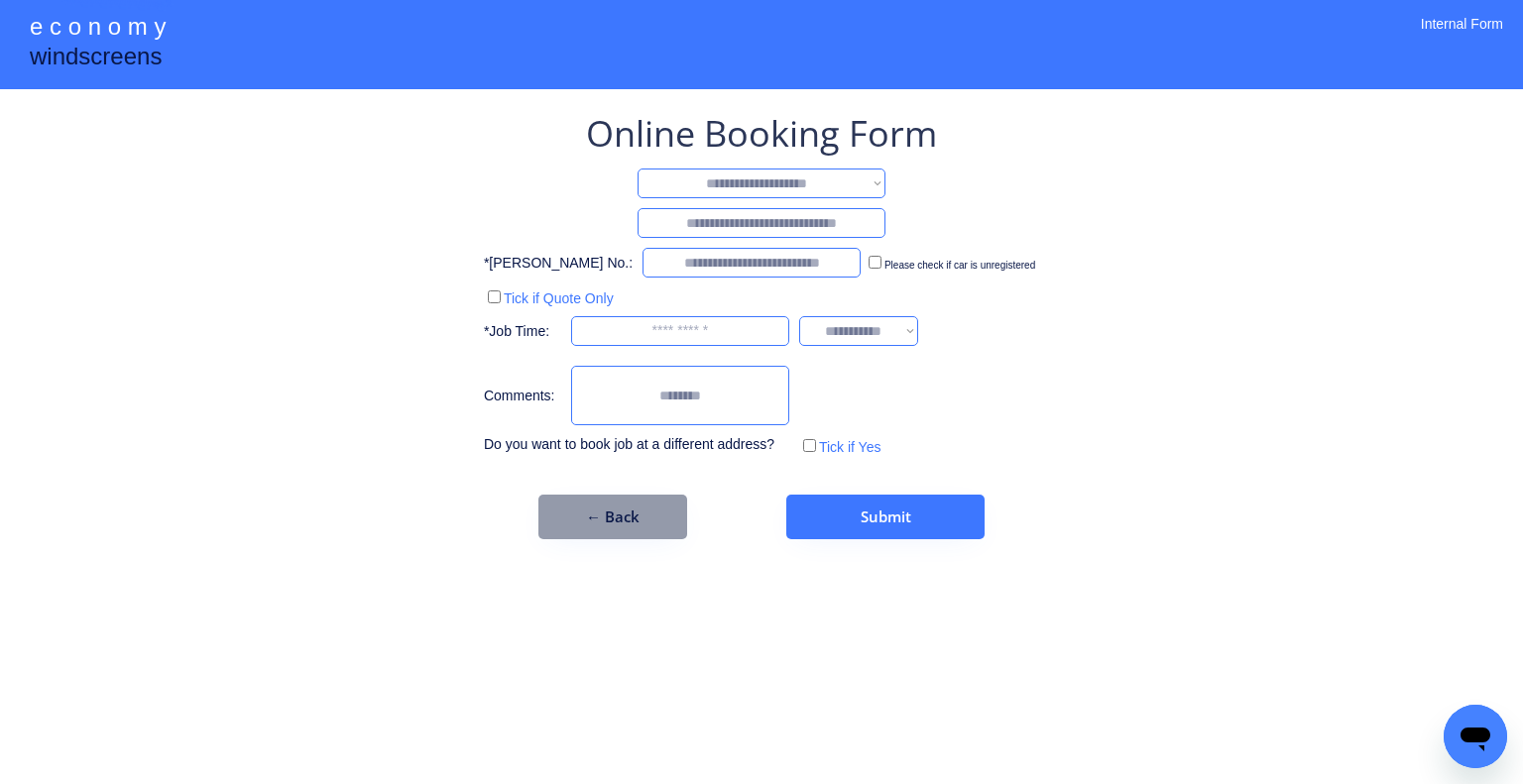 click on "**********" at bounding box center (762, 392) 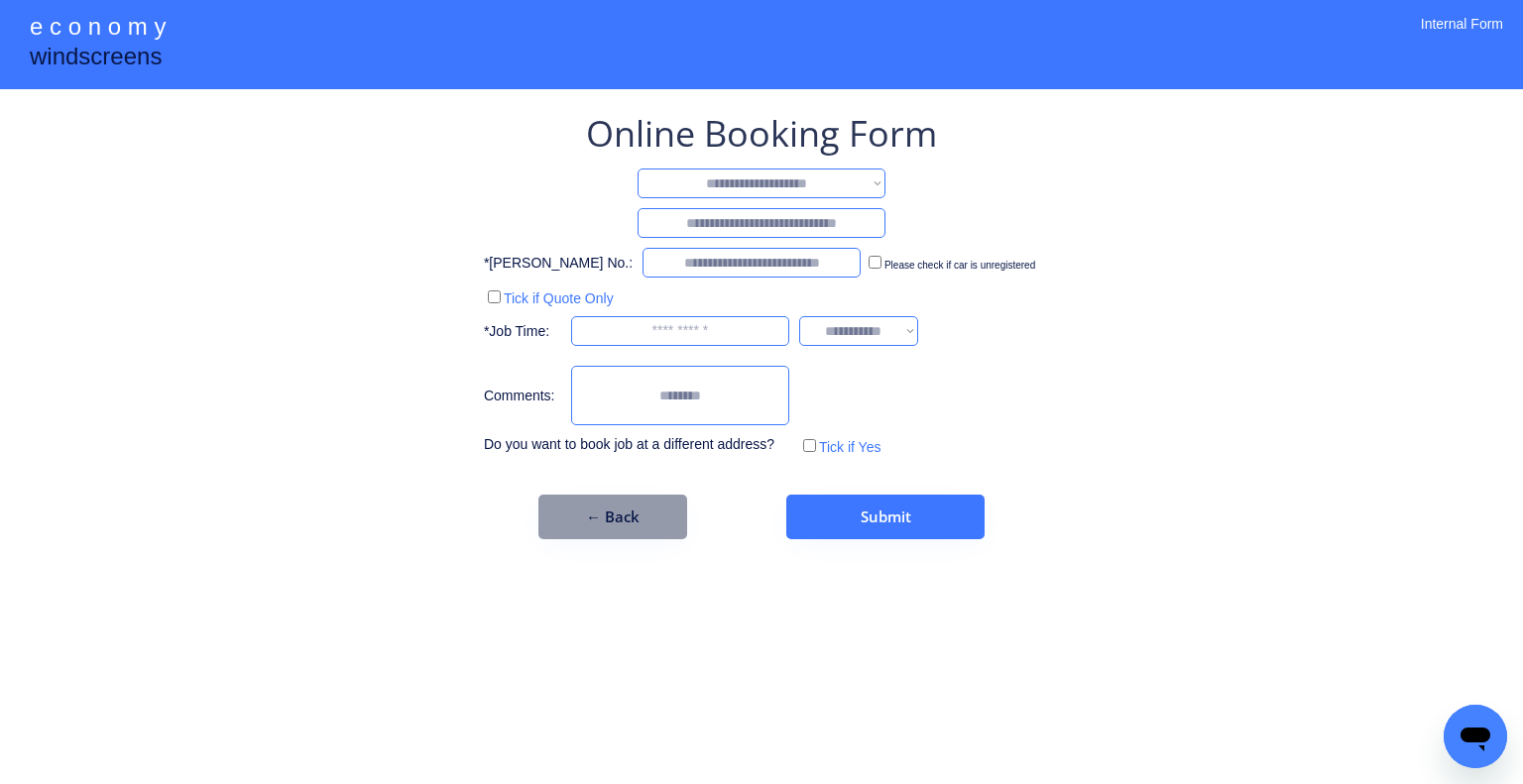 click on "**********" at bounding box center [762, 183] 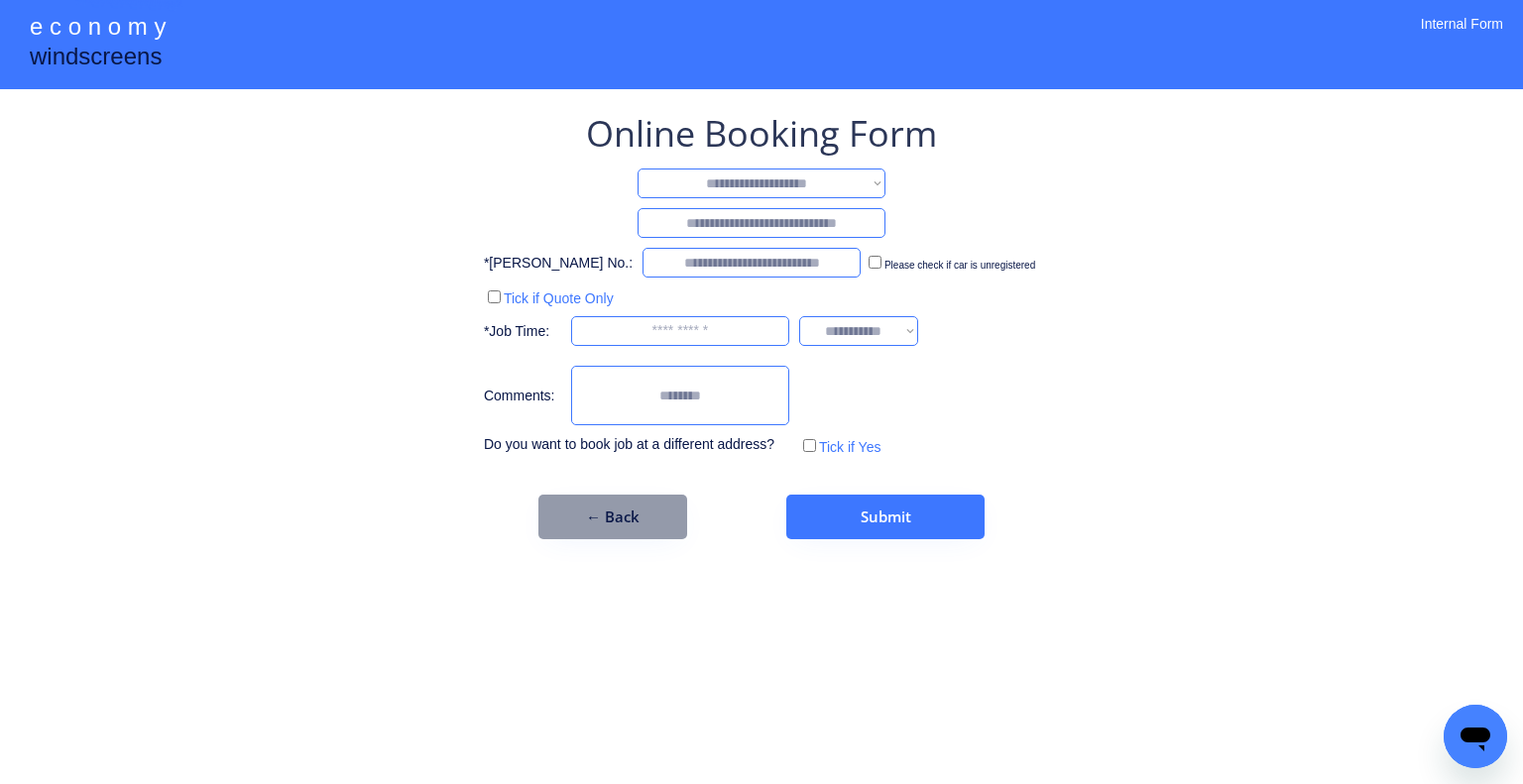 select on "********" 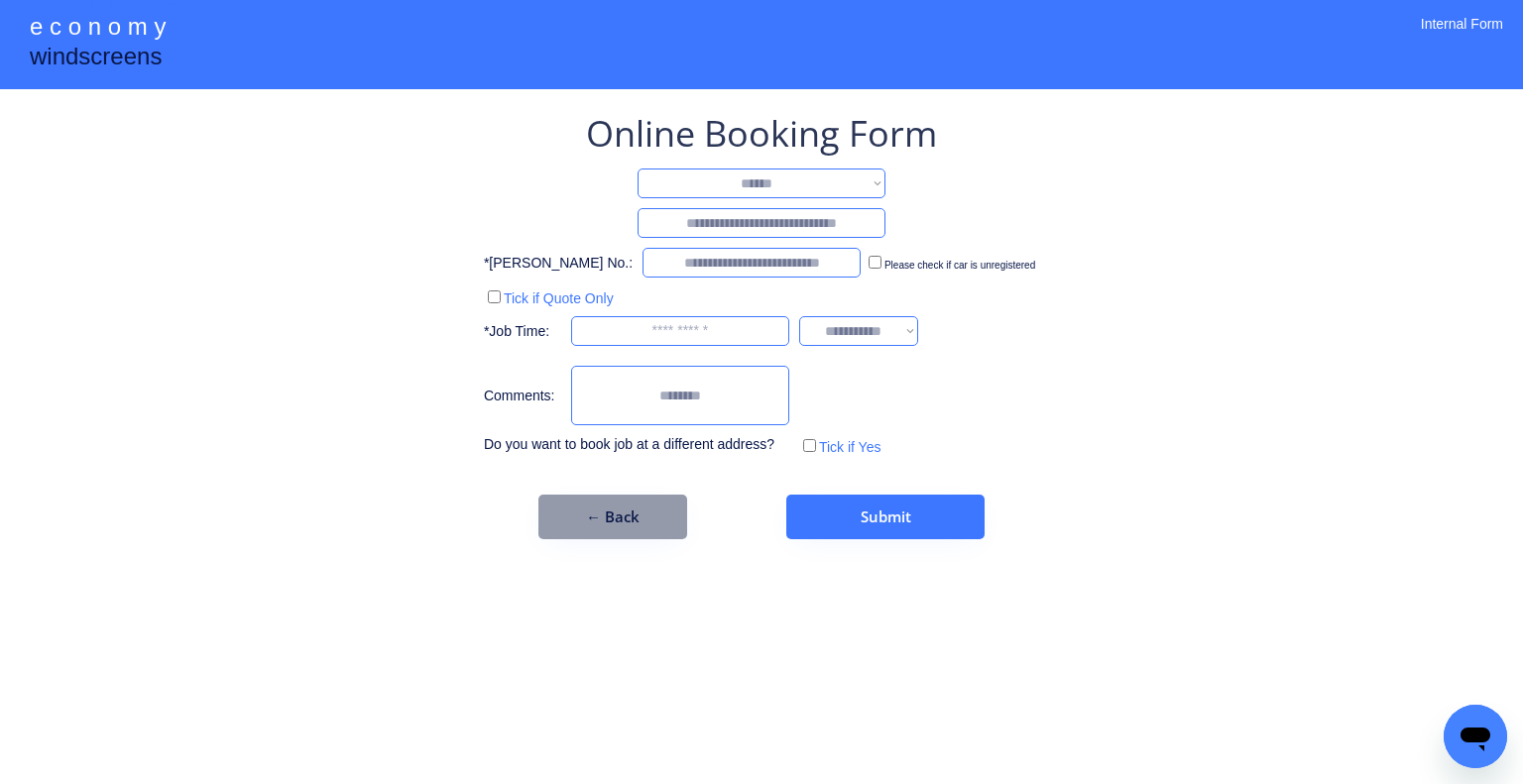 click on "**********" at bounding box center (762, 183) 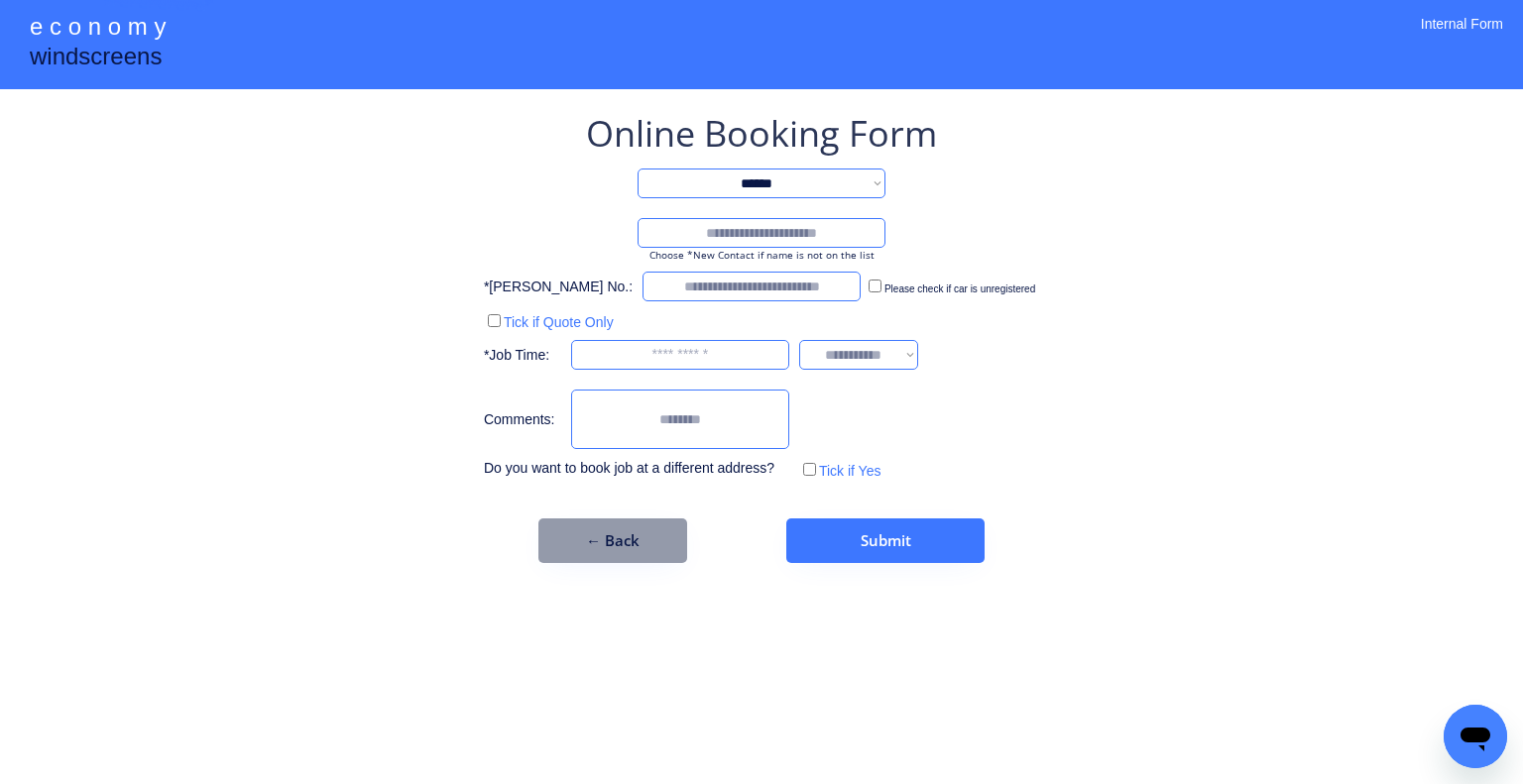 click at bounding box center [762, 233] 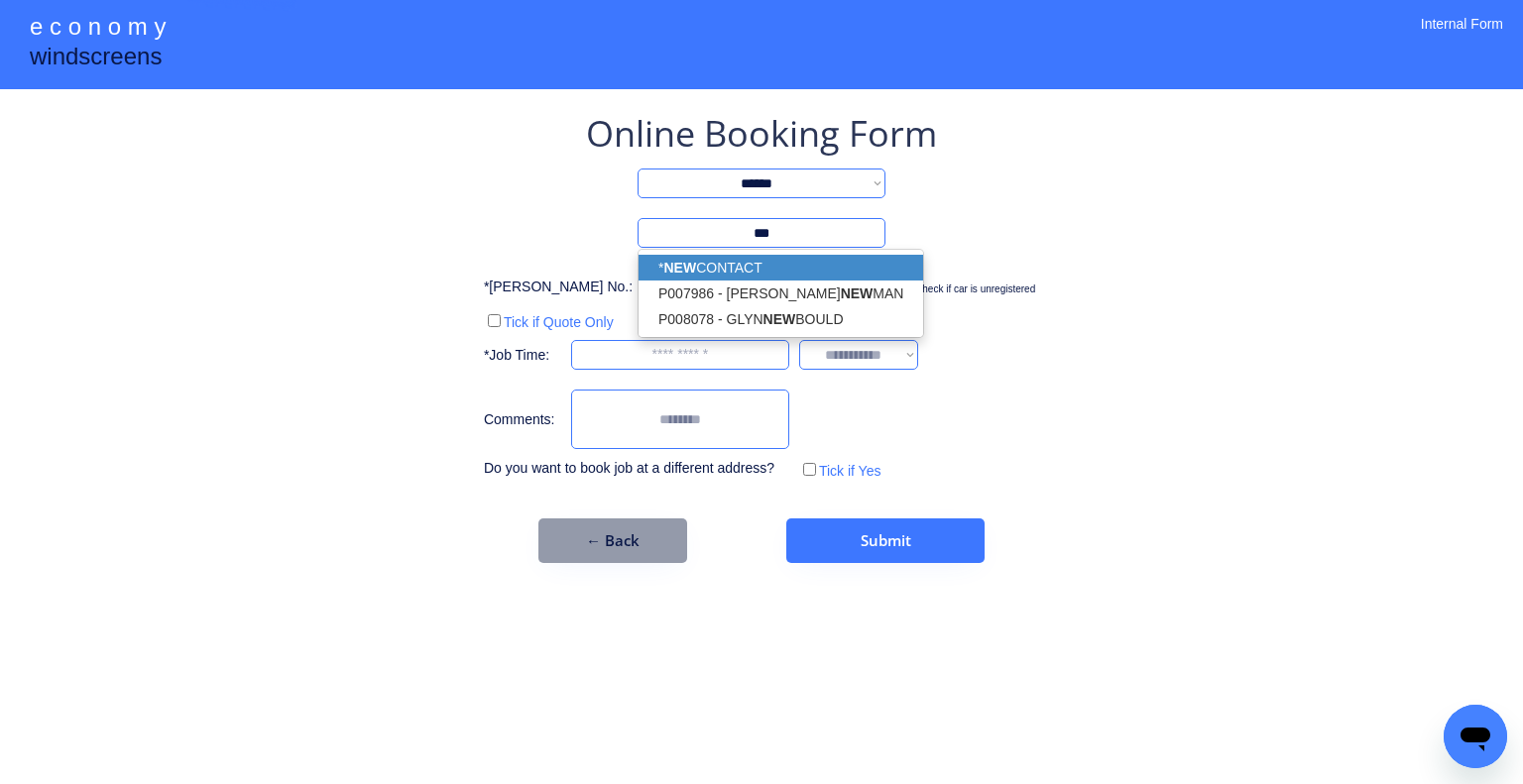 click on "* NEW  CONTACT" at bounding box center [780, 268] 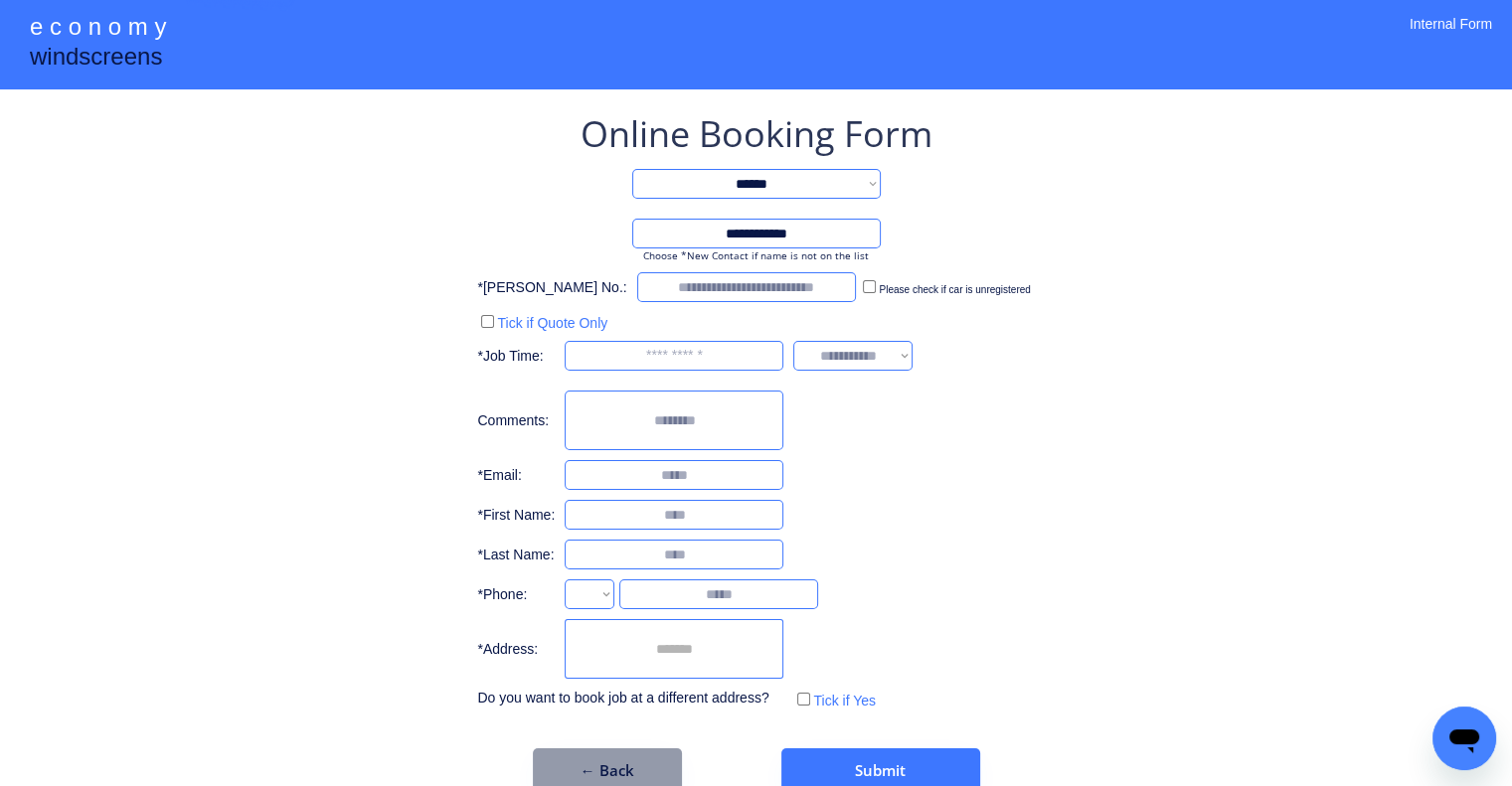 select on "**********" 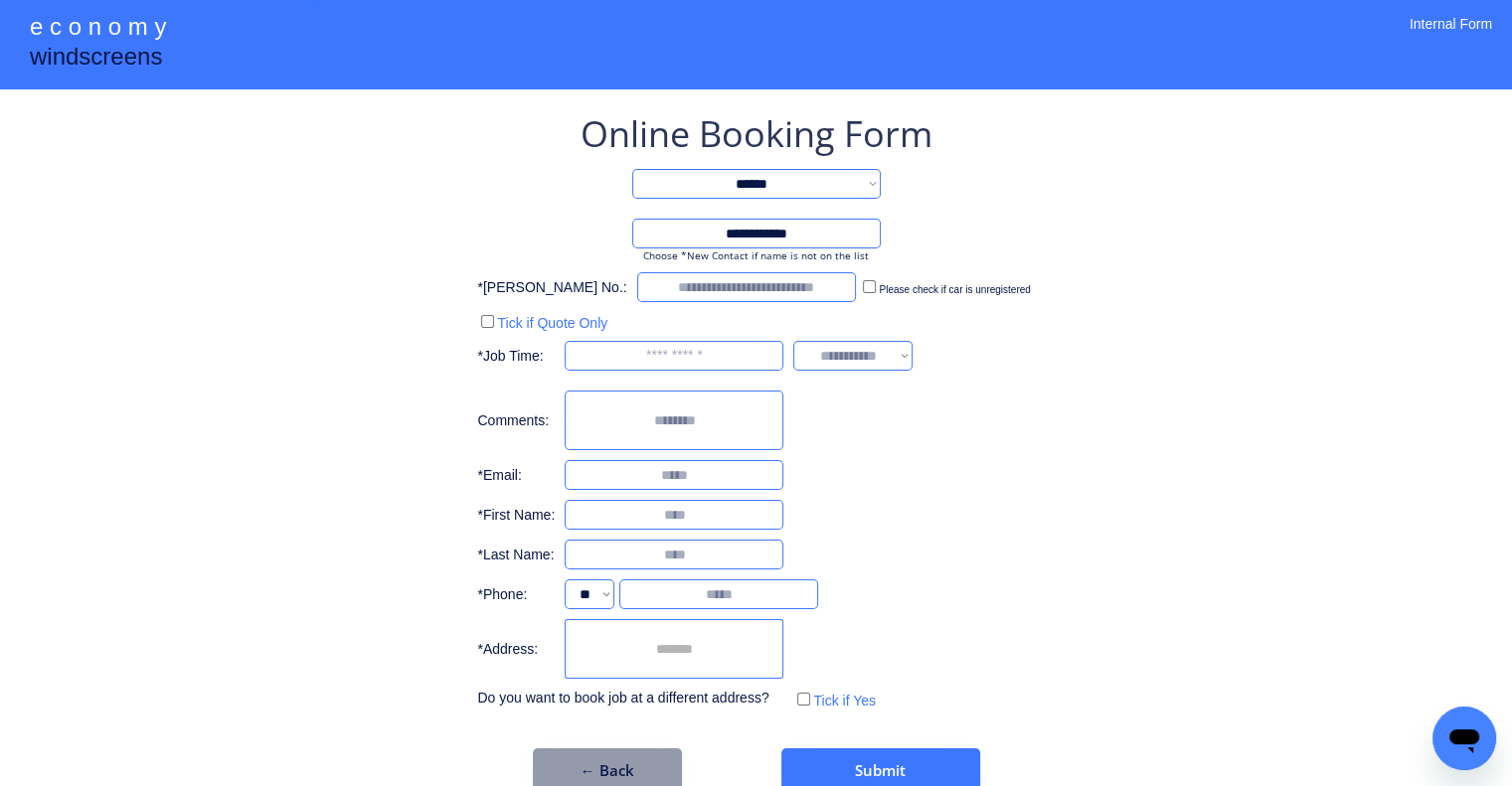 type on "**********" 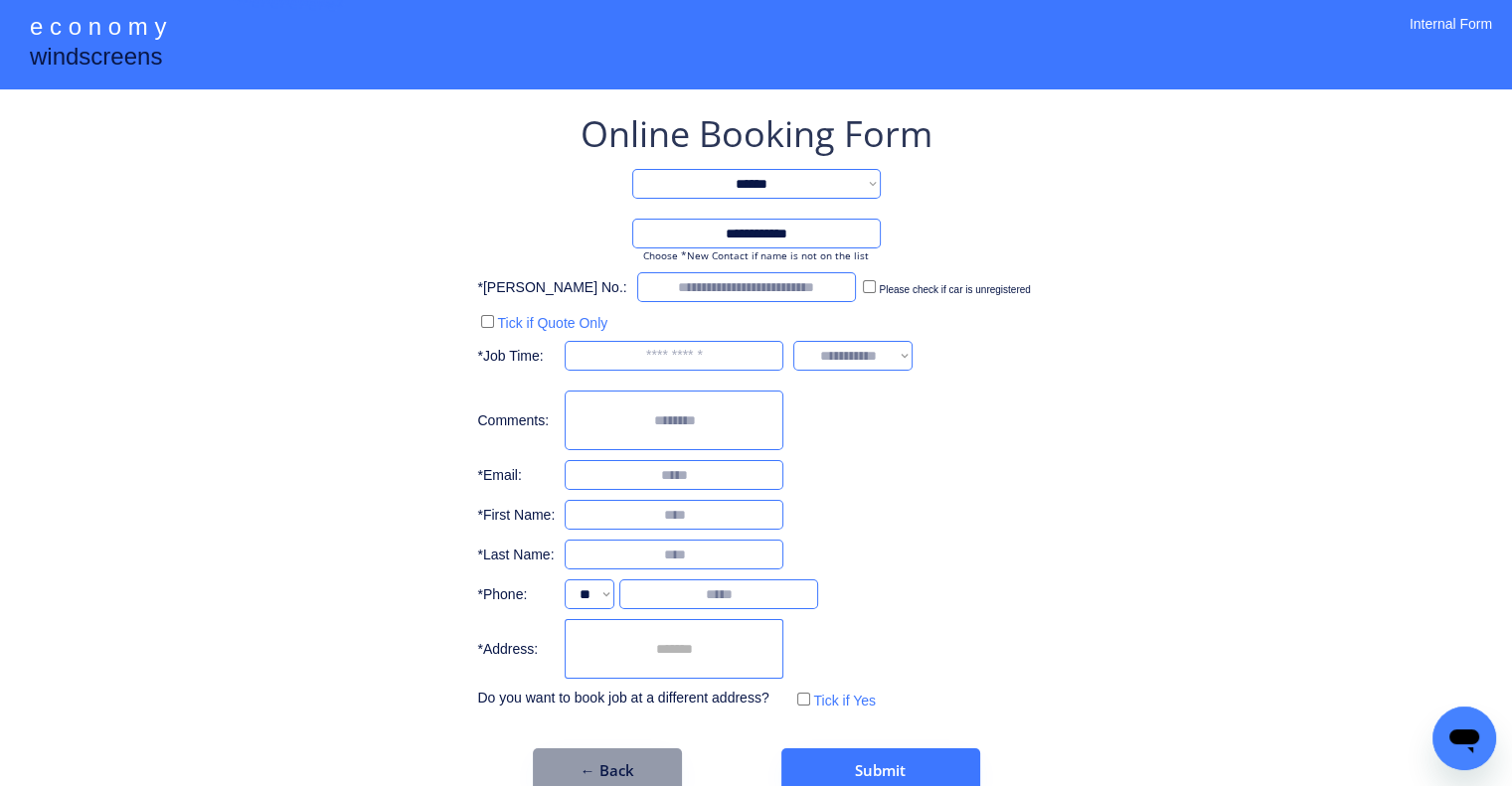 click on "**********" at bounding box center (756, 426) 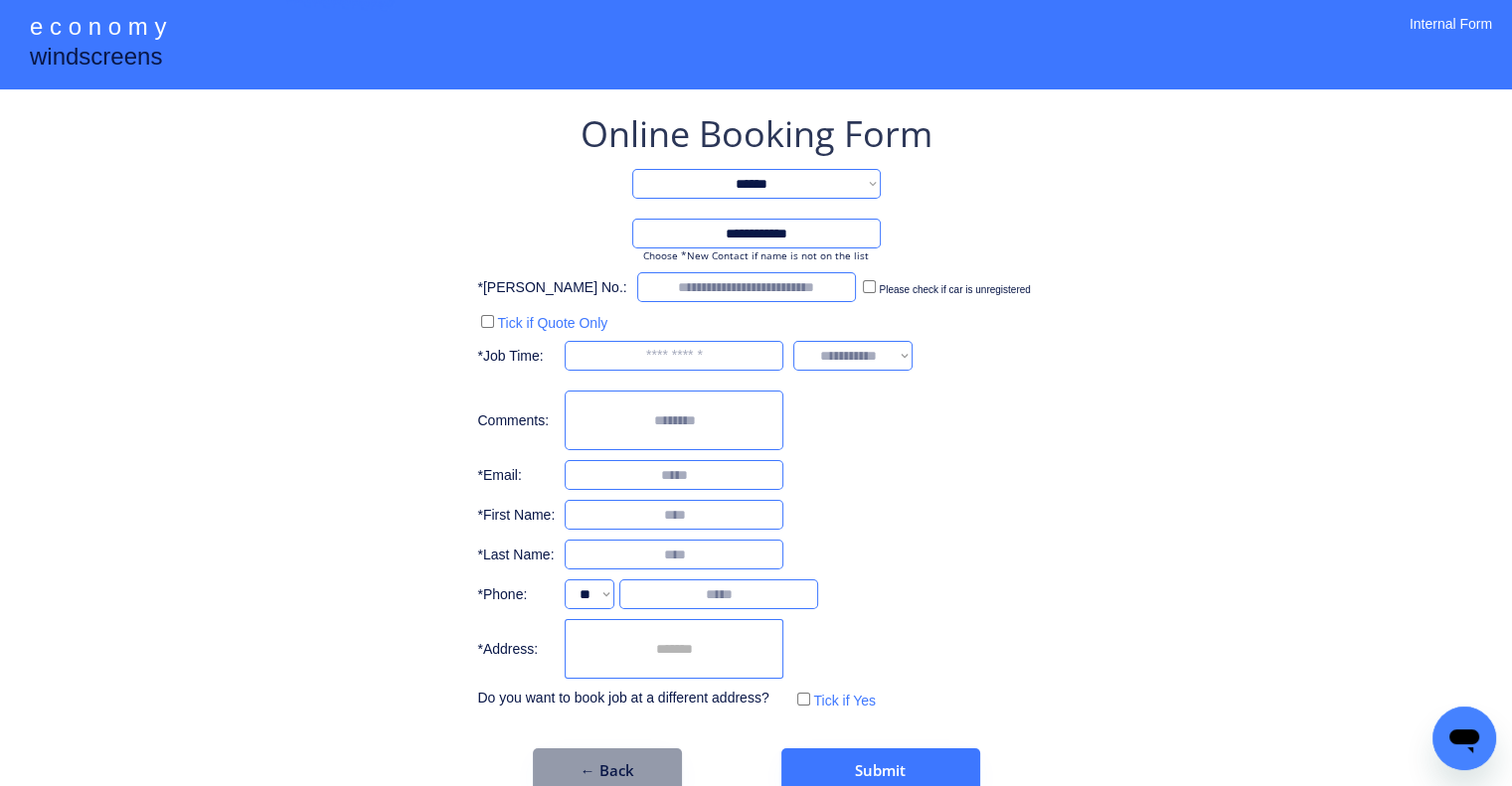 click on "**********" at bounding box center [756, 426] 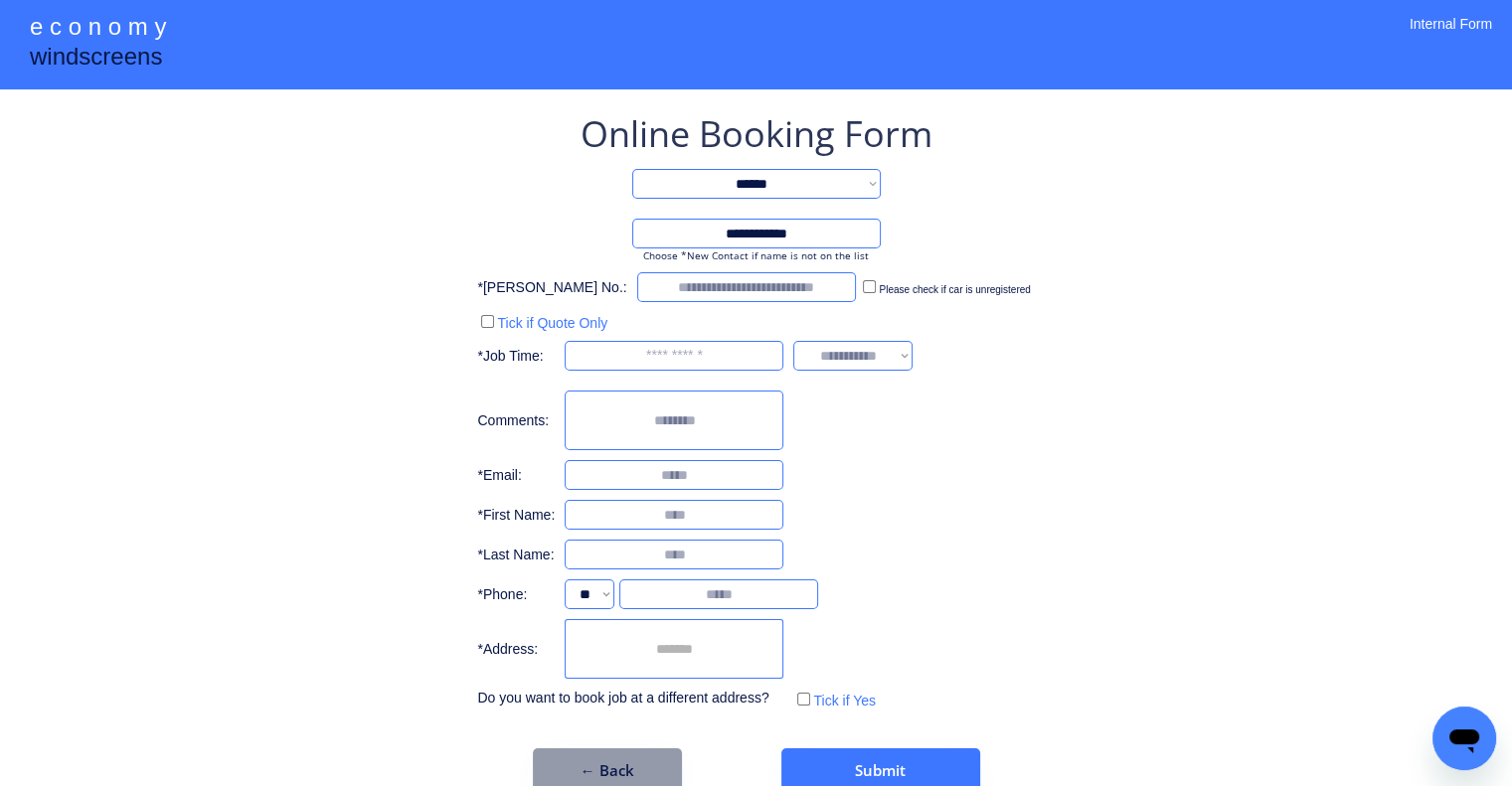 click on "**********" at bounding box center [756, 426] 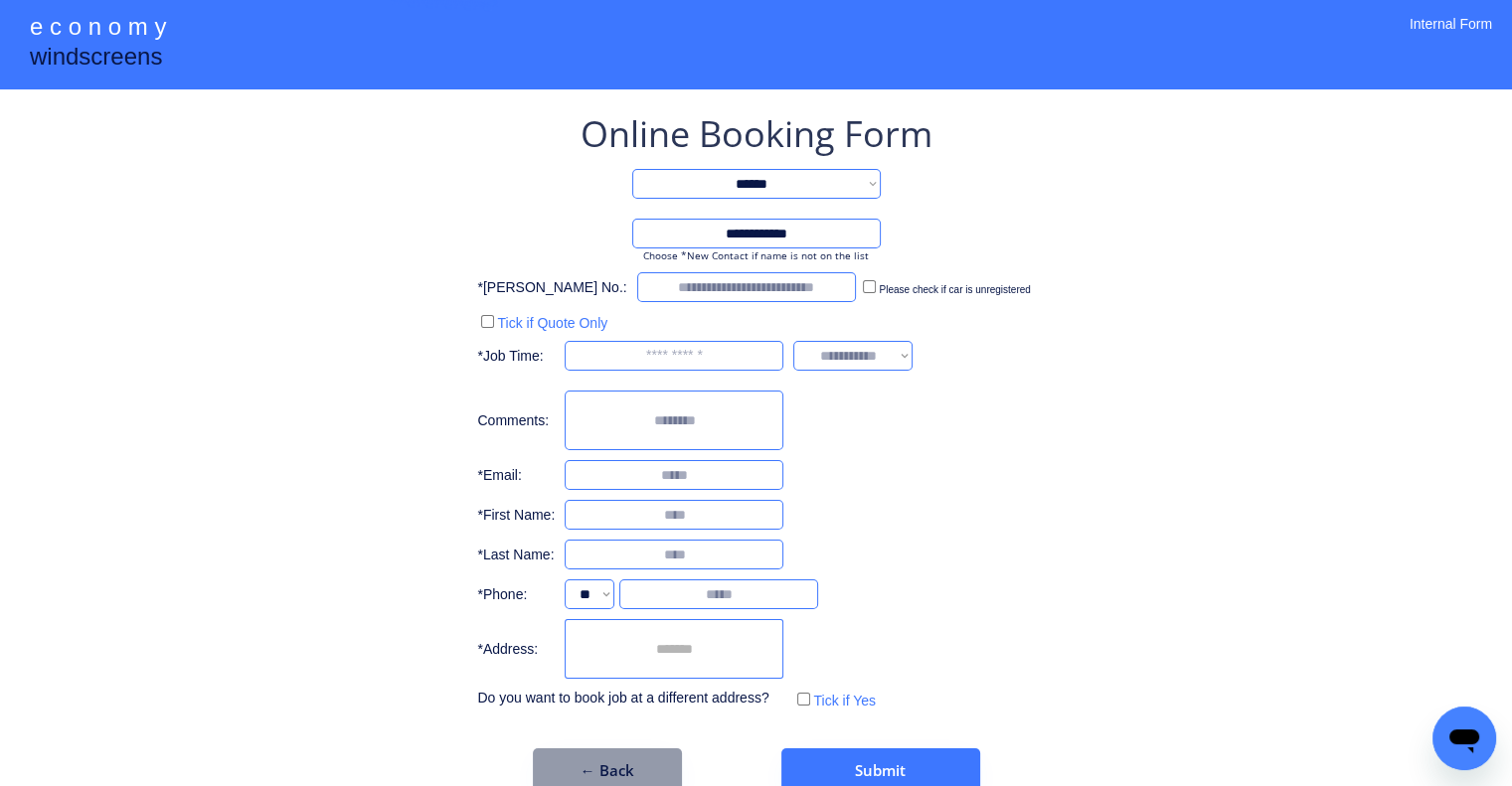 click on "**********" at bounding box center [756, 426] 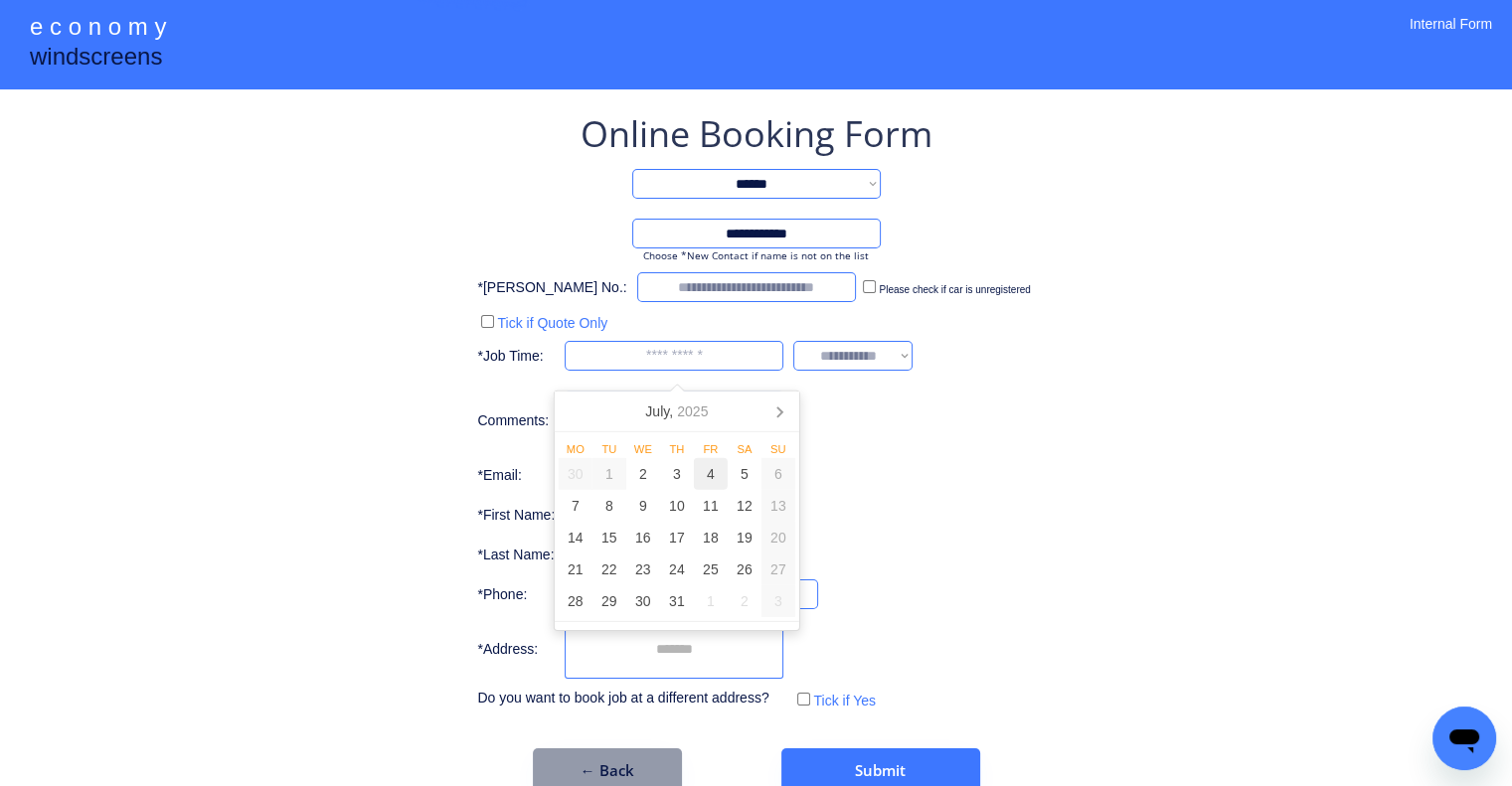 click on "4" at bounding box center (711, 474) 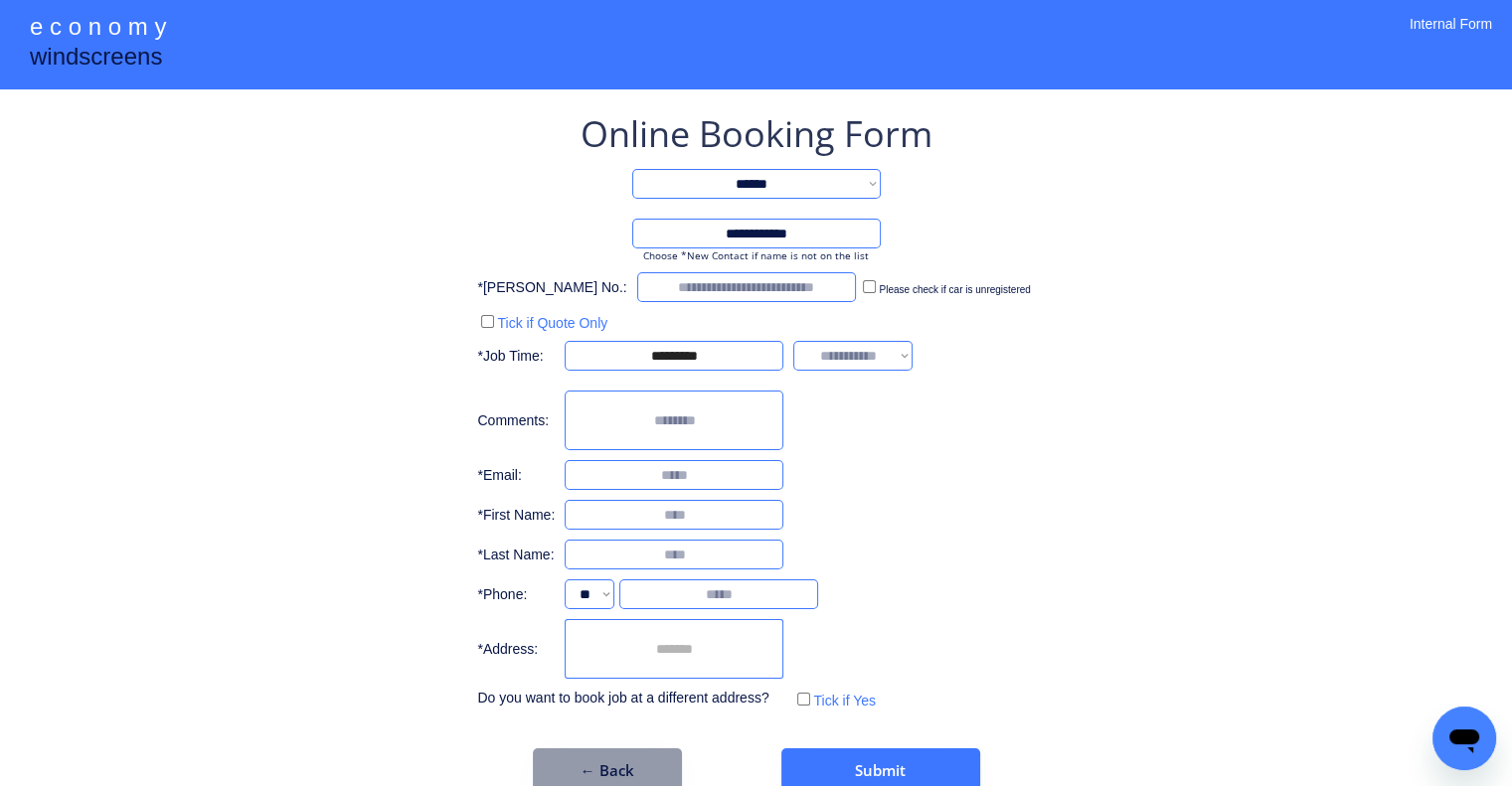 click on "**********" at bounding box center (756, 426) 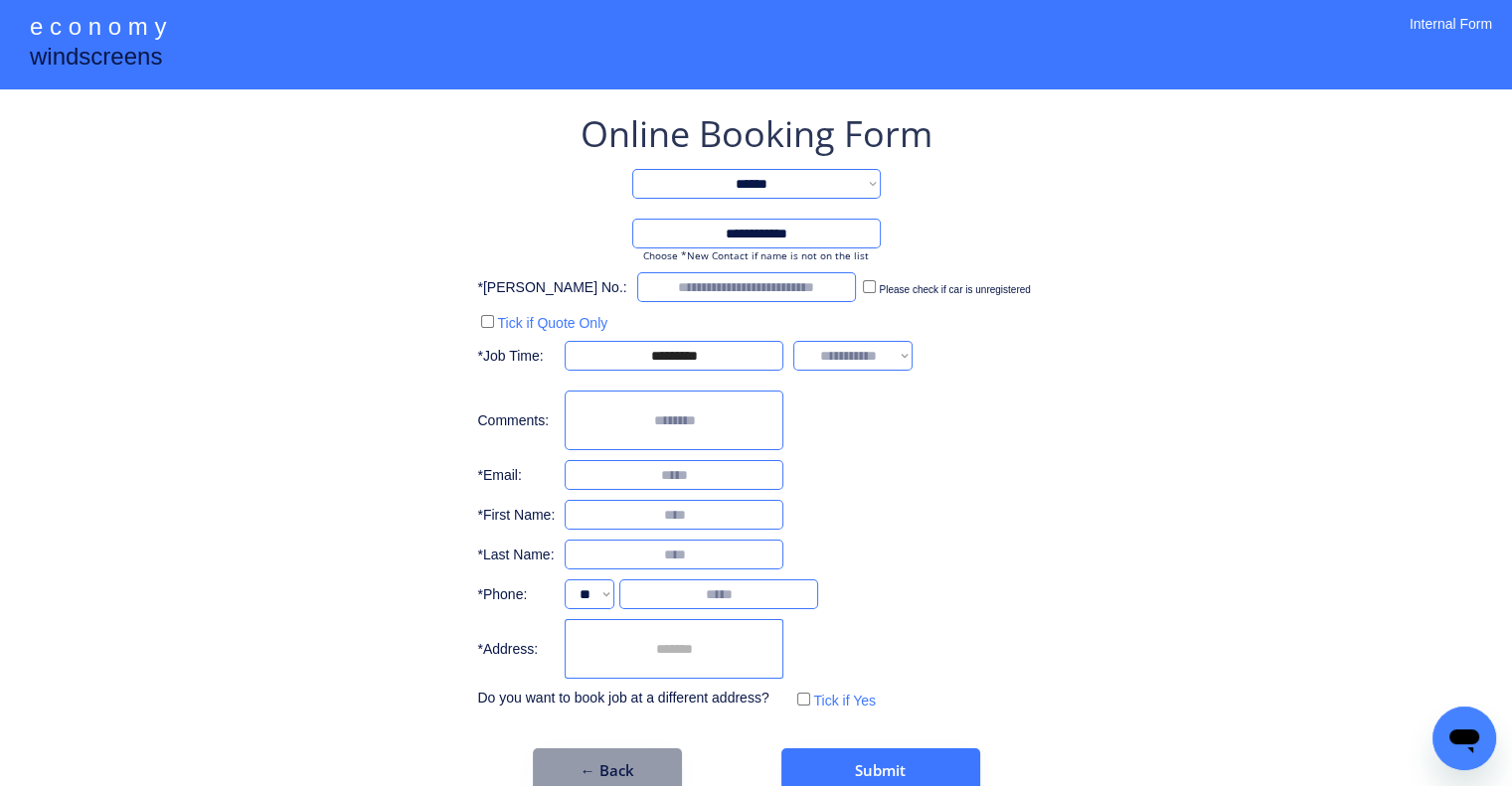 click on "**********" at bounding box center (756, 451) 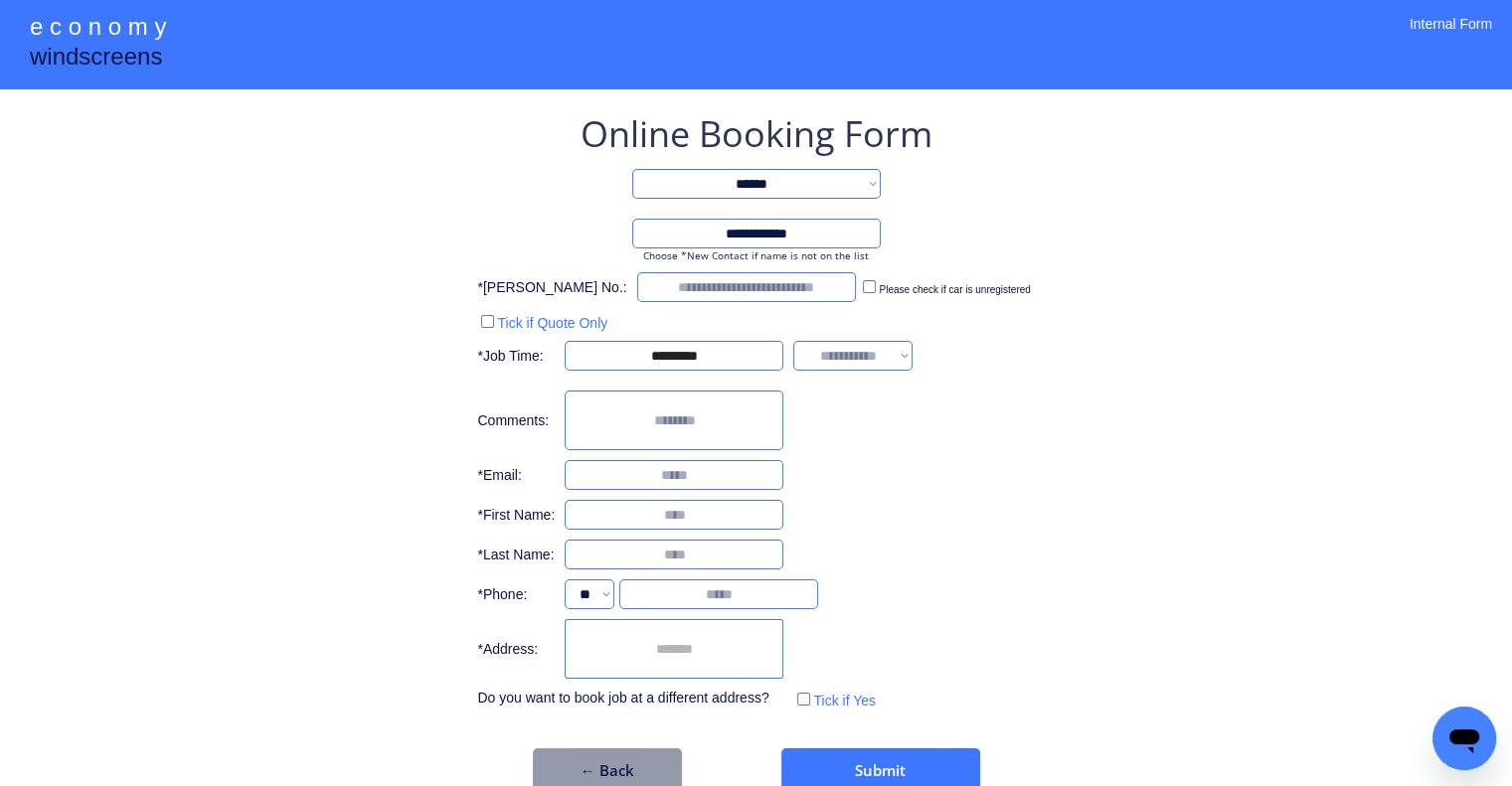 click on "**********" at bounding box center (853, 356) 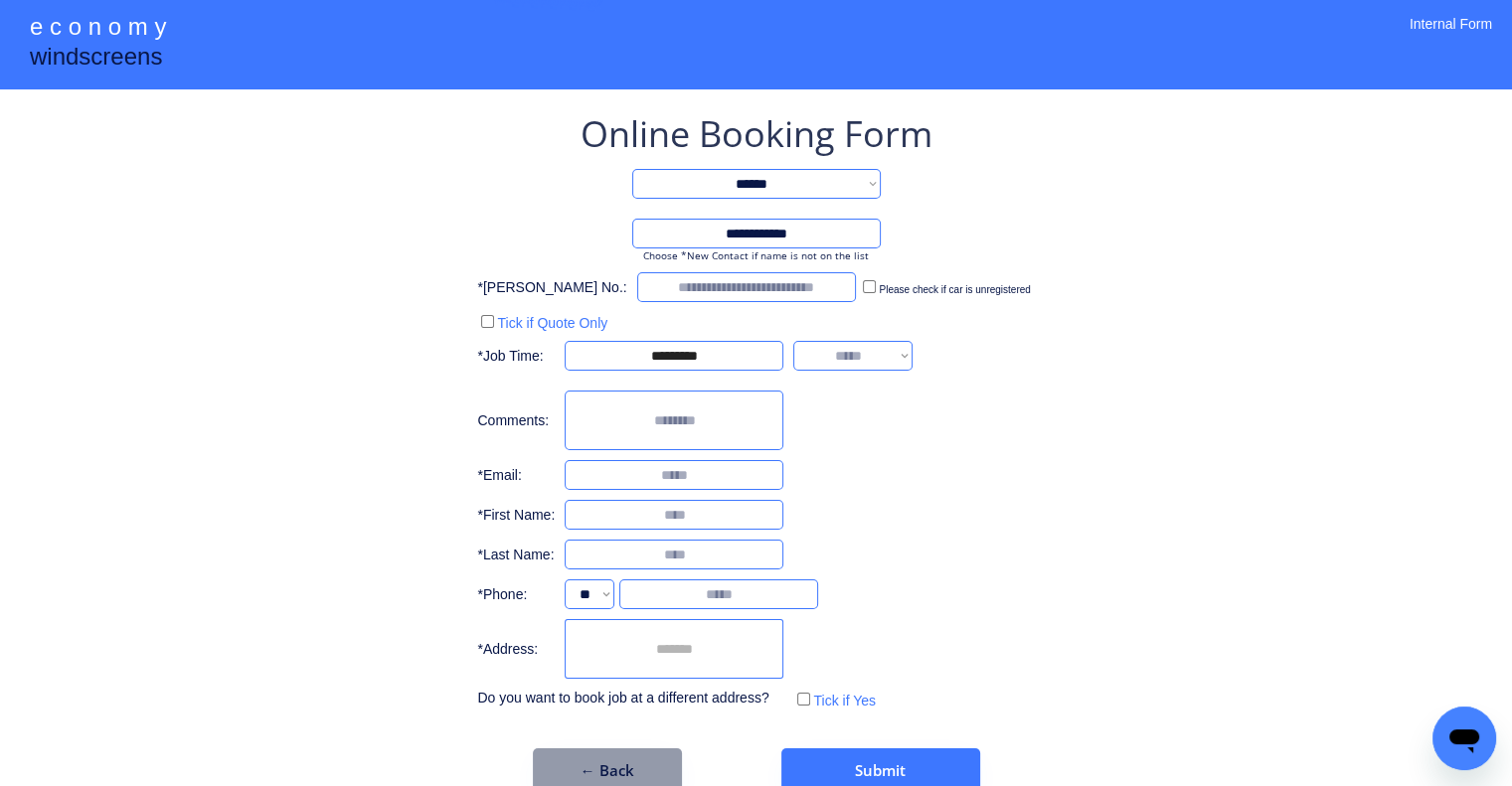 click on "**********" at bounding box center [853, 356] 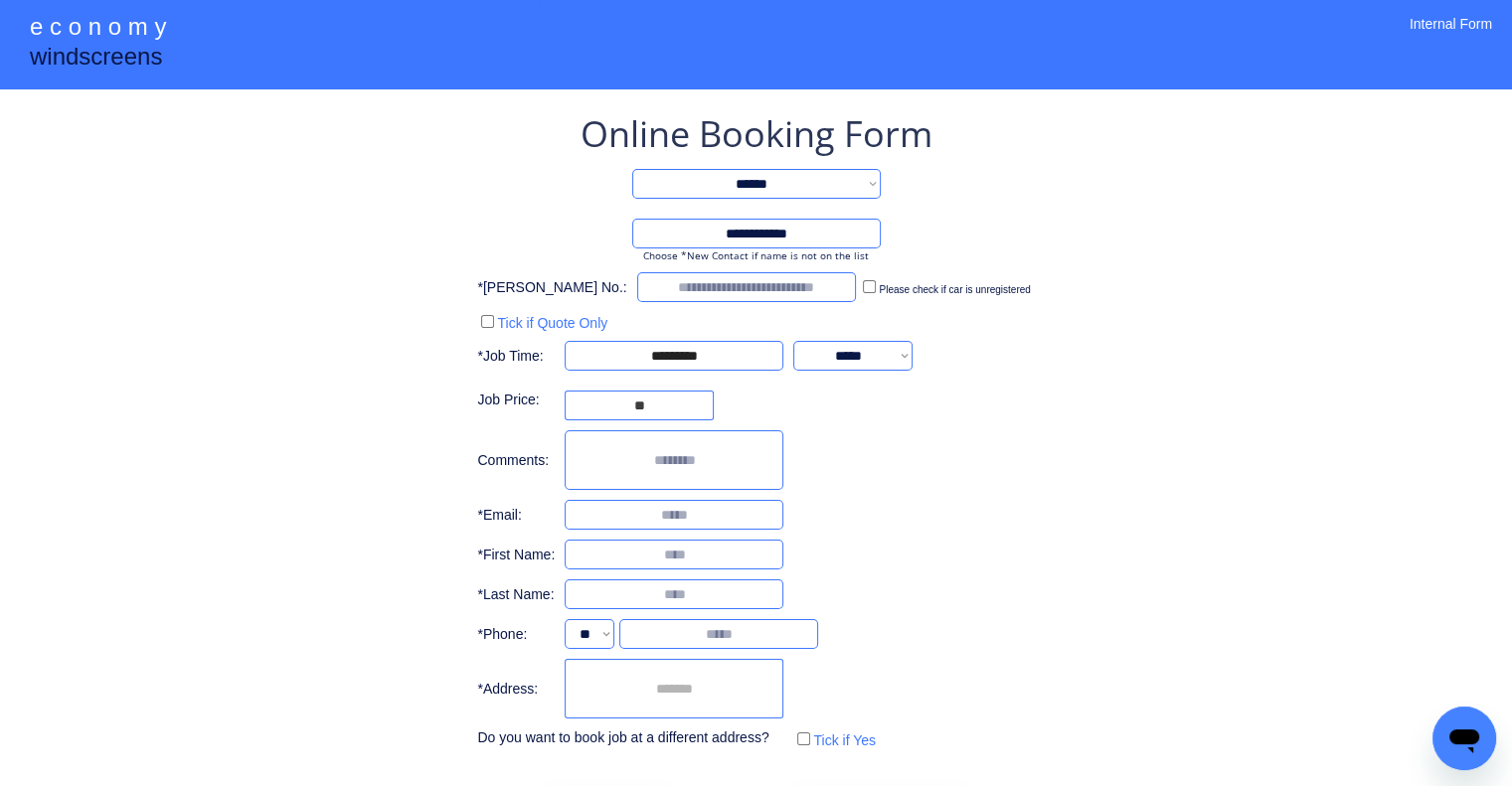 click at bounding box center (674, 515) 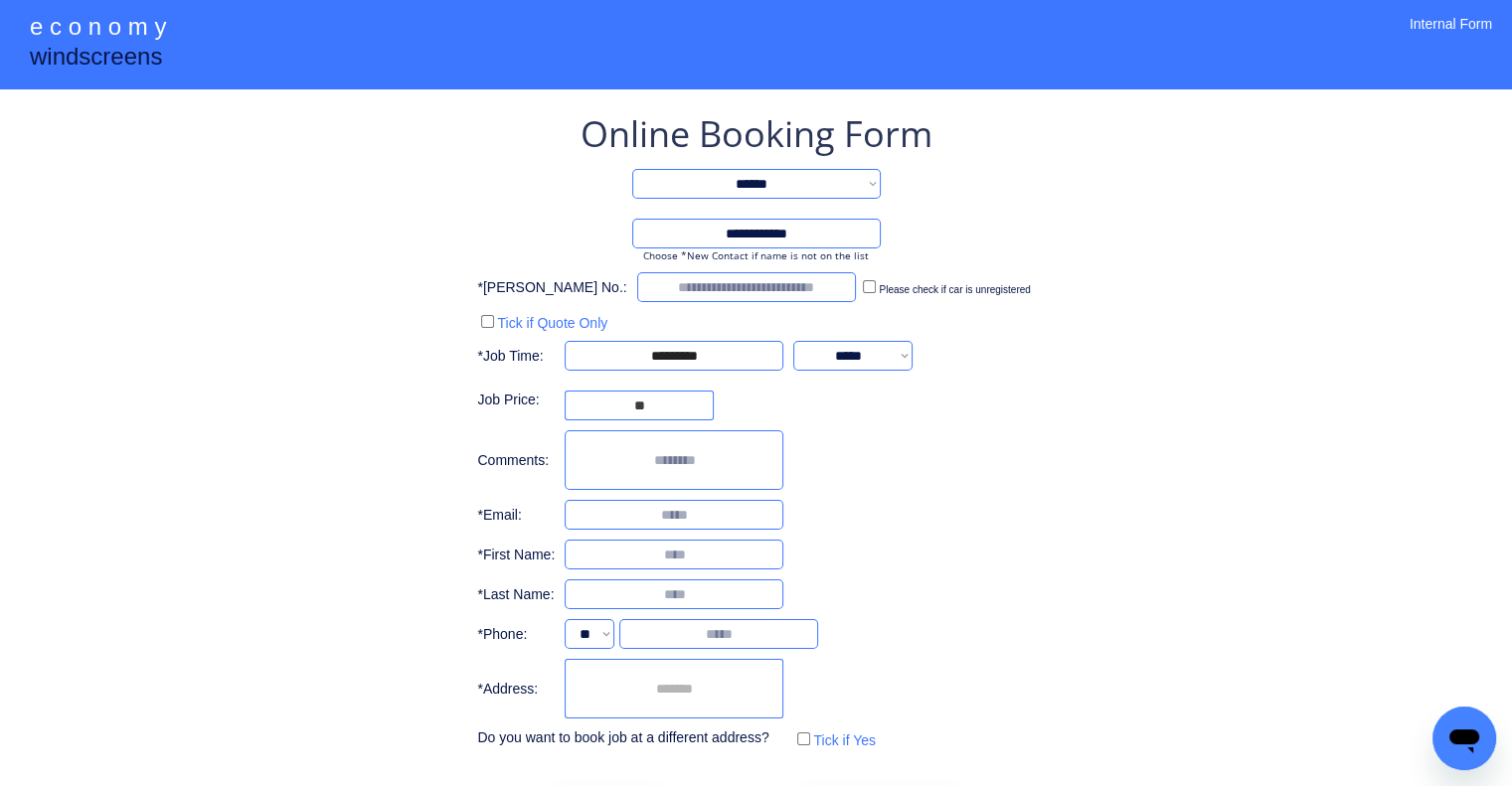 click at bounding box center (674, 515) 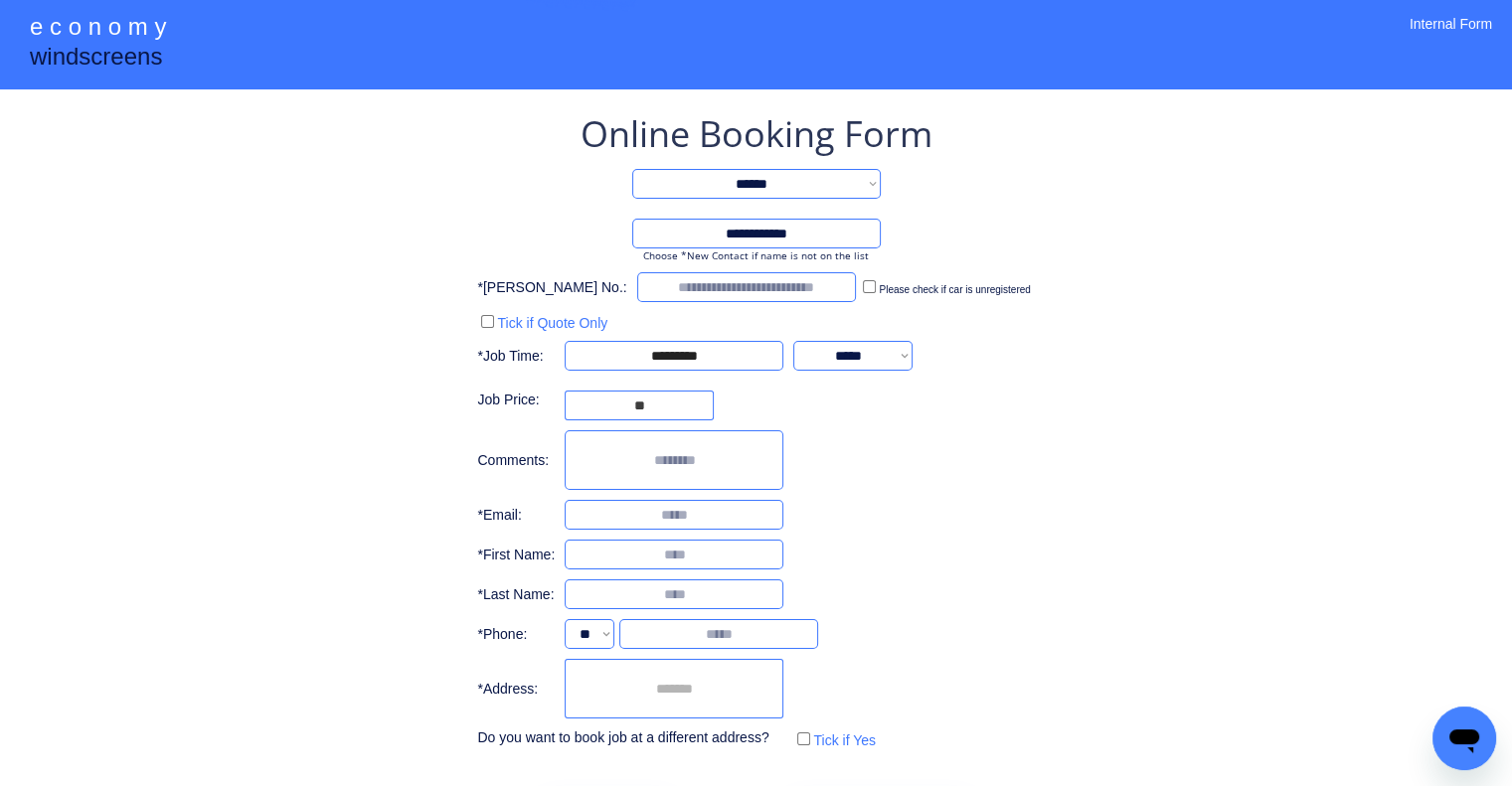 click at bounding box center (674, 554) 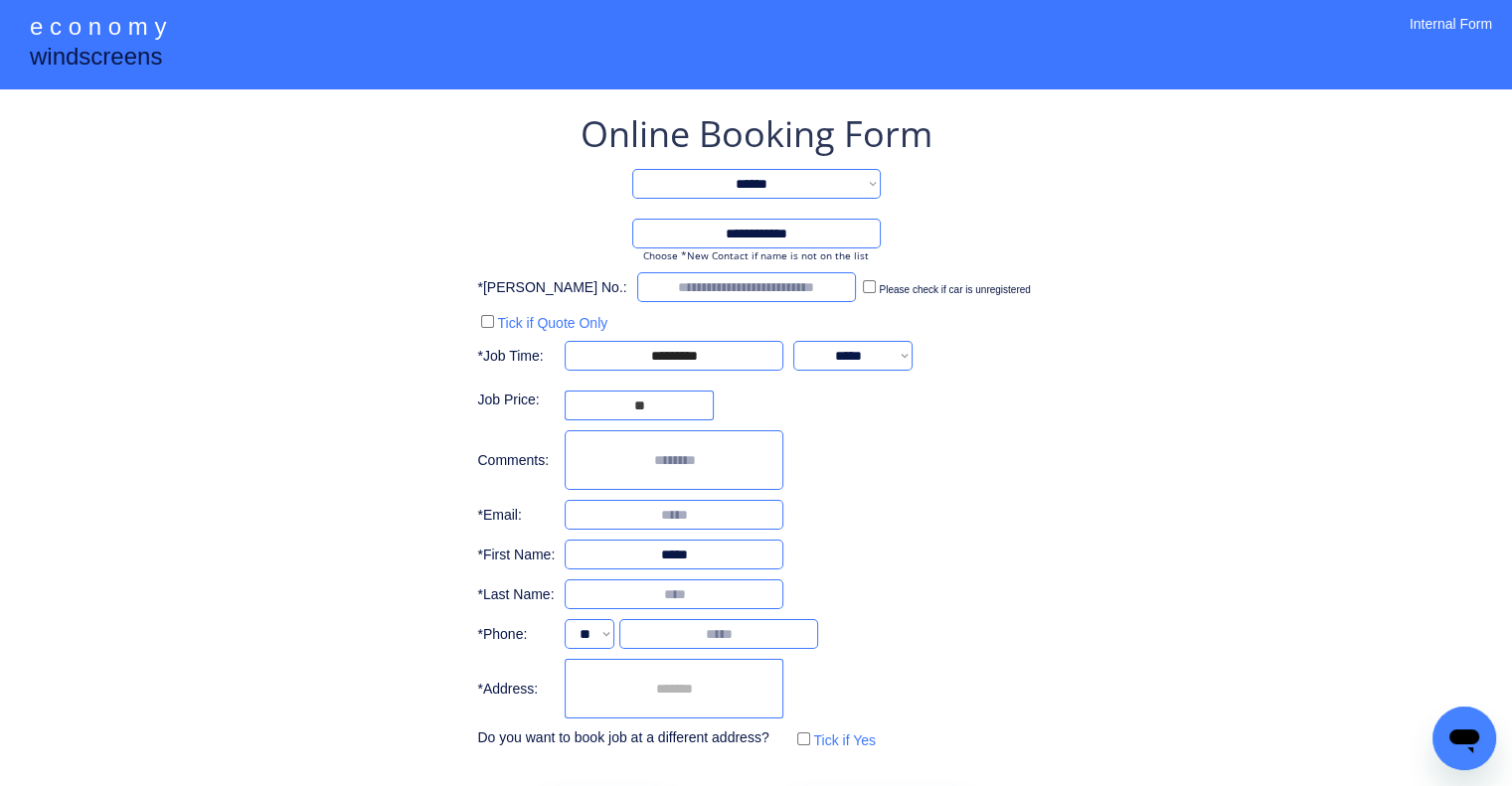 type on "*****" 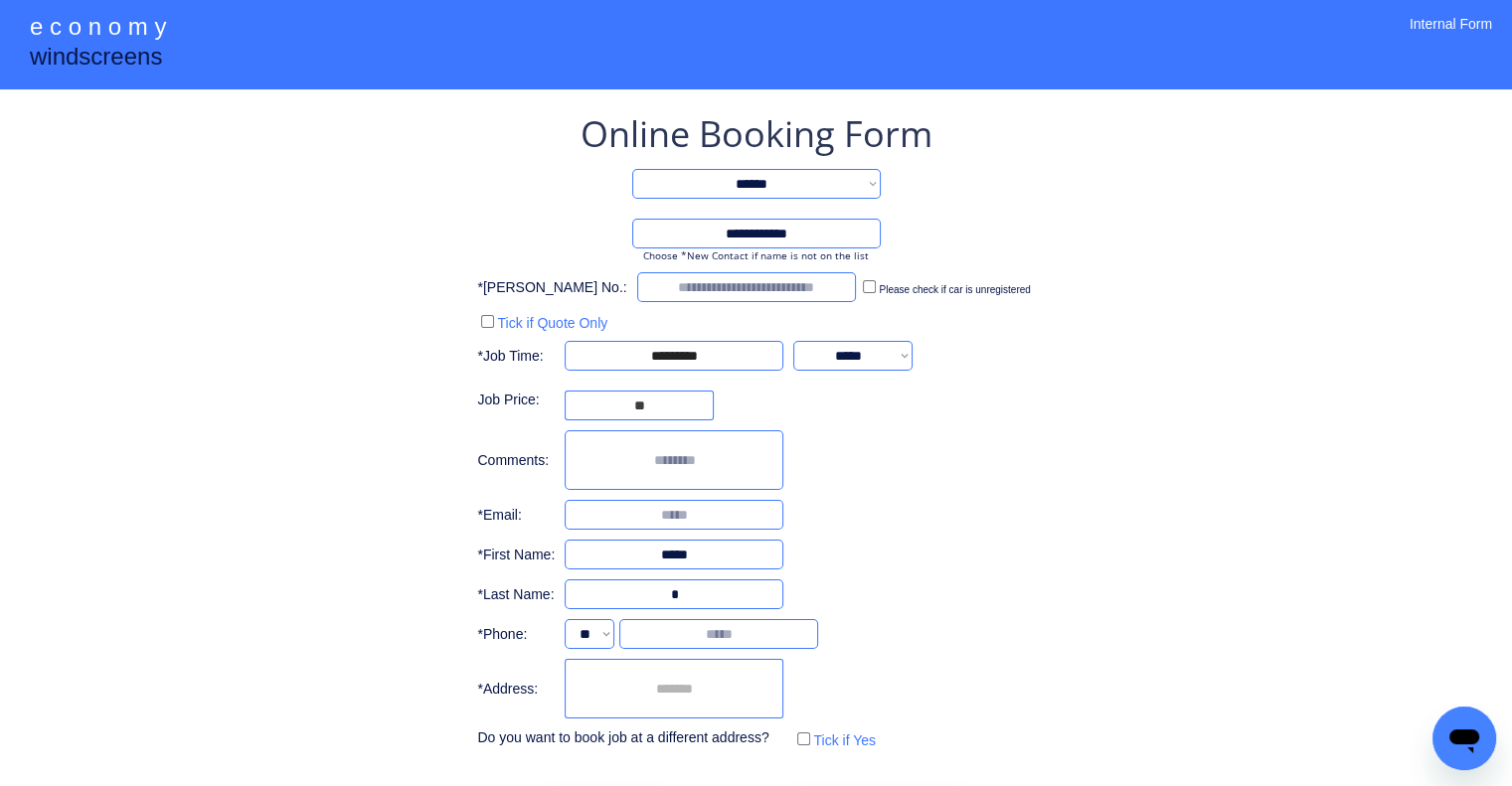 click on "**********" at bounding box center (756, 446) 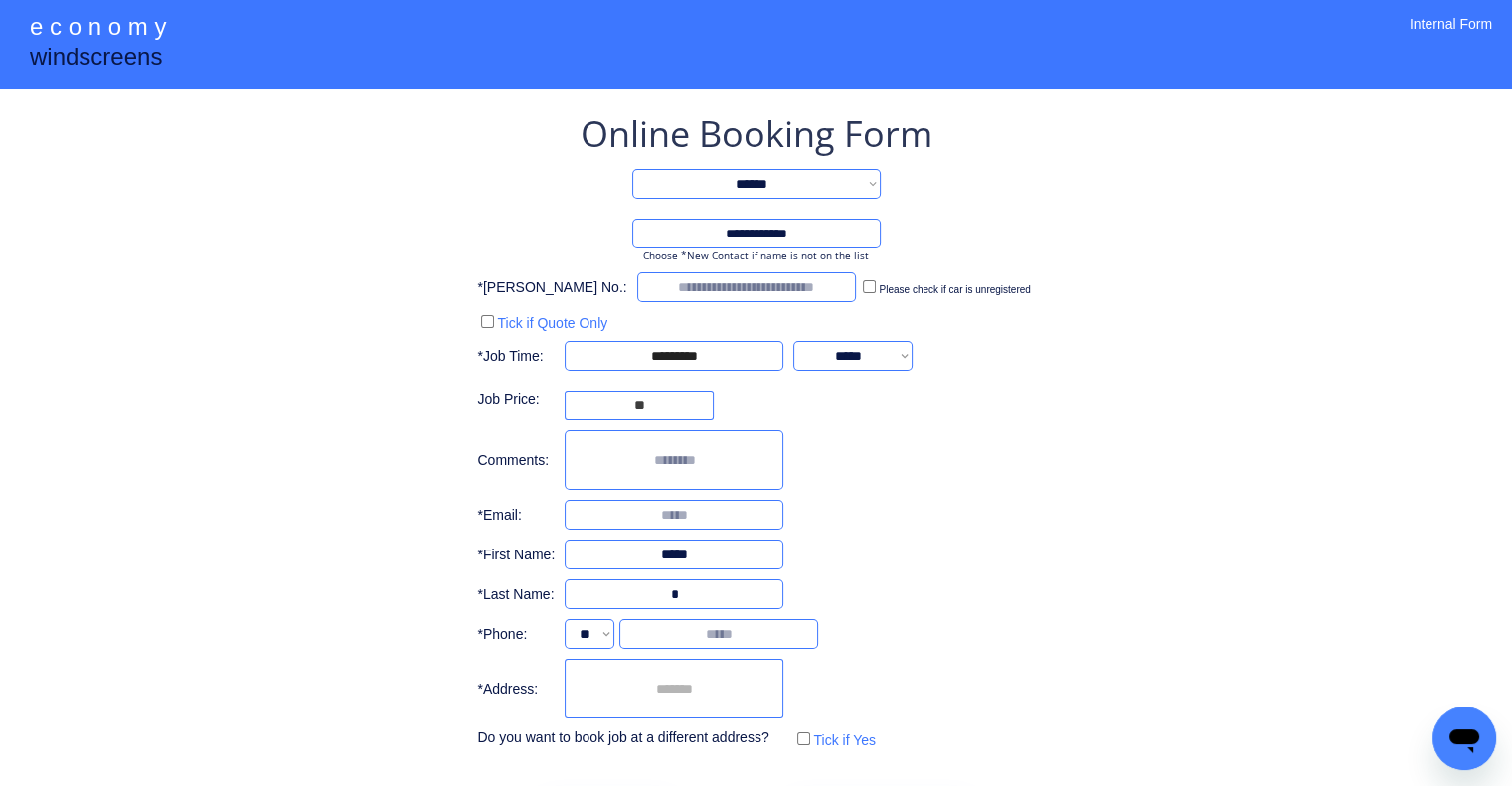 click at bounding box center (674, 594) 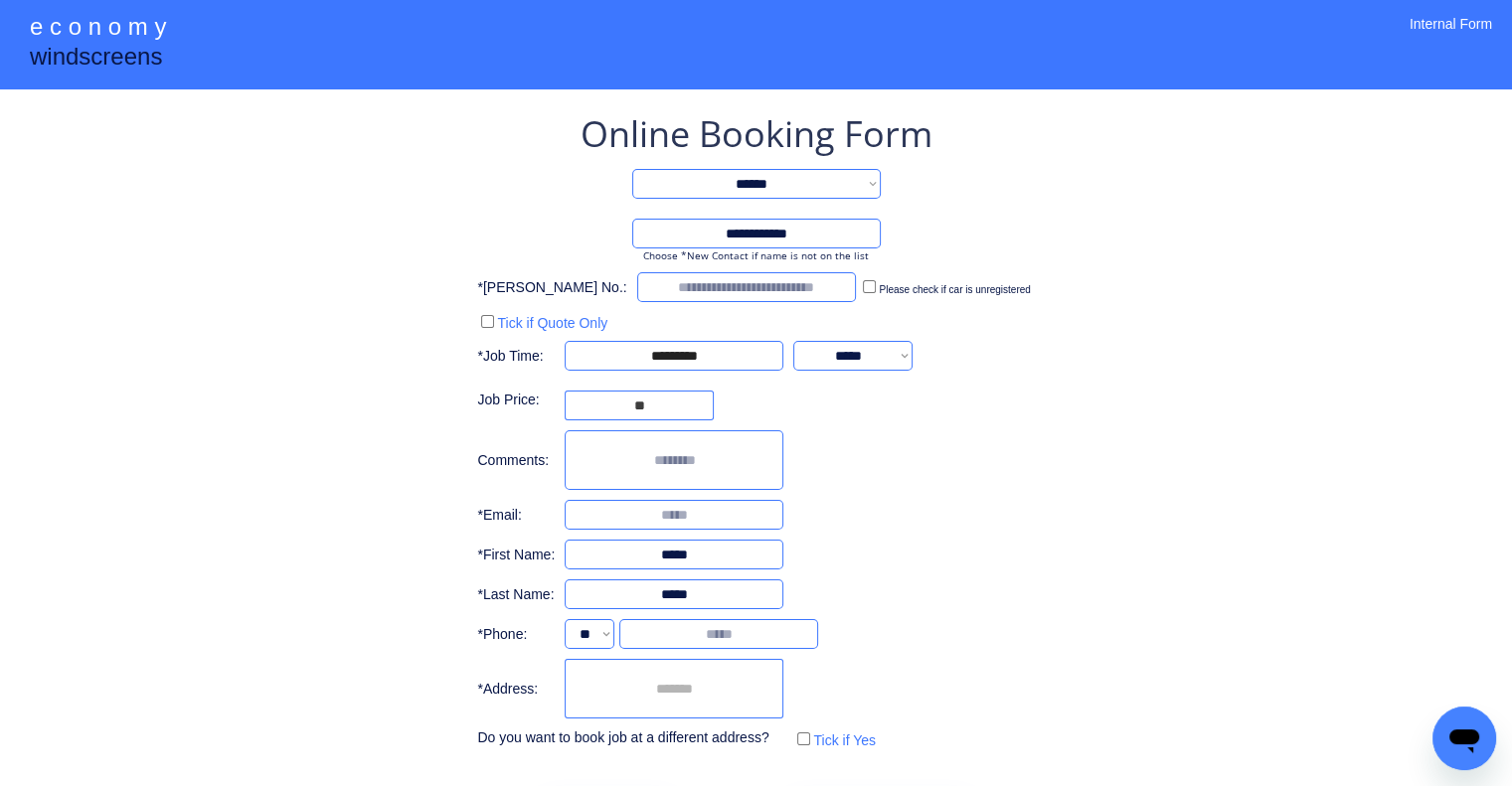 type on "*****" 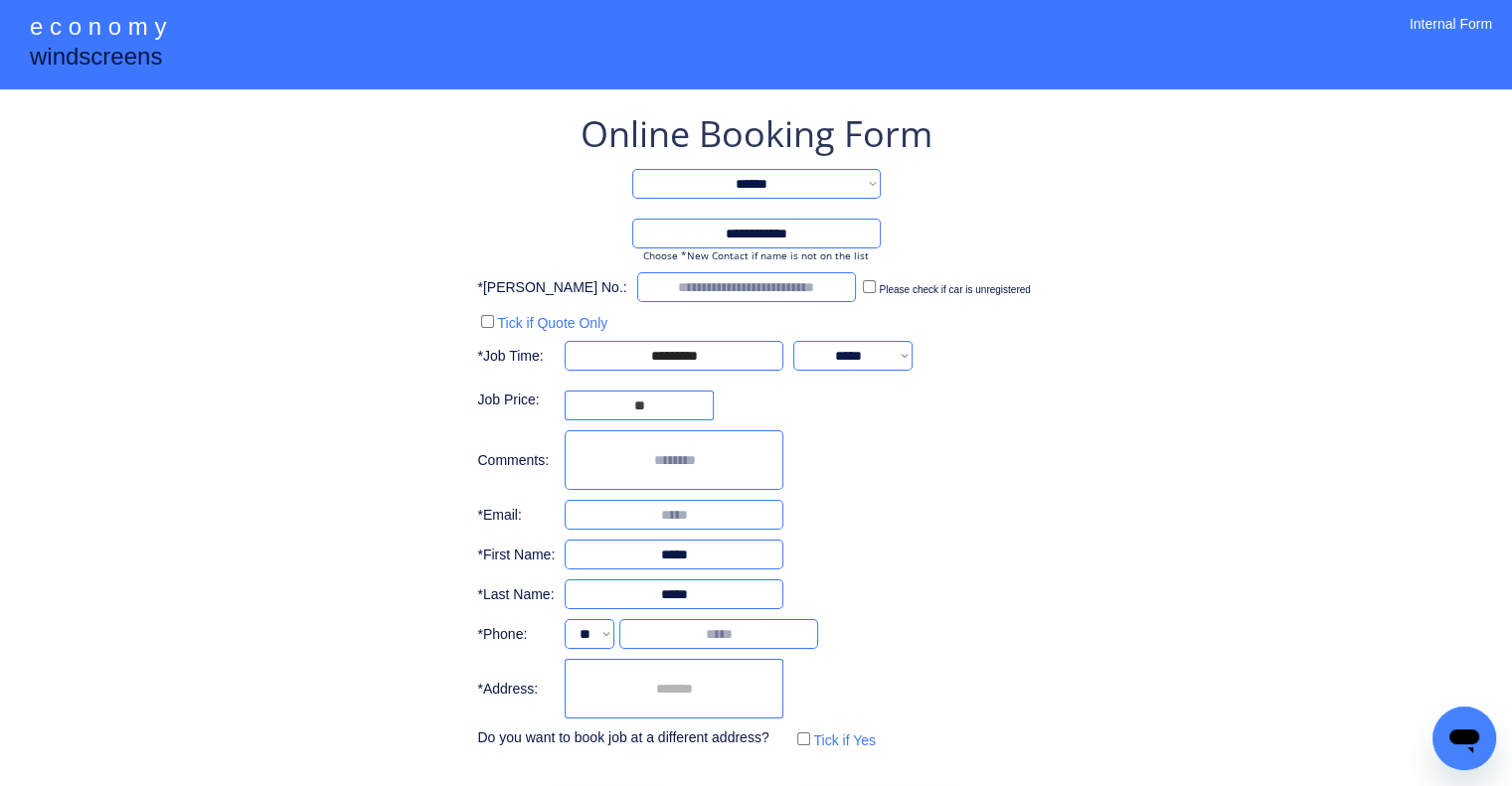 click at bounding box center [674, 515] 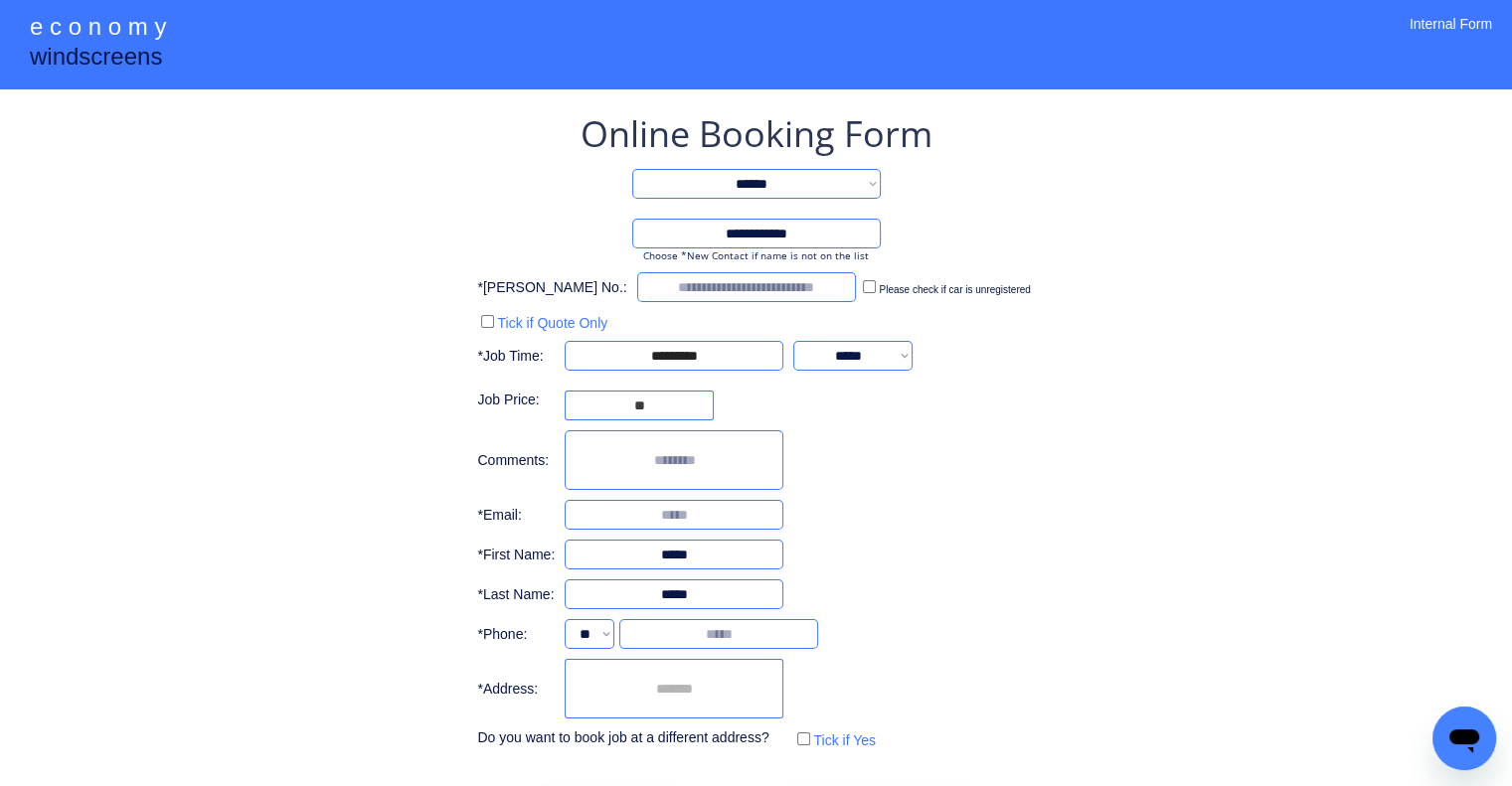 click at bounding box center [674, 515] 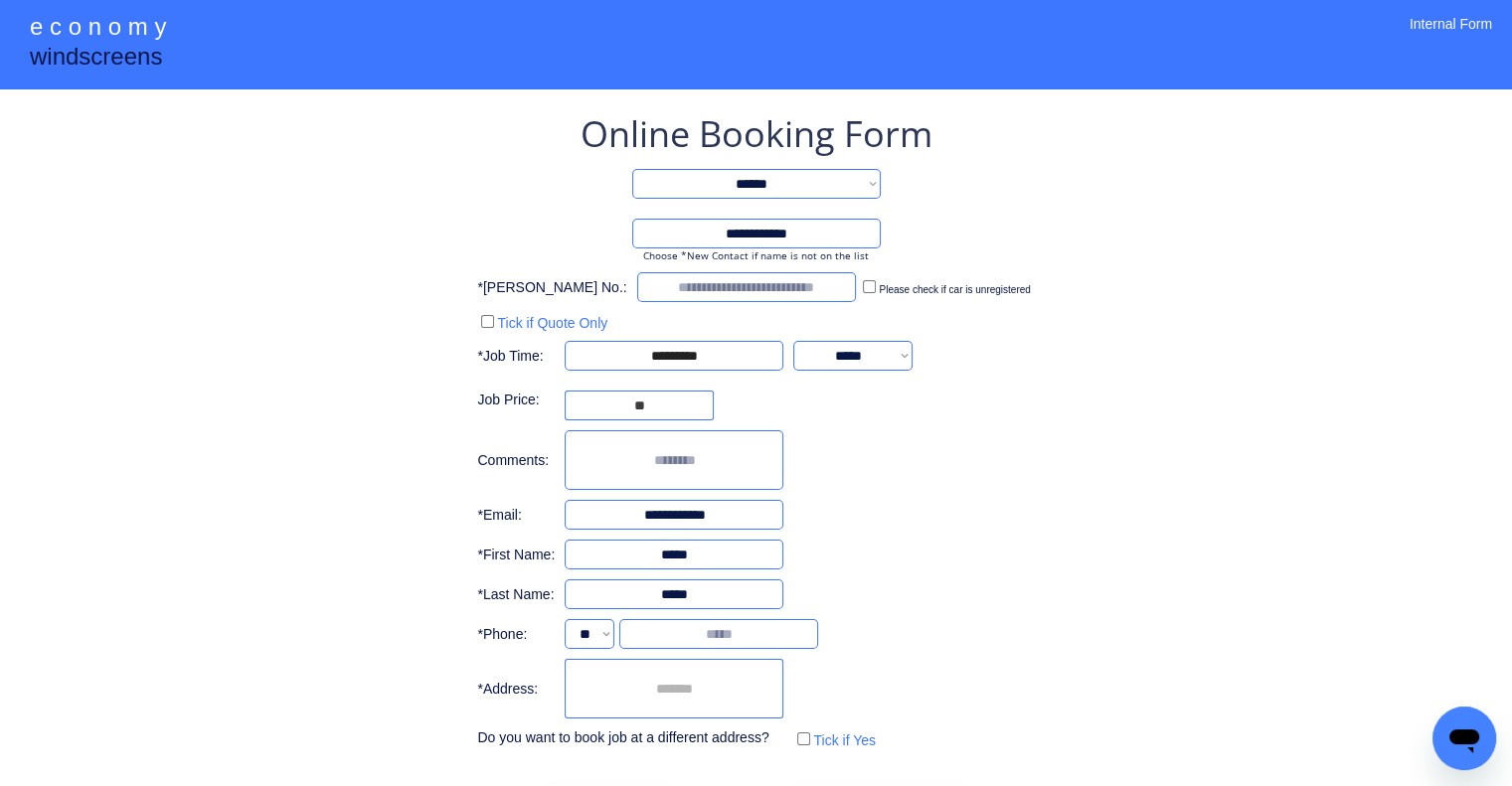 click on "**********" at bounding box center (674, 515) 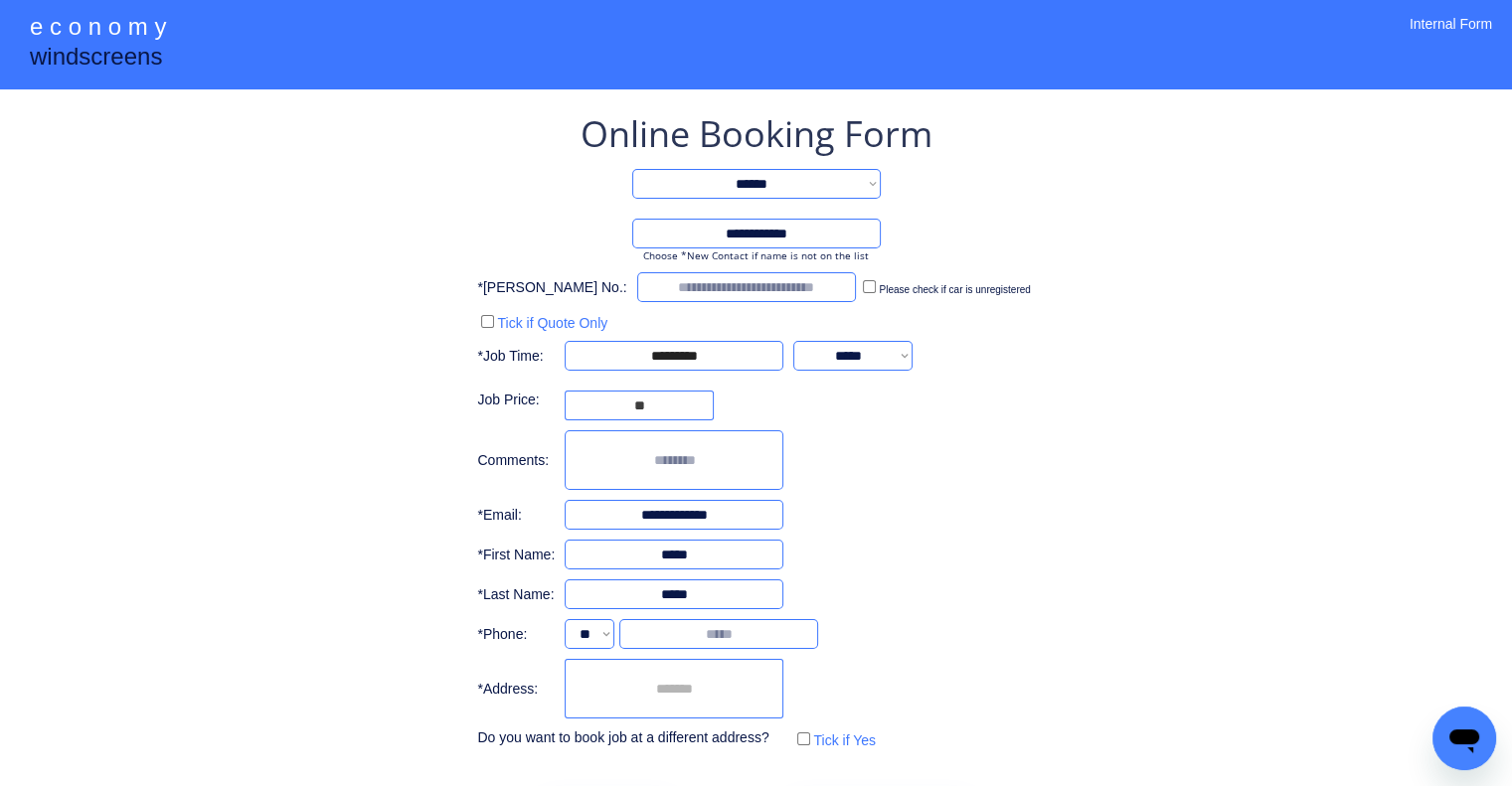 click on "**********" at bounding box center [674, 515] 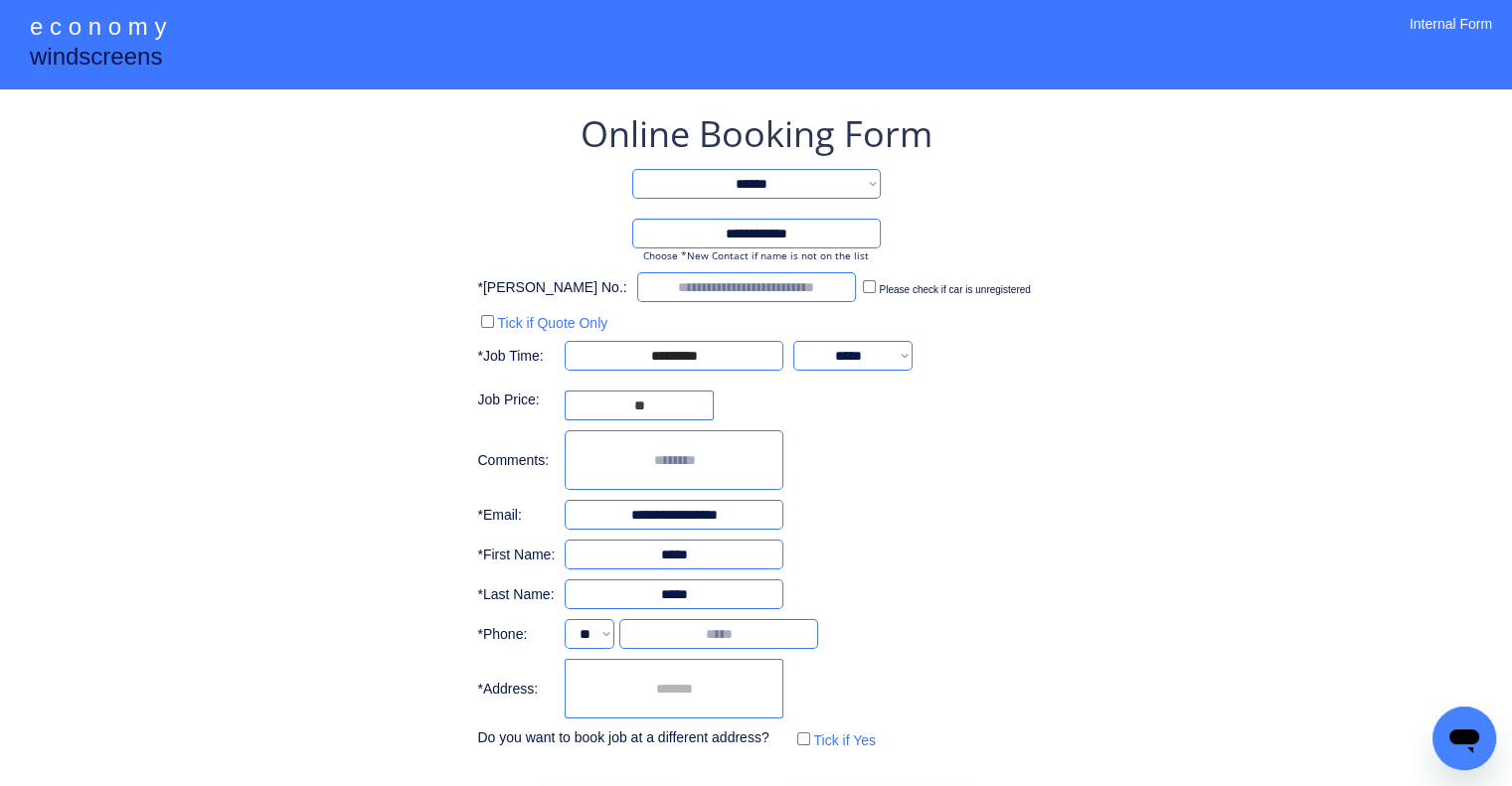 type on "**********" 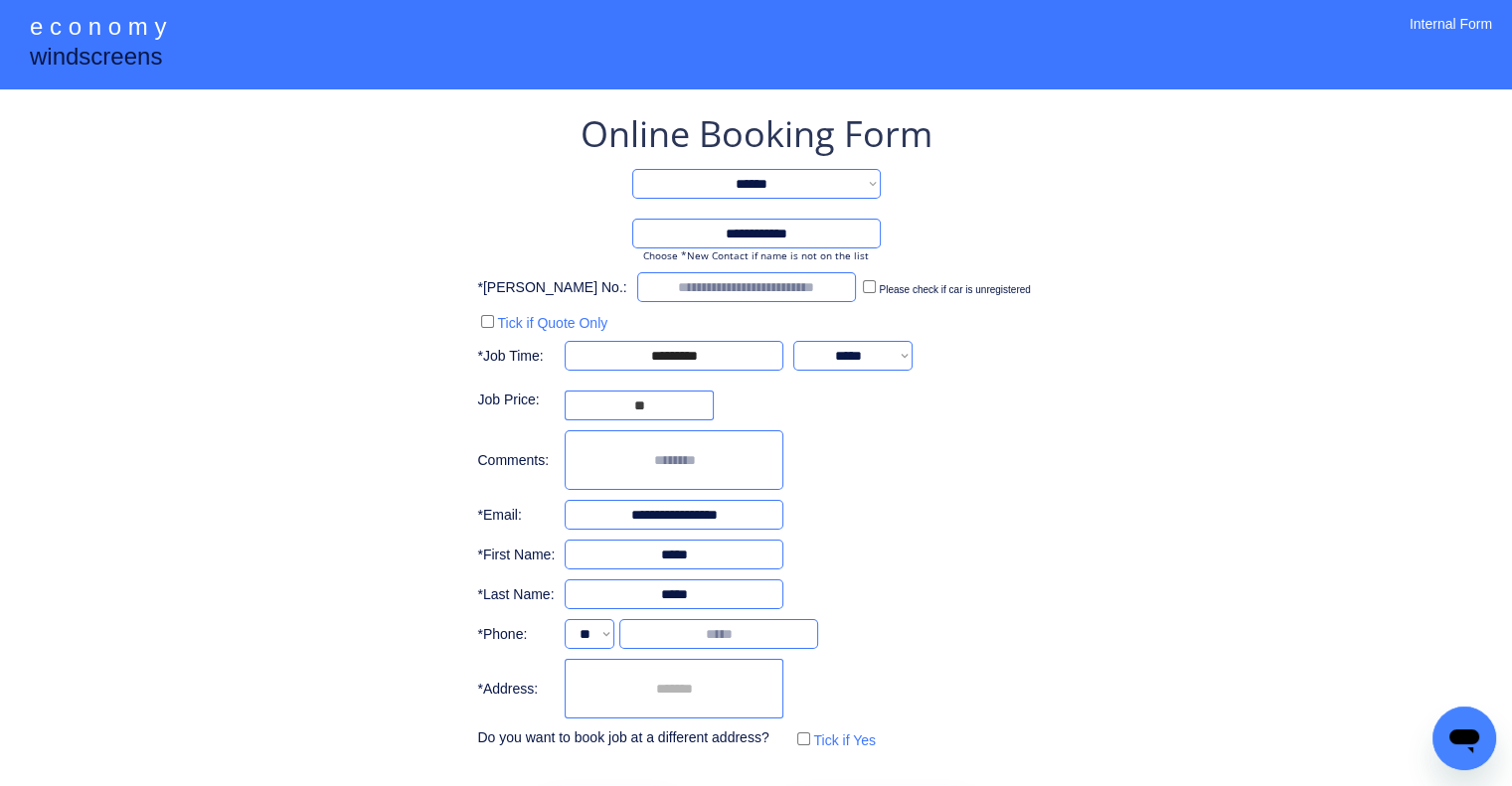 click on "**********" at bounding box center [756, 471] 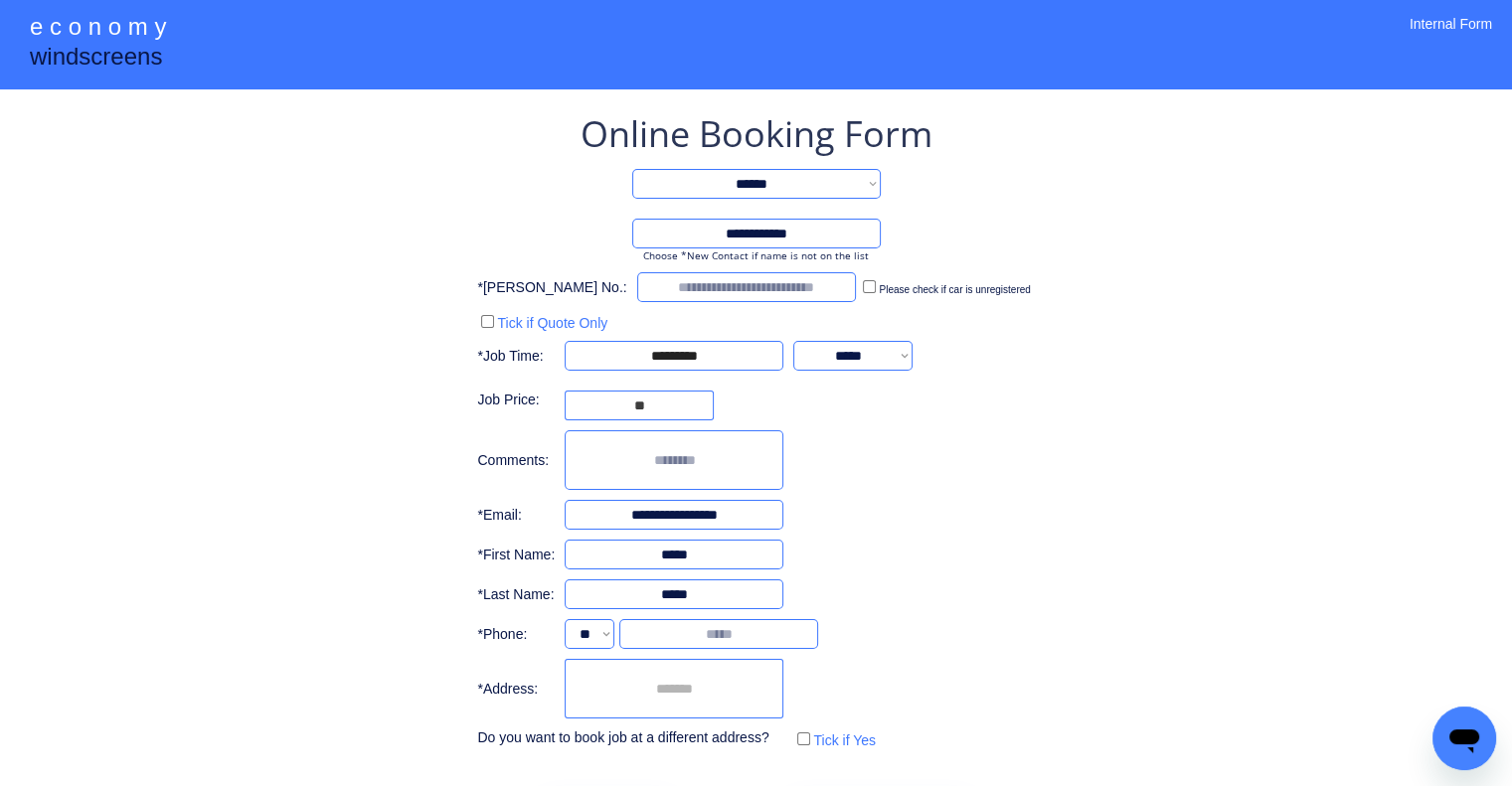 click on "**********" at bounding box center [756, 471] 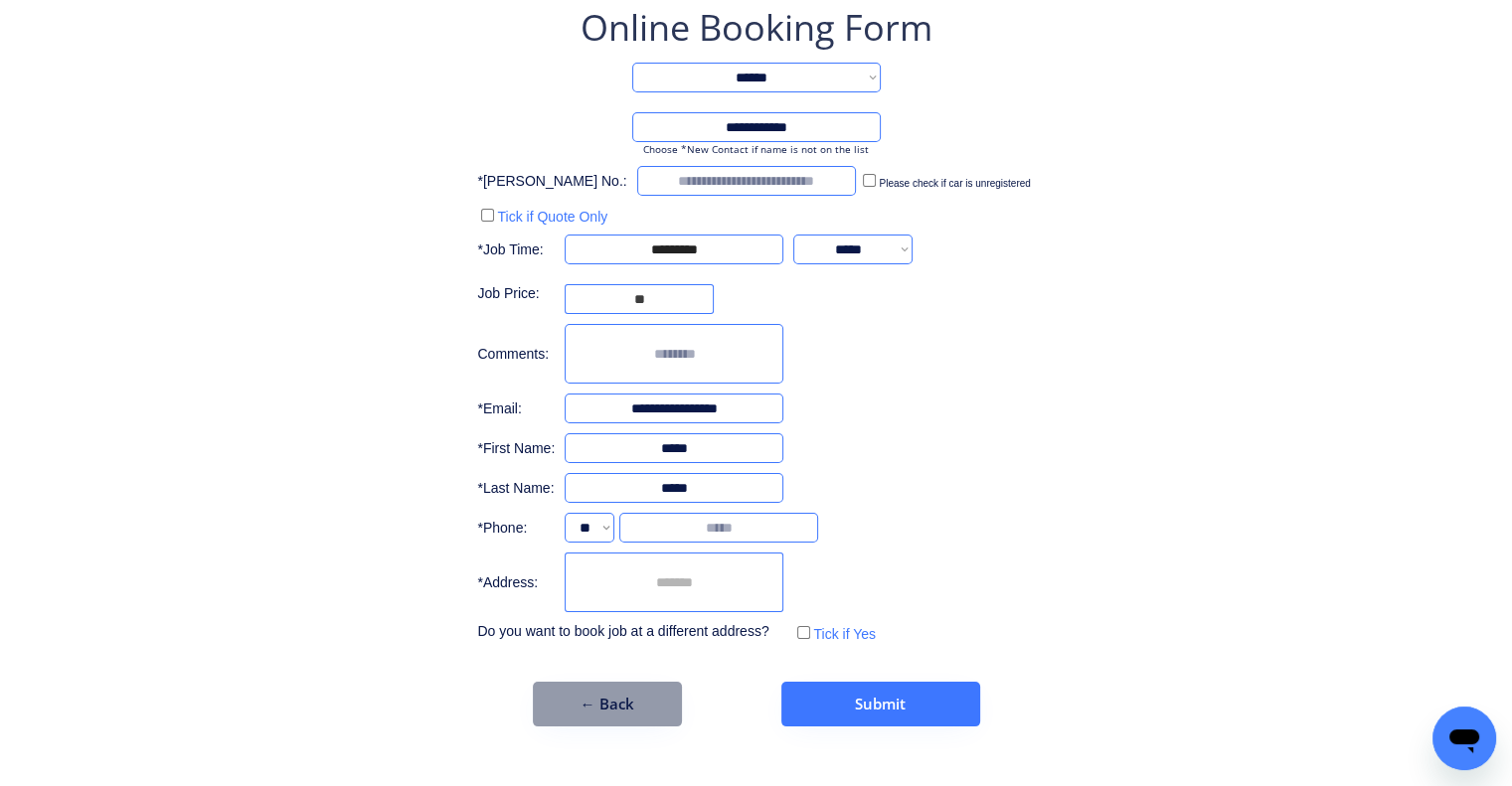 click on "**********" at bounding box center (756, 365) 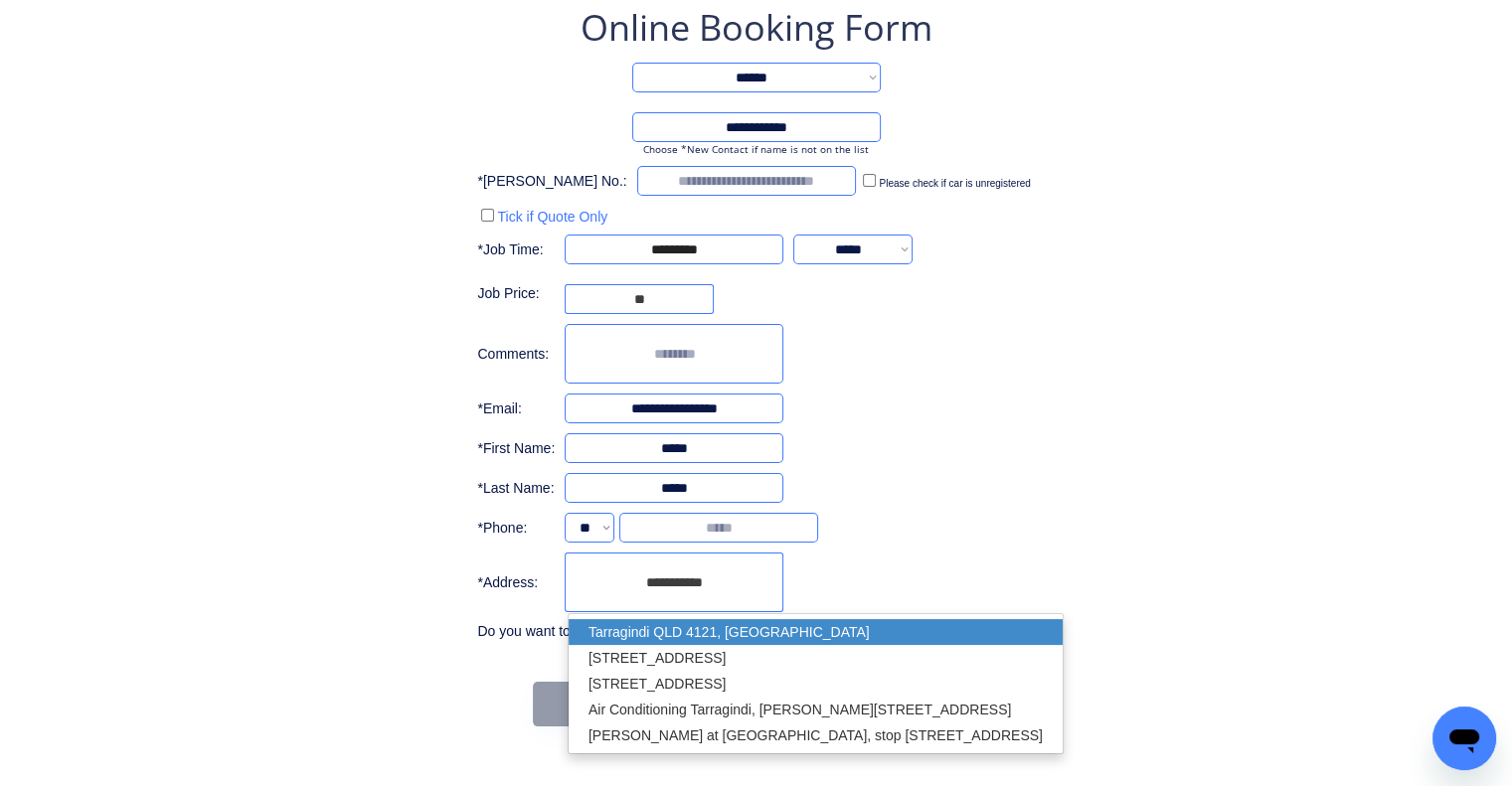 click on "Tarragindi QLD 4121, Australia" at bounding box center [815, 632] 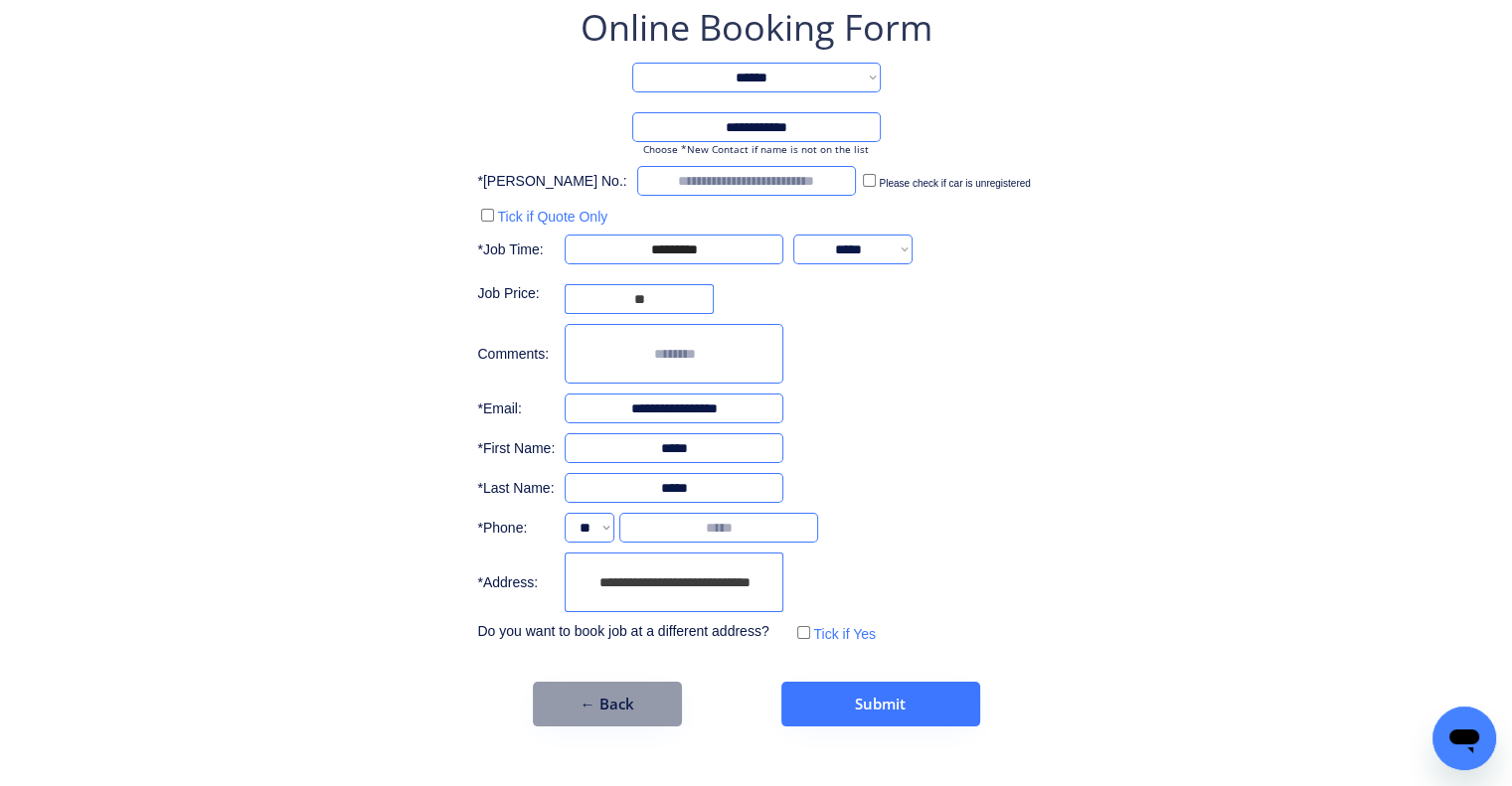 click on "**********" at bounding box center (756, 340) 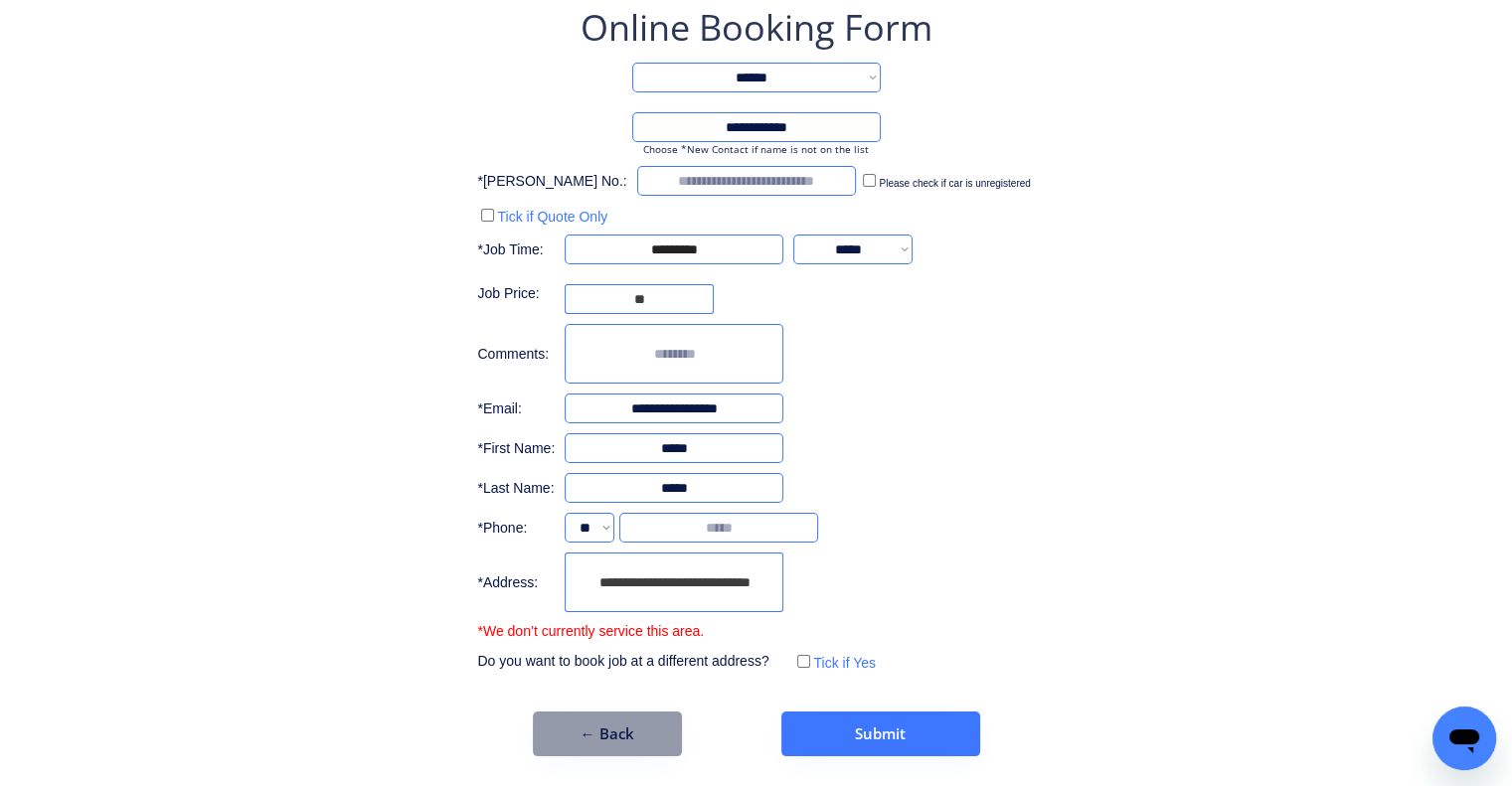 click on "**********" at bounding box center [756, 355] 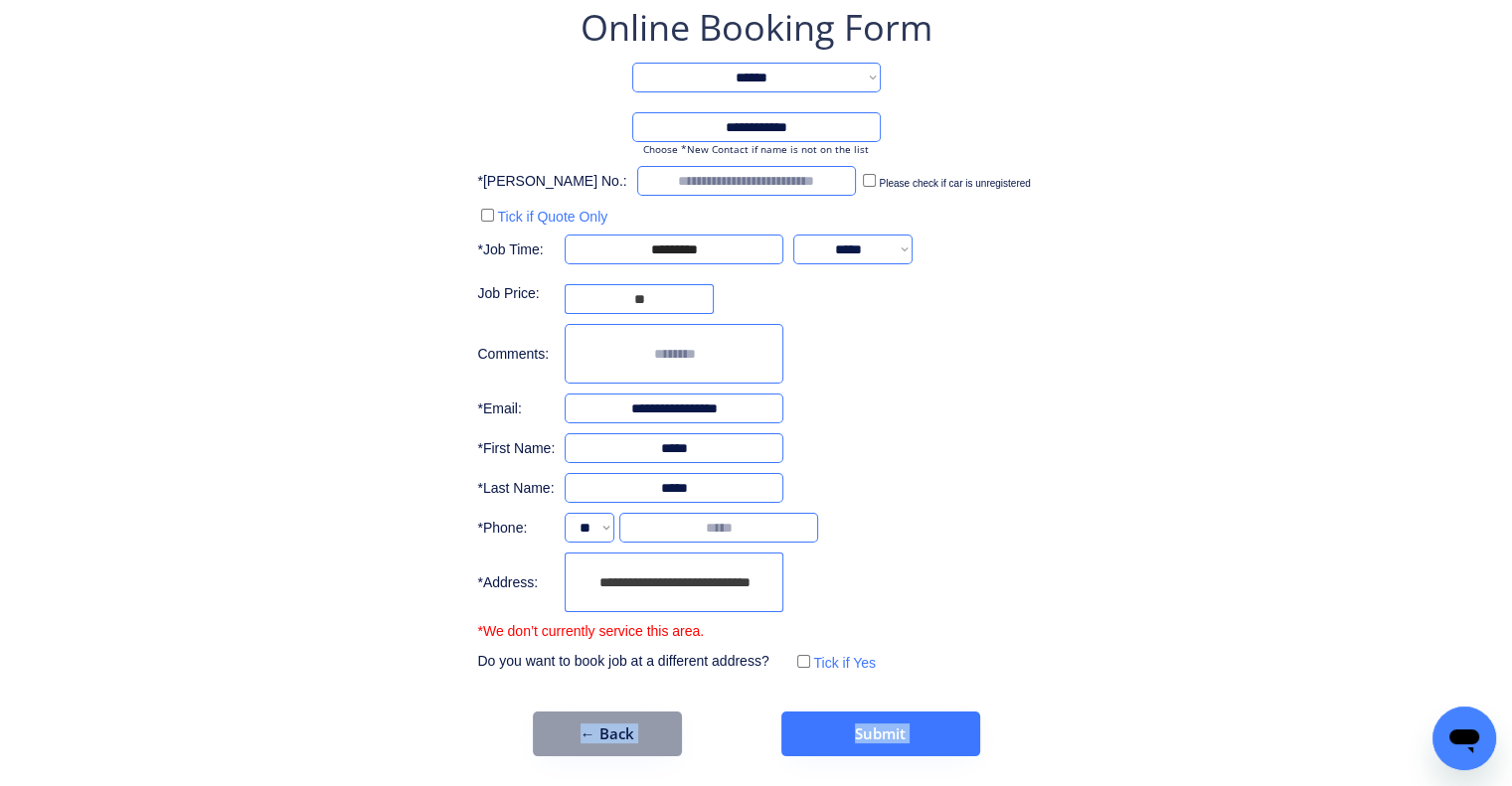 click on "**********" at bounding box center [756, 355] 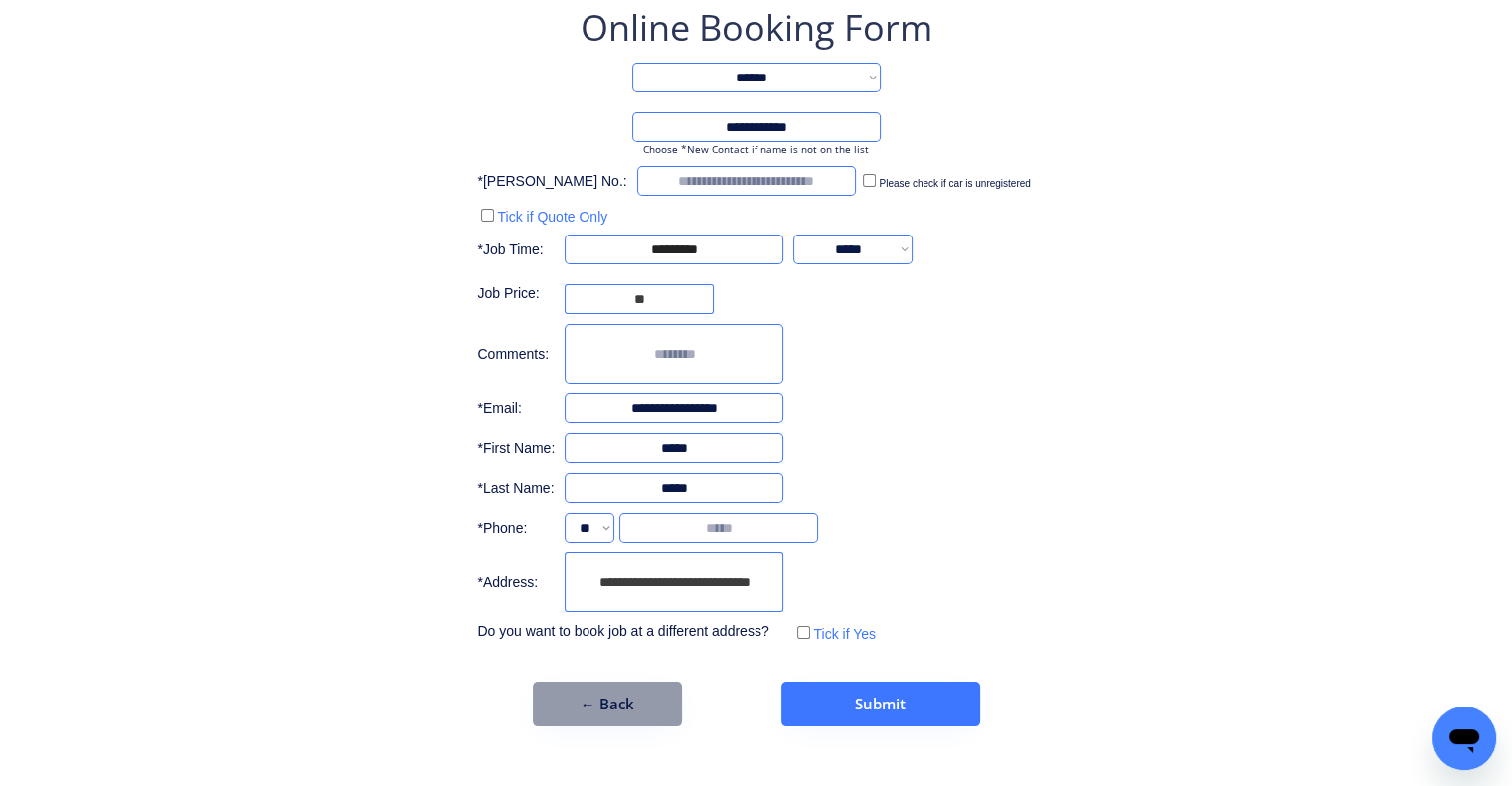 click on "**********" at bounding box center [674, 582] 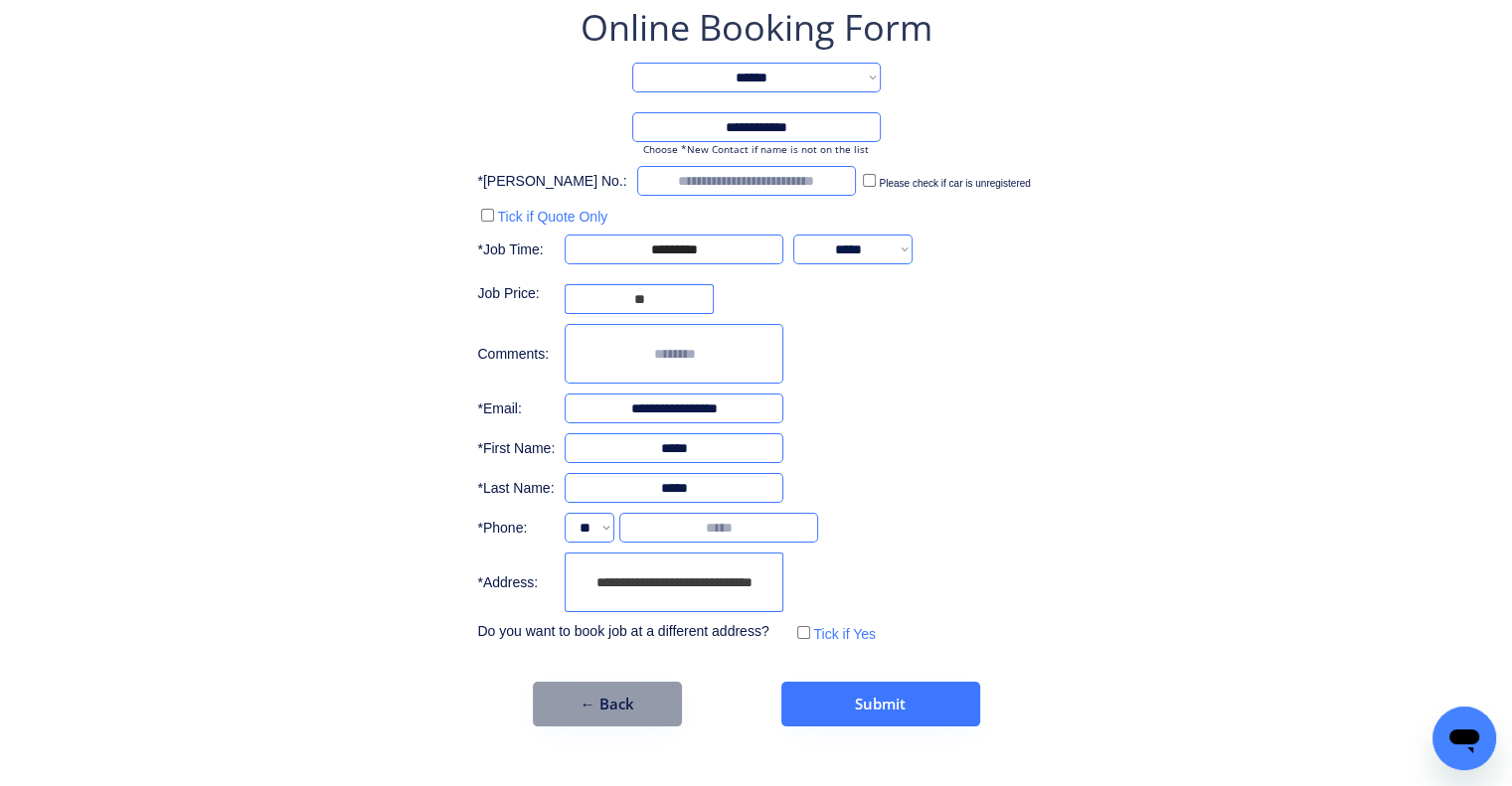 type on "**********" 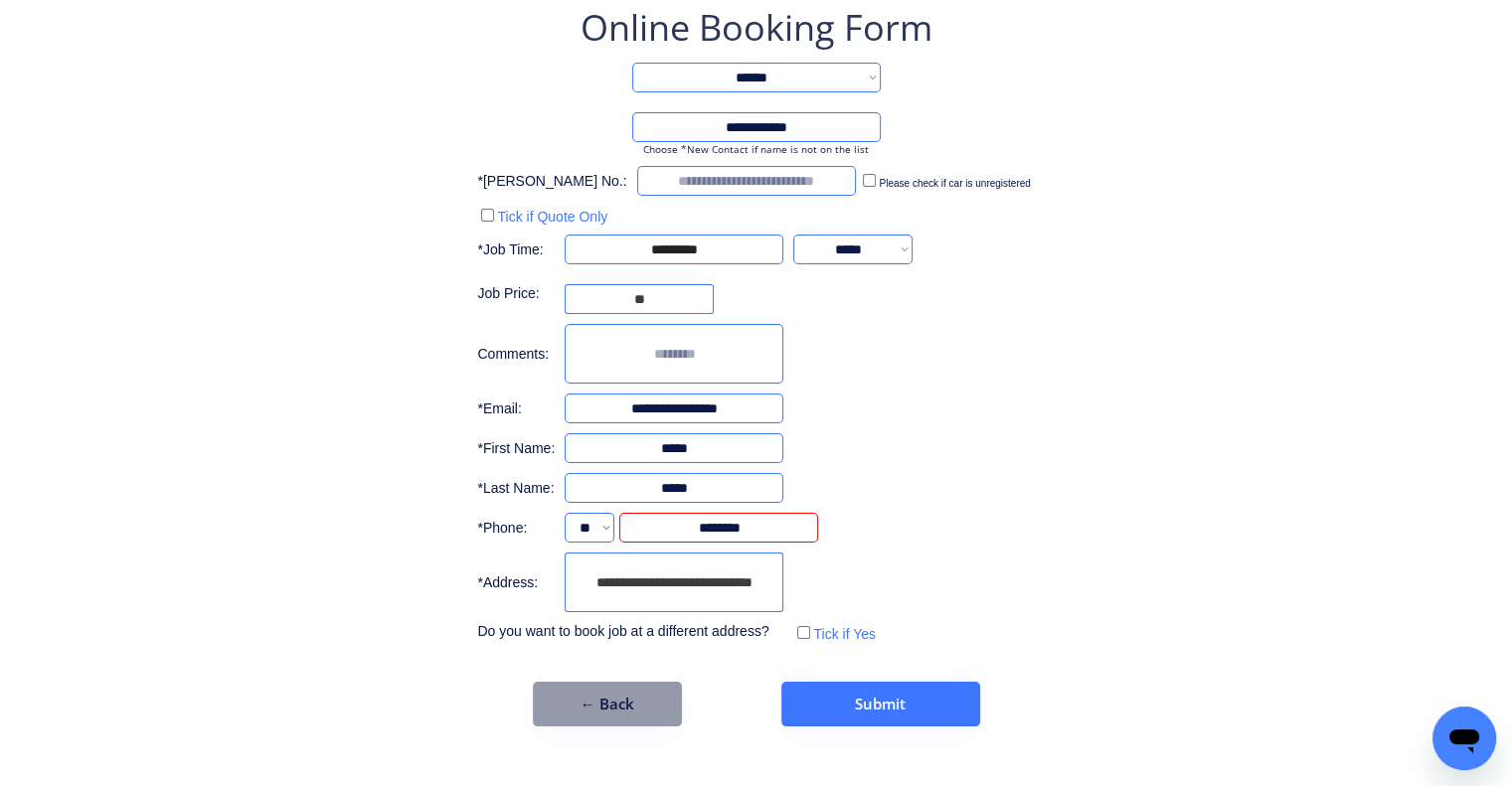 click on "**********" at bounding box center (756, 365) 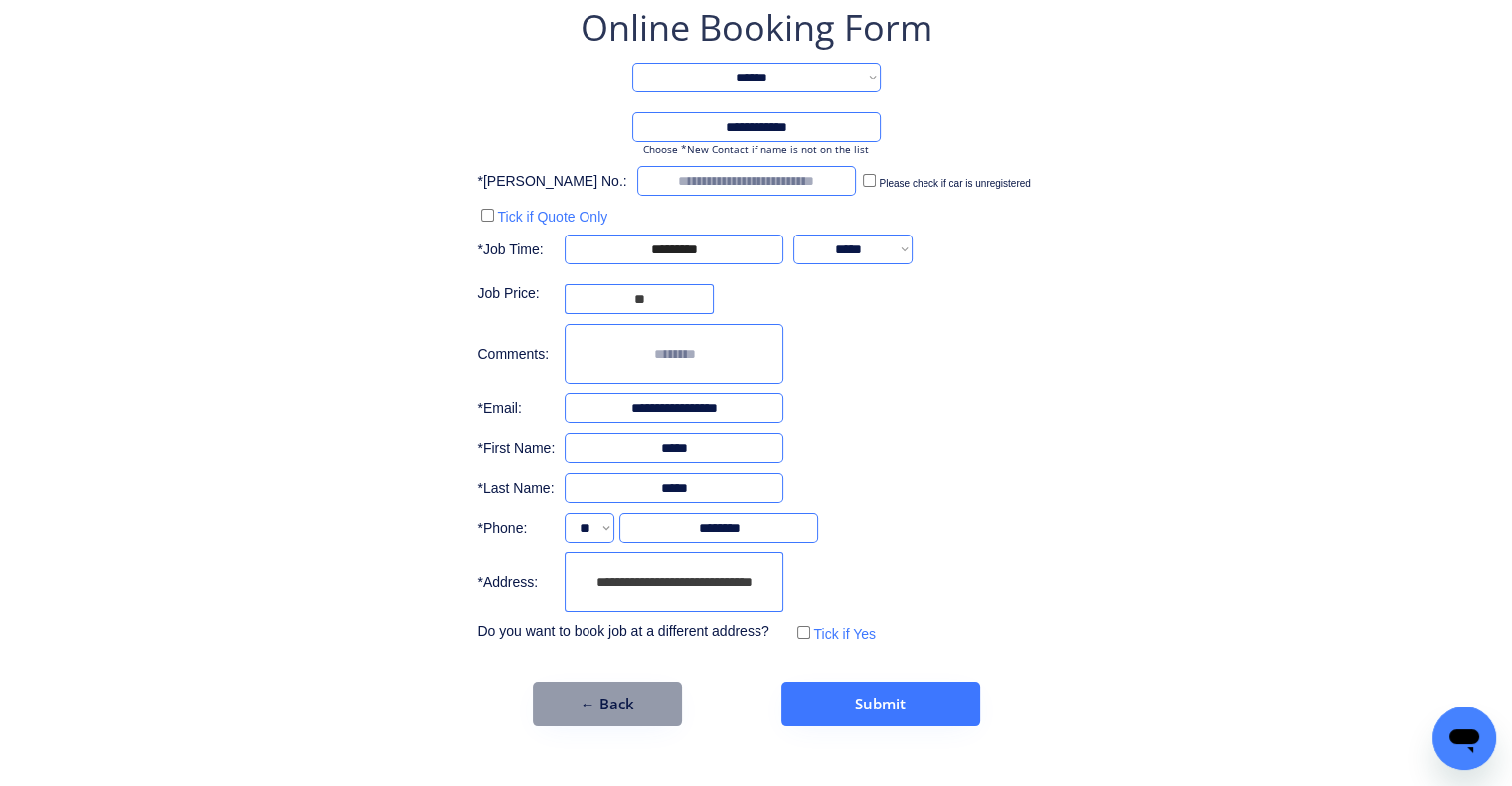 click on "**********" at bounding box center [756, 365] 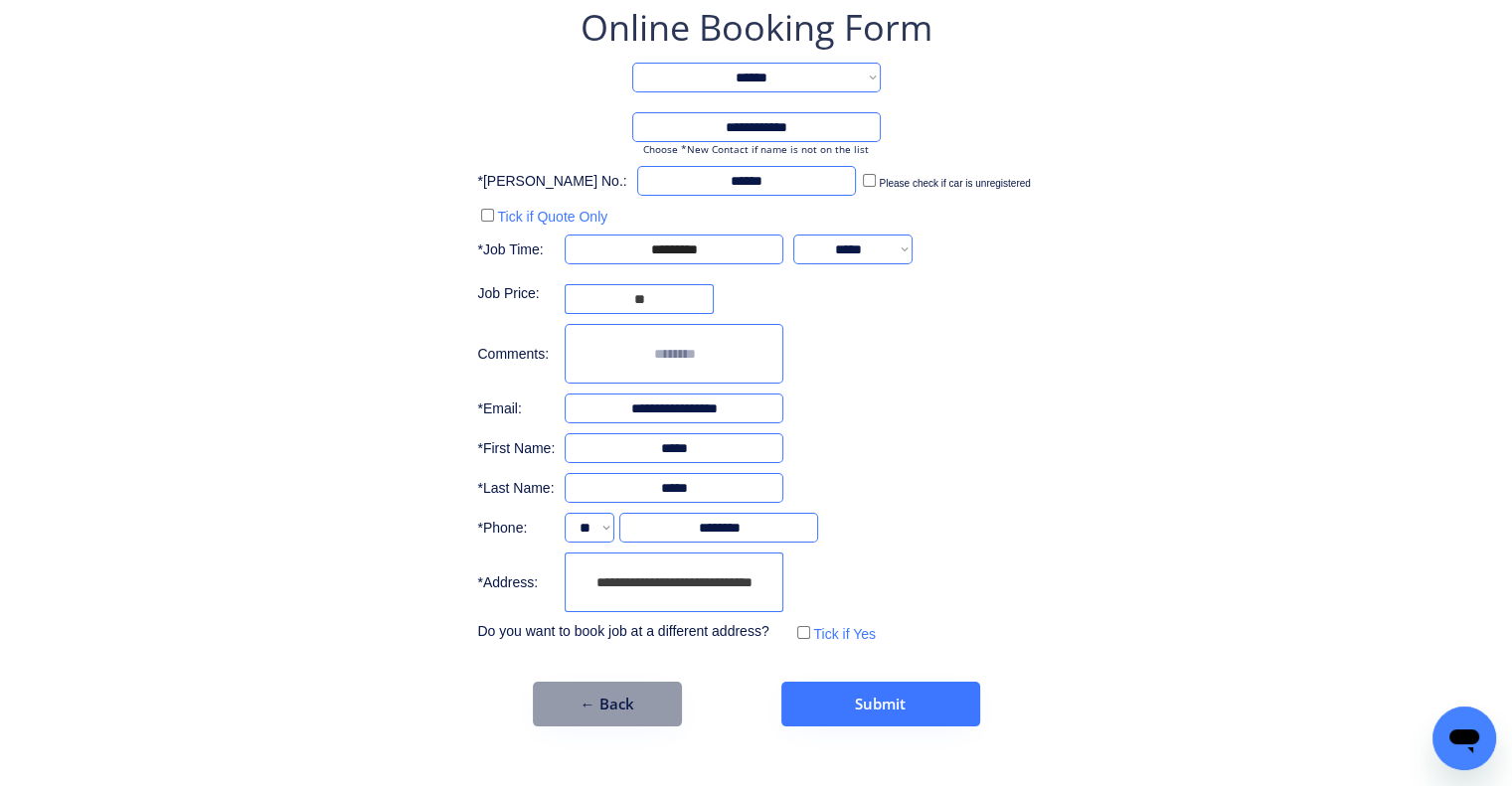 type on "******" 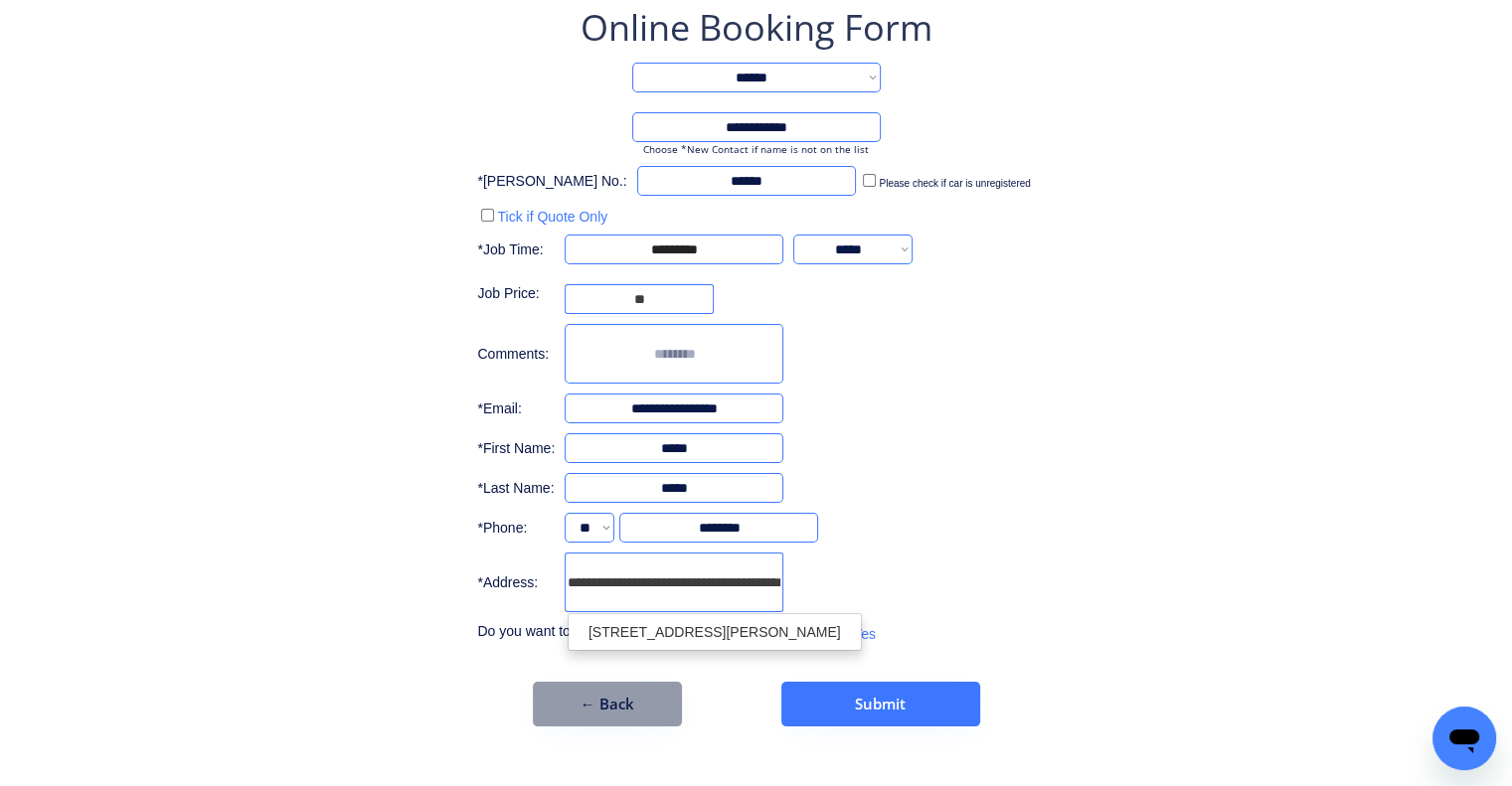 click on "306 Marshall Road, Tarragindi QLD 4121, Australia" at bounding box center [715, 632] 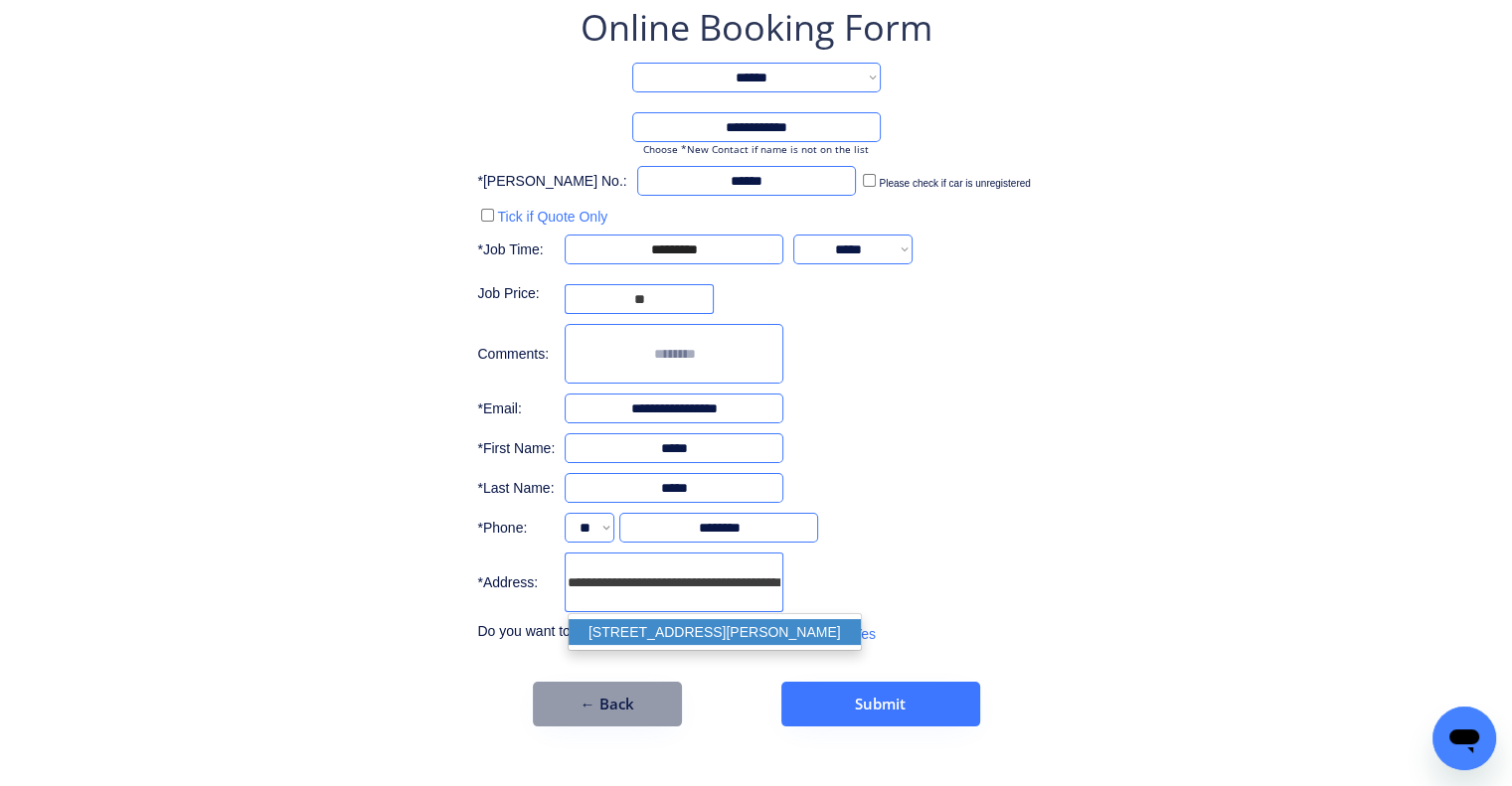 click on "306 Marshall Road, Tarragindi QLD 4121, Australia" at bounding box center (715, 632) 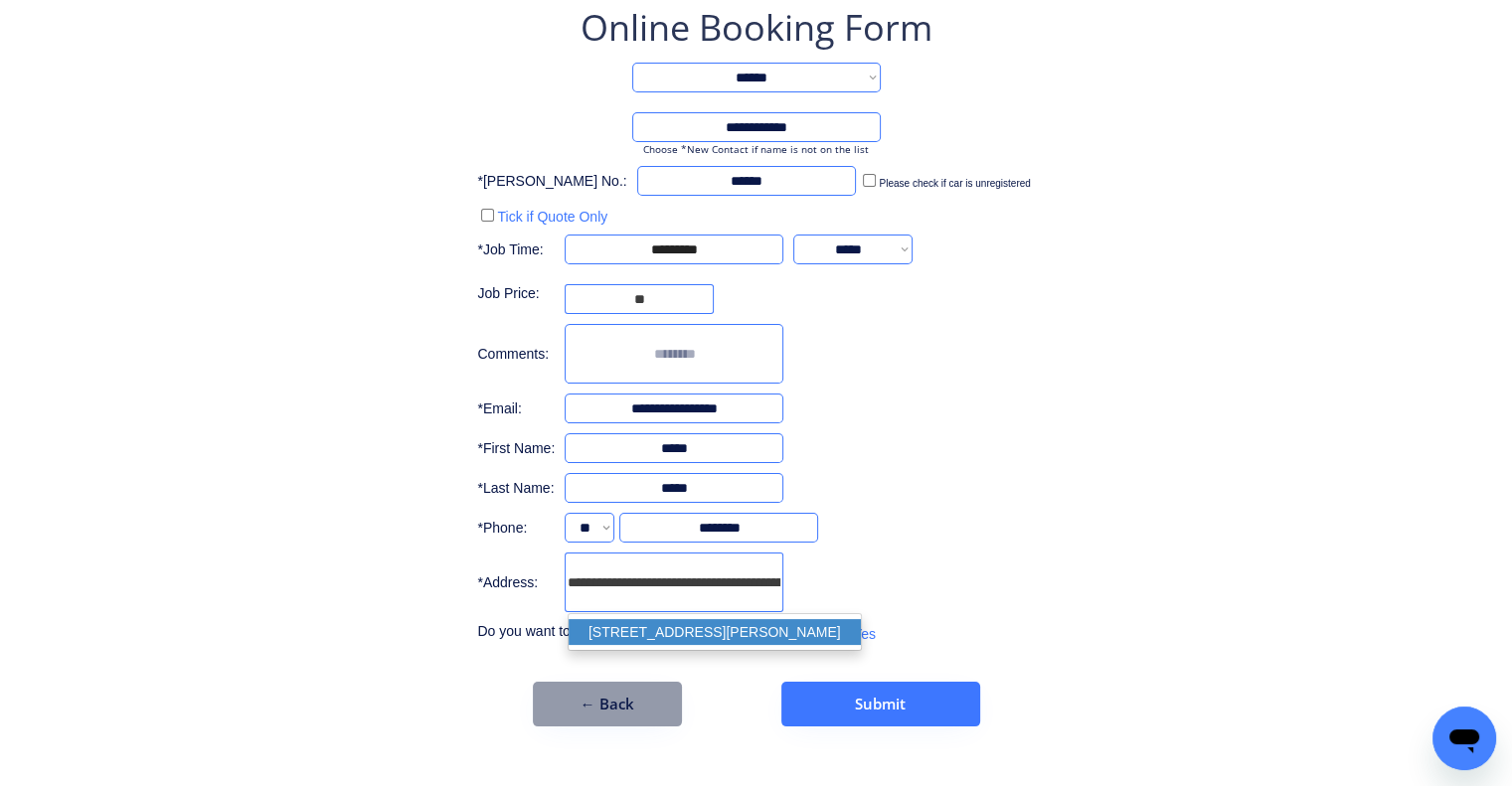type on "**********" 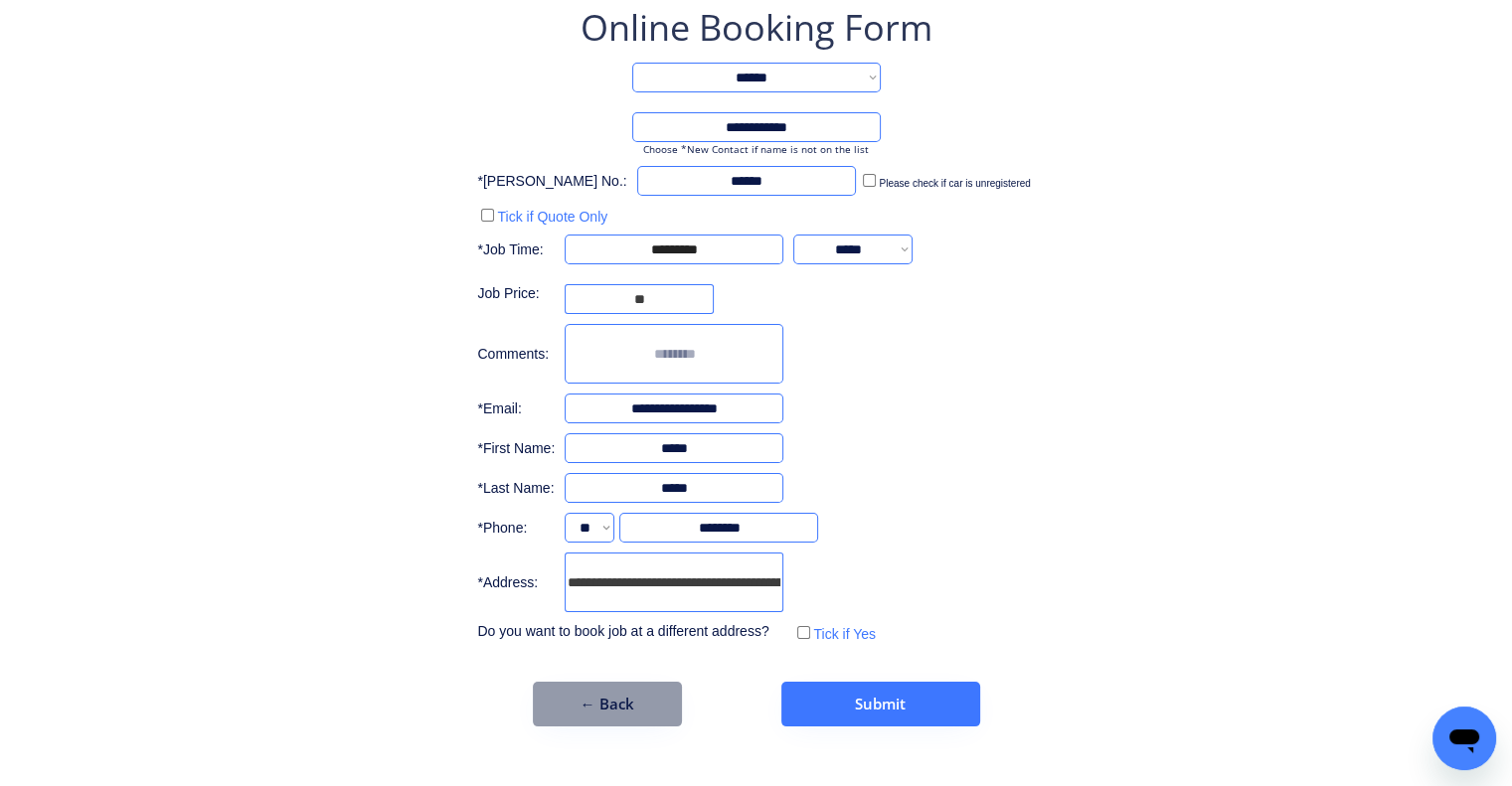 click on "**********" at bounding box center (756, 365) 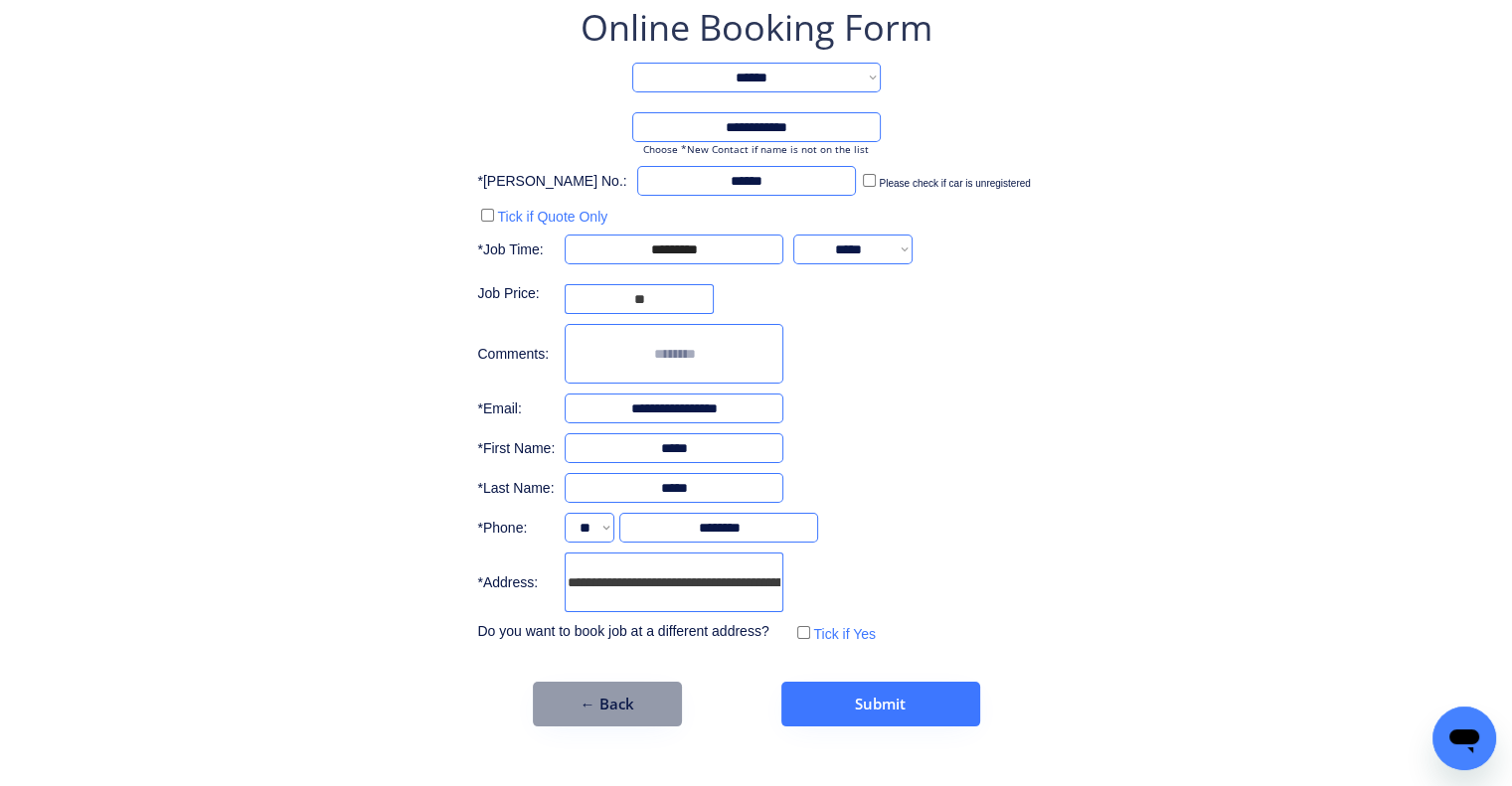click on "**********" at bounding box center [756, 365] 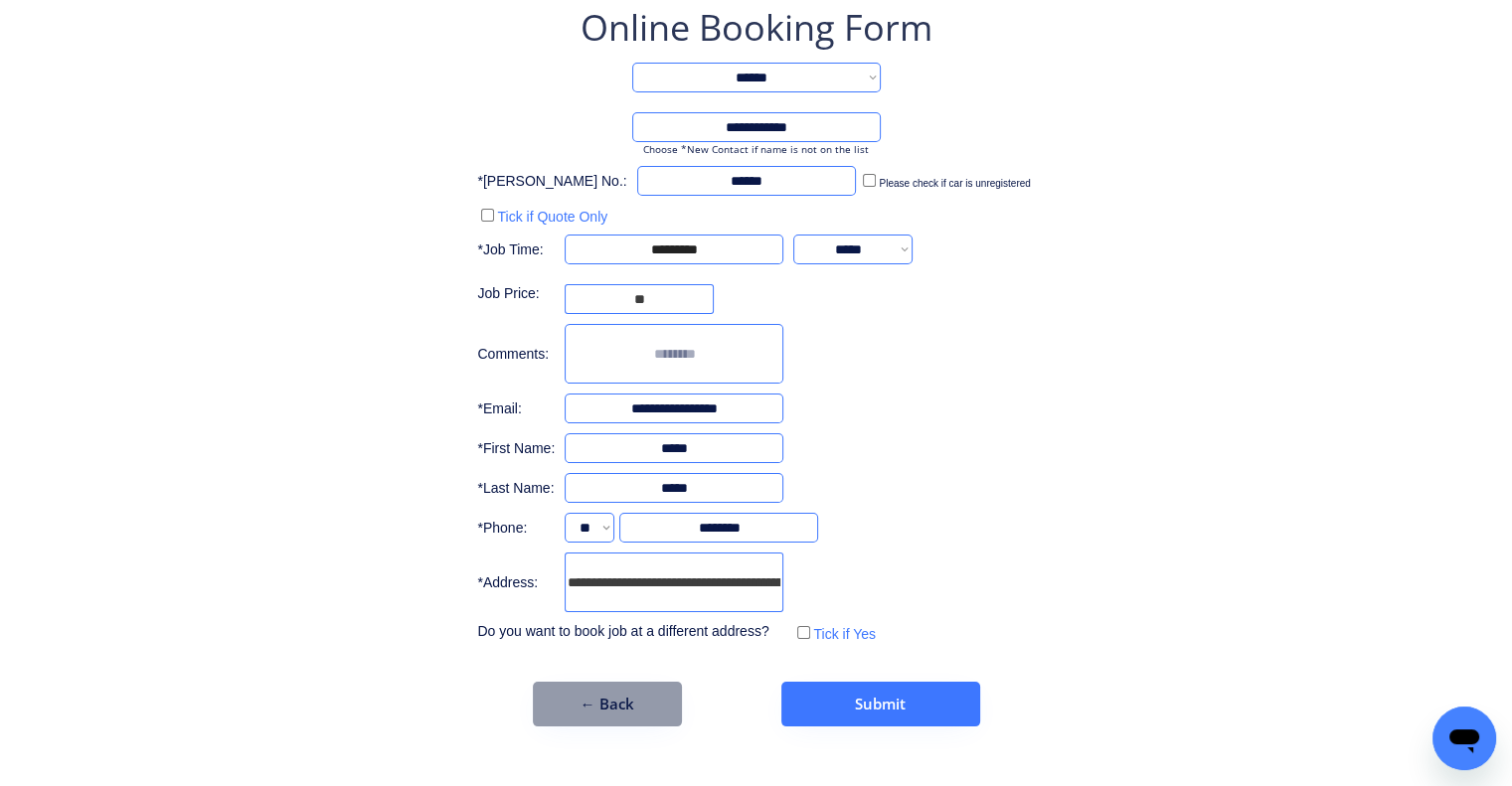 click at bounding box center (674, 354) 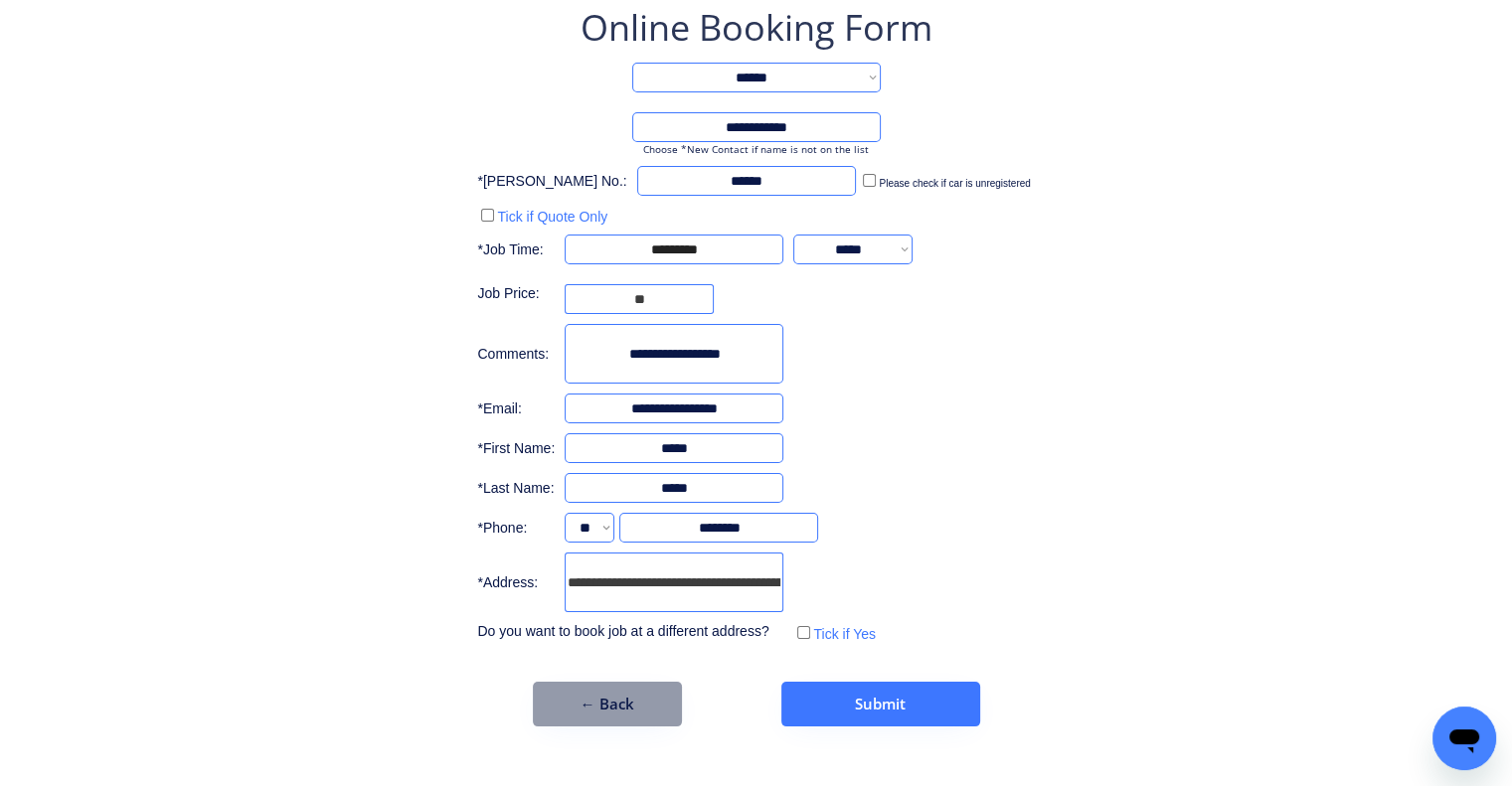 click at bounding box center [674, 354] 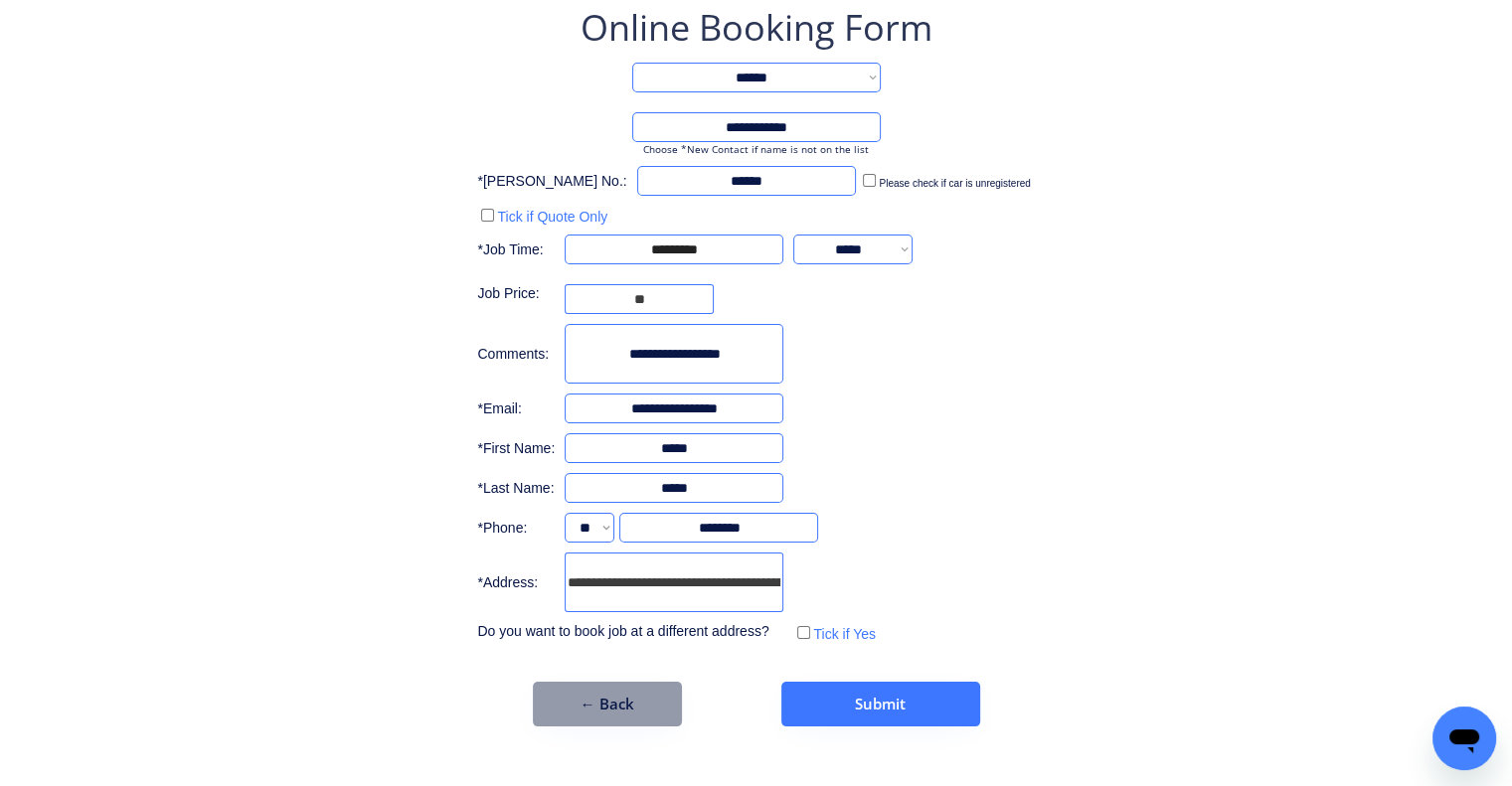 click on "**********" at bounding box center [756, 365] 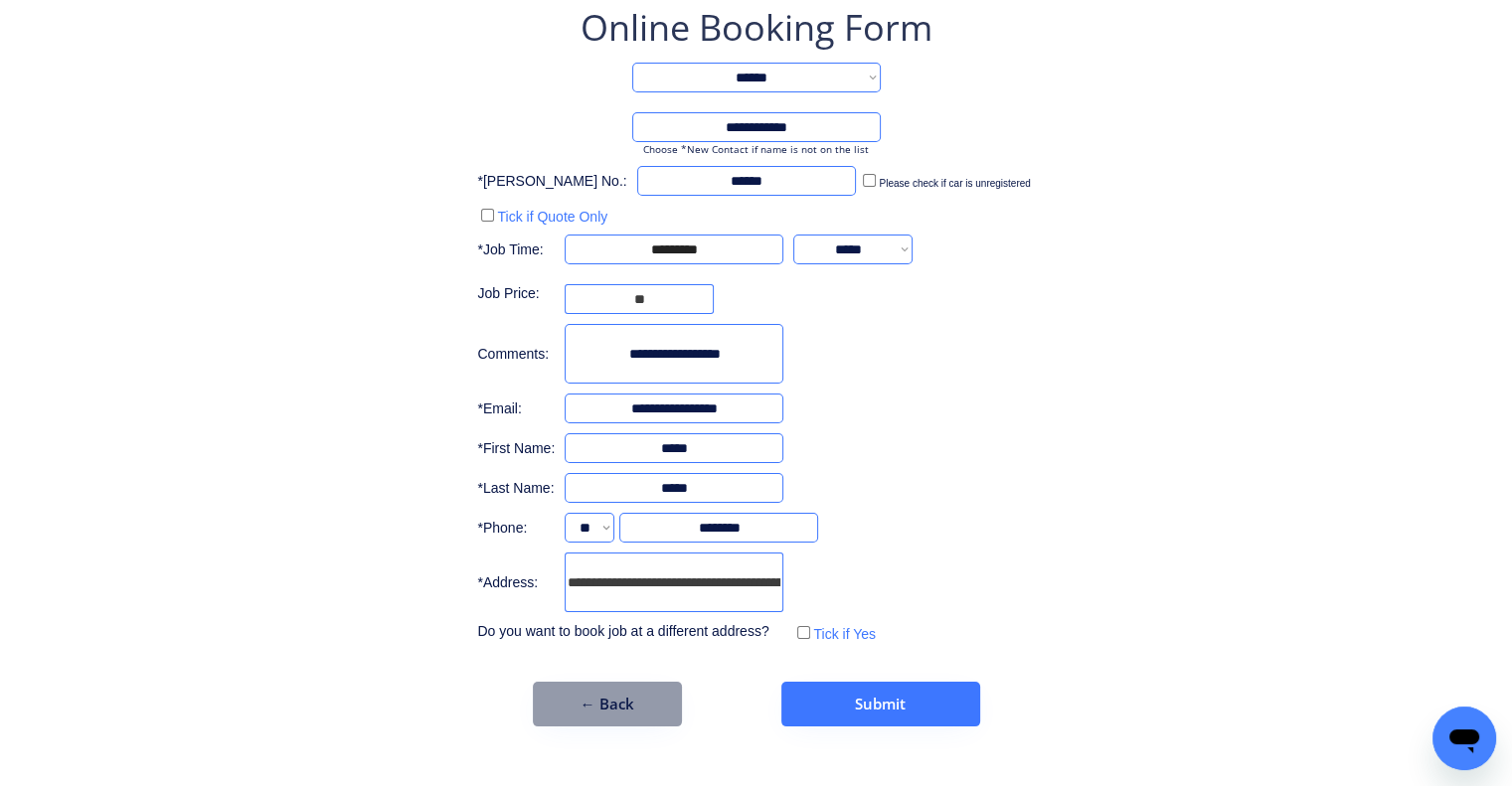 drag, startPoint x: 765, startPoint y: 355, endPoint x: 701, endPoint y: 357, distance: 64.03124 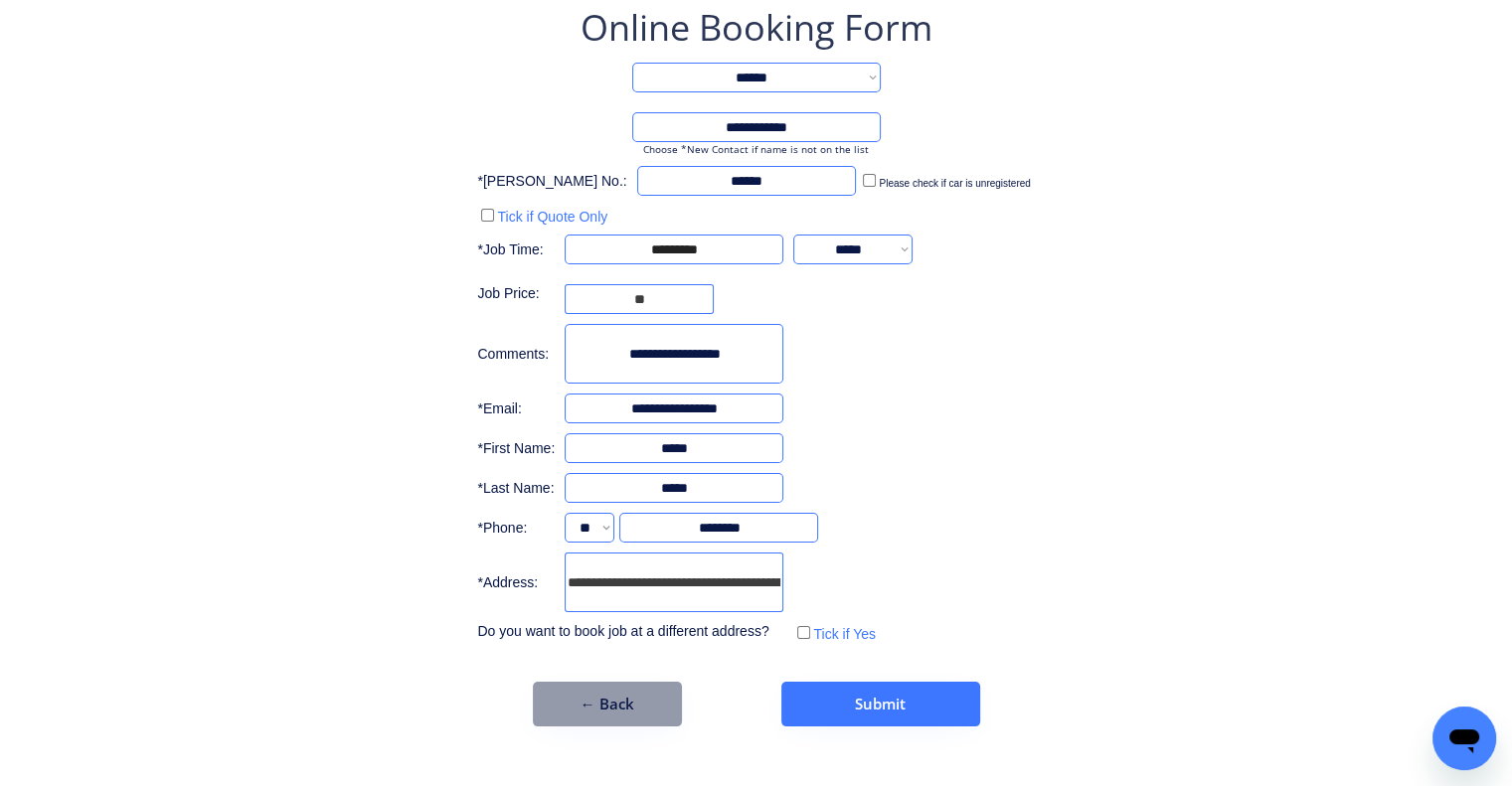 click at bounding box center (674, 354) 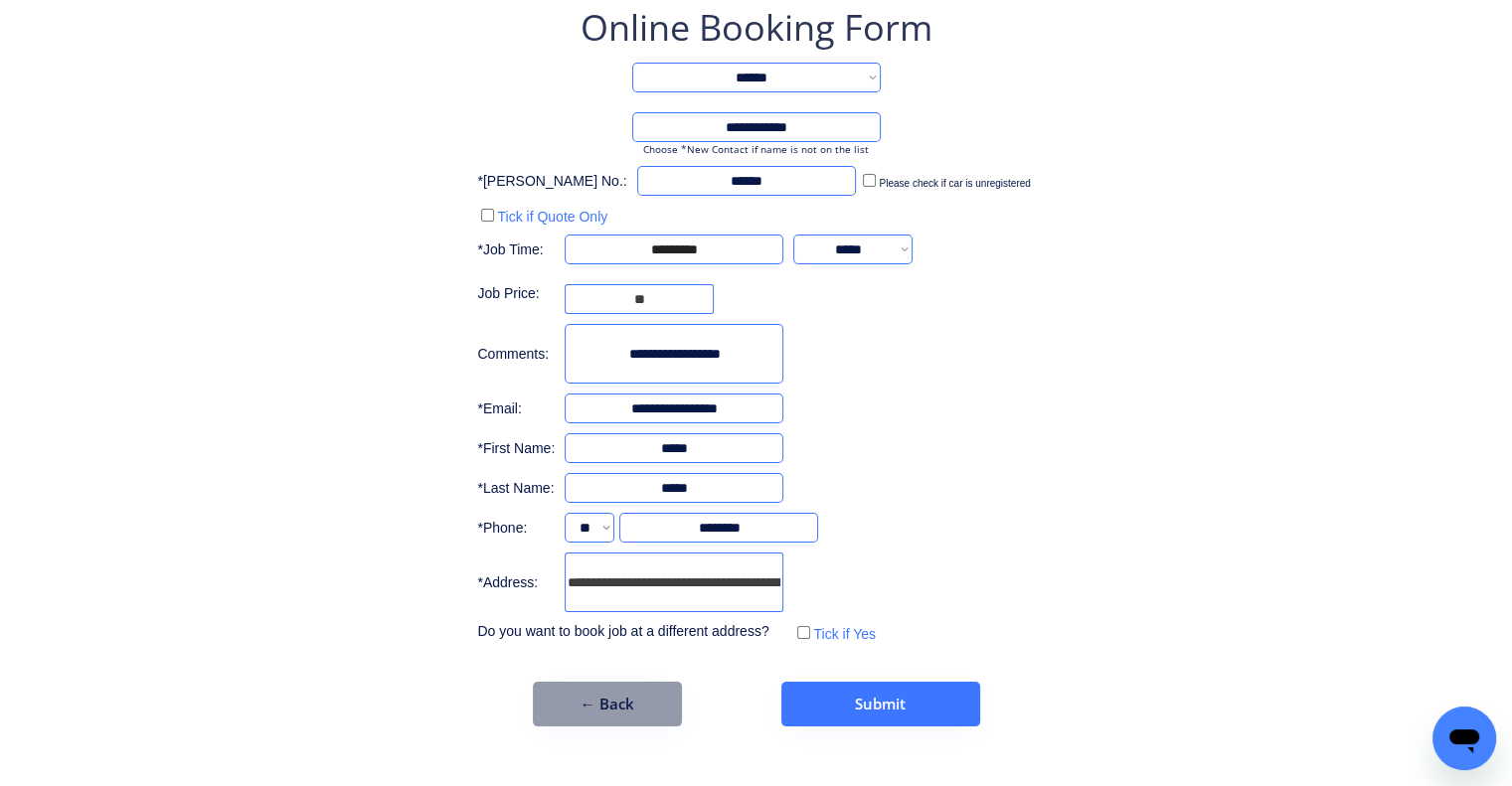 drag, startPoint x: 758, startPoint y: 356, endPoint x: 672, endPoint y: 353, distance: 86.05231 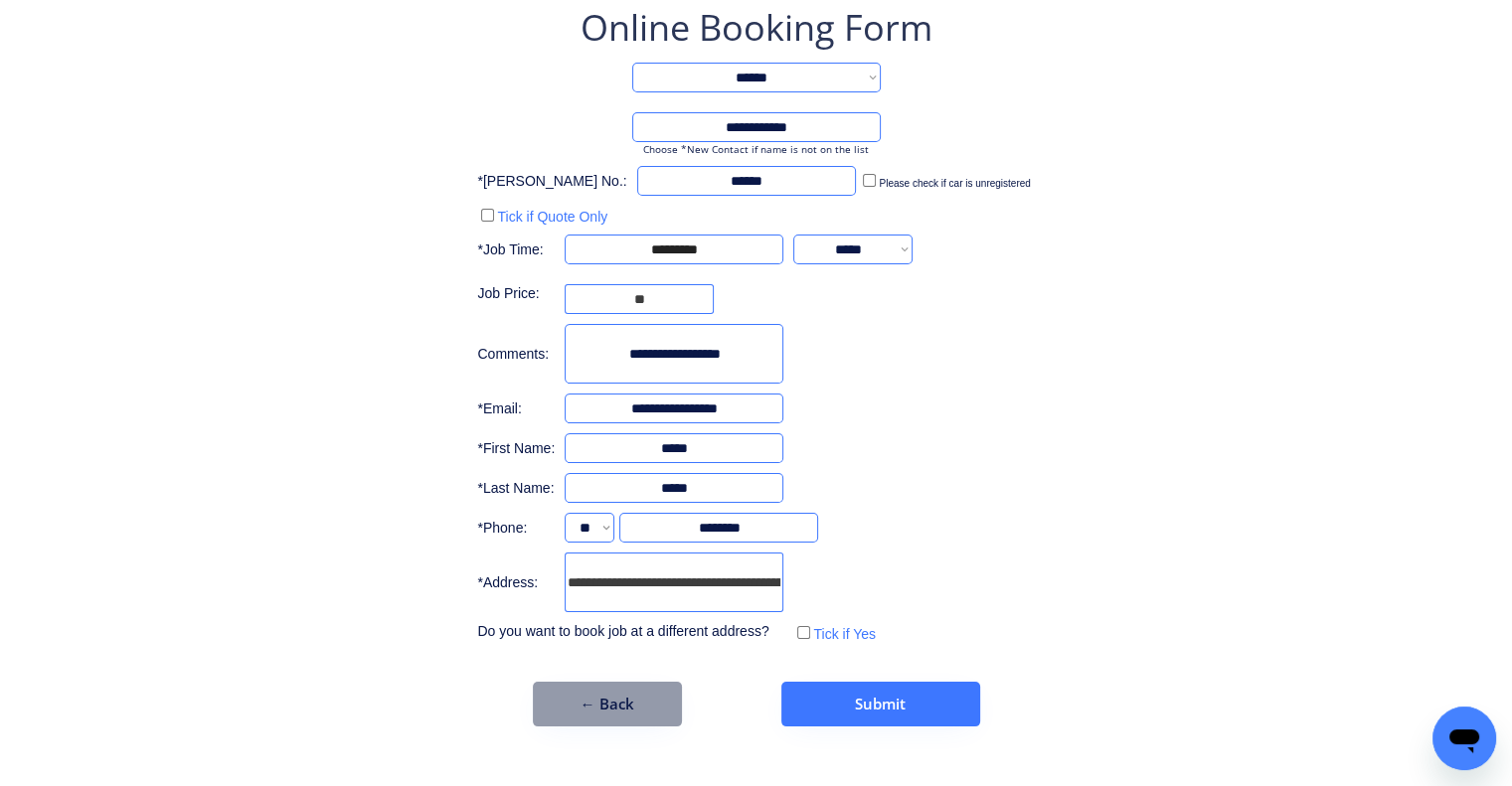 click at bounding box center (674, 354) 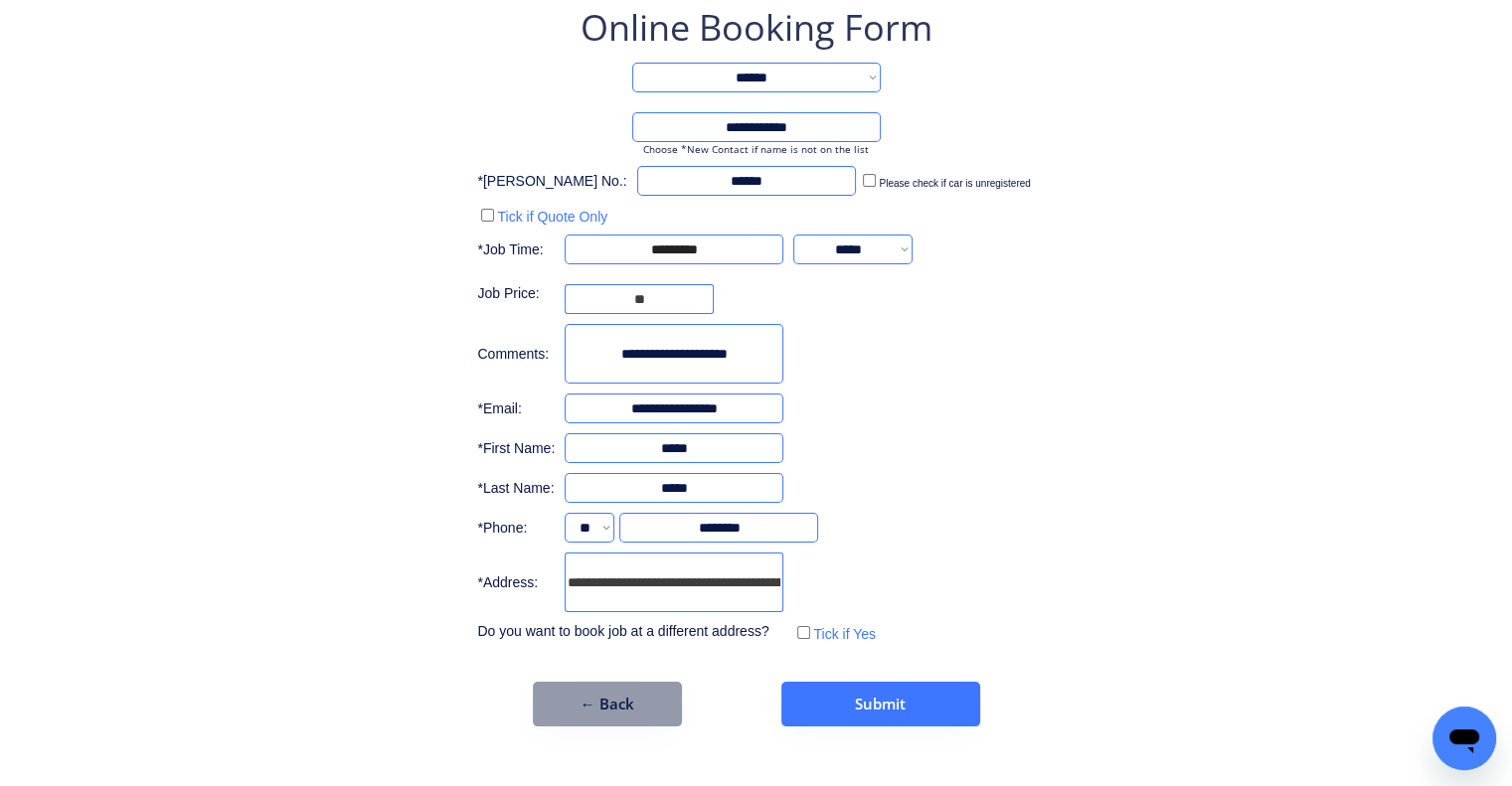 type on "**********" 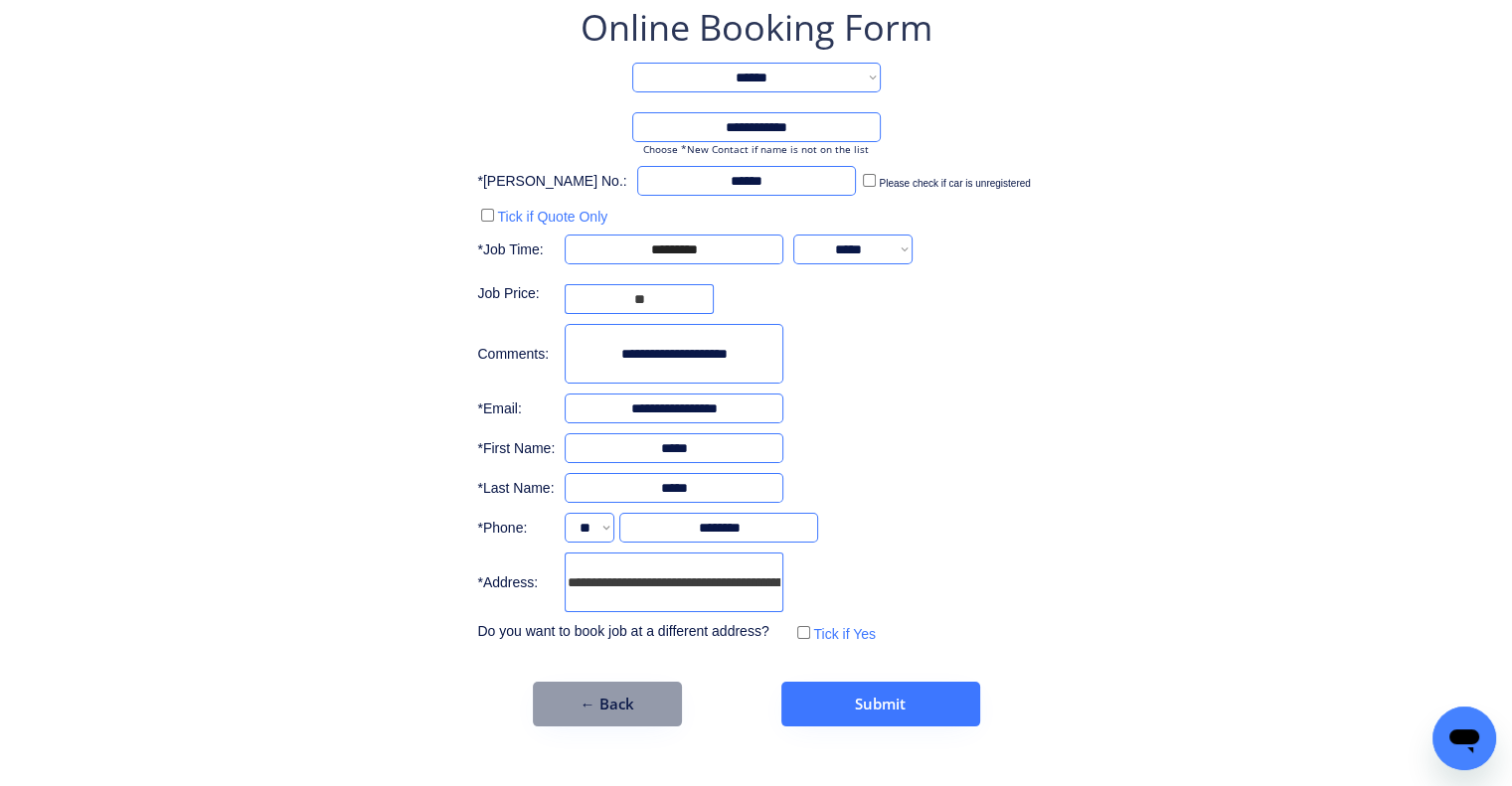 click on "**********" at bounding box center (756, 365) 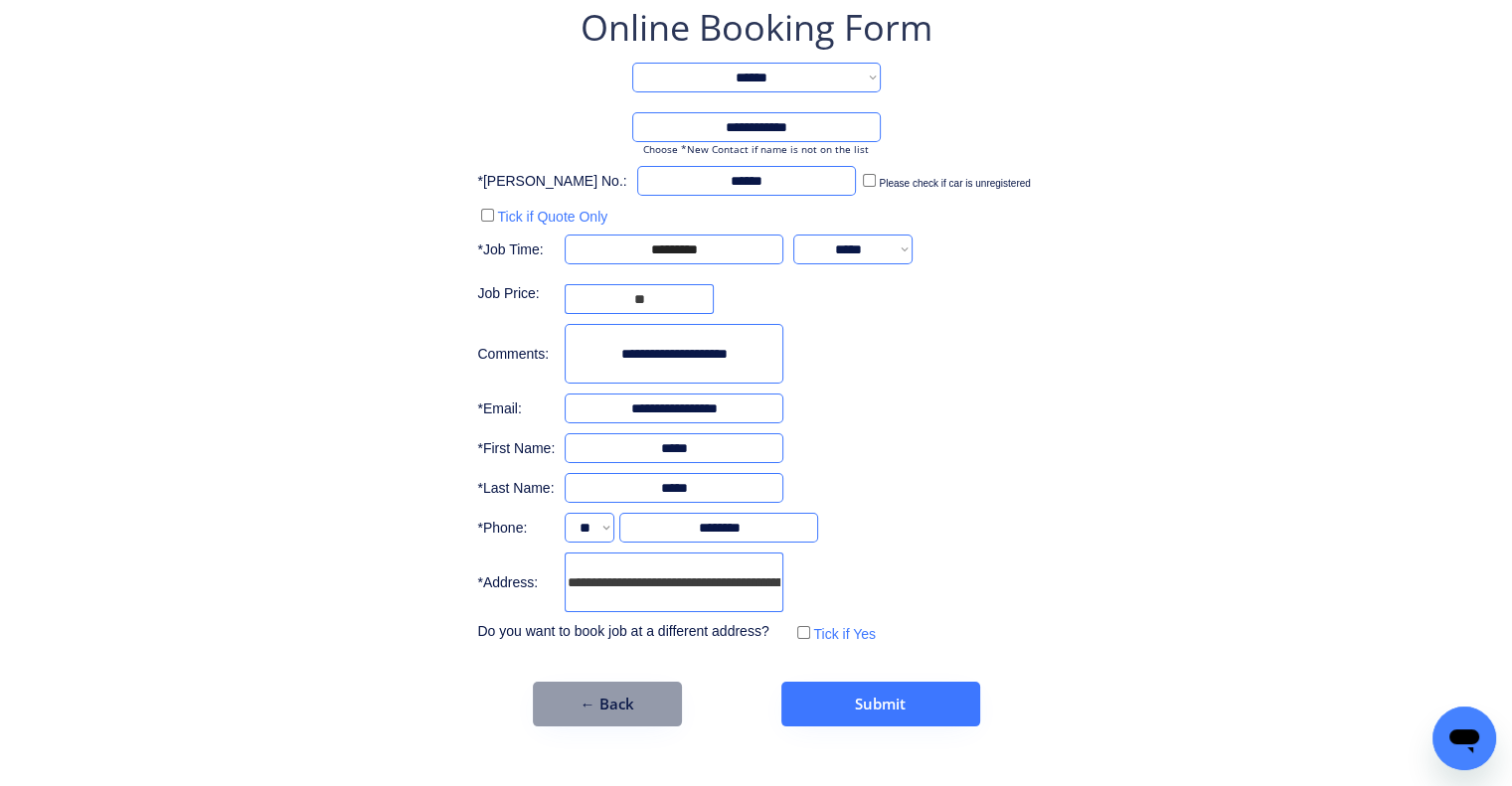 click on "**********" at bounding box center (756, 340) 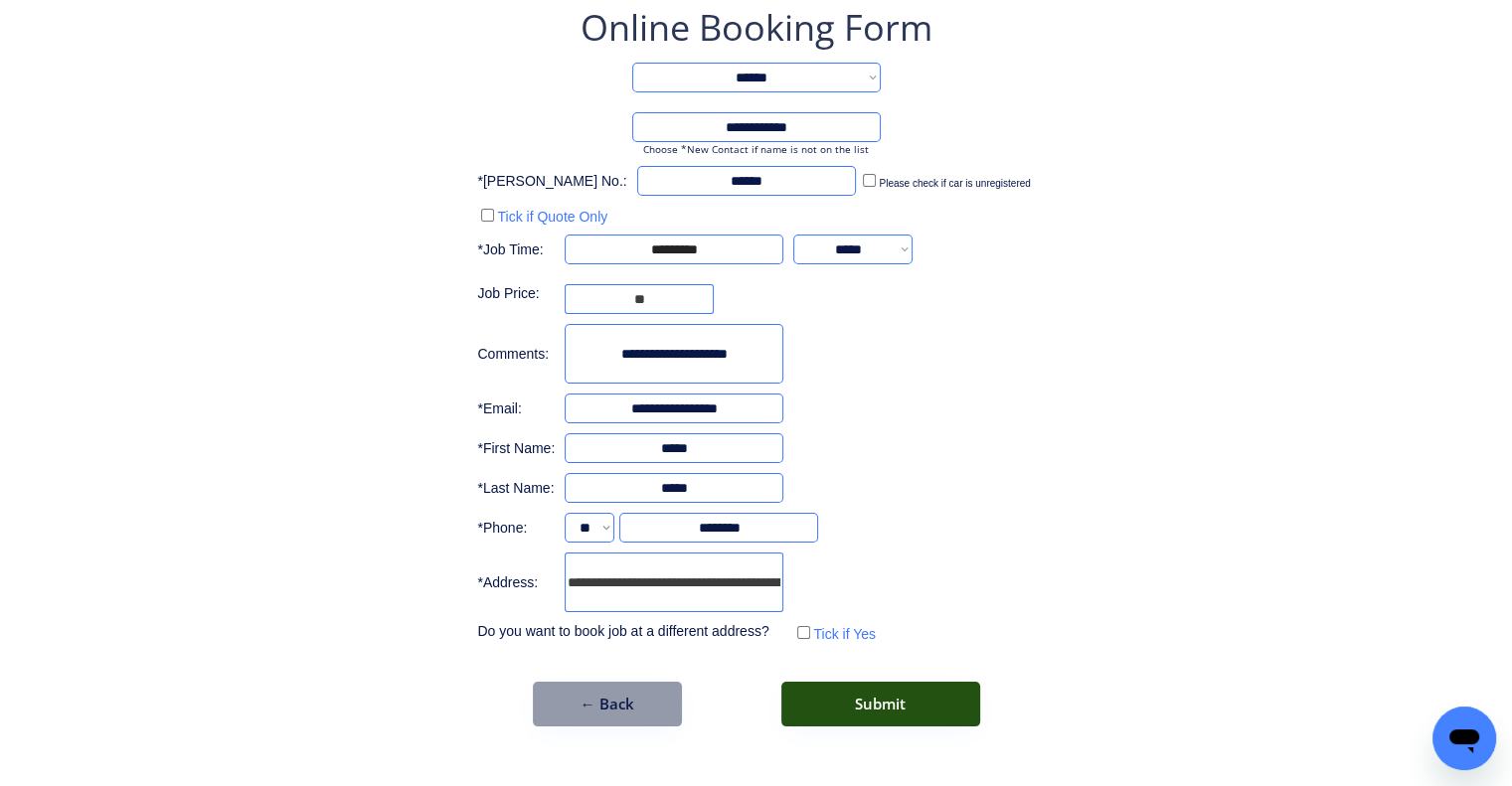 click on "Submit" at bounding box center (881, 704) 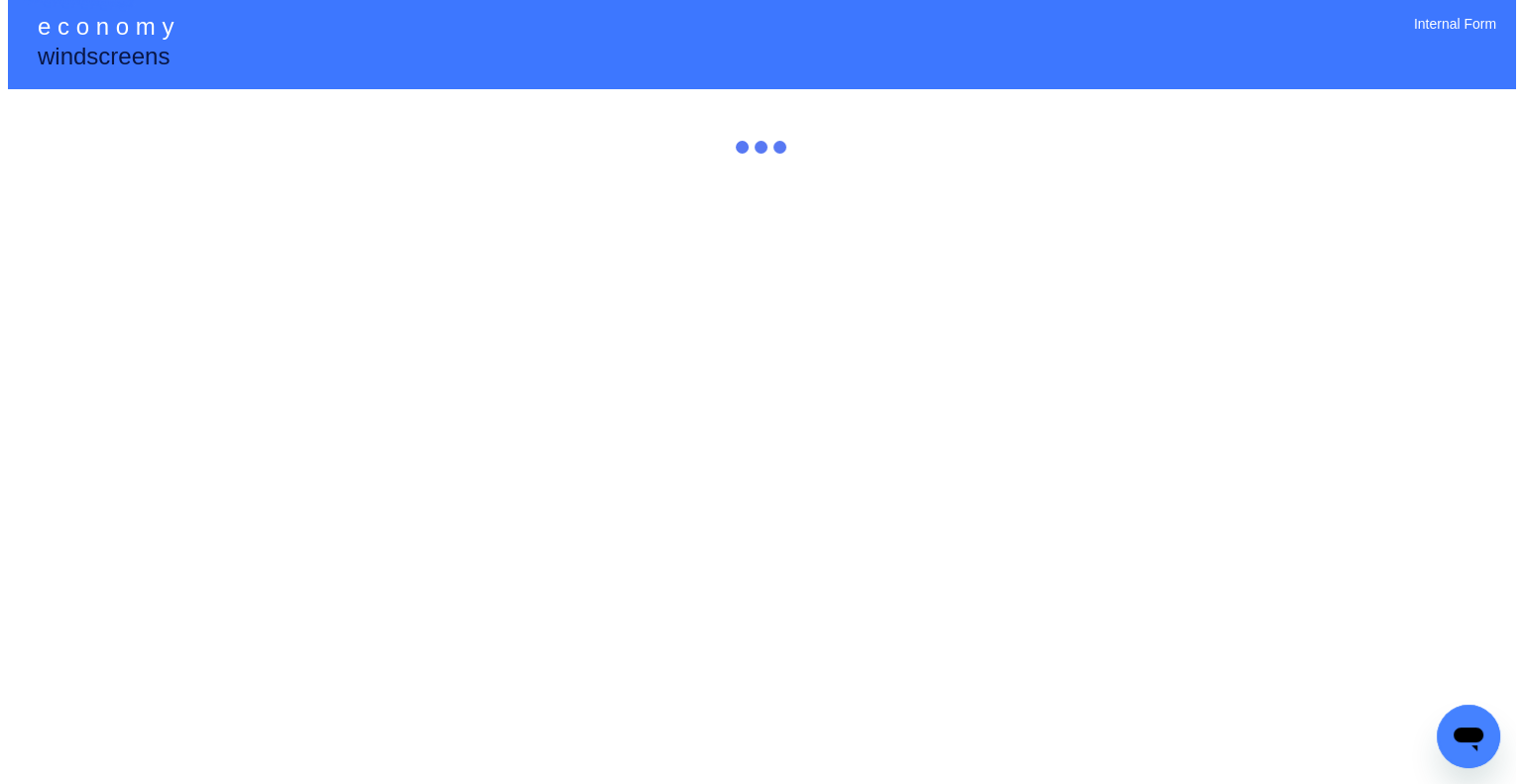 scroll, scrollTop: 0, scrollLeft: 0, axis: both 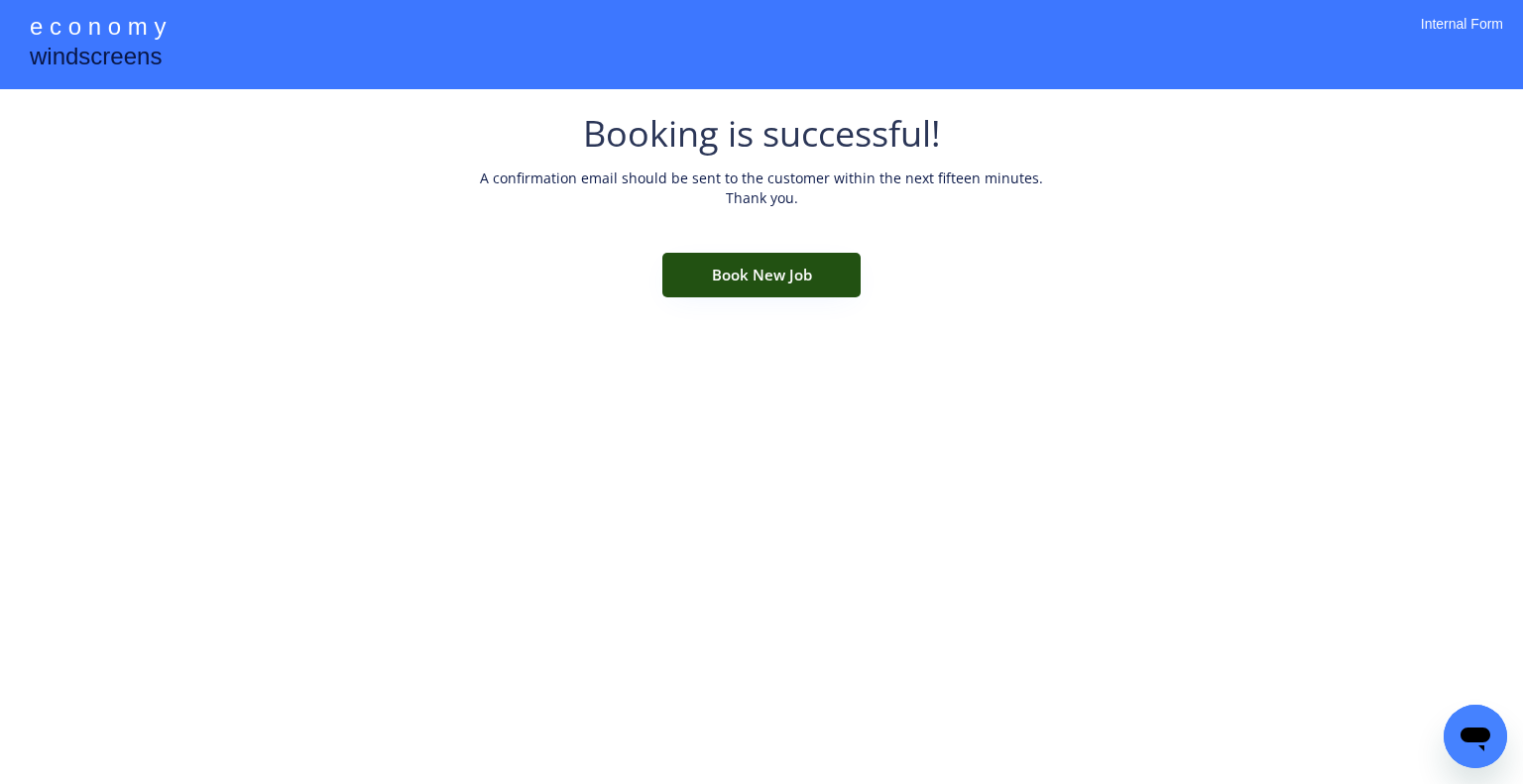 click on "Book New Job" at bounding box center [762, 275] 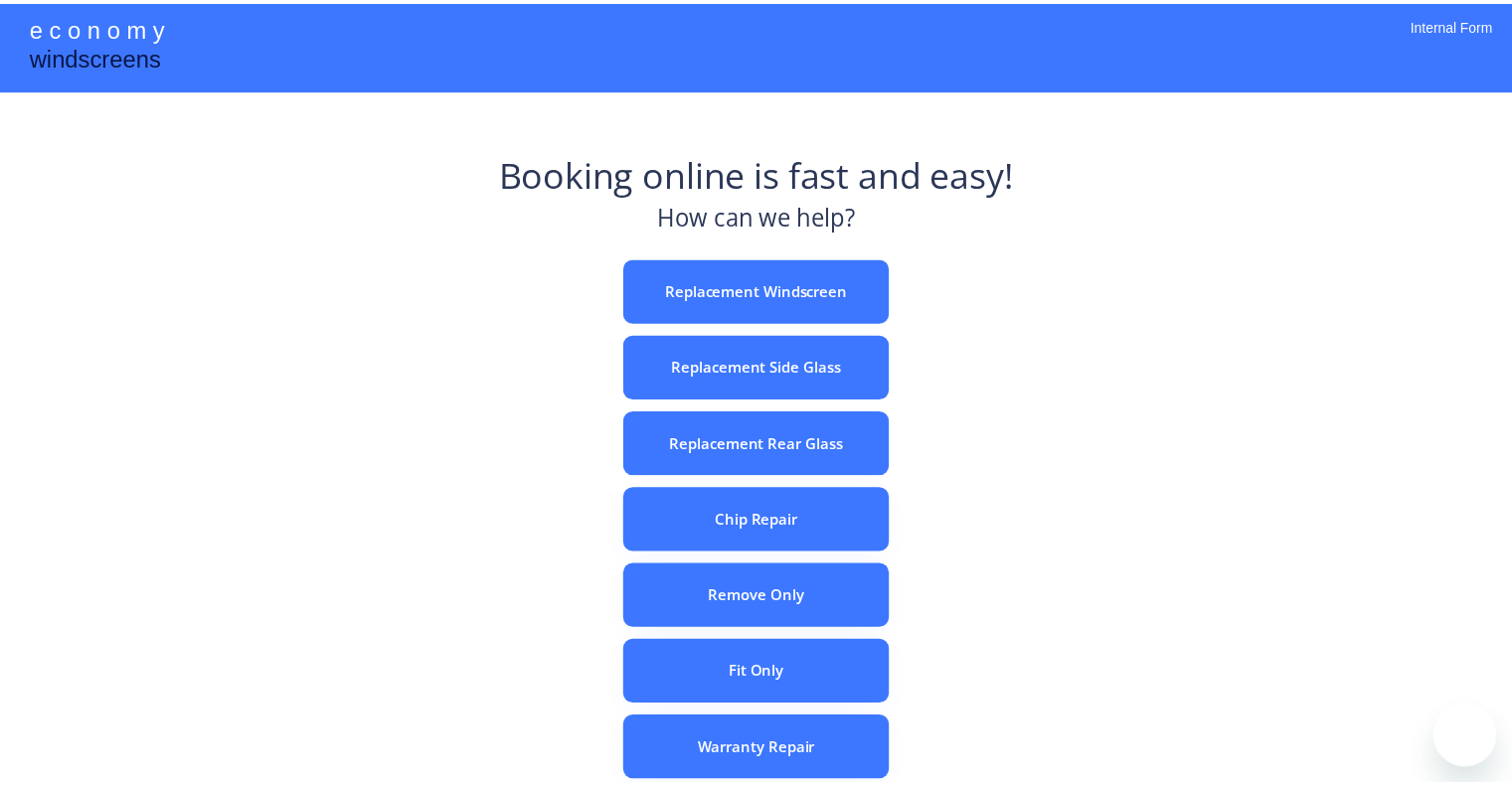 scroll, scrollTop: 0, scrollLeft: 0, axis: both 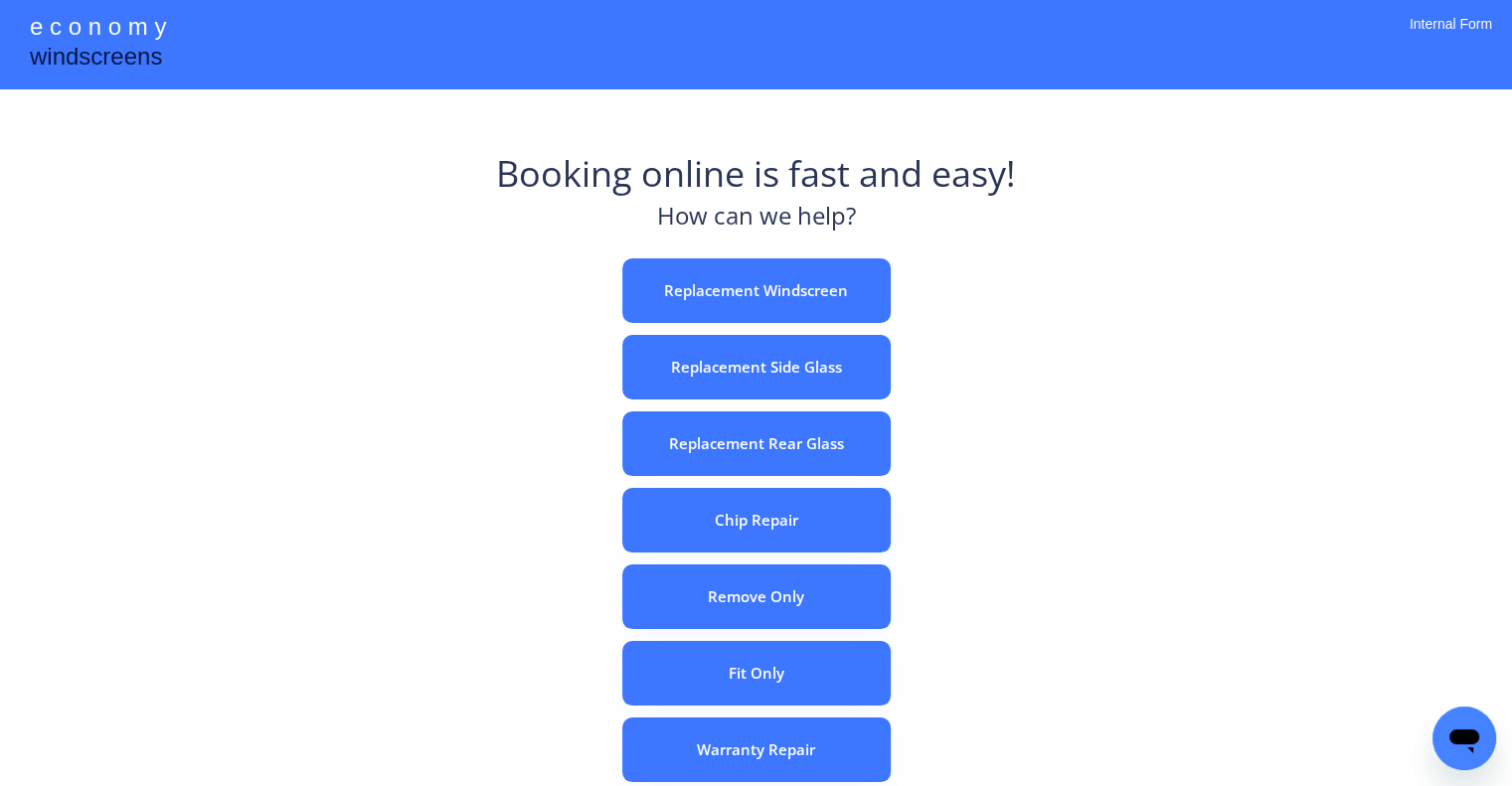 click on "Booking online is fast and easy! How can we help? Replacement Windscreen Replacement Side Glass Replacement Rear Glass Chip Repair Remove Only Fit Only Warranty Repair ADAS Recalibration Only Rebook a Job Confirm Quotes Manual Booking" at bounding box center (756, 618) 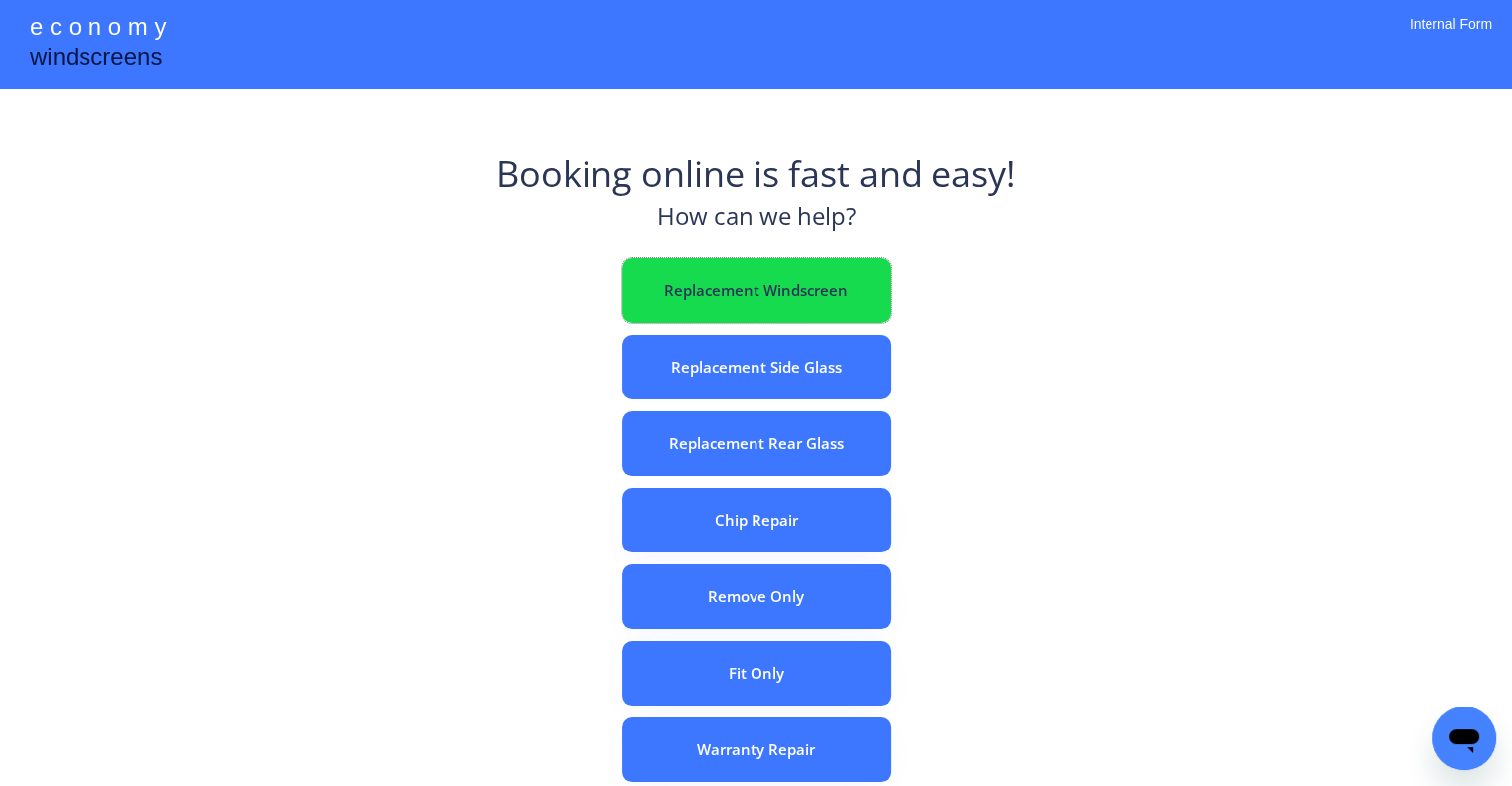 click on "Replacement Windscreen" at bounding box center [756, 290] 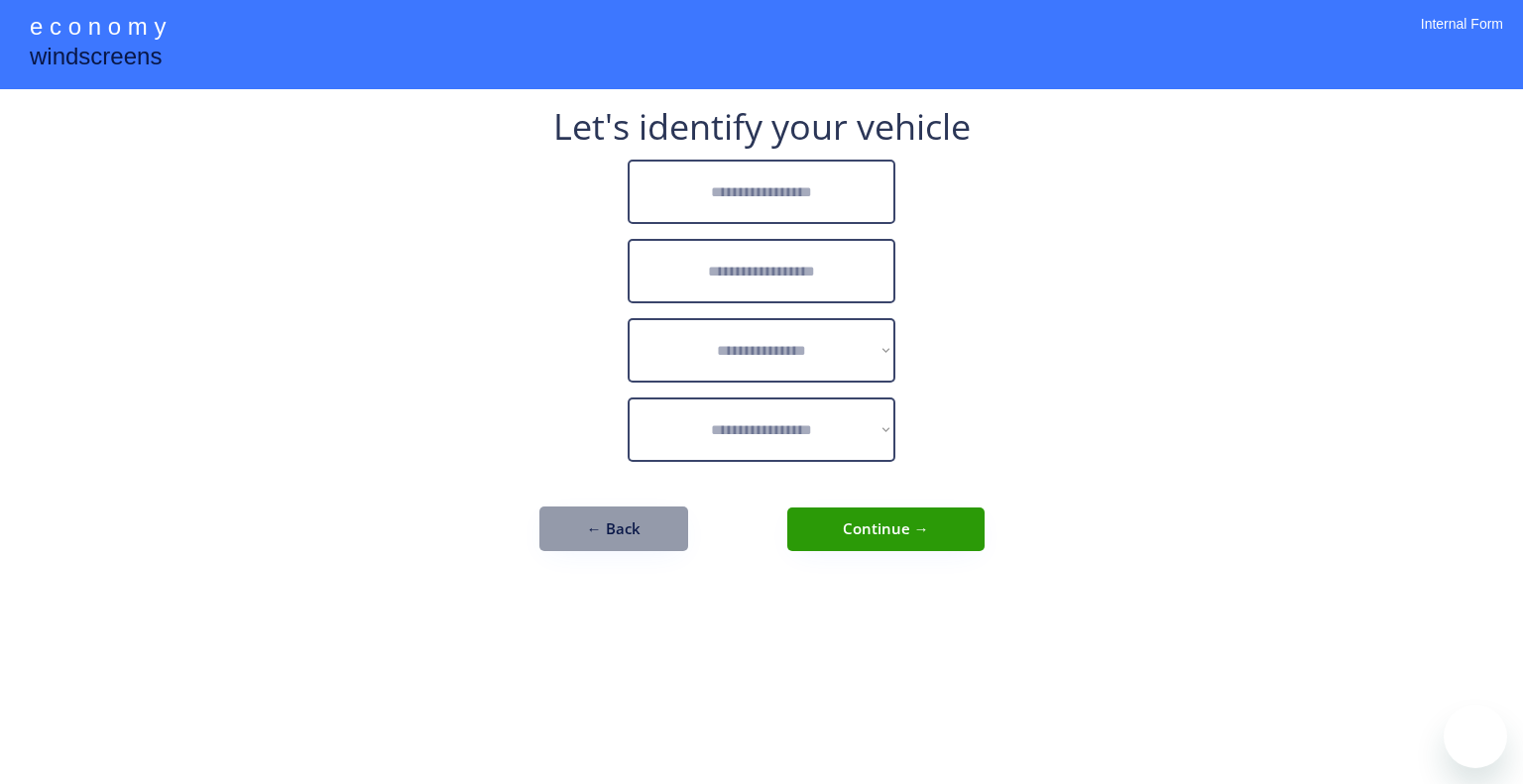 scroll, scrollTop: 0, scrollLeft: 0, axis: both 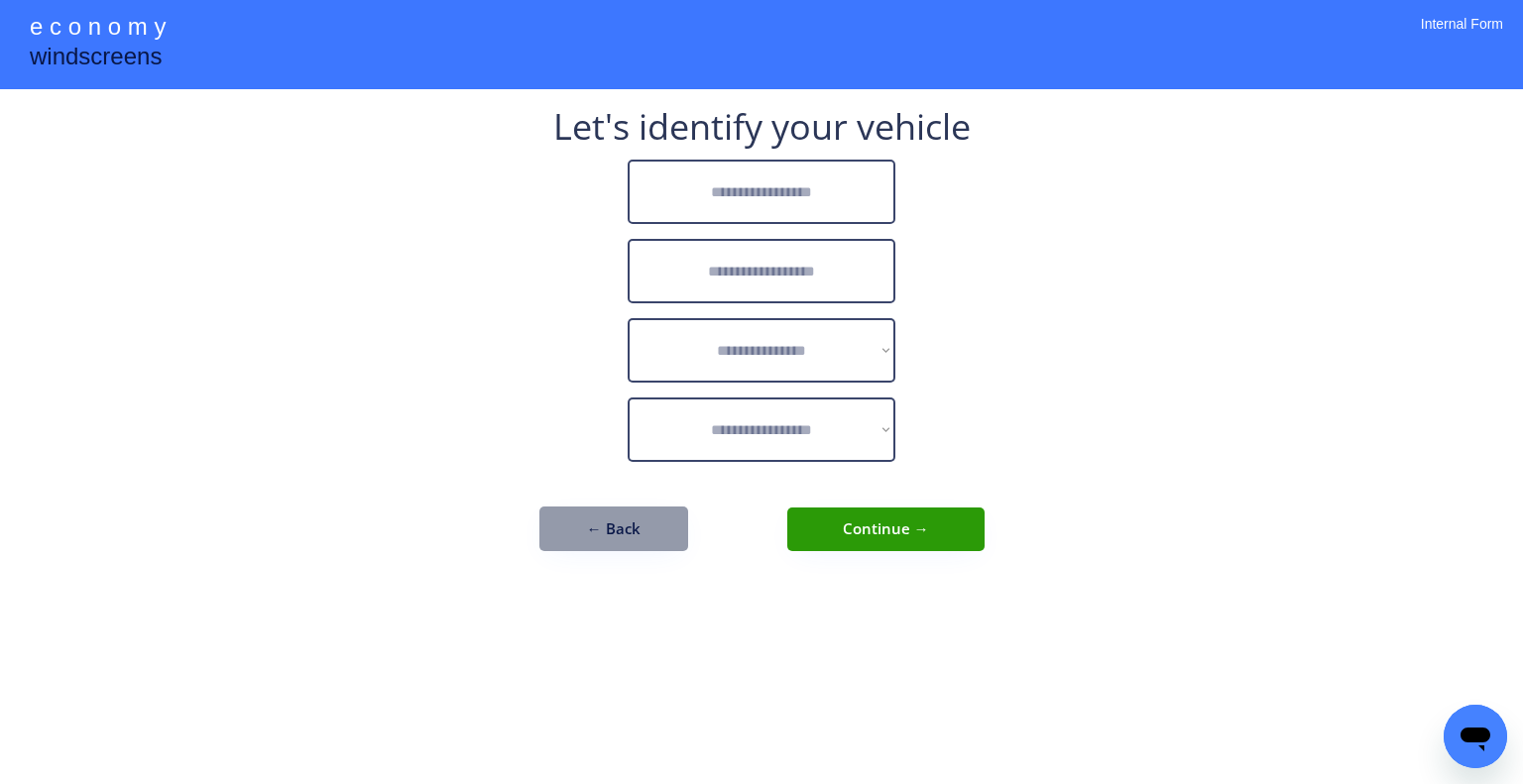 click at bounding box center (762, 191) 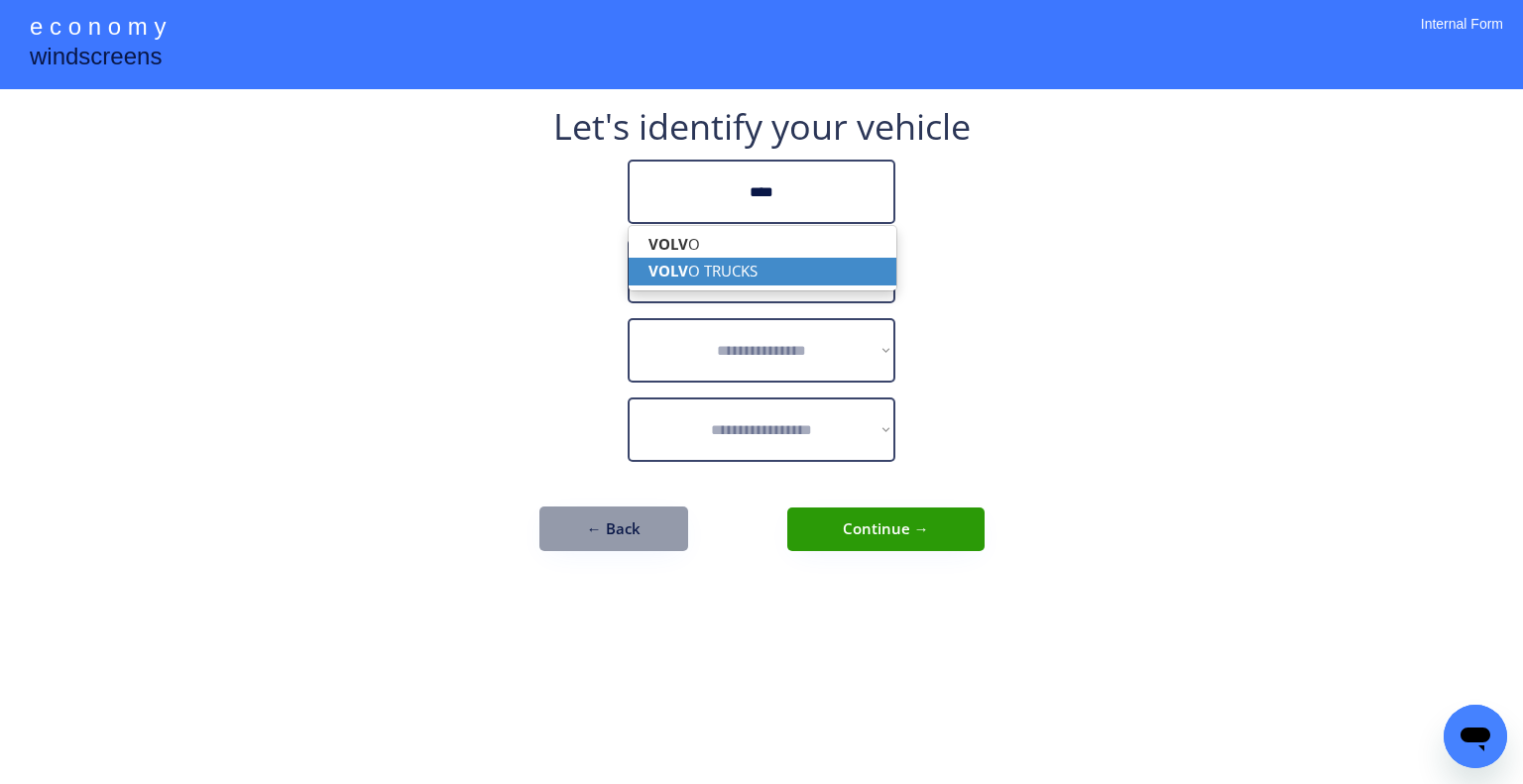 click on "VOLV O TRUCKS" at bounding box center [762, 271] 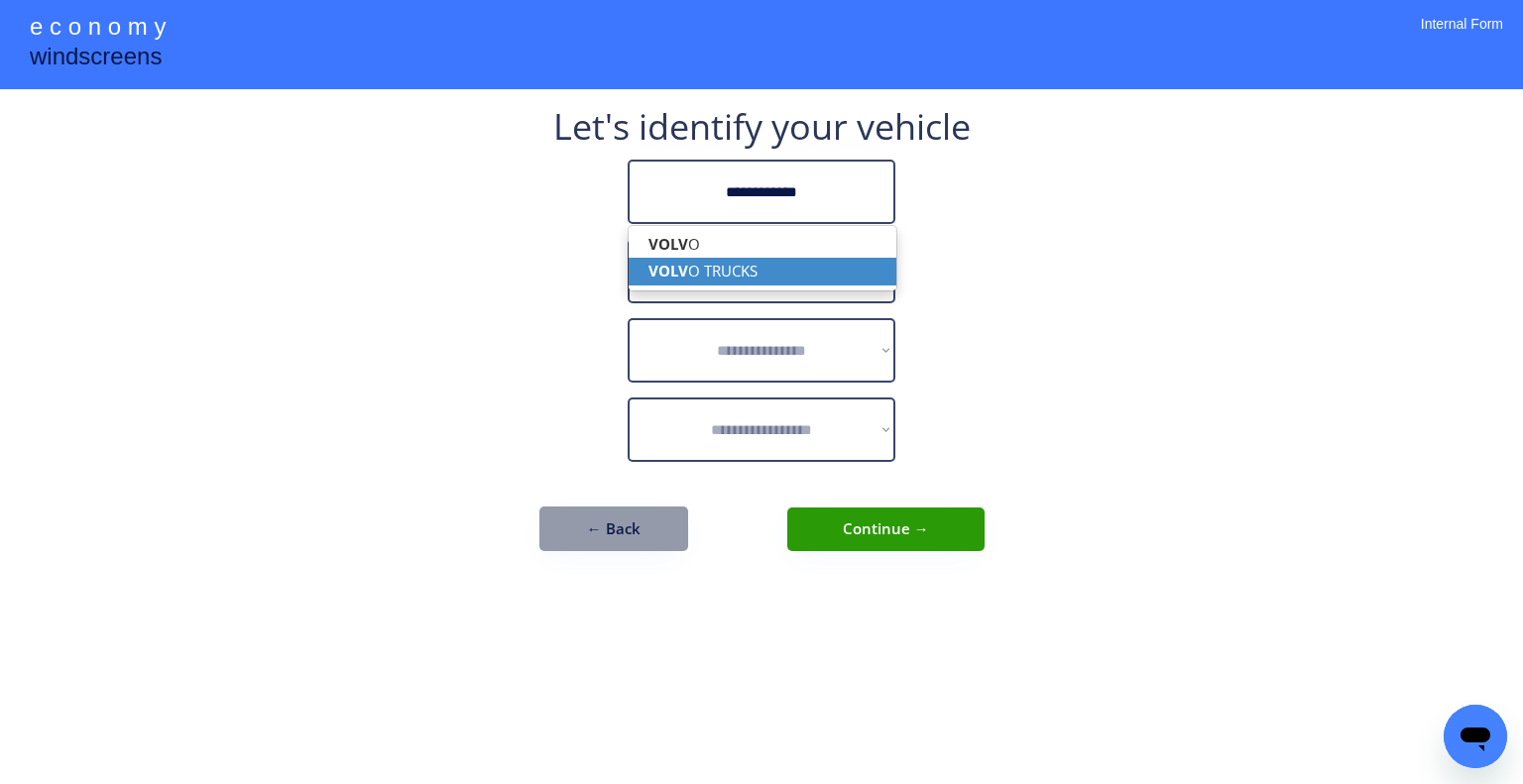 type on "**********" 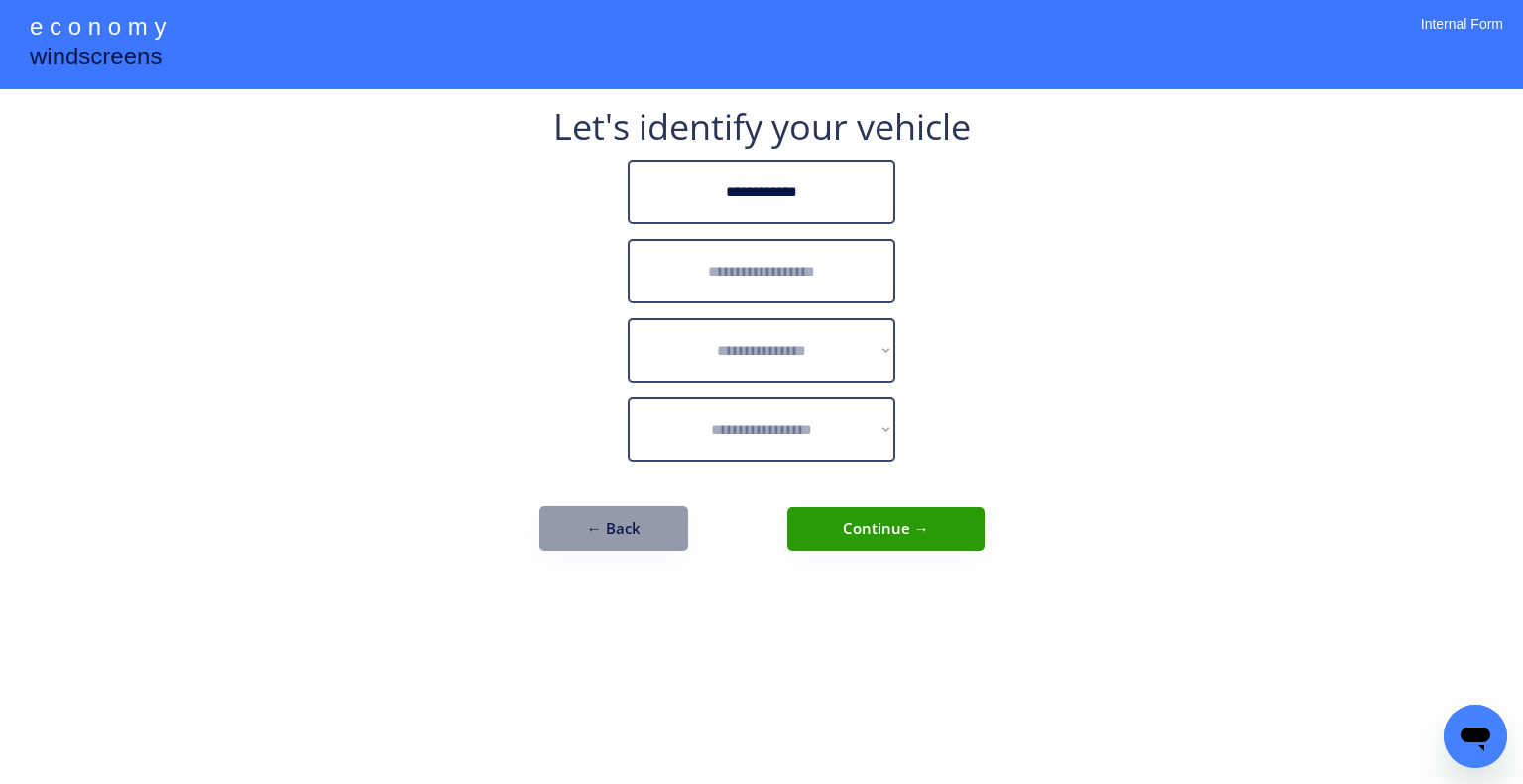 click at bounding box center [762, 271] 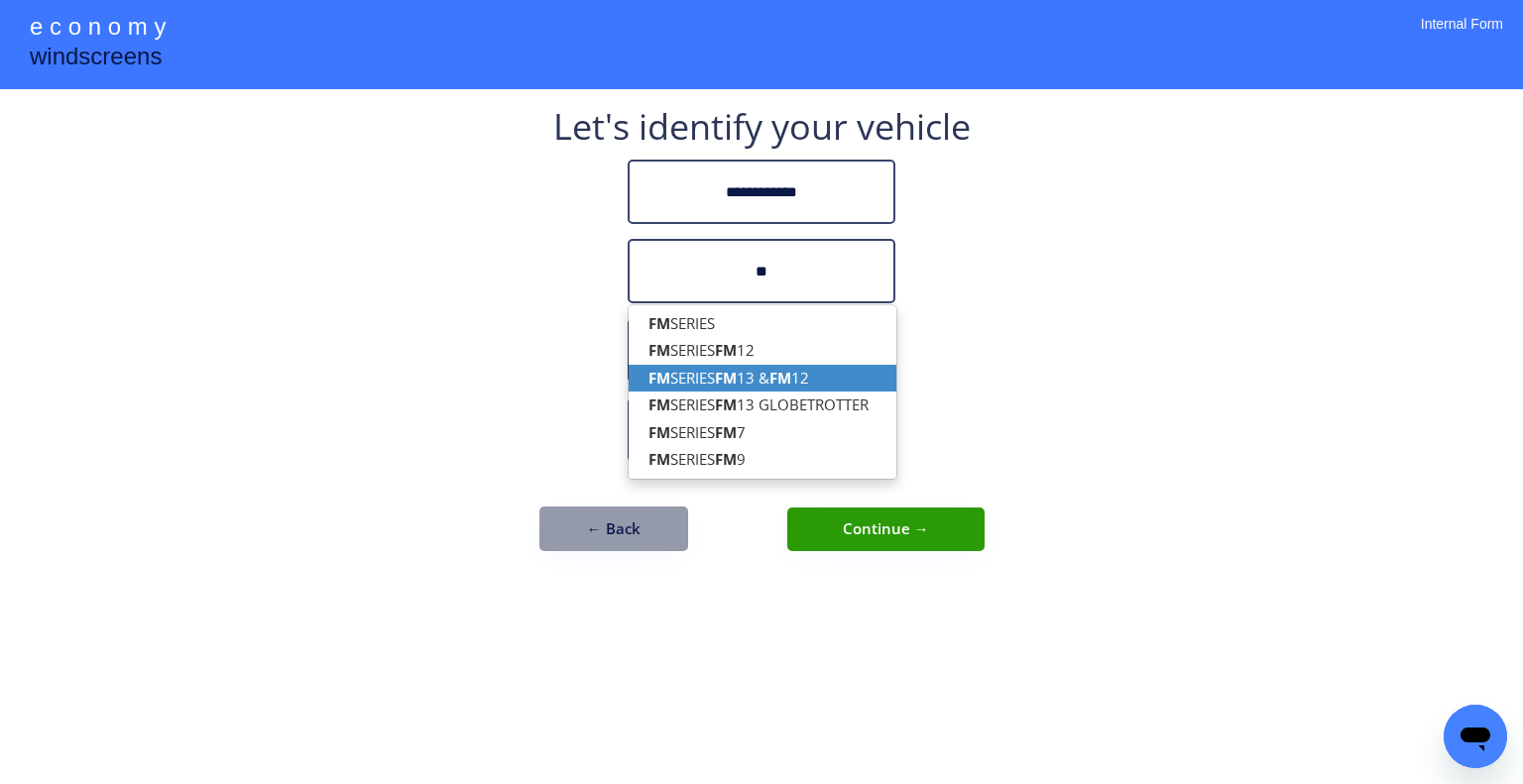 click on "FM  SERIES  FM 13 &  FM 12" at bounding box center (762, 378) 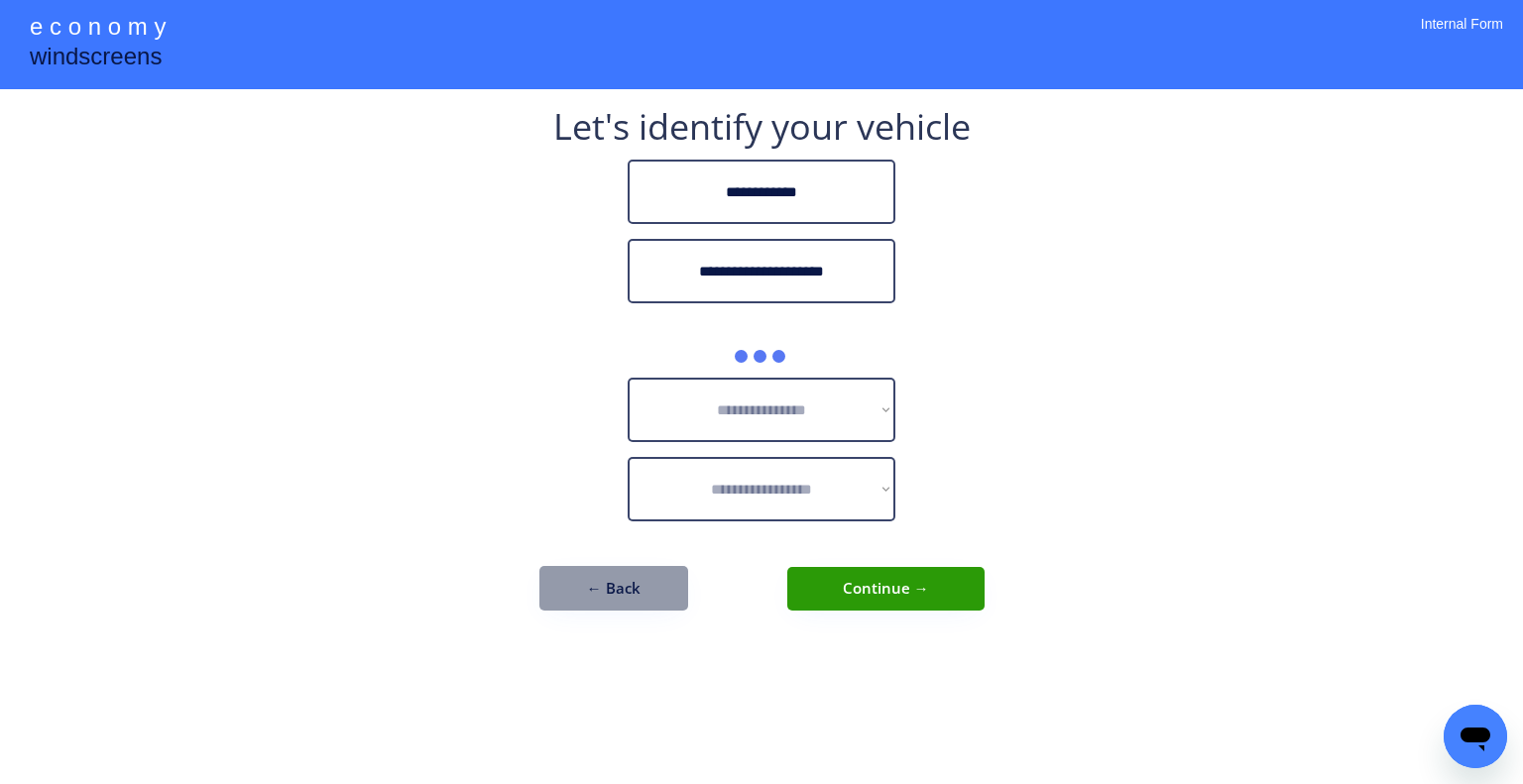 type on "**********" 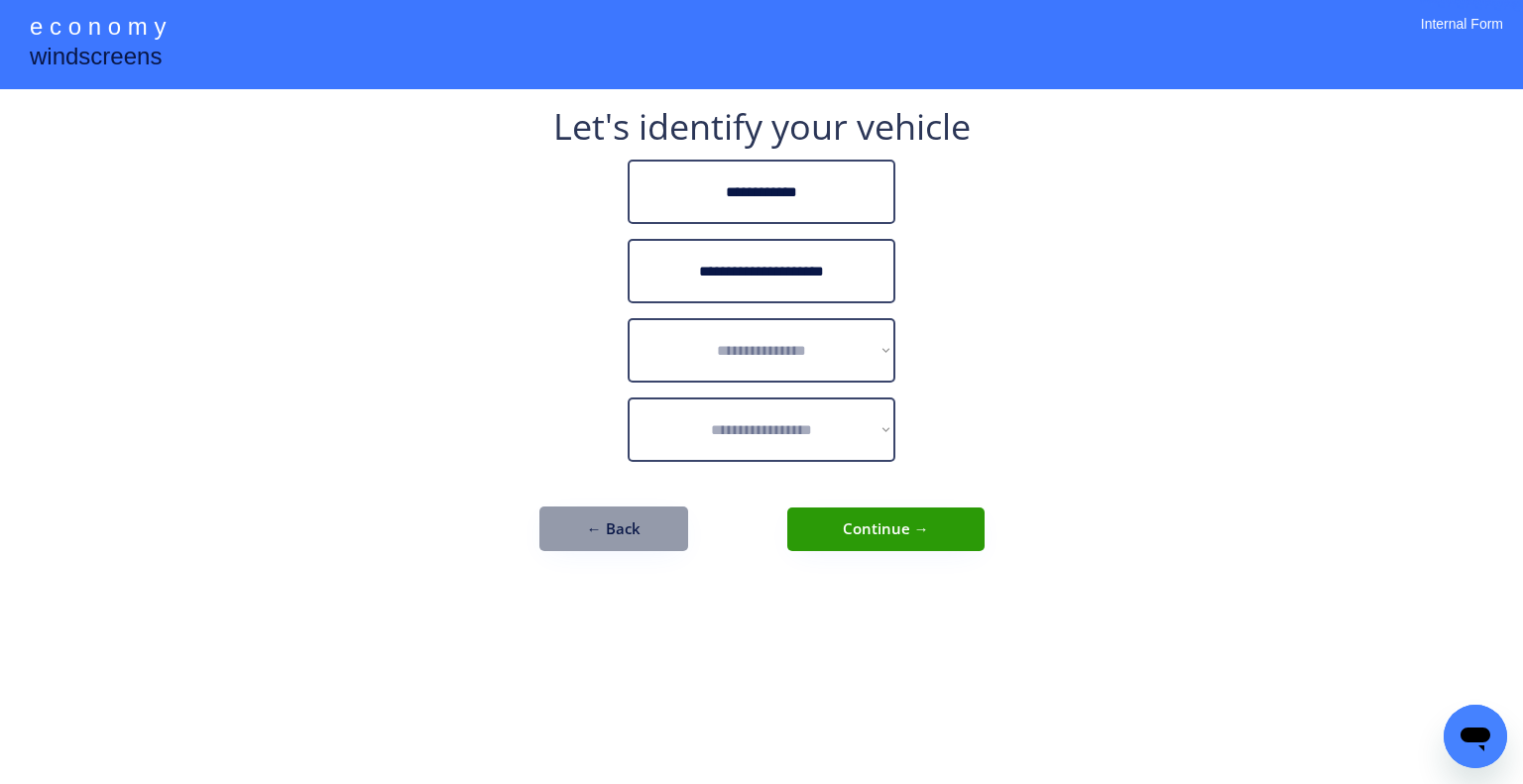 click on "**********" at bounding box center (762, 392) 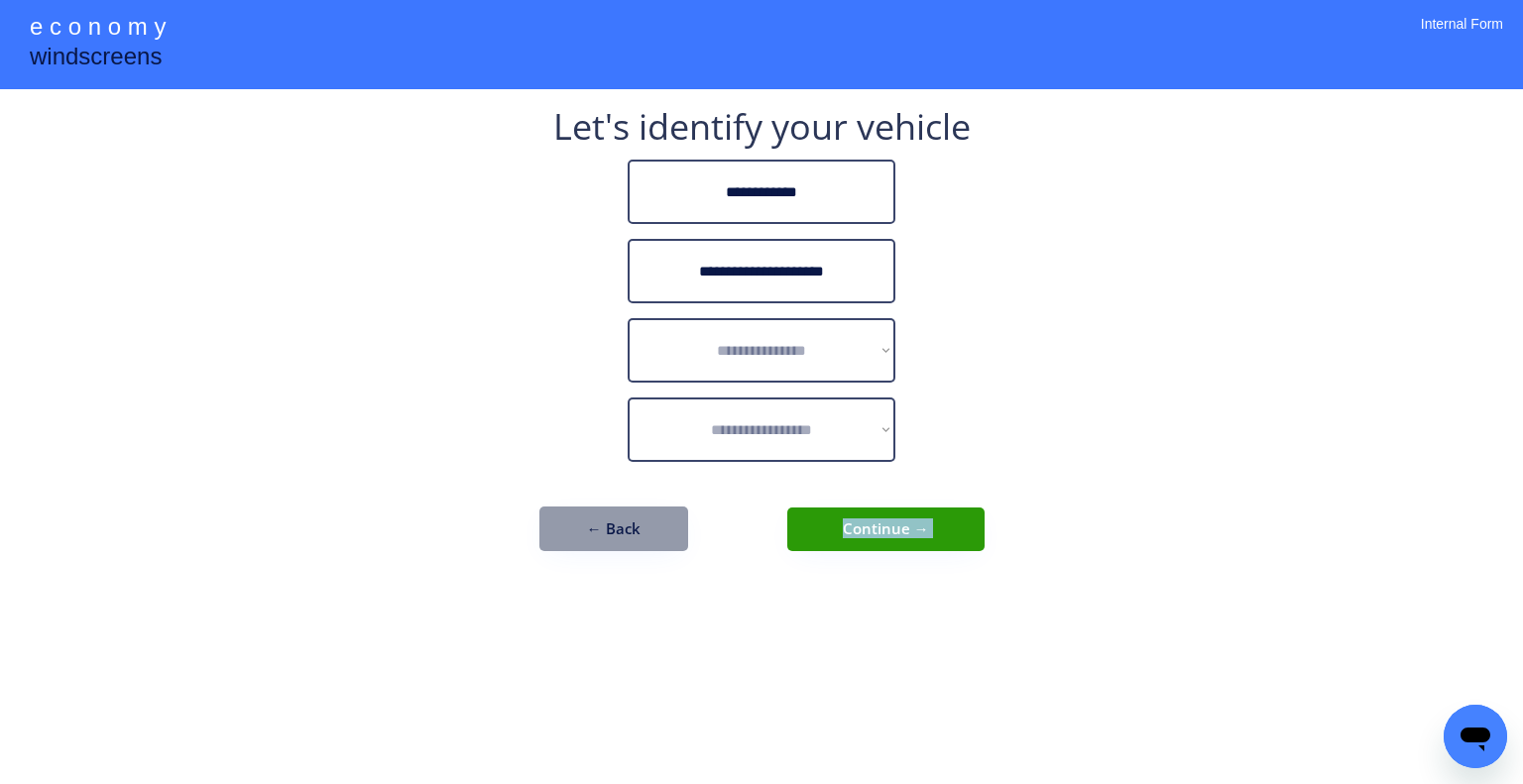 click on "**********" at bounding box center [762, 392] 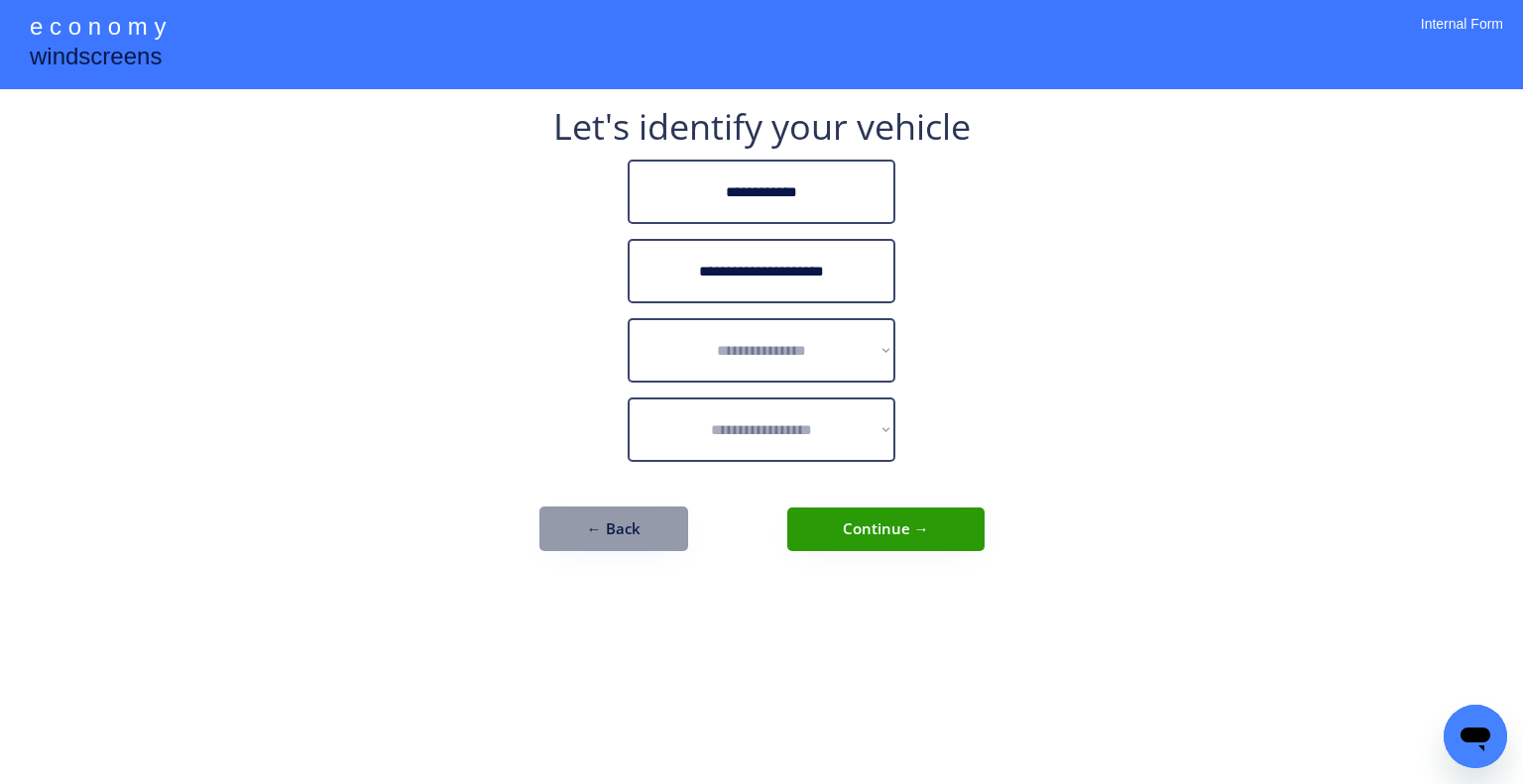 click on "**********" at bounding box center (762, 392) 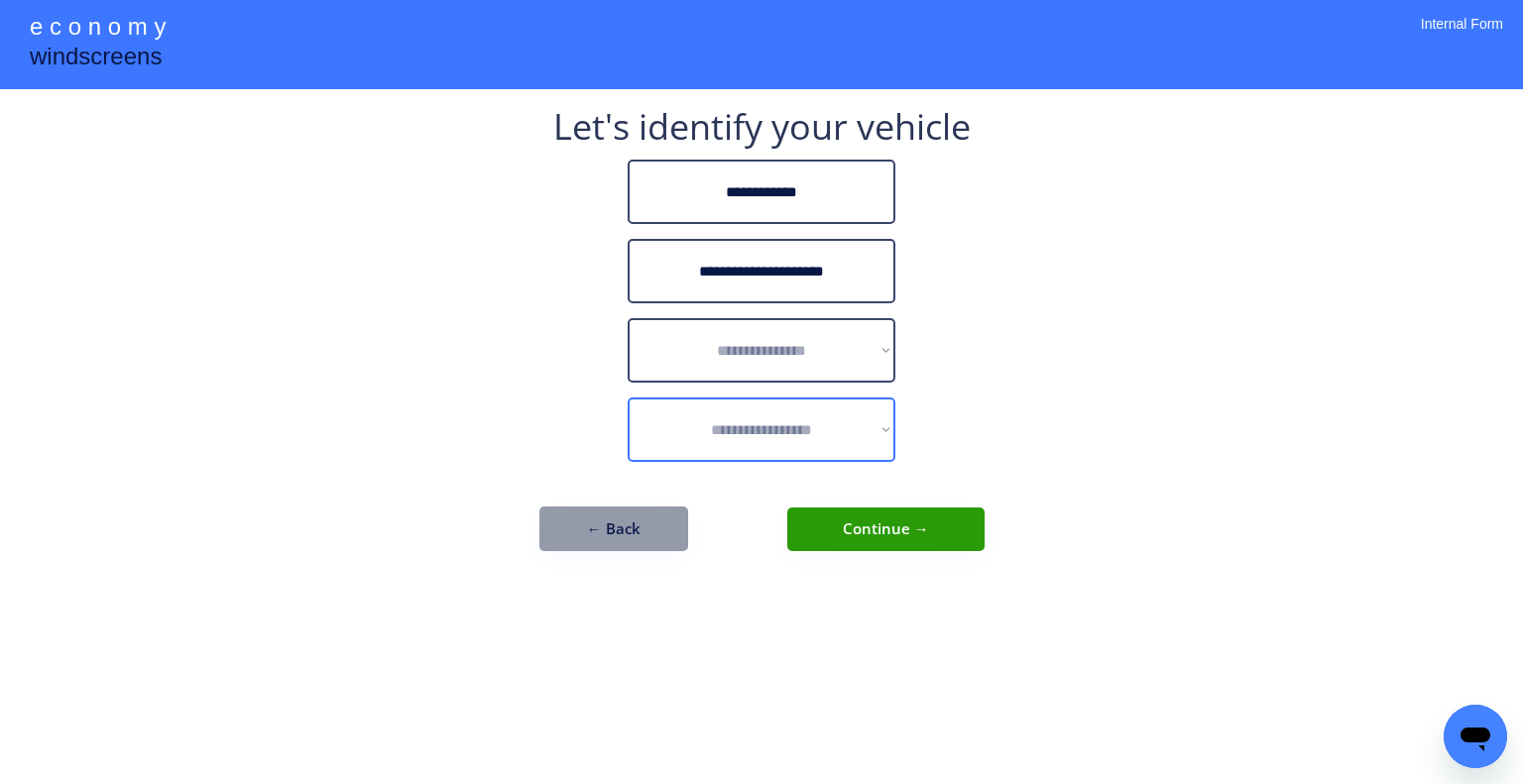 click on "**********" at bounding box center [762, 340] 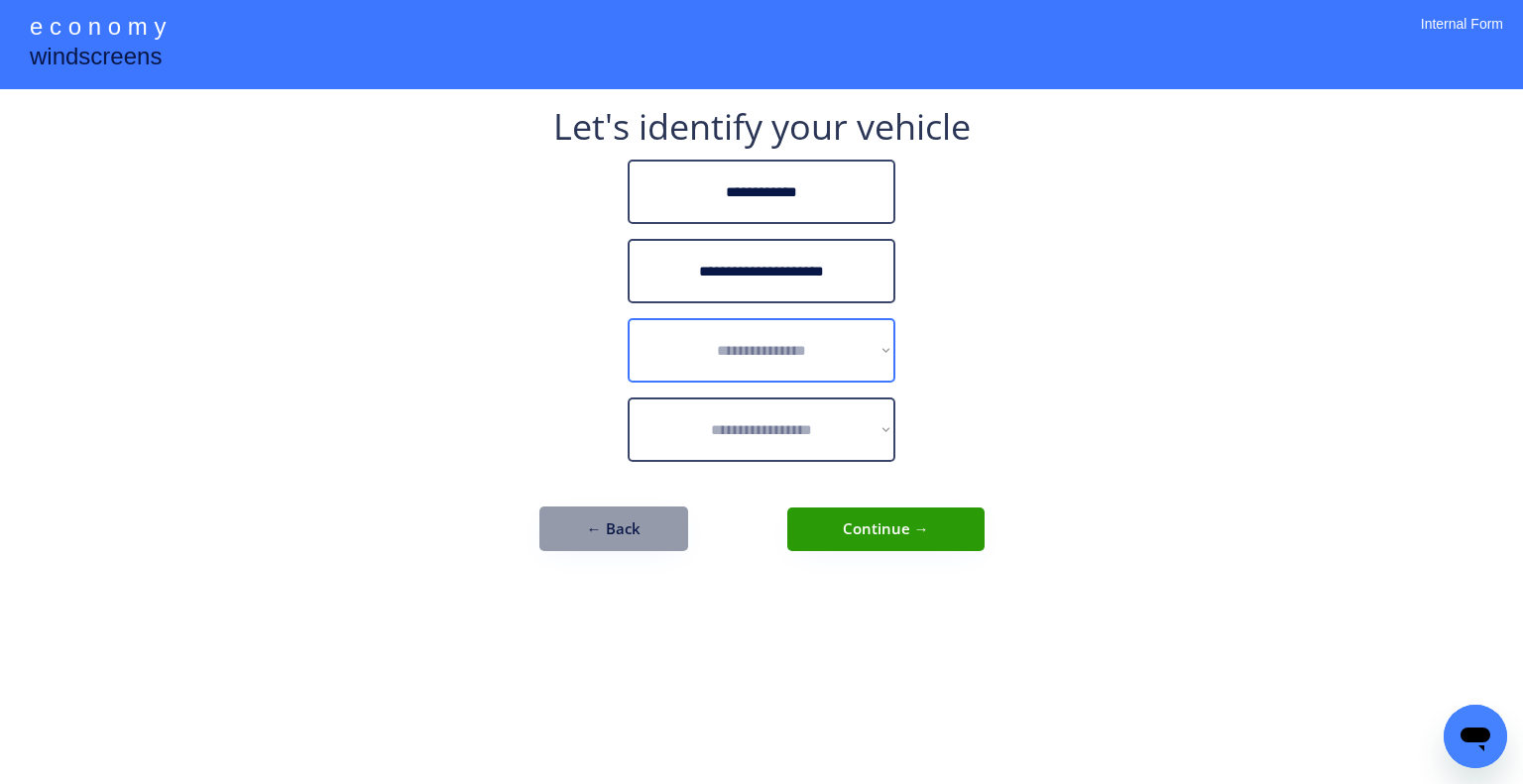 click on "**********" at bounding box center [762, 350] 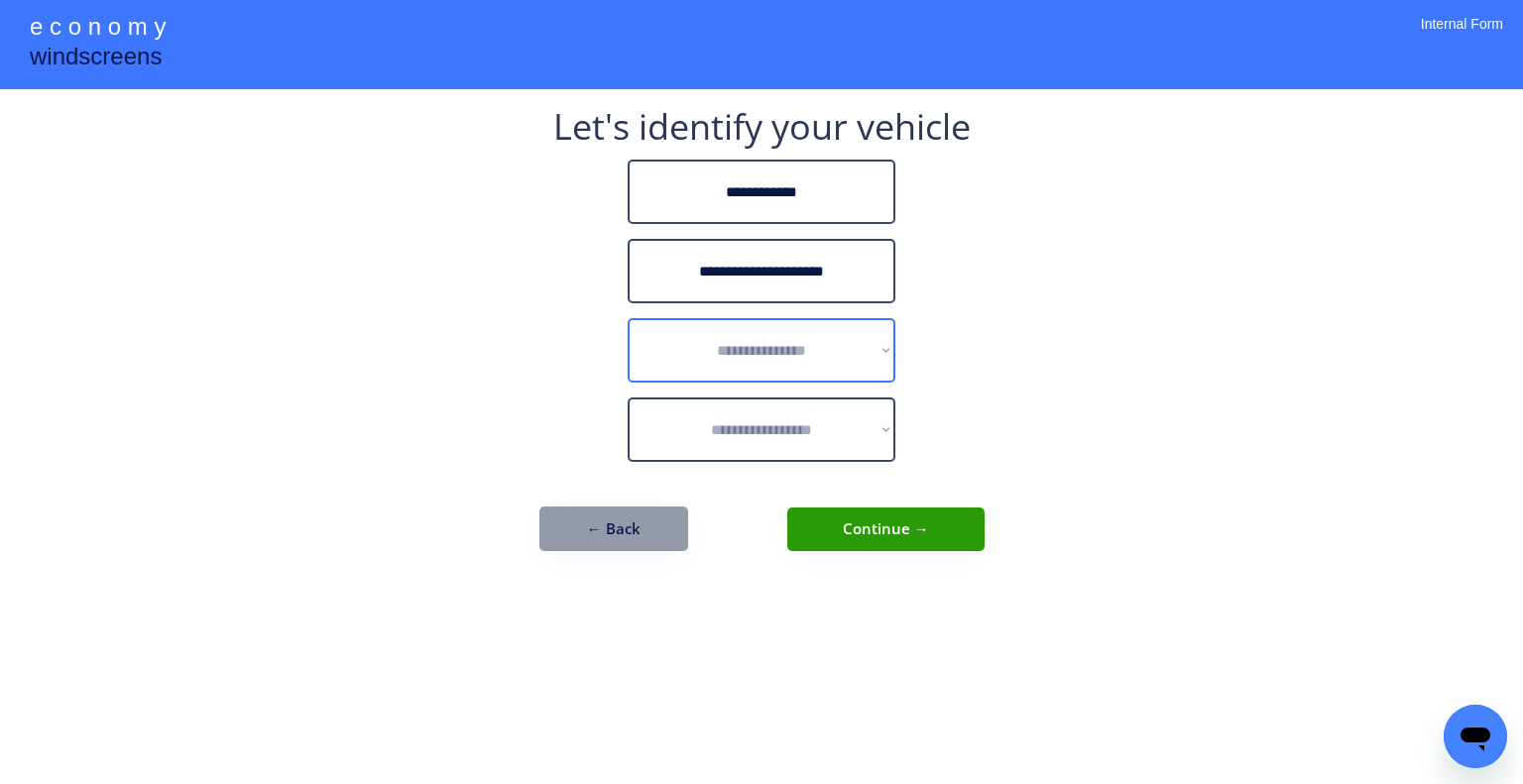 select on "******" 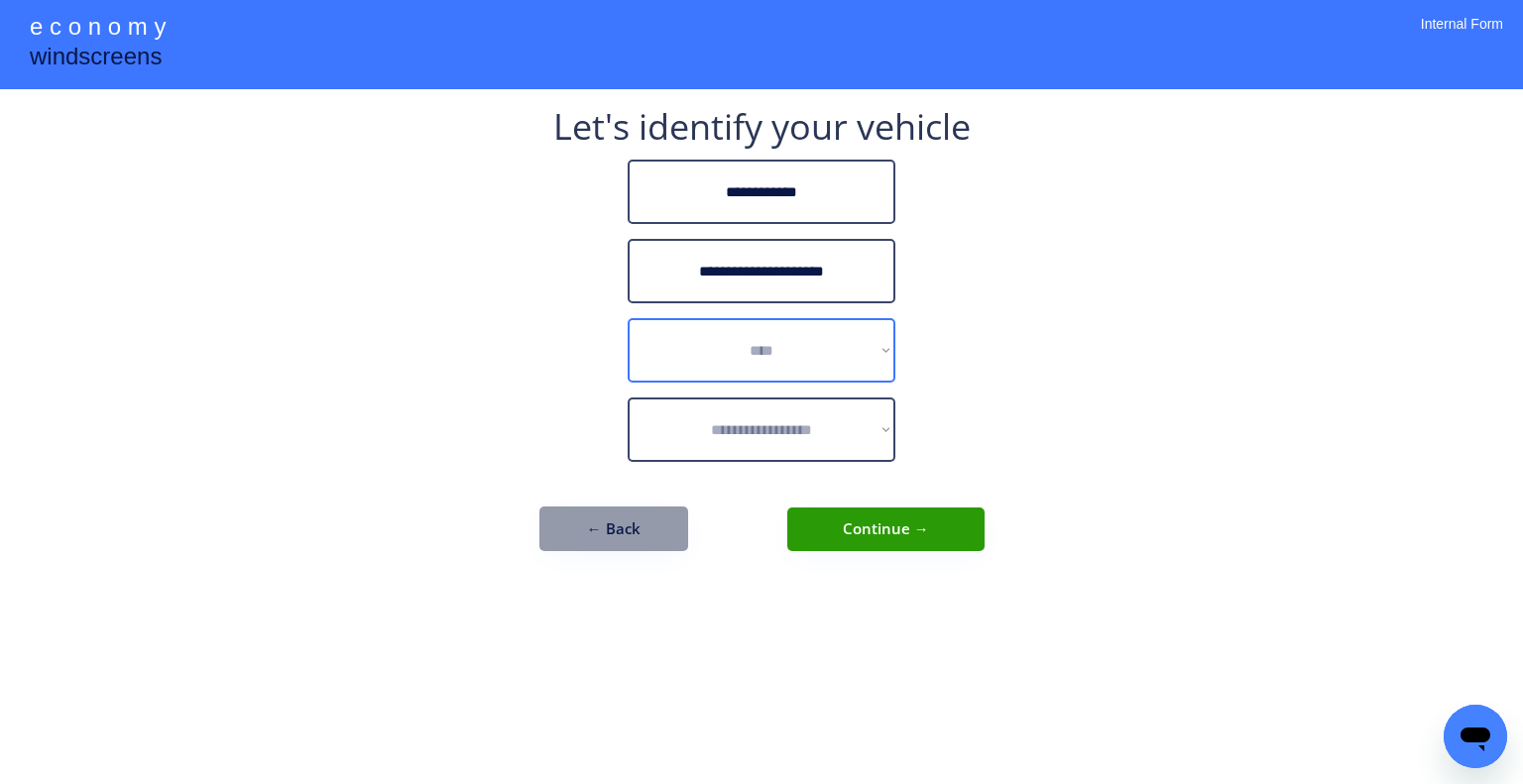 click on "**********" at bounding box center [762, 350] 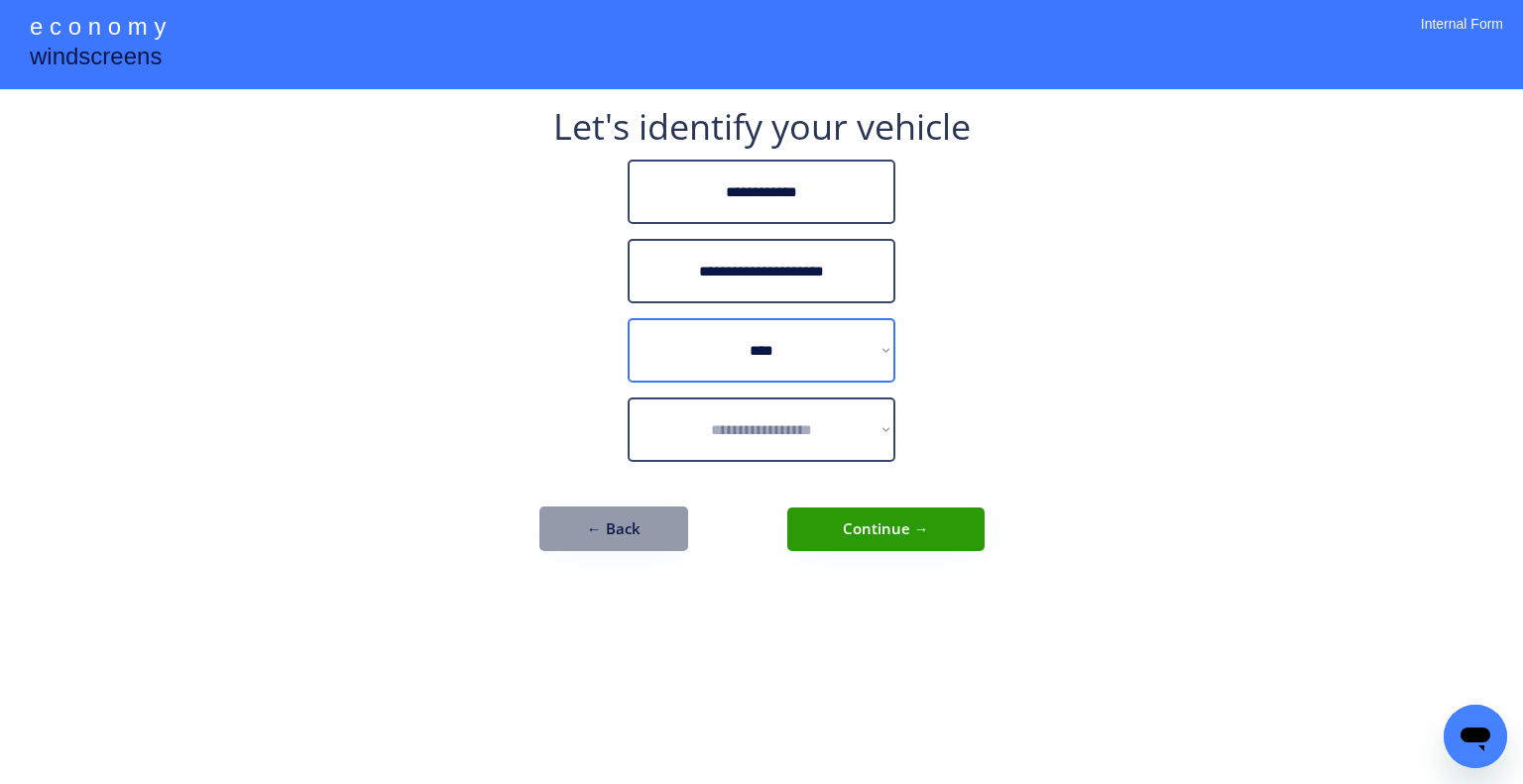 click on "**********" at bounding box center [762, 392] 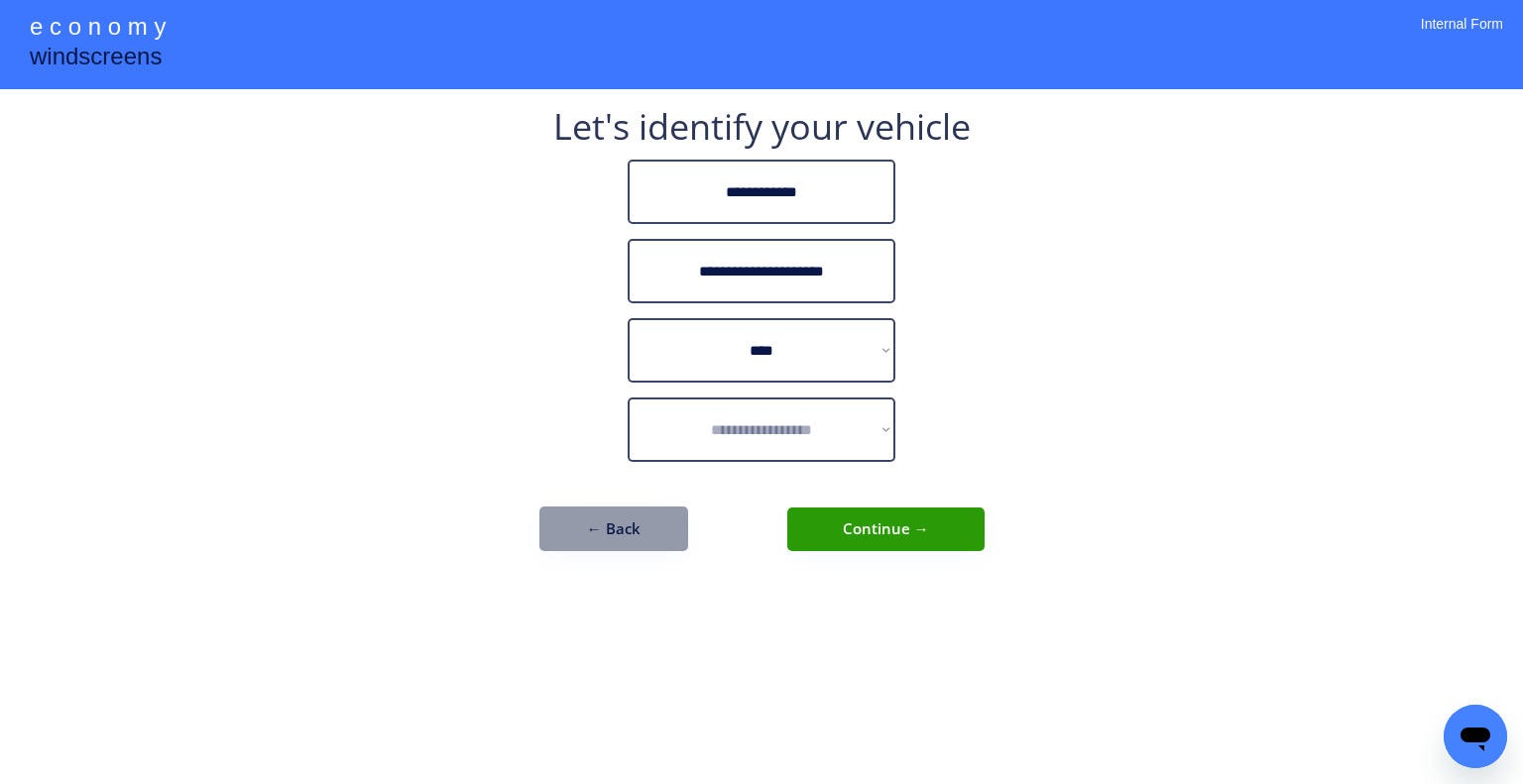 select on "**********" 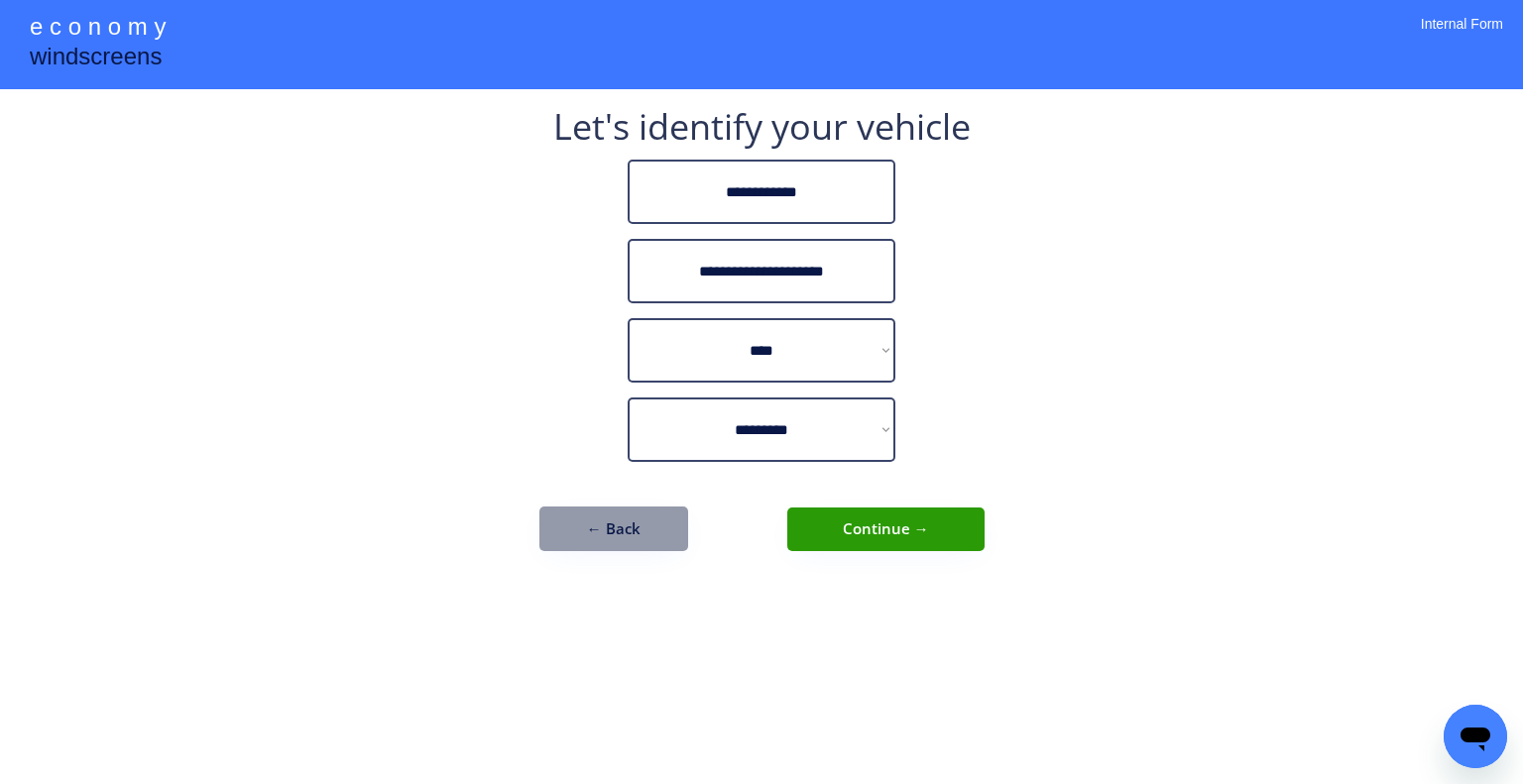 click on "**********" at bounding box center (762, 340) 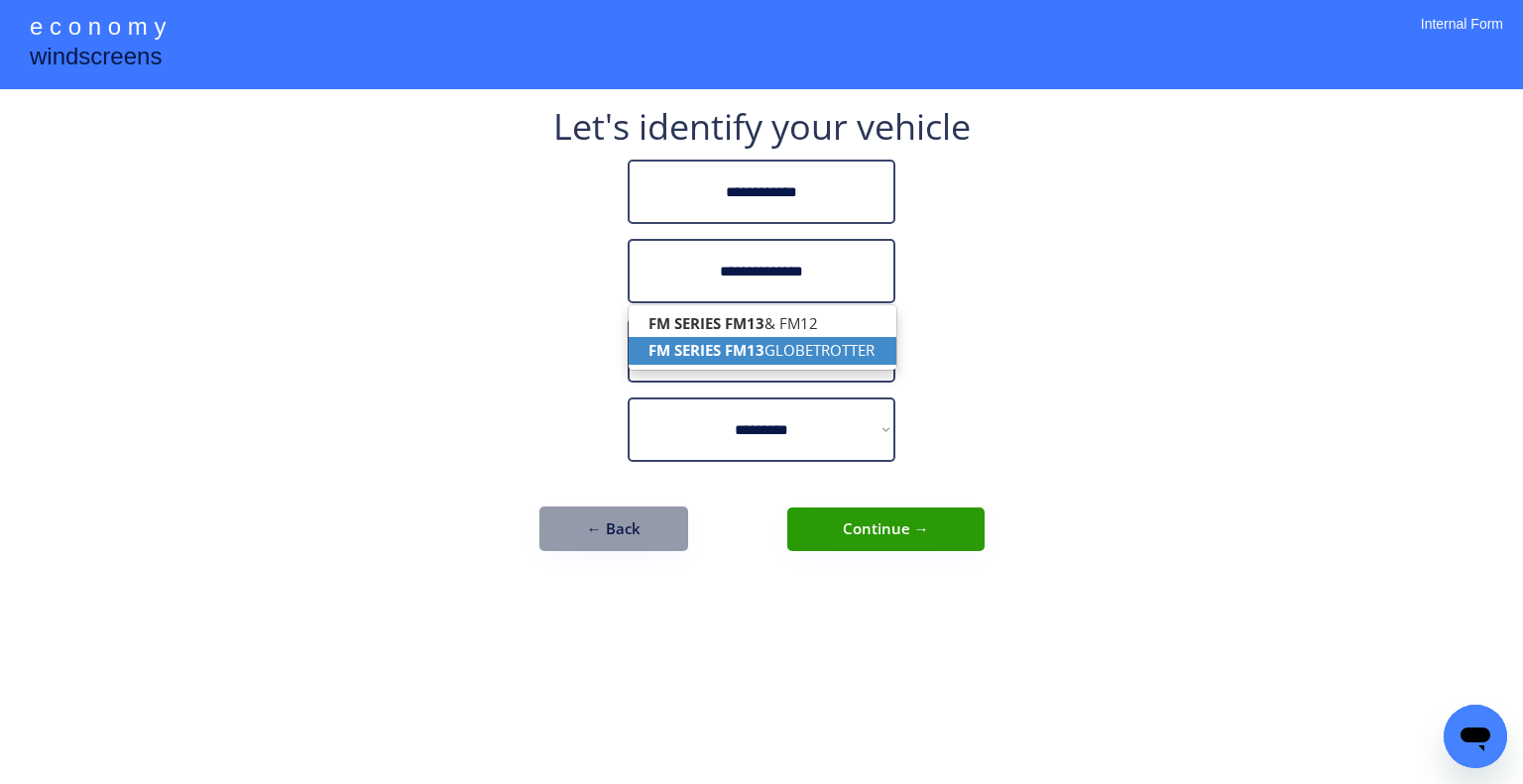 click on "FM SERIES FM13  GLOBETROTTER" at bounding box center (762, 350) 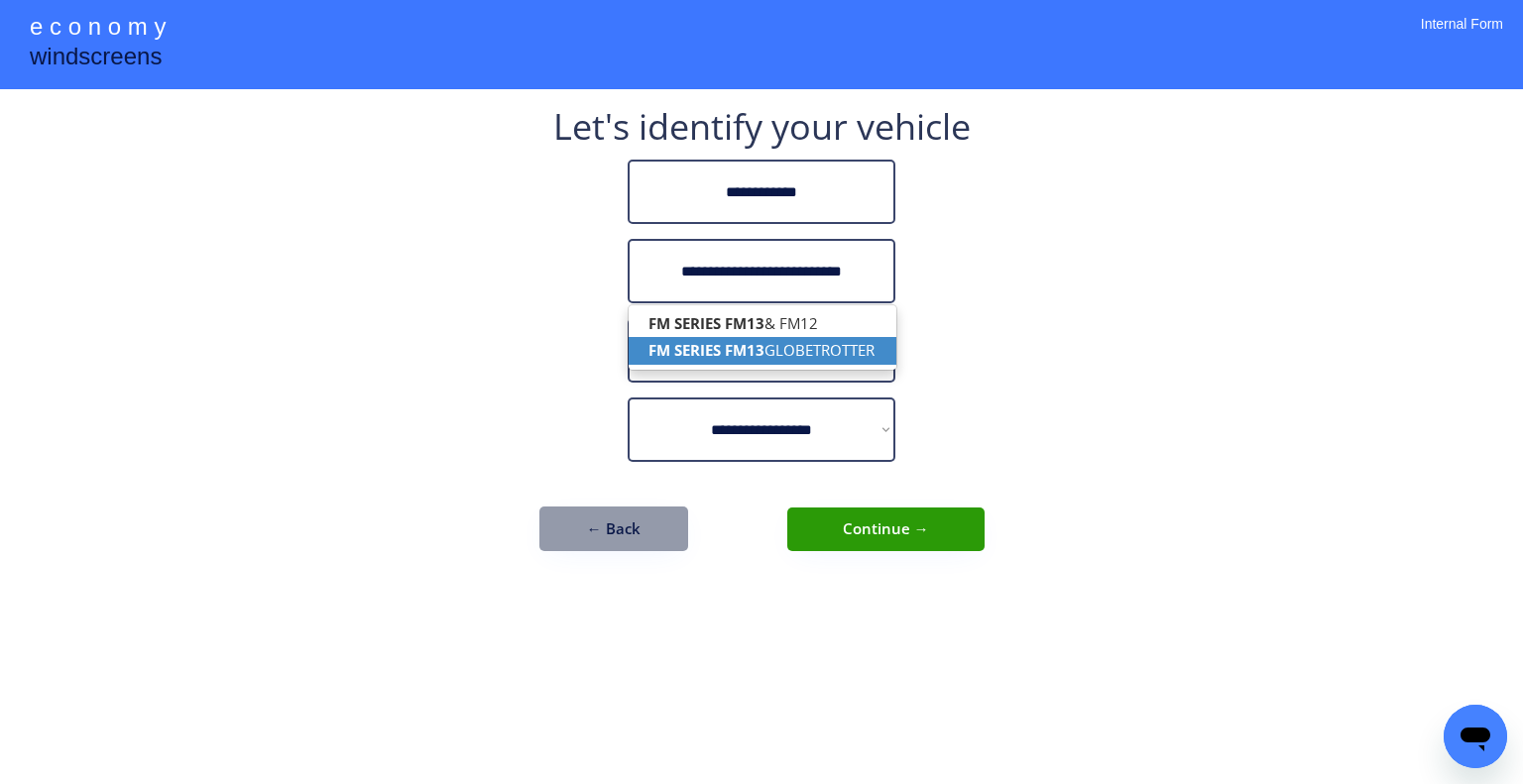 select on "**********" 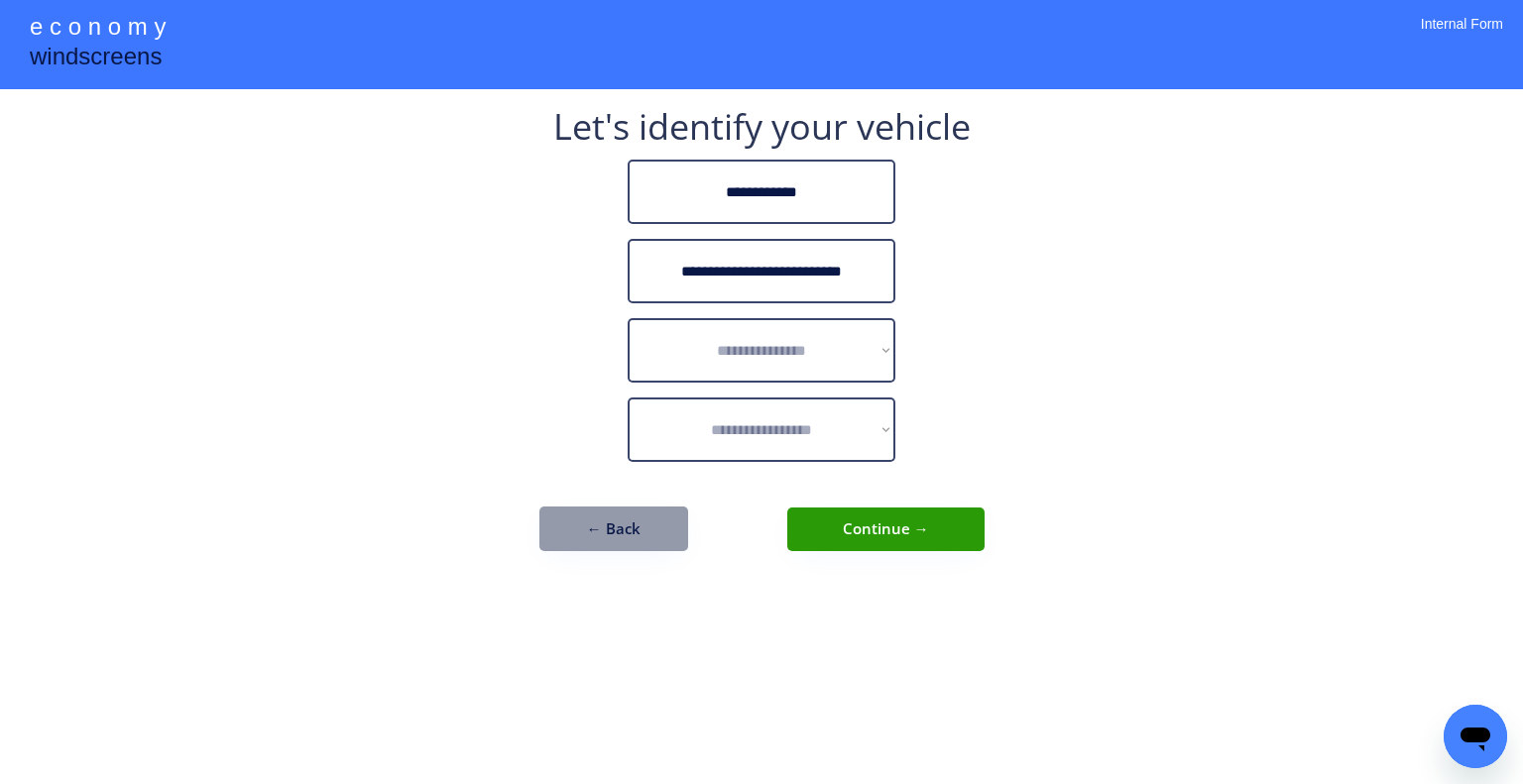 type on "**********" 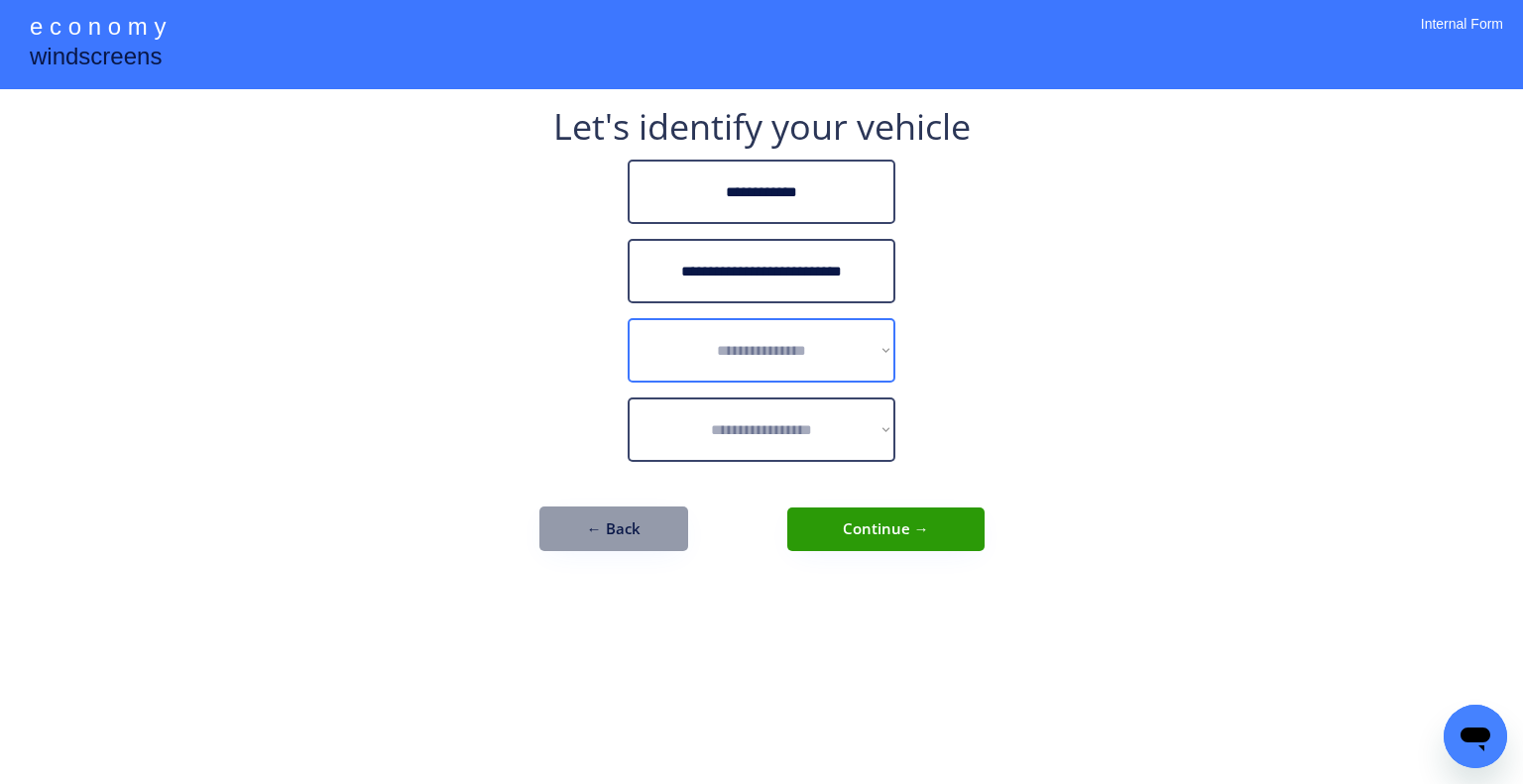 click on "**********" at bounding box center [762, 350] 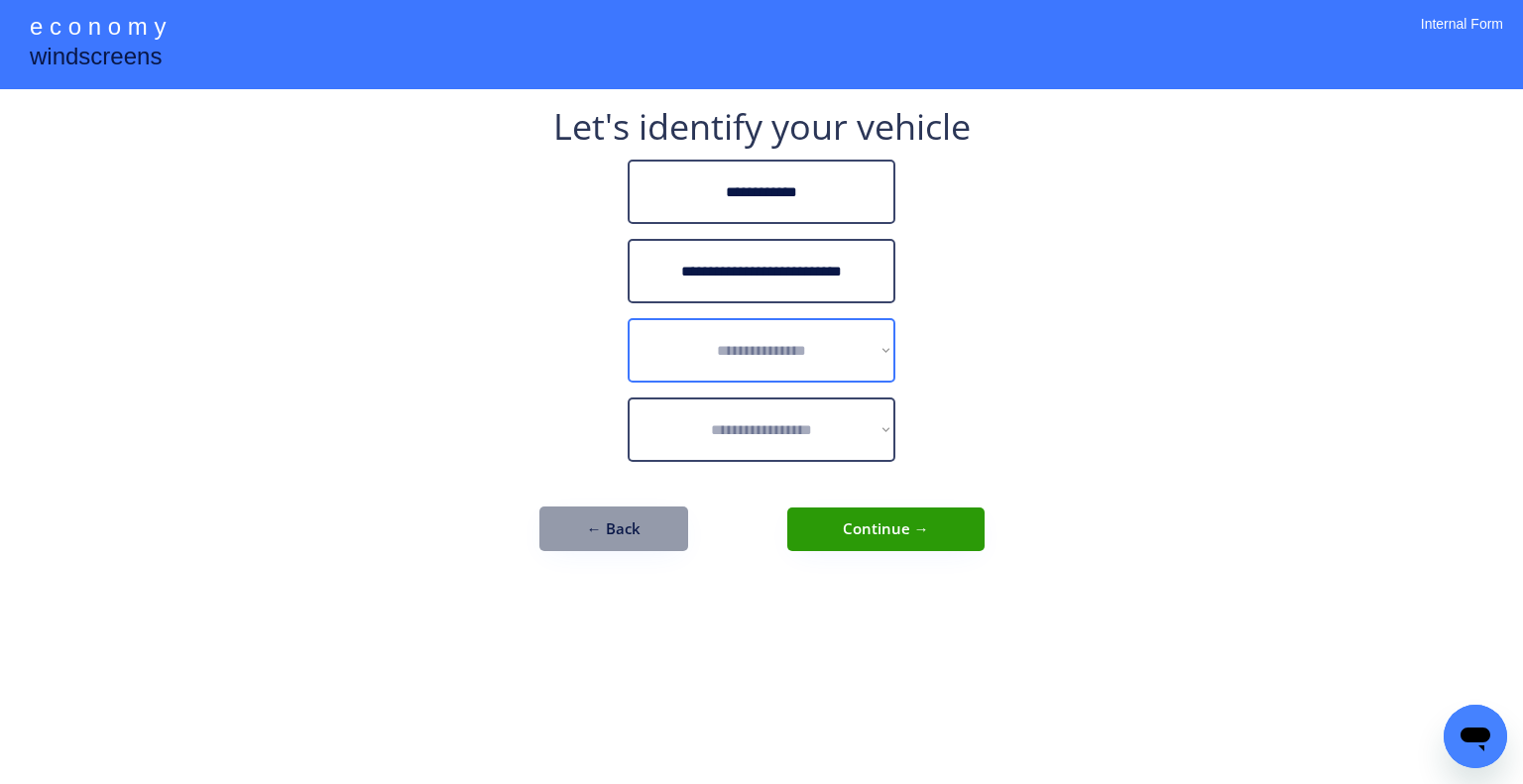 select on "******" 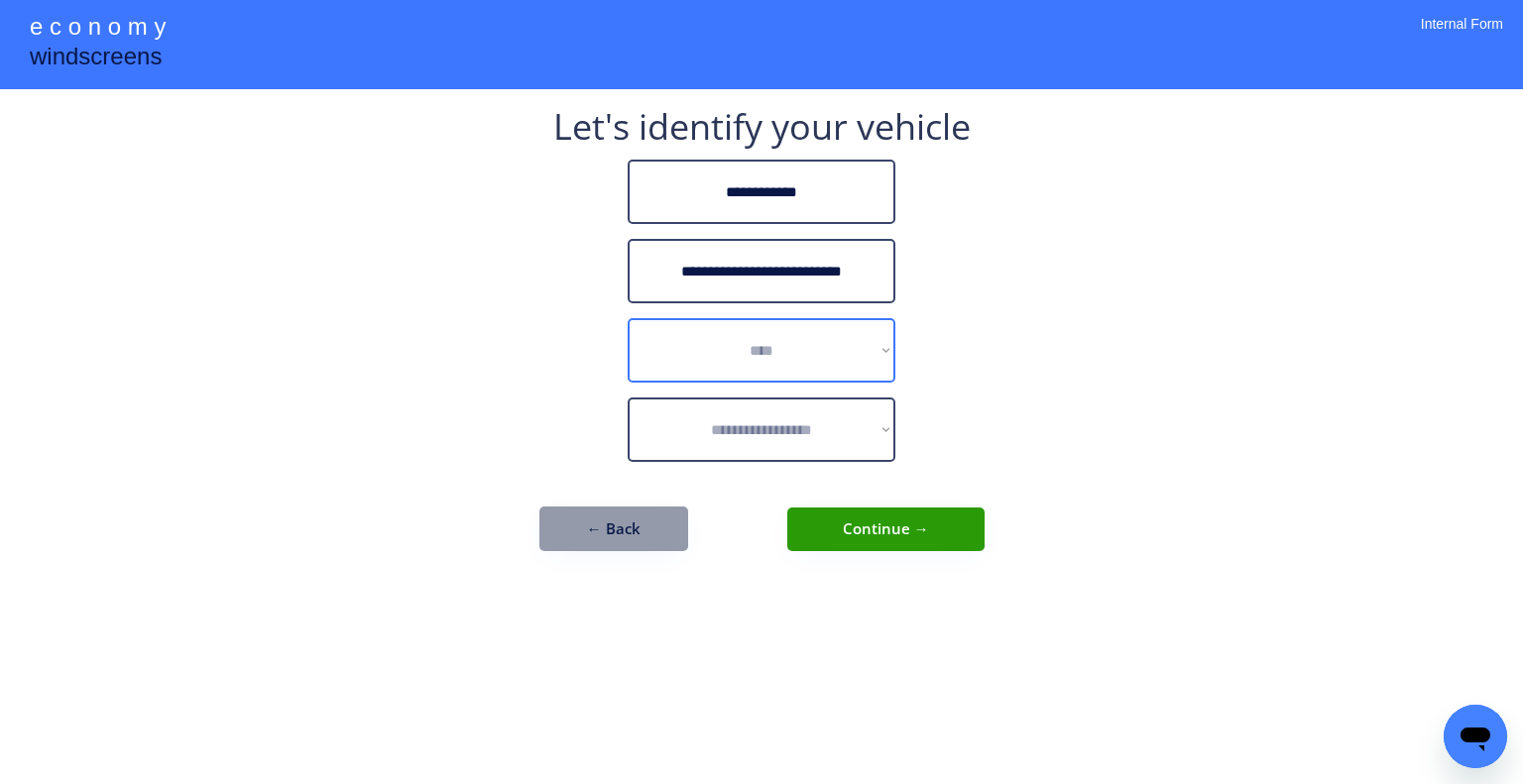 click on "**********" at bounding box center [762, 350] 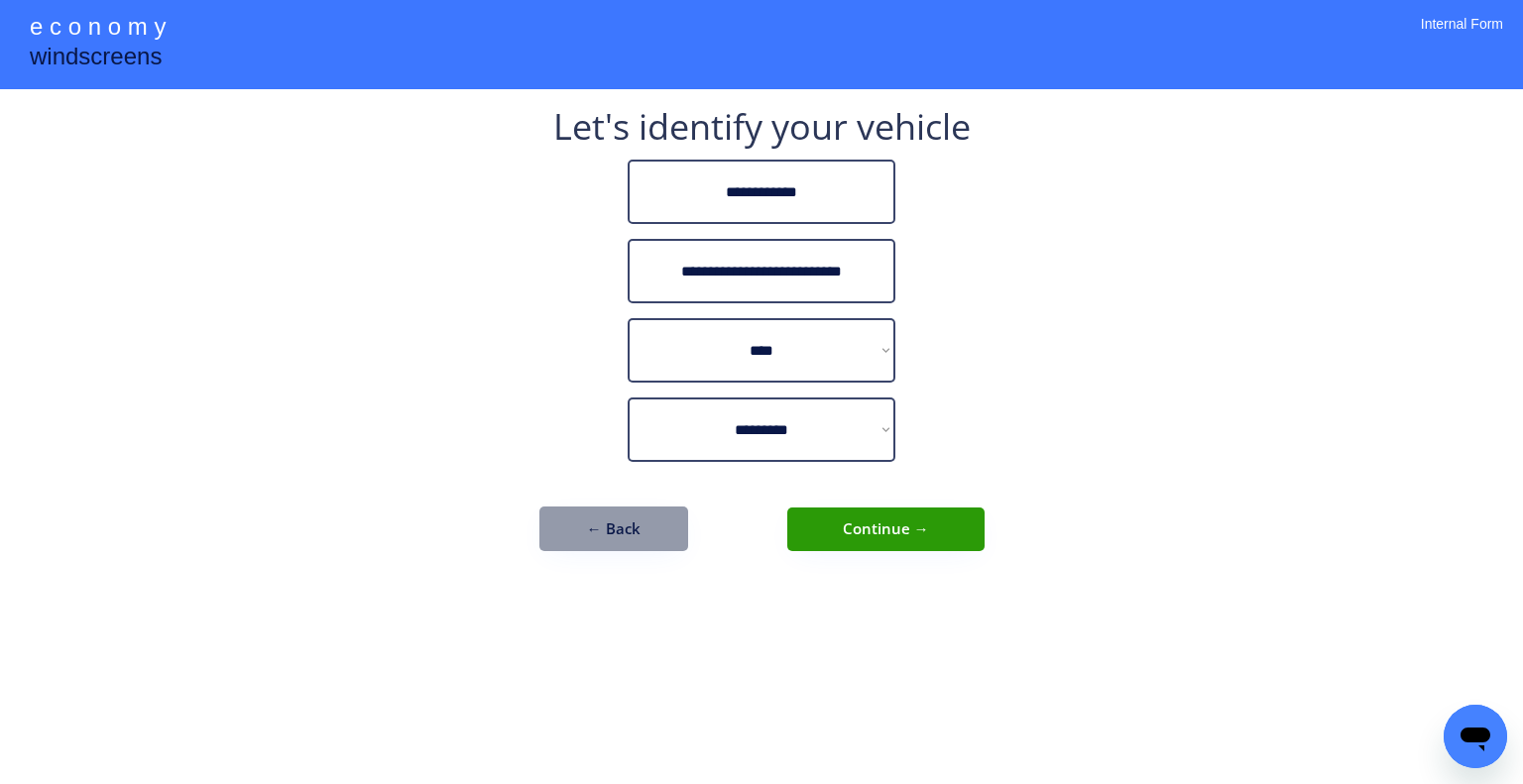 click on "**********" at bounding box center (762, 392) 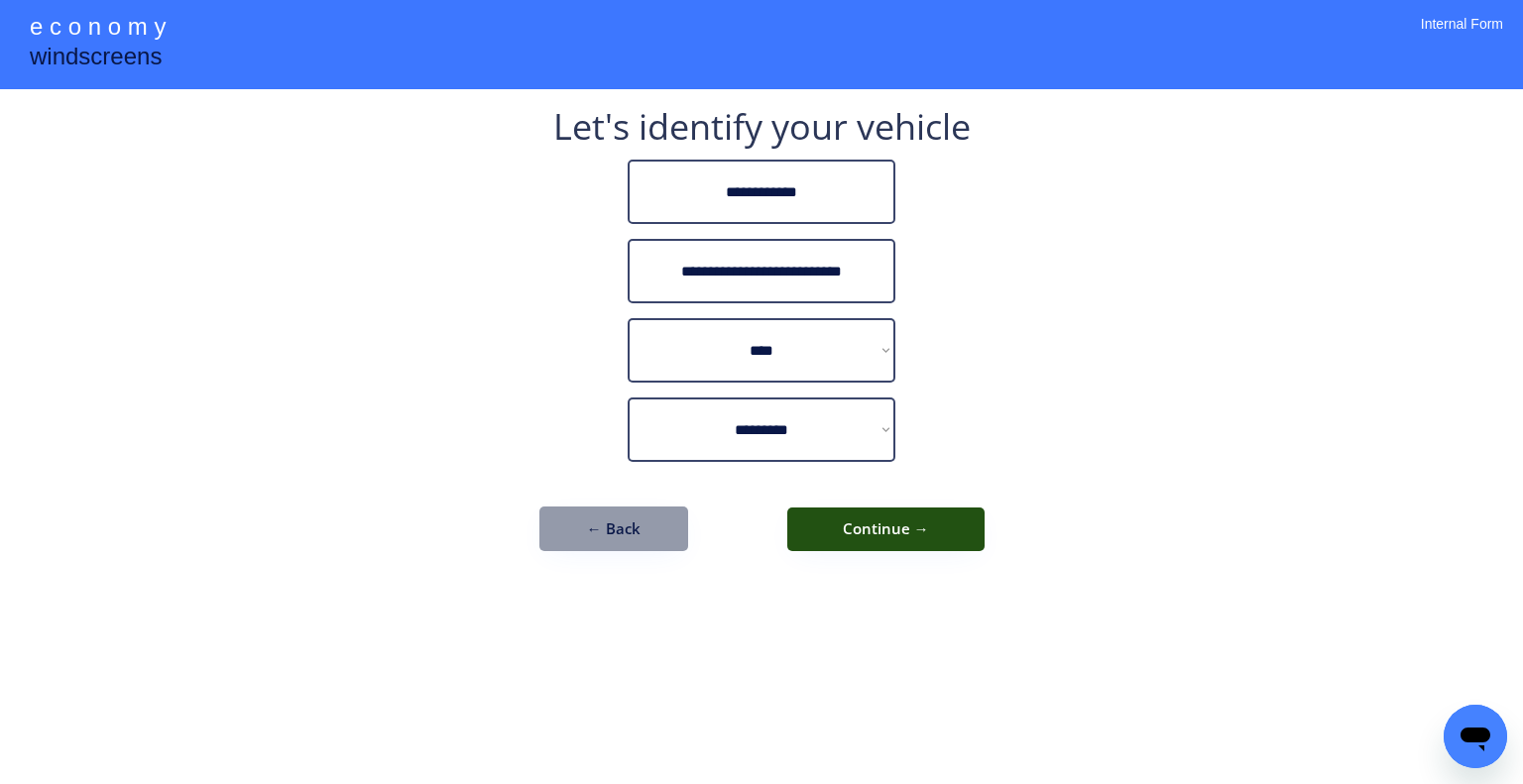 click on "Continue    →" at bounding box center (885, 529) 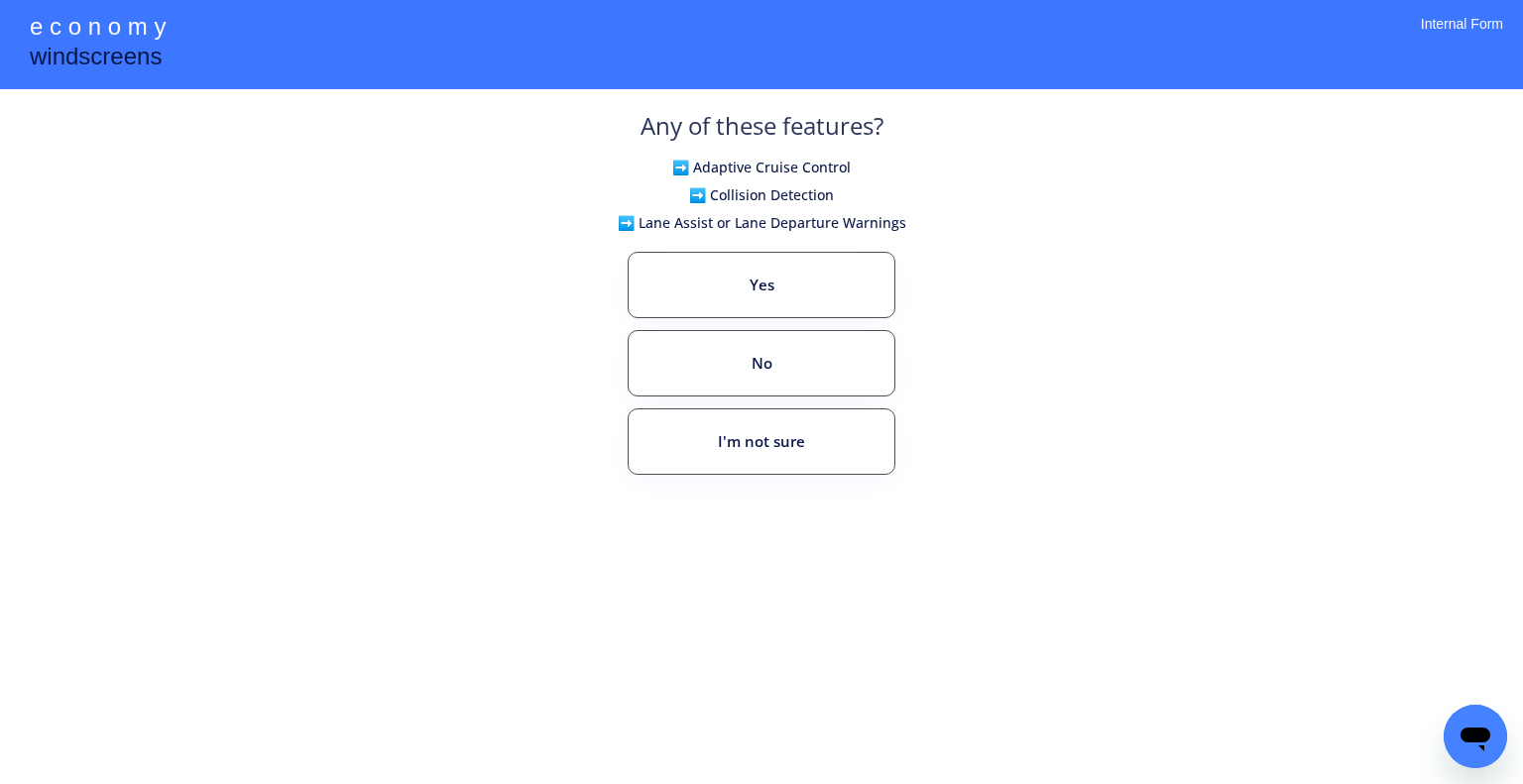 click on "**********" at bounding box center [762, 392] 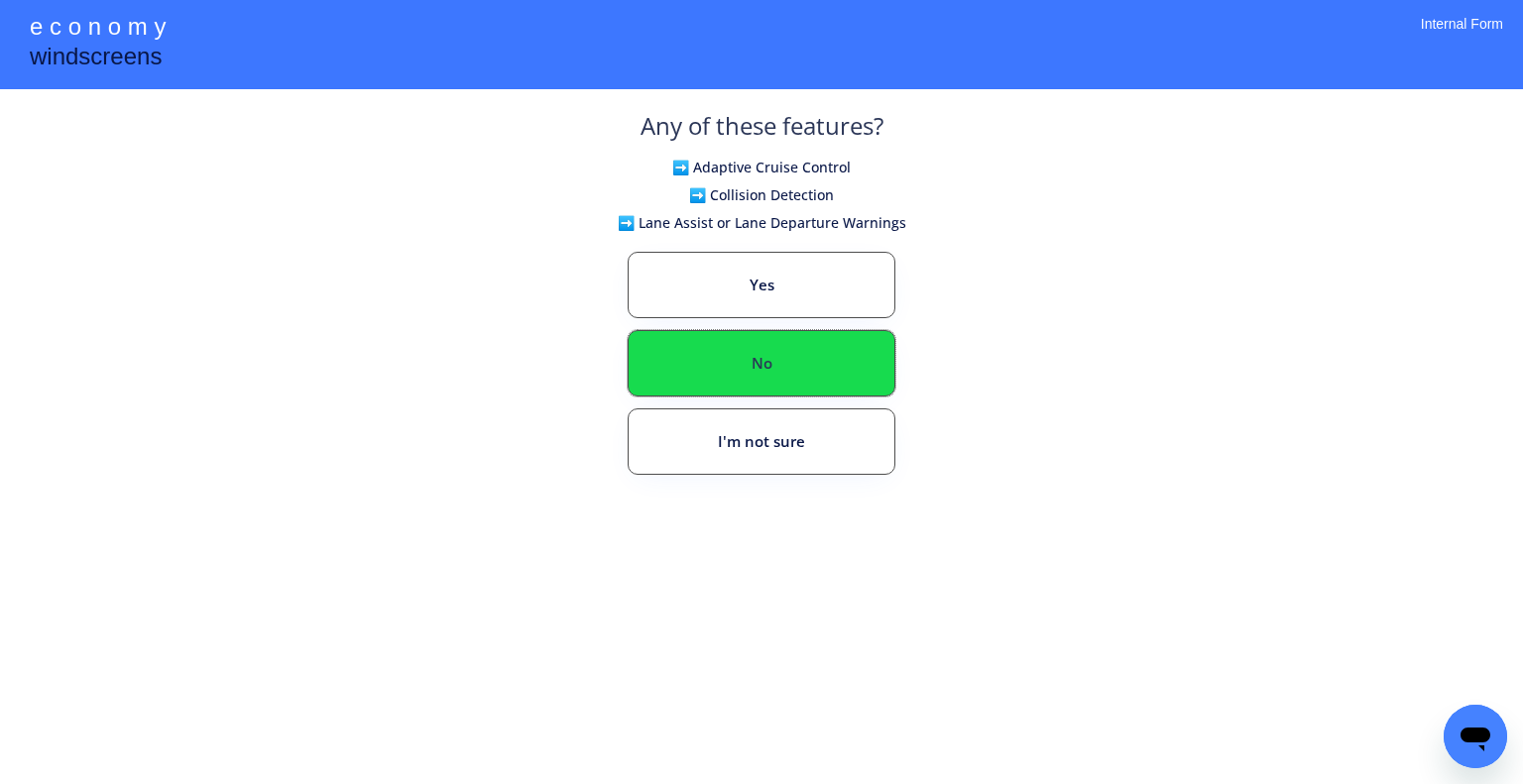 click on "No" at bounding box center [762, 363] 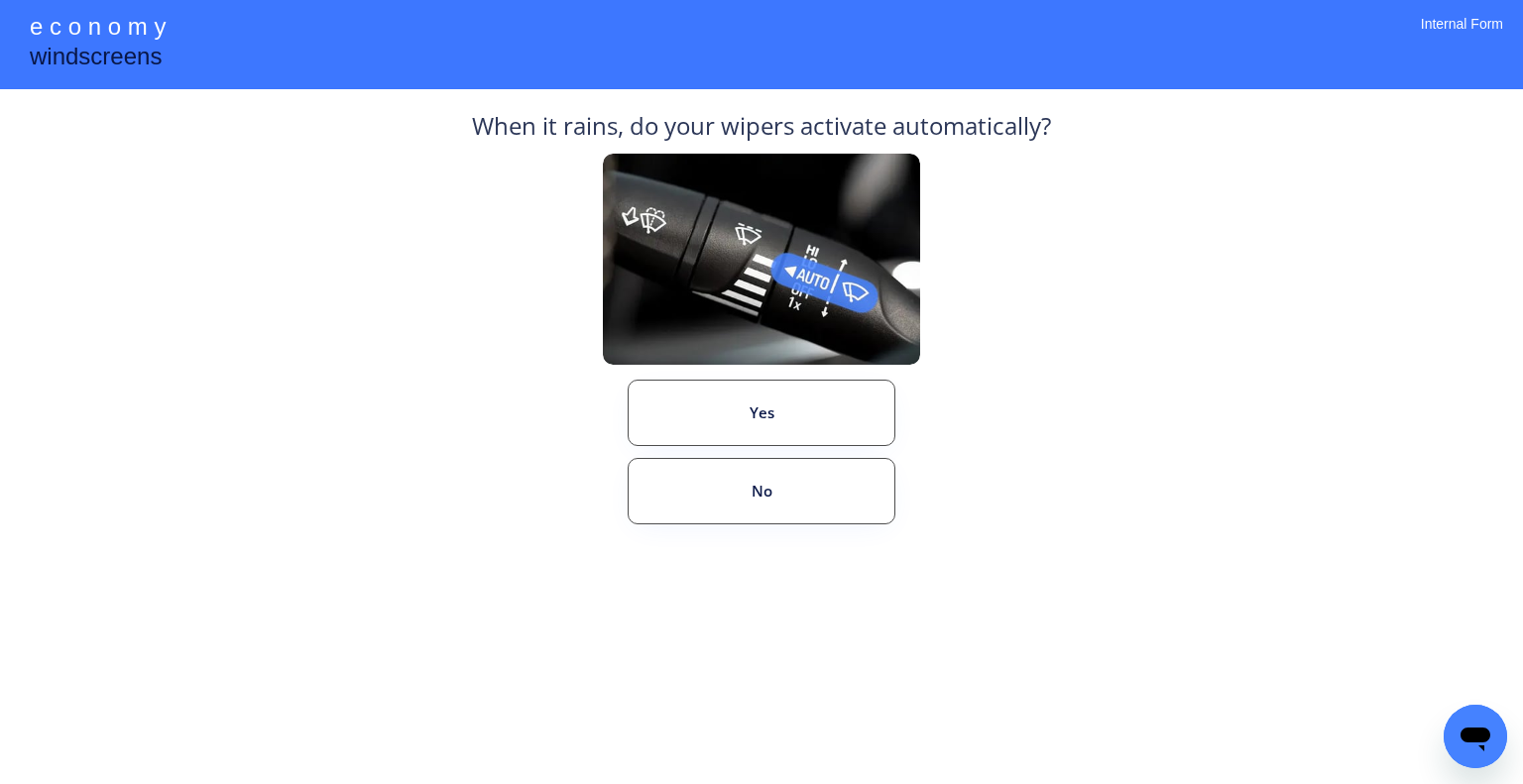 drag, startPoint x: 1214, startPoint y: 313, endPoint x: 1113, endPoint y: 237, distance: 126.40016 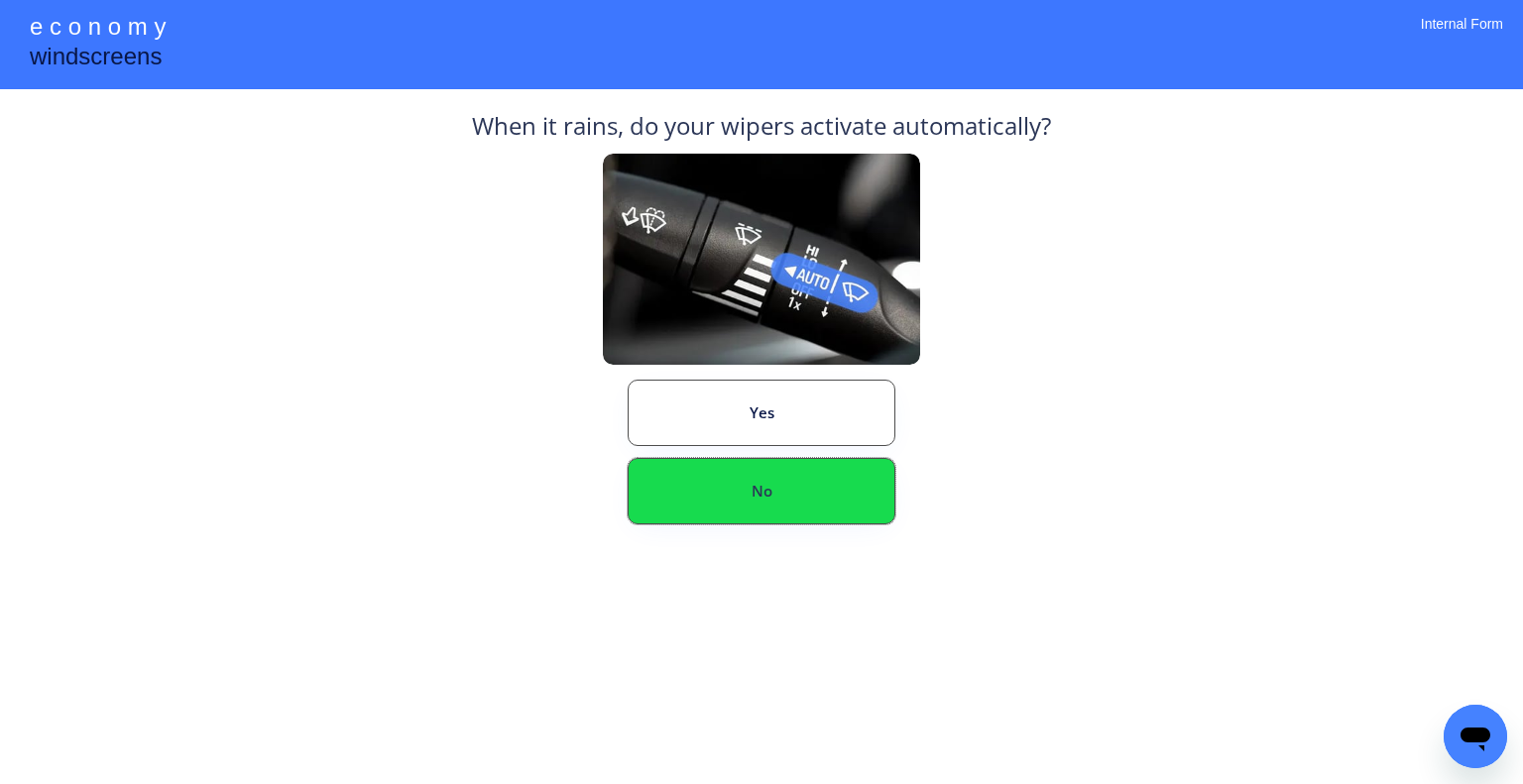 click on "No" at bounding box center [762, 491] 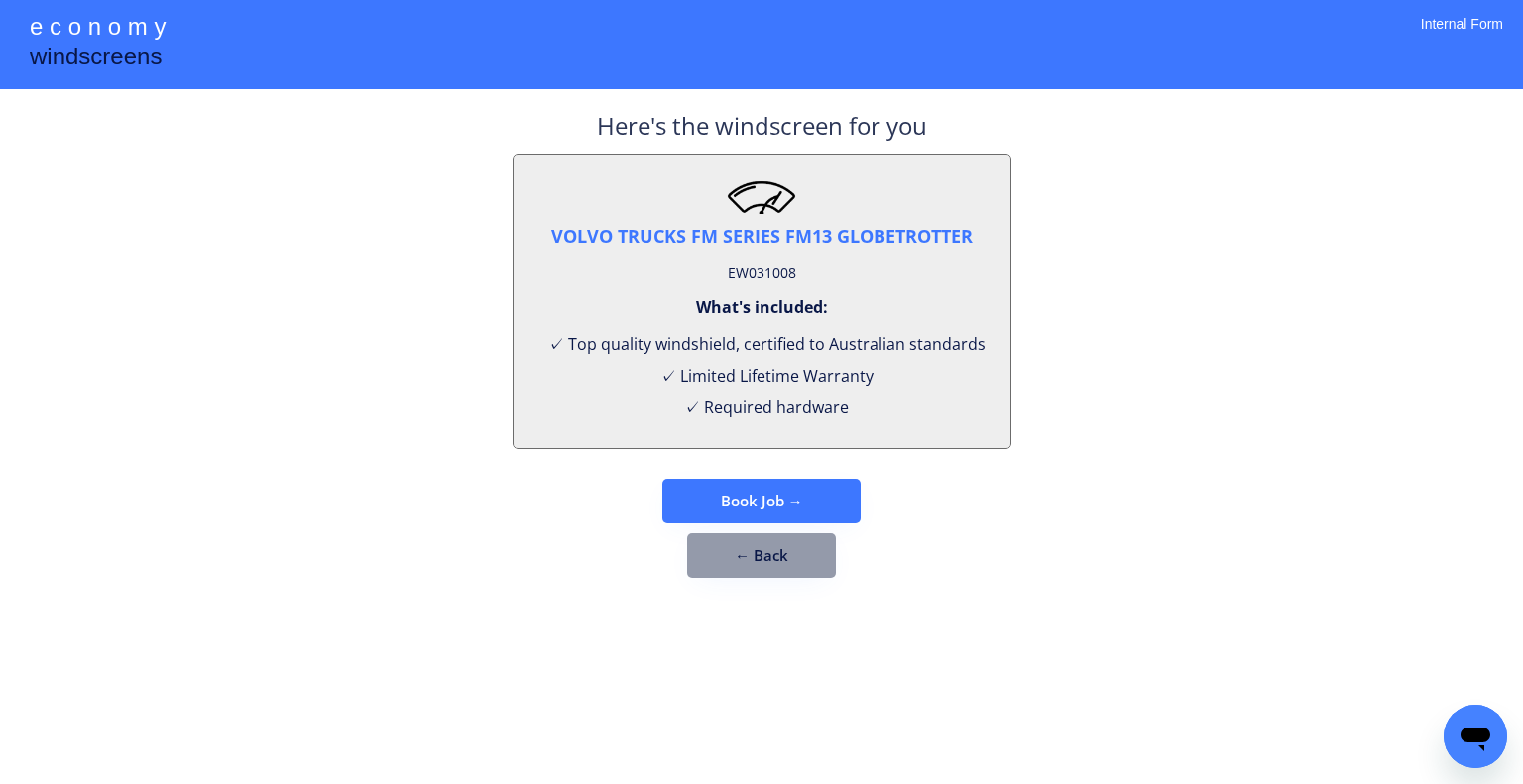 click on "EW031008" at bounding box center (762, 273) 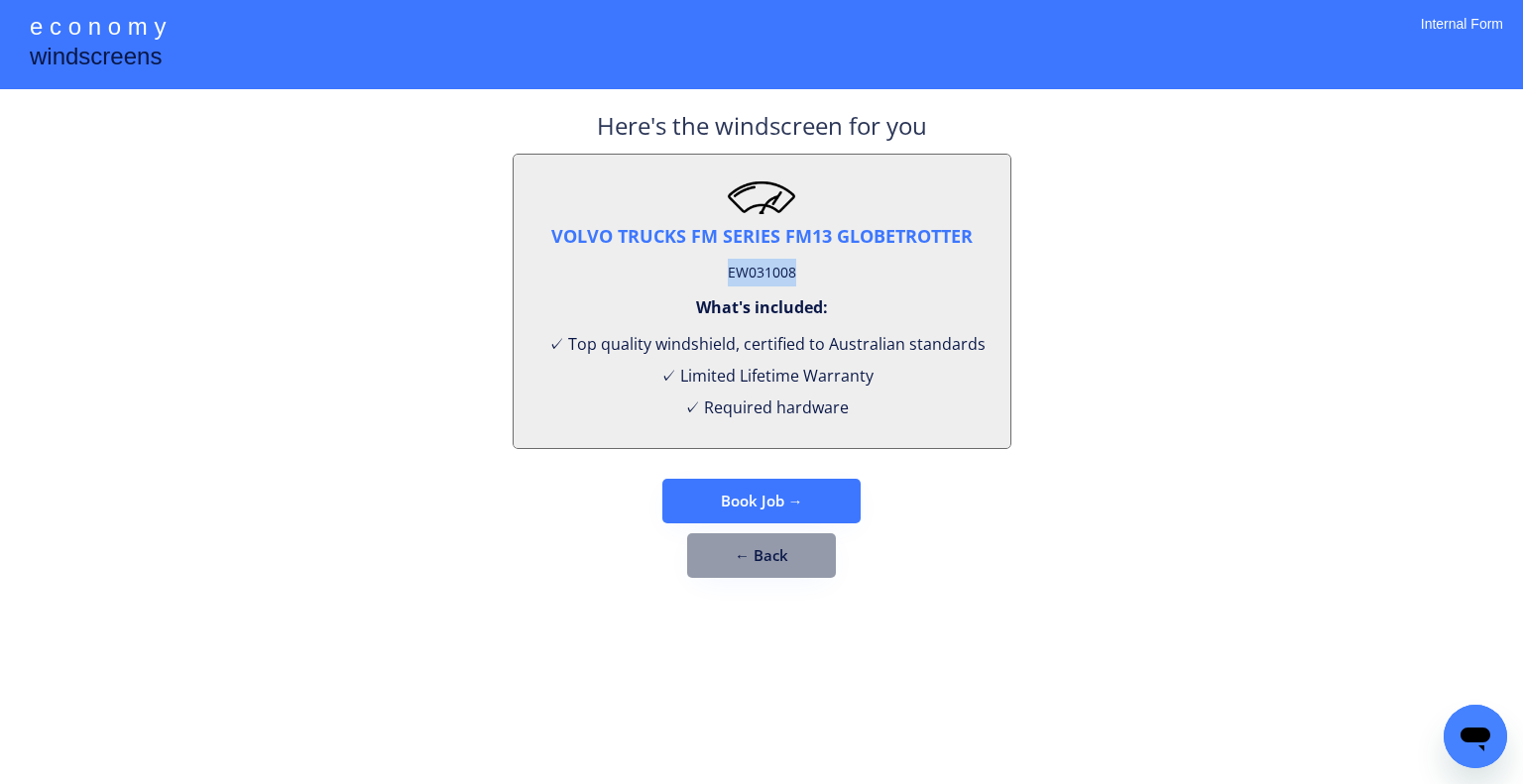 click on "EW031008" at bounding box center [762, 273] 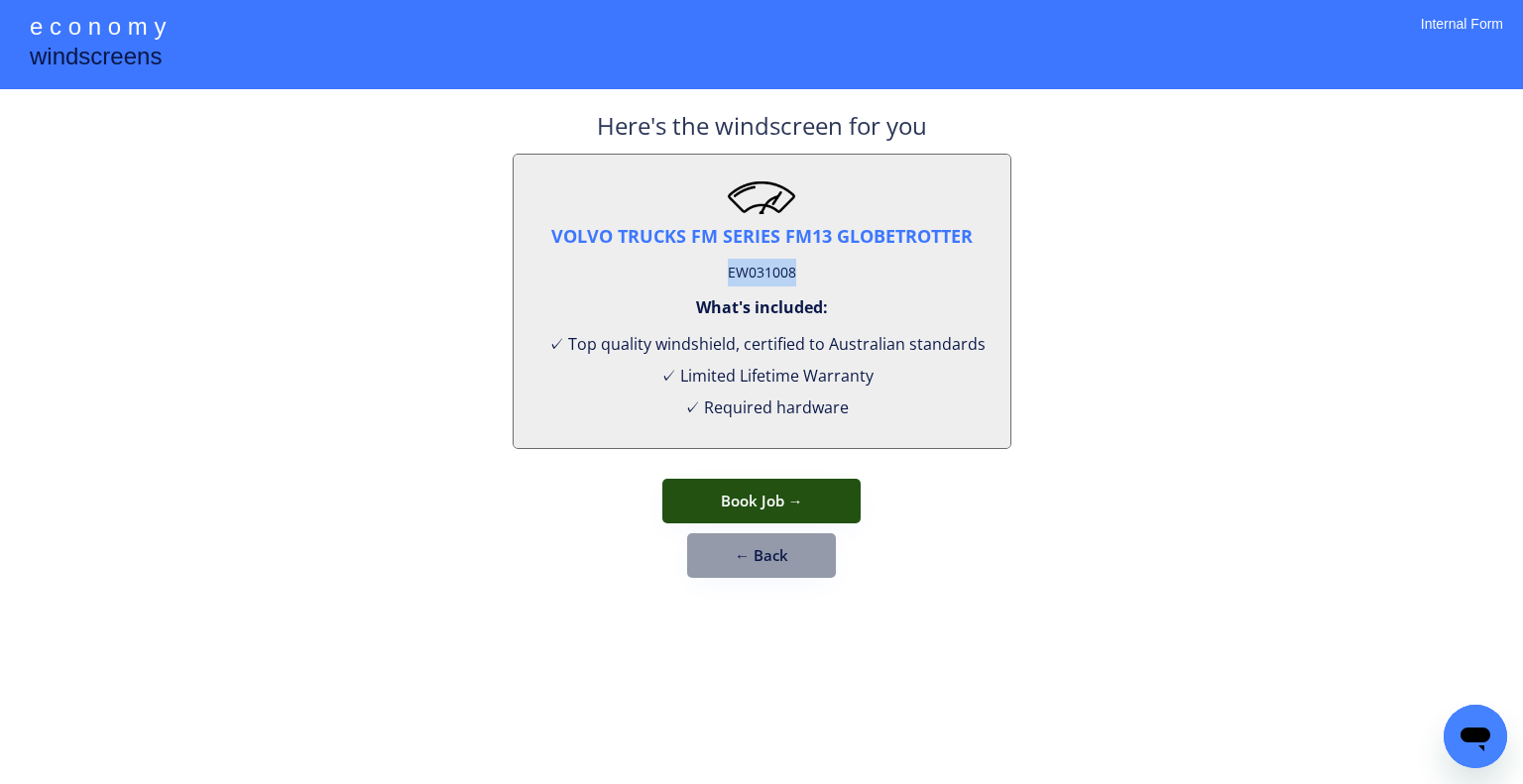 drag, startPoint x: 811, startPoint y: 499, endPoint x: 830, endPoint y: 426, distance: 75.43209 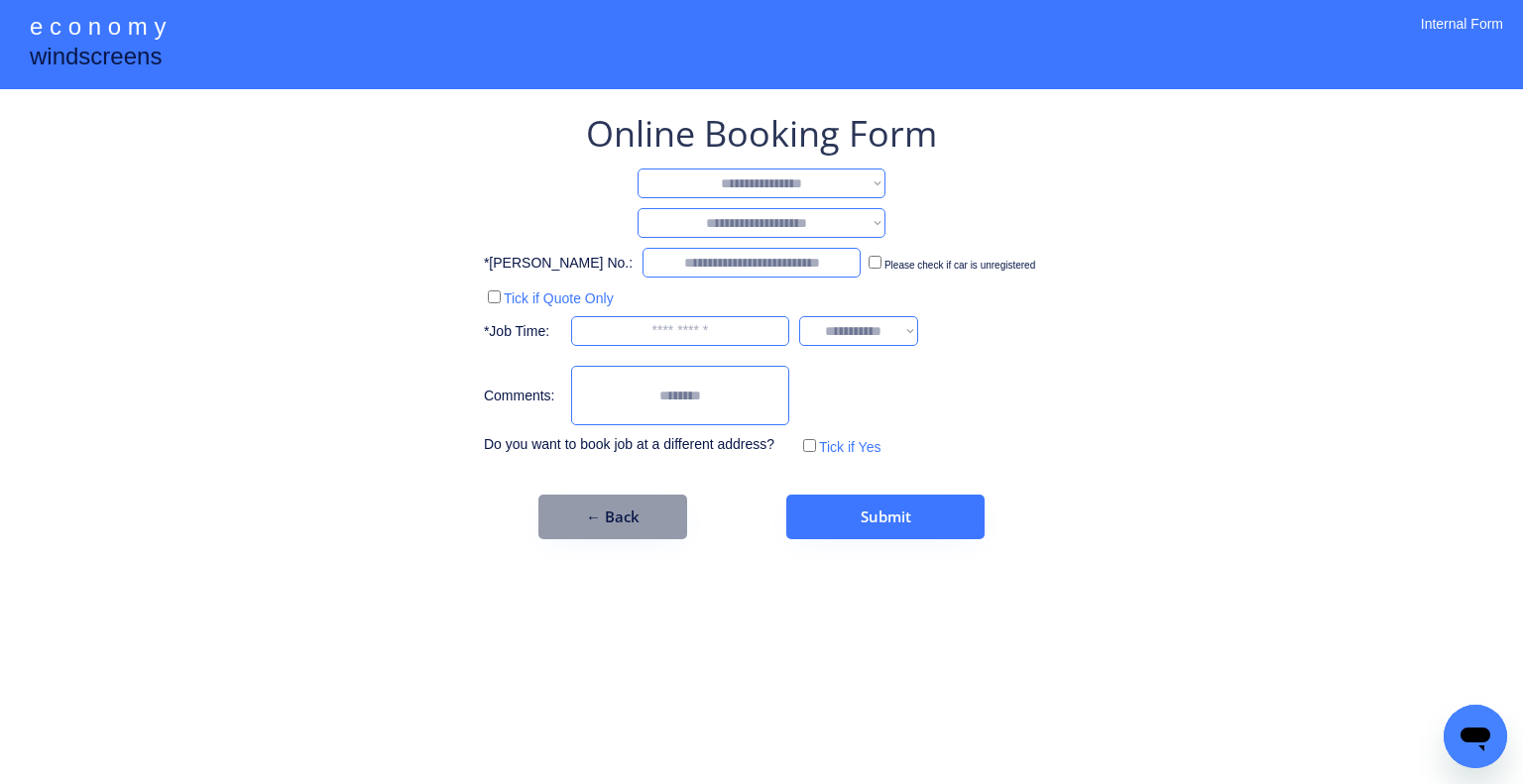 click on "**********" at bounding box center [762, 183] 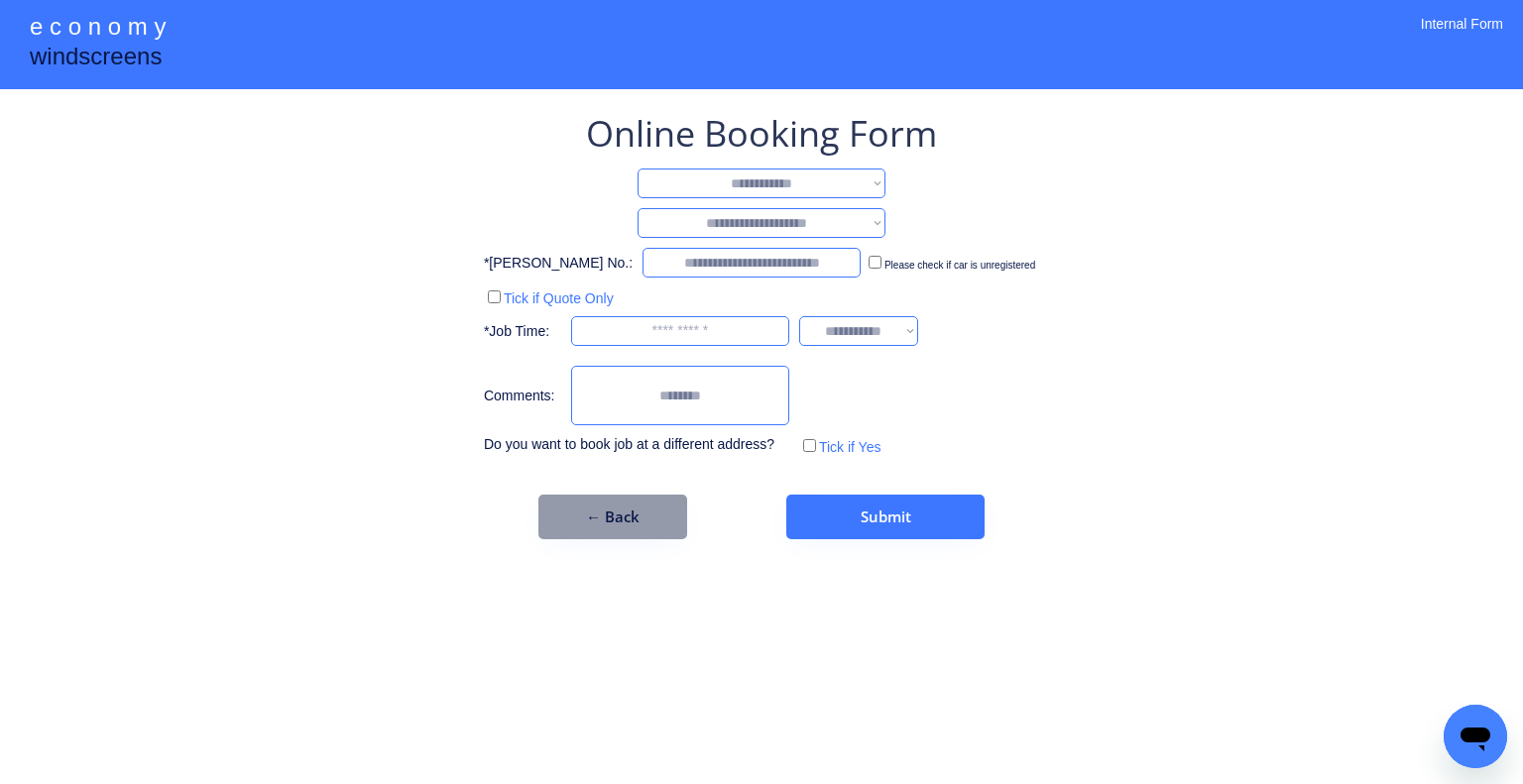 click on "**********" at bounding box center [762, 183] 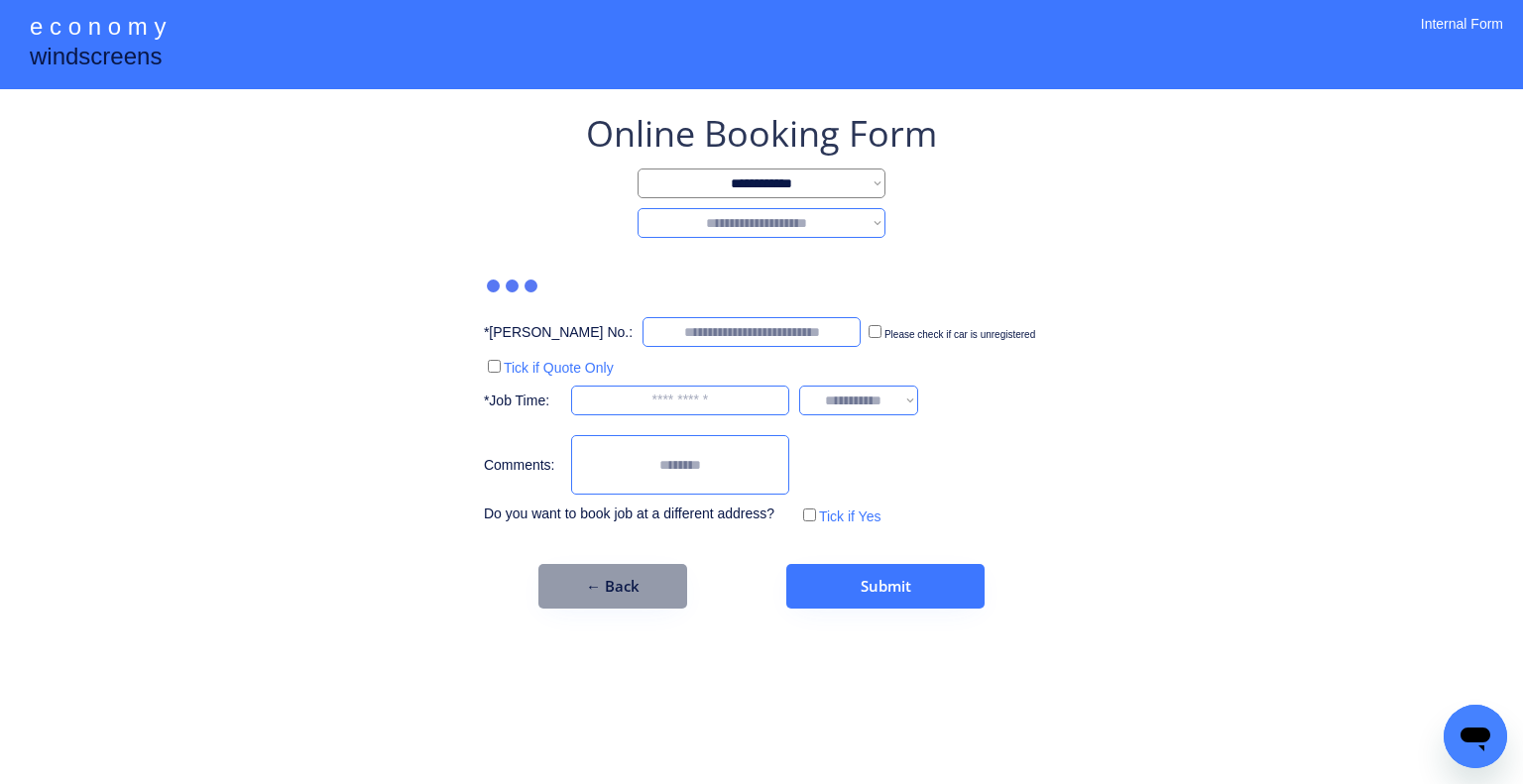 click on "**********" at bounding box center (762, 223) 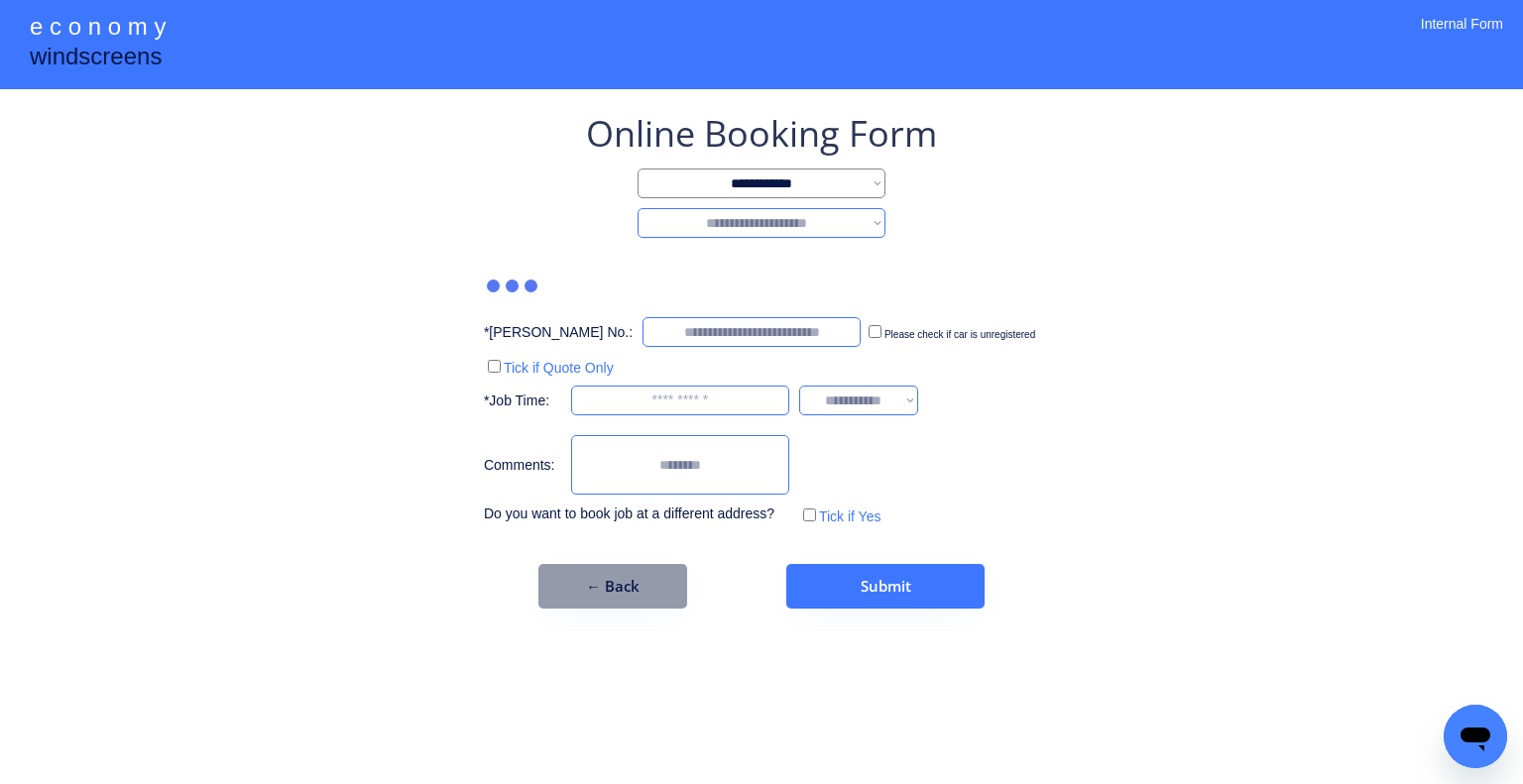 select on "********" 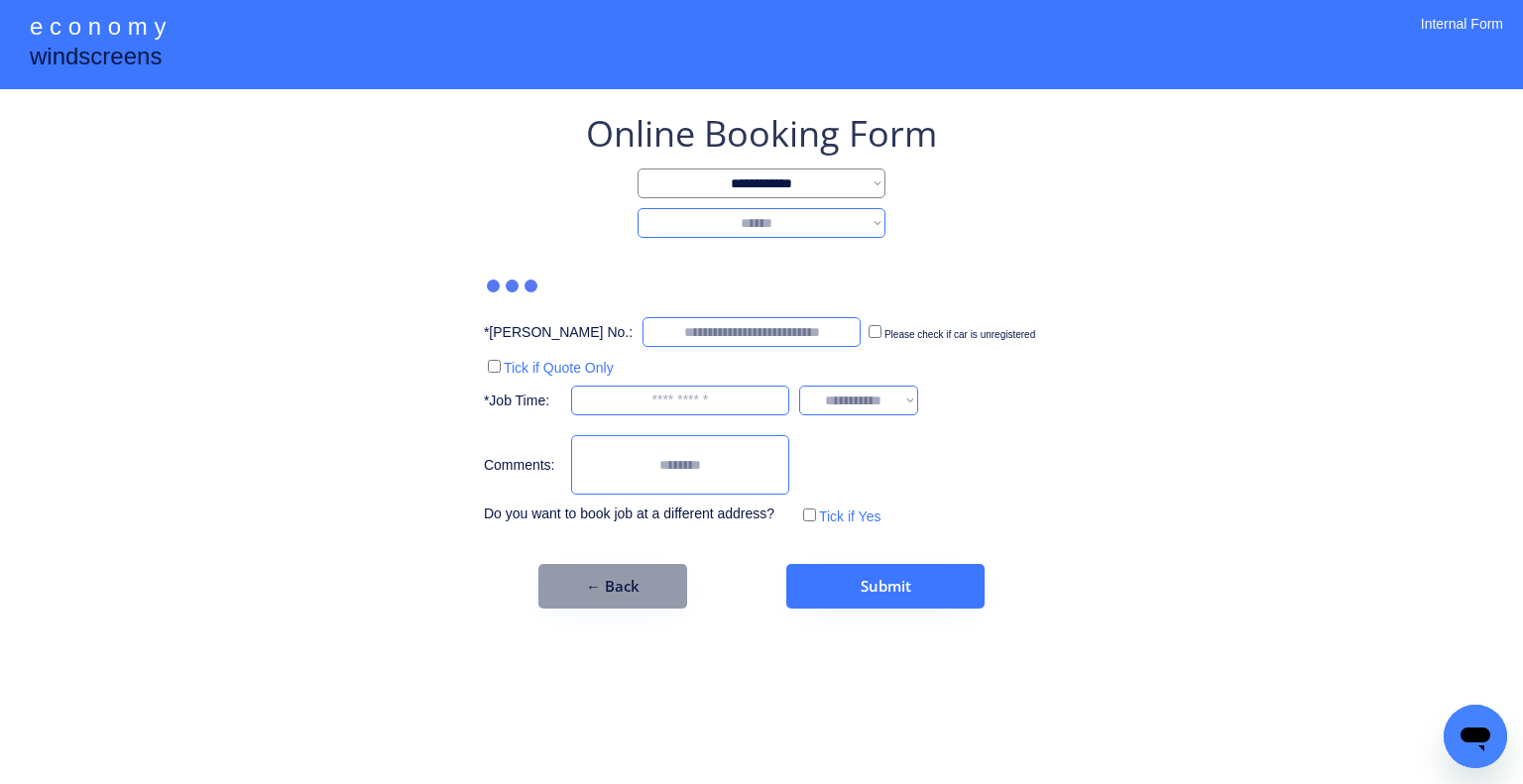 click on "**********" at bounding box center [762, 223] 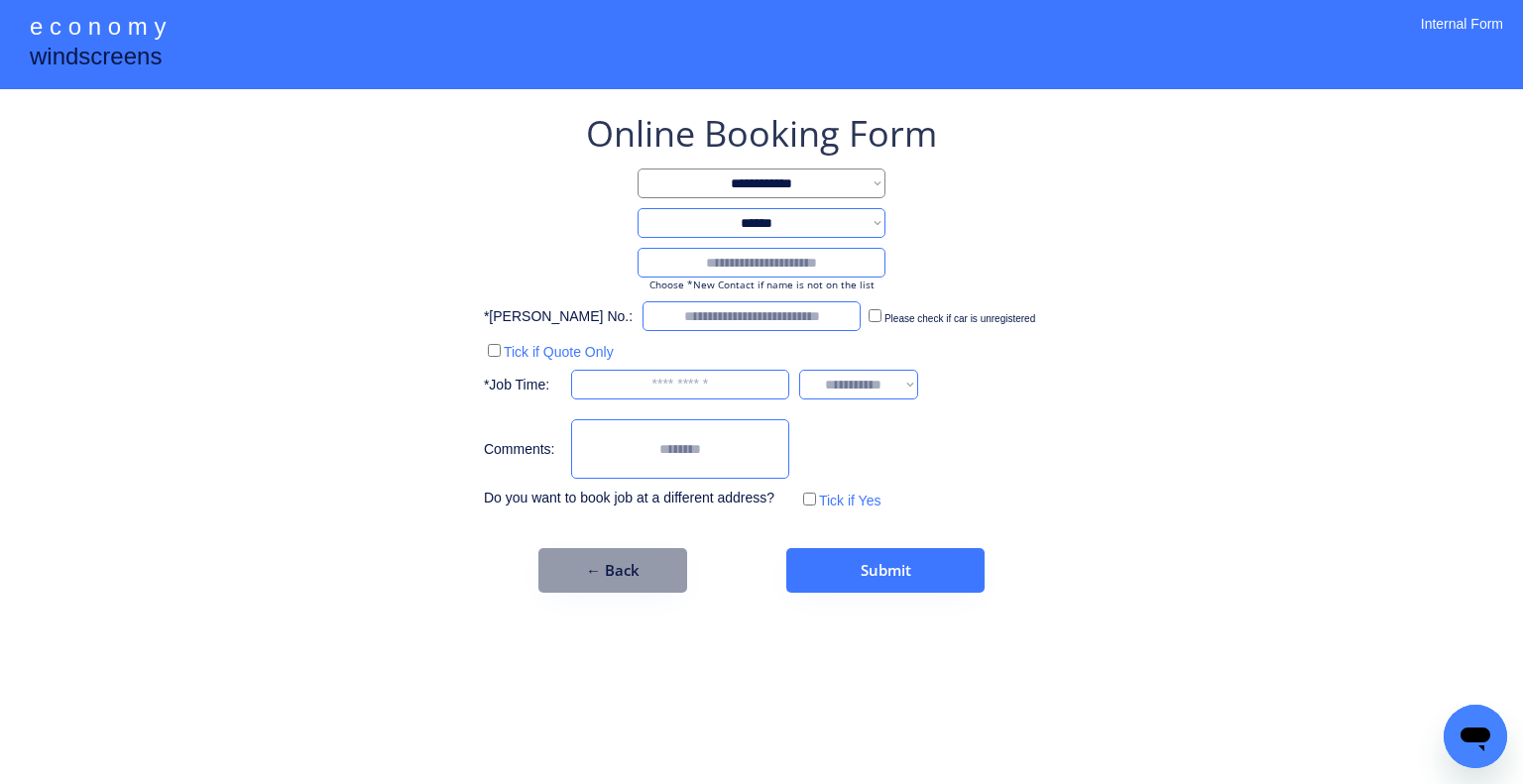 click at bounding box center (762, 263) 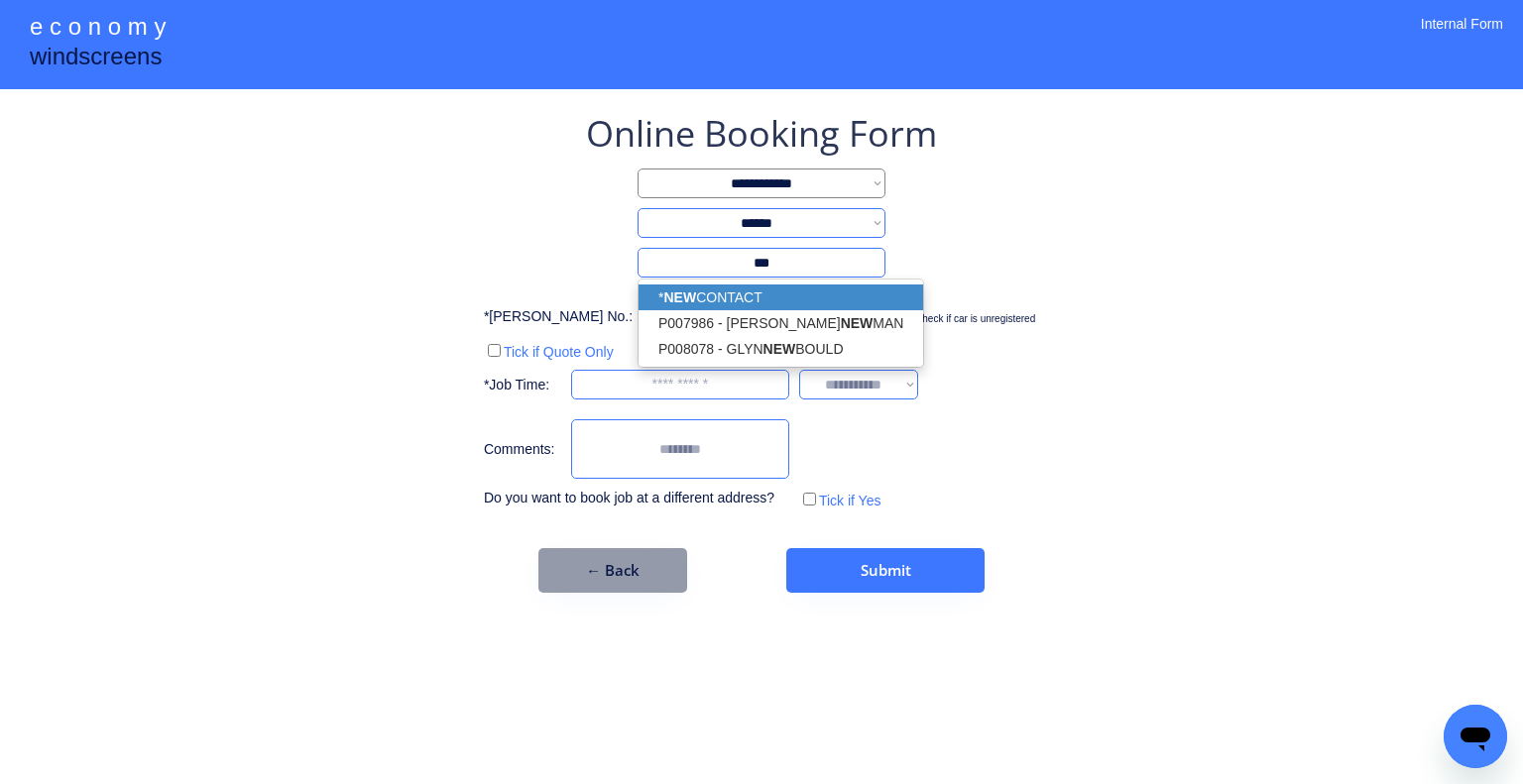 drag, startPoint x: 833, startPoint y: 291, endPoint x: 925, endPoint y: 327, distance: 98.792712 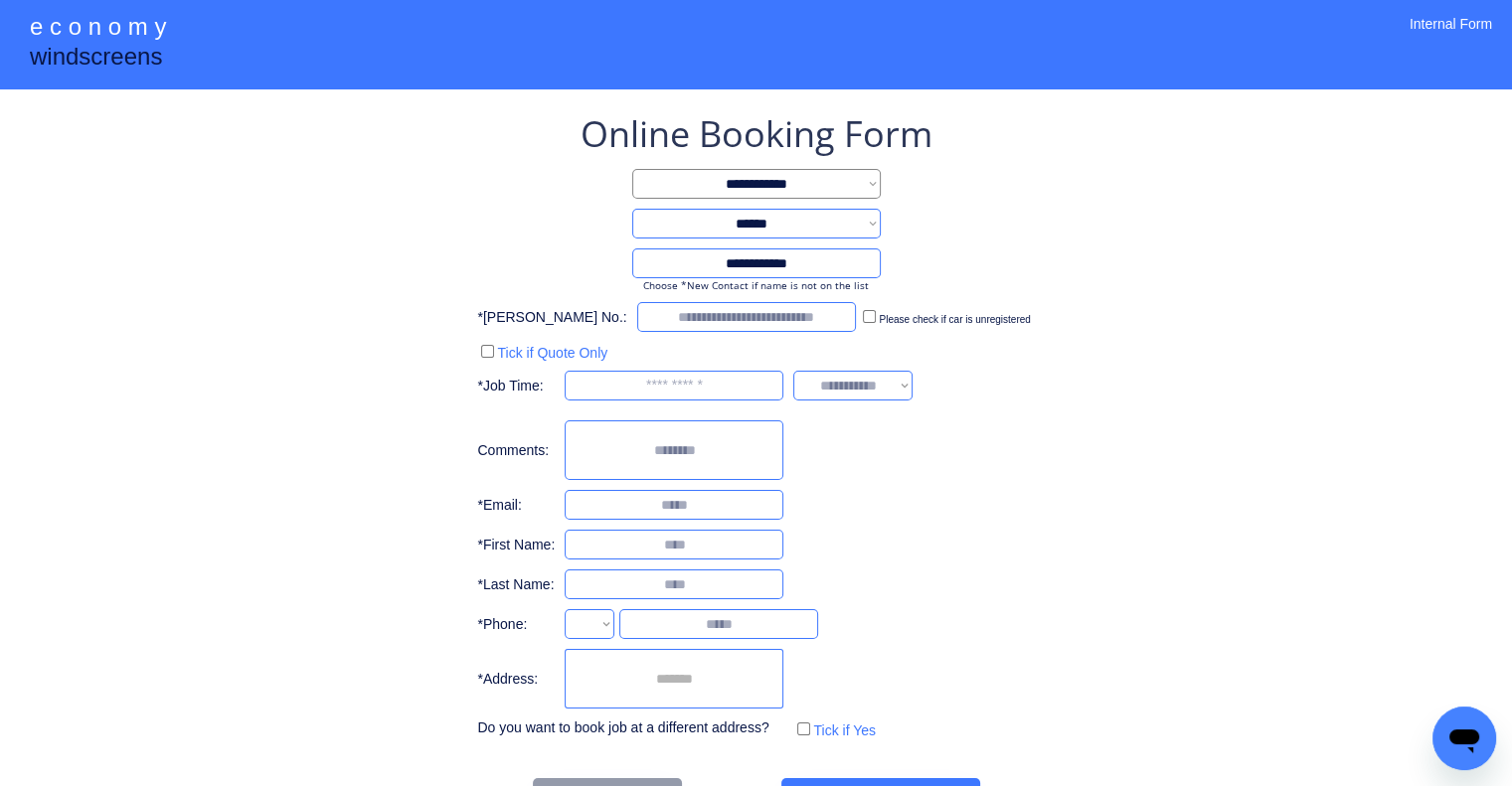 type on "**********" 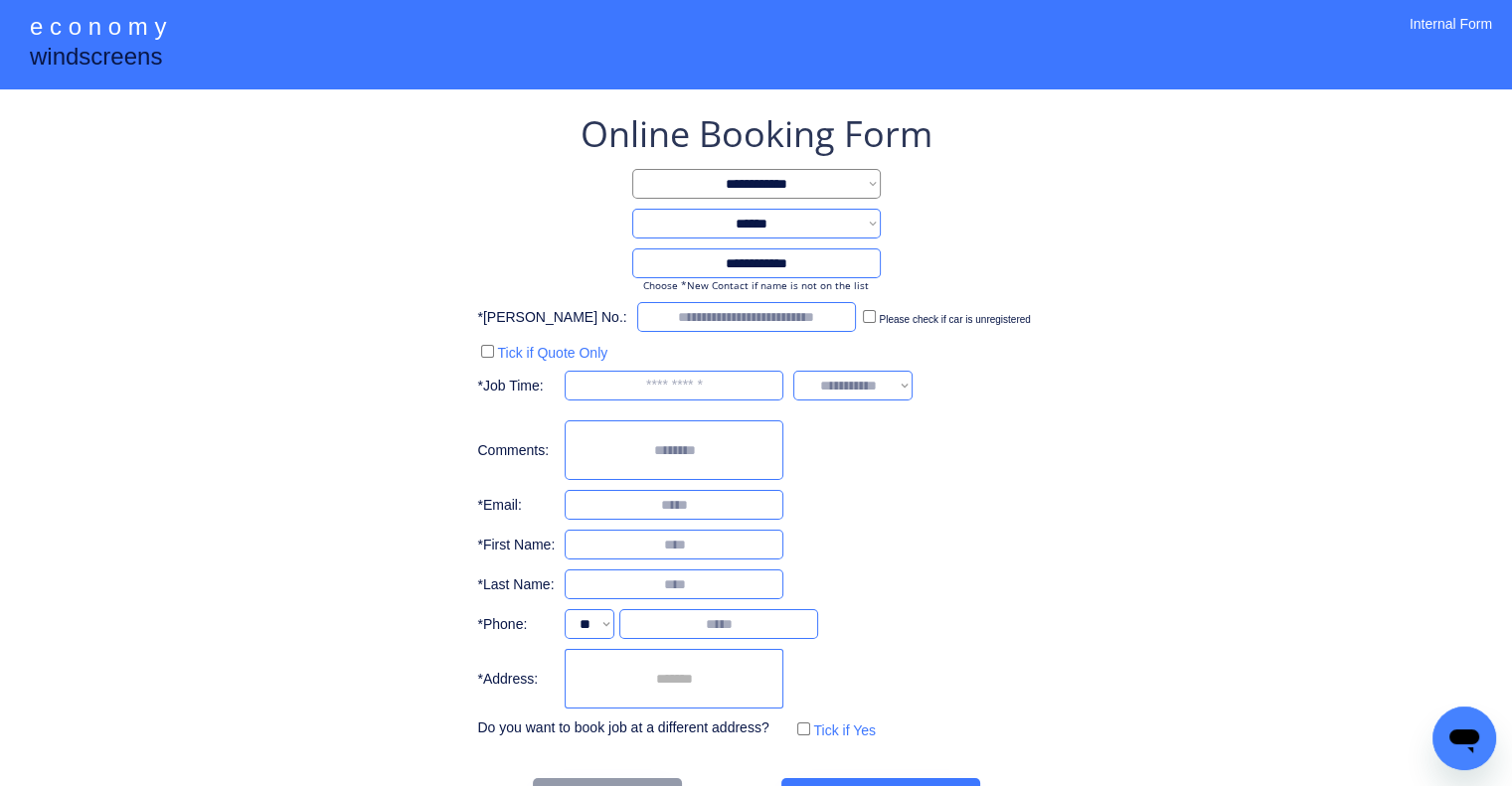 click at bounding box center (674, 679) 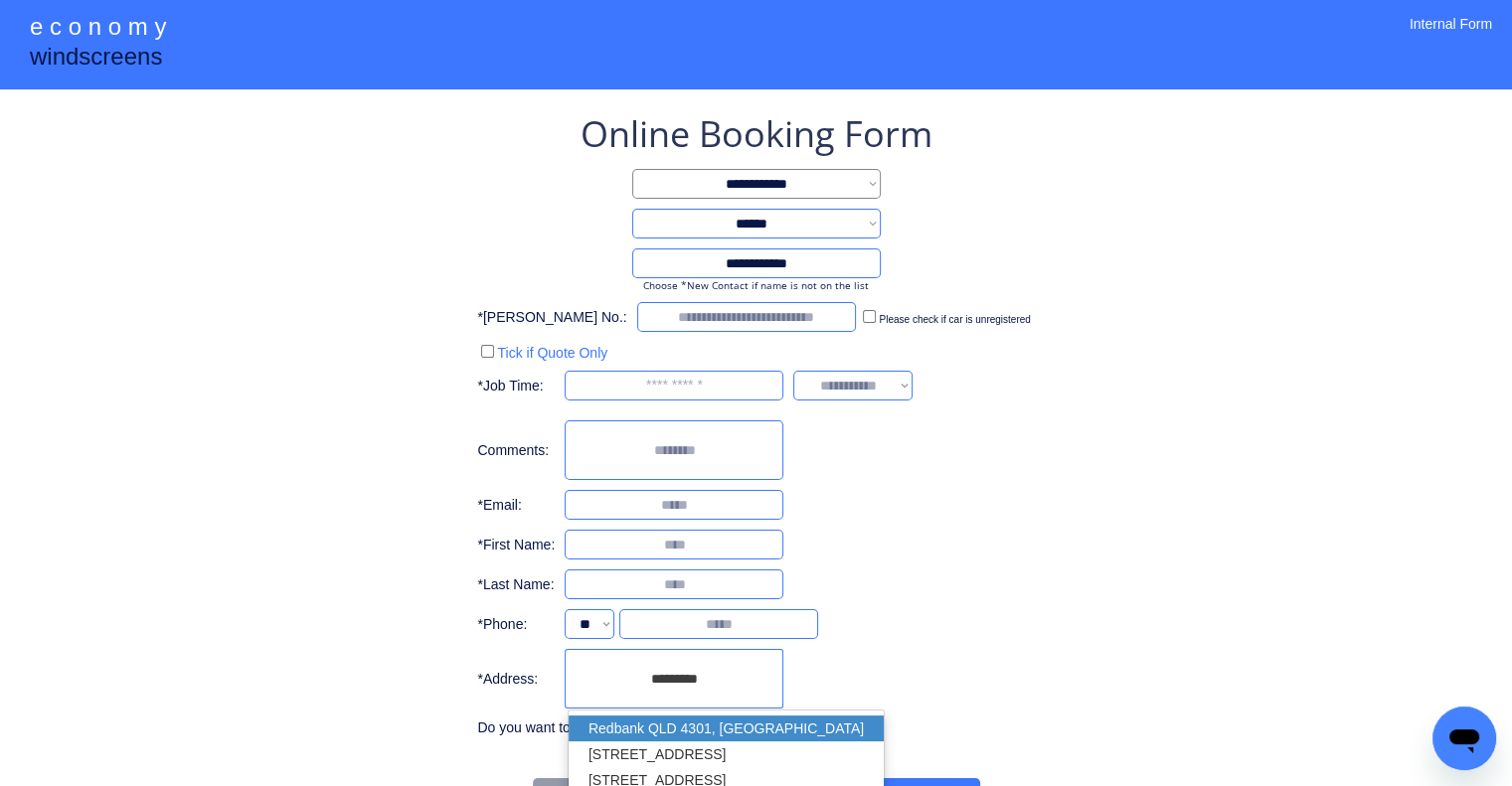 drag, startPoint x: 777, startPoint y: 723, endPoint x: 1175, endPoint y: 552, distance: 433.1801 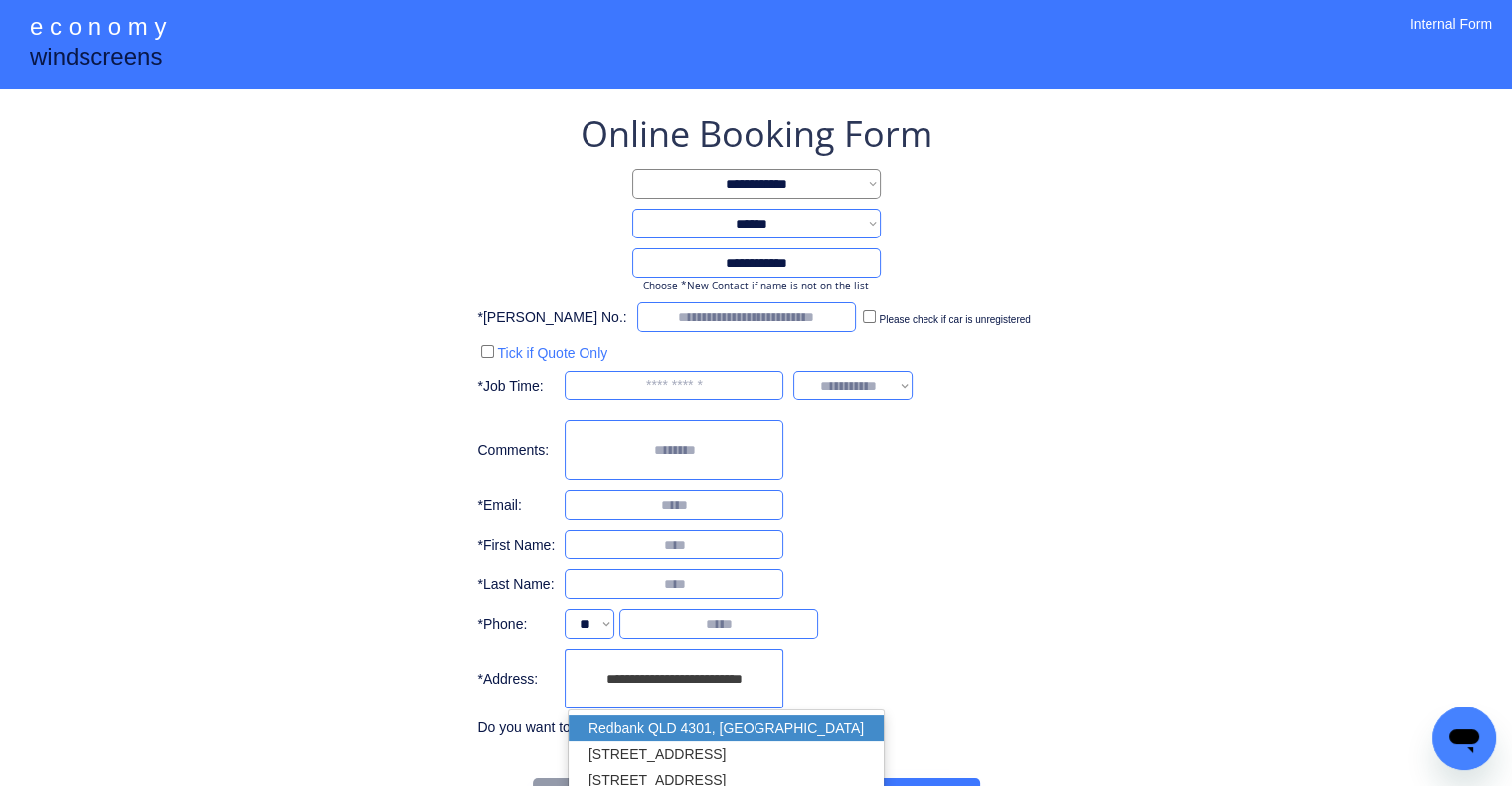 type on "**********" 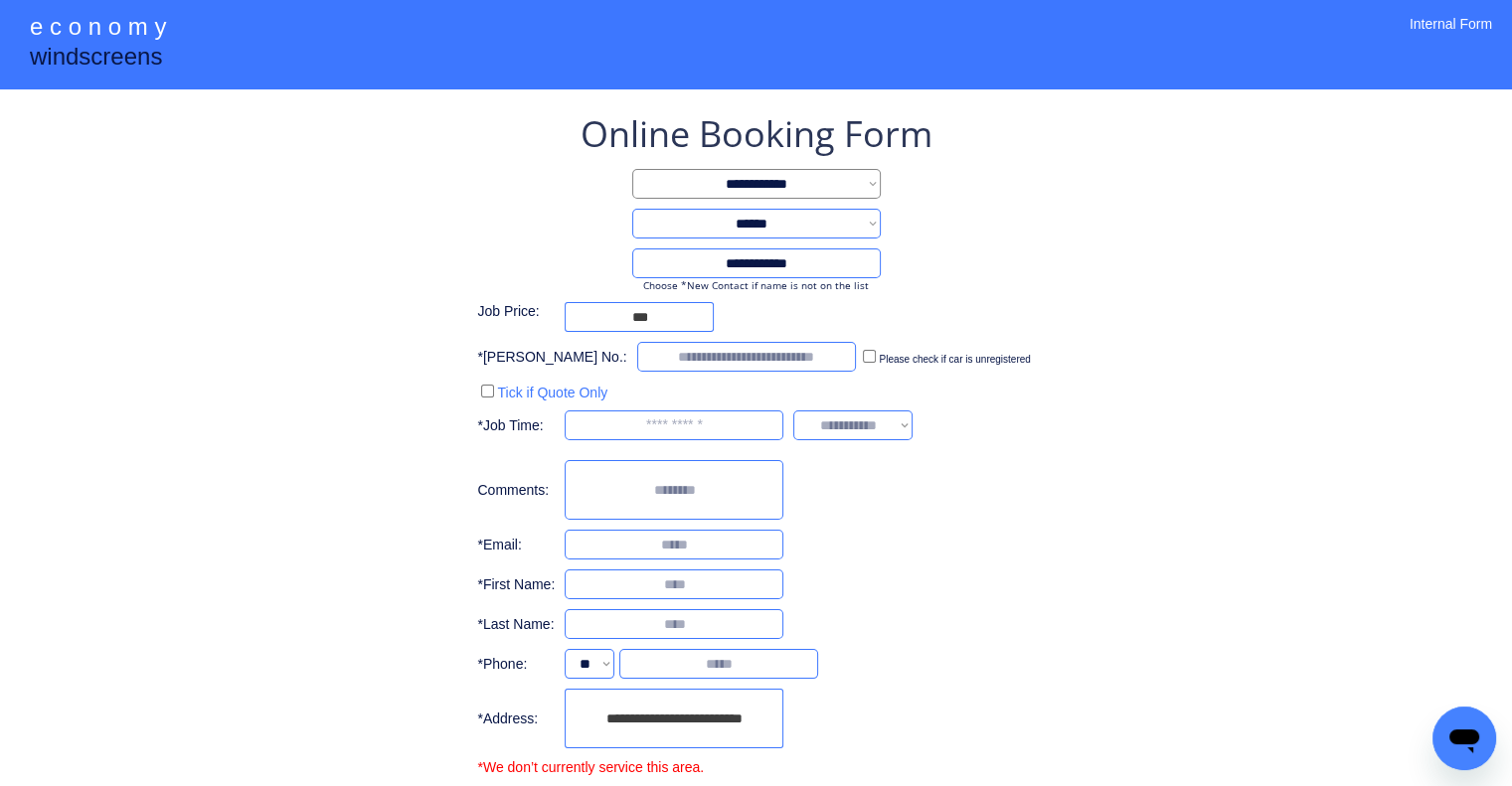 click on "**********" at bounding box center (756, 461) 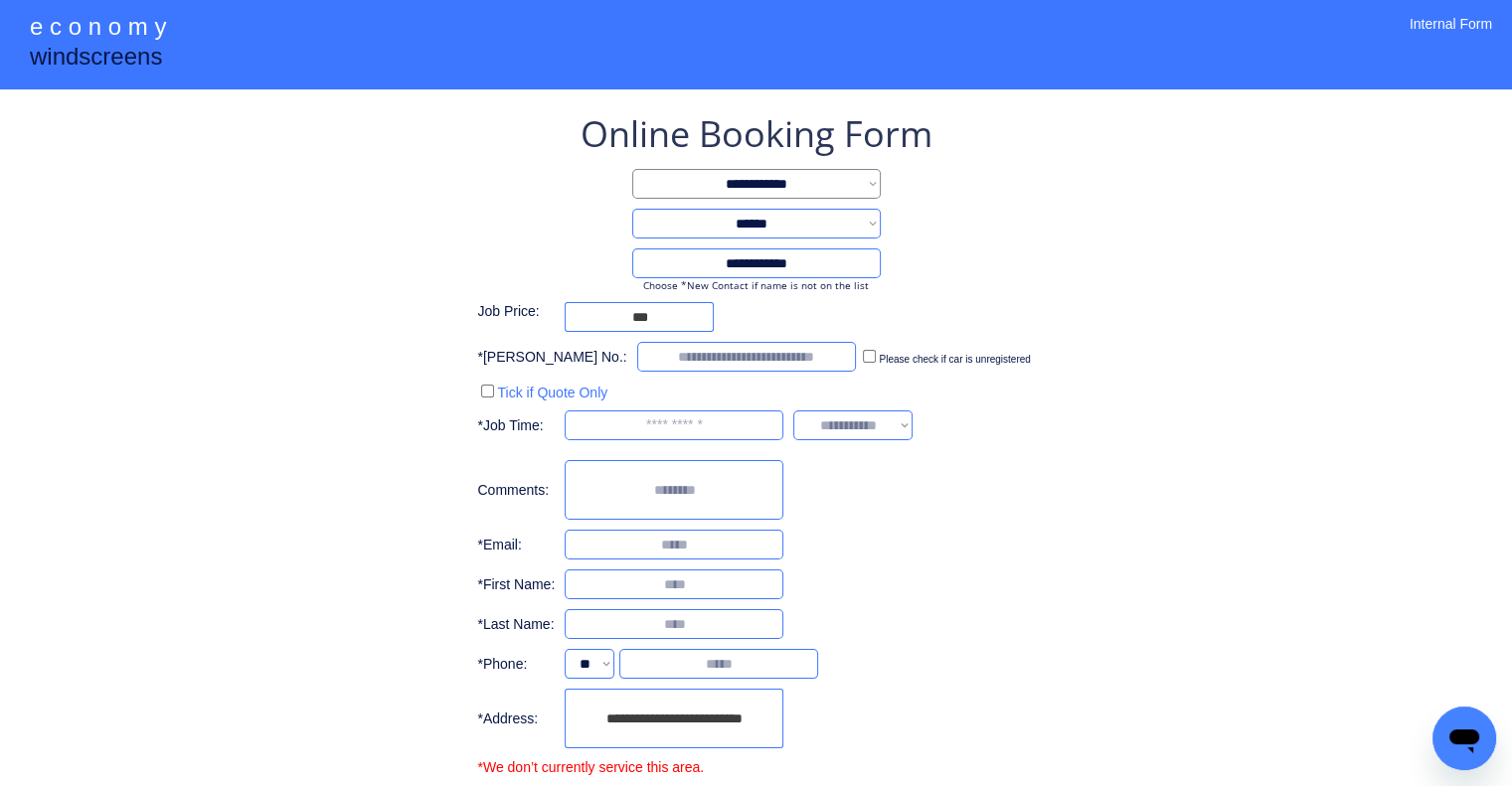 click on "**********" at bounding box center (756, 461) 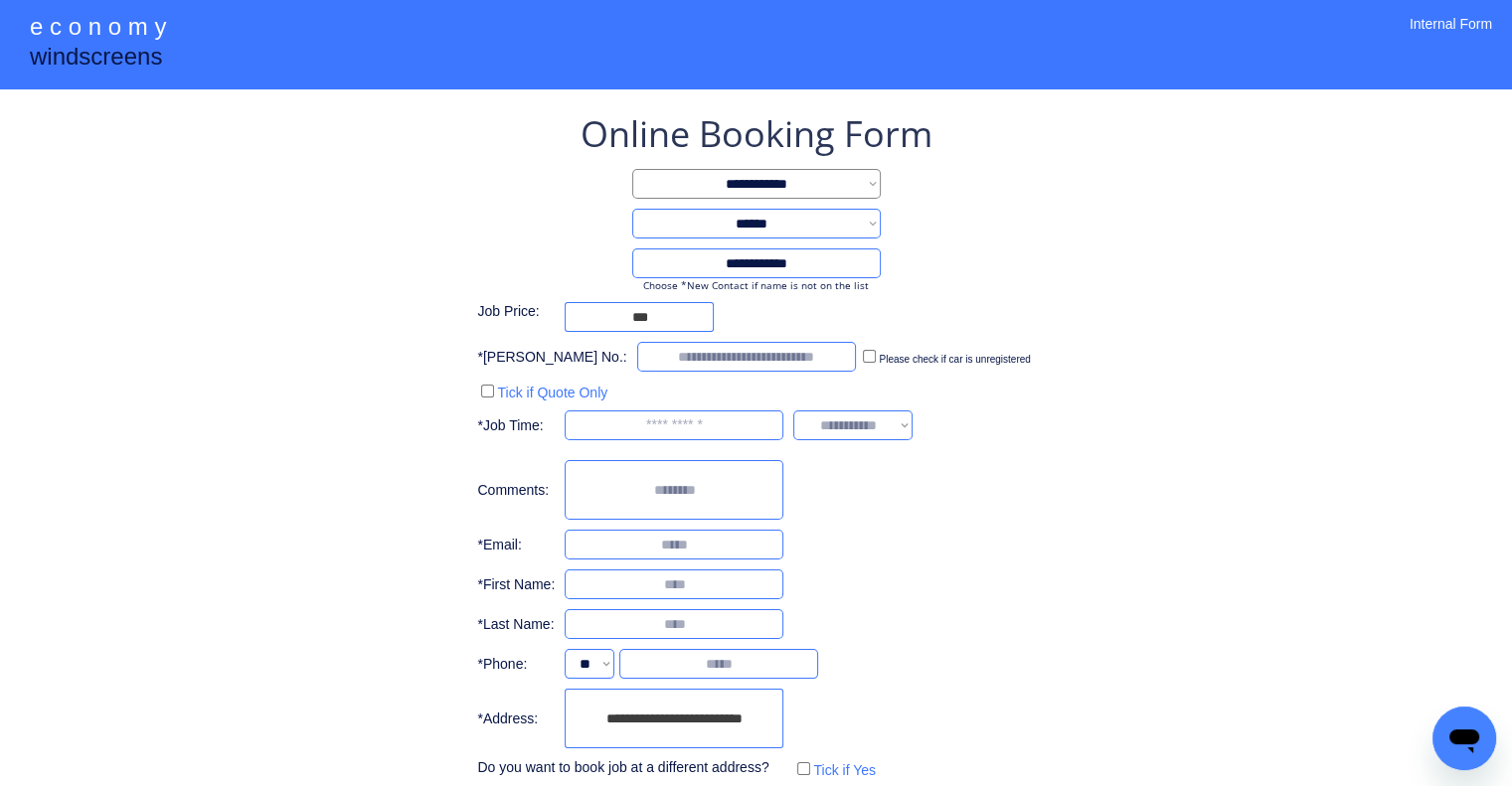 click on "**********" at bounding box center [756, 446] 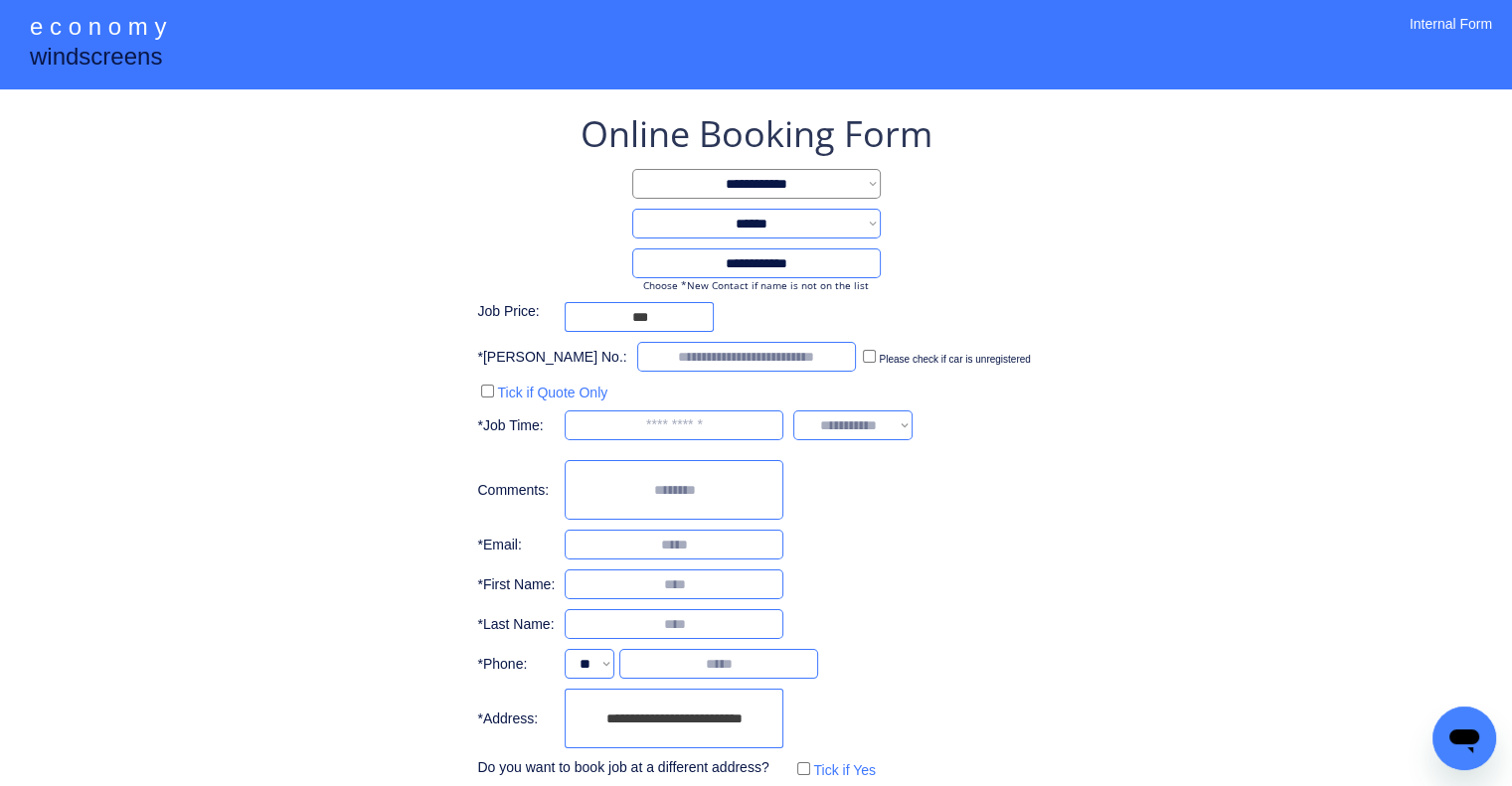 click on "**********" at bounding box center (756, 446) 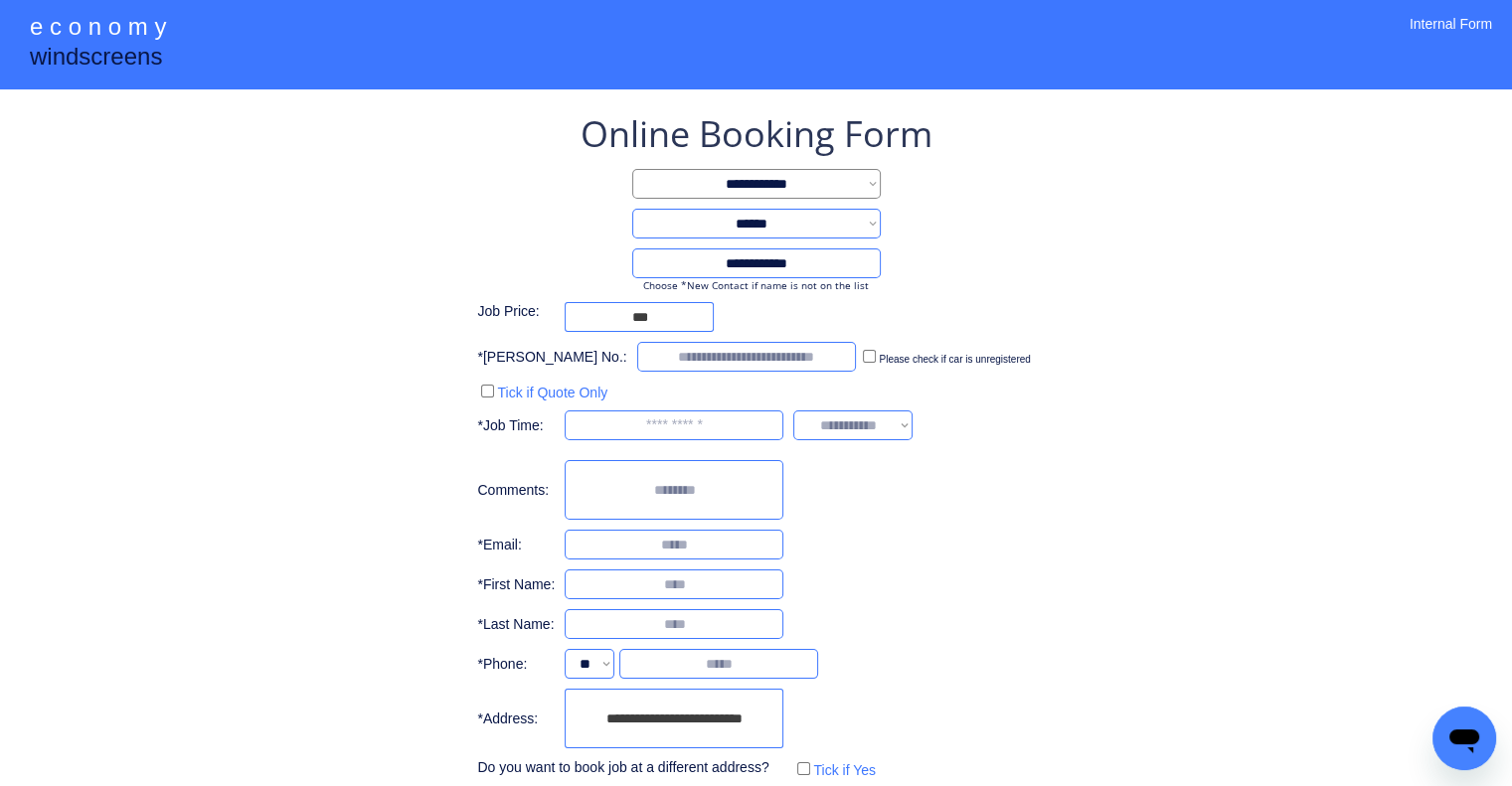 drag, startPoint x: 1036, startPoint y: 203, endPoint x: 968, endPoint y: 31, distance: 184.95405 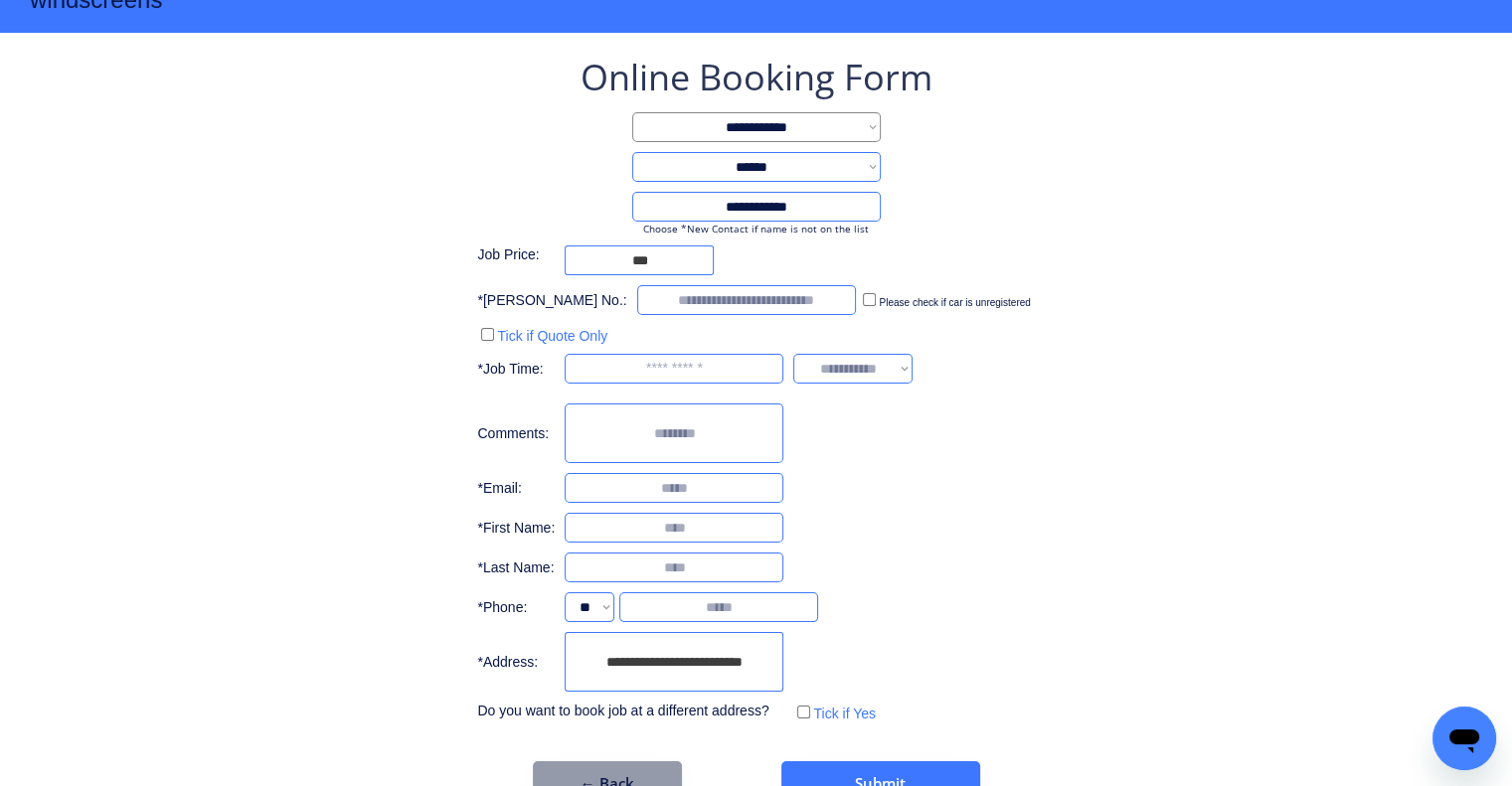 scroll, scrollTop: 106, scrollLeft: 0, axis: vertical 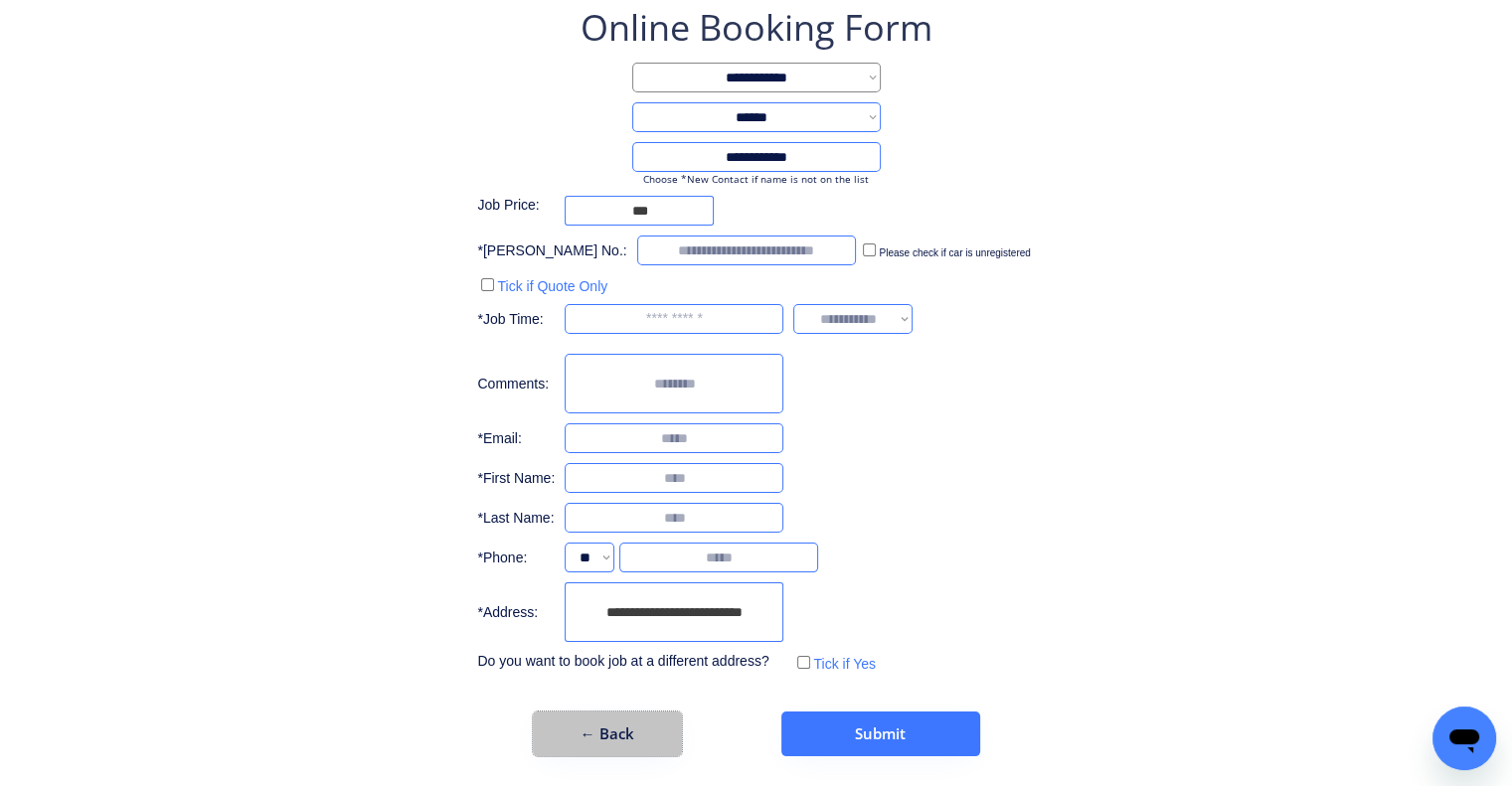 drag, startPoint x: 656, startPoint y: 743, endPoint x: 789, endPoint y: 517, distance: 262.23081 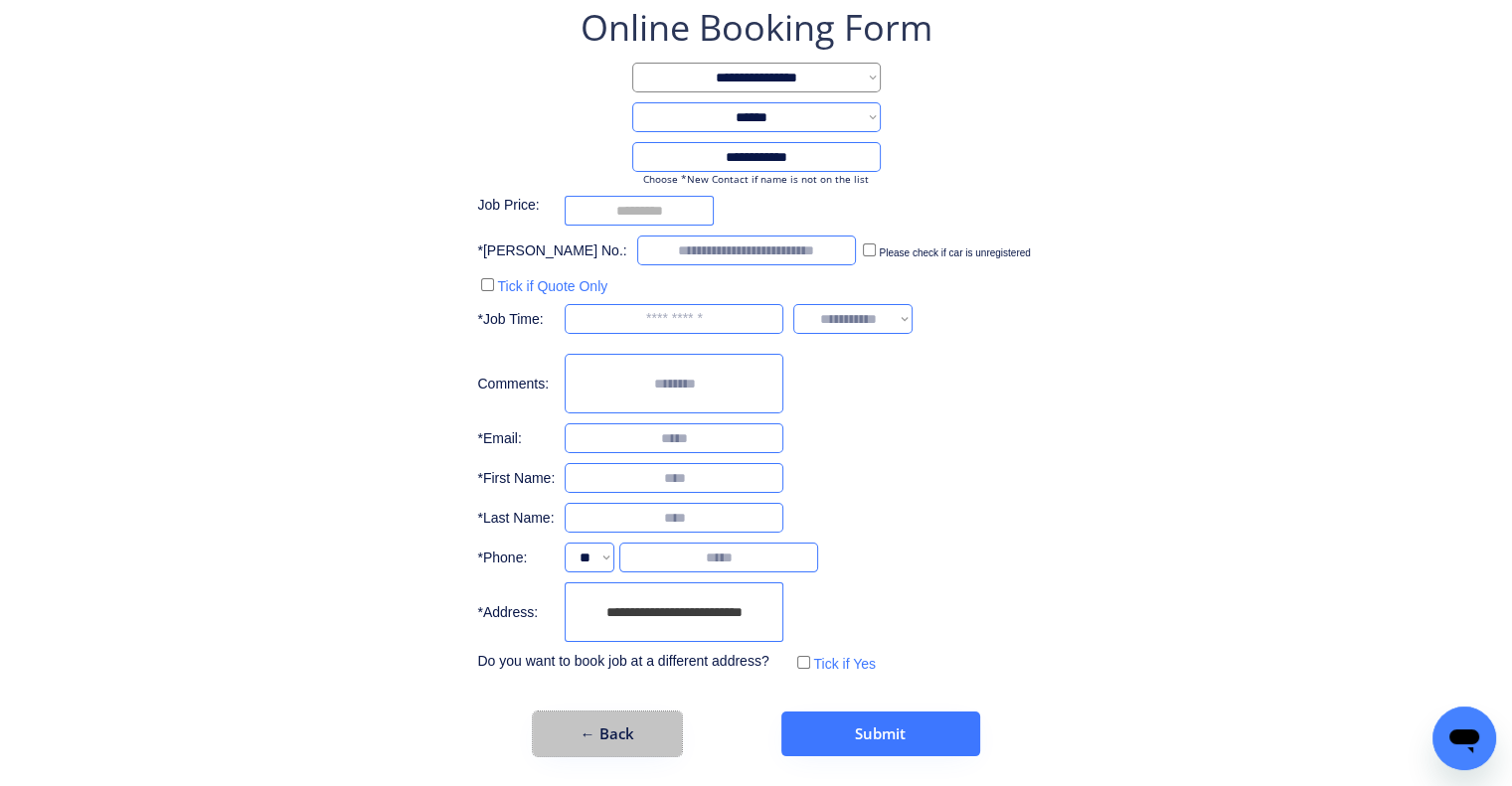 scroll, scrollTop: 0, scrollLeft: 0, axis: both 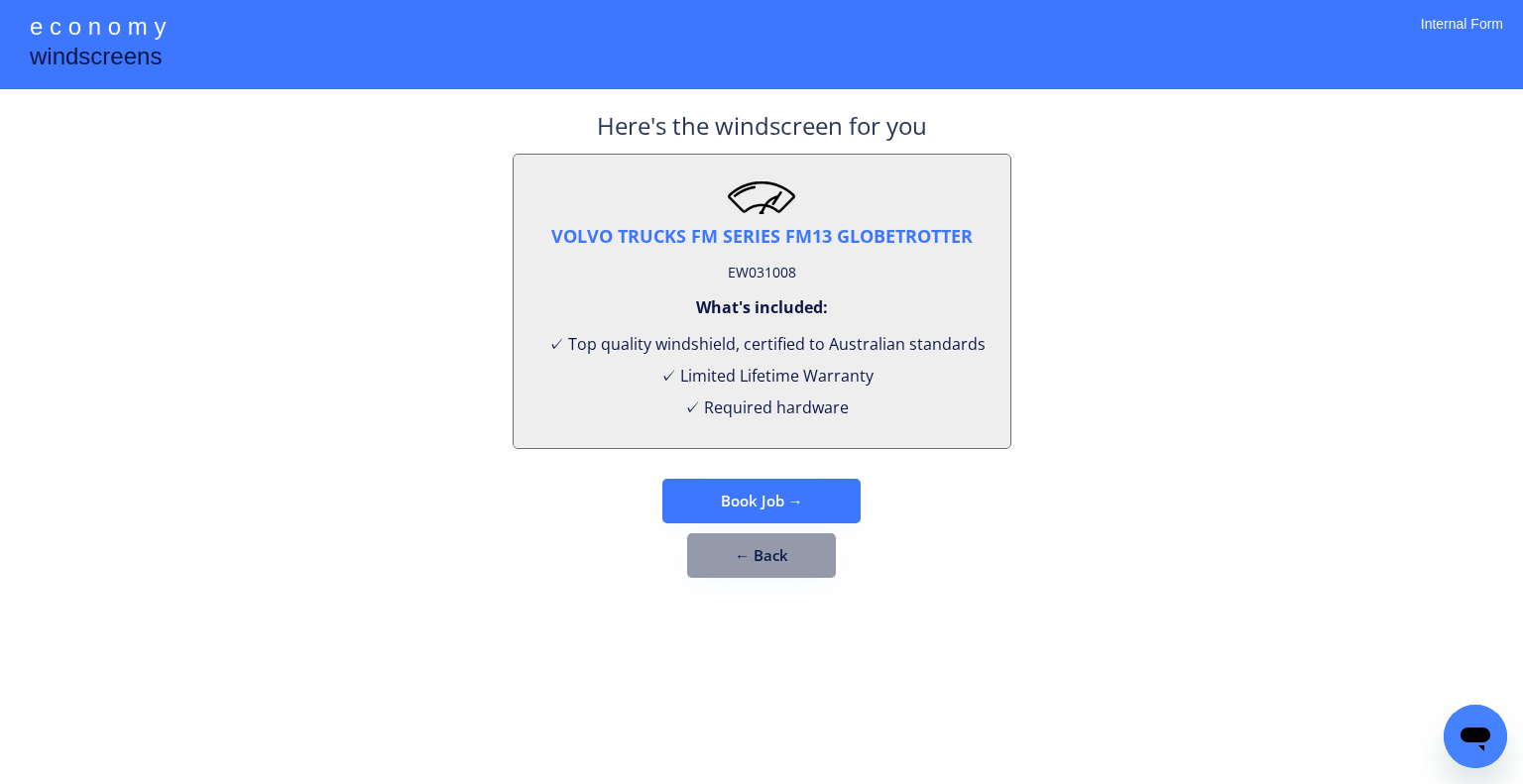 click on "What's included:" at bounding box center (762, 307) 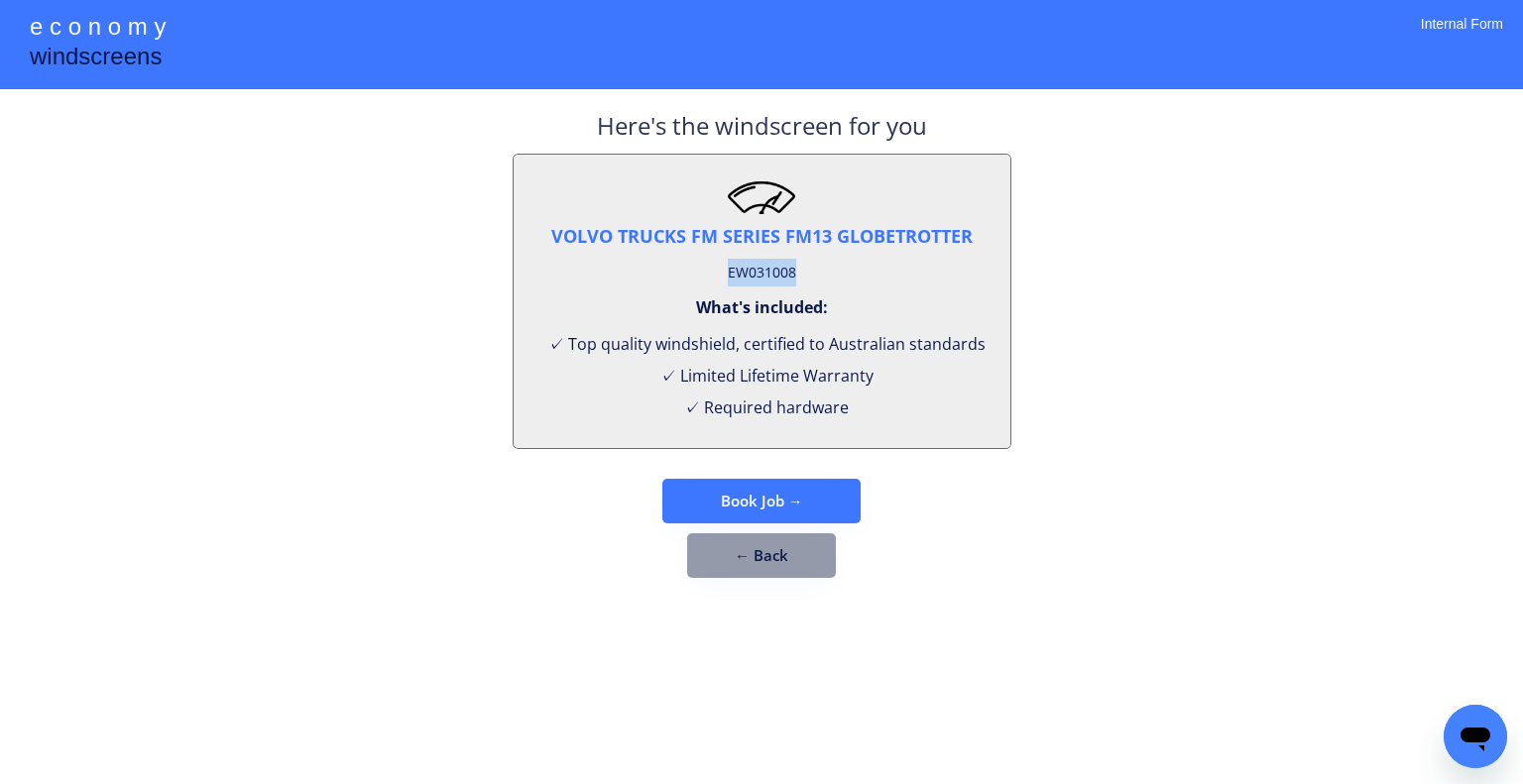 click on "EW031008" at bounding box center [762, 273] 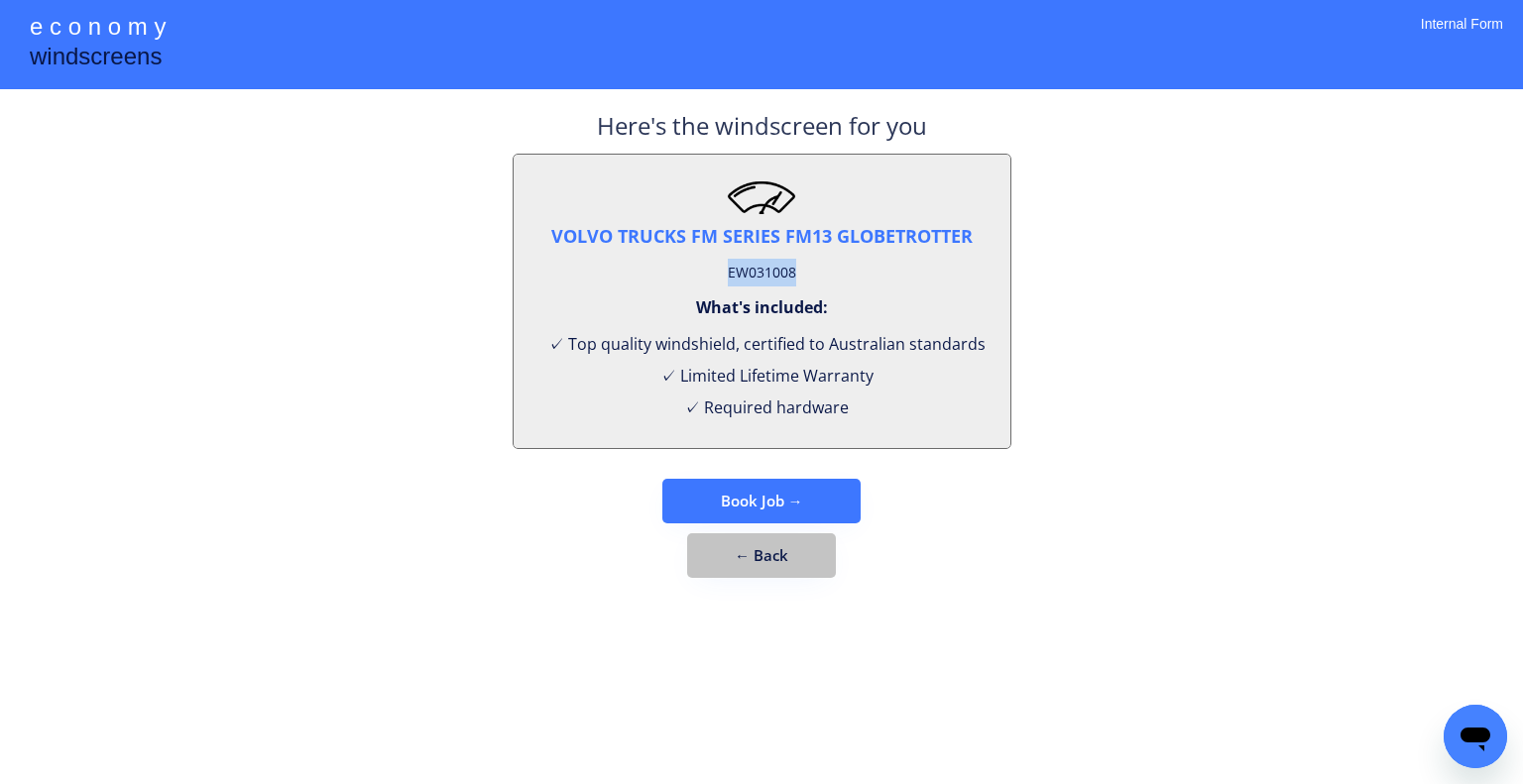 click on "←   Back" at bounding box center (762, 555) 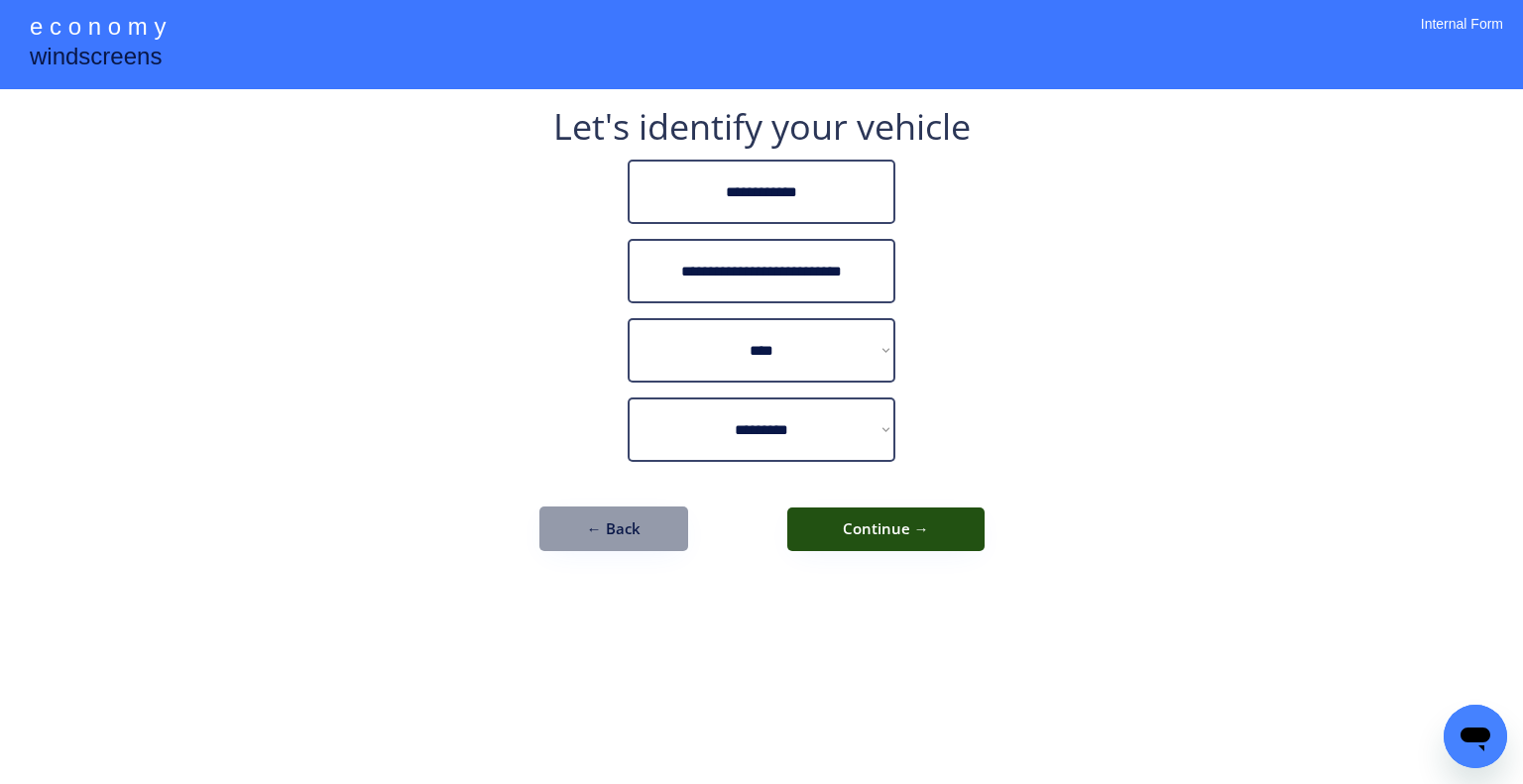 click on "Continue    →" at bounding box center (885, 529) 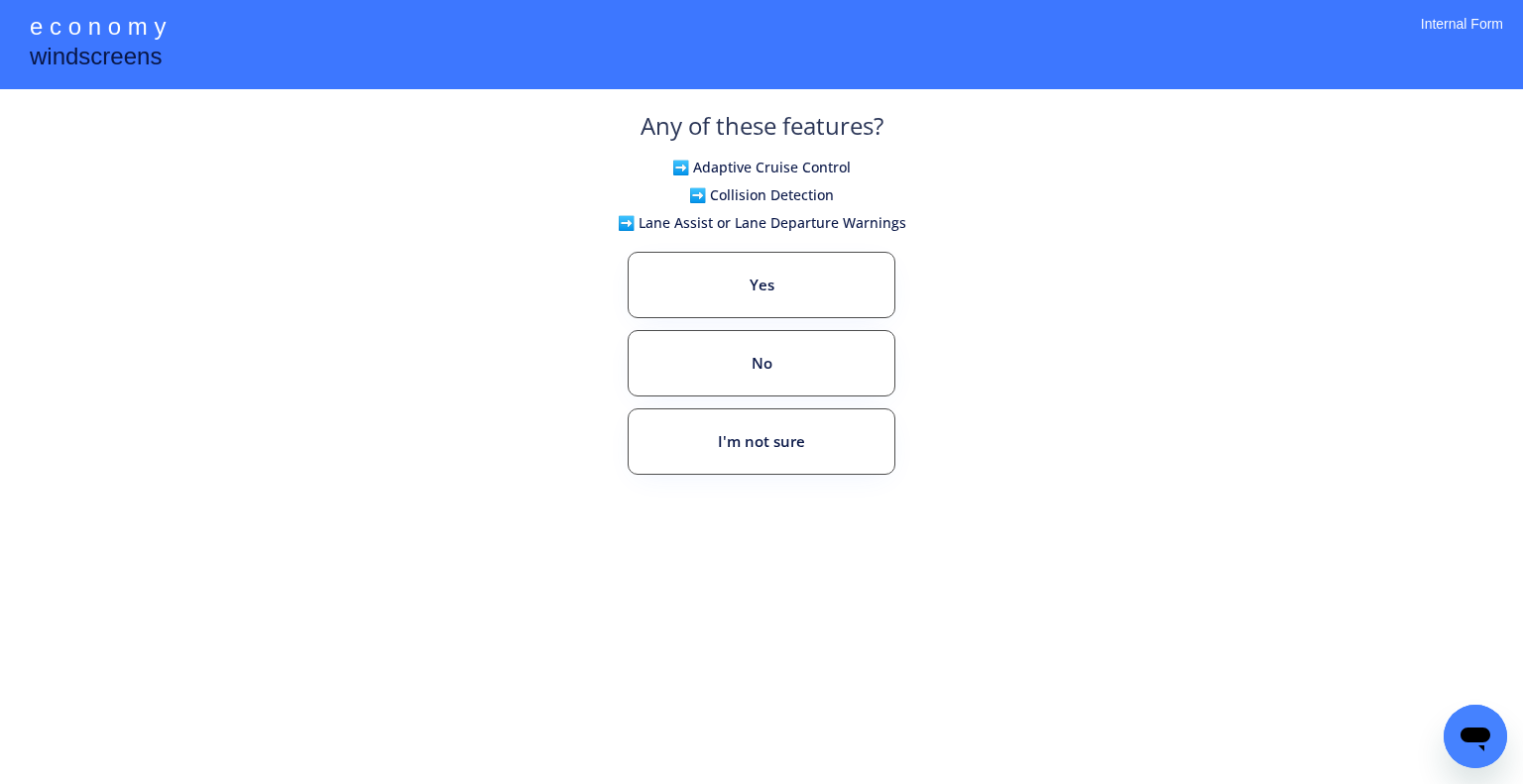 click on "No" at bounding box center [762, 363] 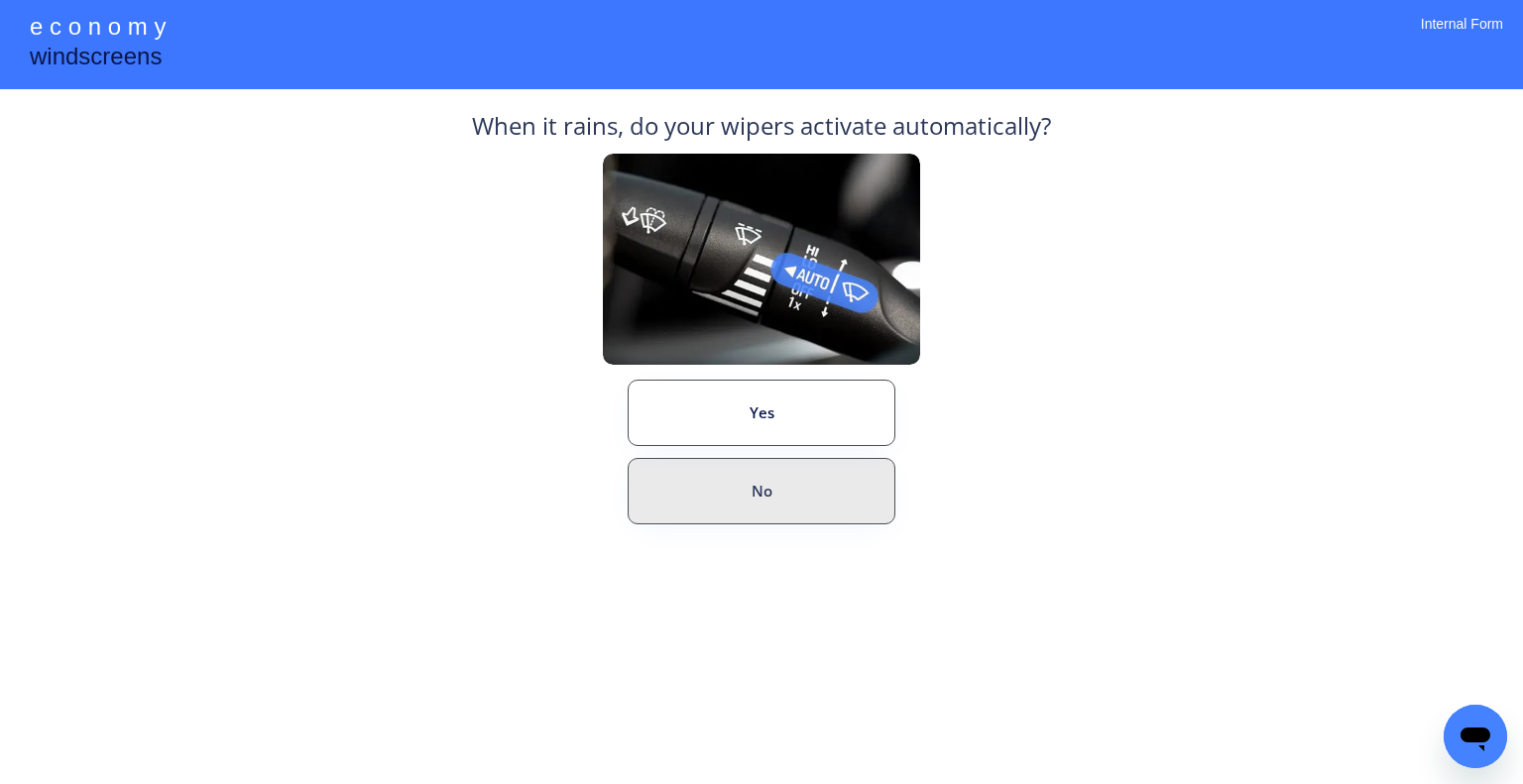 click on "No" at bounding box center (762, 491) 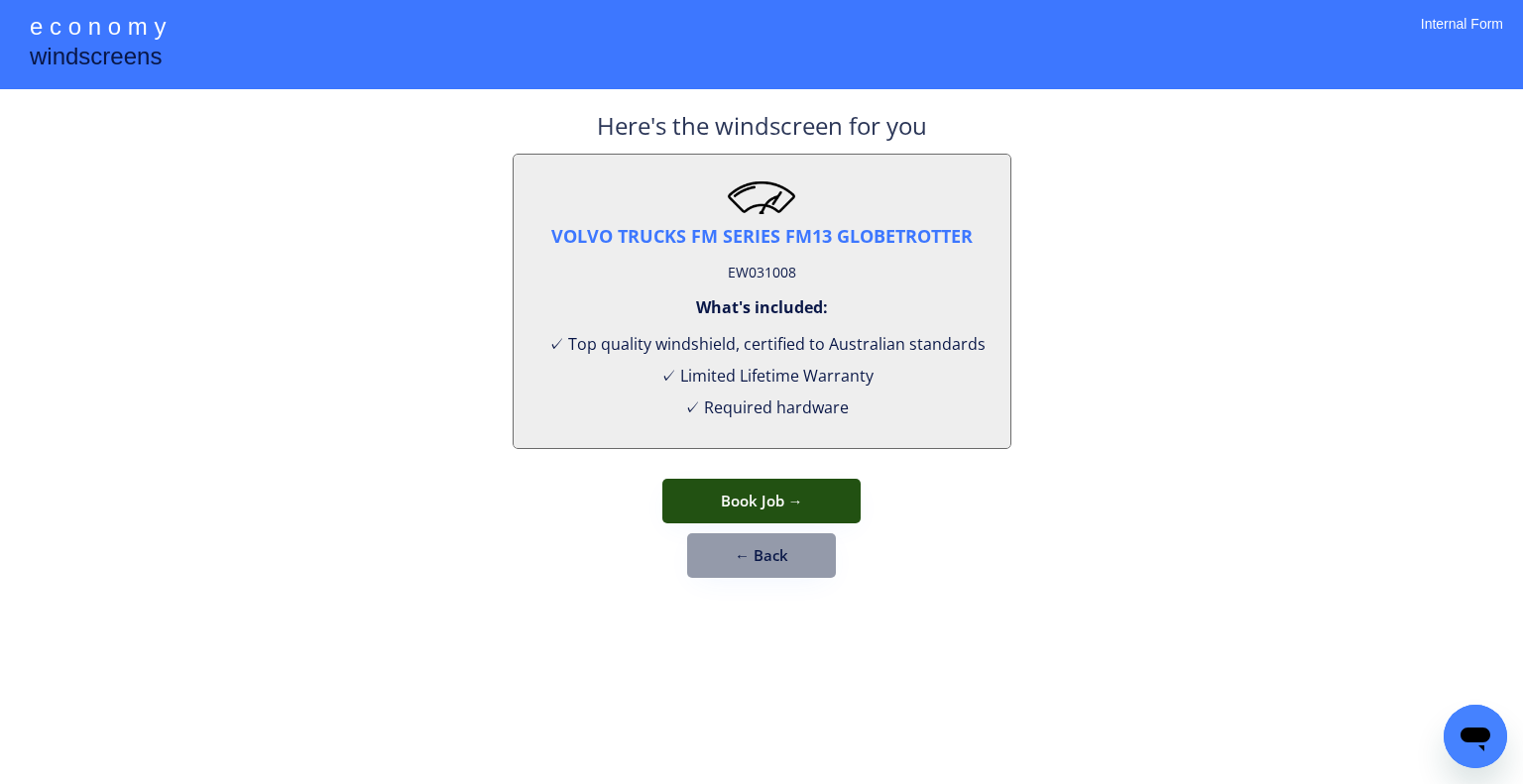 click on "Book Job    →" at bounding box center [762, 501] 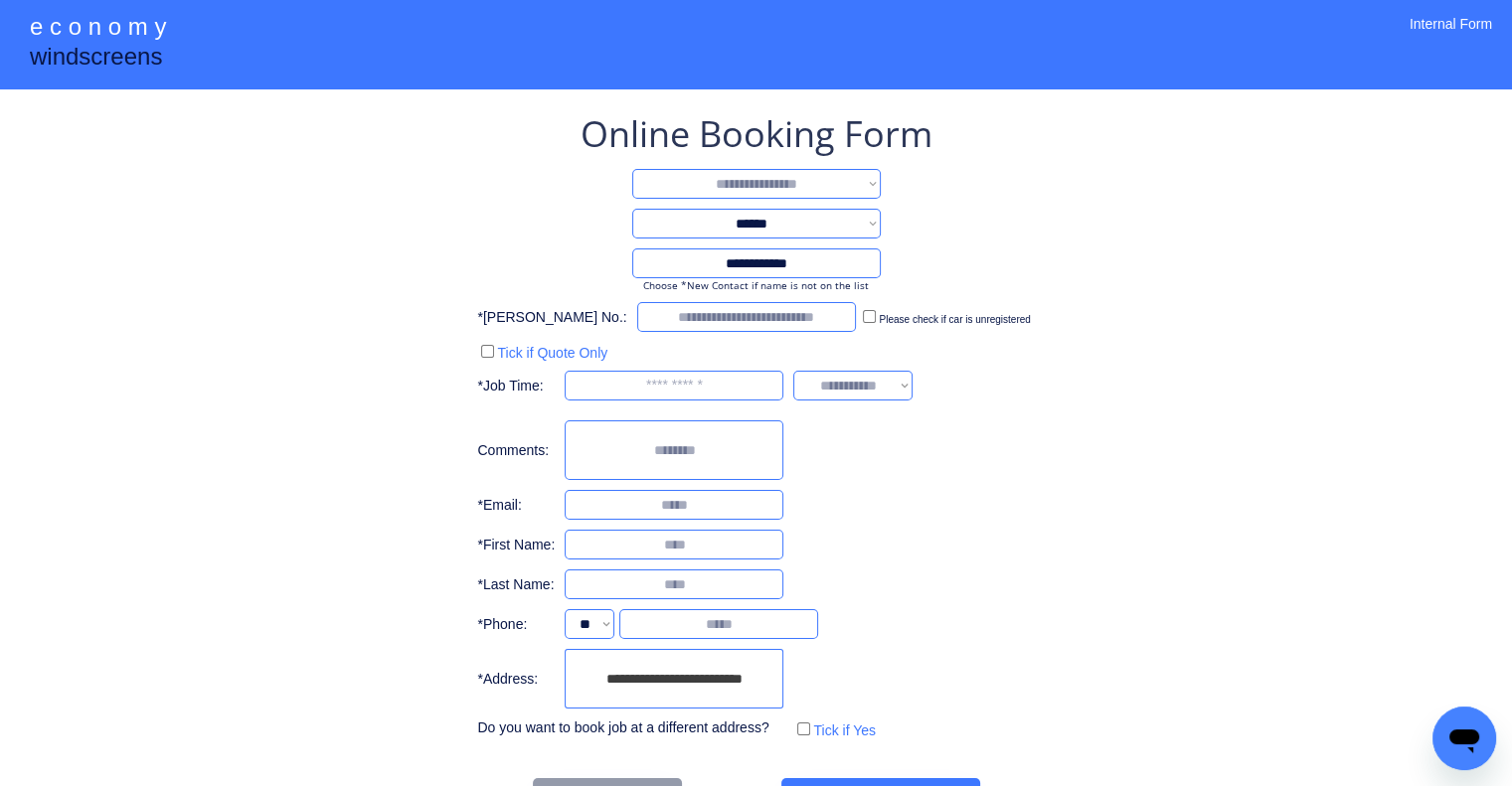 click on "**********" at bounding box center (756, 184) 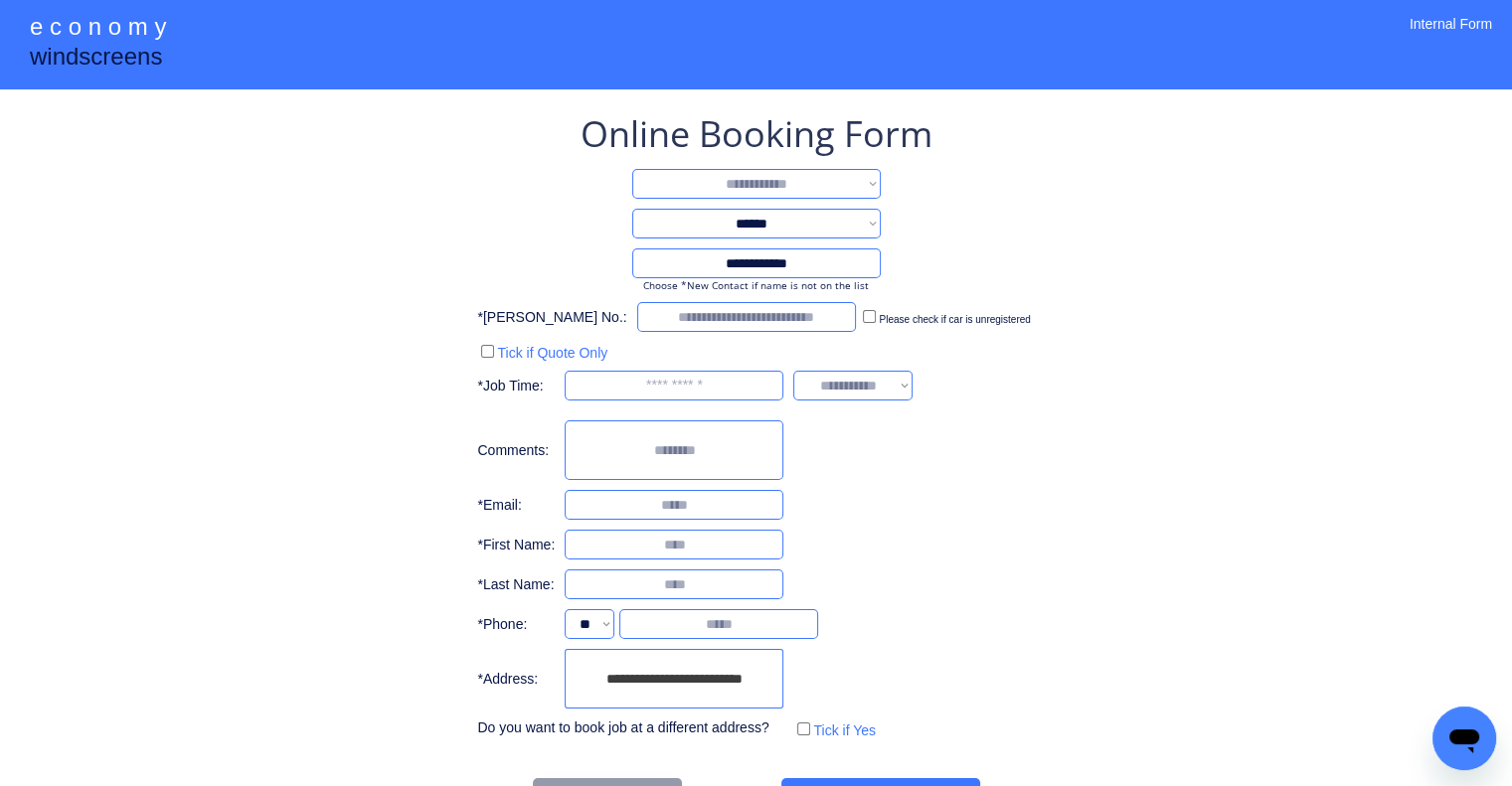 click on "**********" at bounding box center (756, 184) 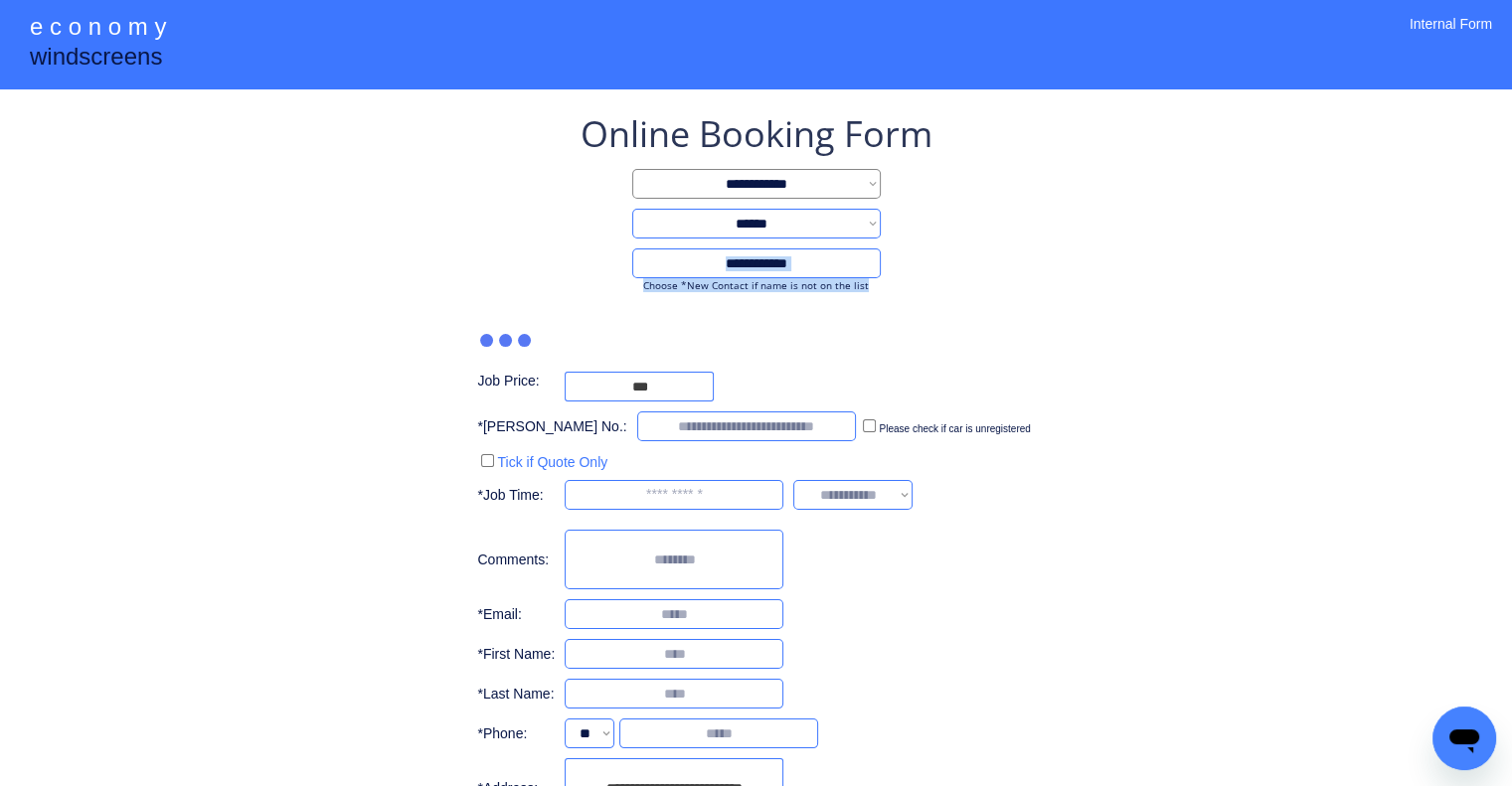 click on "**********" at bounding box center [756, 481] 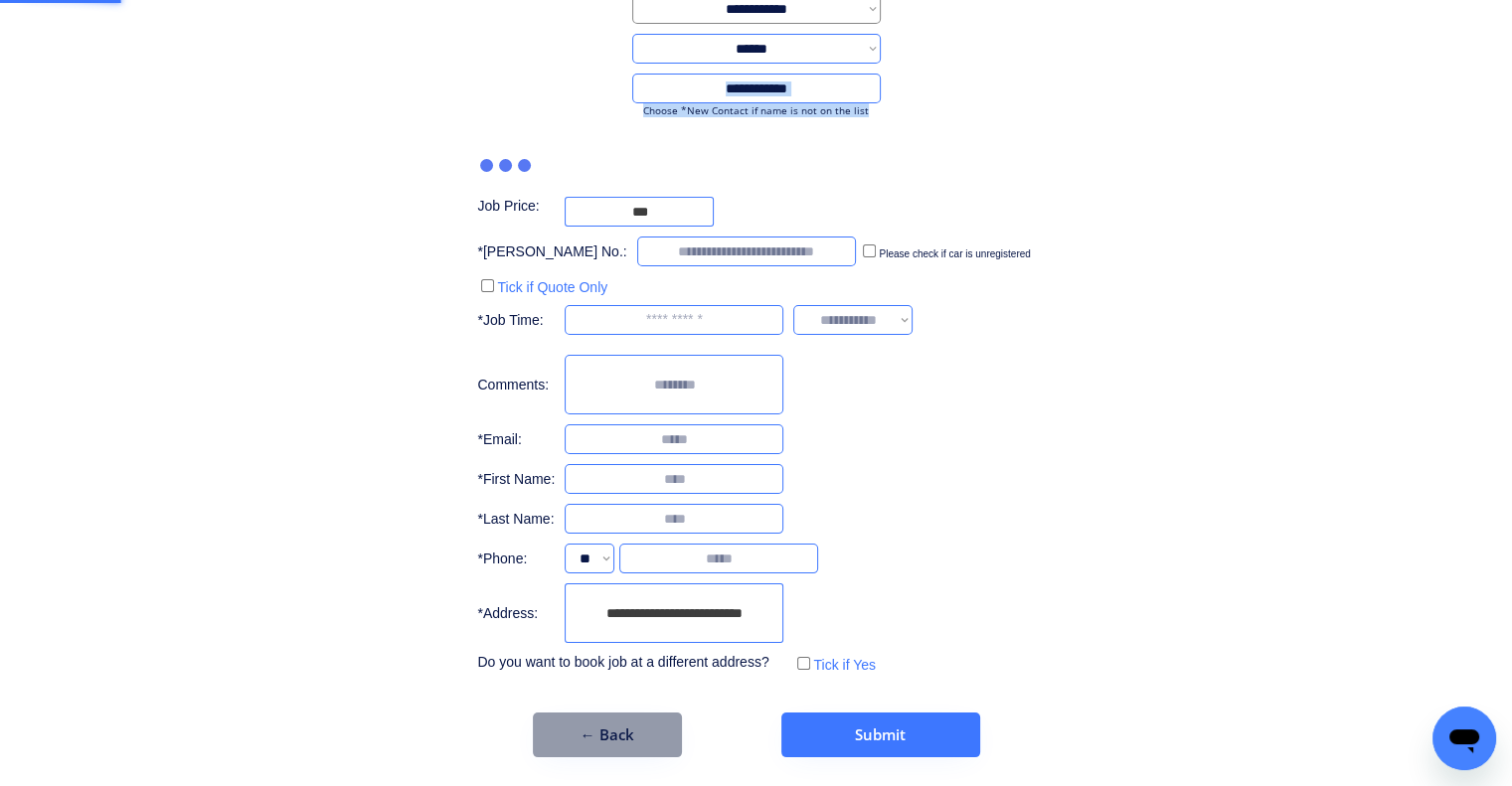 scroll, scrollTop: 106, scrollLeft: 0, axis: vertical 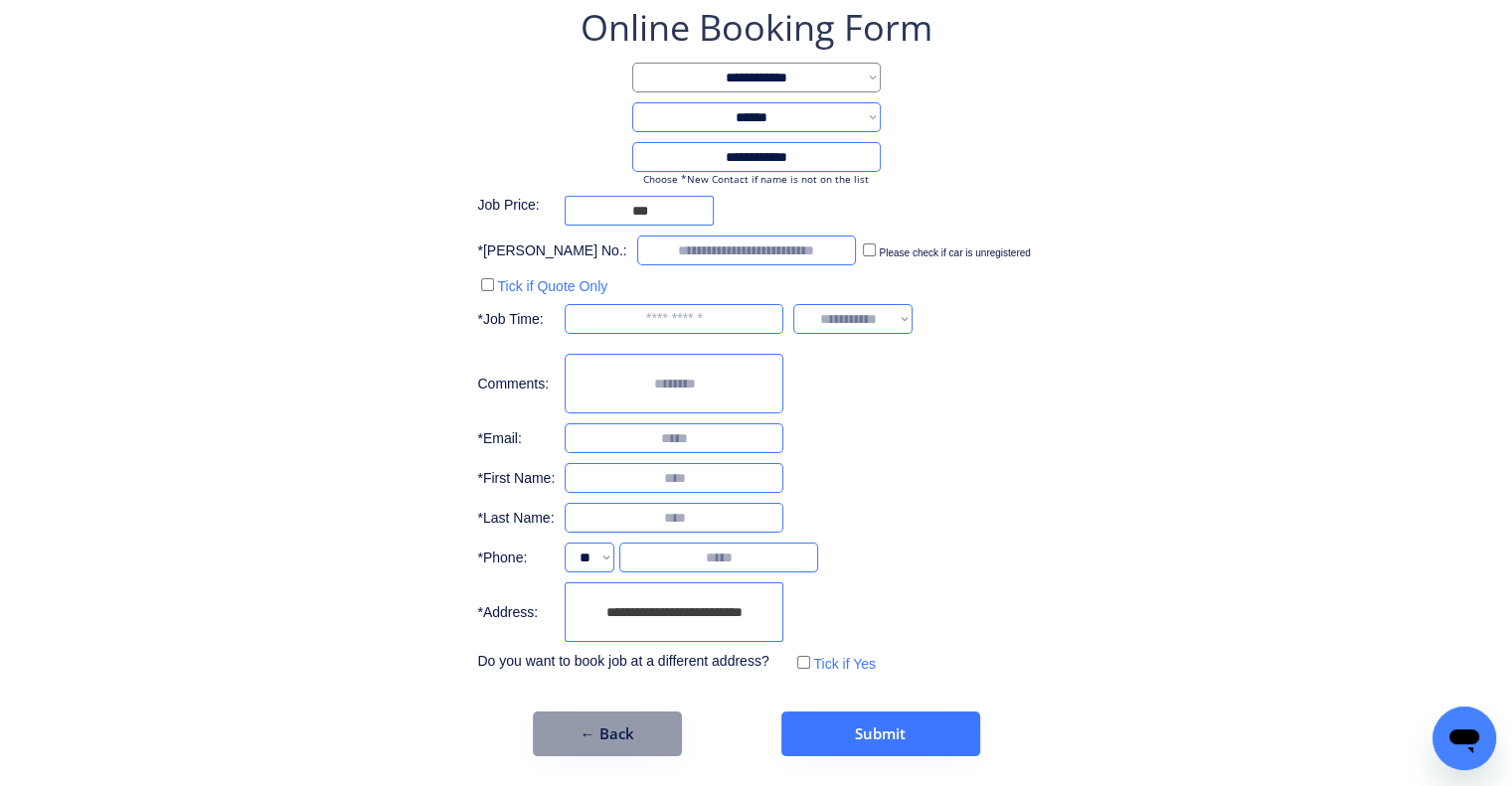 click on "**********" at bounding box center [674, 612] 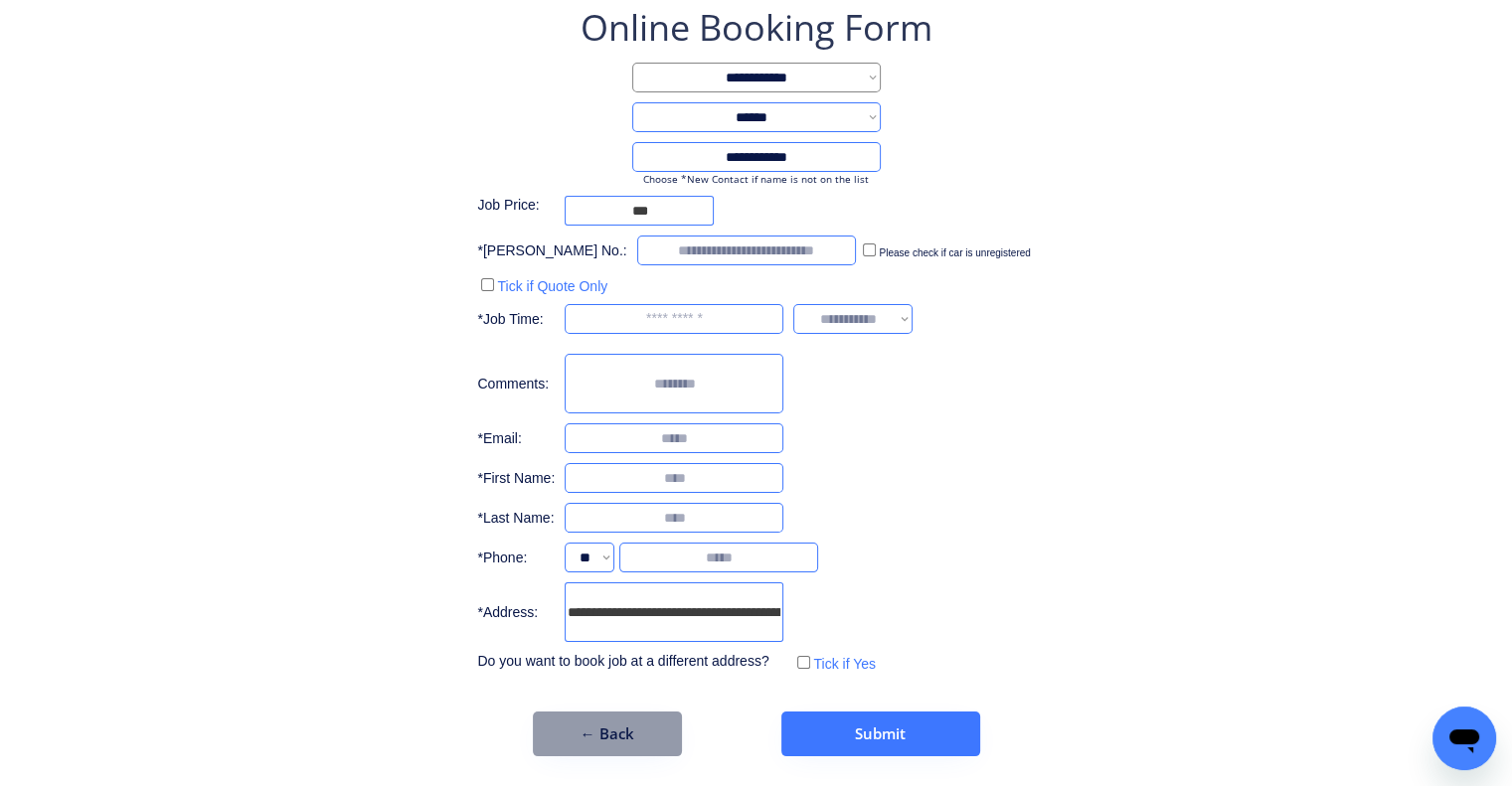 scroll, scrollTop: 0, scrollLeft: 71, axis: horizontal 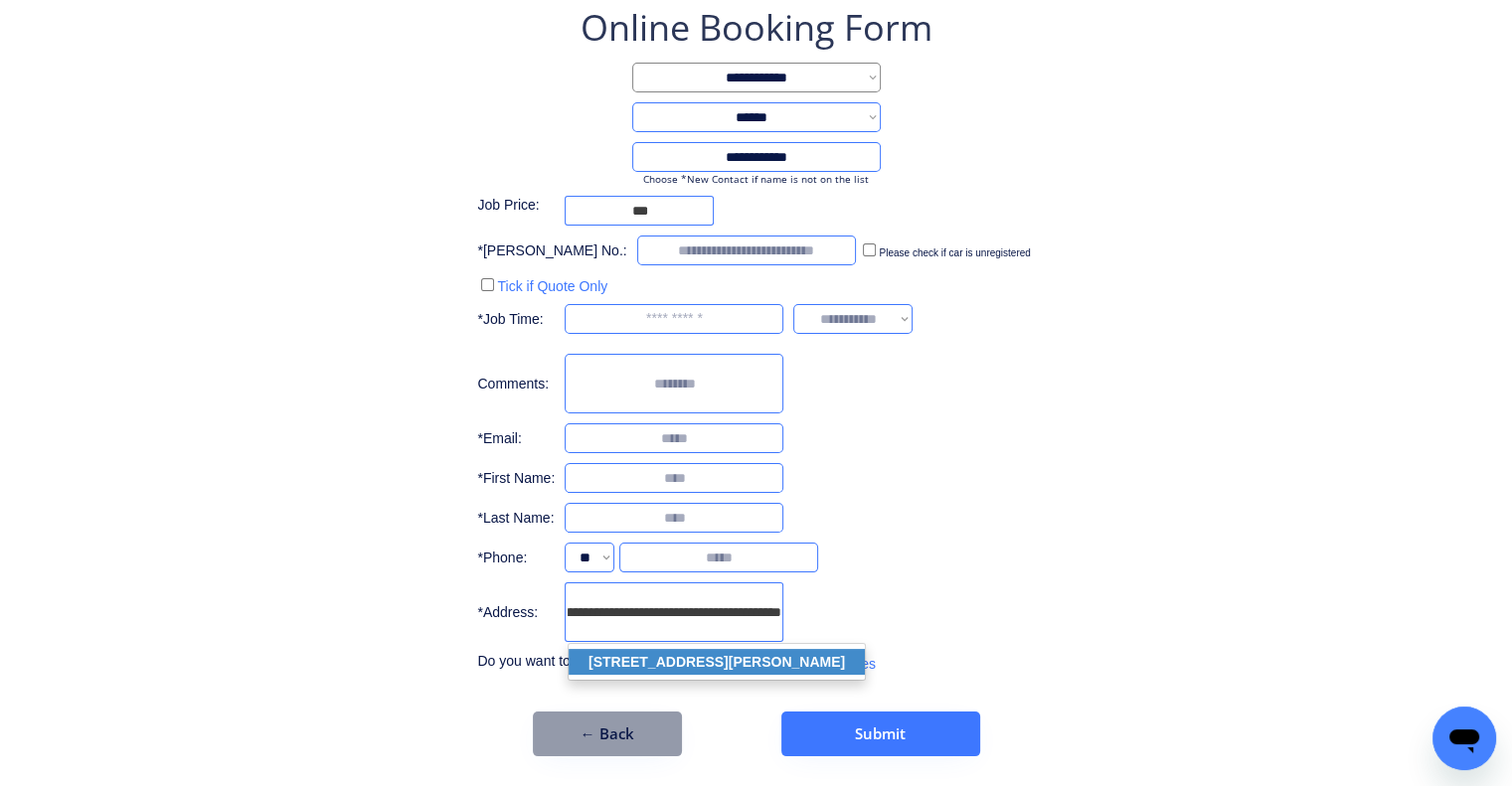 click on "50 Northcott Pl, Redbank QLD 4301, Australia" 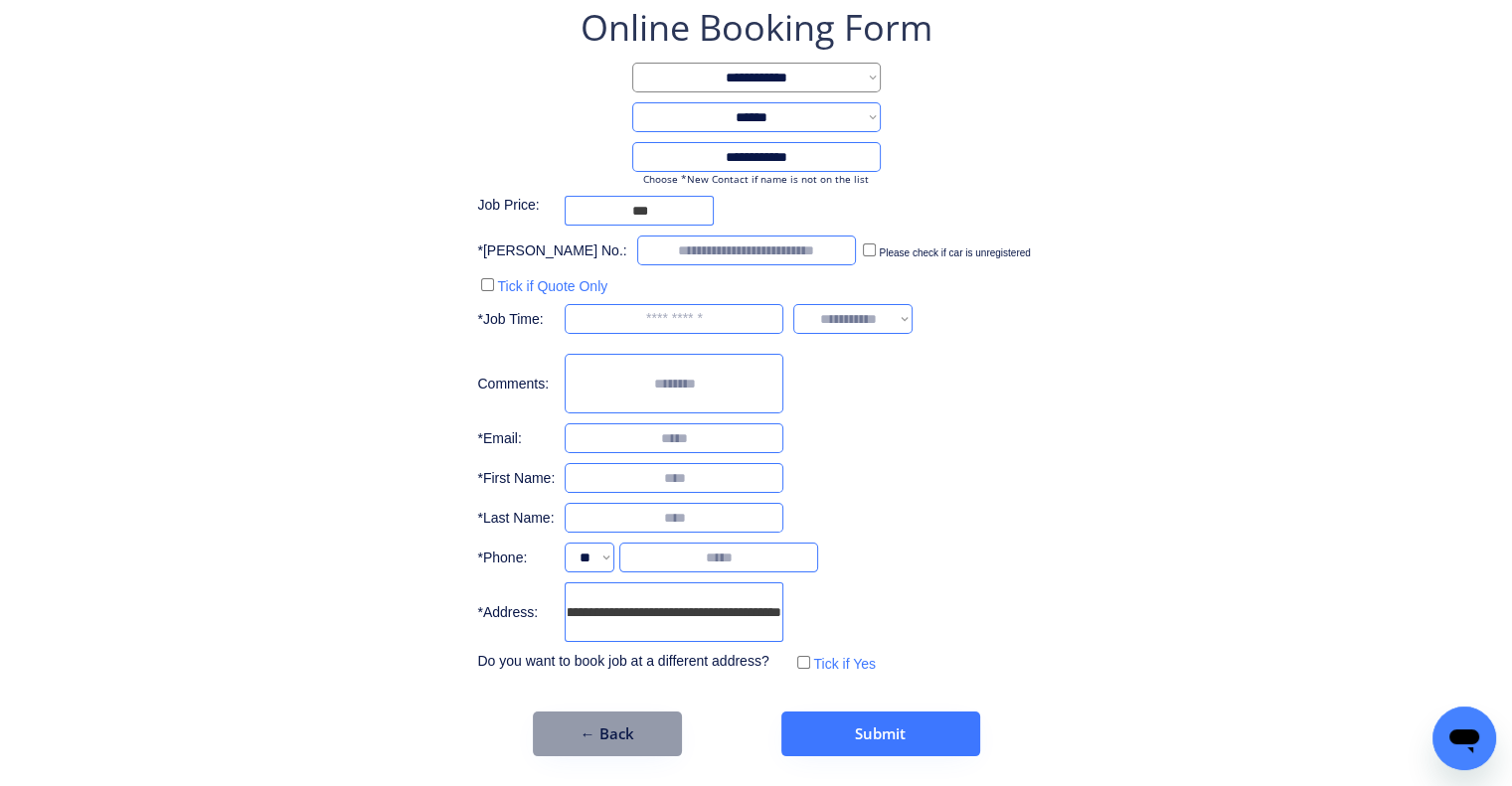 type on "**********" 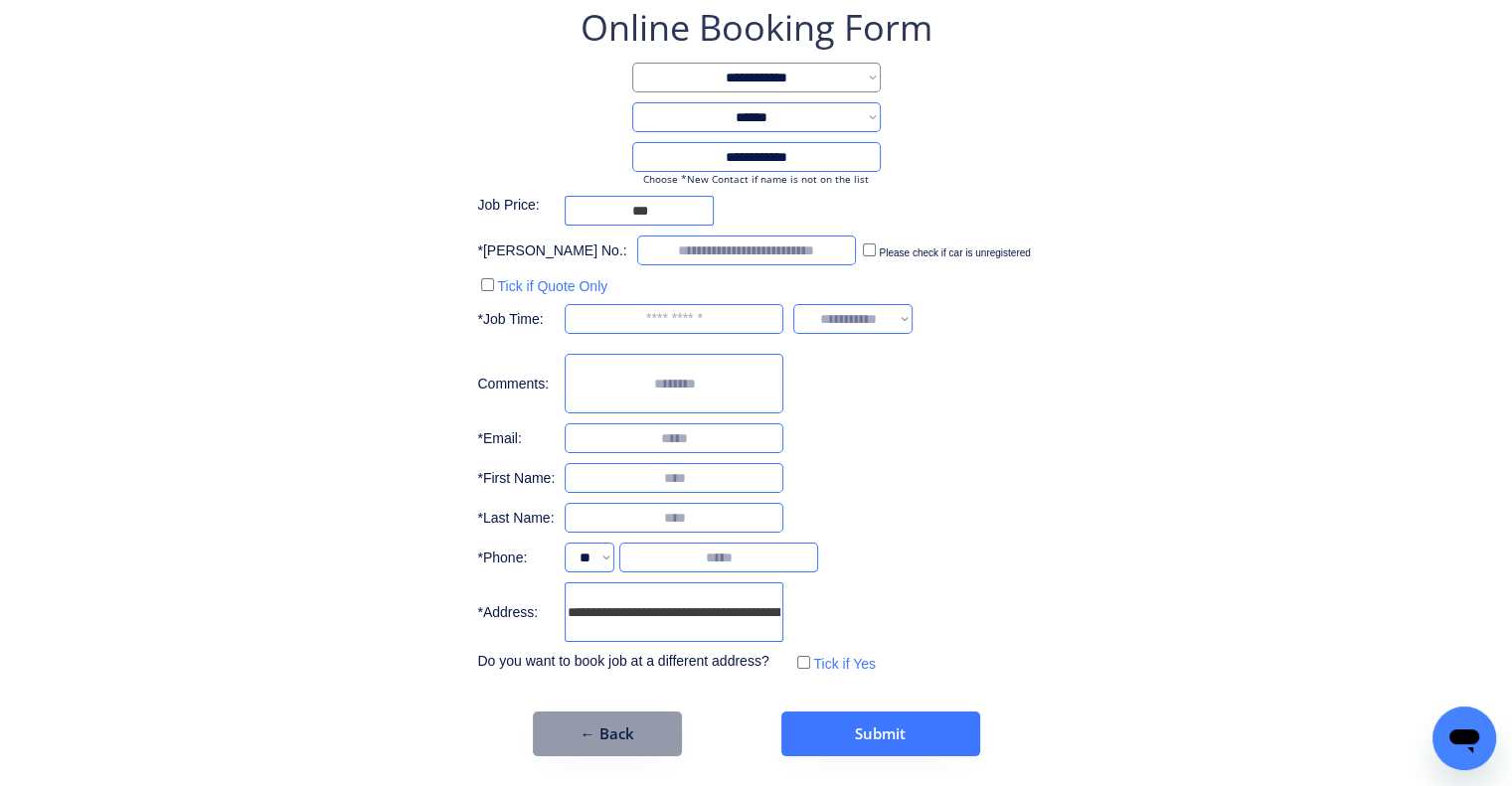 click on "**********" at bounding box center (756, 340) 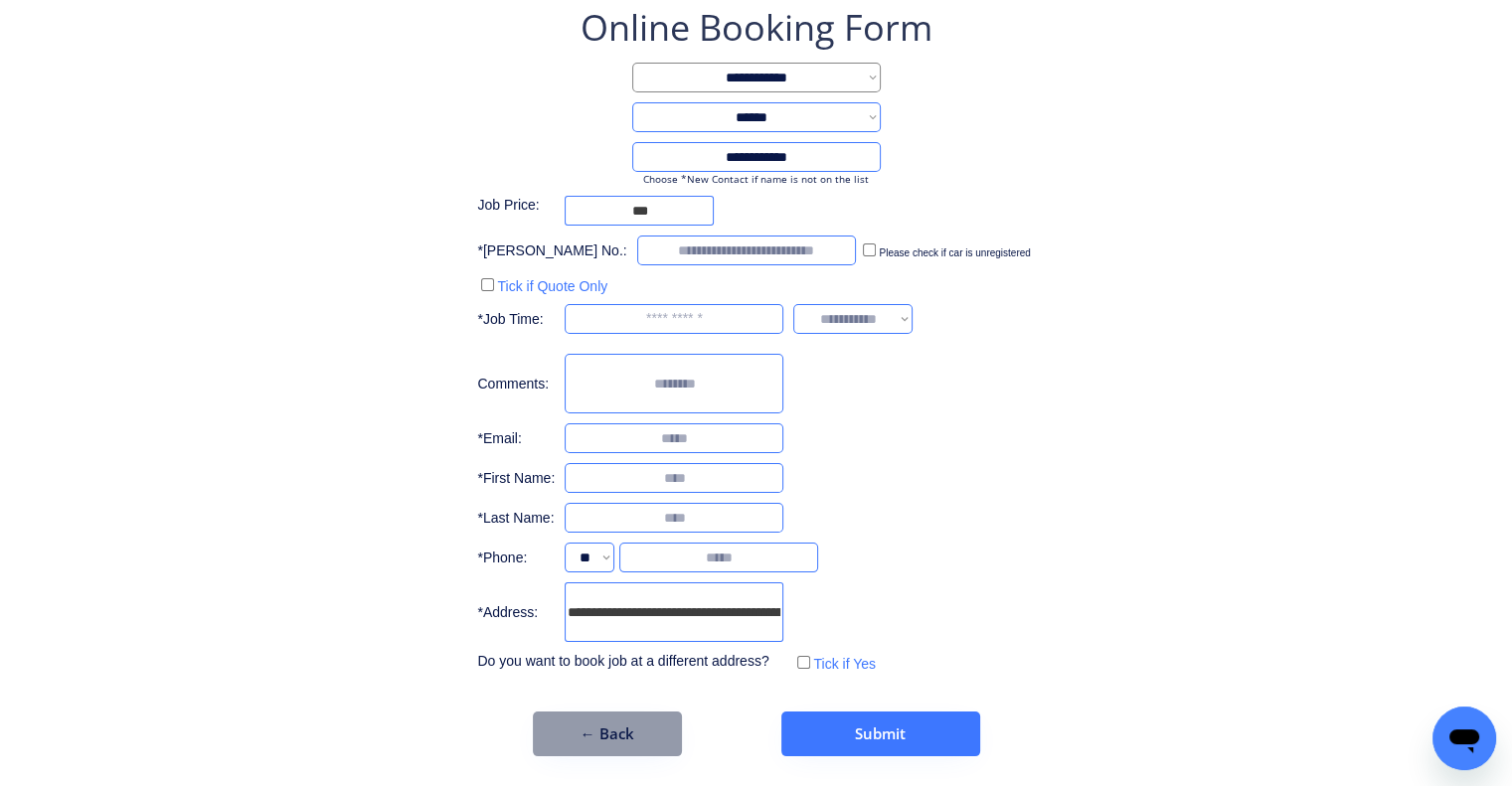 click on "**********" at bounding box center [756, 340] 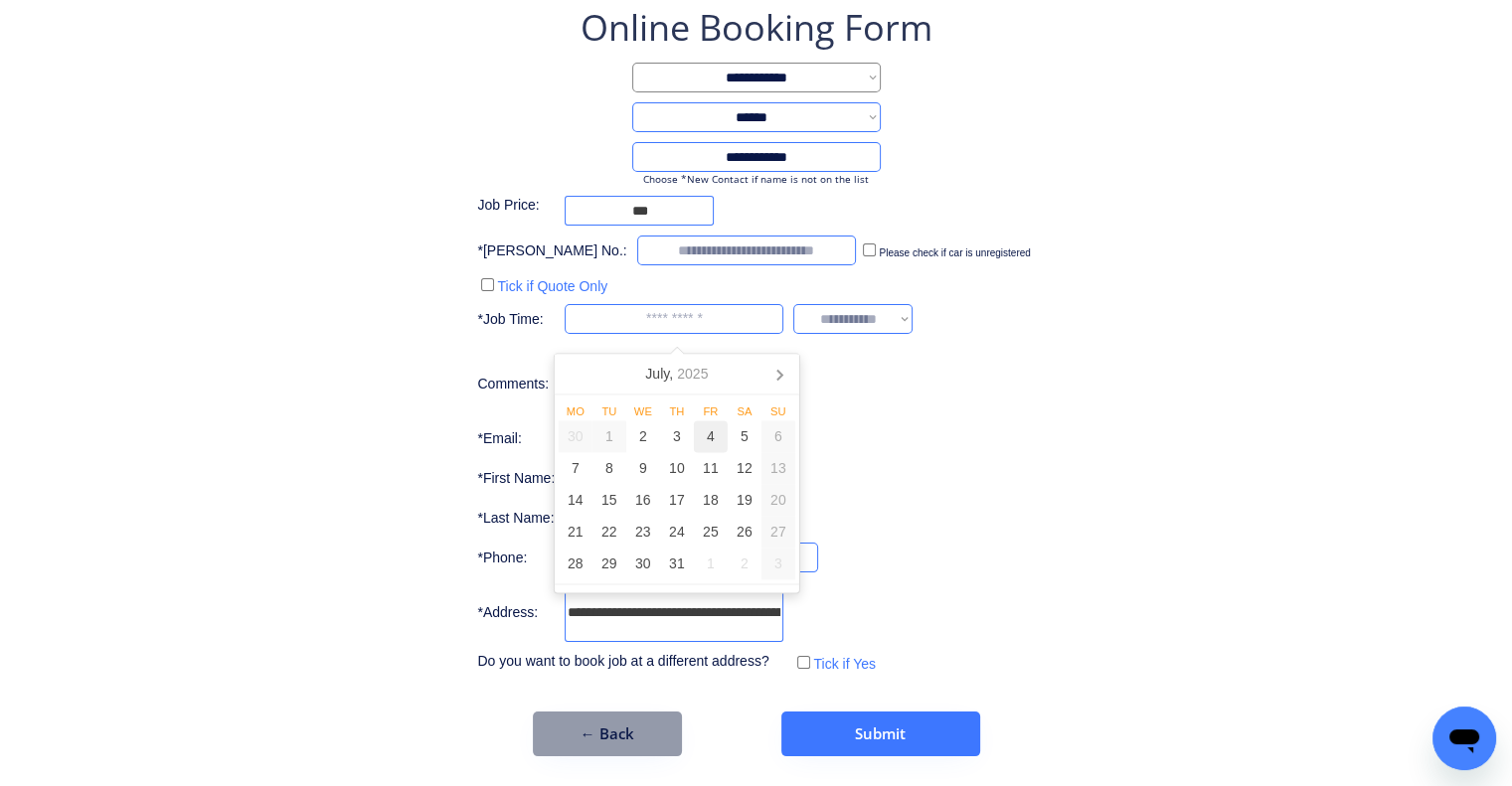 click on "4" at bounding box center [711, 437] 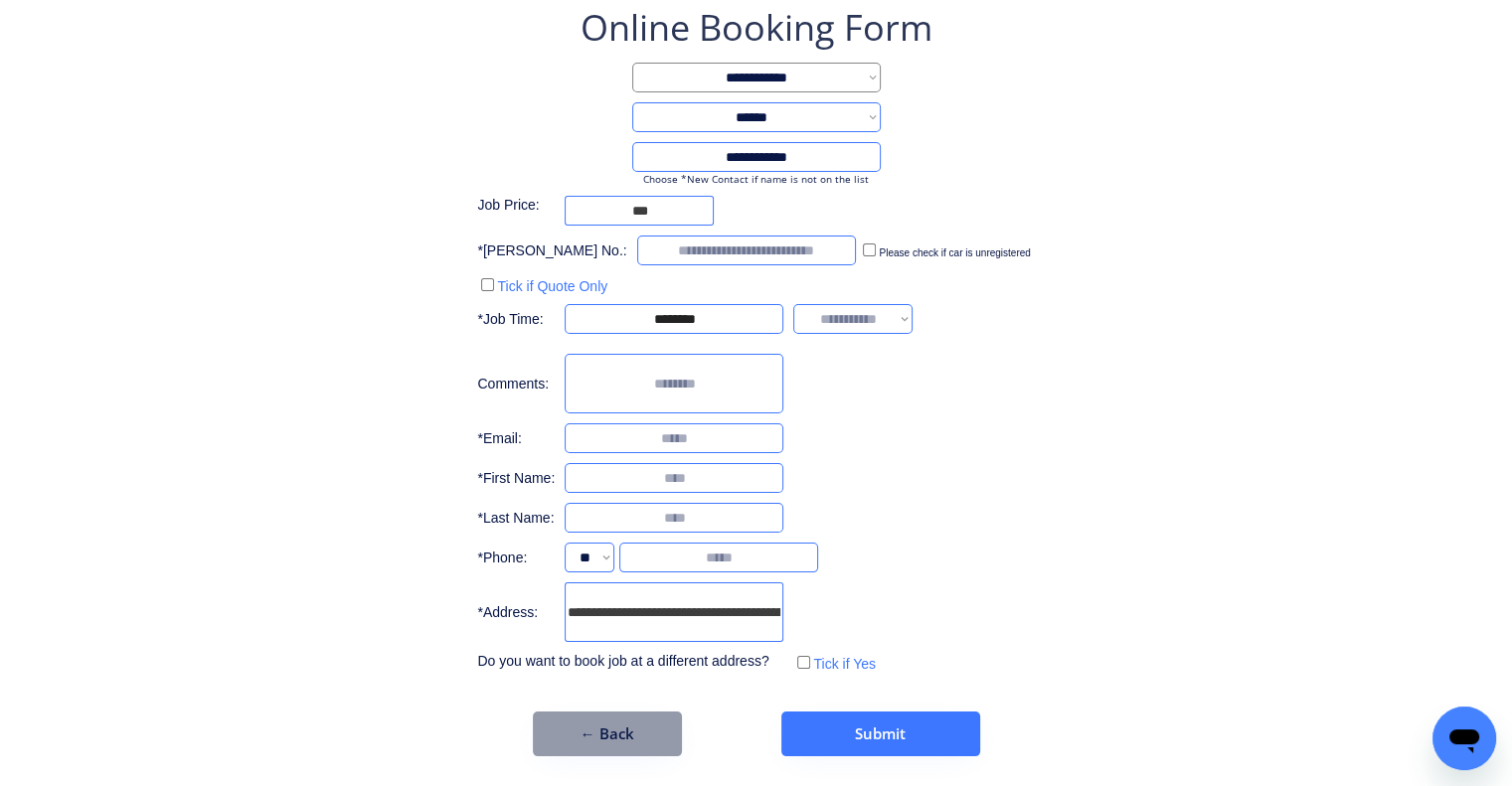 click on "**********" at bounding box center (756, 380) 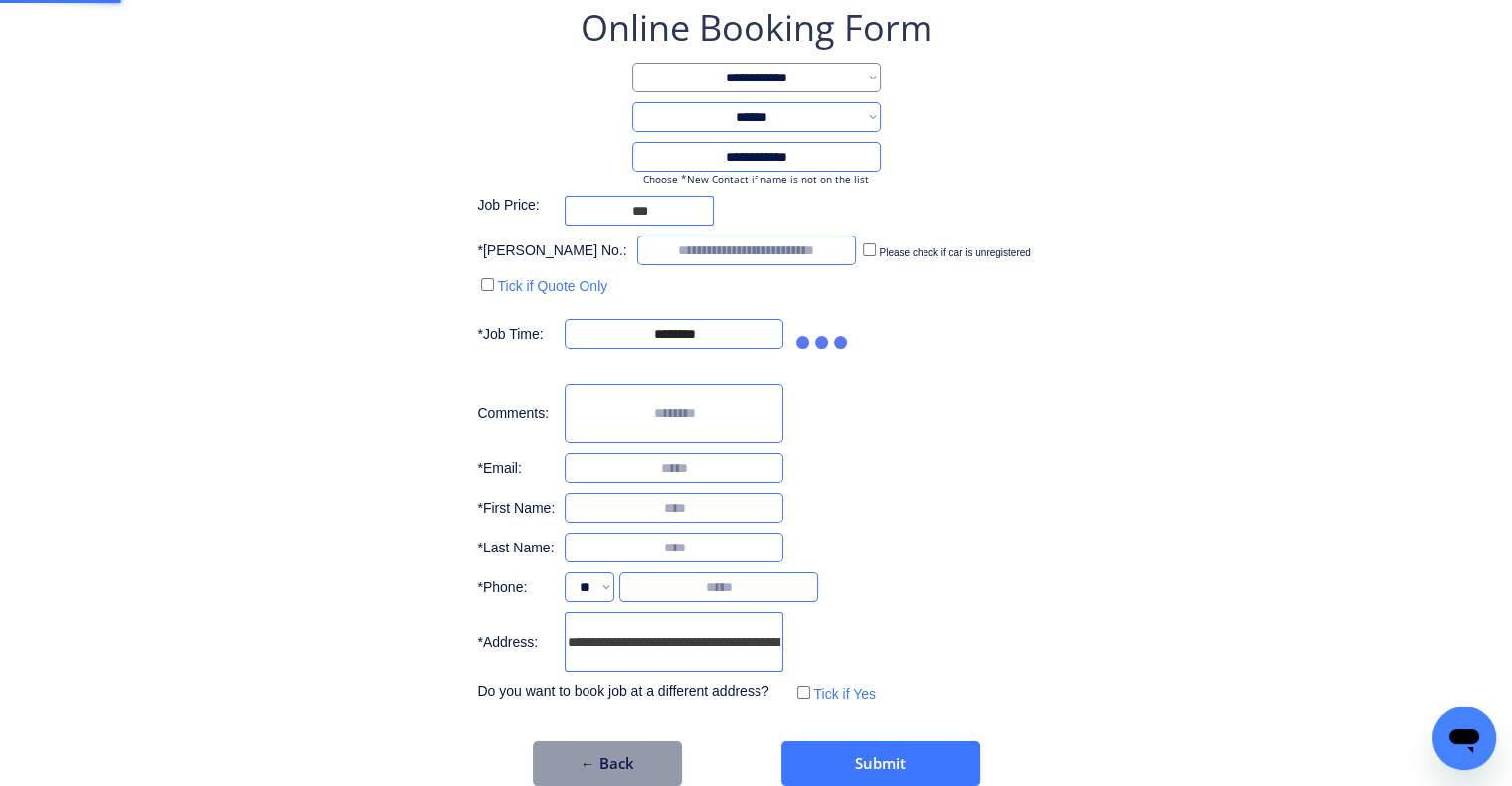 click on "**********" at bounding box center (756, 394) 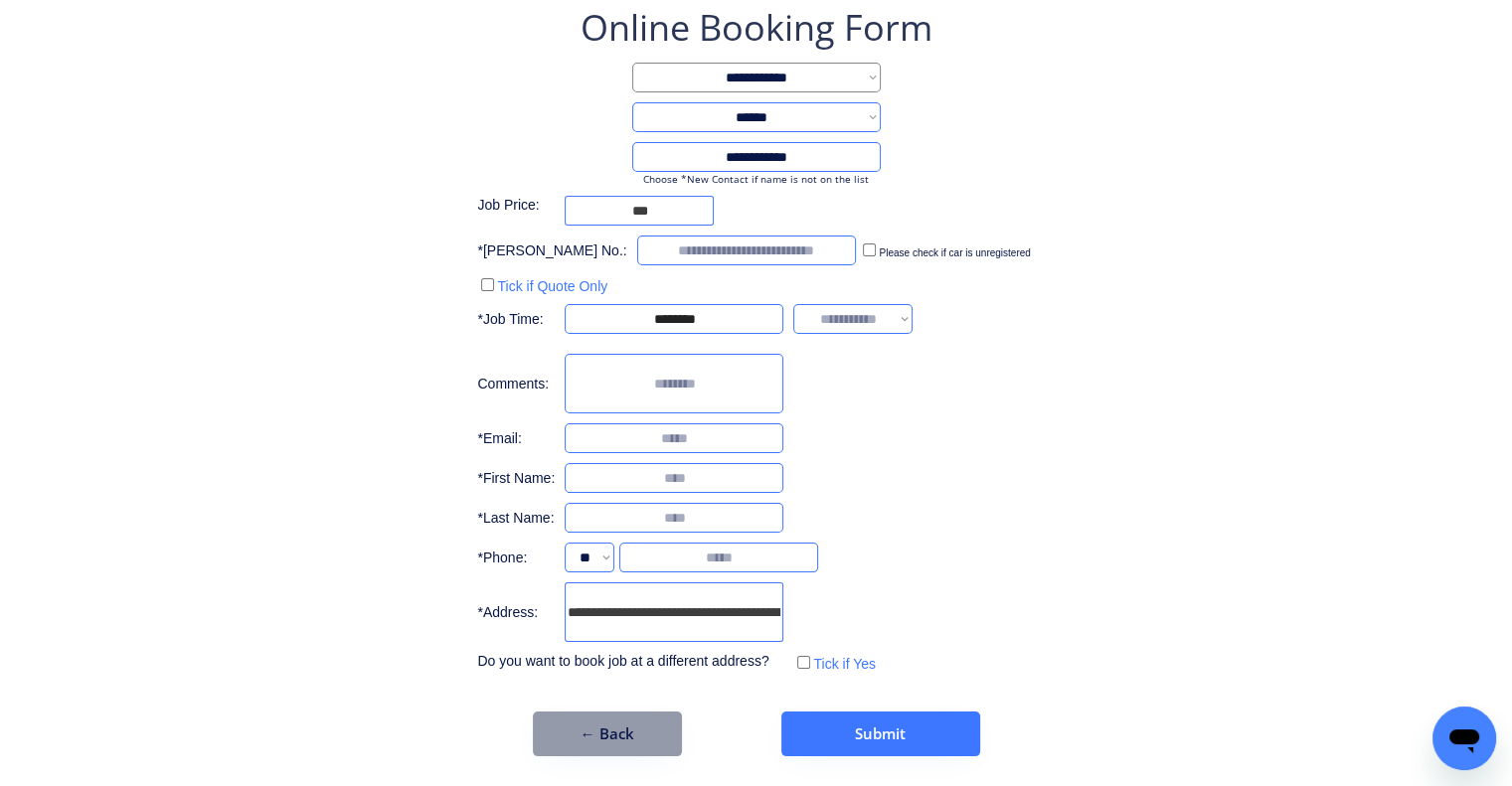 click on "**********" at bounding box center (853, 319) 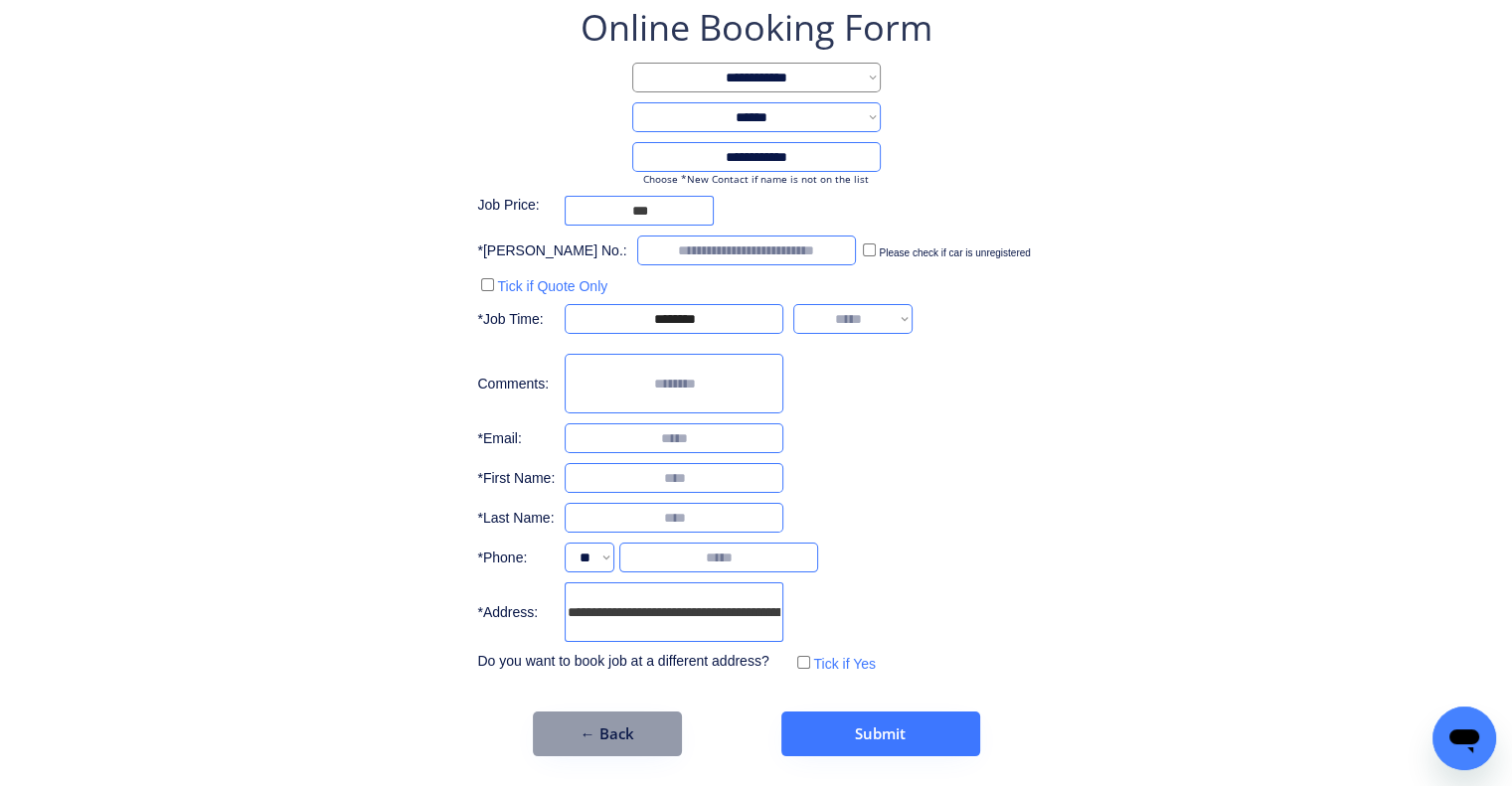click on "**********" at bounding box center [853, 319] 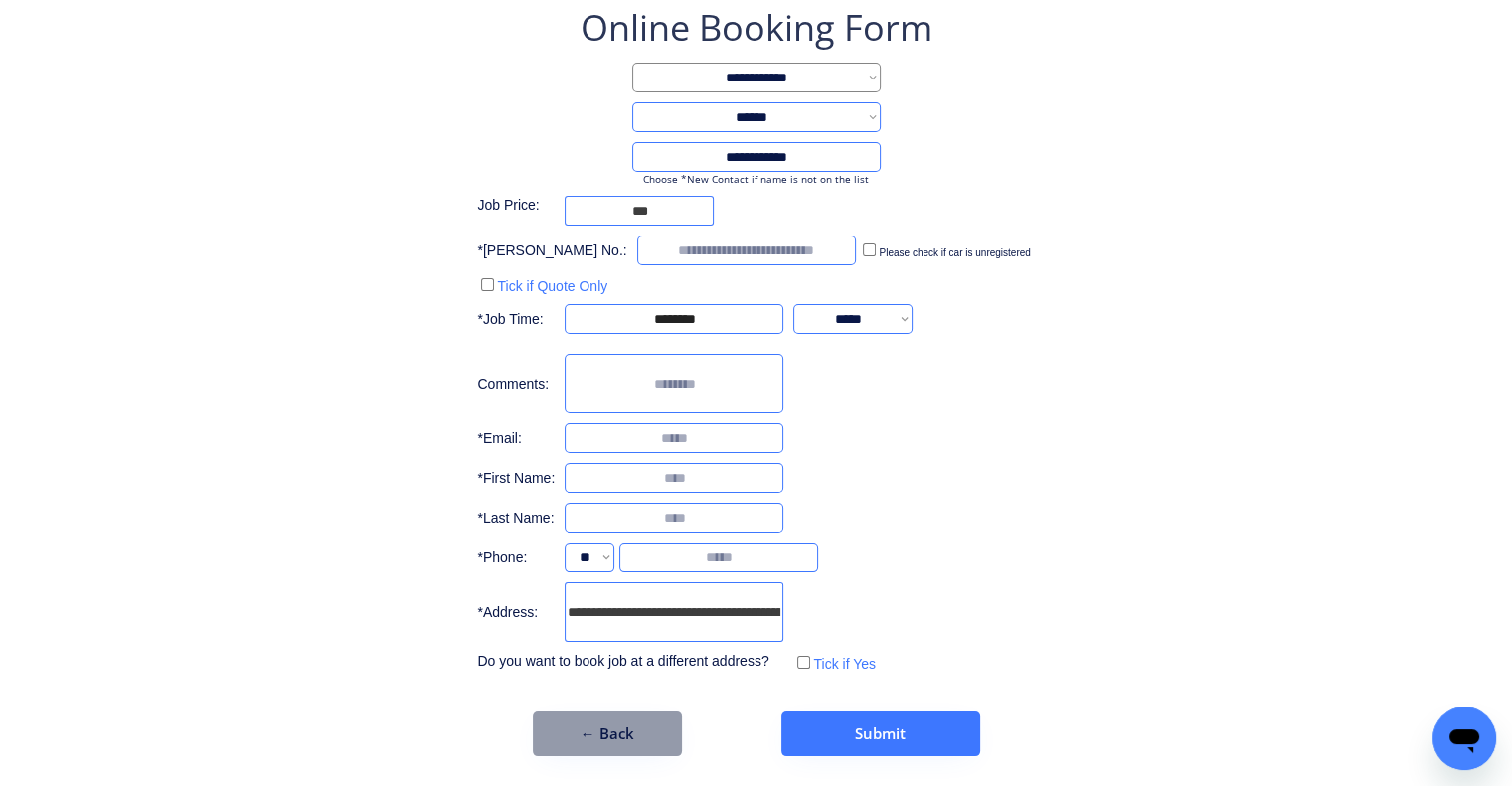 click at bounding box center (674, 478) 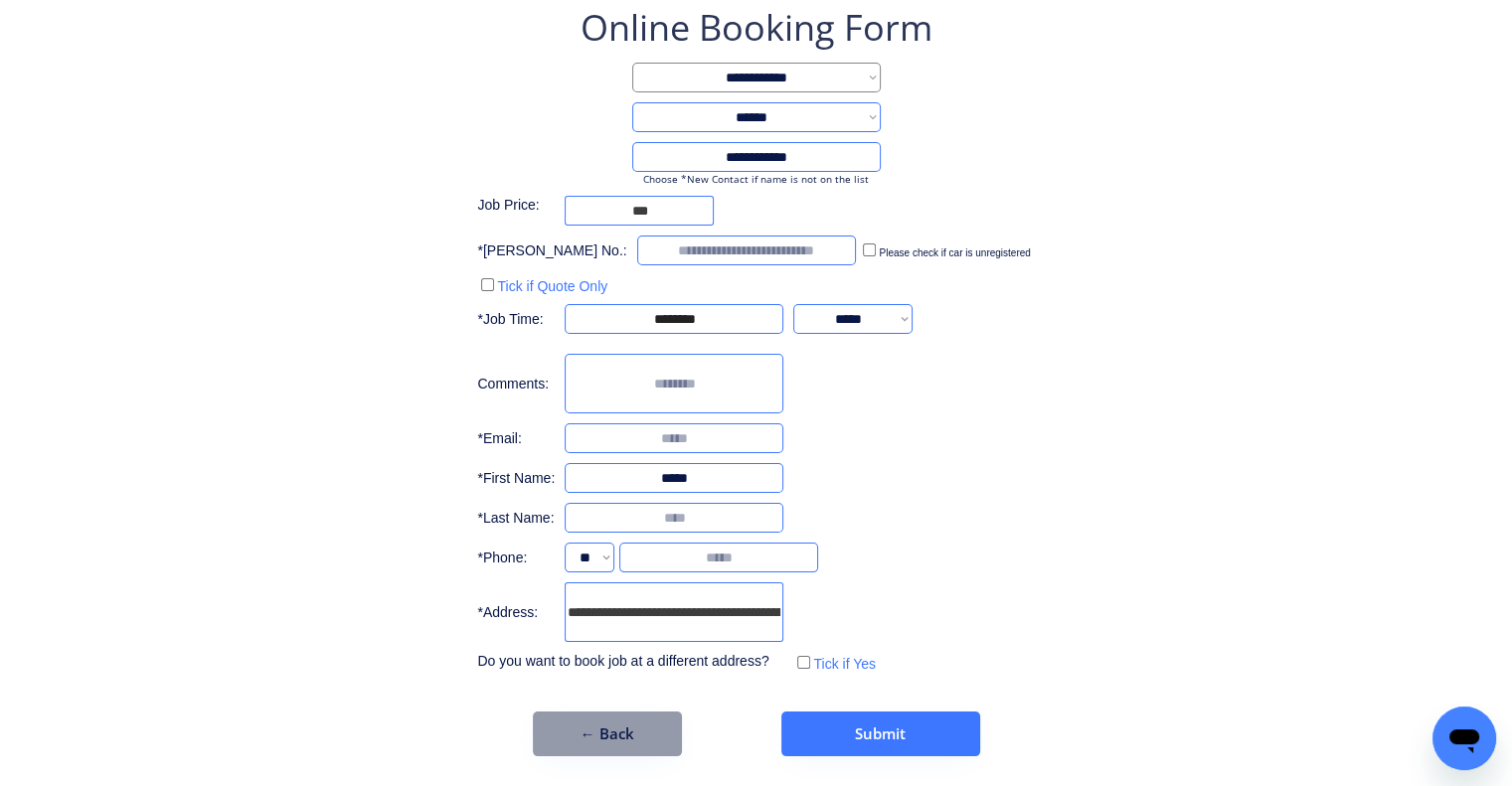 type on "*****" 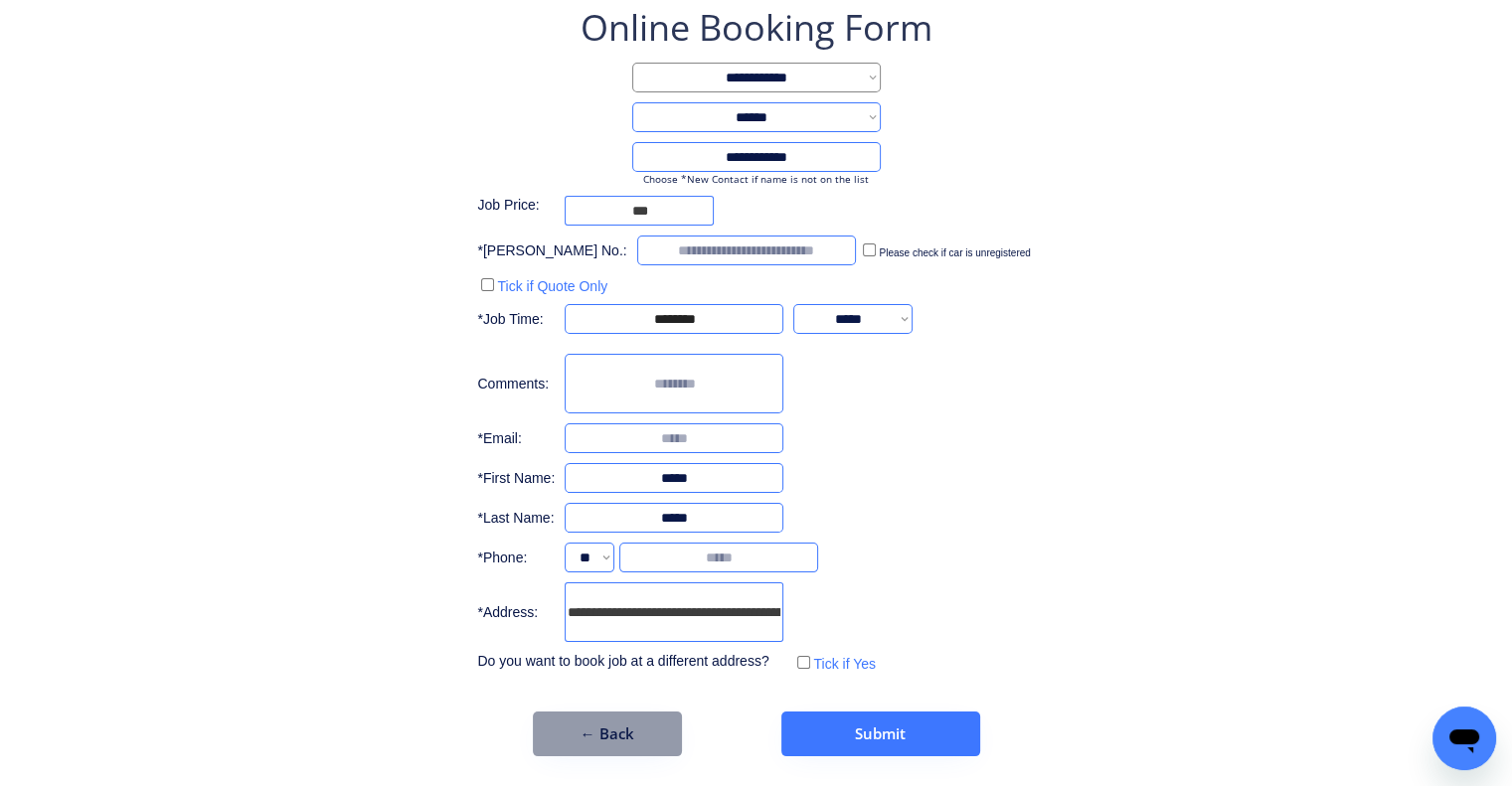 type on "*****" 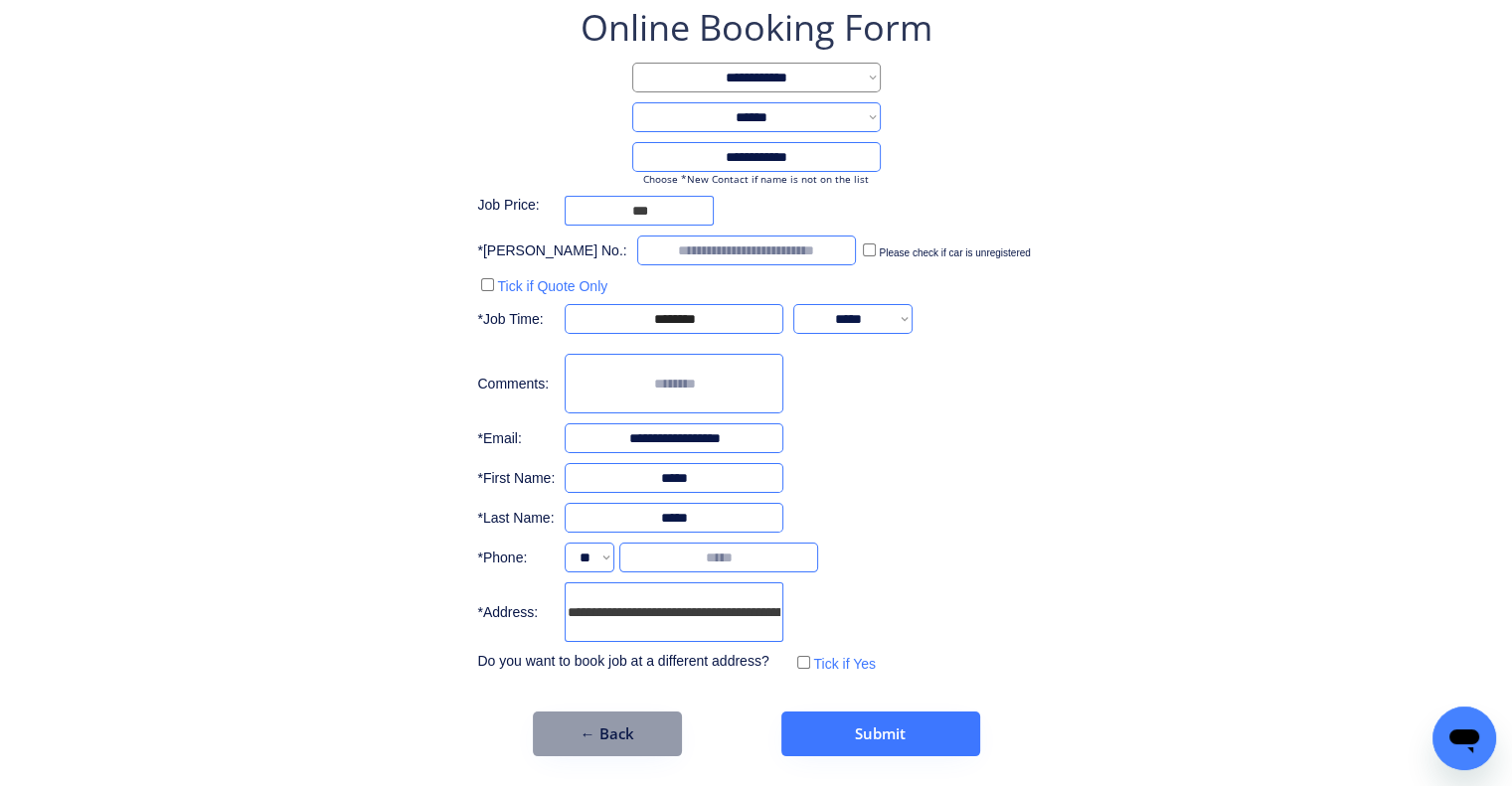 click on "**********" at bounding box center [674, 438] 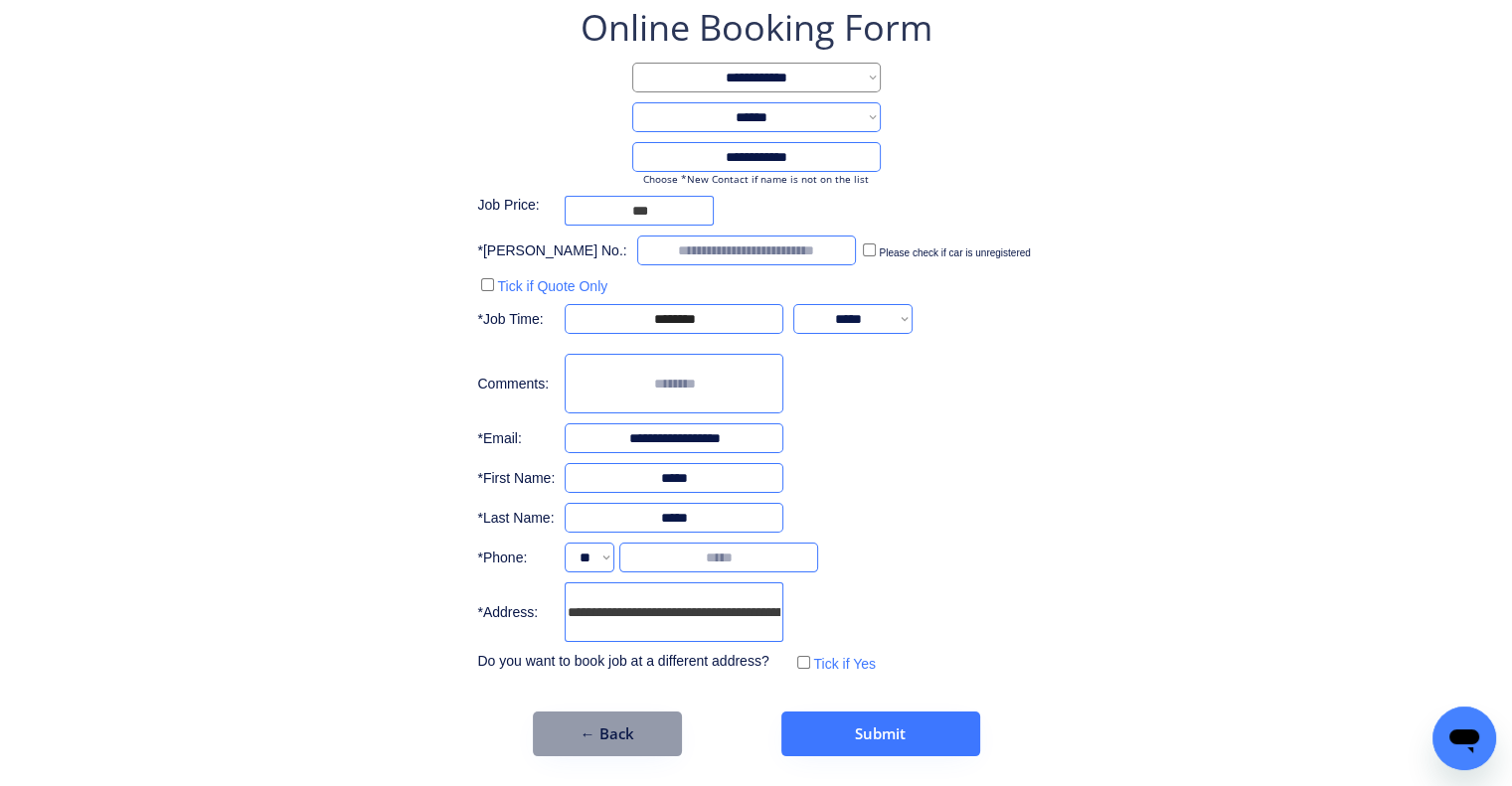type on "**********" 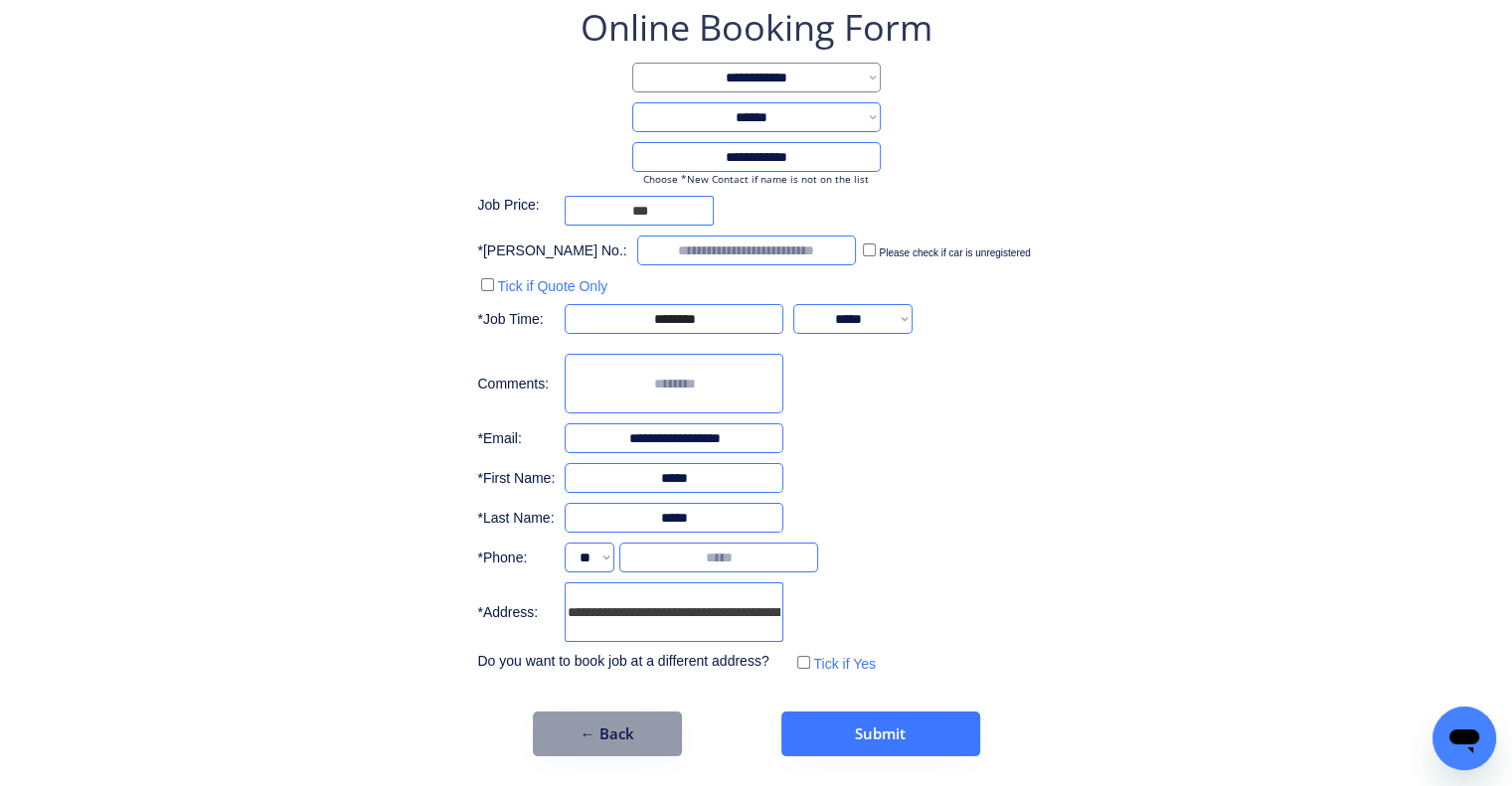 click on "**********" at bounding box center (756, 380) 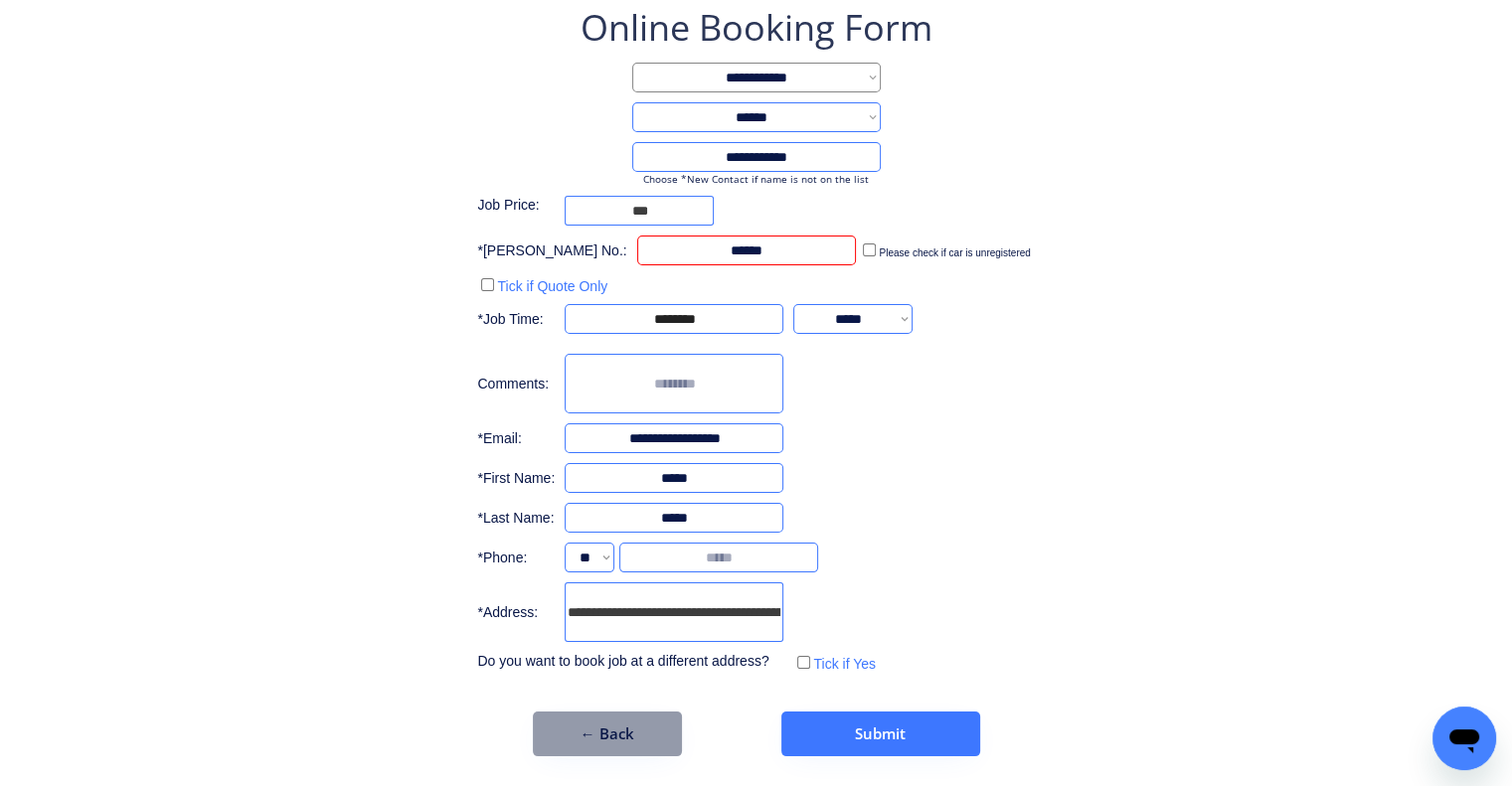 type on "******" 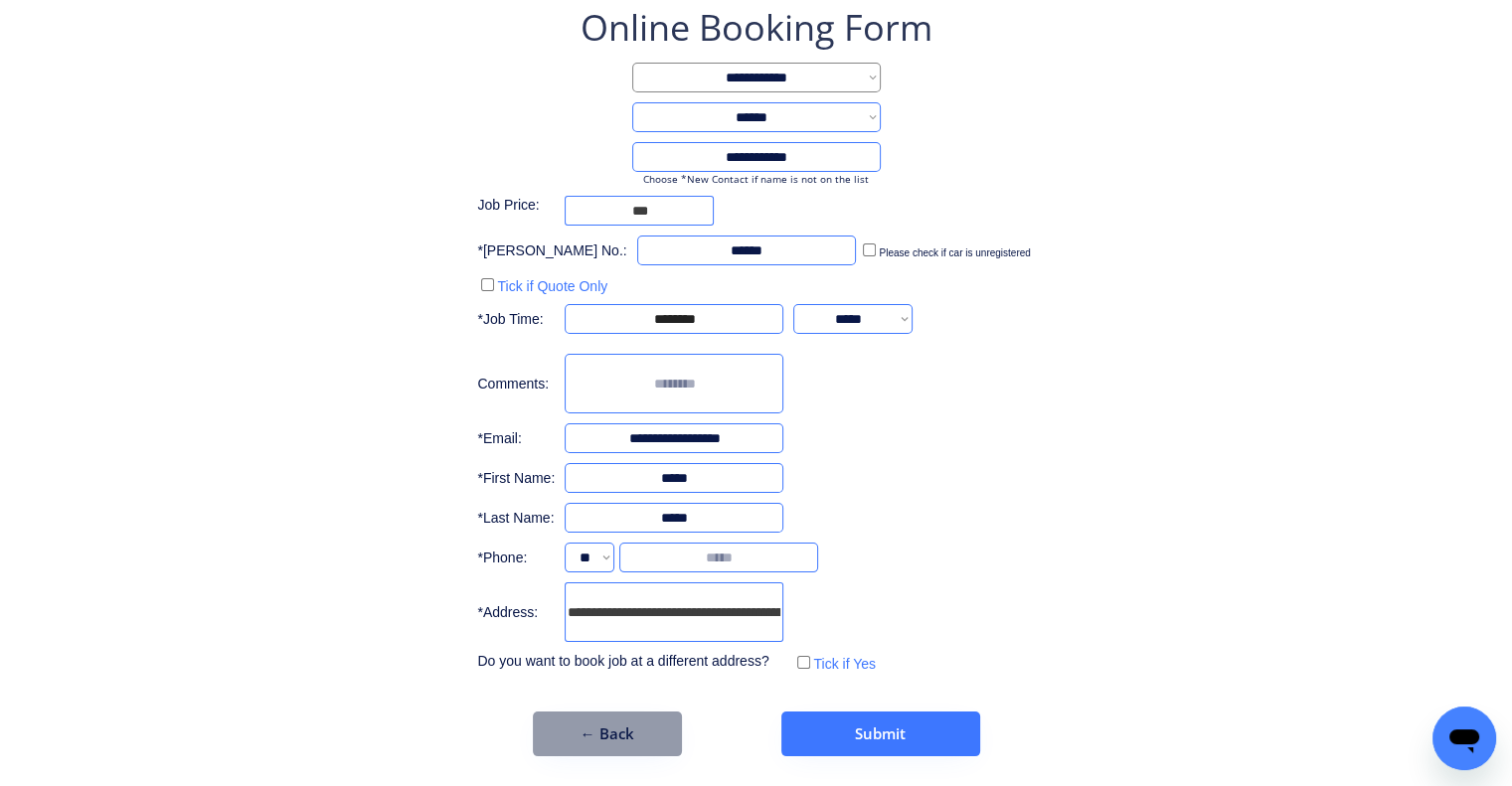 click on "**********" at bounding box center (756, 380) 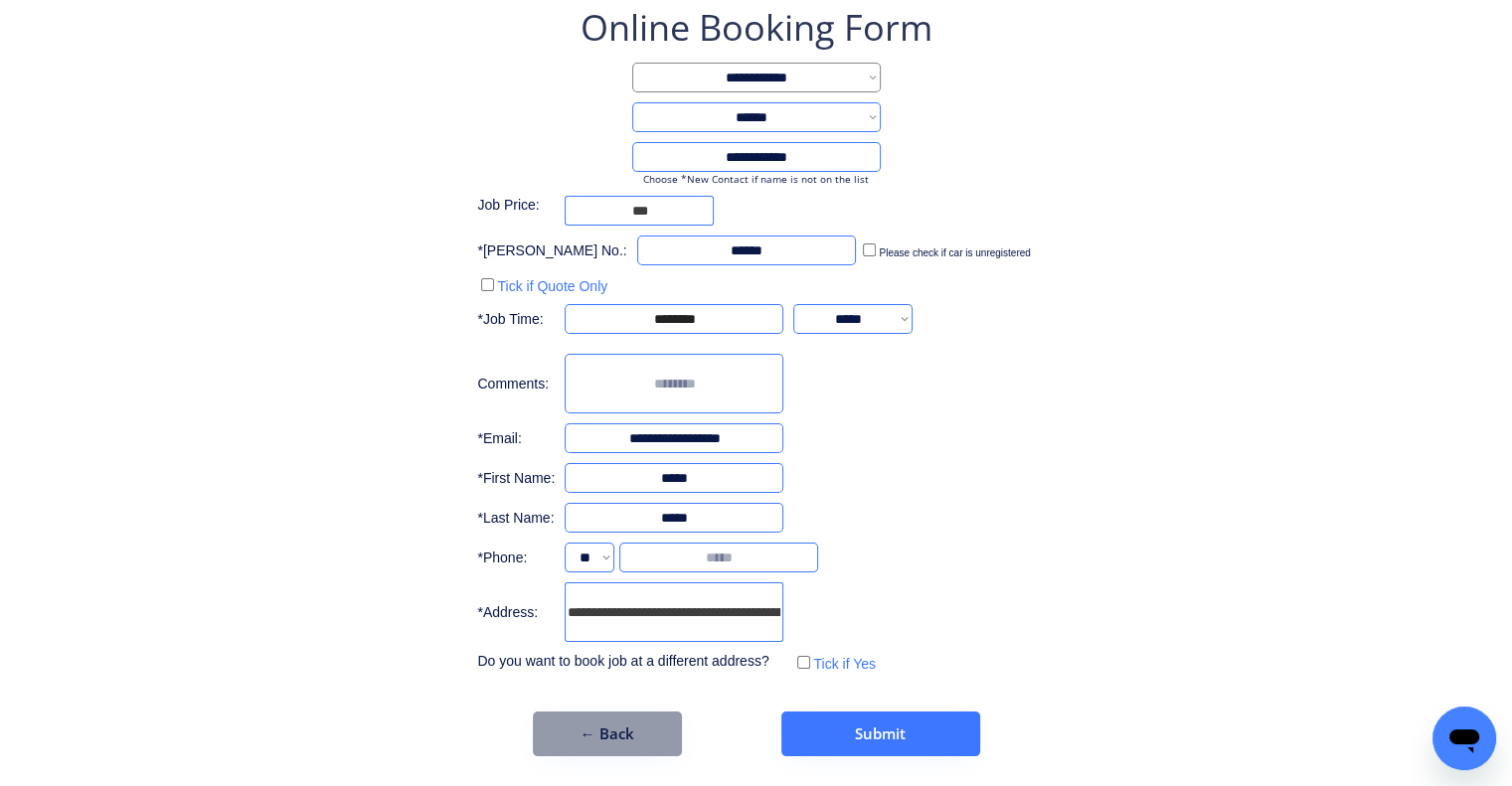 click on "**********" at bounding box center (756, 340) 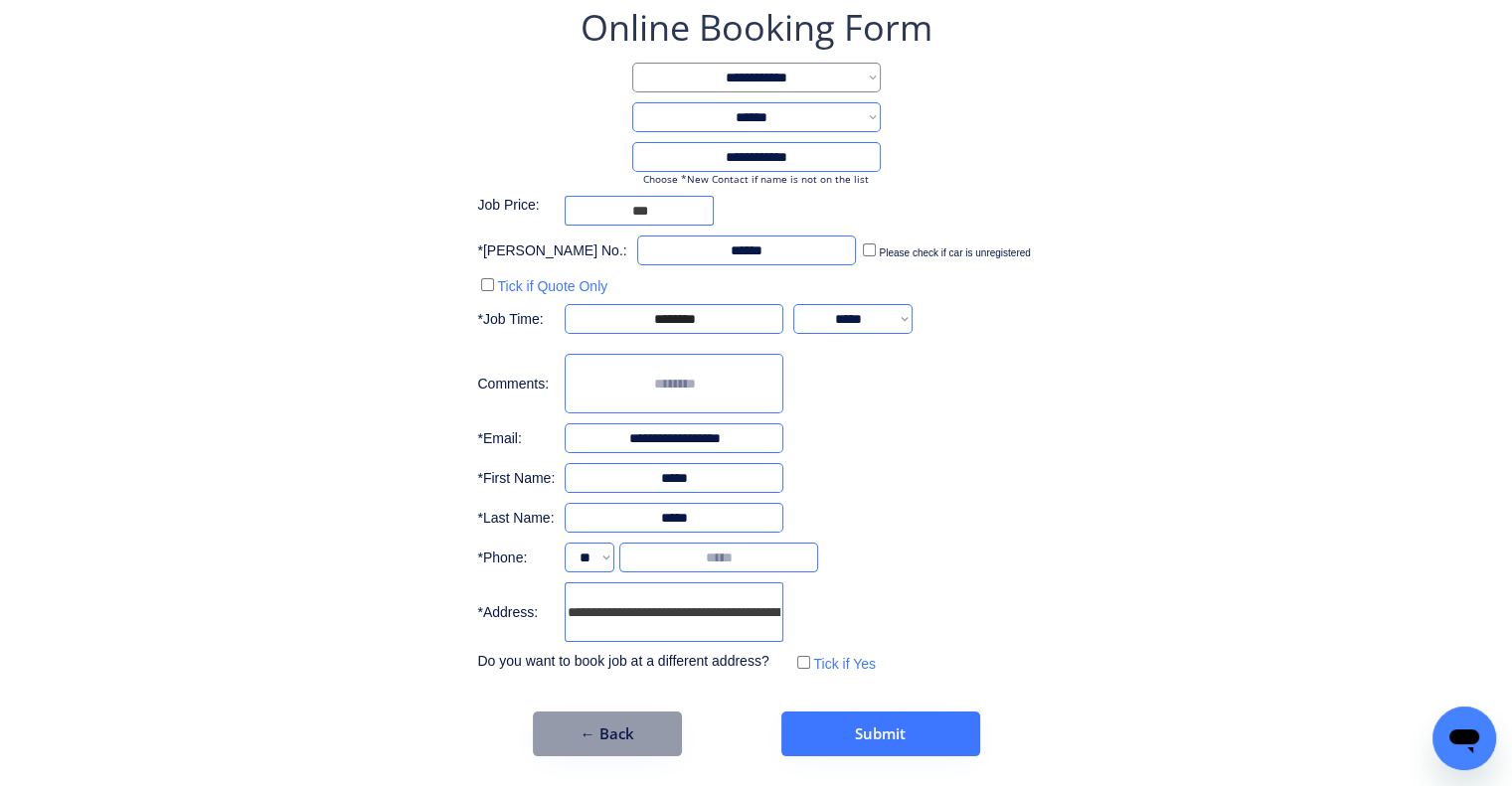 click at bounding box center (719, 557) 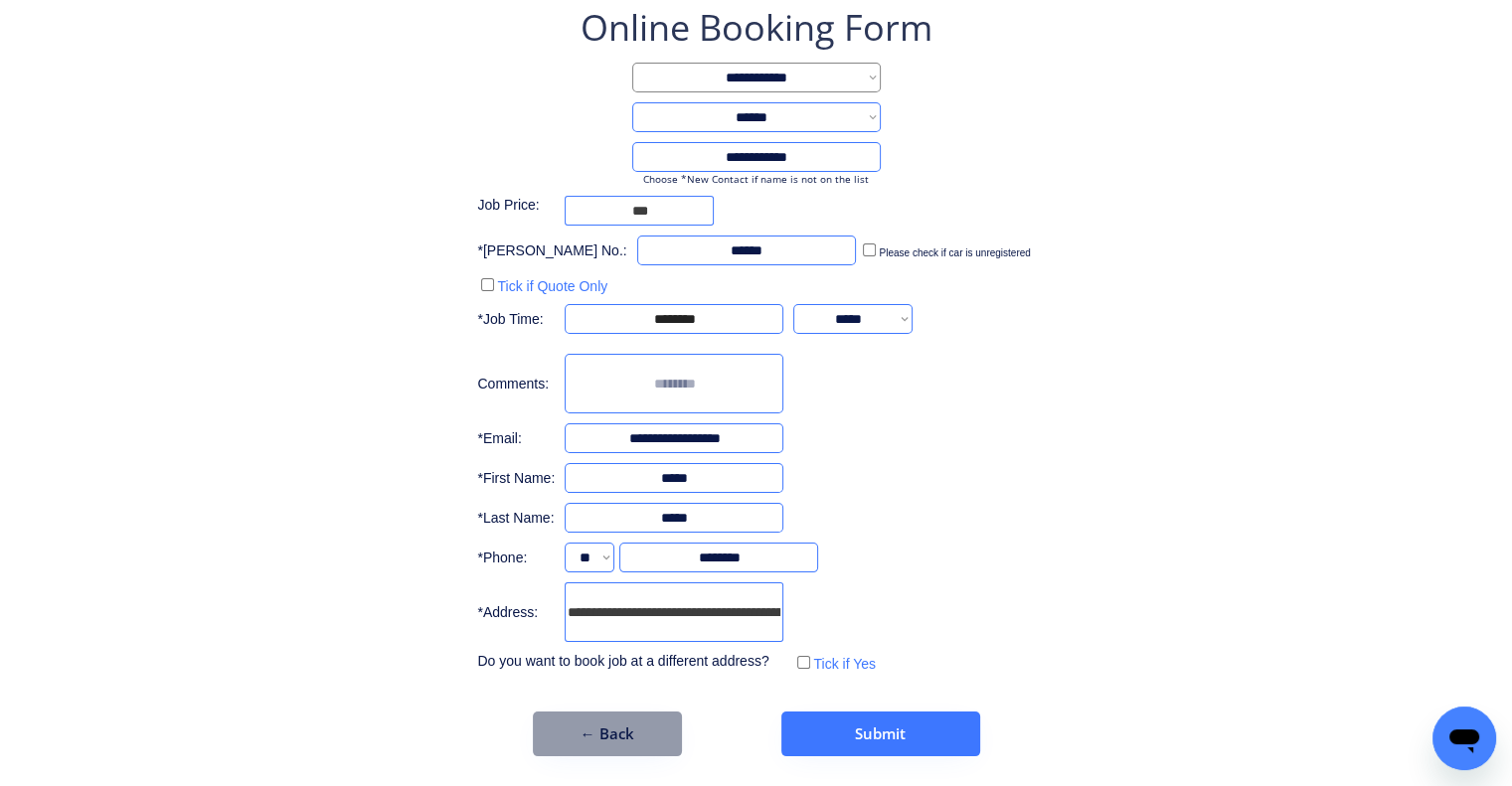 click on "**********" at bounding box center [756, 380] 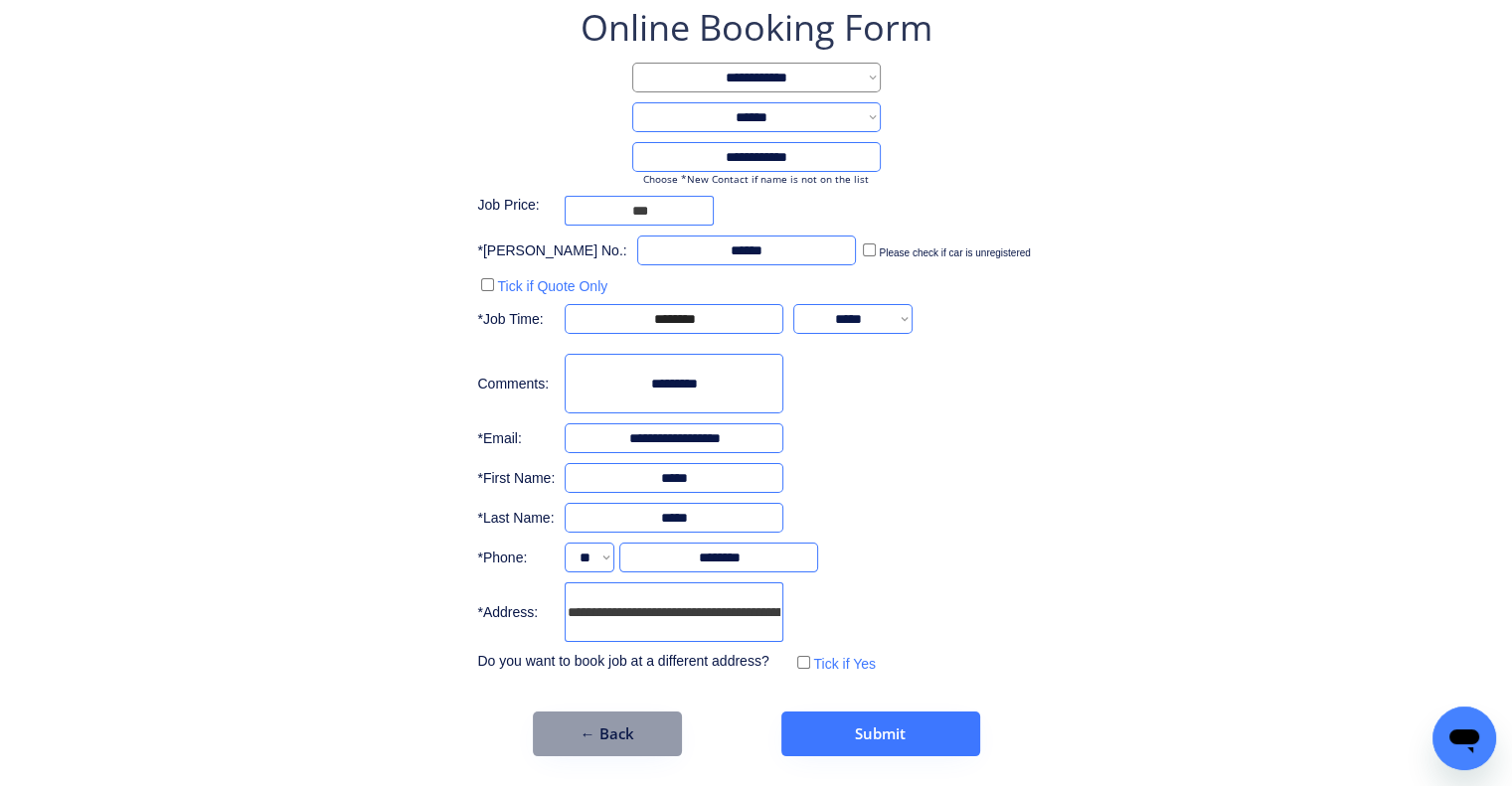 type on "*********" 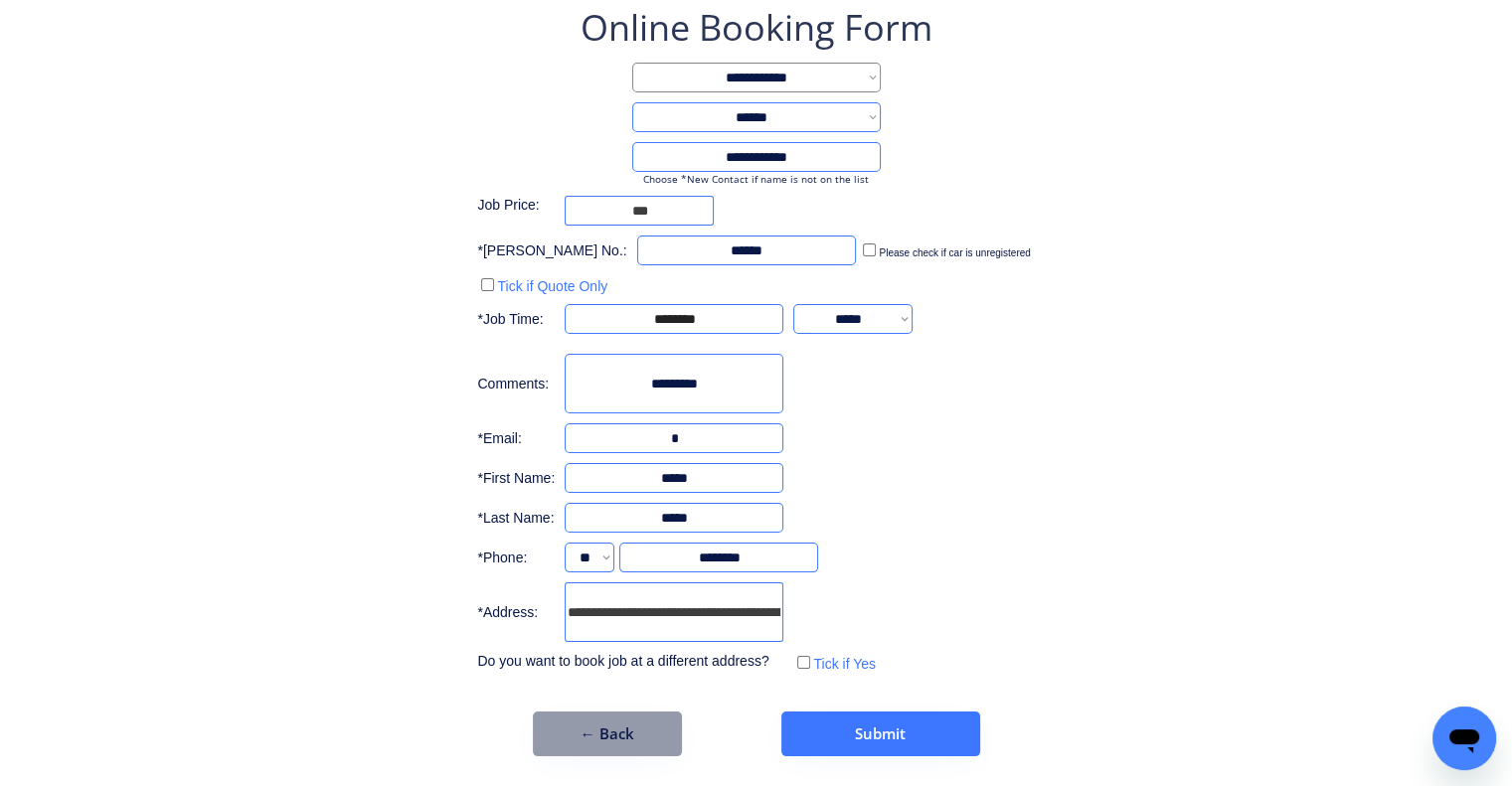 type on "**********" 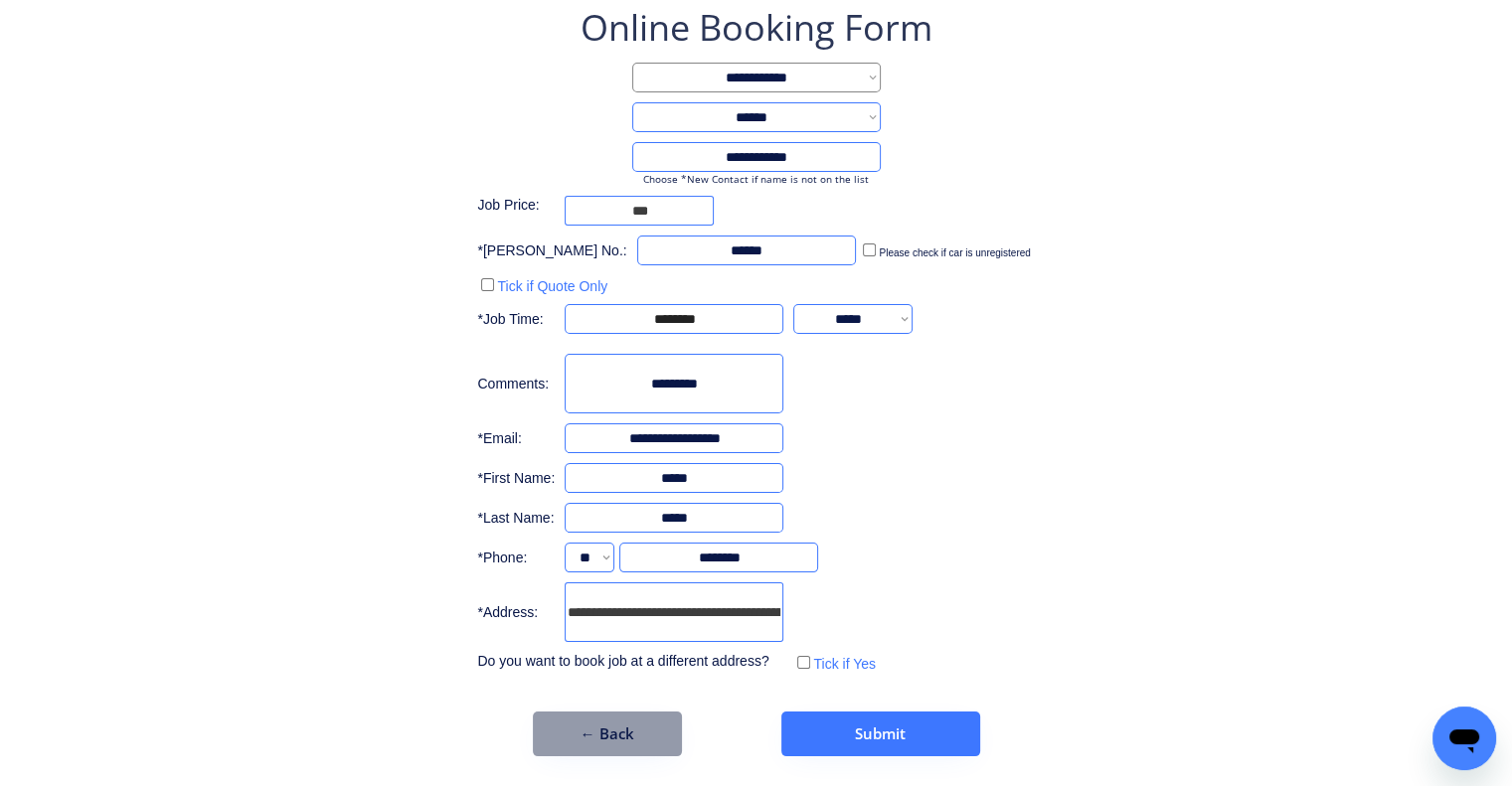 click at bounding box center (674, 384) 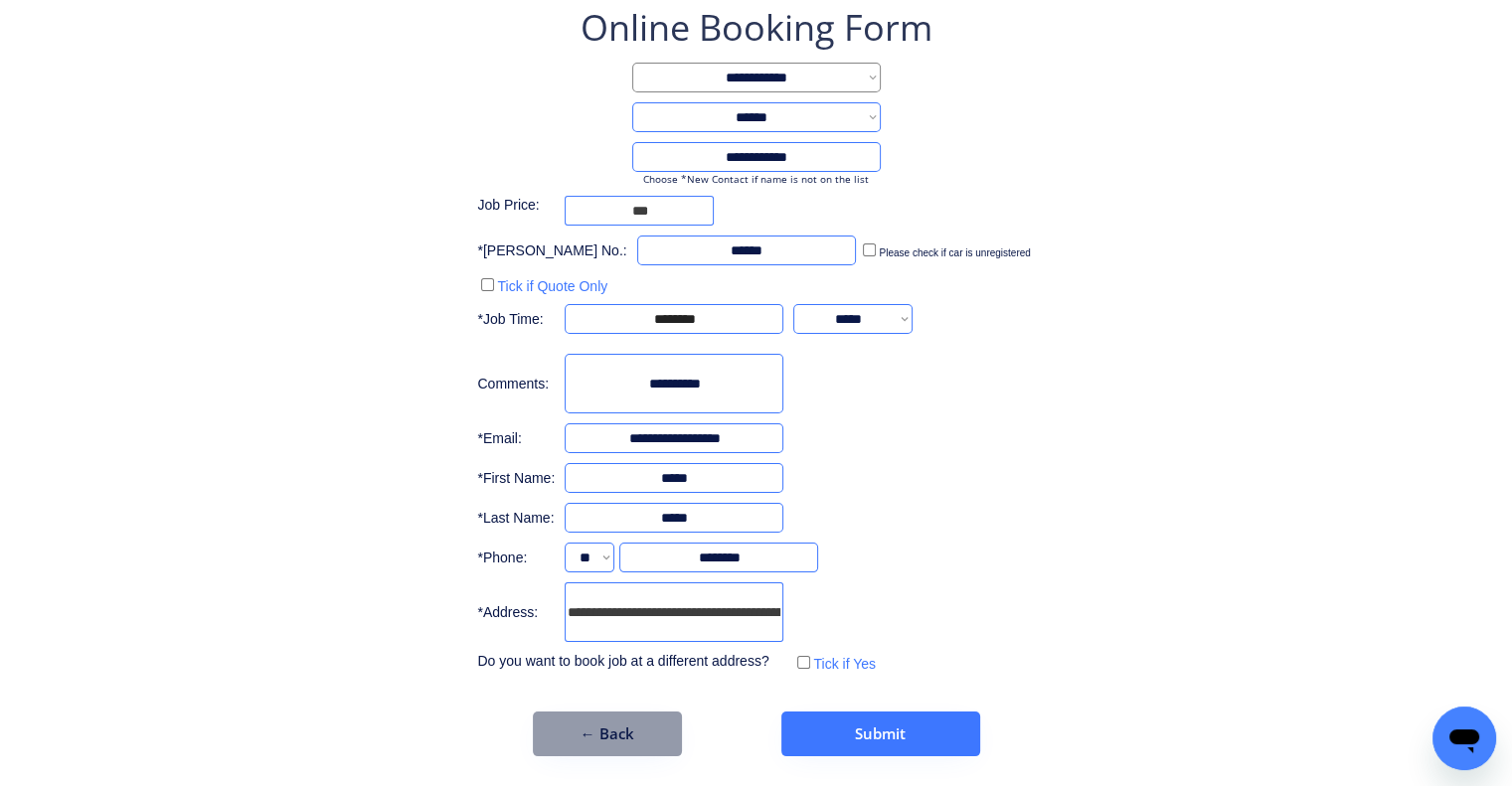 type on "**********" 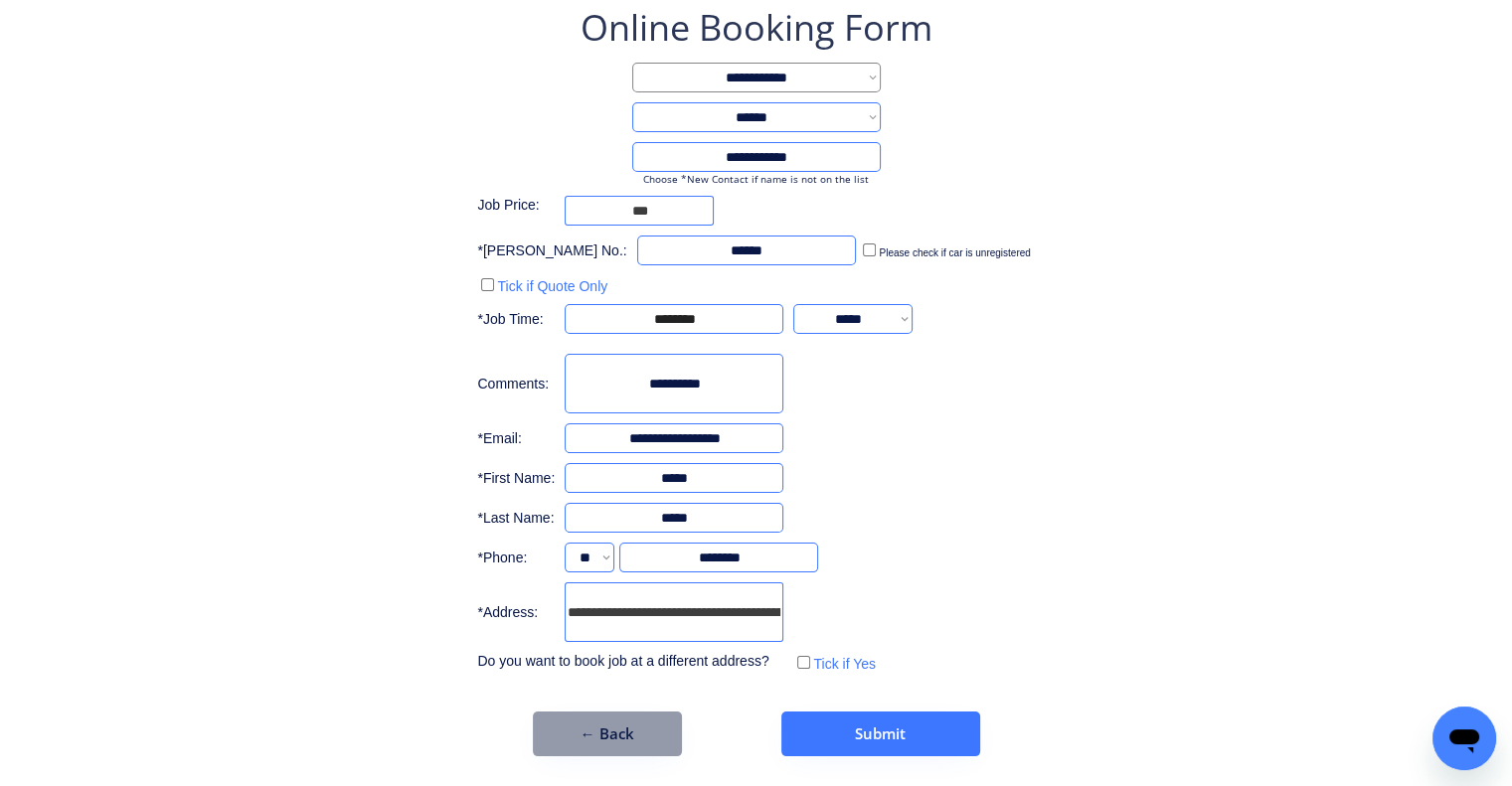 click on "**********" at bounding box center [756, 340] 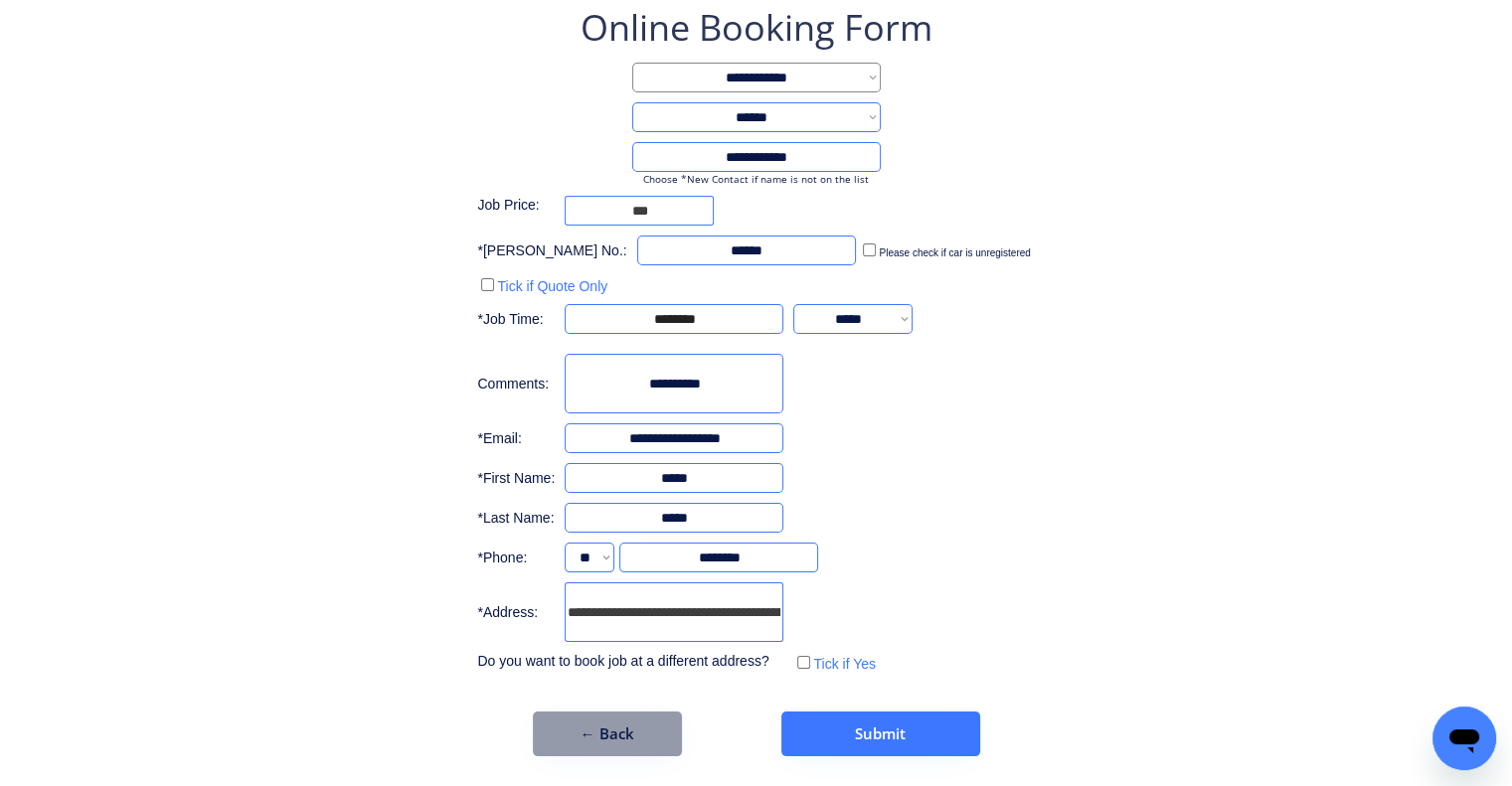 select on "*******" 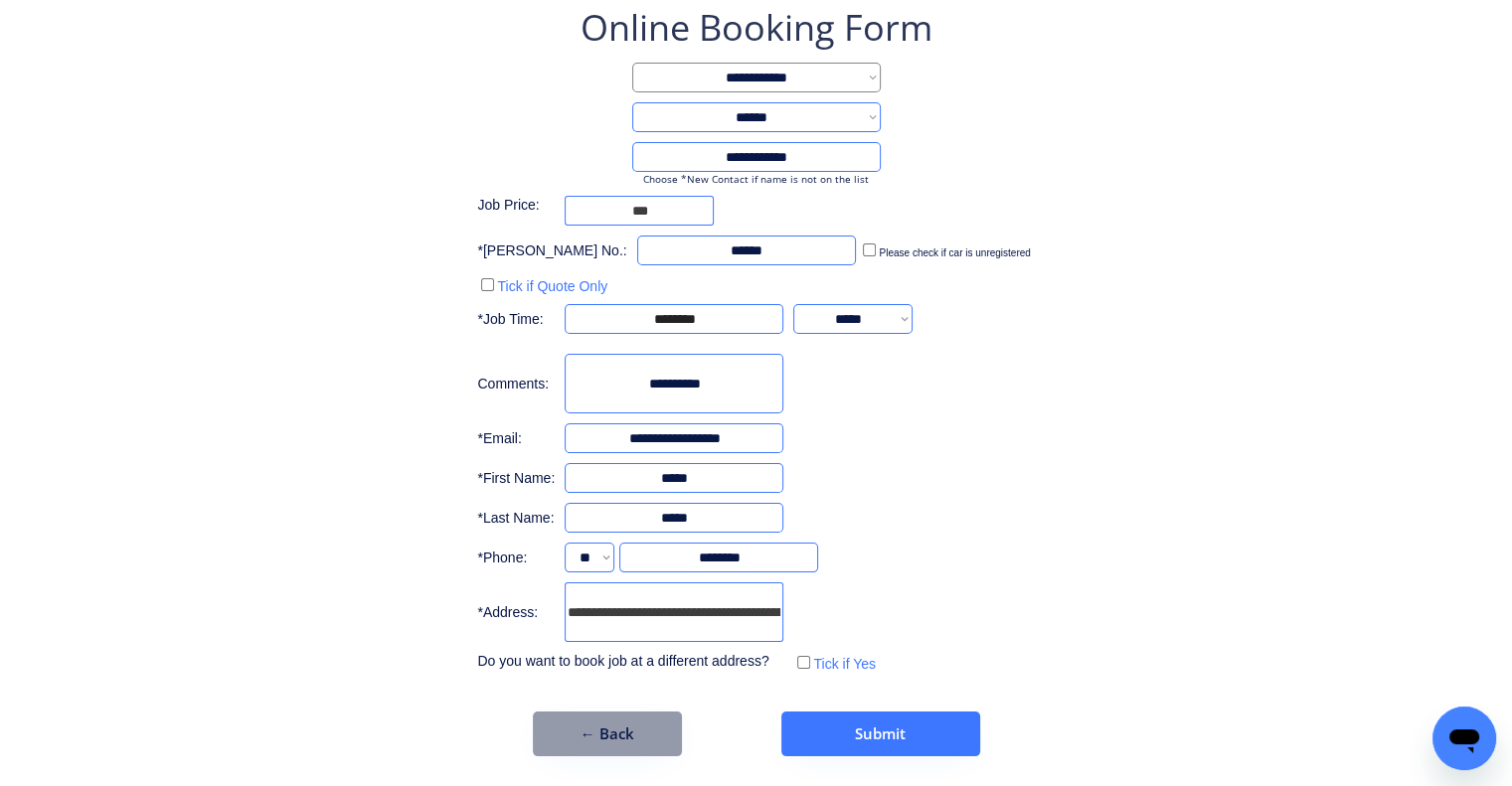 click on "**********" at bounding box center (853, 319) 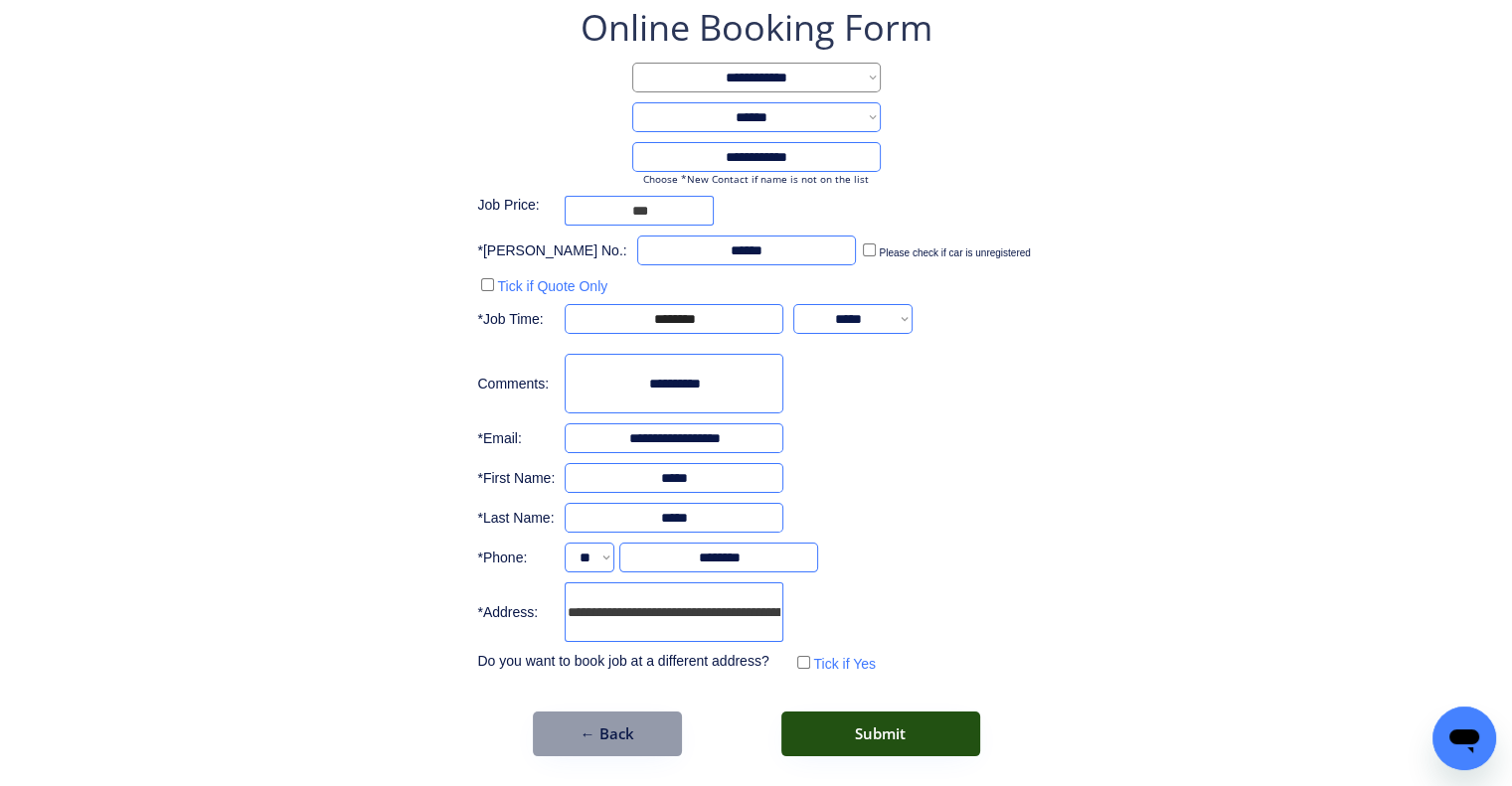 click on "Submit" at bounding box center [881, 733] 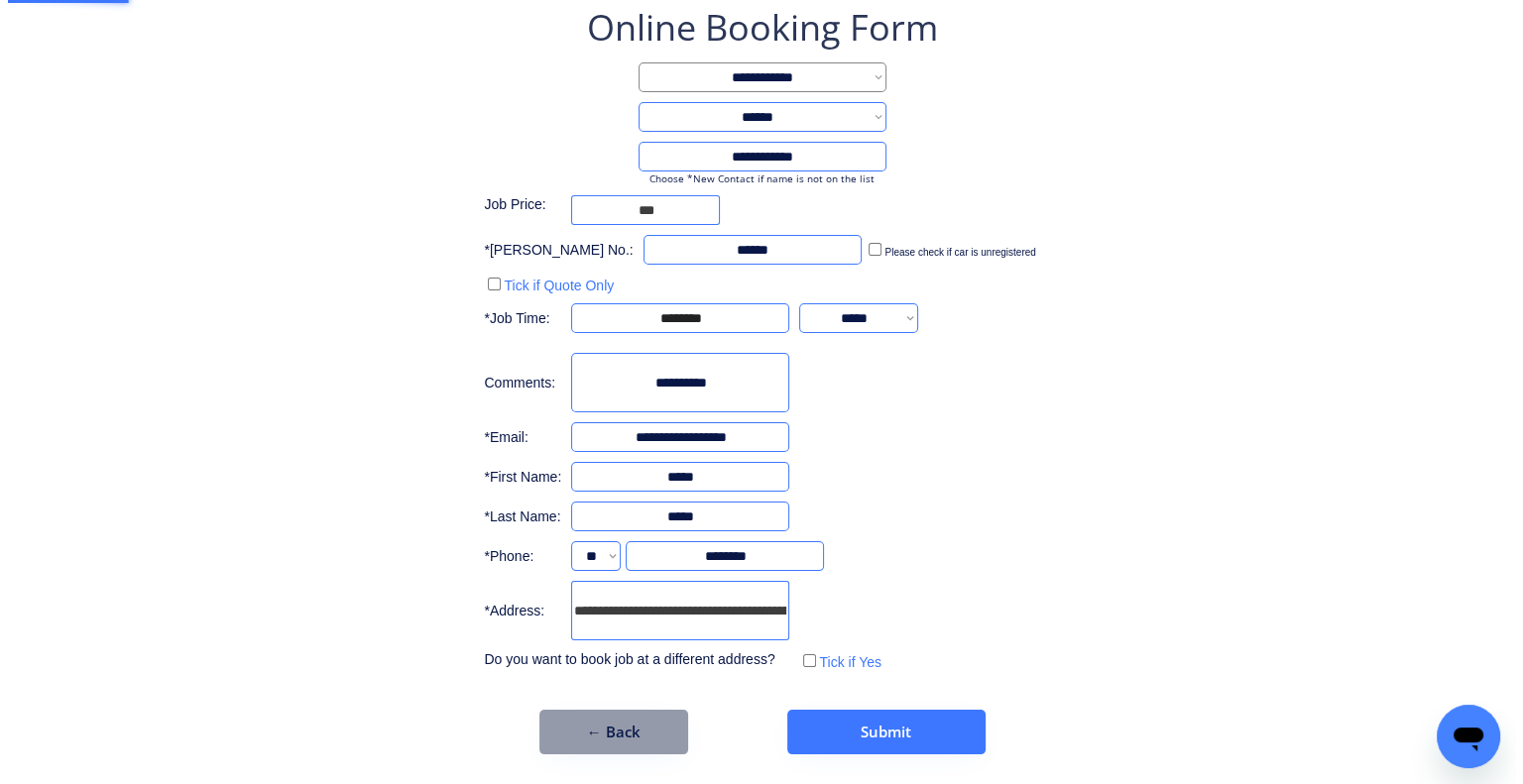 scroll, scrollTop: 0, scrollLeft: 0, axis: both 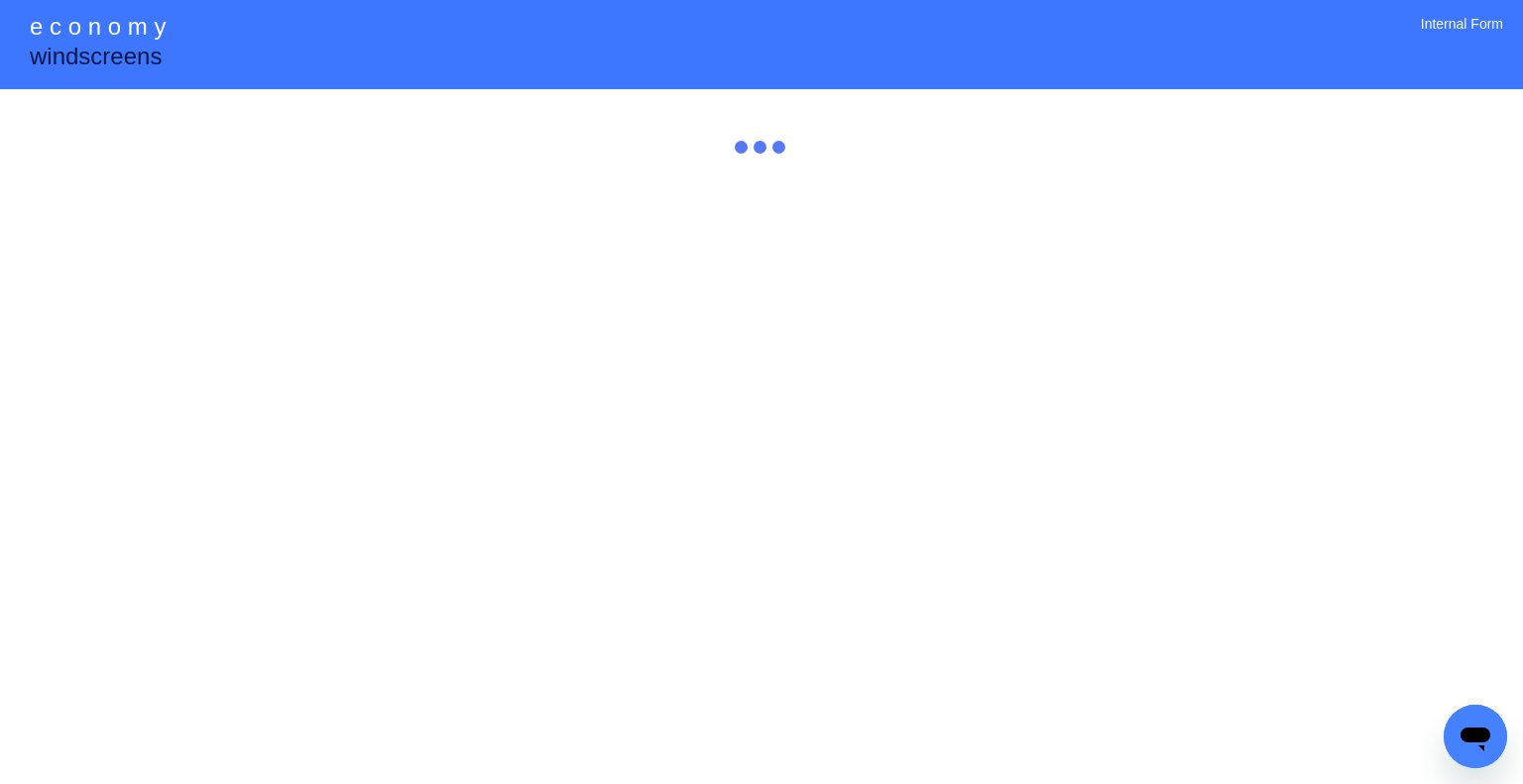 click on "**********" at bounding box center (762, 392) 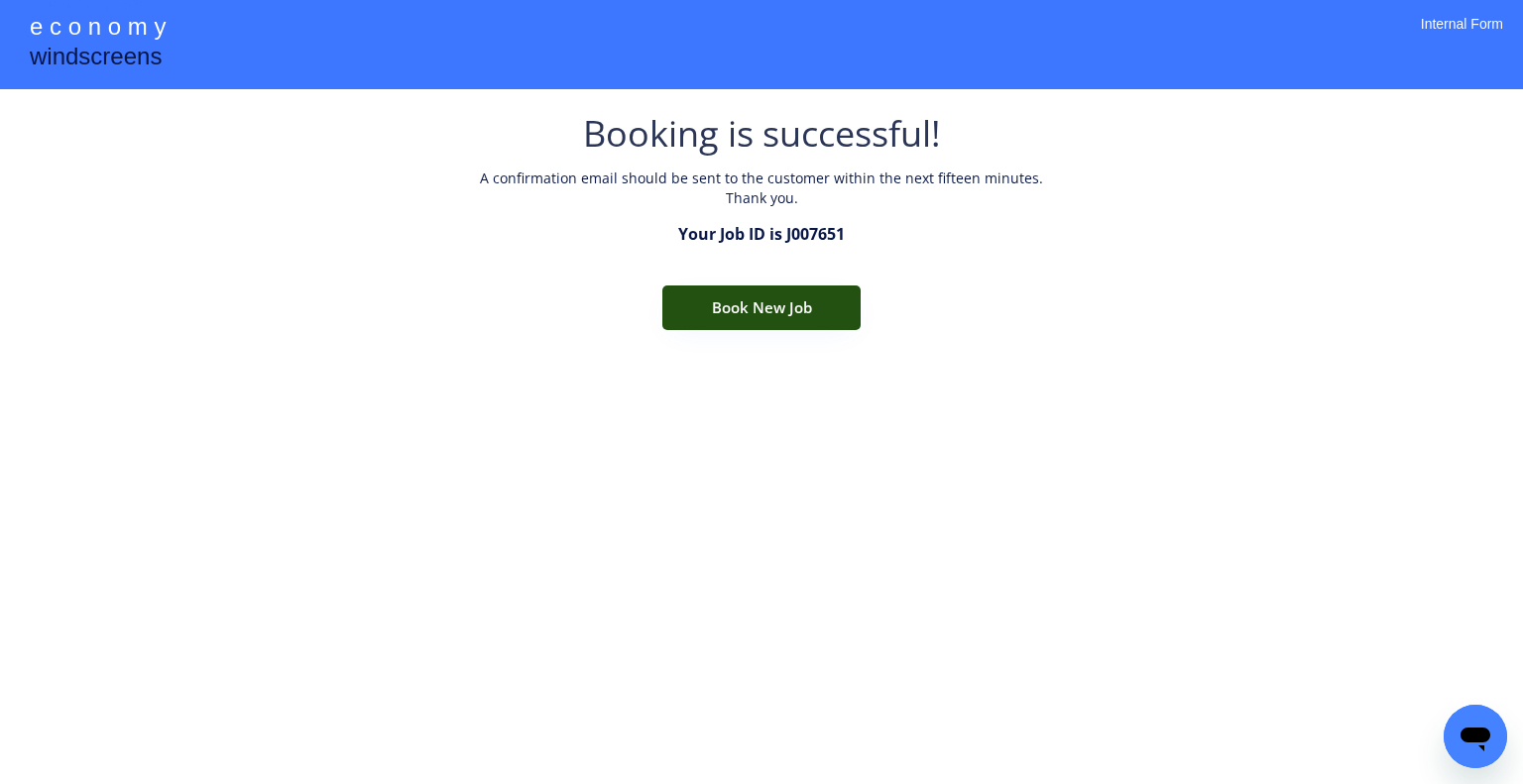 click on "Book New Job" at bounding box center (762, 307) 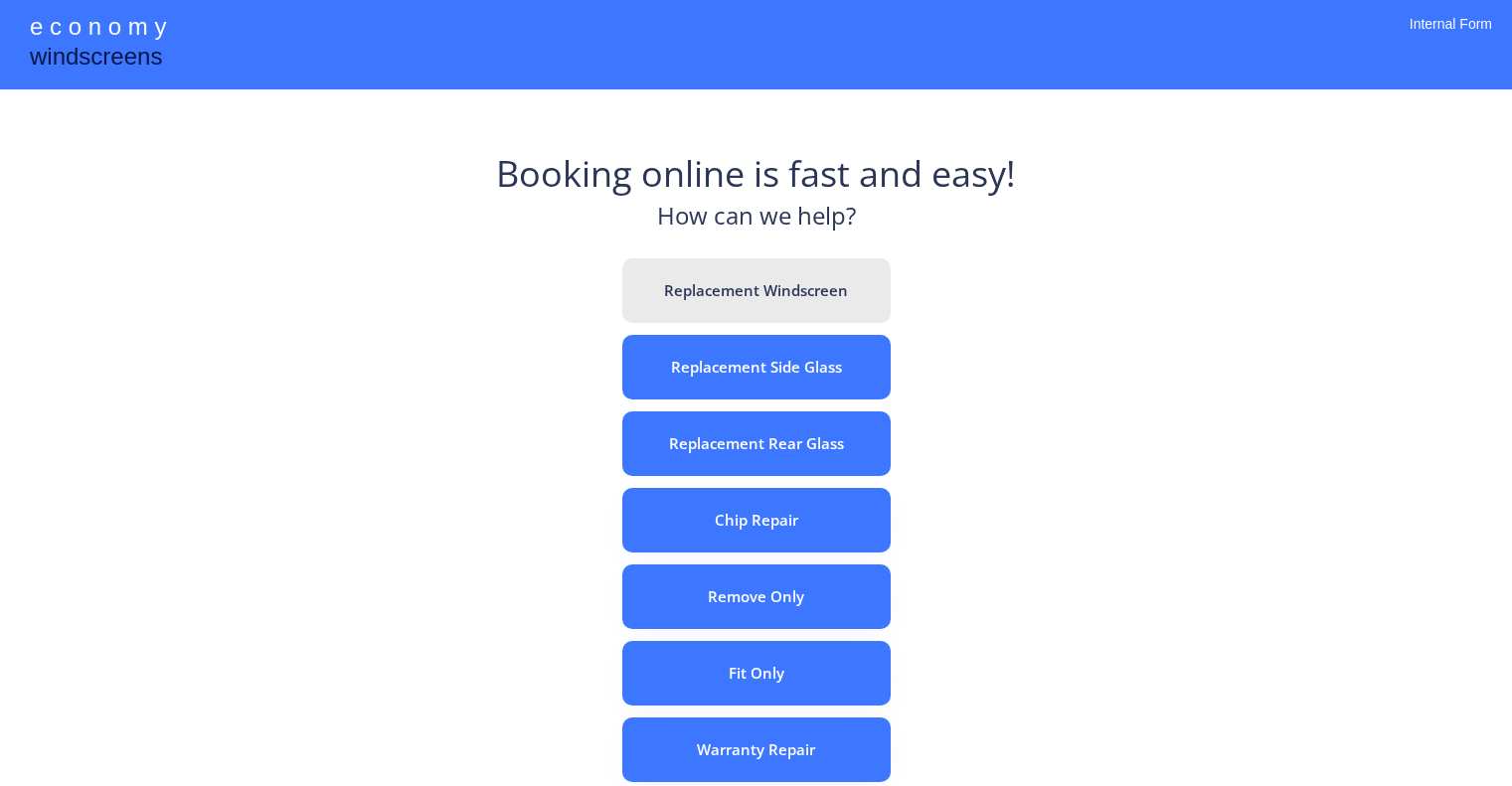 scroll, scrollTop: 0, scrollLeft: 0, axis: both 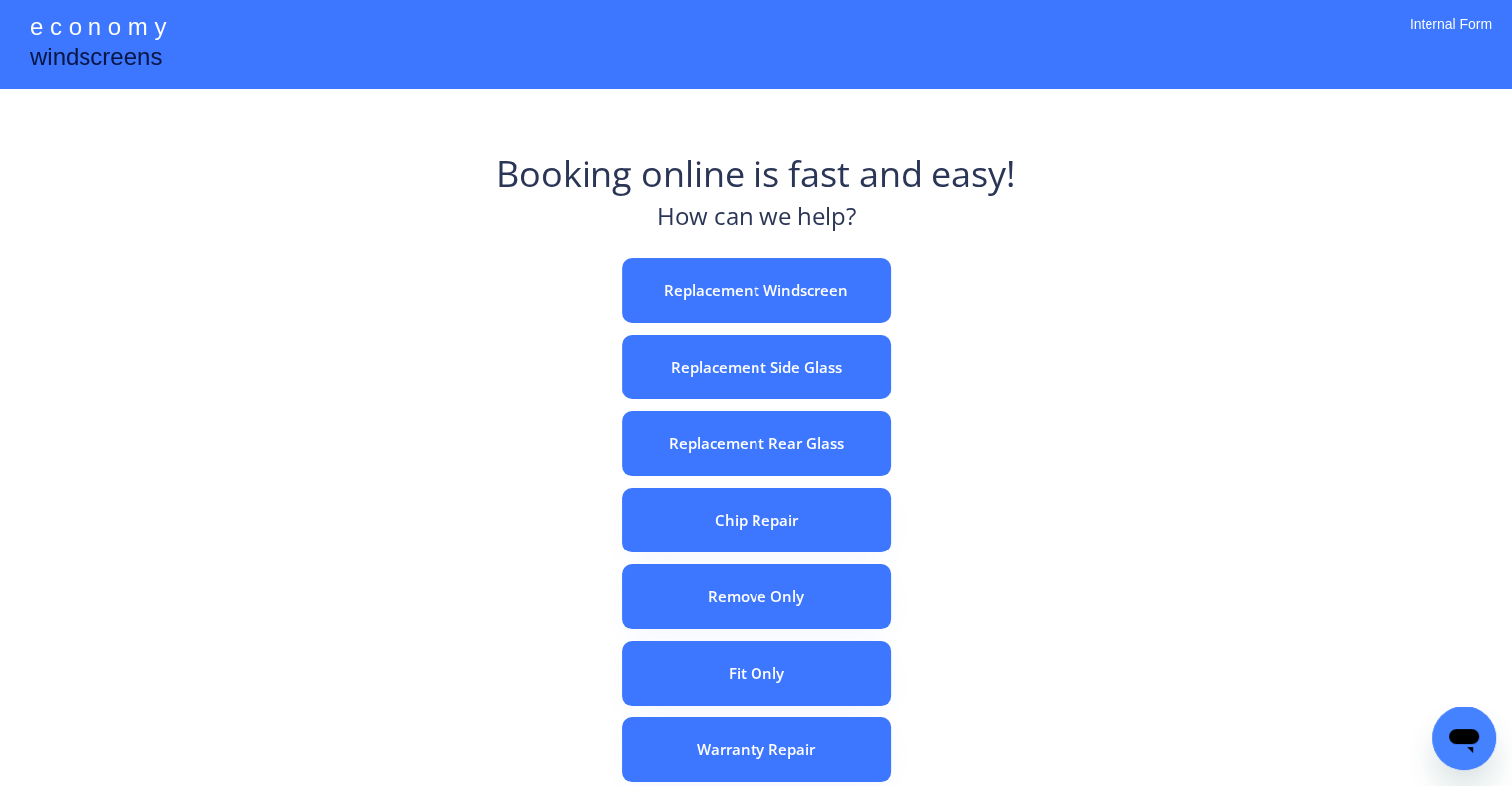 drag, startPoint x: 950, startPoint y: 234, endPoint x: 812, endPoint y: 23, distance: 252.121 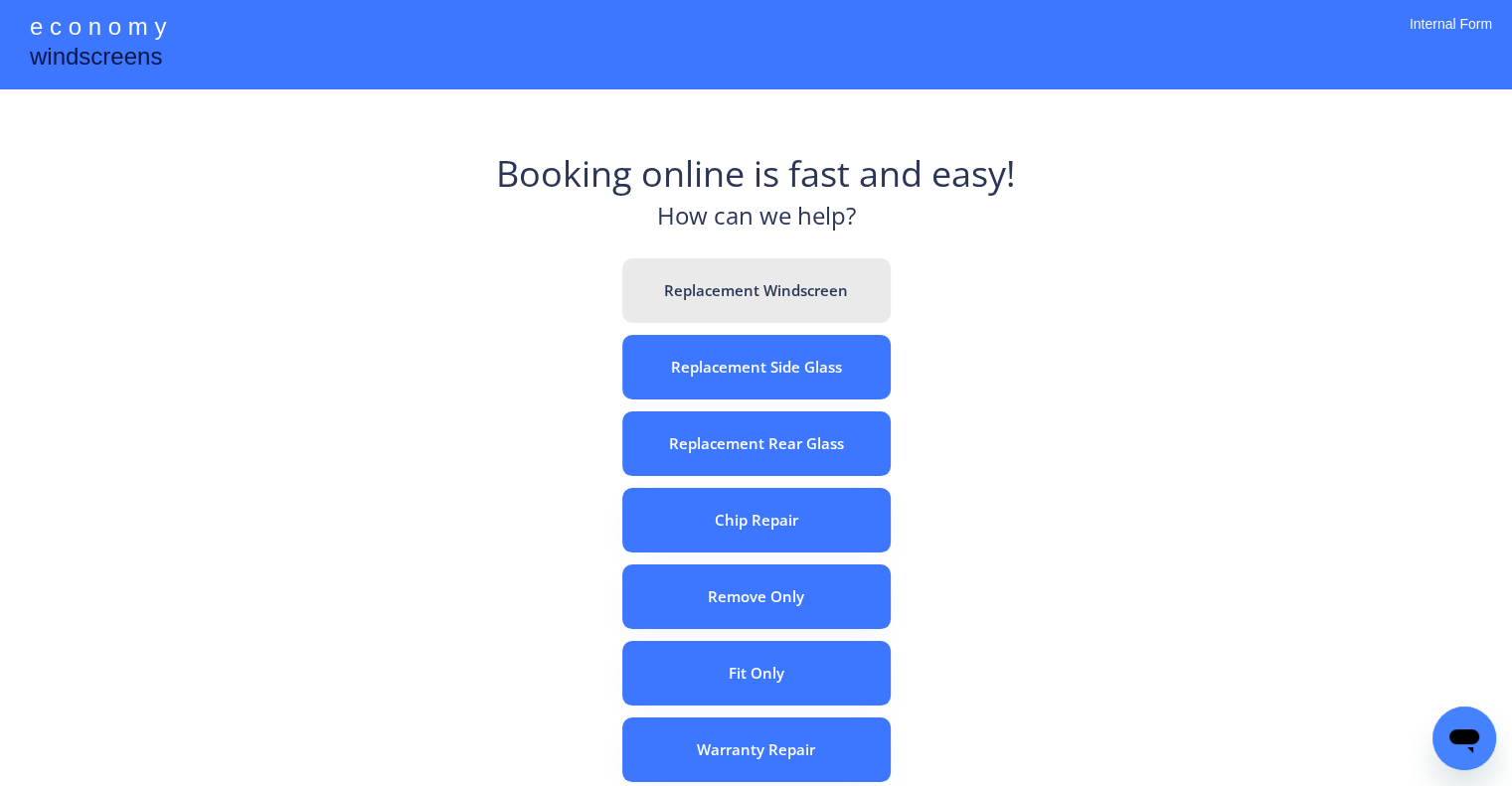 click on "Replacement Windscreen" at bounding box center [756, 290] 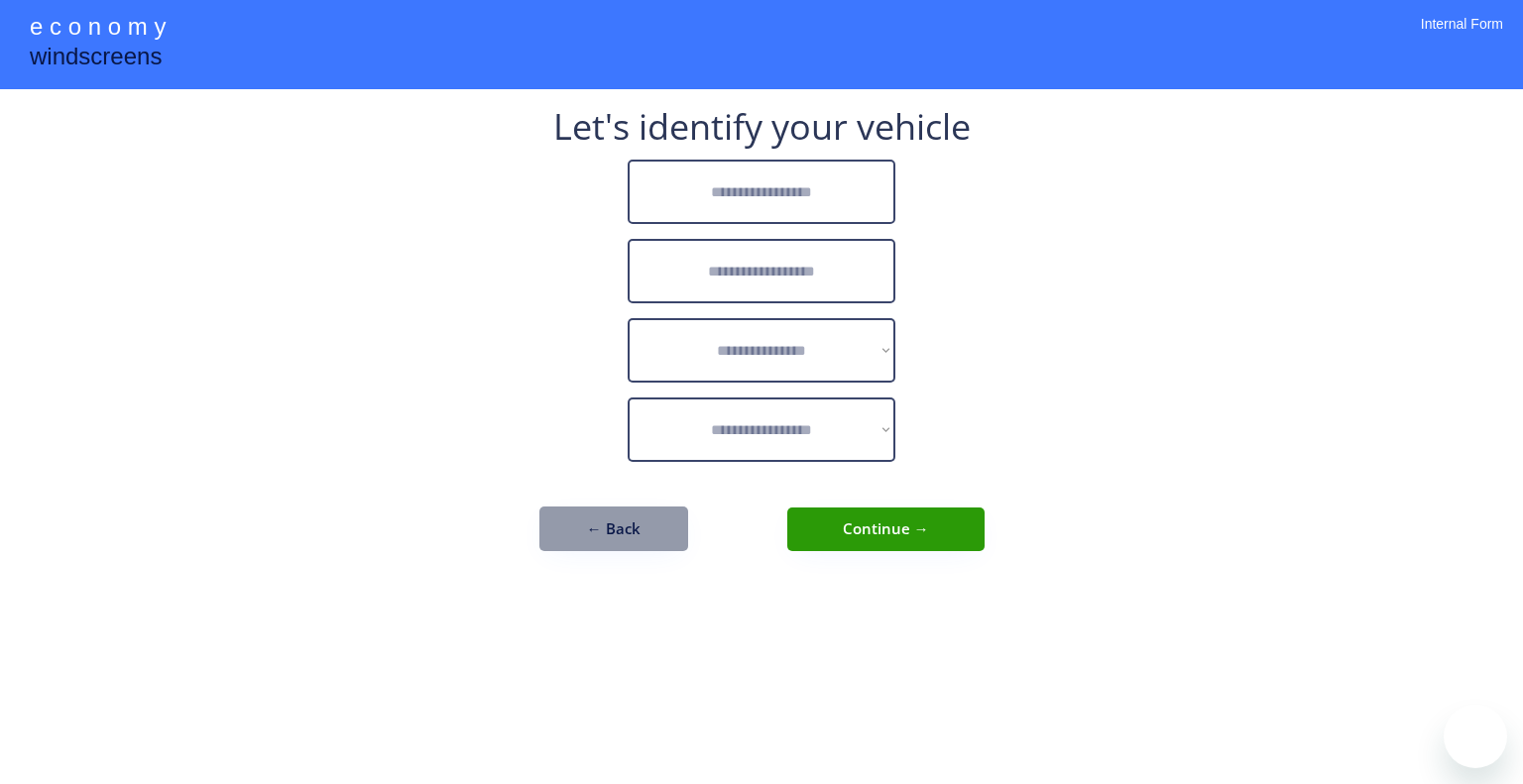 scroll, scrollTop: 0, scrollLeft: 0, axis: both 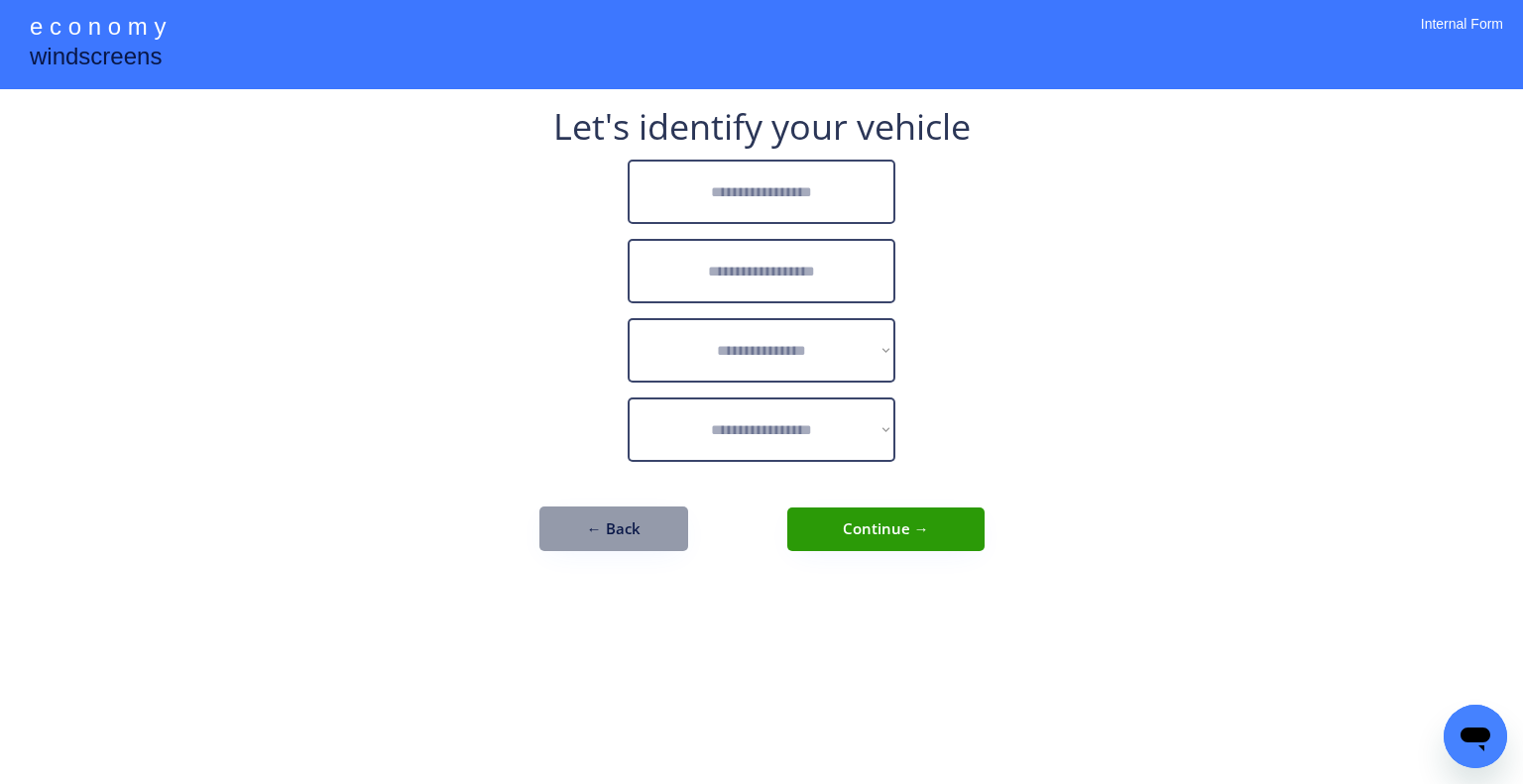 click at bounding box center (762, 191) 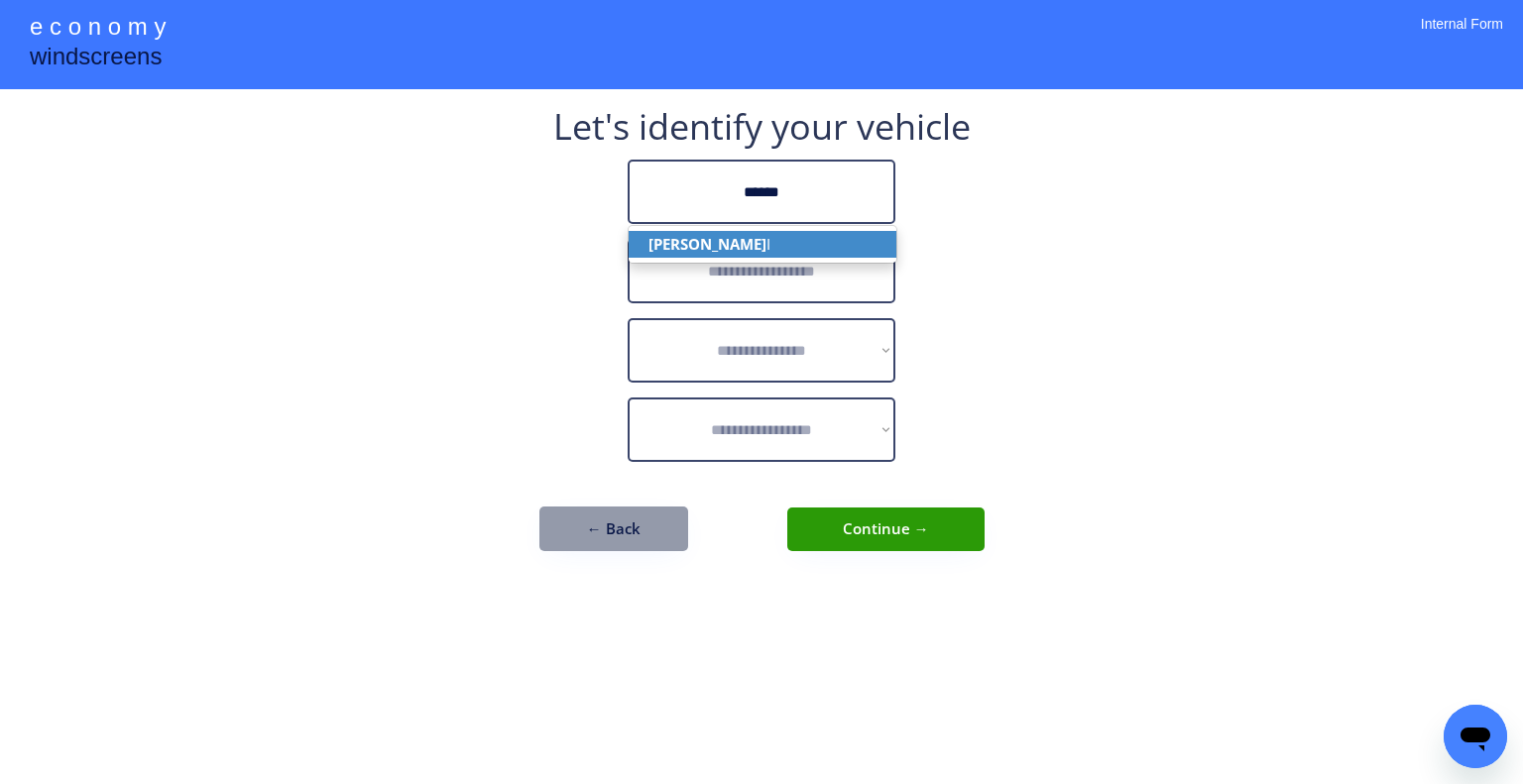 click on "[PERSON_NAME]" at bounding box center [762, 244] 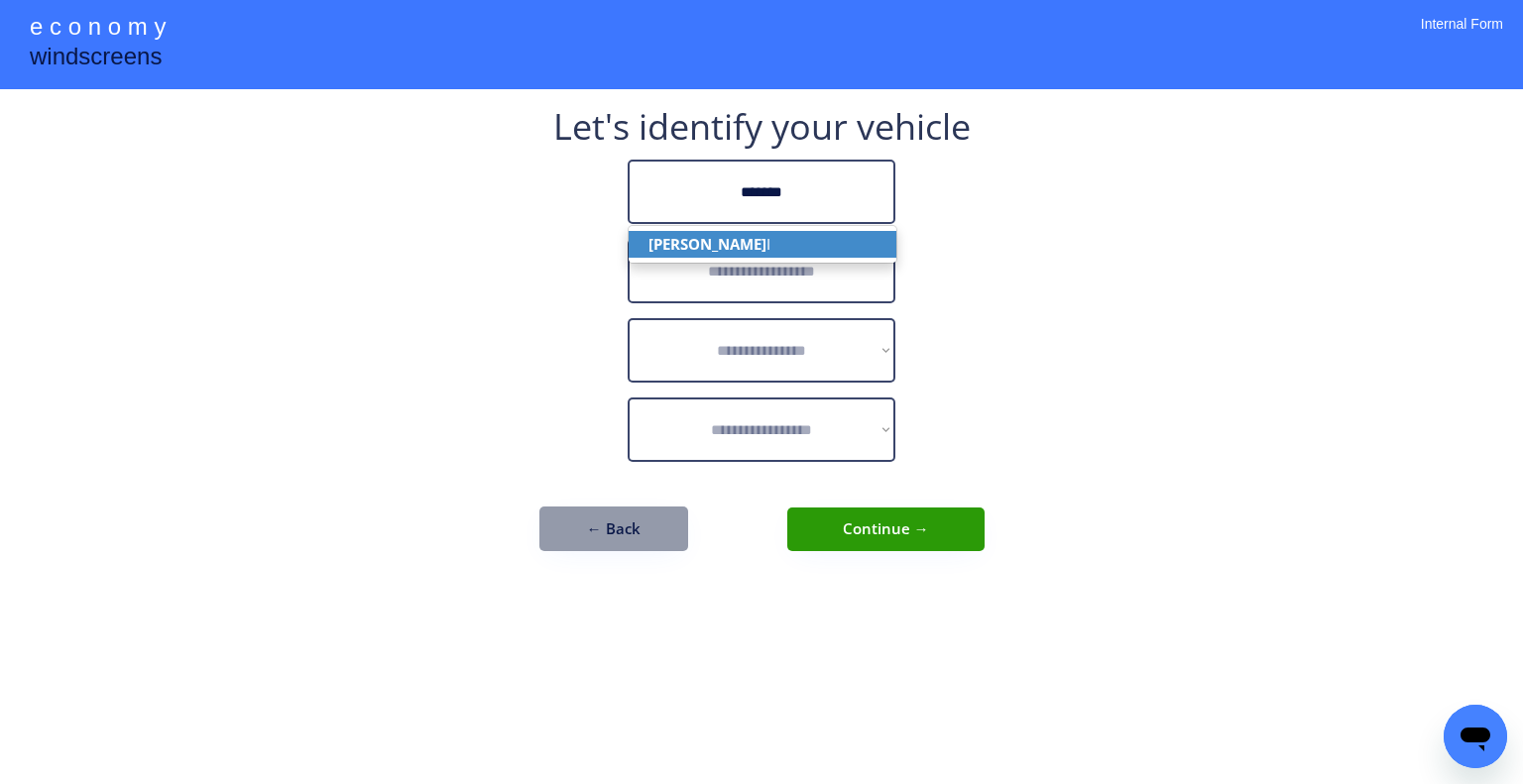 type on "*******" 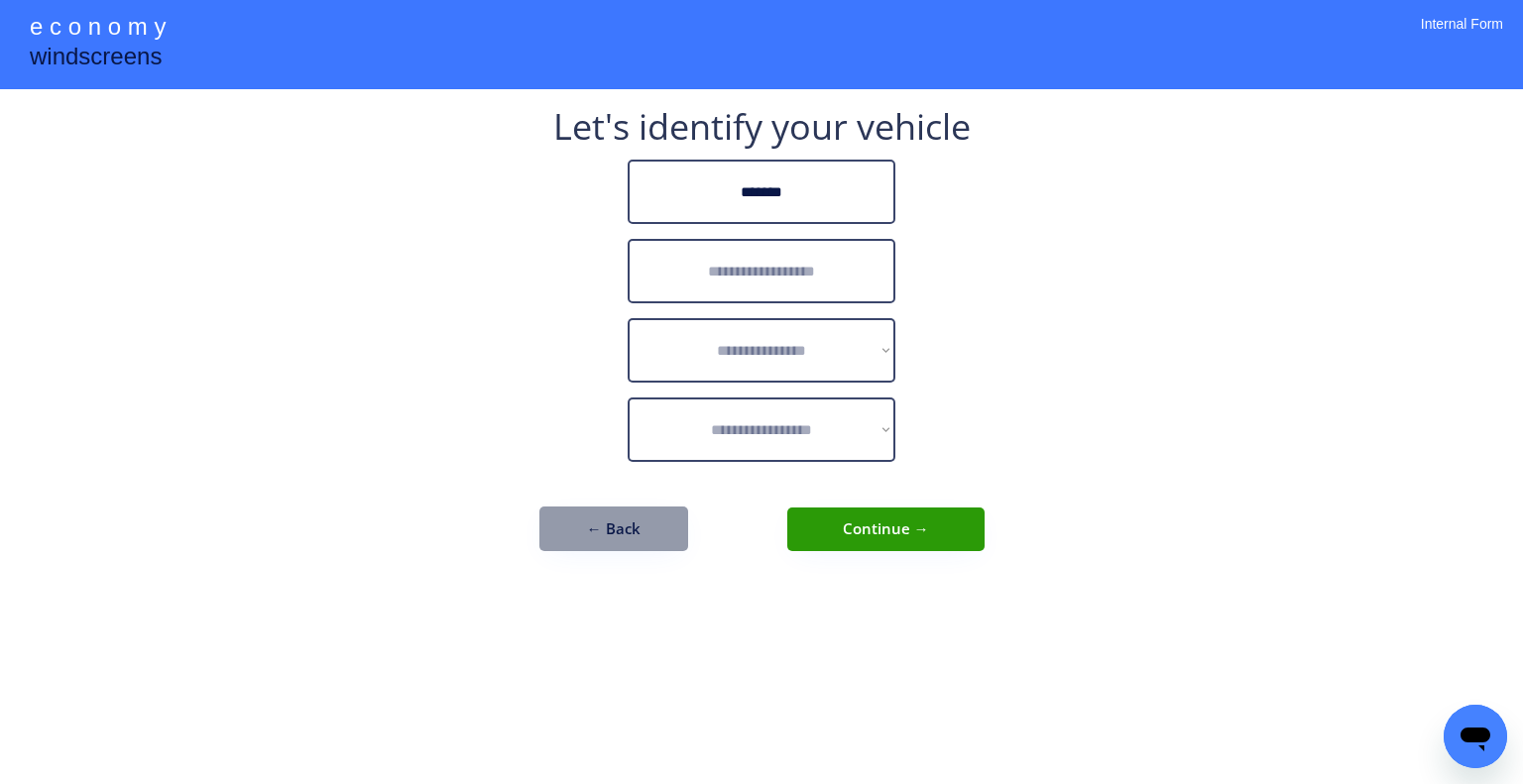 click at bounding box center (762, 271) 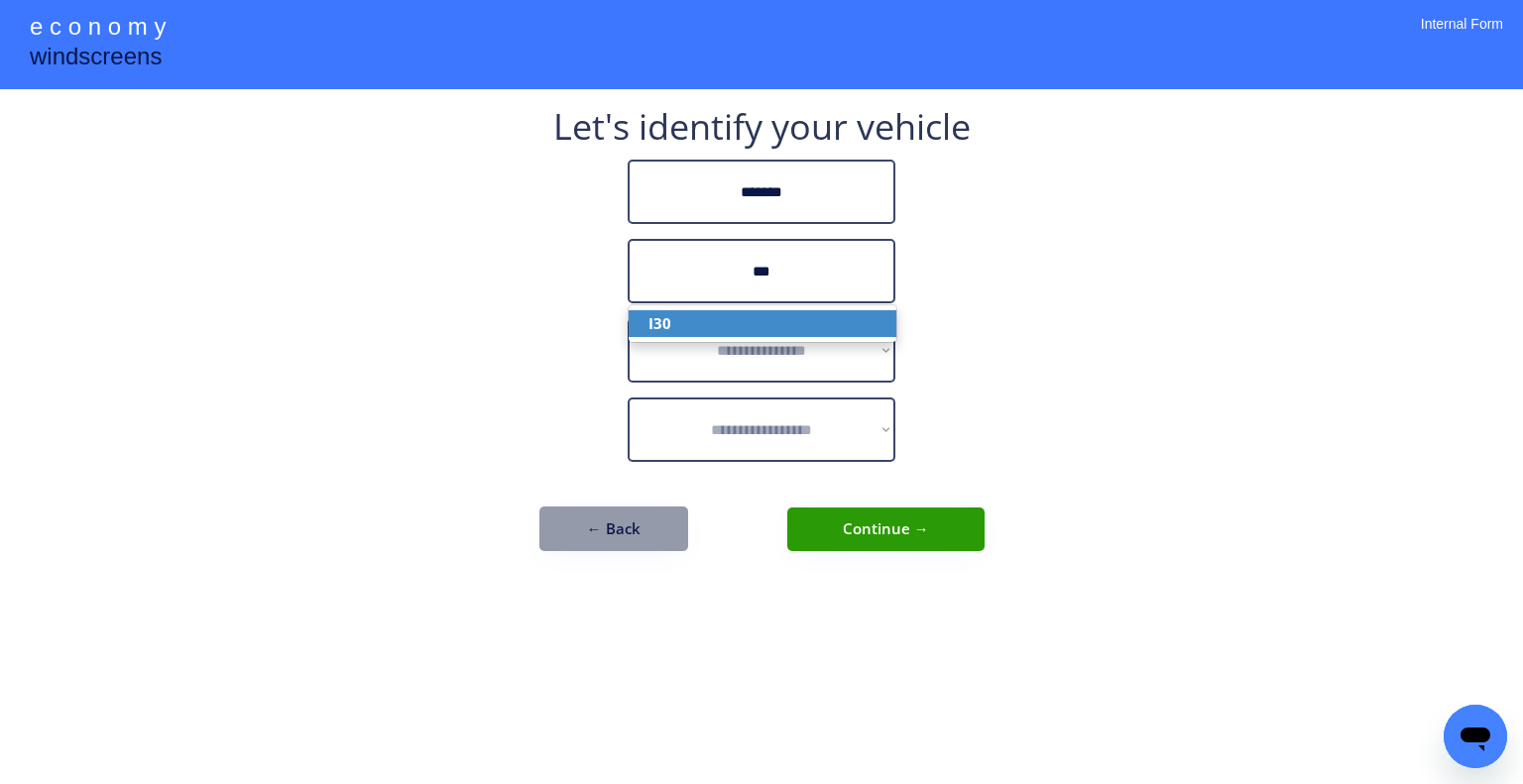 click on "I30" at bounding box center [762, 323] 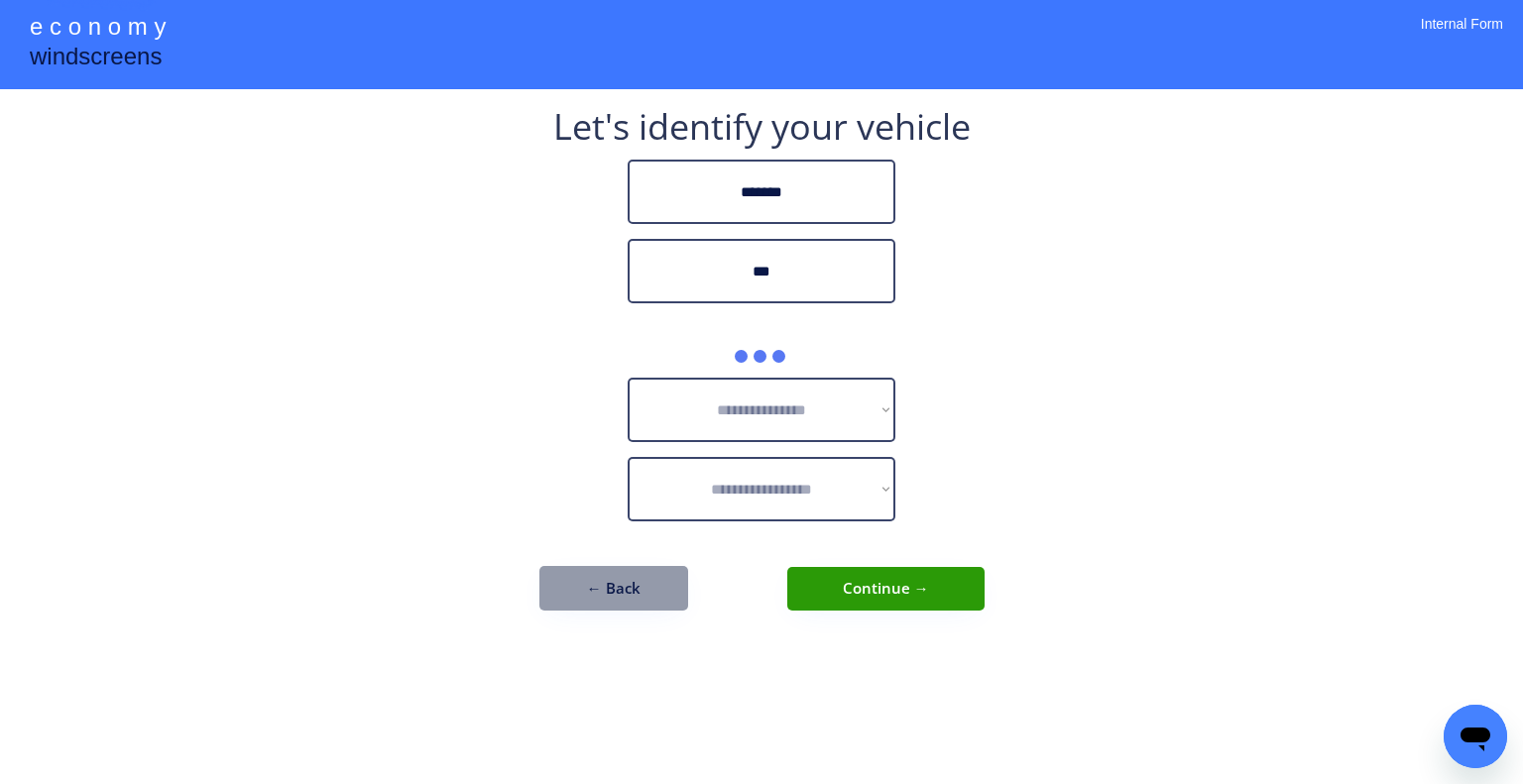 drag, startPoint x: 1145, startPoint y: 534, endPoint x: 945, endPoint y: 438, distance: 221.84679 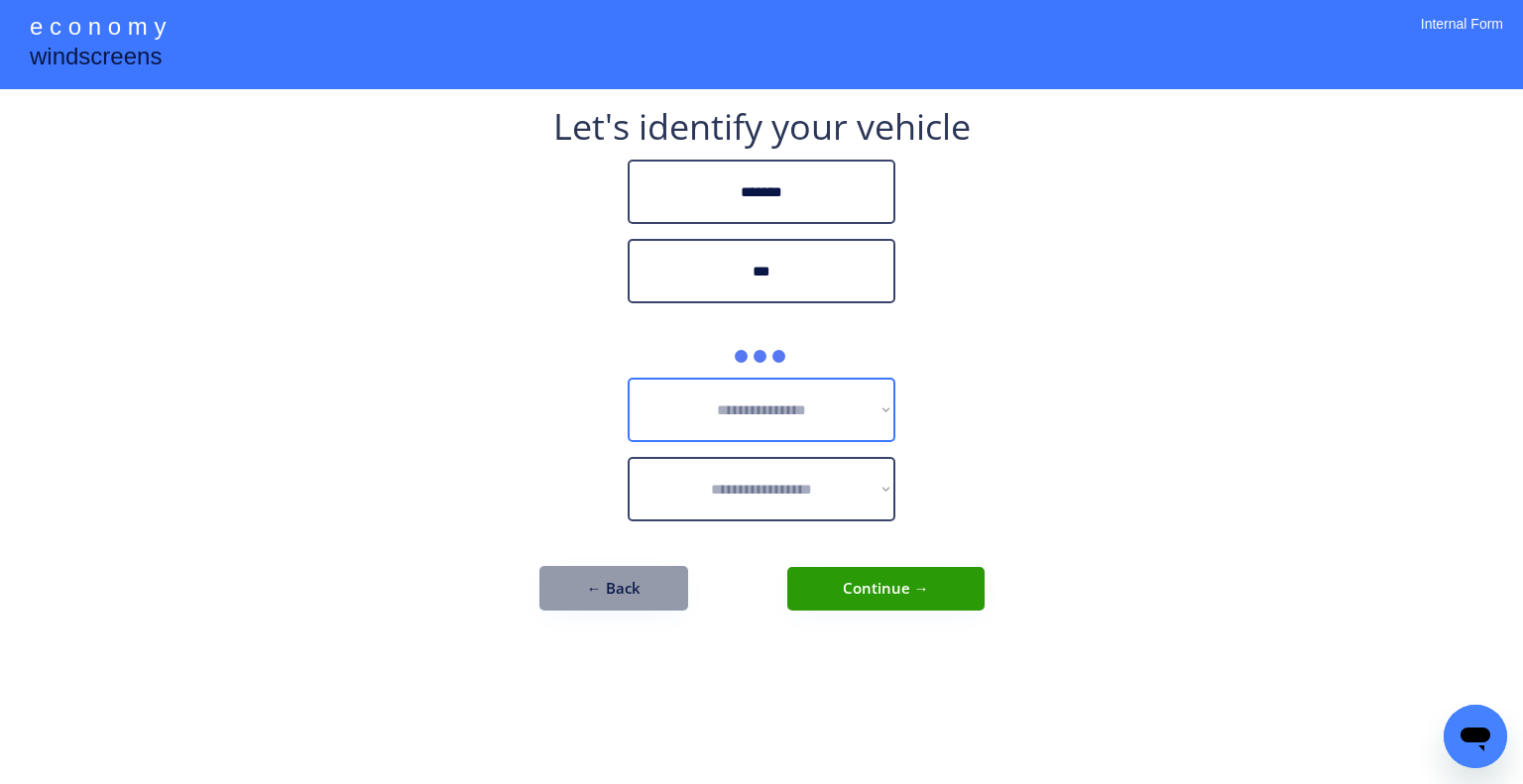 click on "**********" at bounding box center [762, 409] 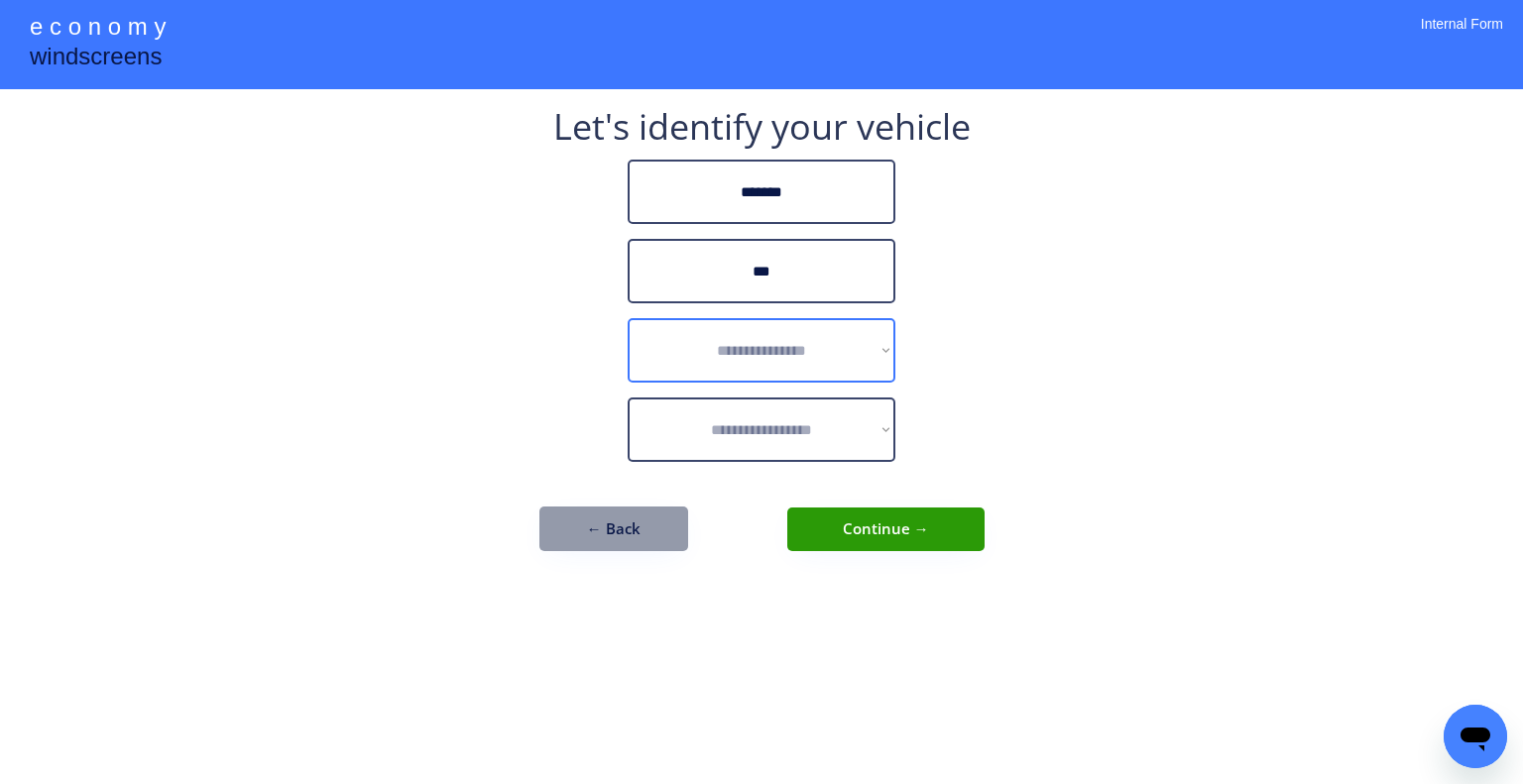 click on "**********" at bounding box center [762, 350] 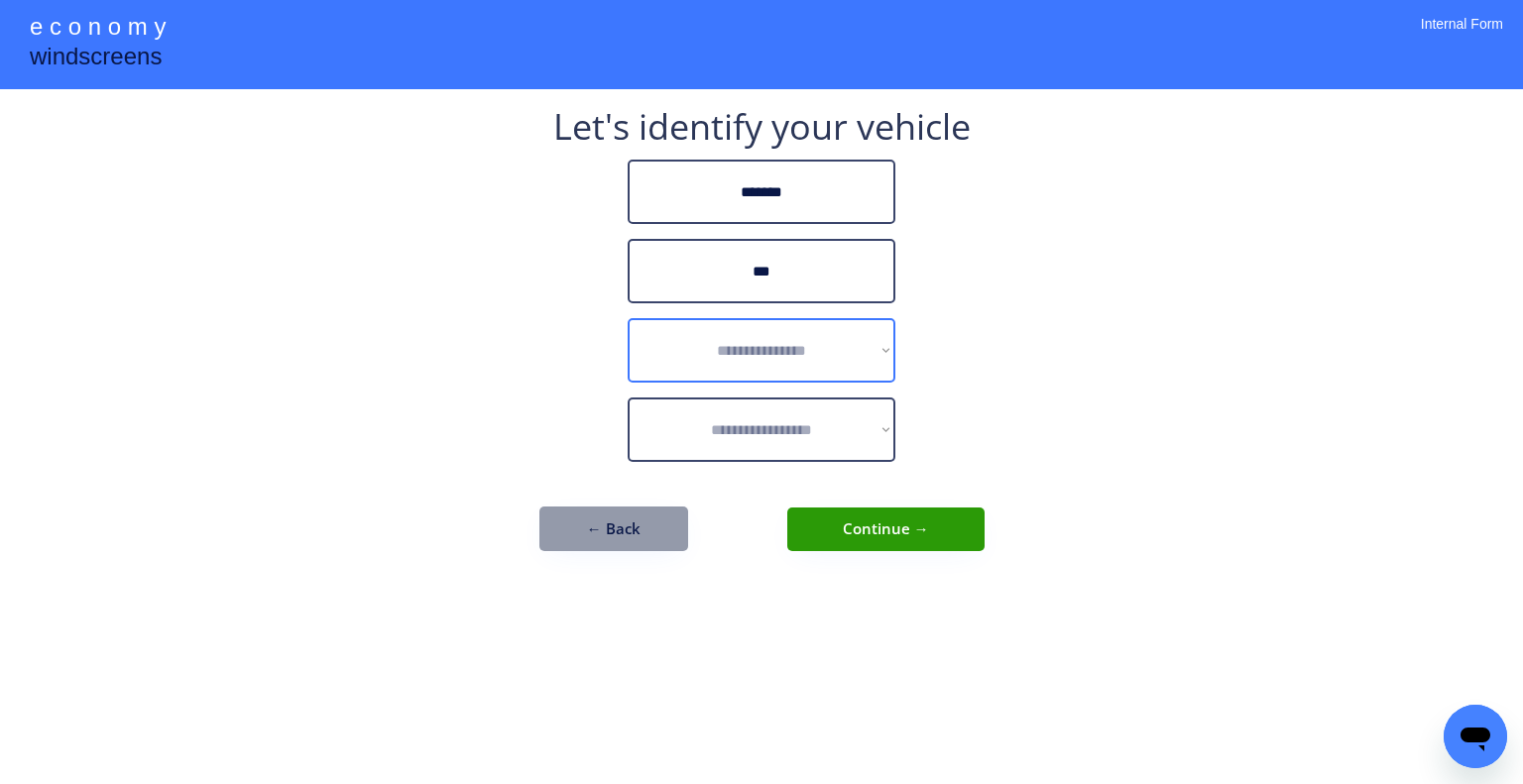 select on "******" 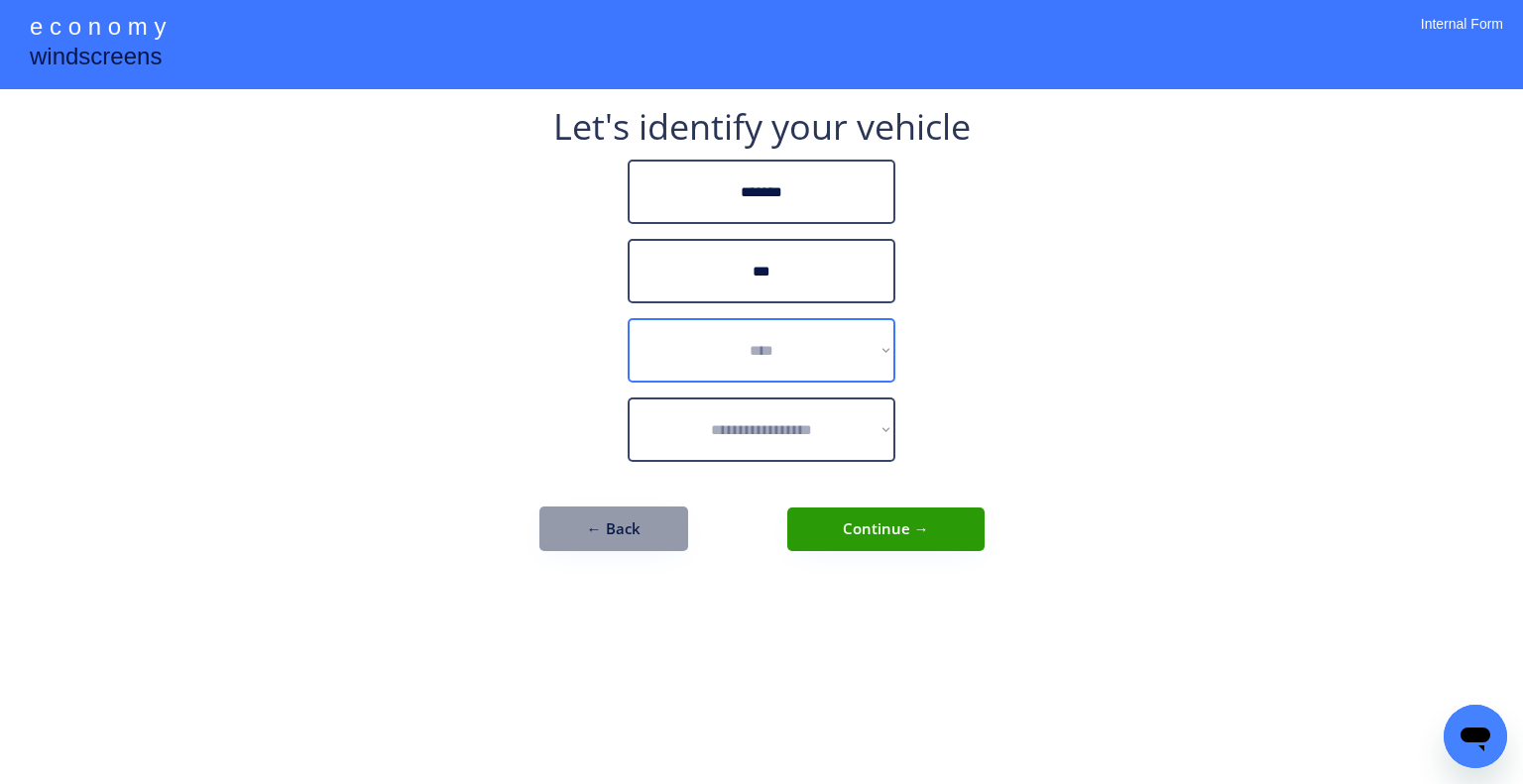 click on "**********" at bounding box center [762, 350] 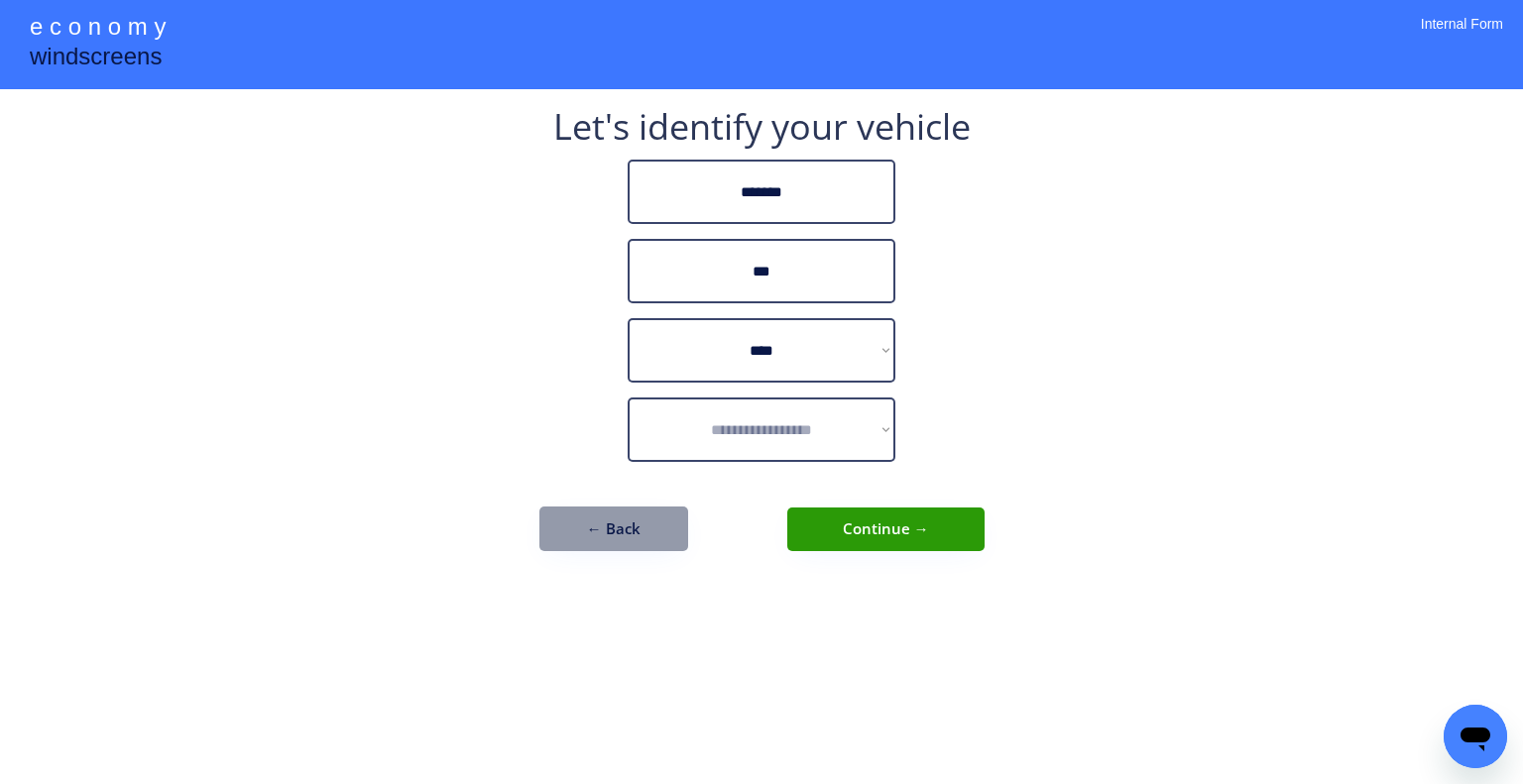 drag, startPoint x: 1199, startPoint y: 322, endPoint x: 1022, endPoint y: 16, distance: 353.50389 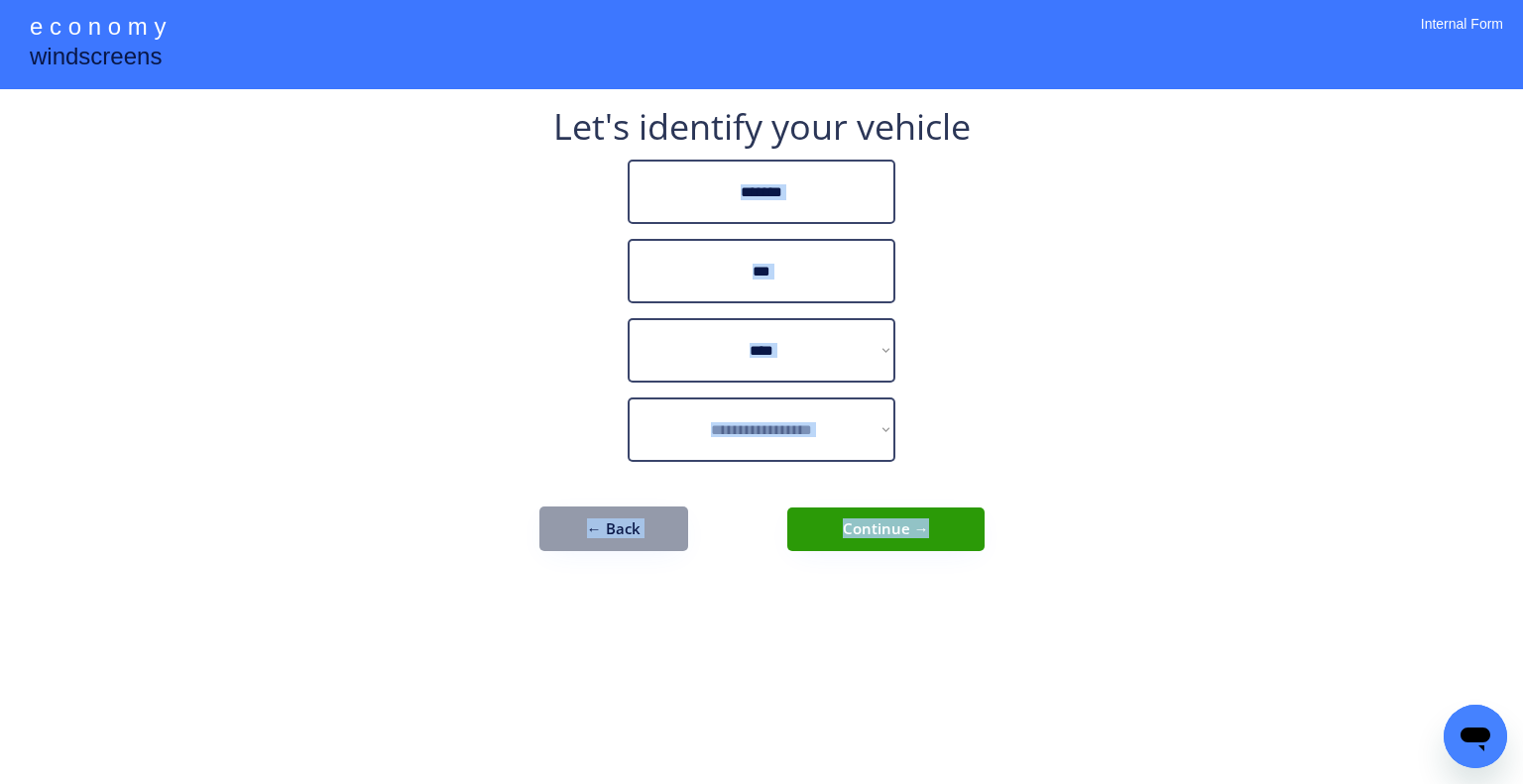click on "**********" at bounding box center [762, 340] 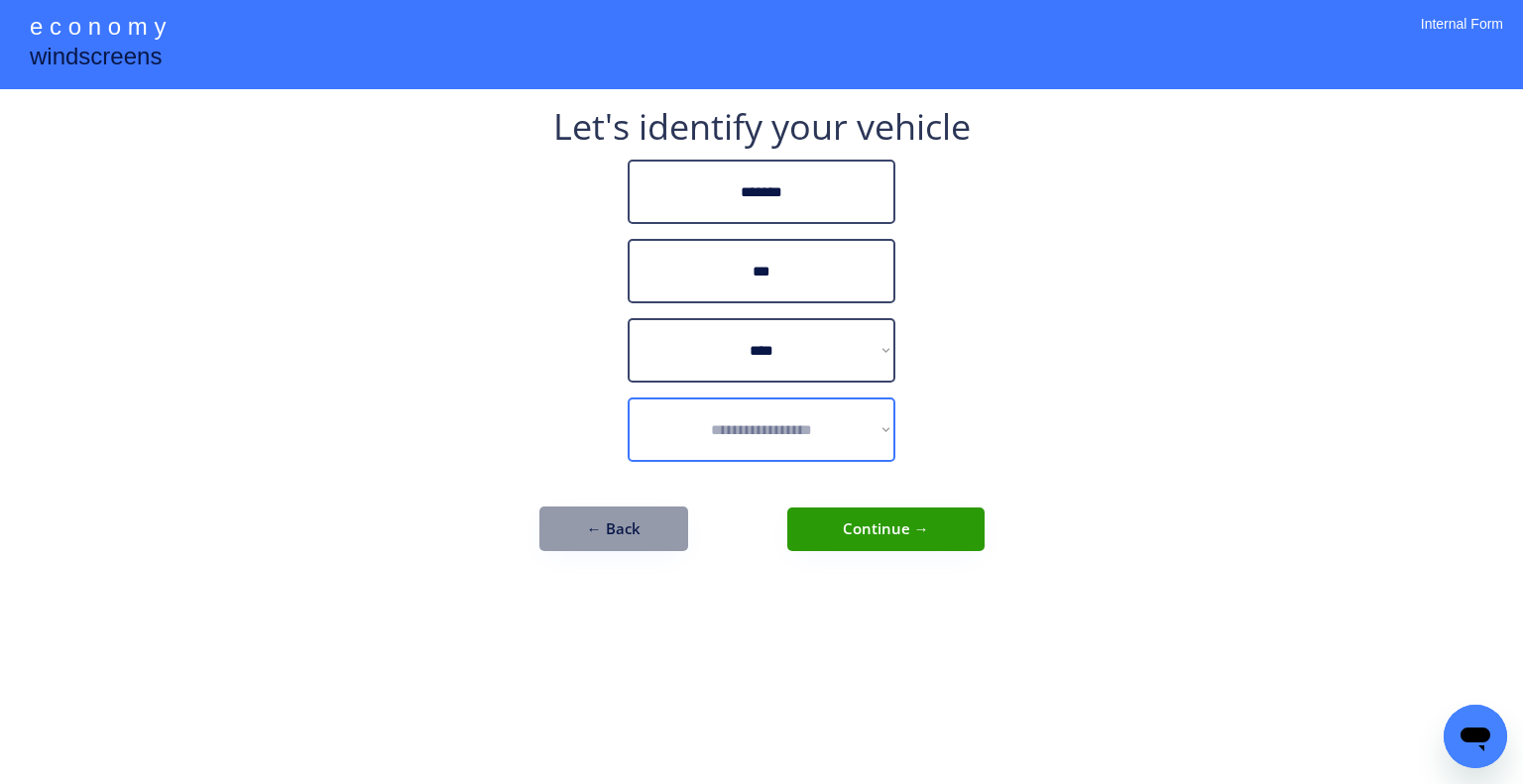 click on "**********" at bounding box center [762, 429] 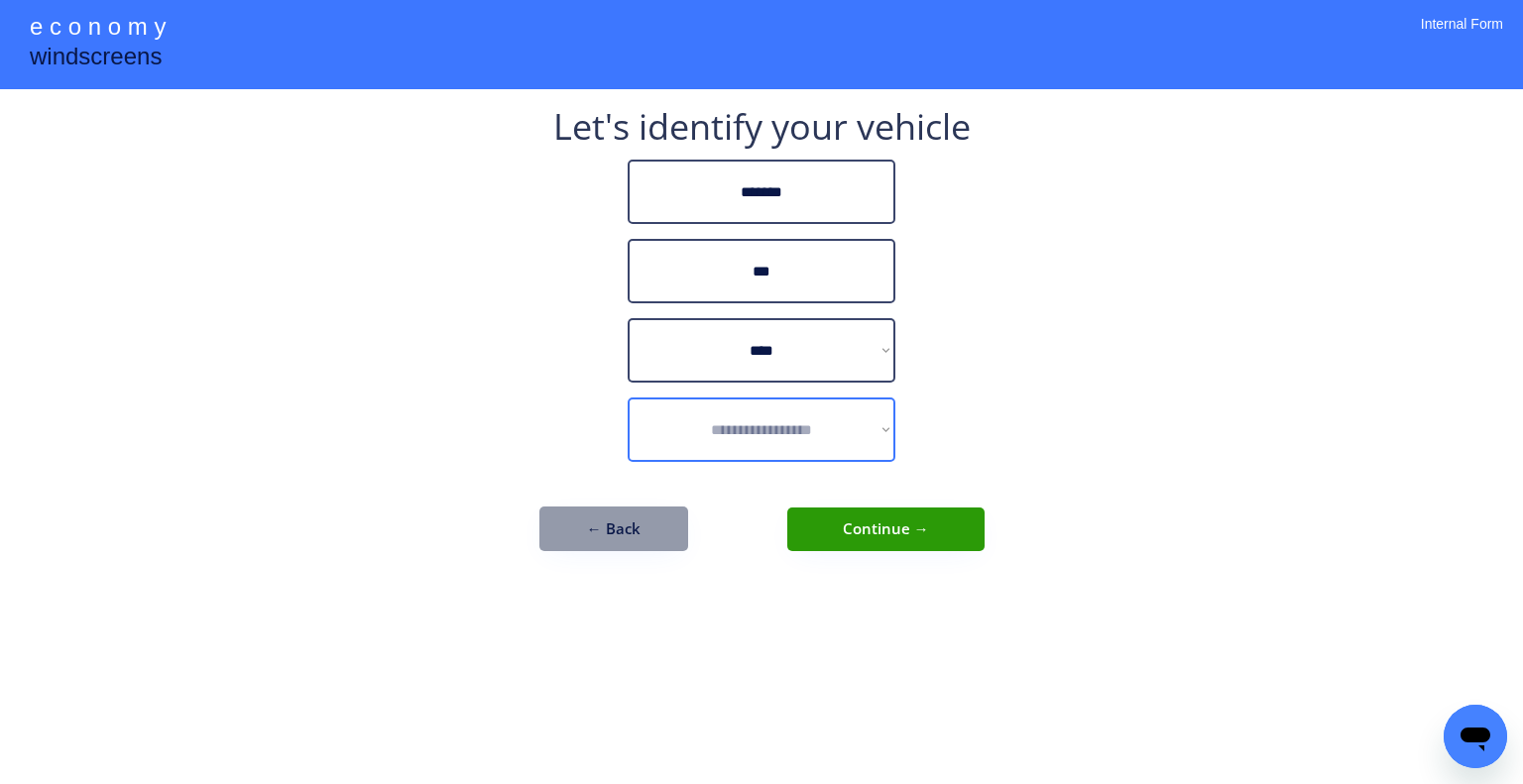 select on "**********" 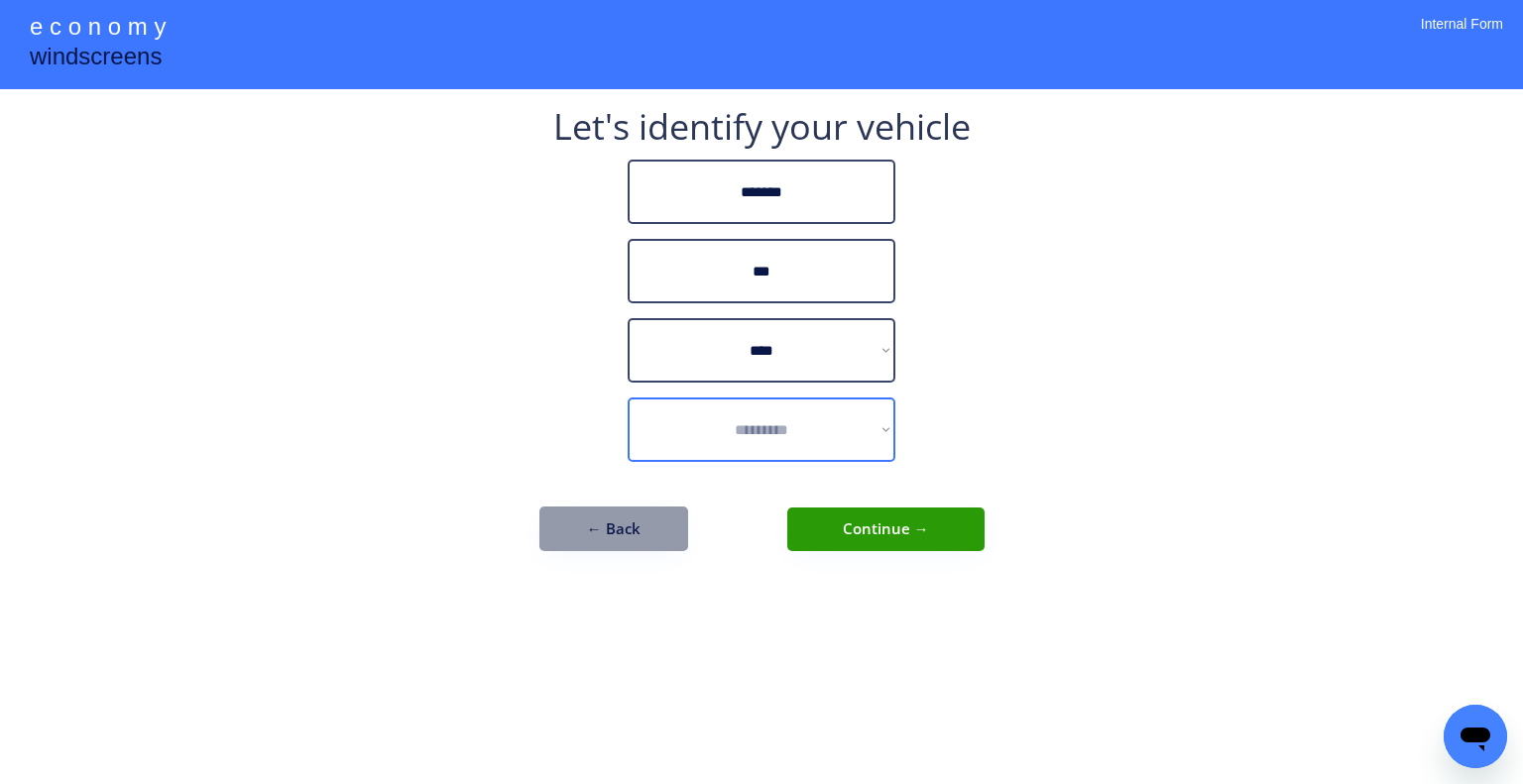 click on "**********" at bounding box center (762, 429) 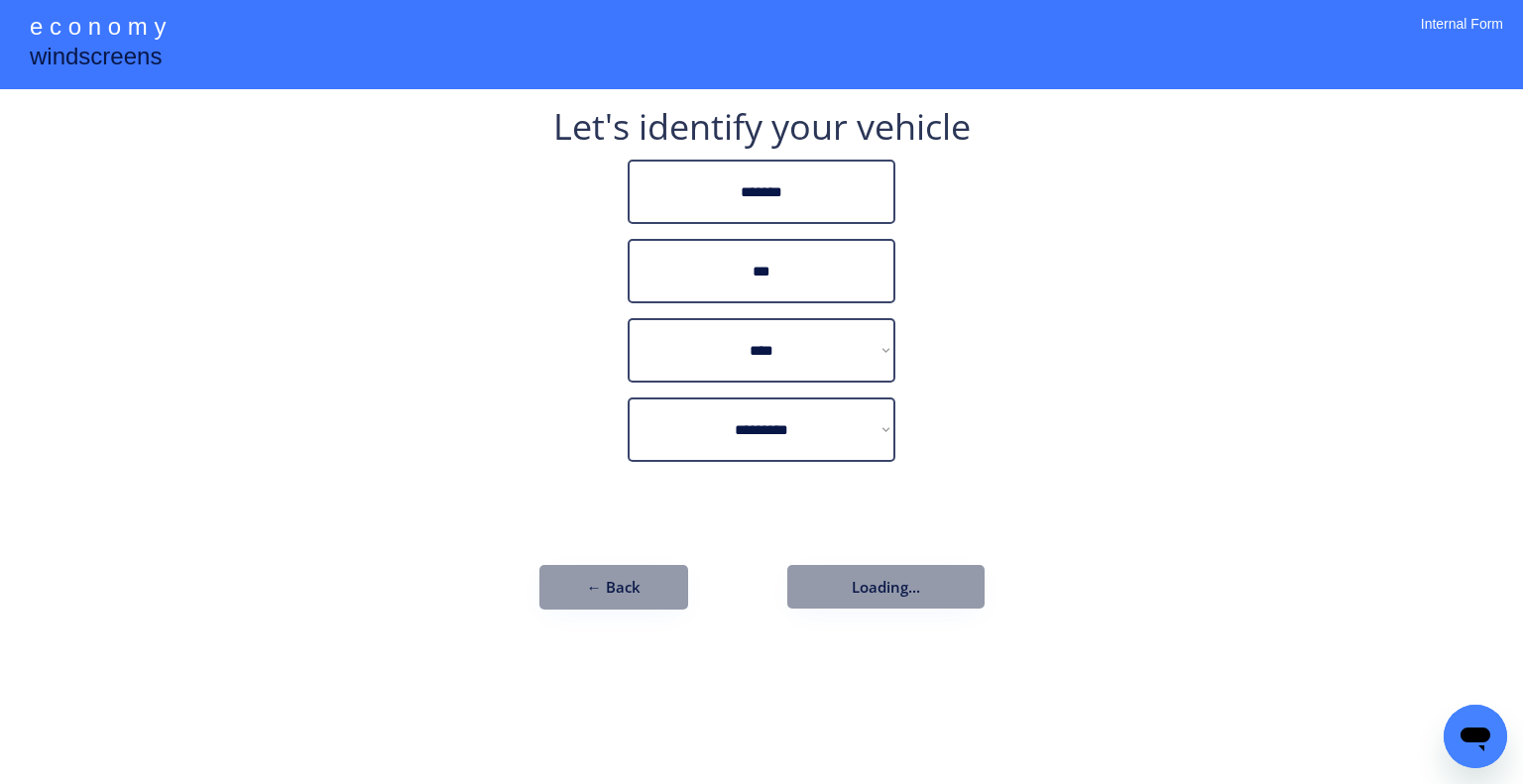 click on "**********" at bounding box center [762, 392] 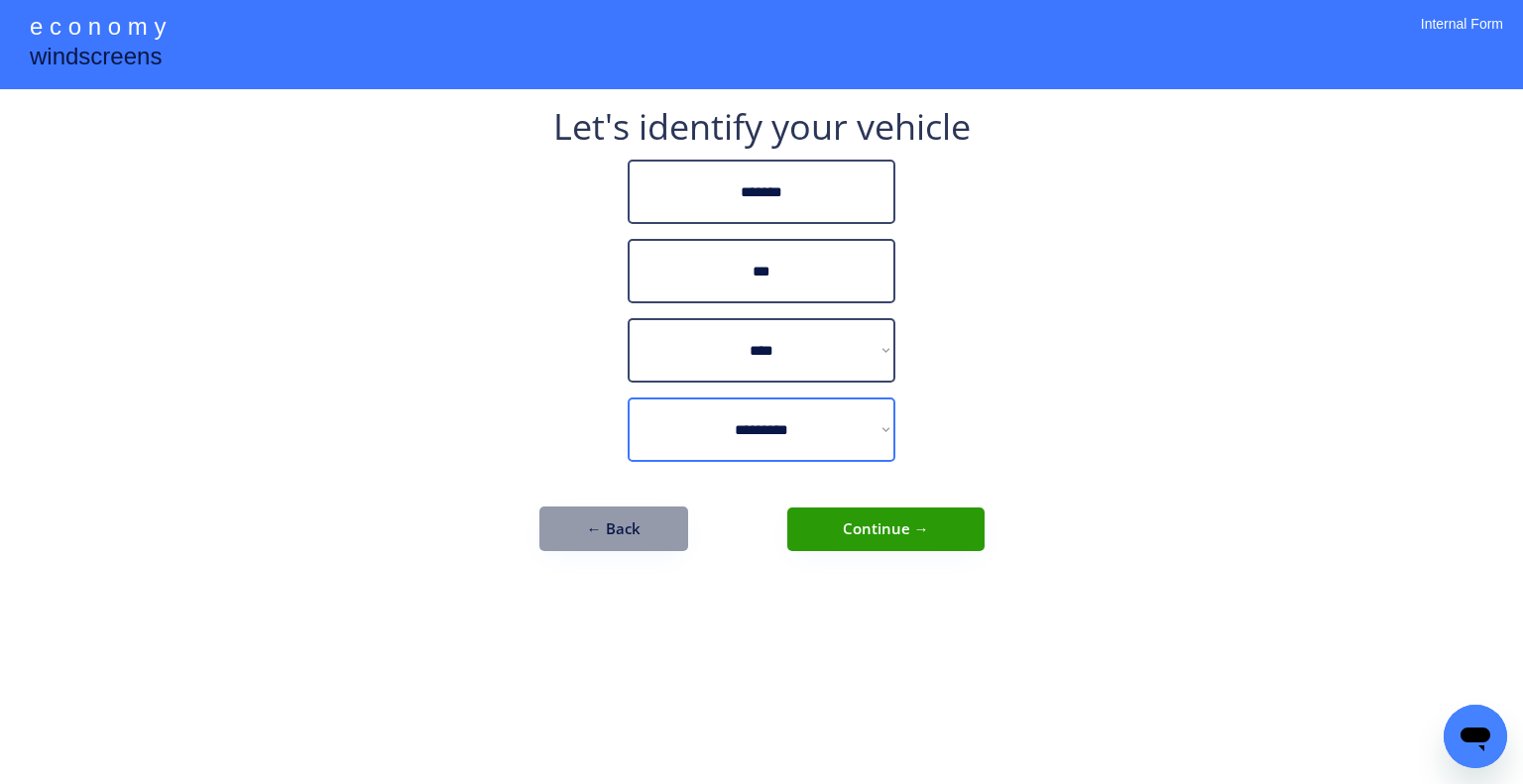 drag, startPoint x: 849, startPoint y: 436, endPoint x: 869, endPoint y: 439, distance: 20.22375 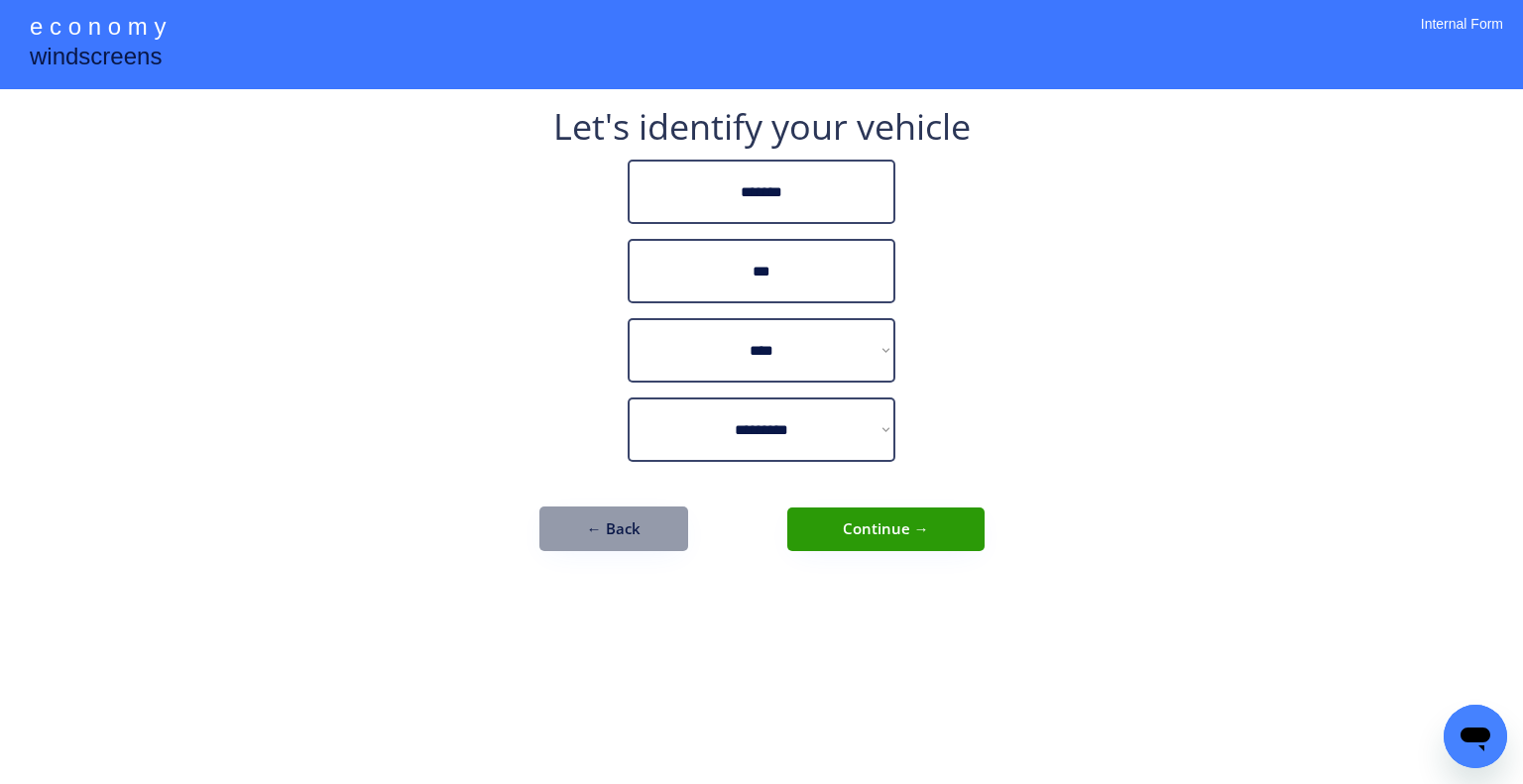 drag, startPoint x: 1152, startPoint y: 522, endPoint x: 1000, endPoint y: 541, distance: 153.1829 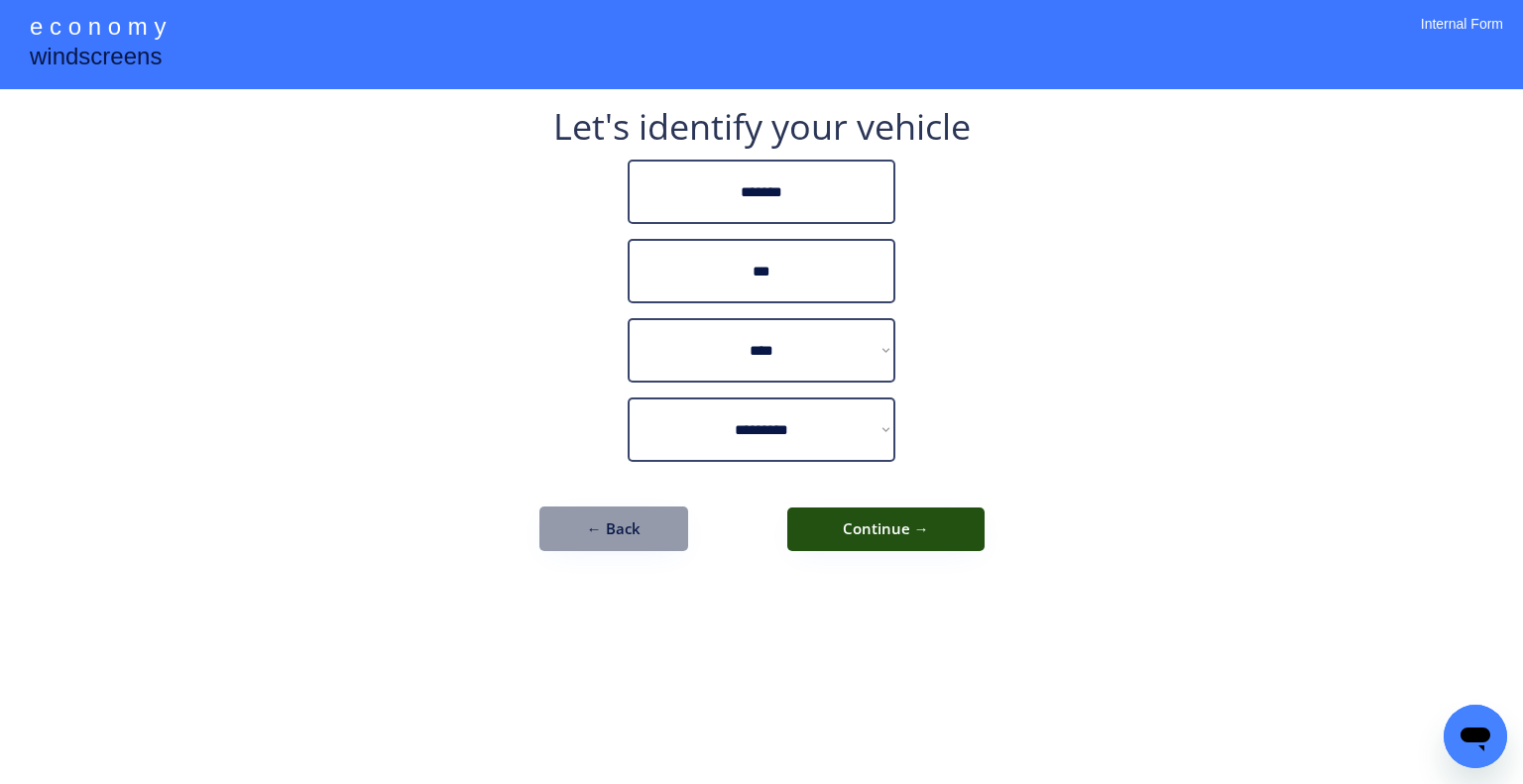 click on "Continue    →" at bounding box center (885, 529) 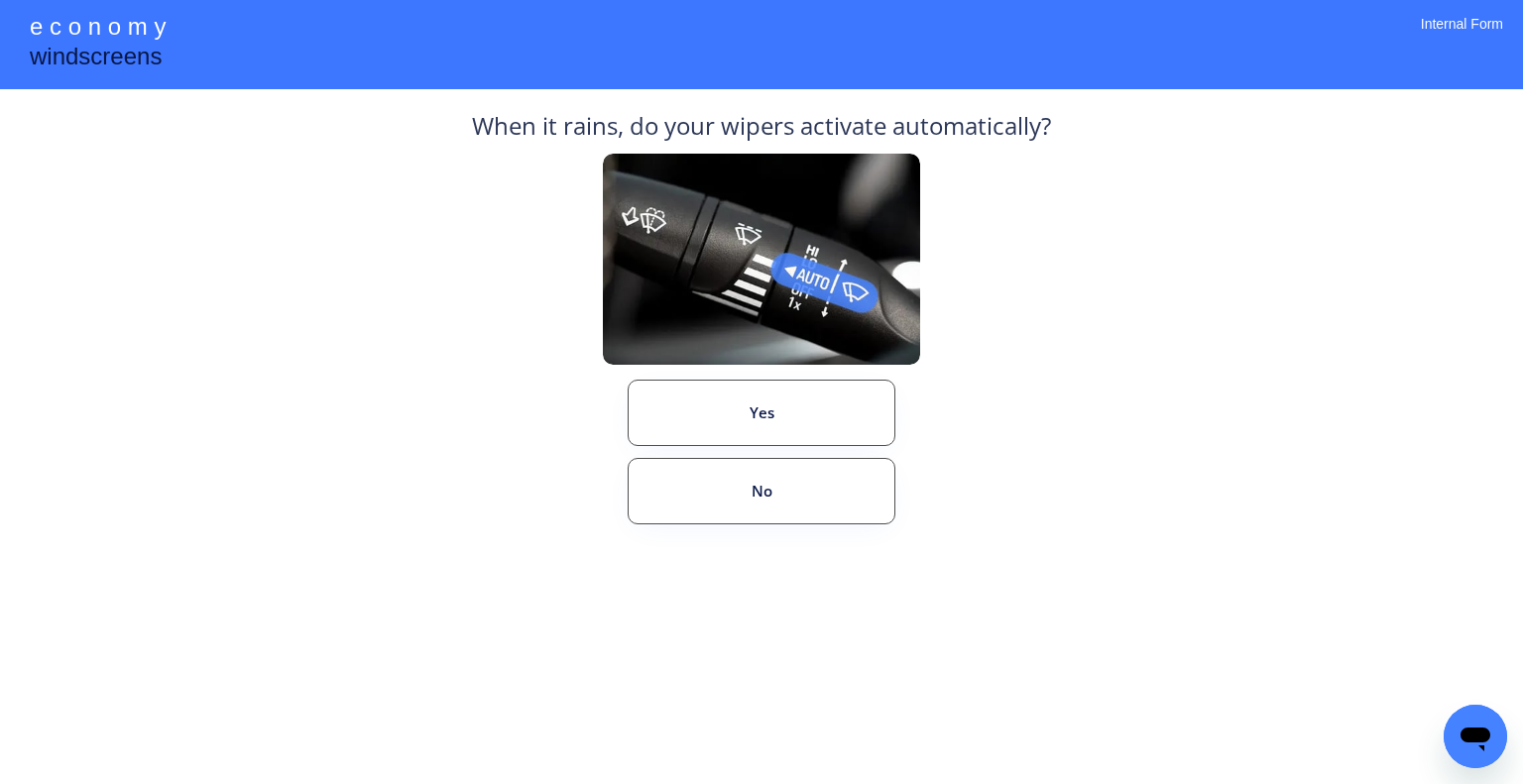 click on "**********" at bounding box center (762, 392) 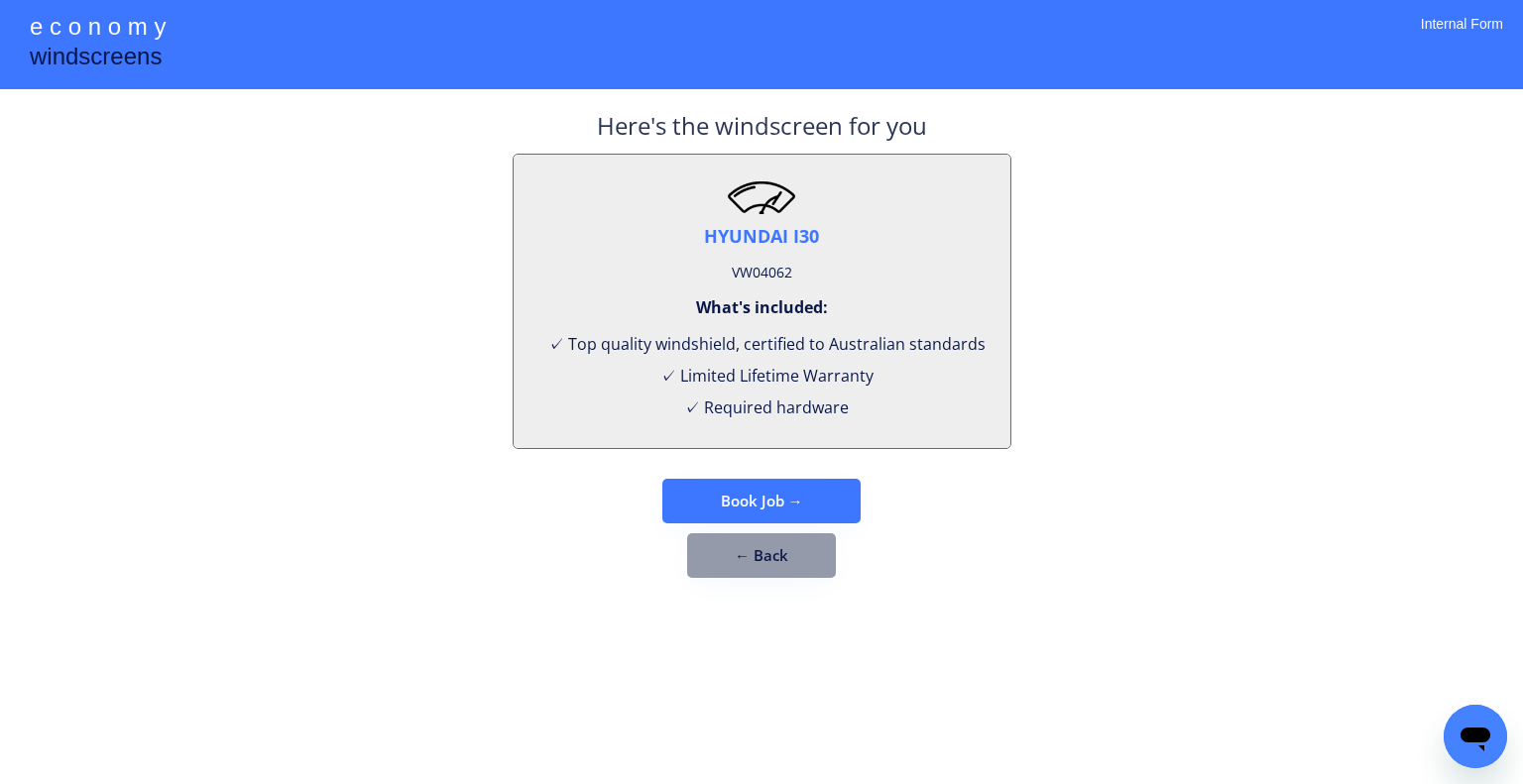 click on "VW04062" at bounding box center (762, 273) 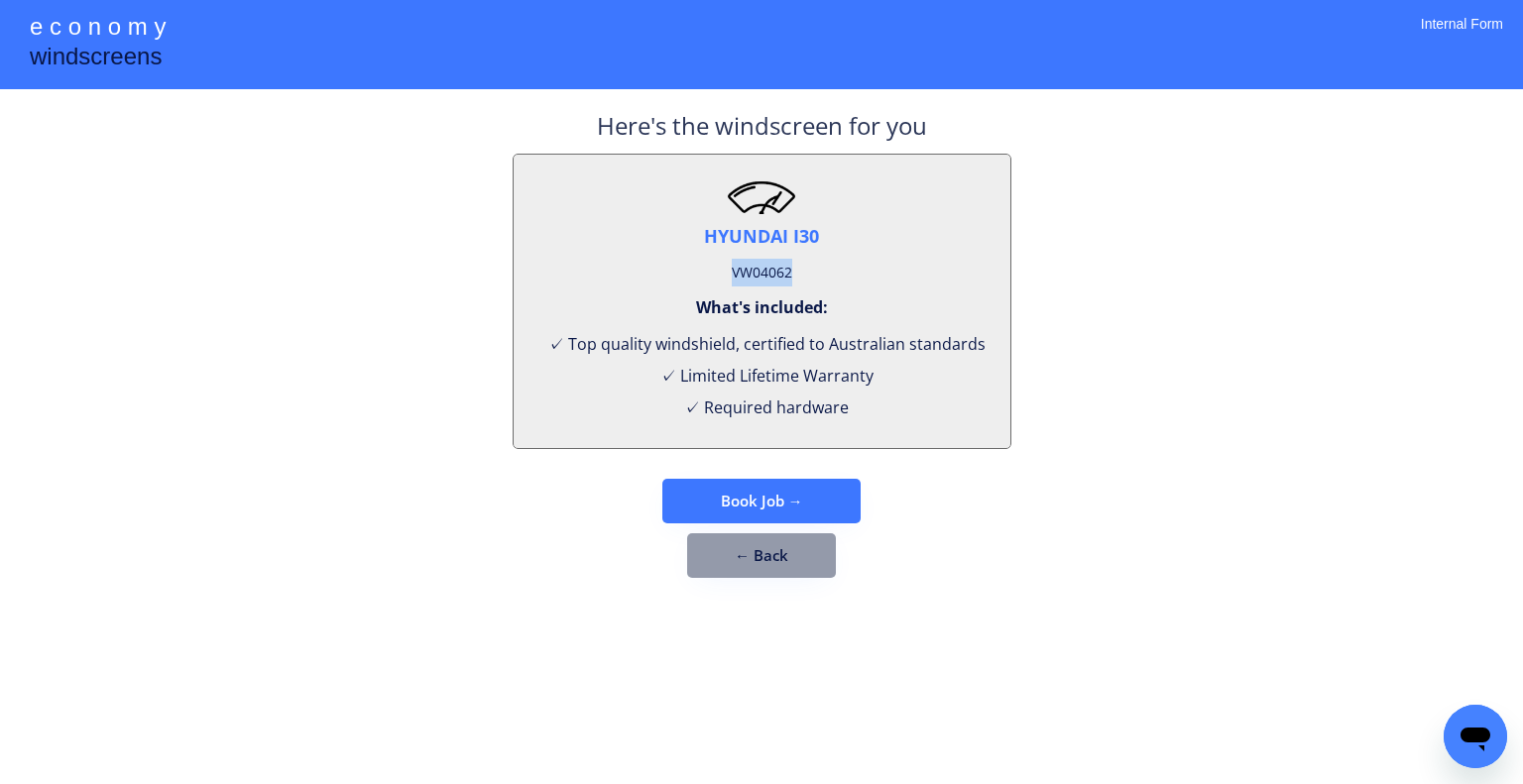 click on "VW04062" at bounding box center (762, 273) 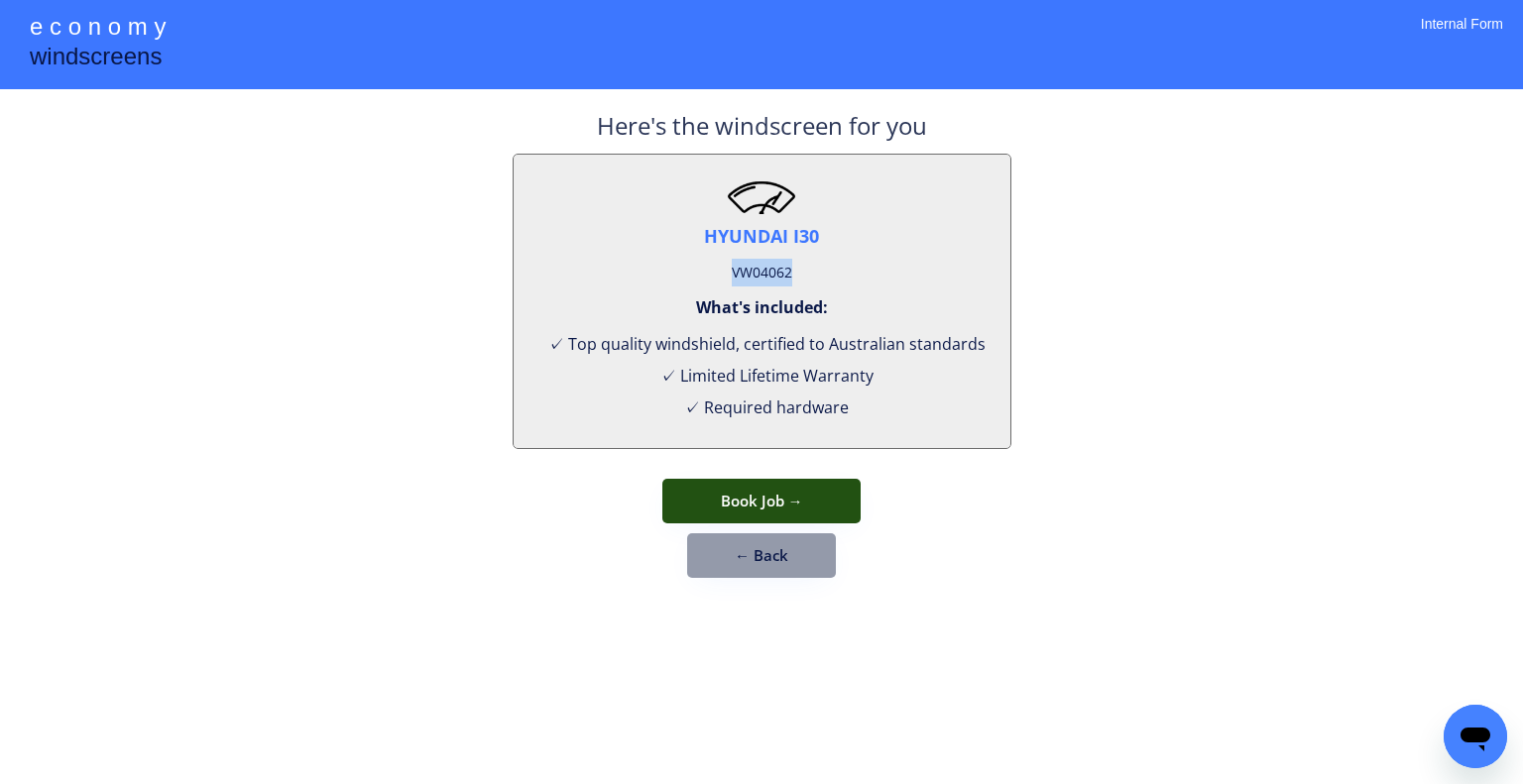 click on "Book Job    →" at bounding box center (762, 501) 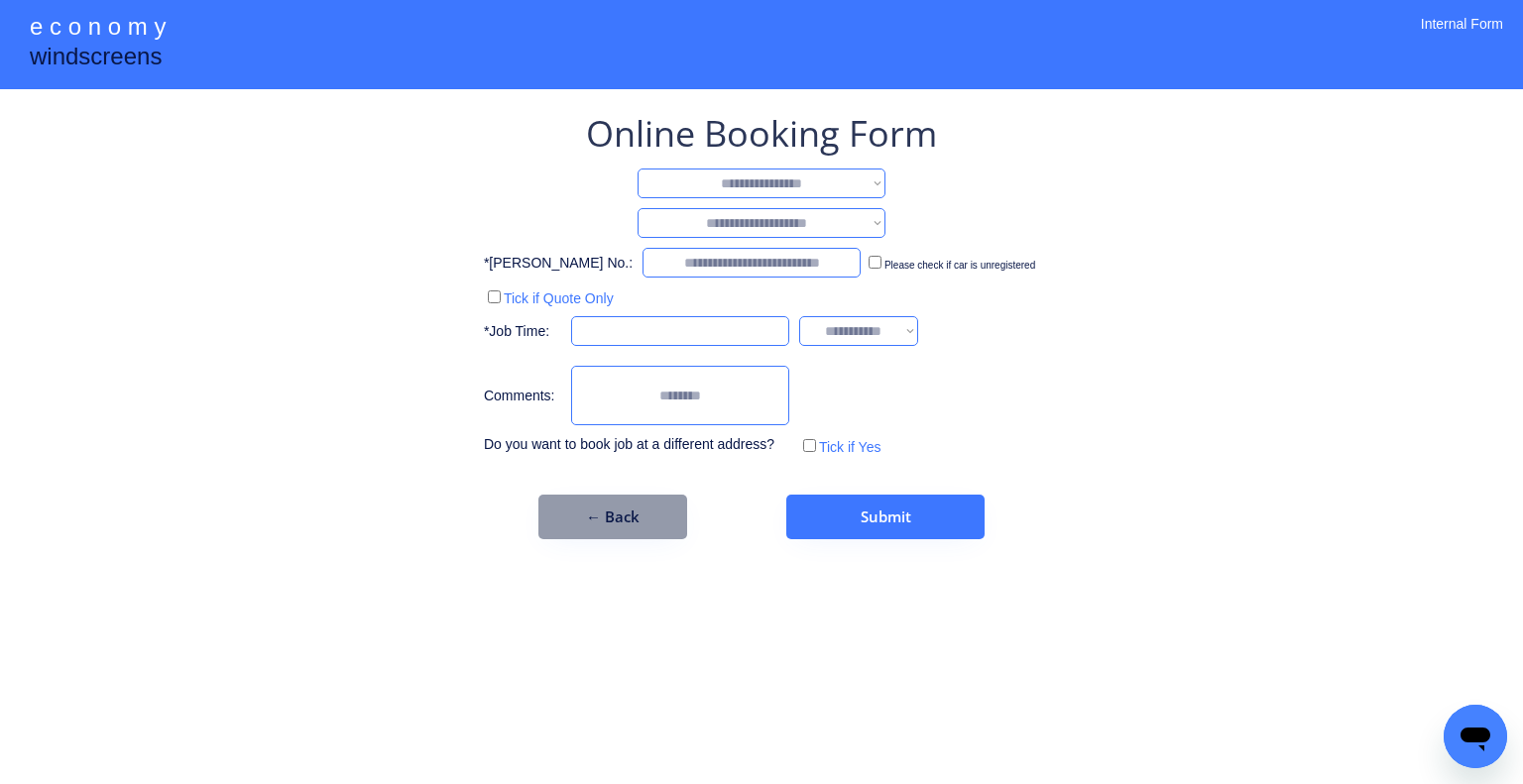 click on "**********" at bounding box center [762, 183] 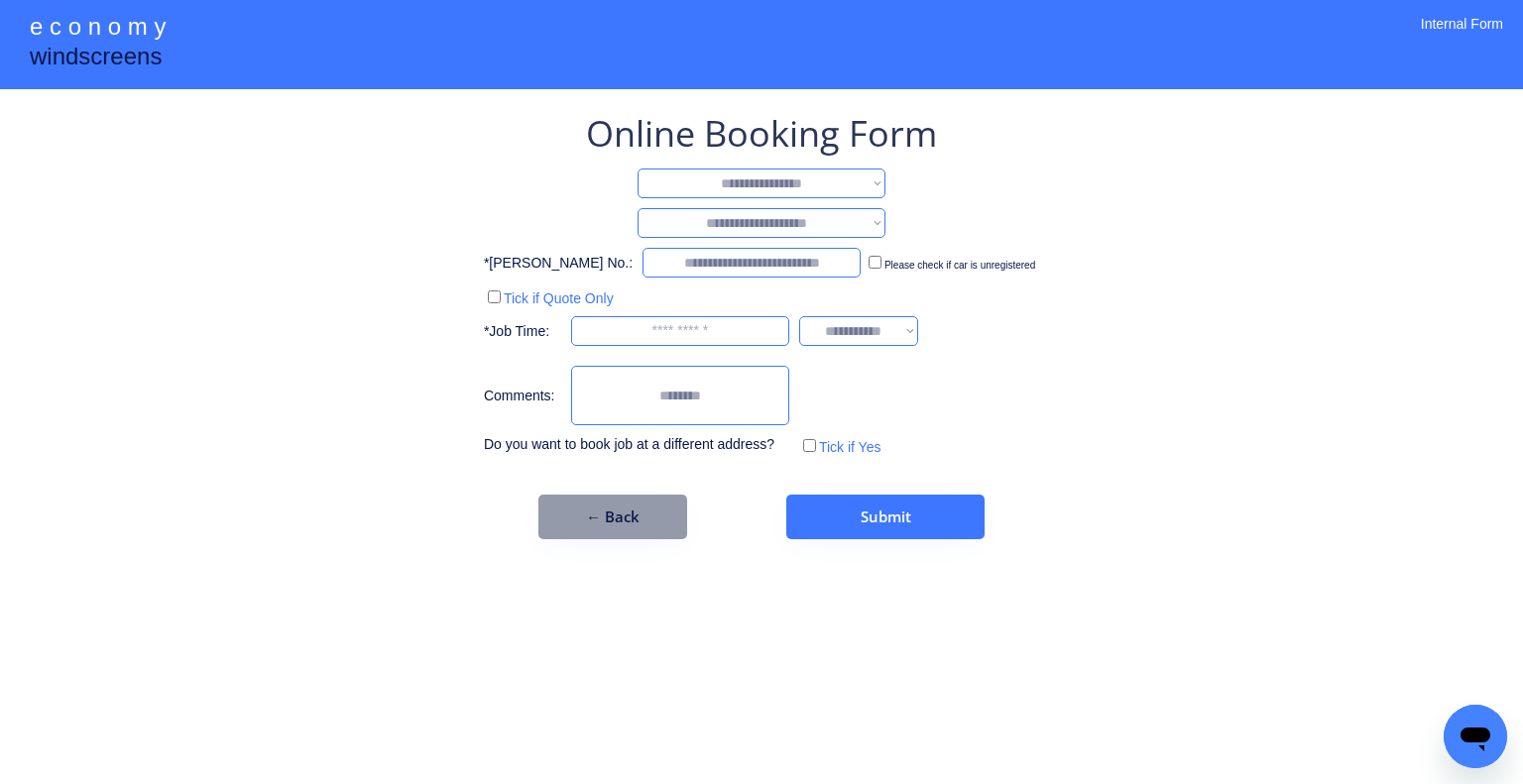 select on "**********" 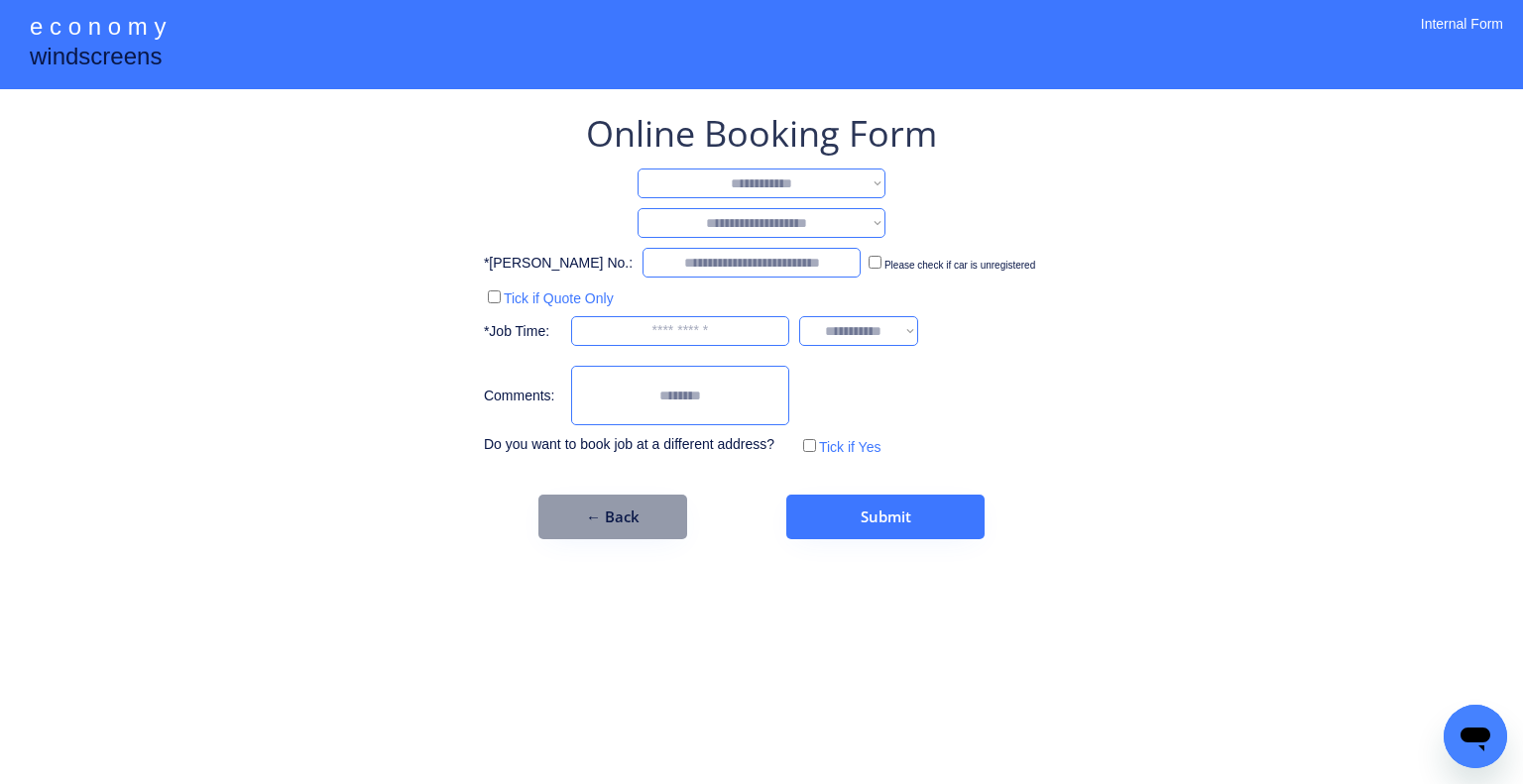 click on "**********" at bounding box center [762, 183] 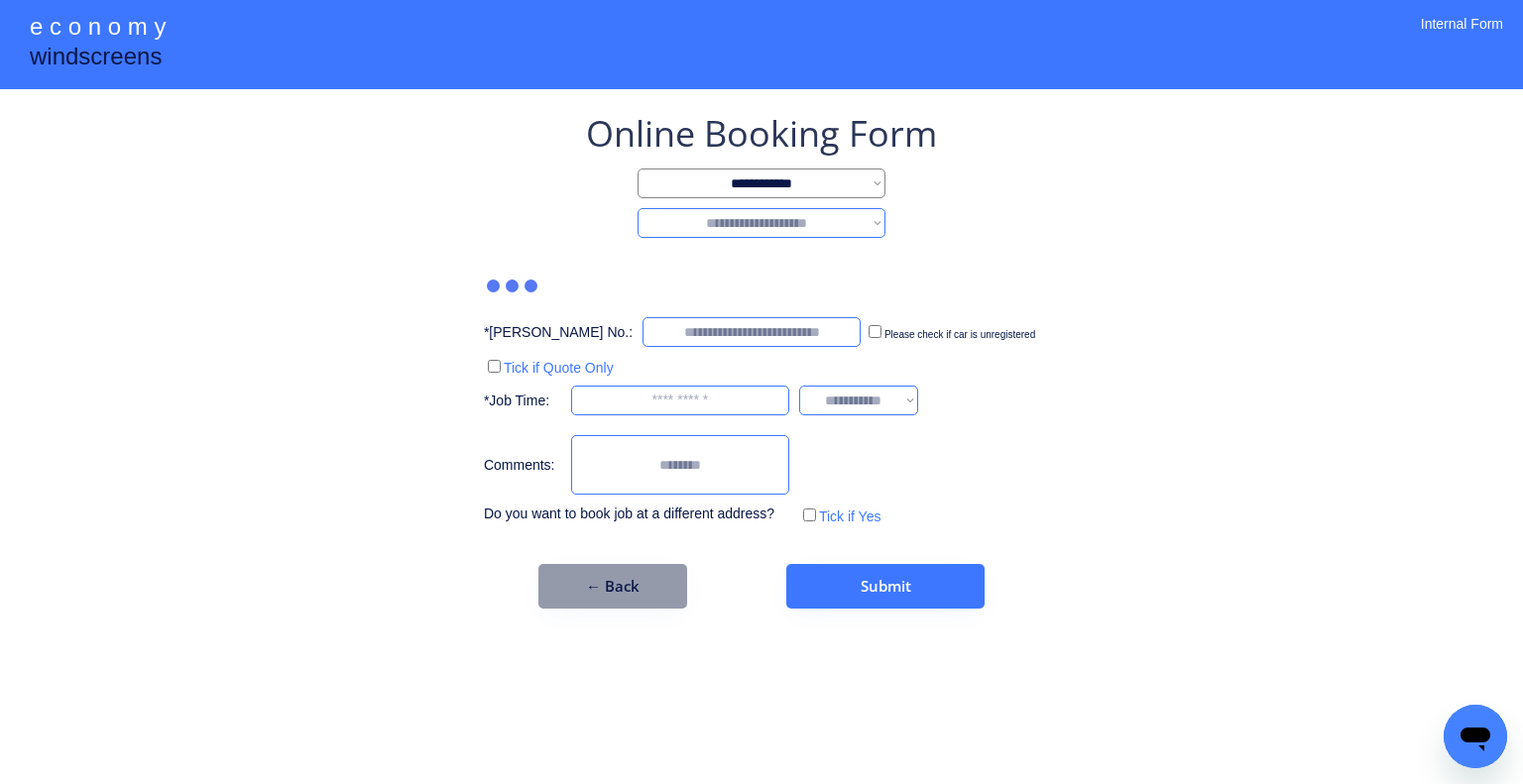 drag, startPoint x: 852, startPoint y: 218, endPoint x: 854, endPoint y: 236, distance: 18.11077 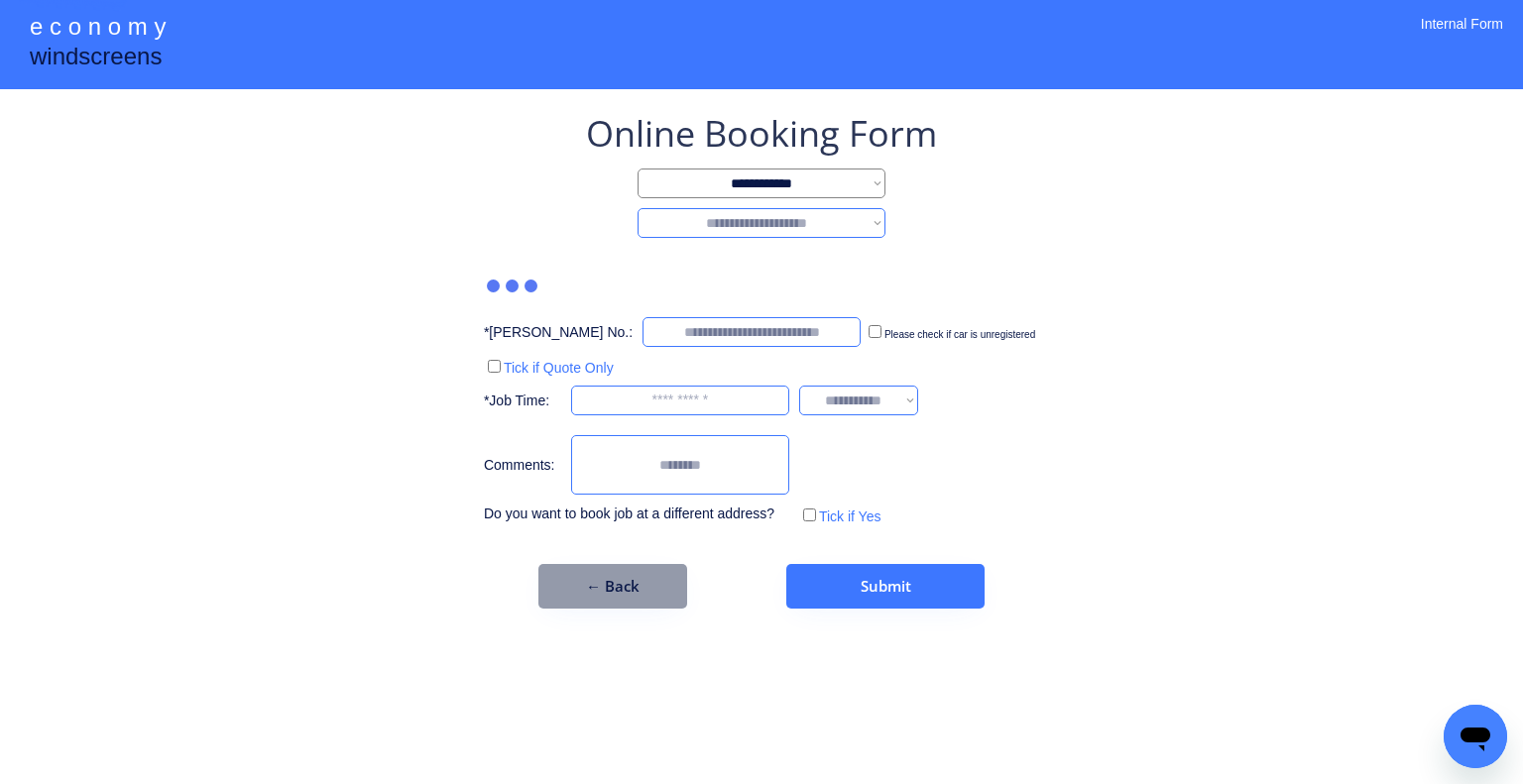 select on "*******" 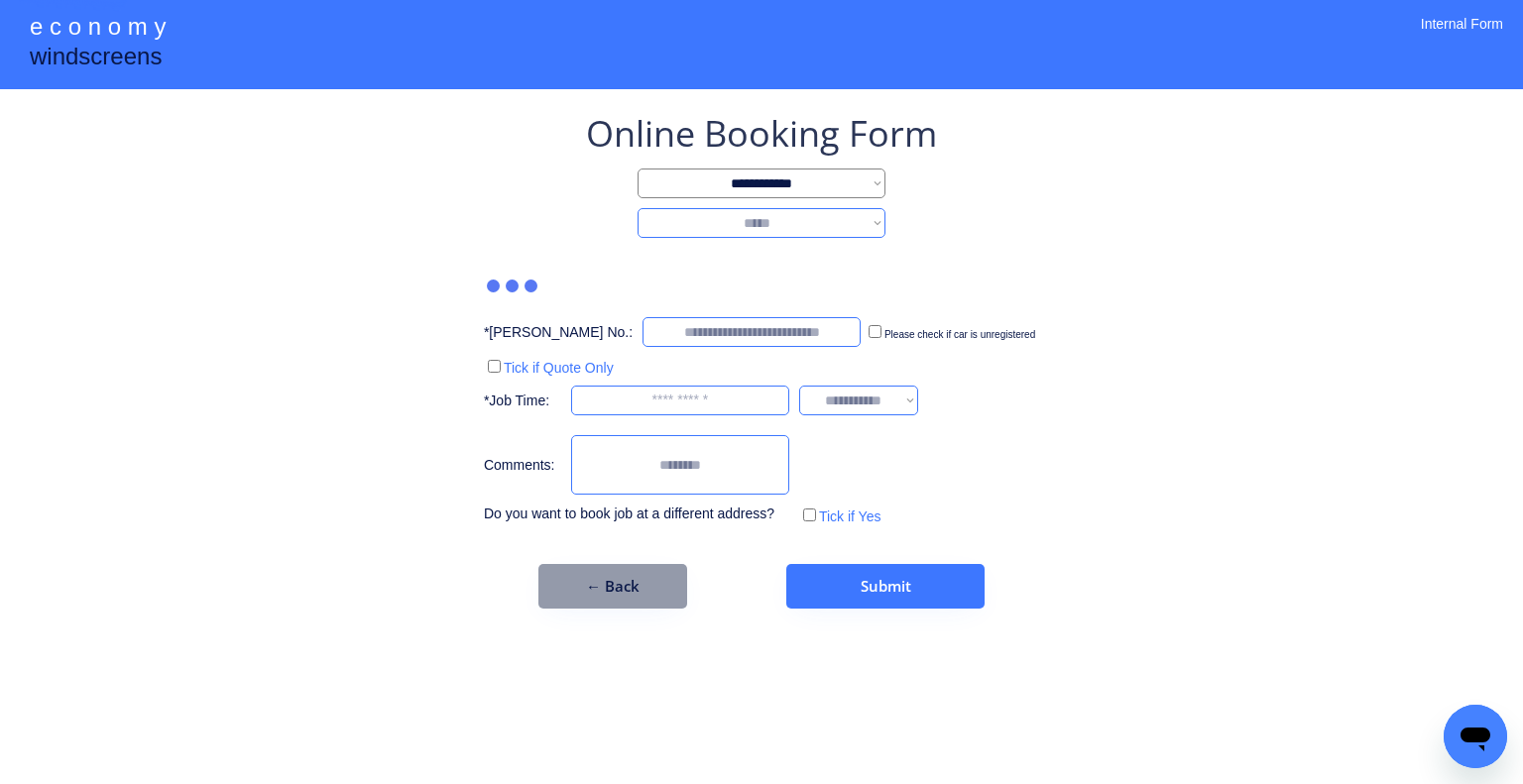 click on "**********" at bounding box center (762, 223) 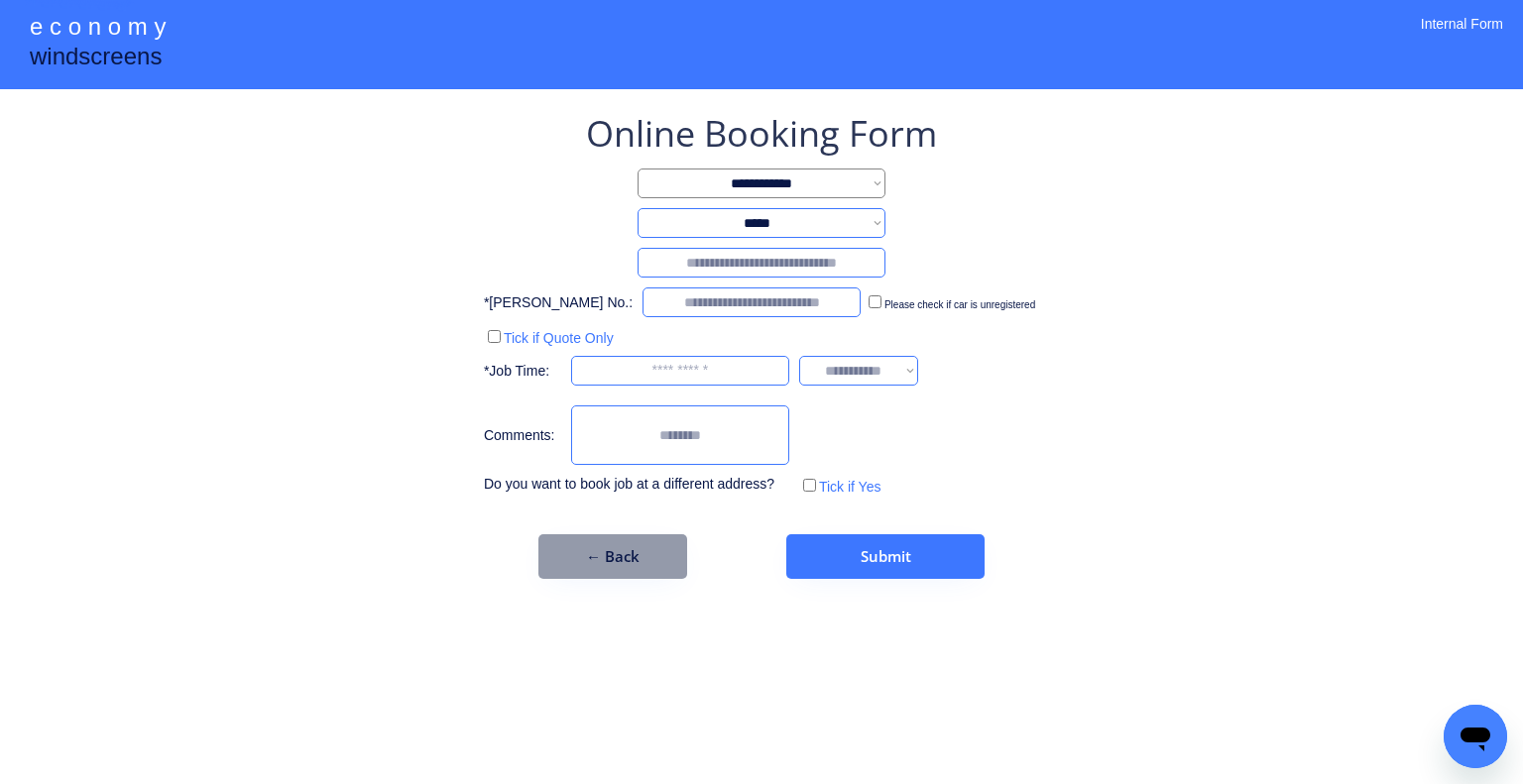 click at bounding box center [762, 263] 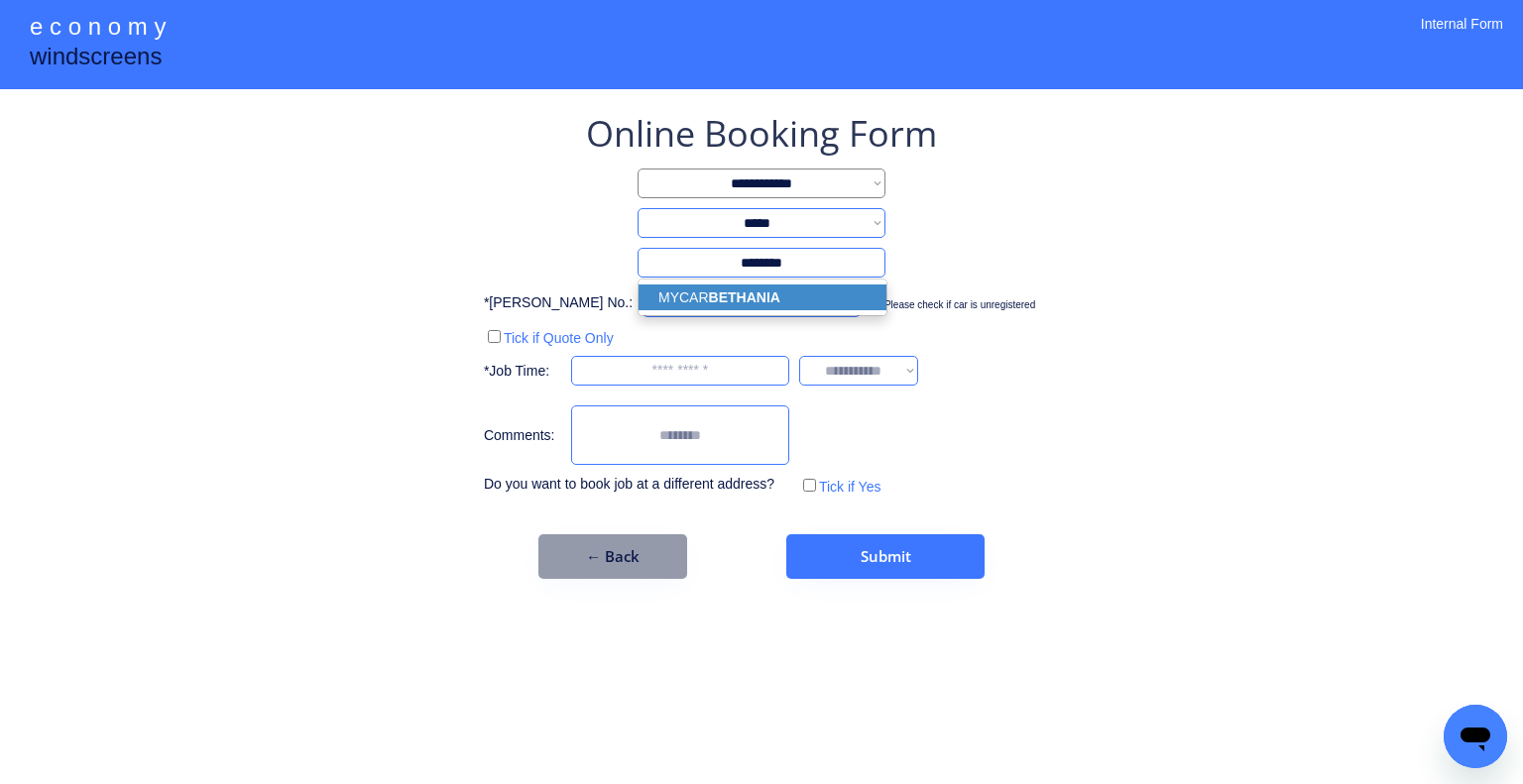 drag, startPoint x: 849, startPoint y: 288, endPoint x: 1287, endPoint y: 286, distance: 438.00457 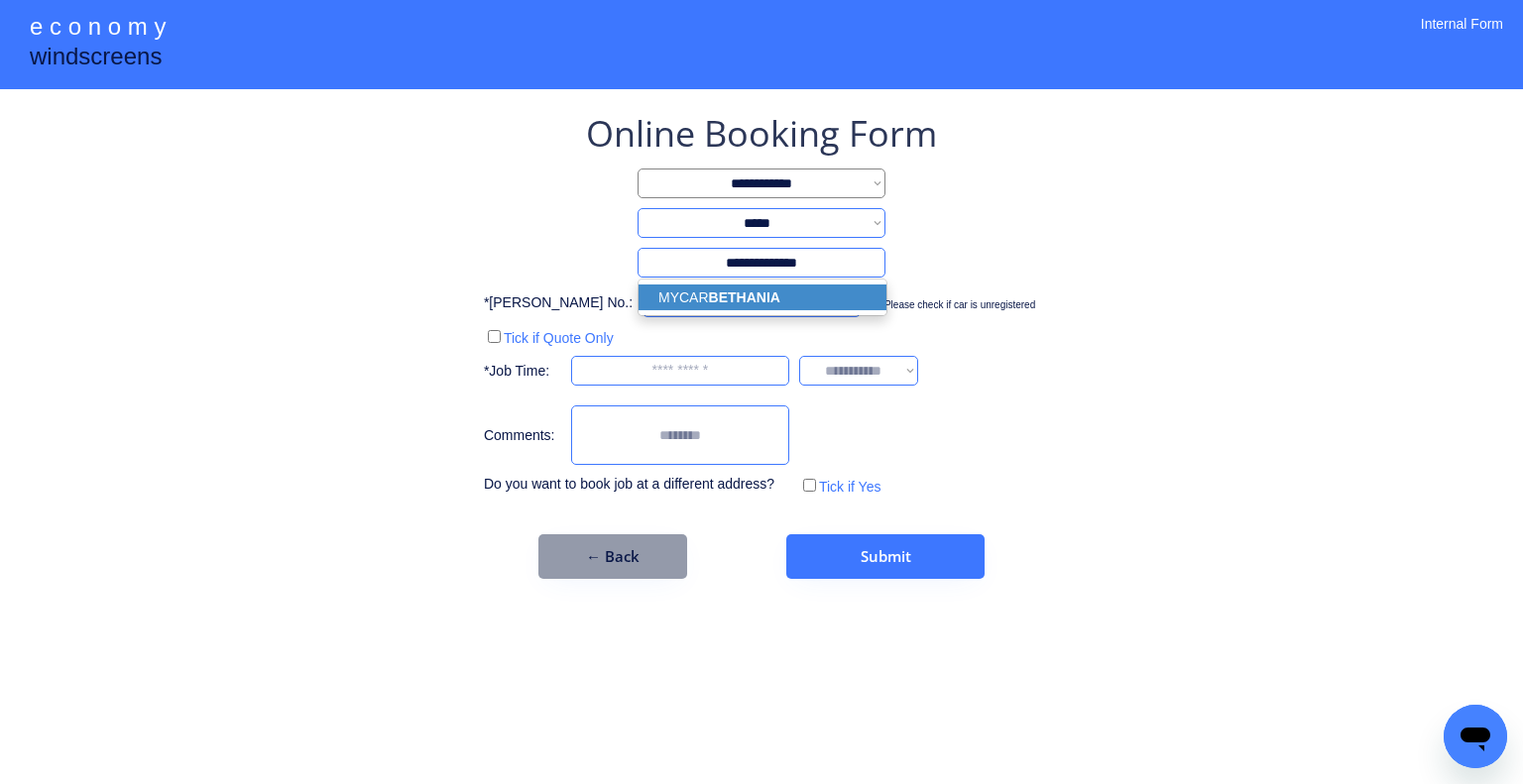 select on "*********" 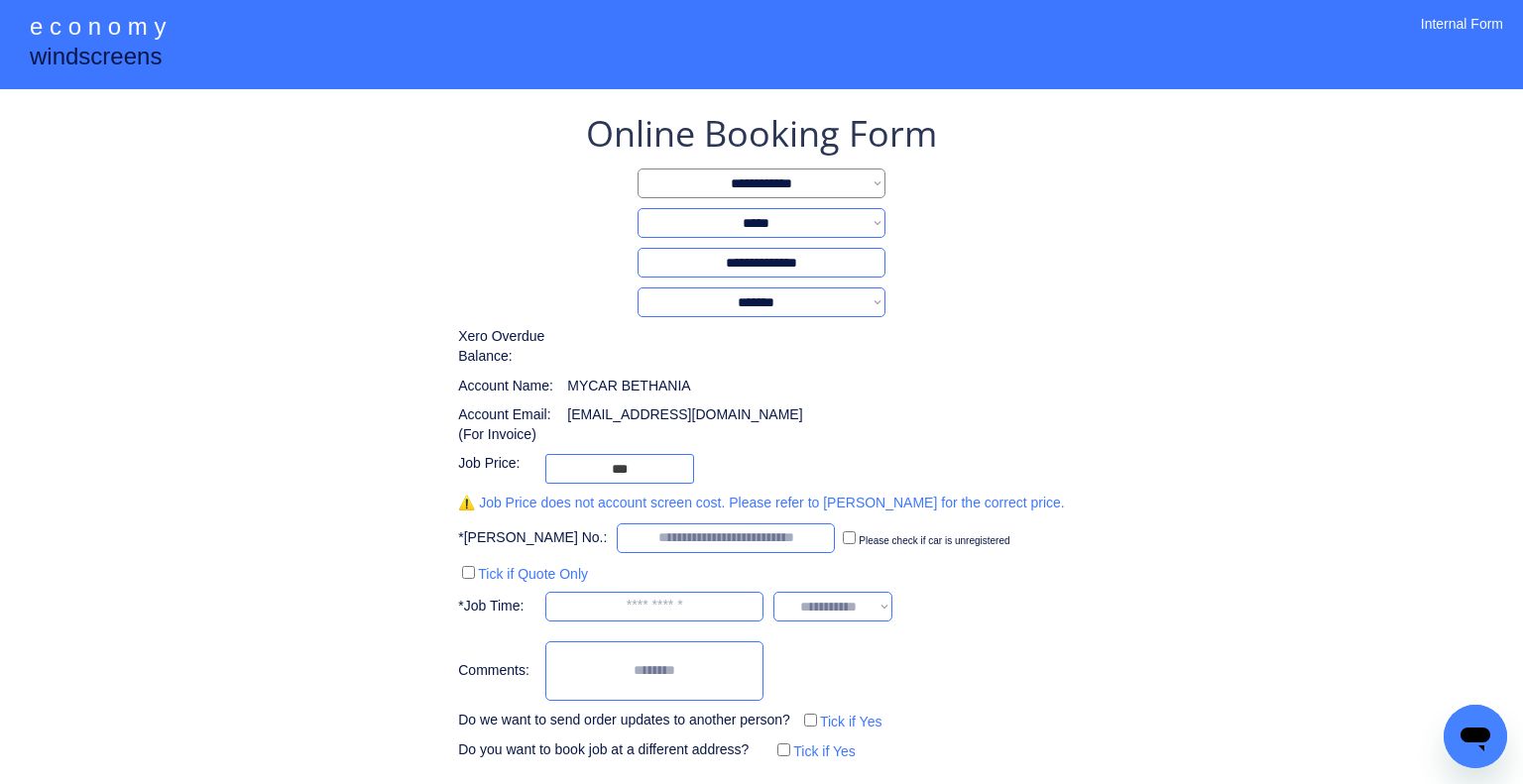 click on "**********" at bounding box center [762, 436] 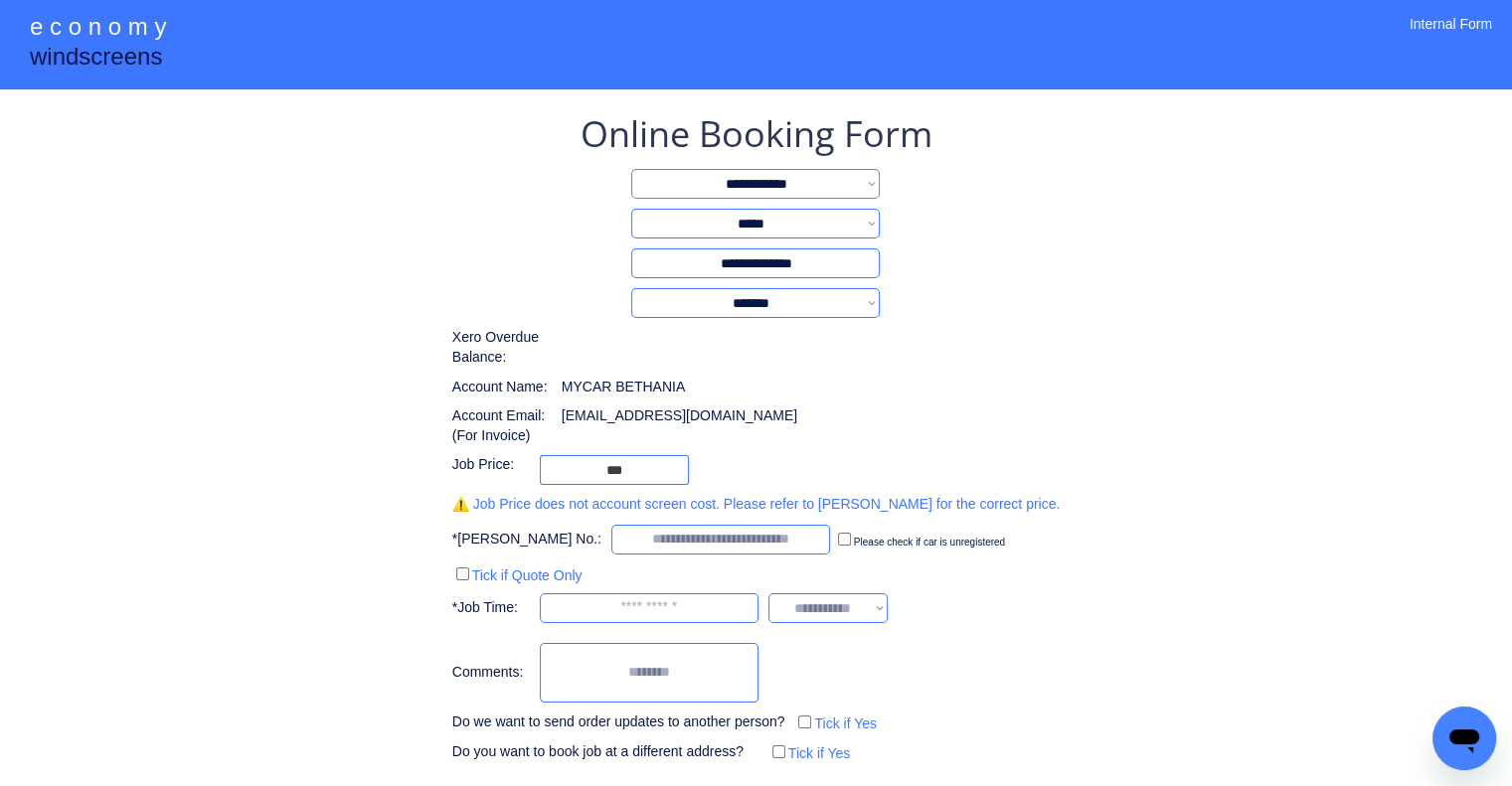 click on "**********" at bounding box center (756, 437) 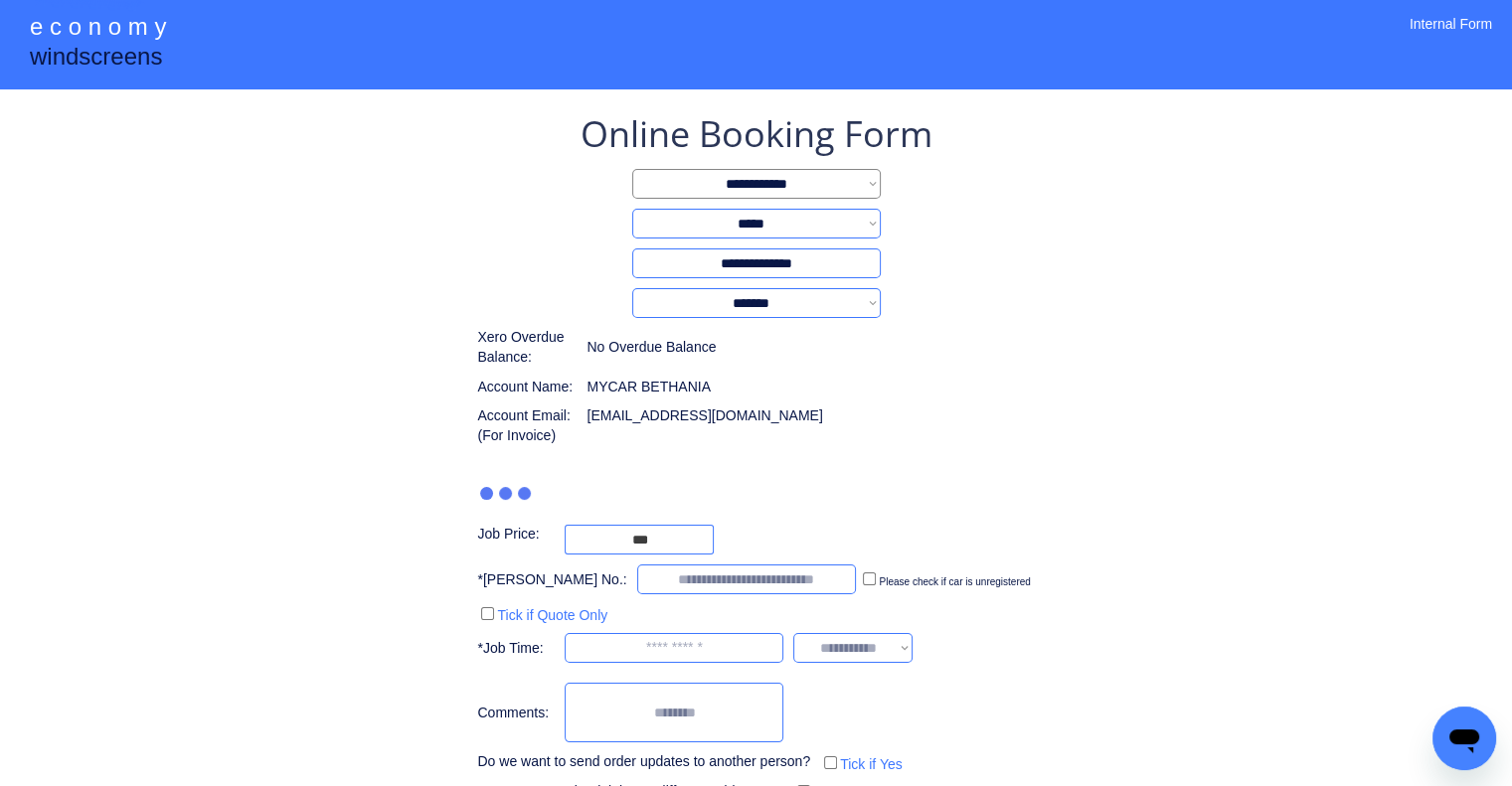 type on "***" 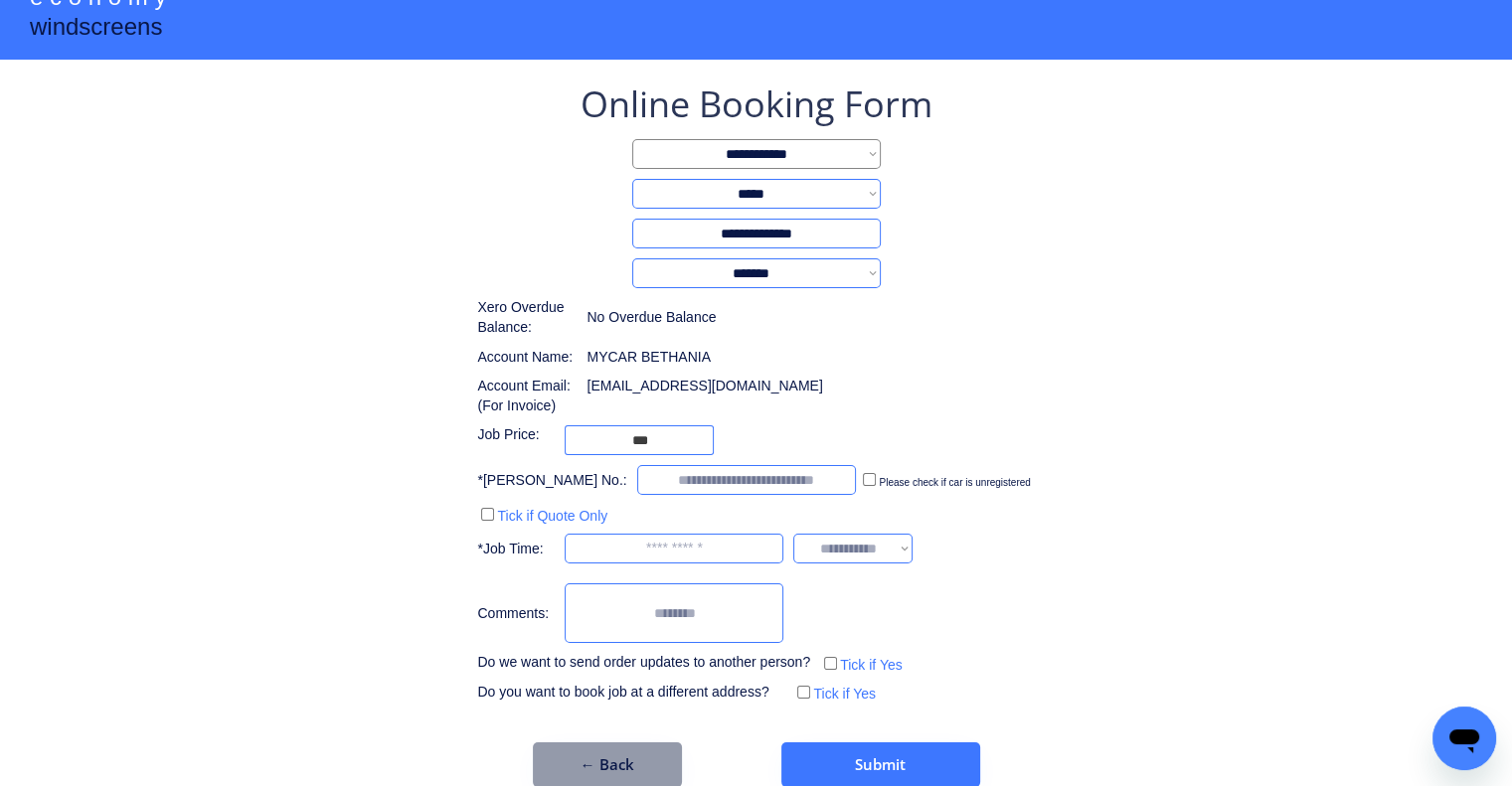 scroll, scrollTop: 60, scrollLeft: 0, axis: vertical 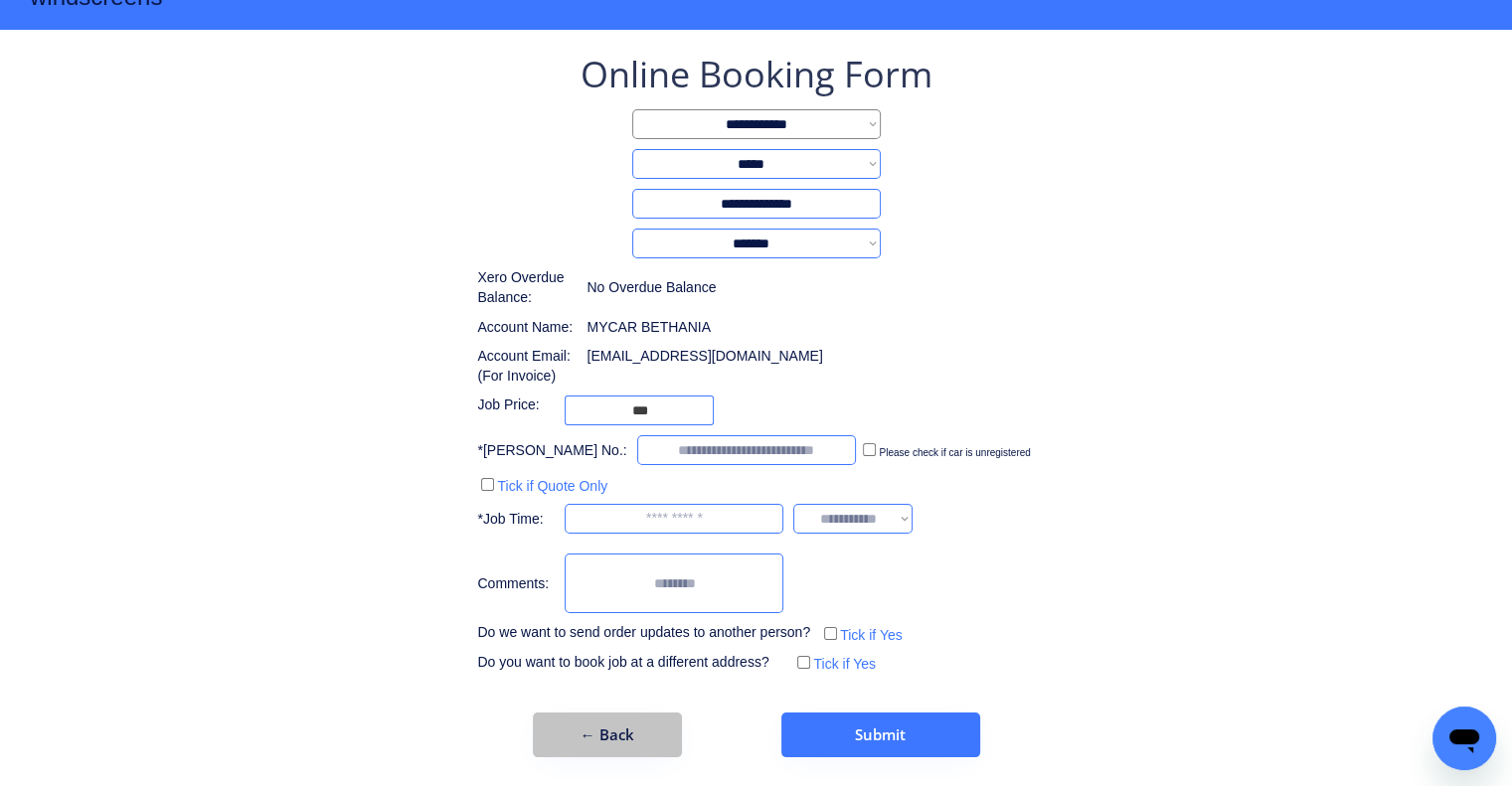 drag, startPoint x: 628, startPoint y: 721, endPoint x: 656, endPoint y: 691, distance: 41.036569 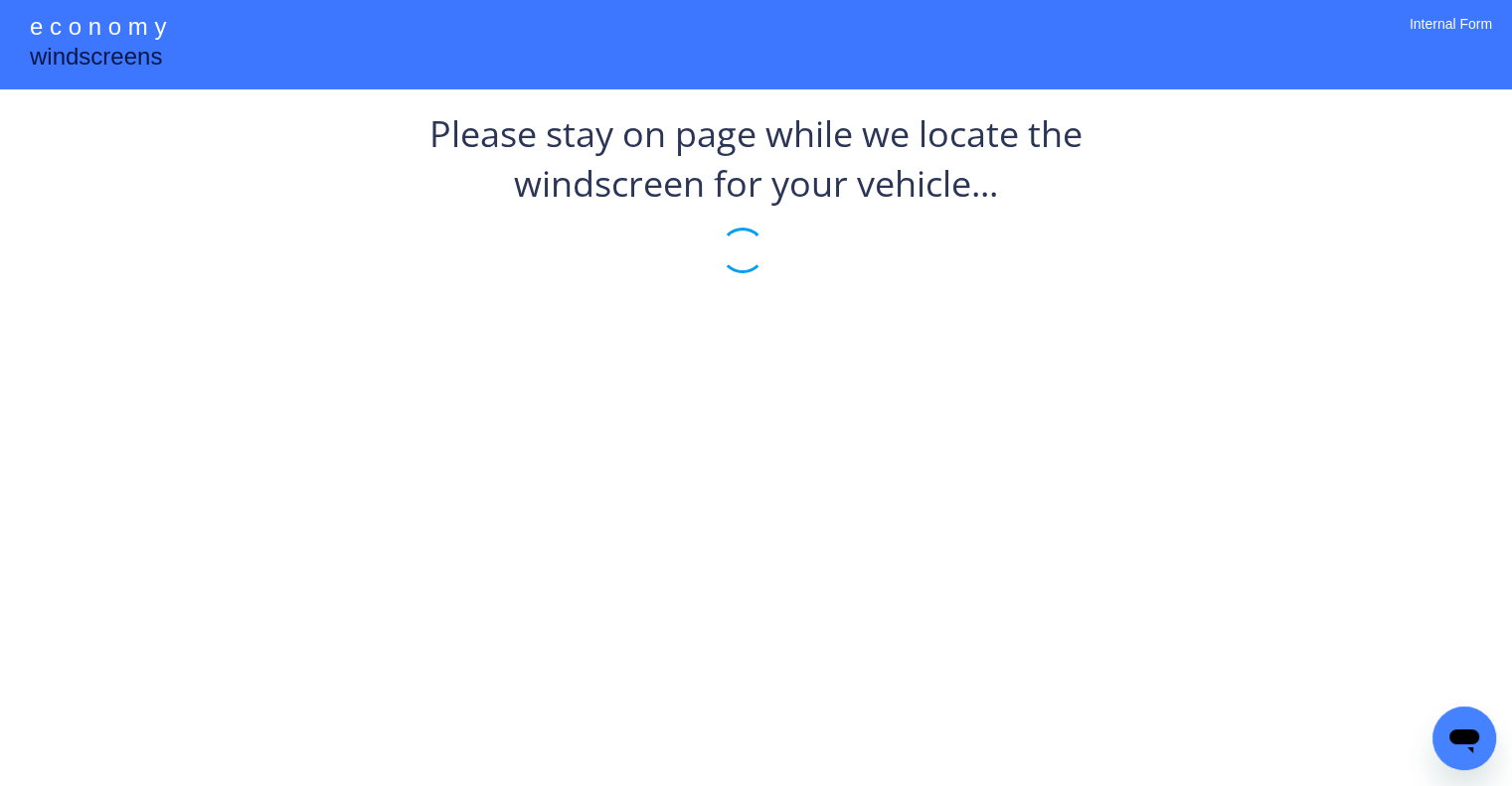 scroll, scrollTop: 0, scrollLeft: 0, axis: both 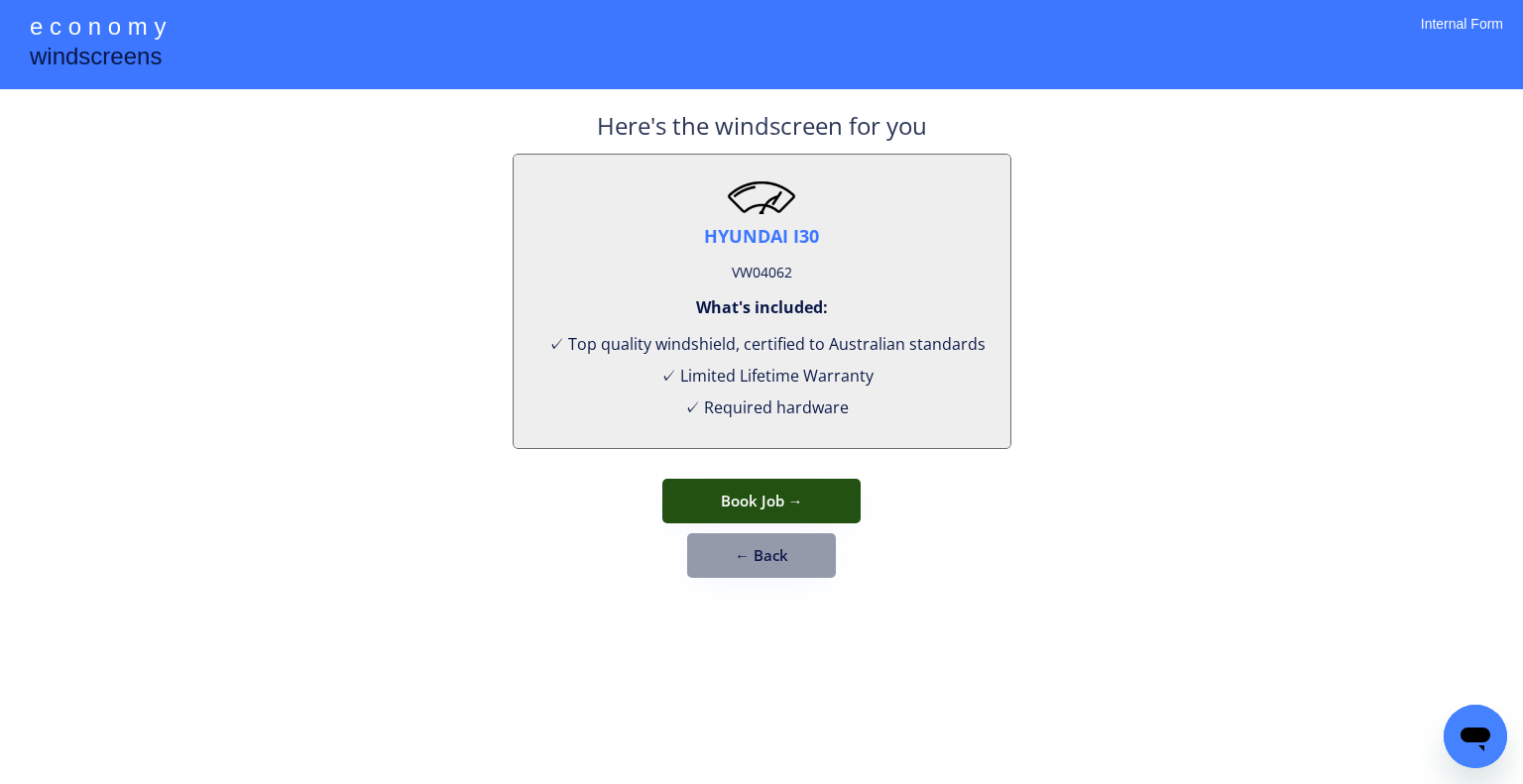 click on "←   Back" at bounding box center (762, 555) 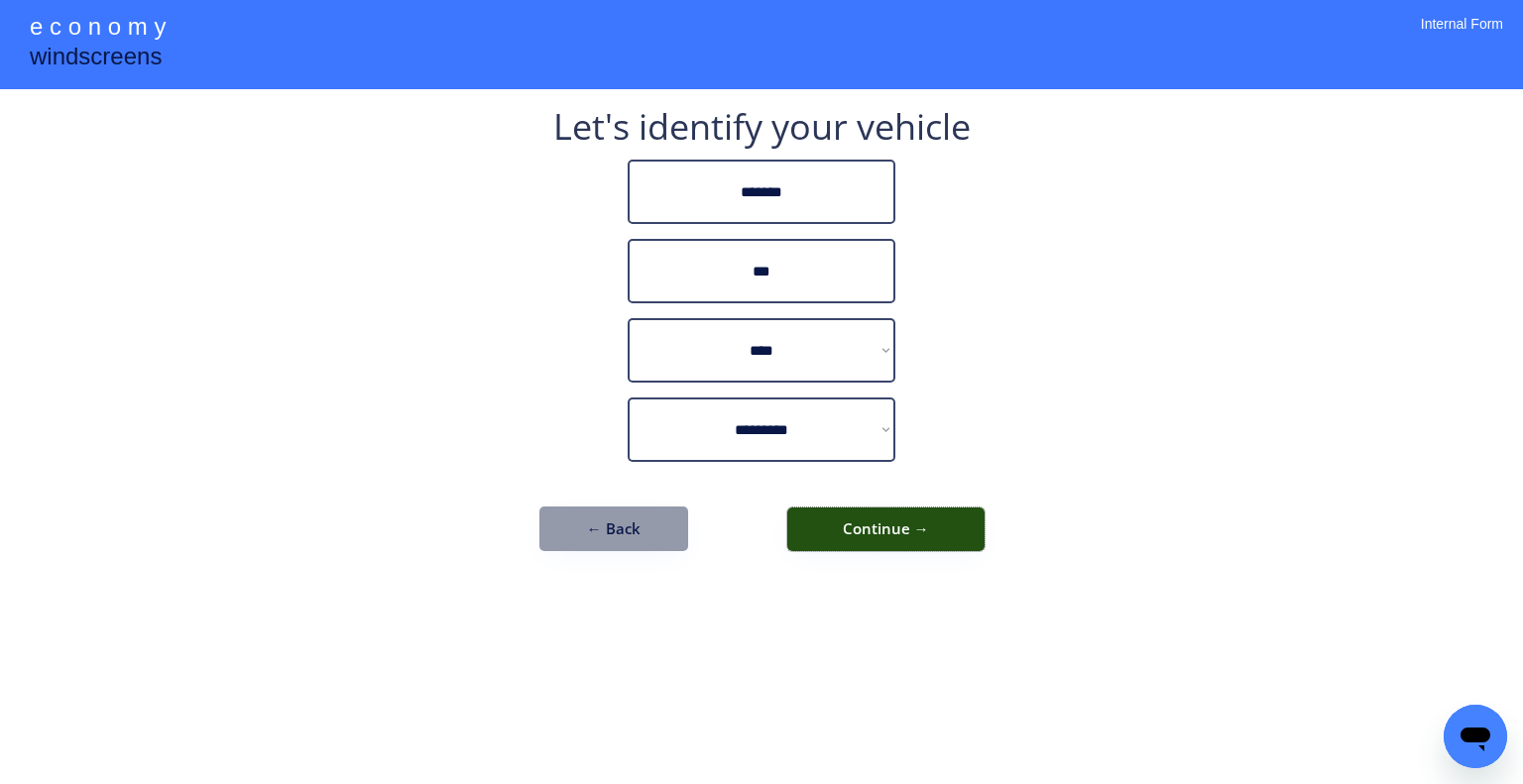 click on "Continue    →" at bounding box center (885, 529) 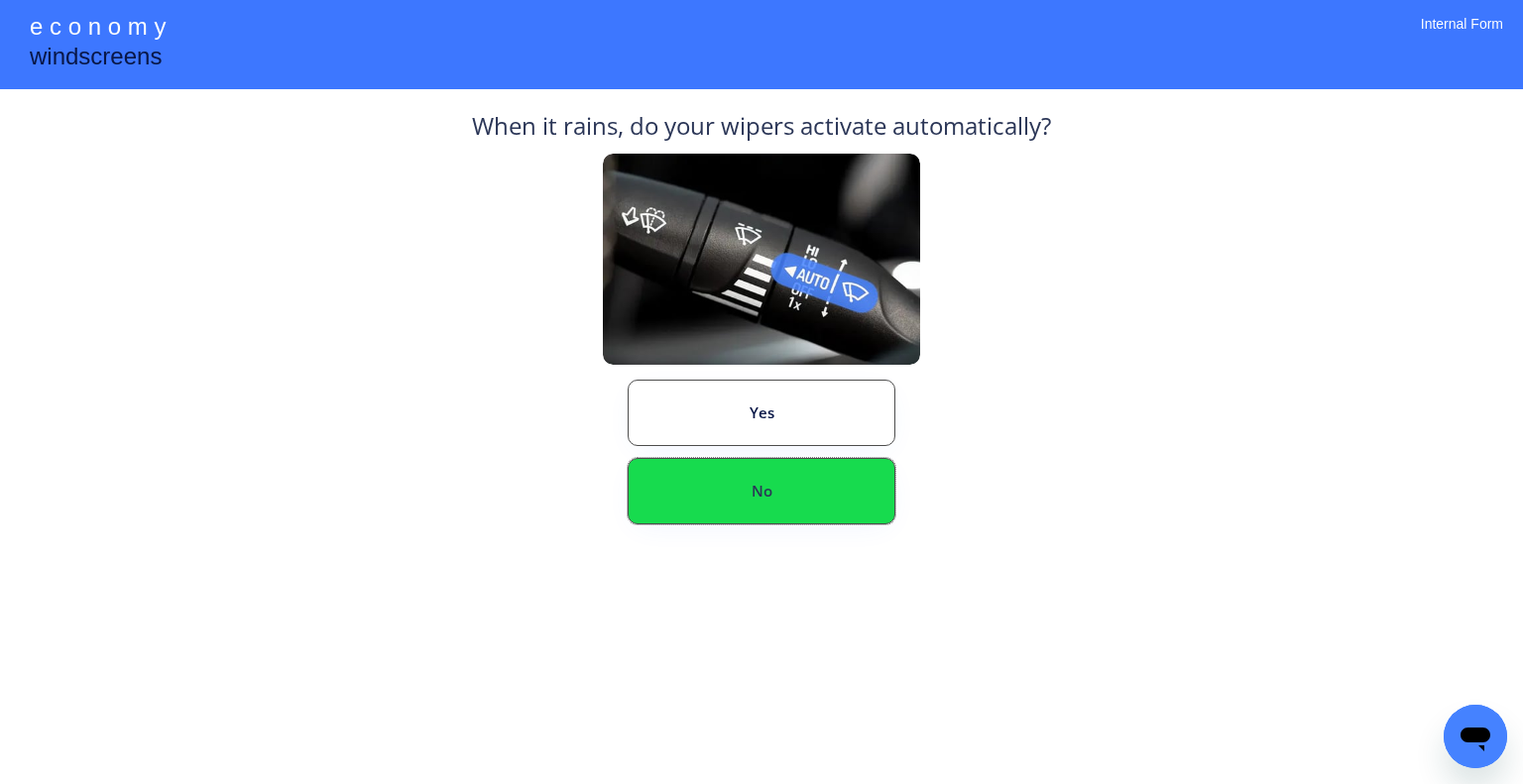 click on "No" at bounding box center [762, 491] 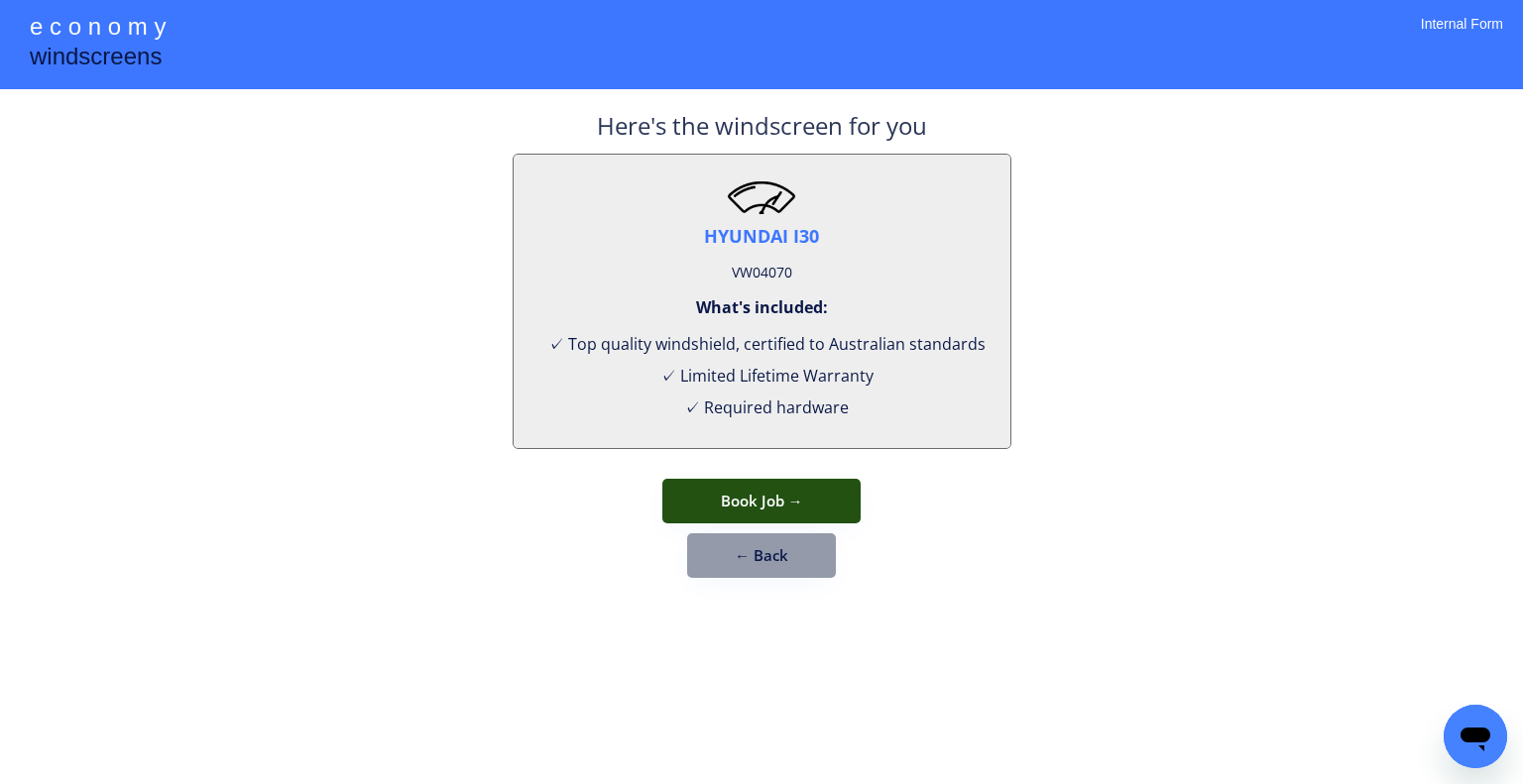 drag, startPoint x: 794, startPoint y: 499, endPoint x: 822, endPoint y: 430, distance: 74.46476 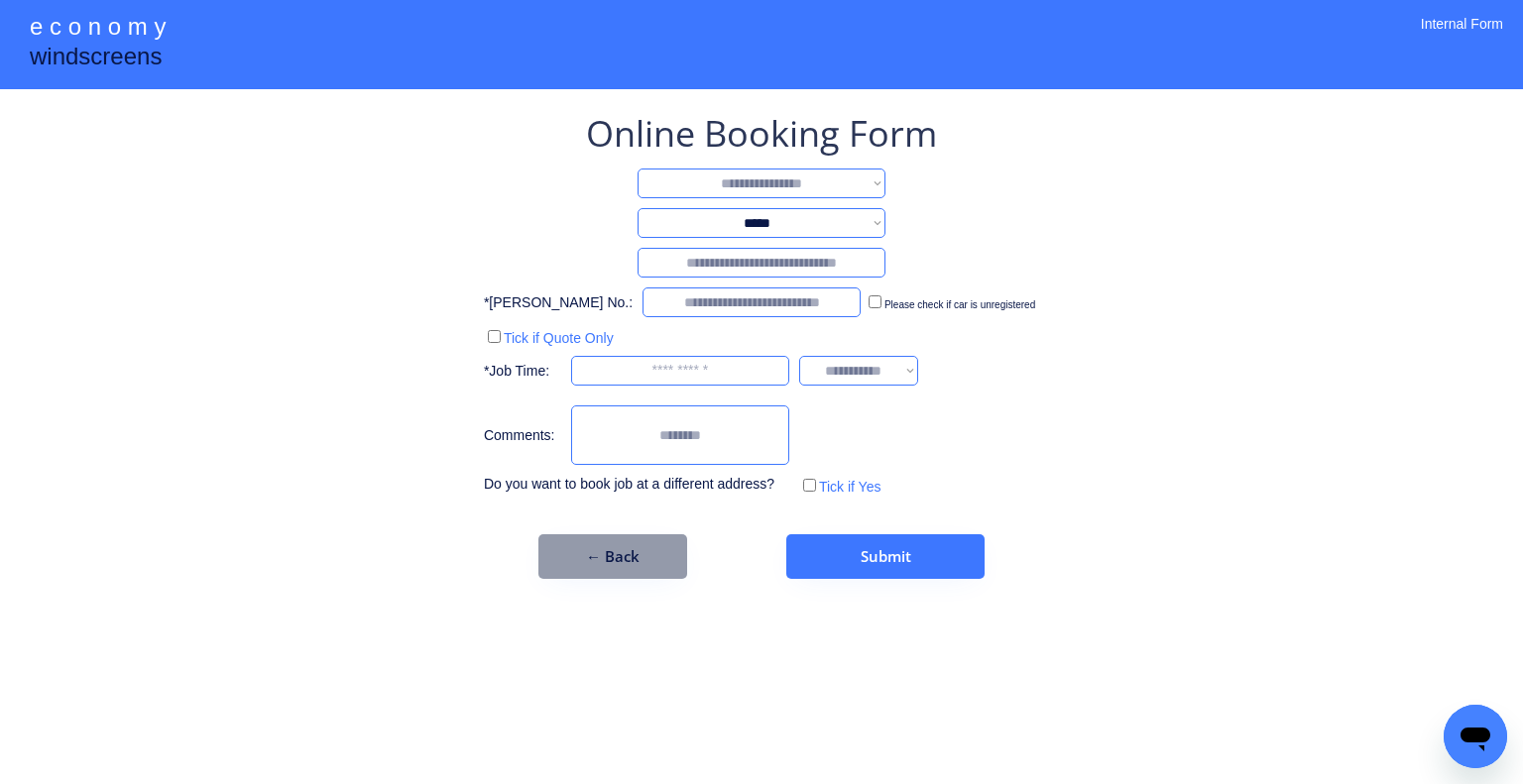 click on "**********" at bounding box center [762, 183] 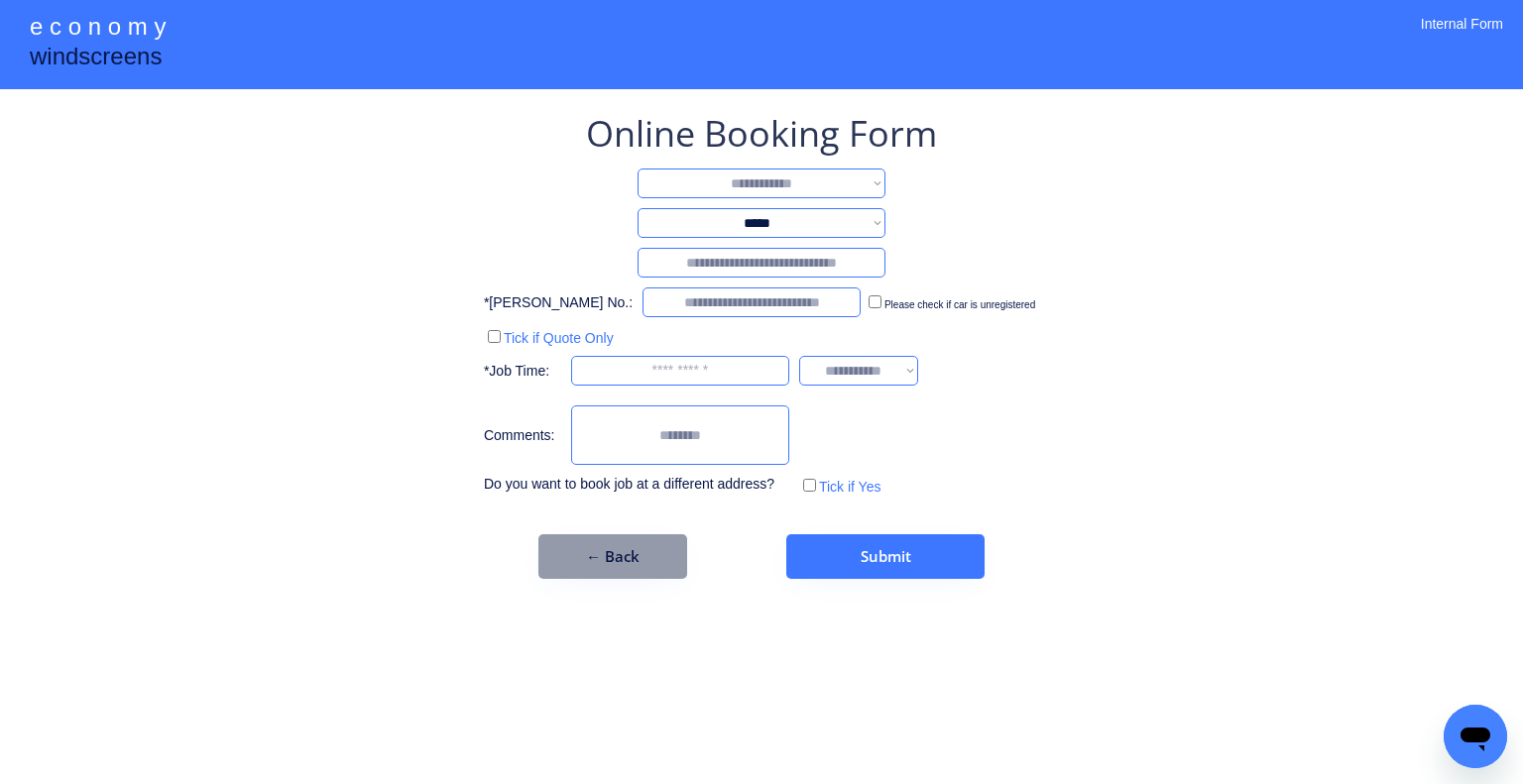 click on "**********" at bounding box center (762, 183) 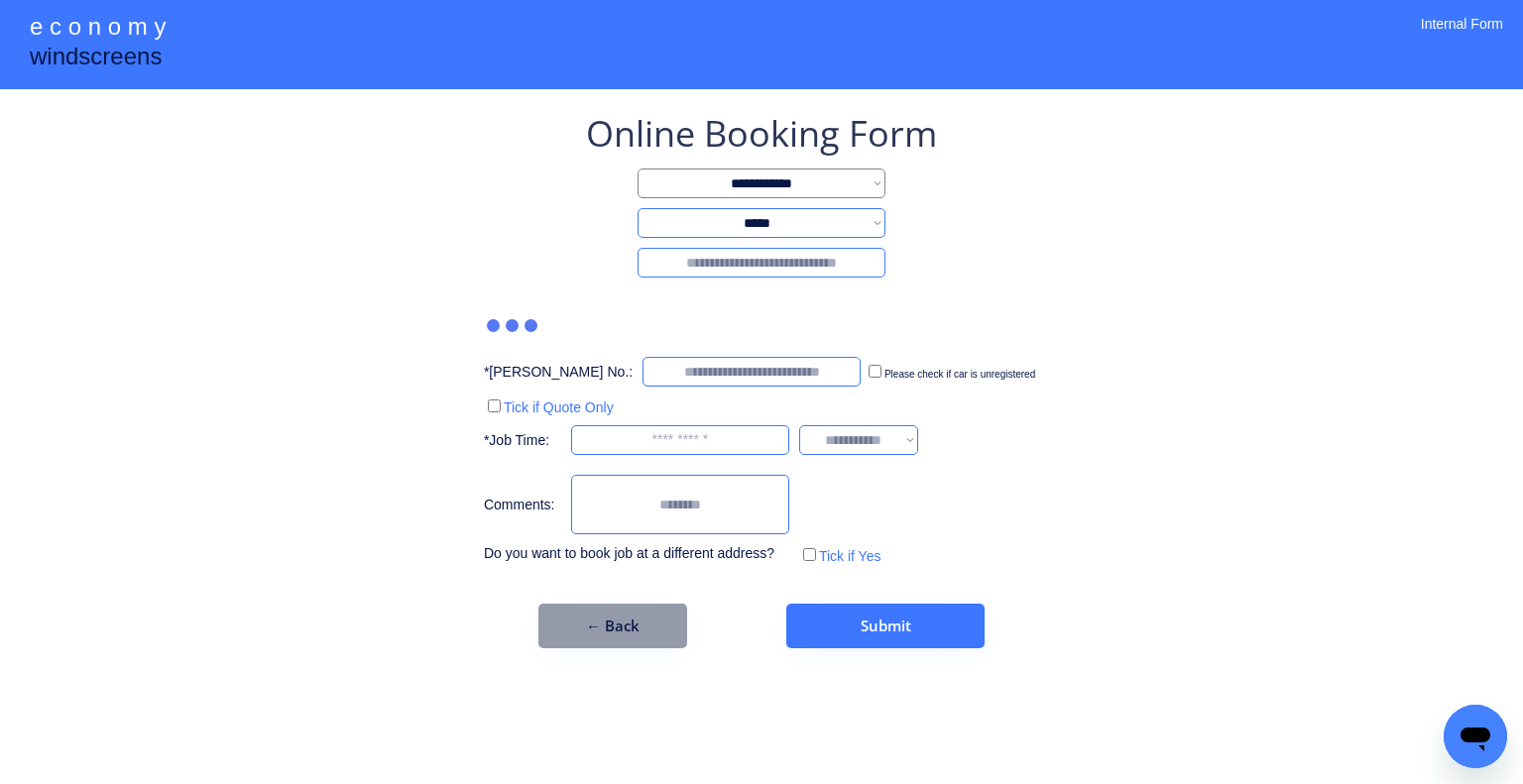 click at bounding box center (762, 263) 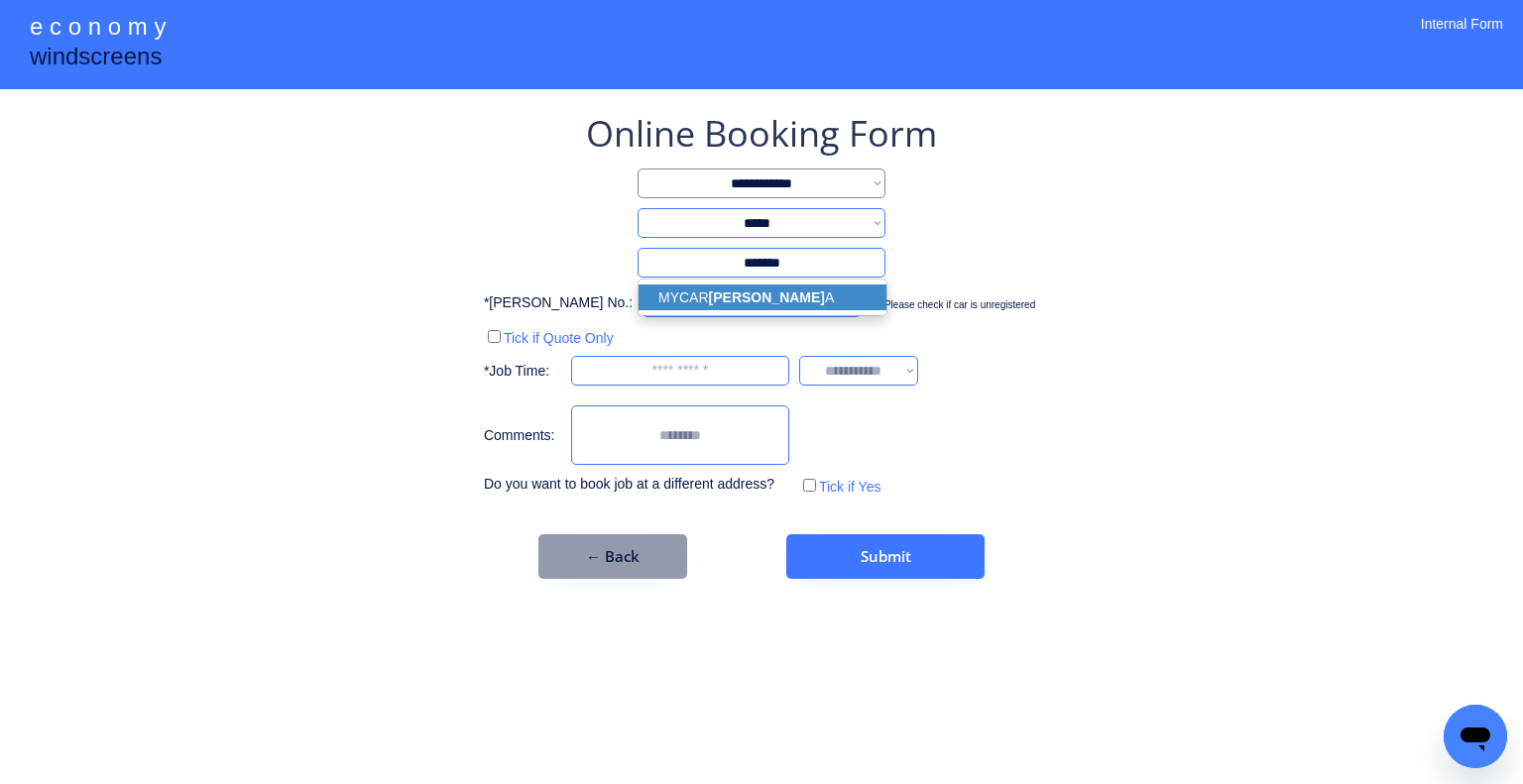 click on "MYCAR  BETHANI A" at bounding box center (762, 297) 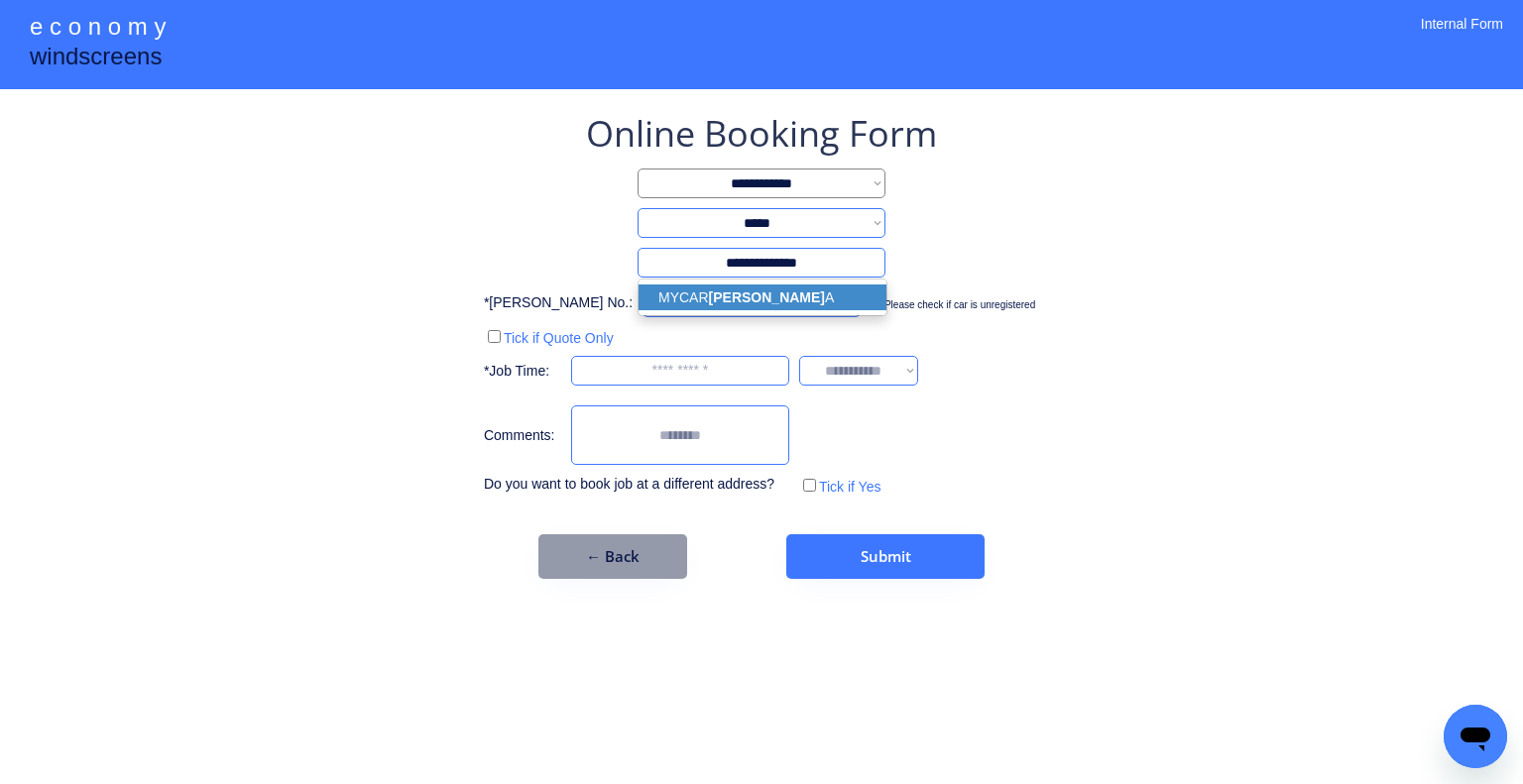 type on "***" 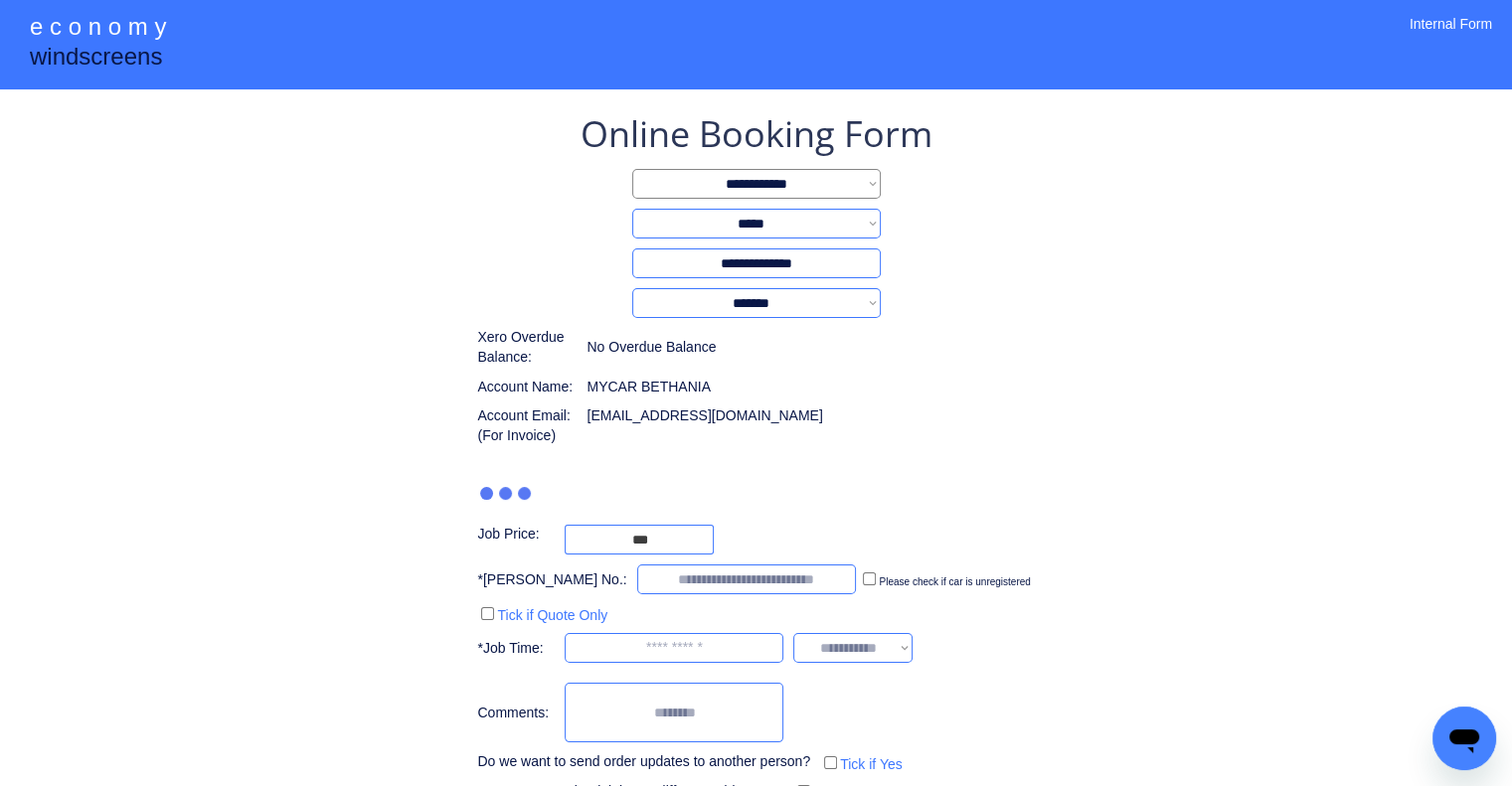 click on "**********" at bounding box center (756, 458) 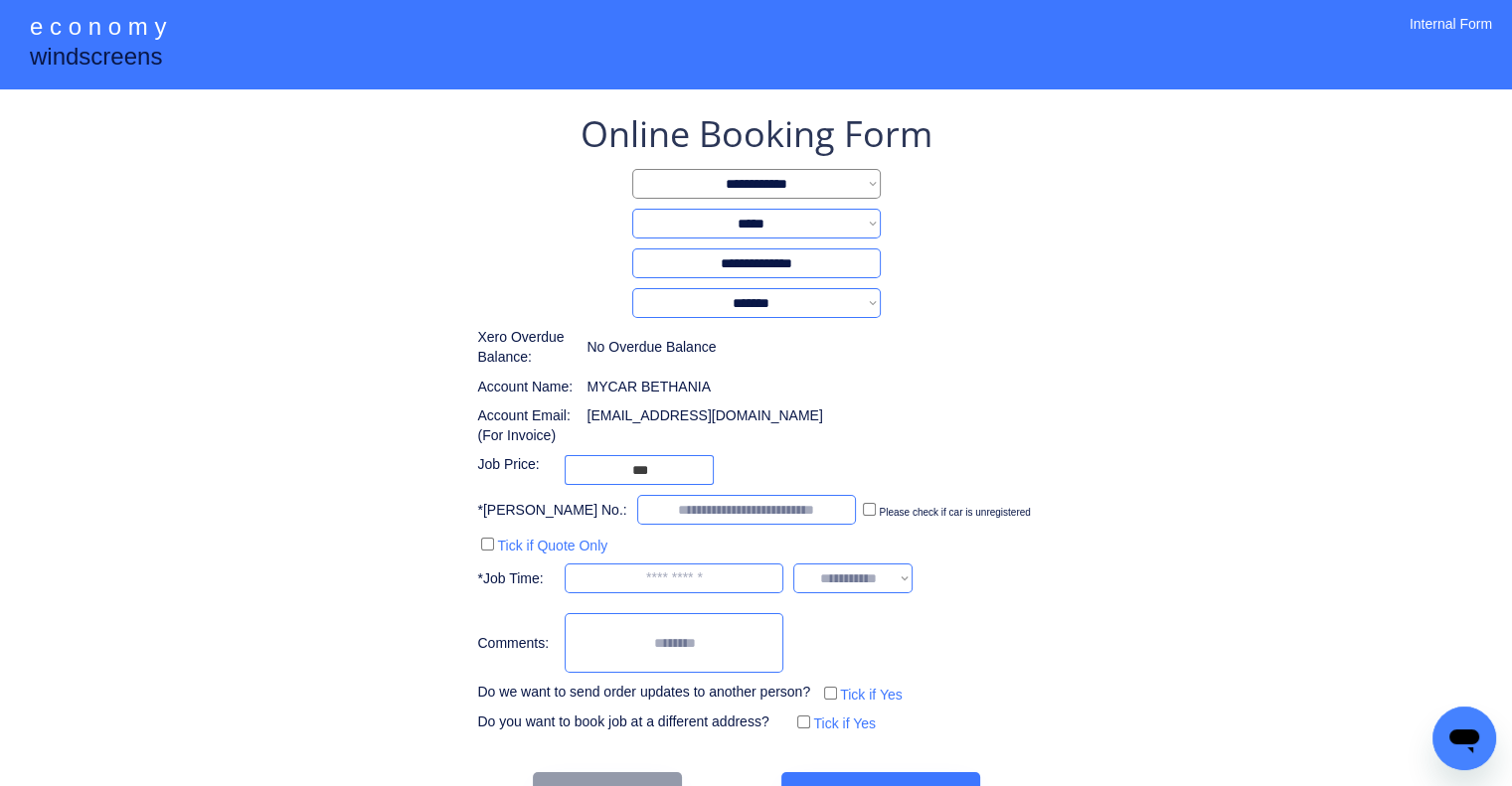 click on "**********" at bounding box center (756, 423) 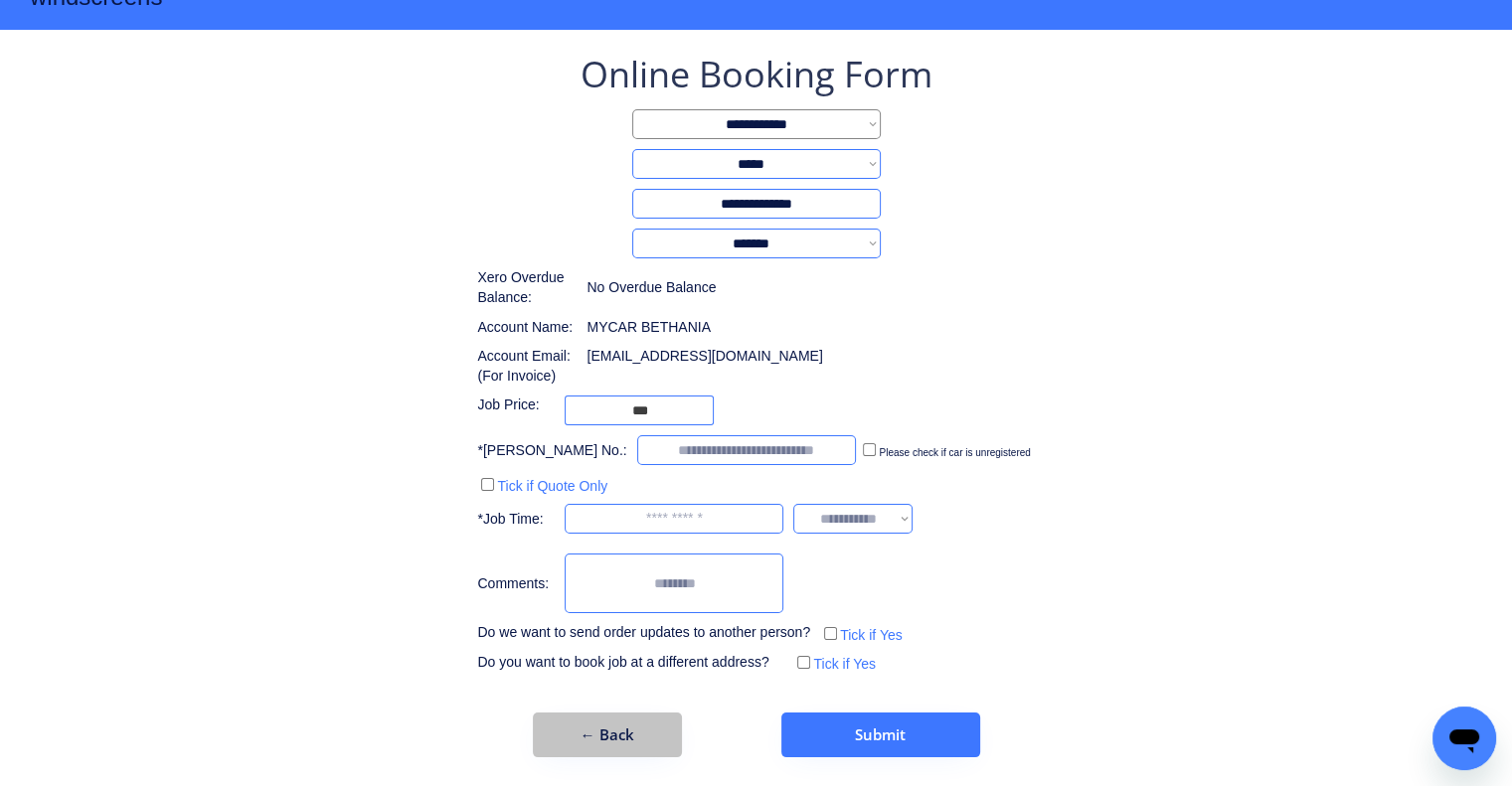 click on "←   Back" at bounding box center (607, 734) 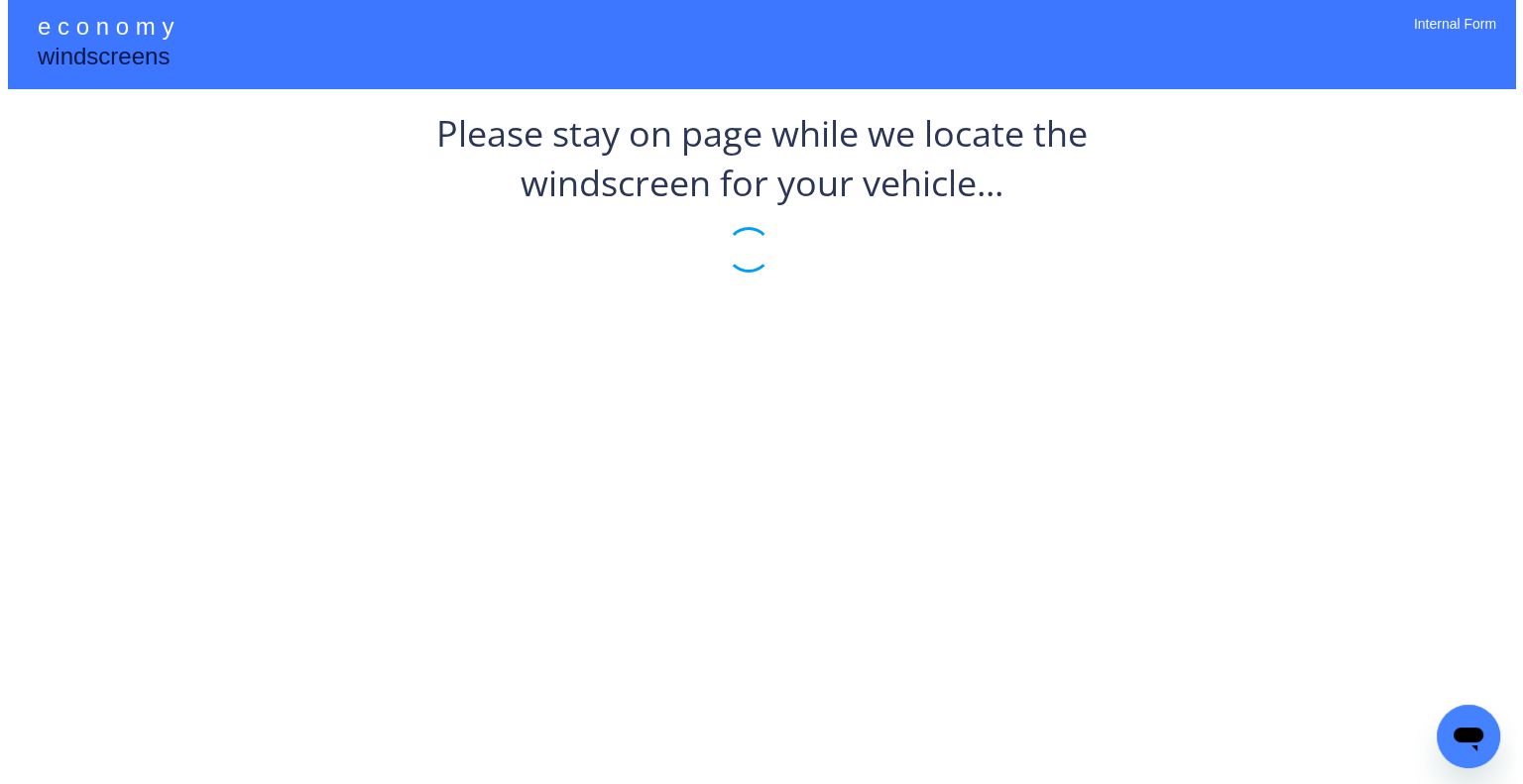 scroll, scrollTop: 0, scrollLeft: 0, axis: both 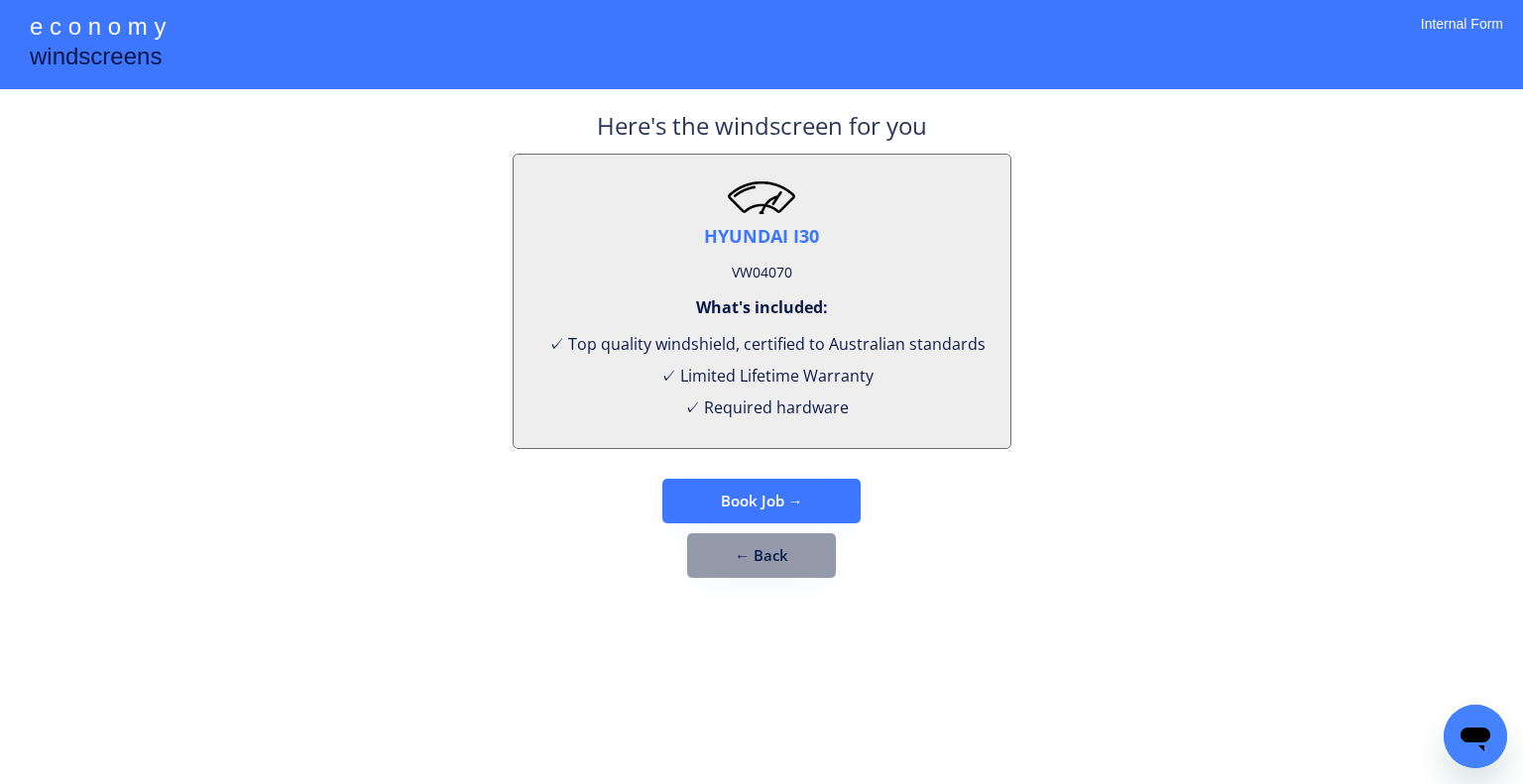 click on "VW04070" at bounding box center (762, 273) 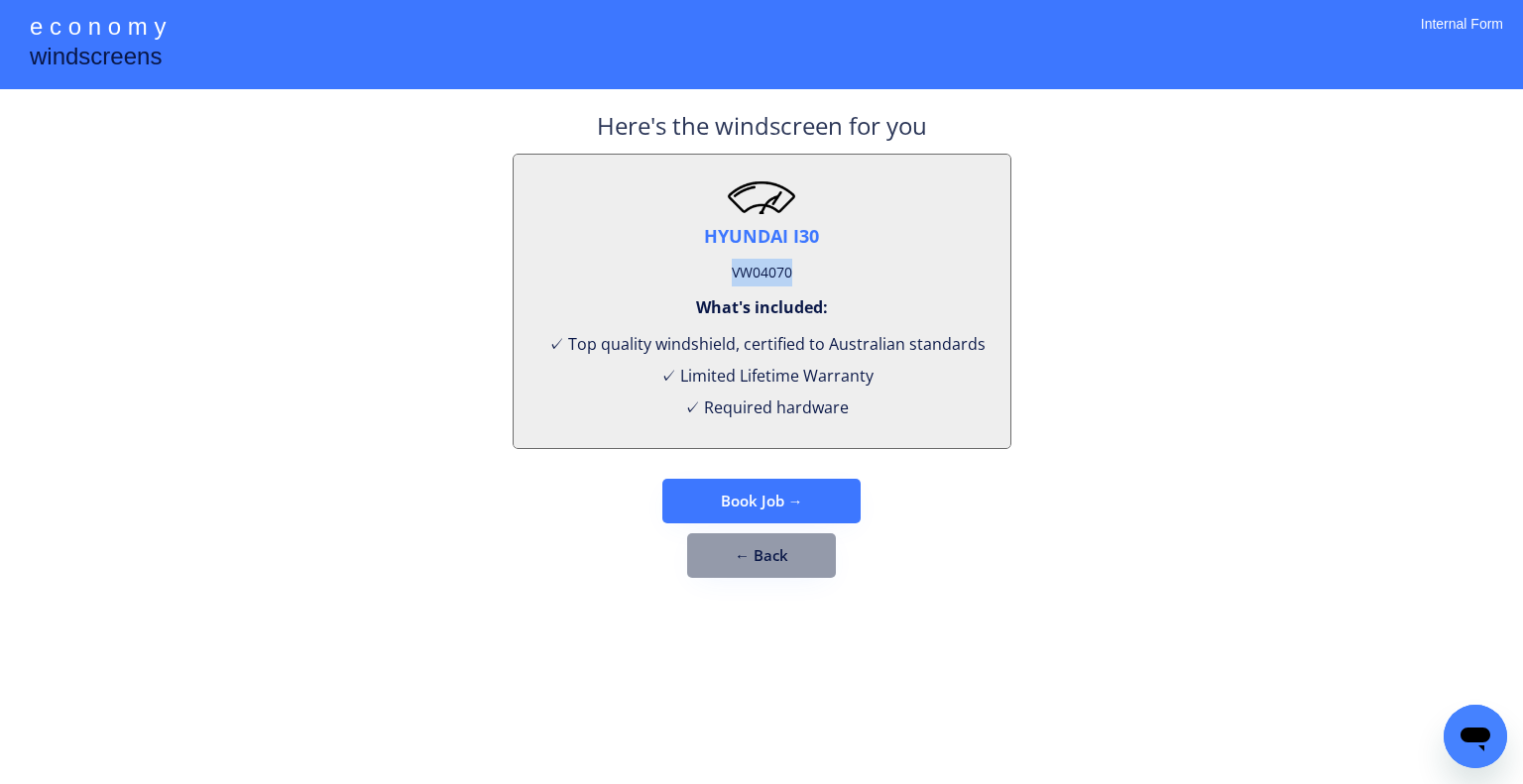 click on "VW04070" at bounding box center [762, 273] 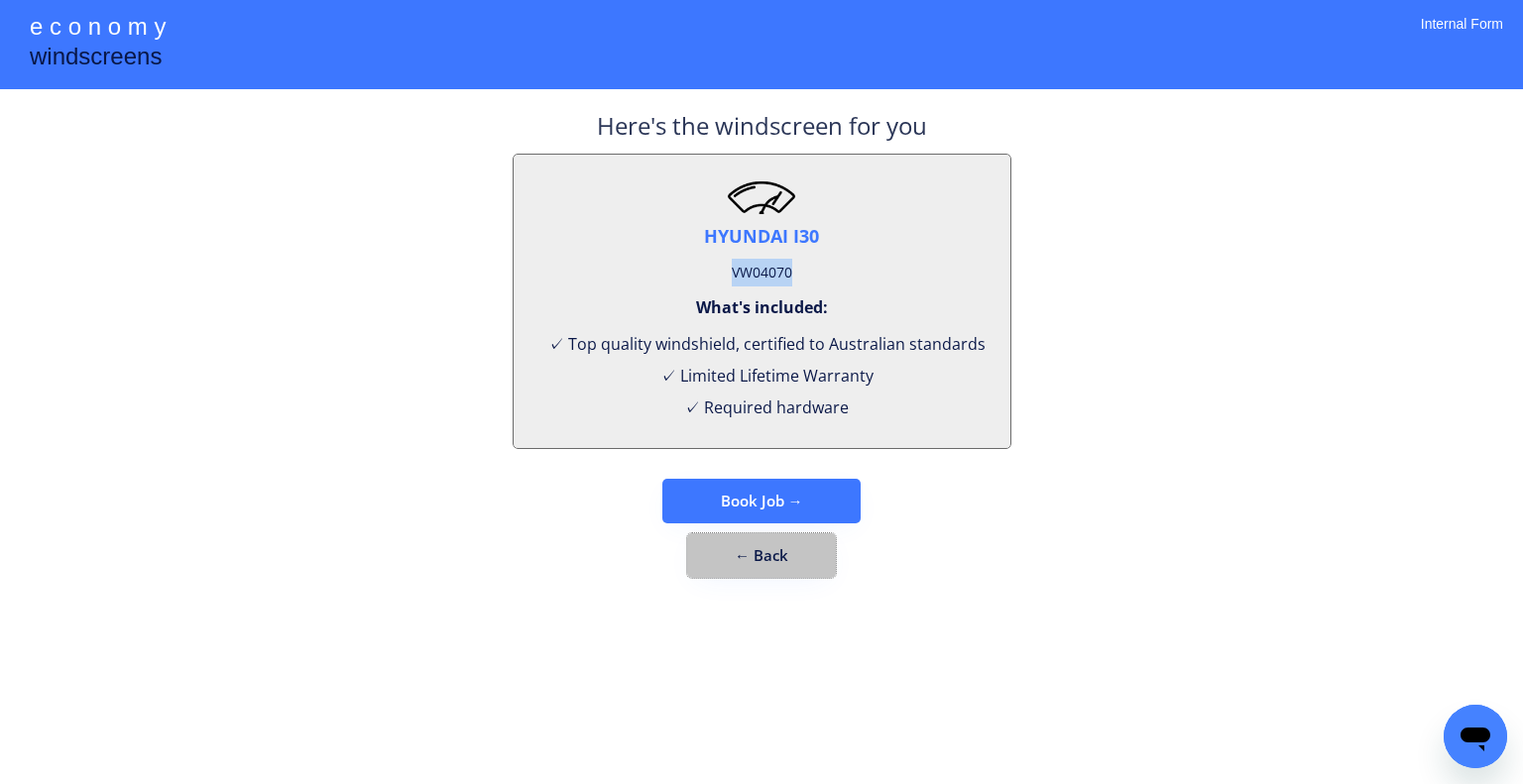 click on "←   Back" at bounding box center [762, 555] 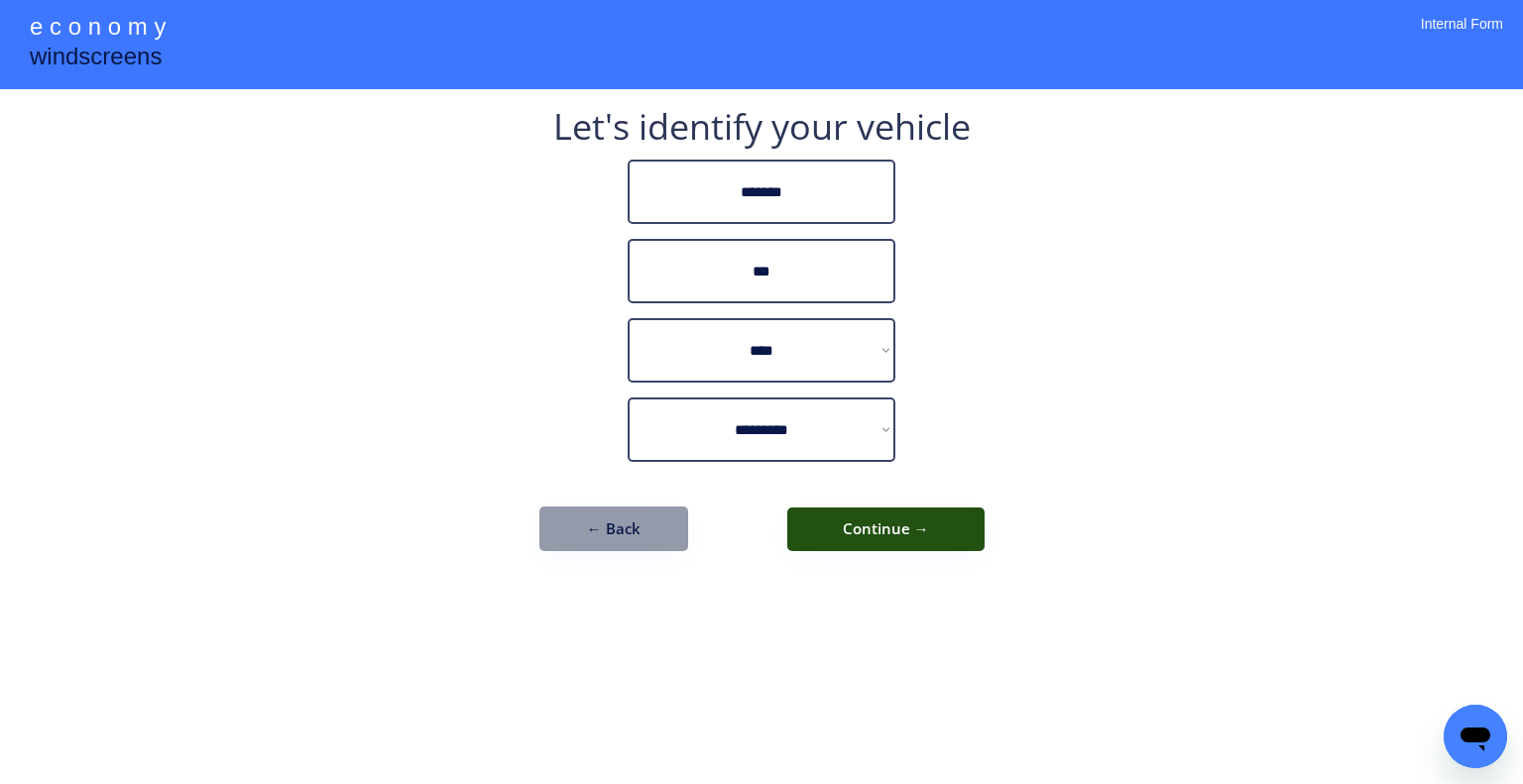 click on "Continue    →" at bounding box center (885, 529) 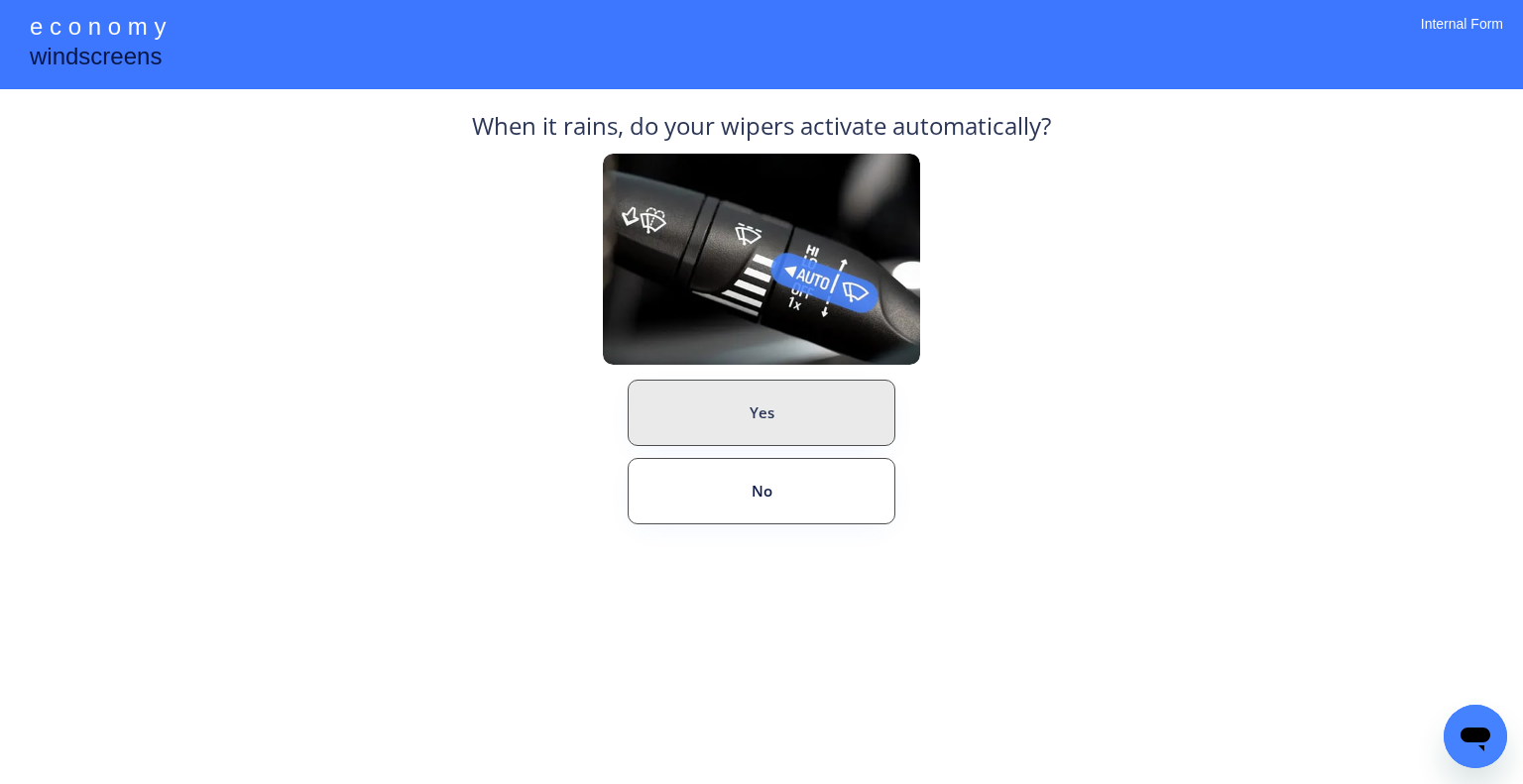 click on "Yes" at bounding box center [762, 412] 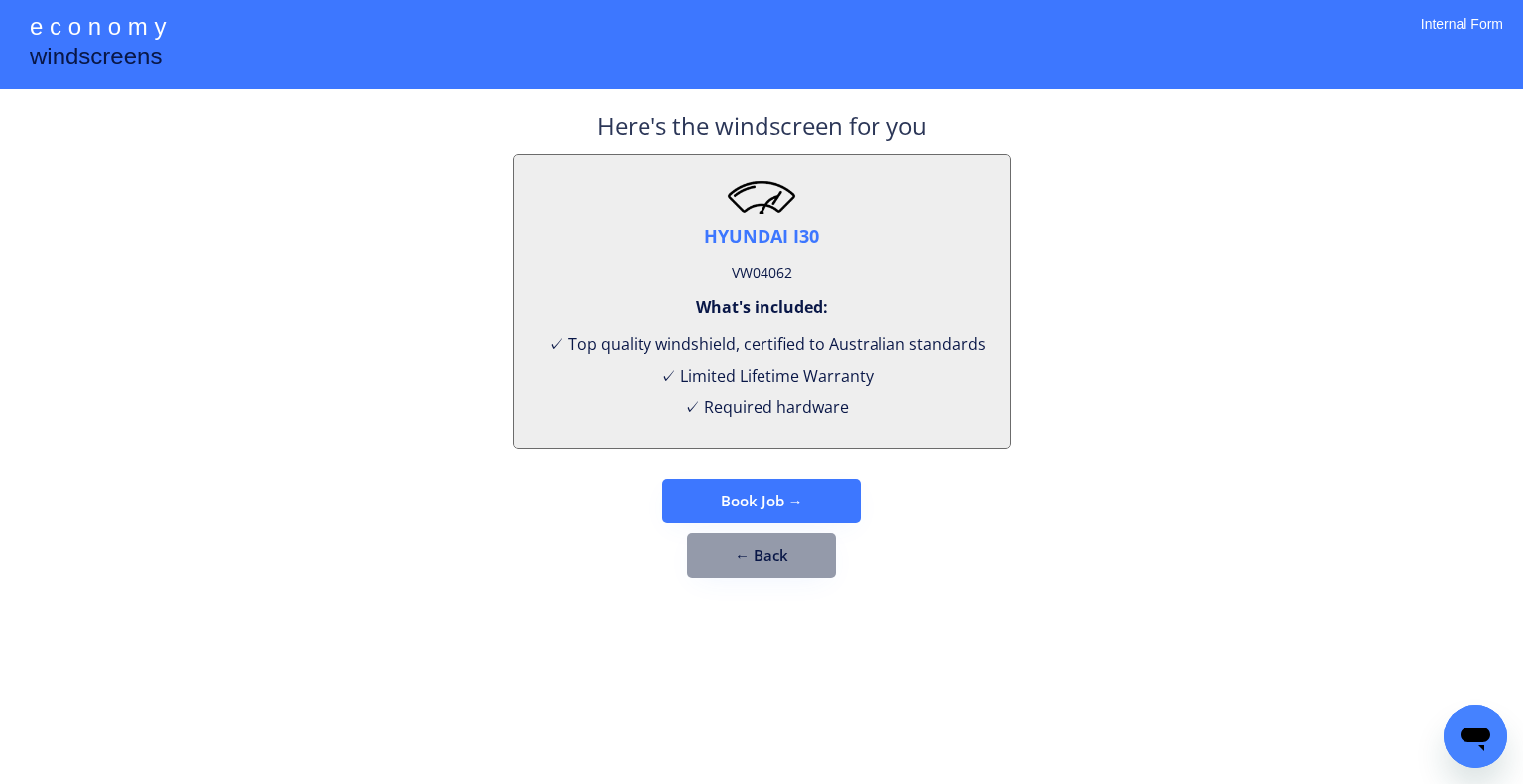 click on "VW04062" at bounding box center [762, 273] 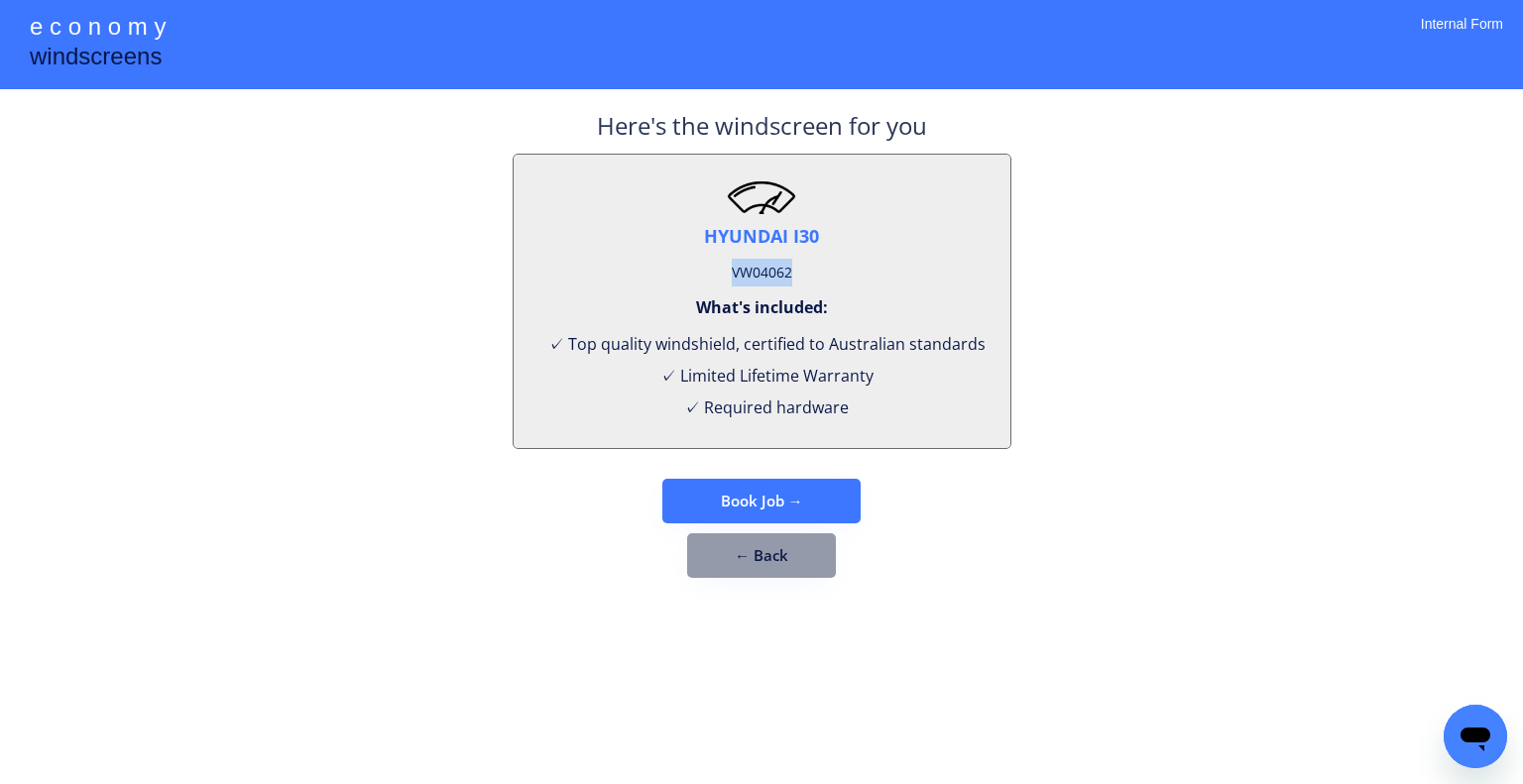 click on "VW04062" at bounding box center [762, 273] 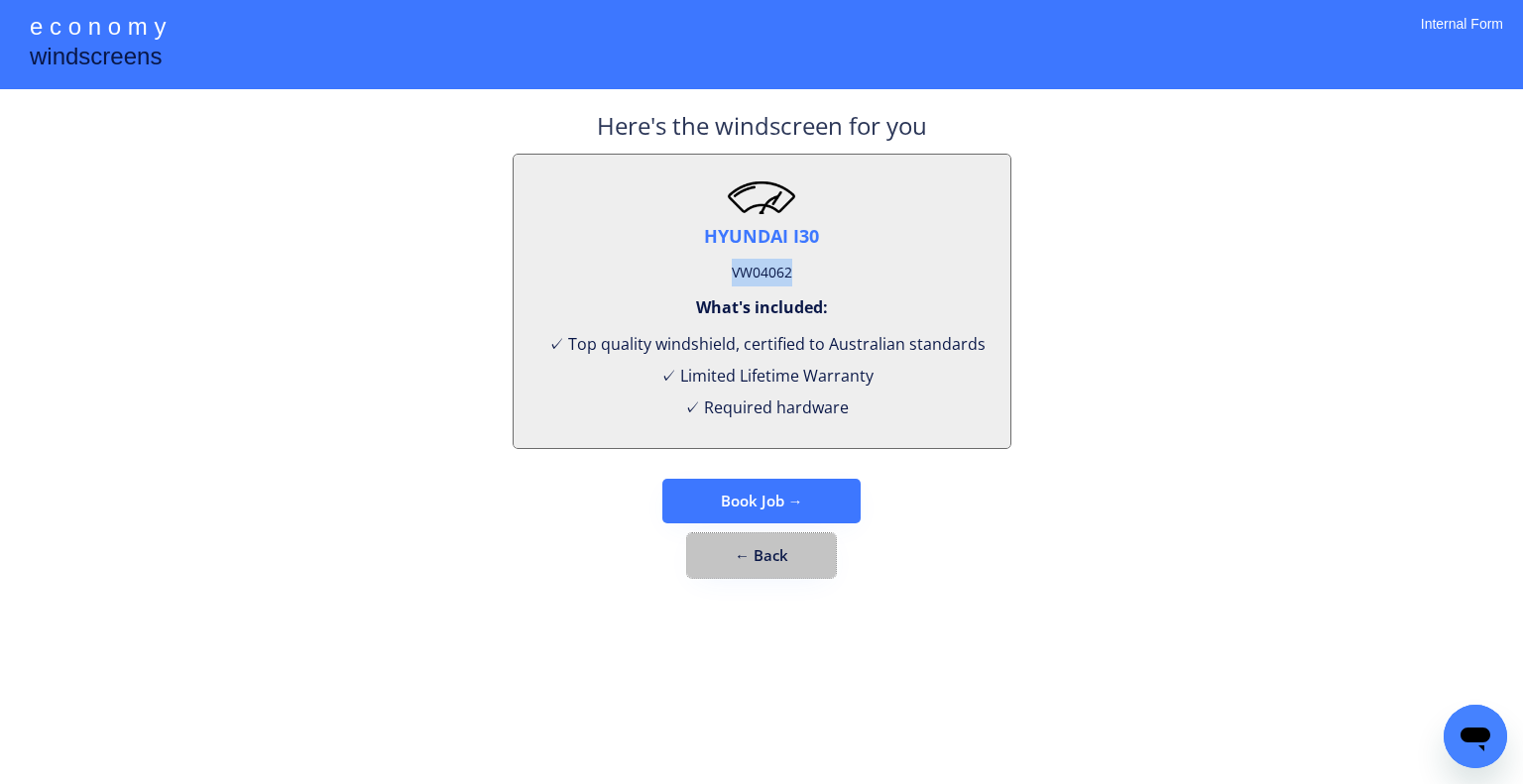 click on "←   Back" at bounding box center [762, 555] 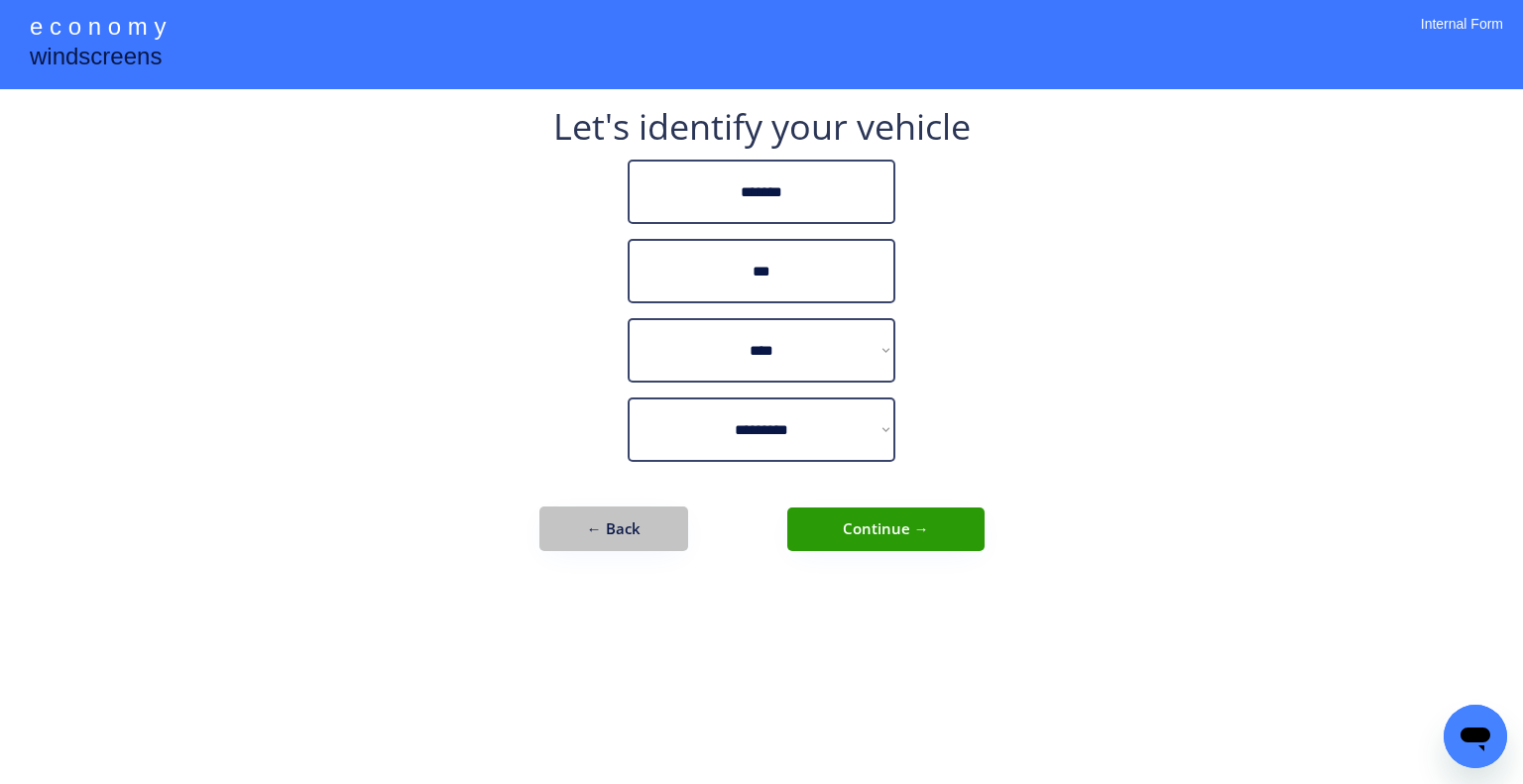 drag, startPoint x: 623, startPoint y: 538, endPoint x: 727, endPoint y: 534, distance: 104.076895 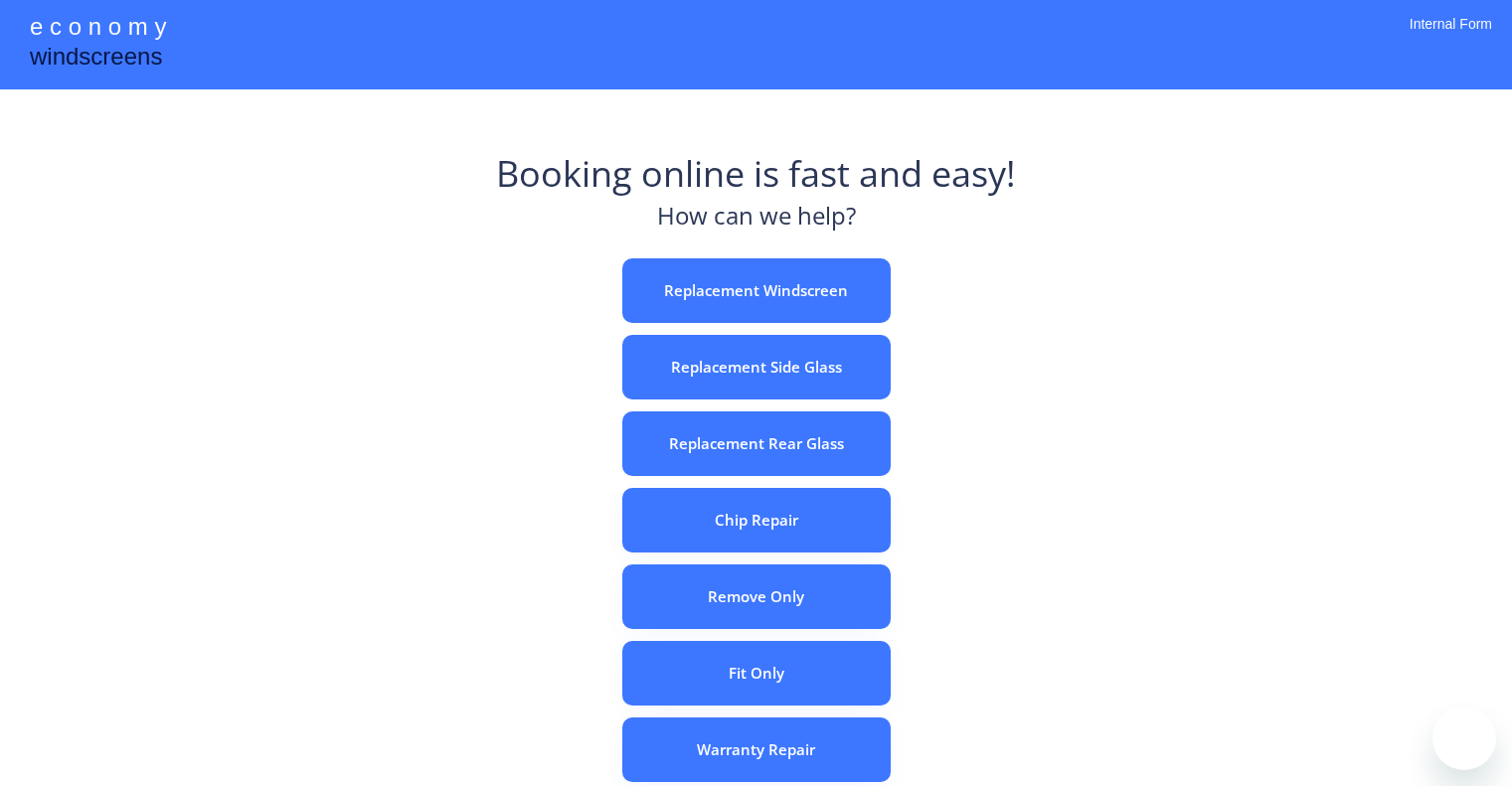 scroll, scrollTop: 0, scrollLeft: 0, axis: both 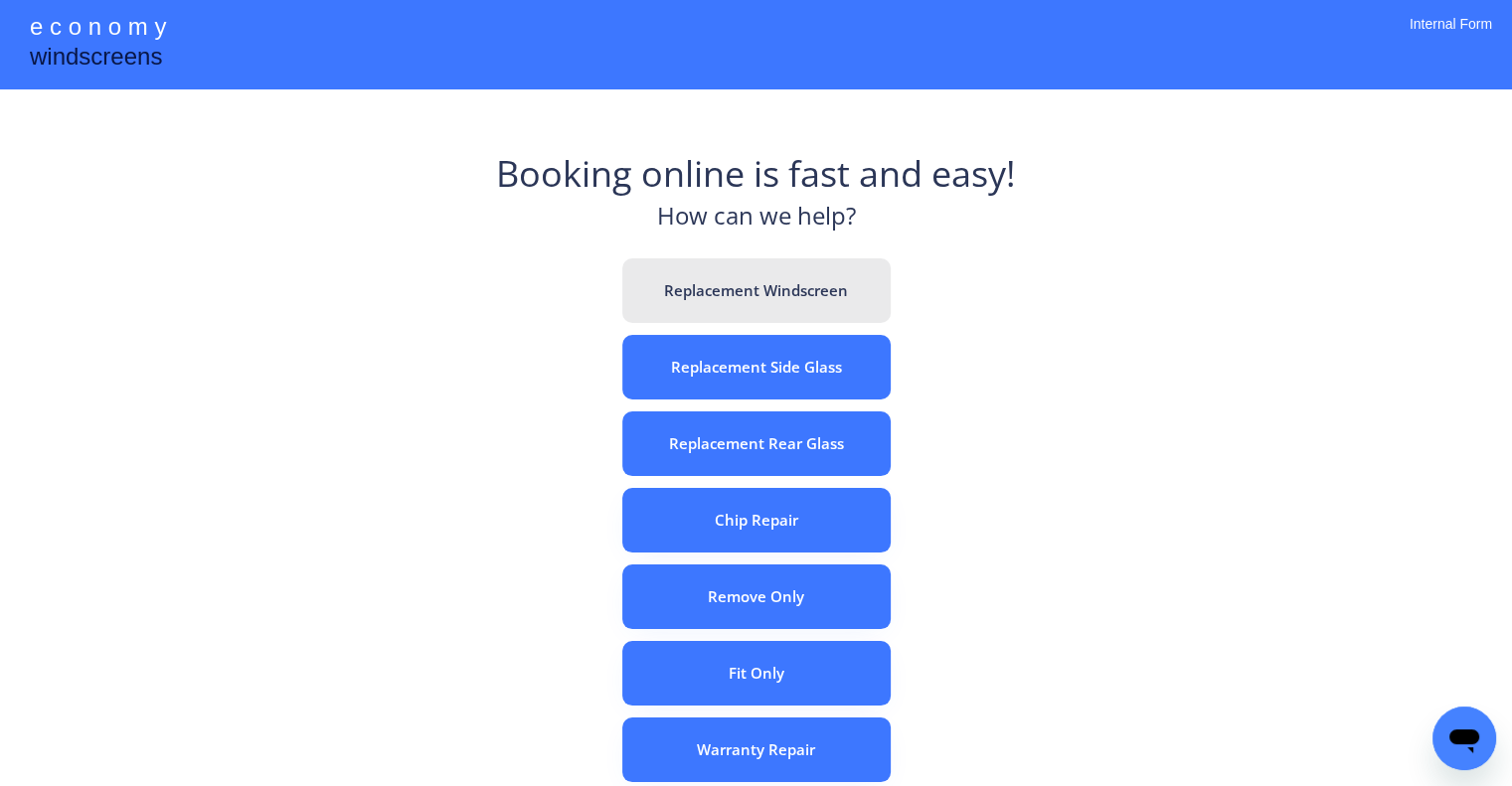 click on "Replacement Windscreen" at bounding box center [756, 290] 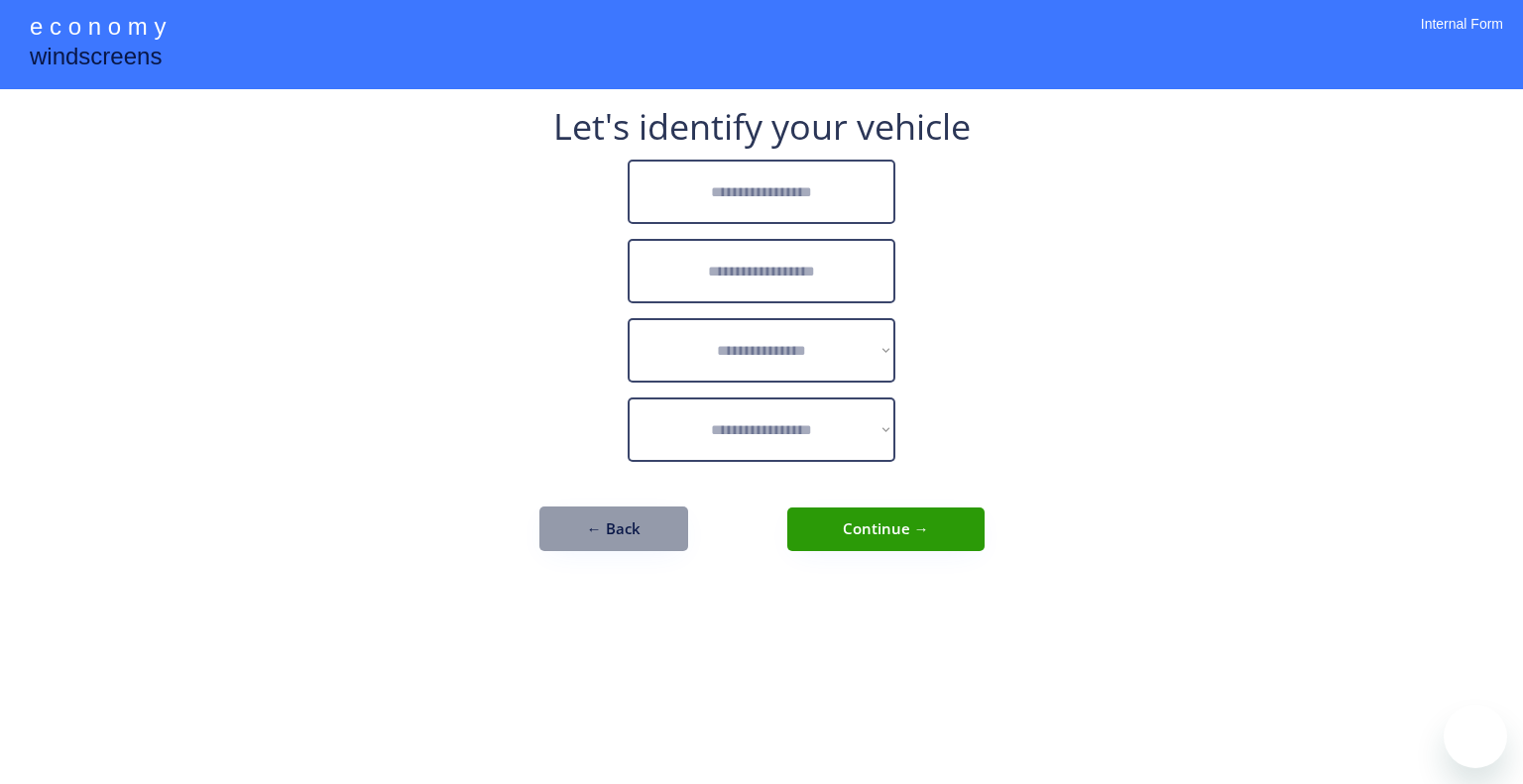 scroll, scrollTop: 0, scrollLeft: 0, axis: both 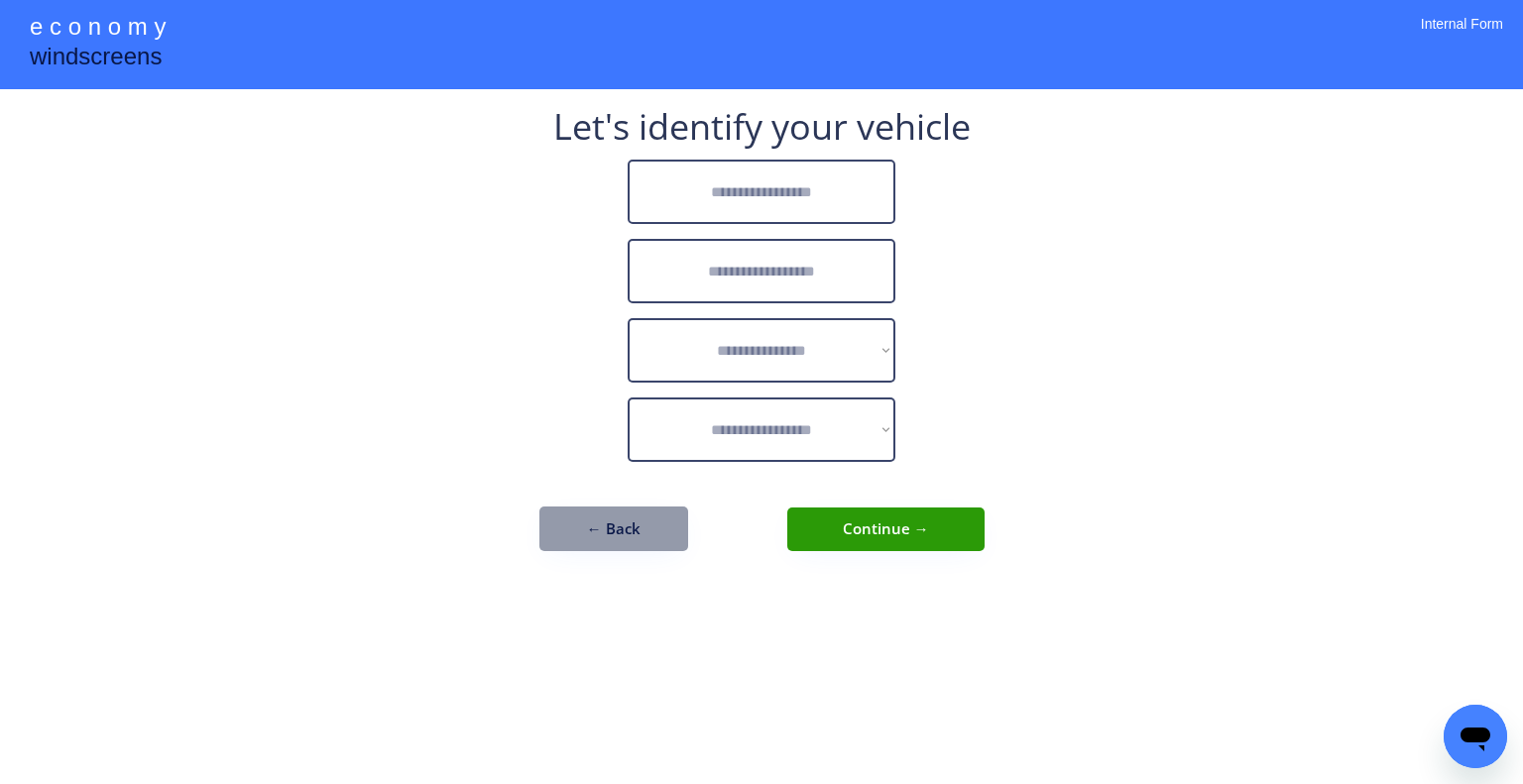 click at bounding box center [762, 191] 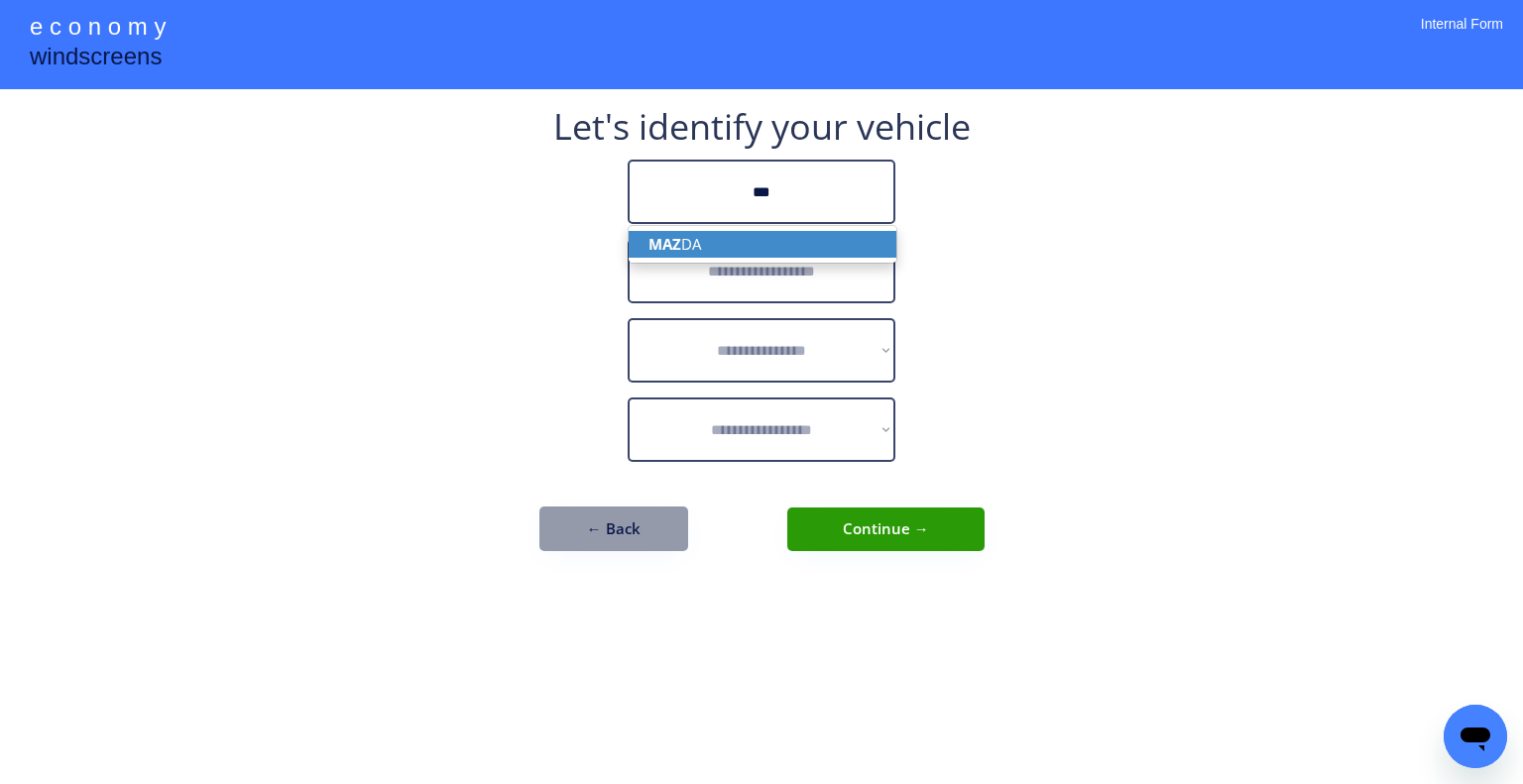 drag, startPoint x: 810, startPoint y: 251, endPoint x: 816, endPoint y: 263, distance: 13.416408 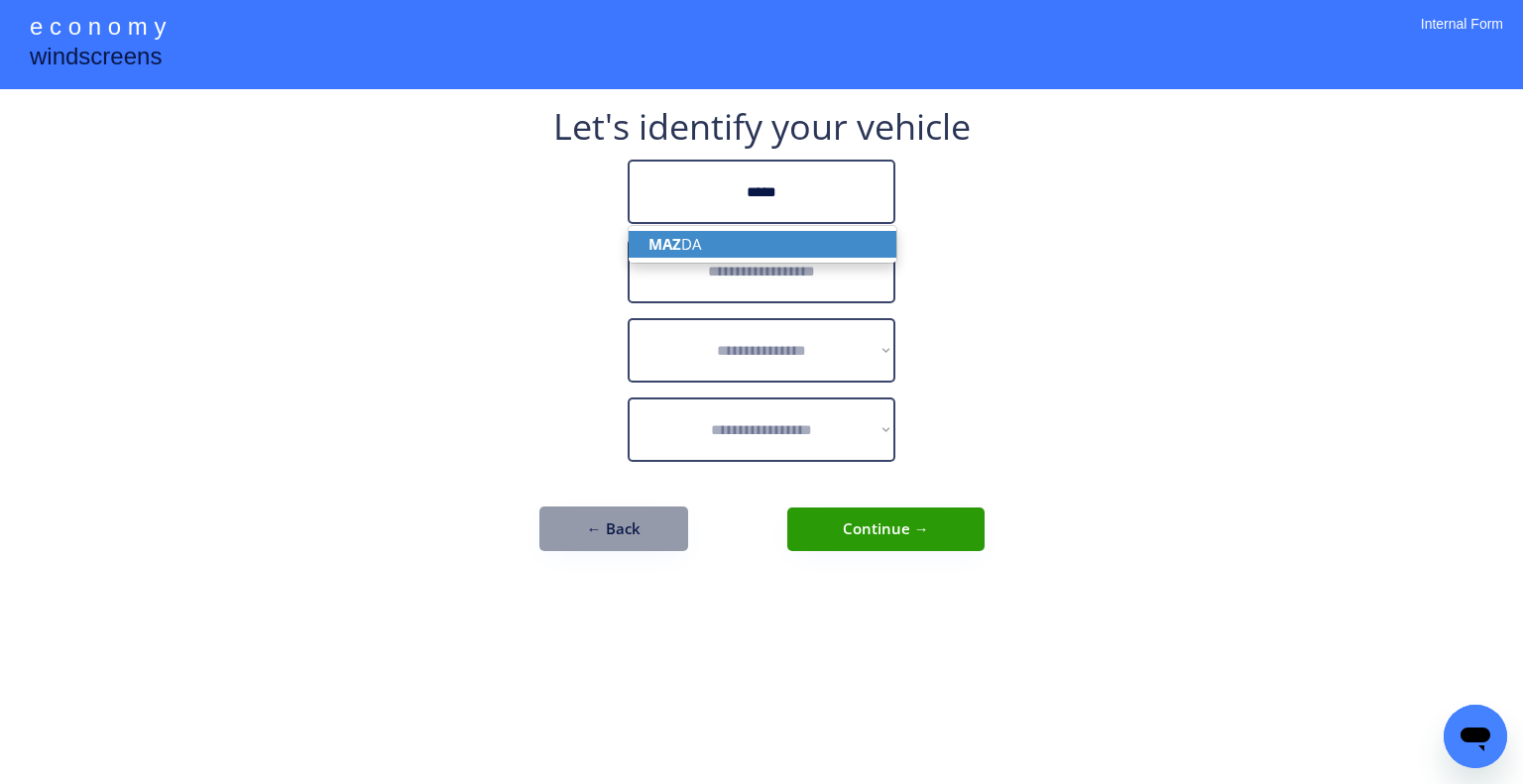 type on "*****" 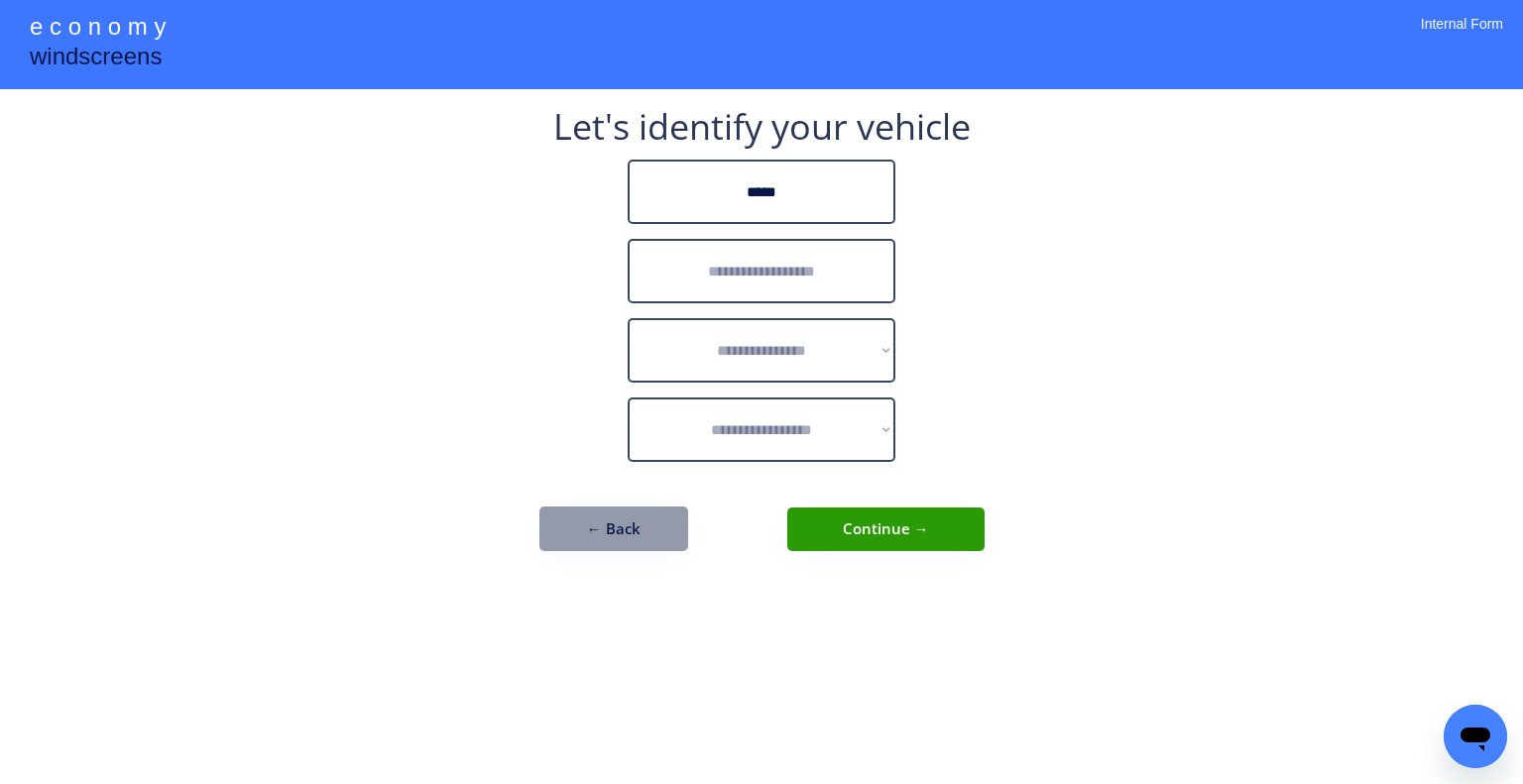 click at bounding box center [762, 271] 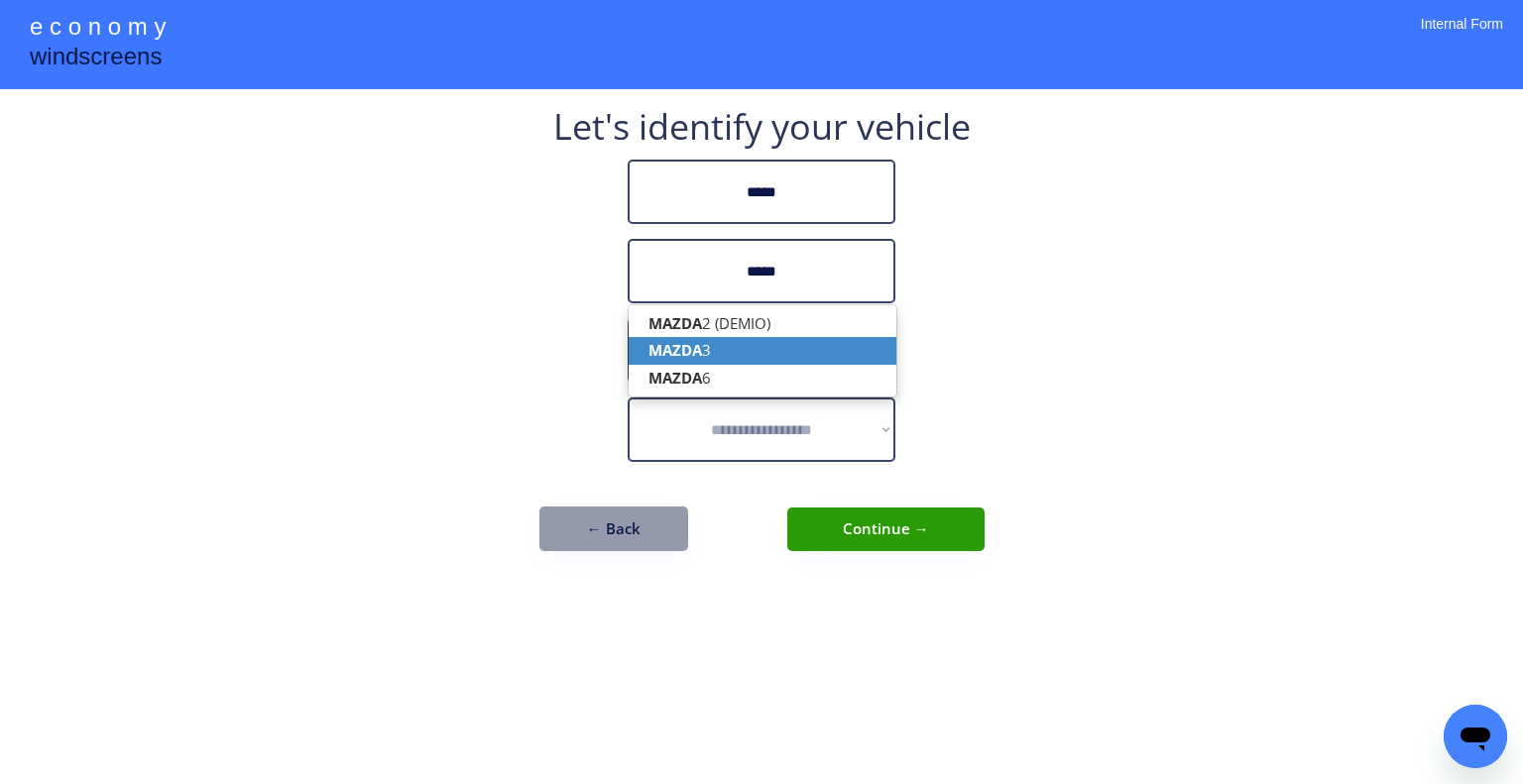 click on "MAZDA 3" at bounding box center (762, 350) 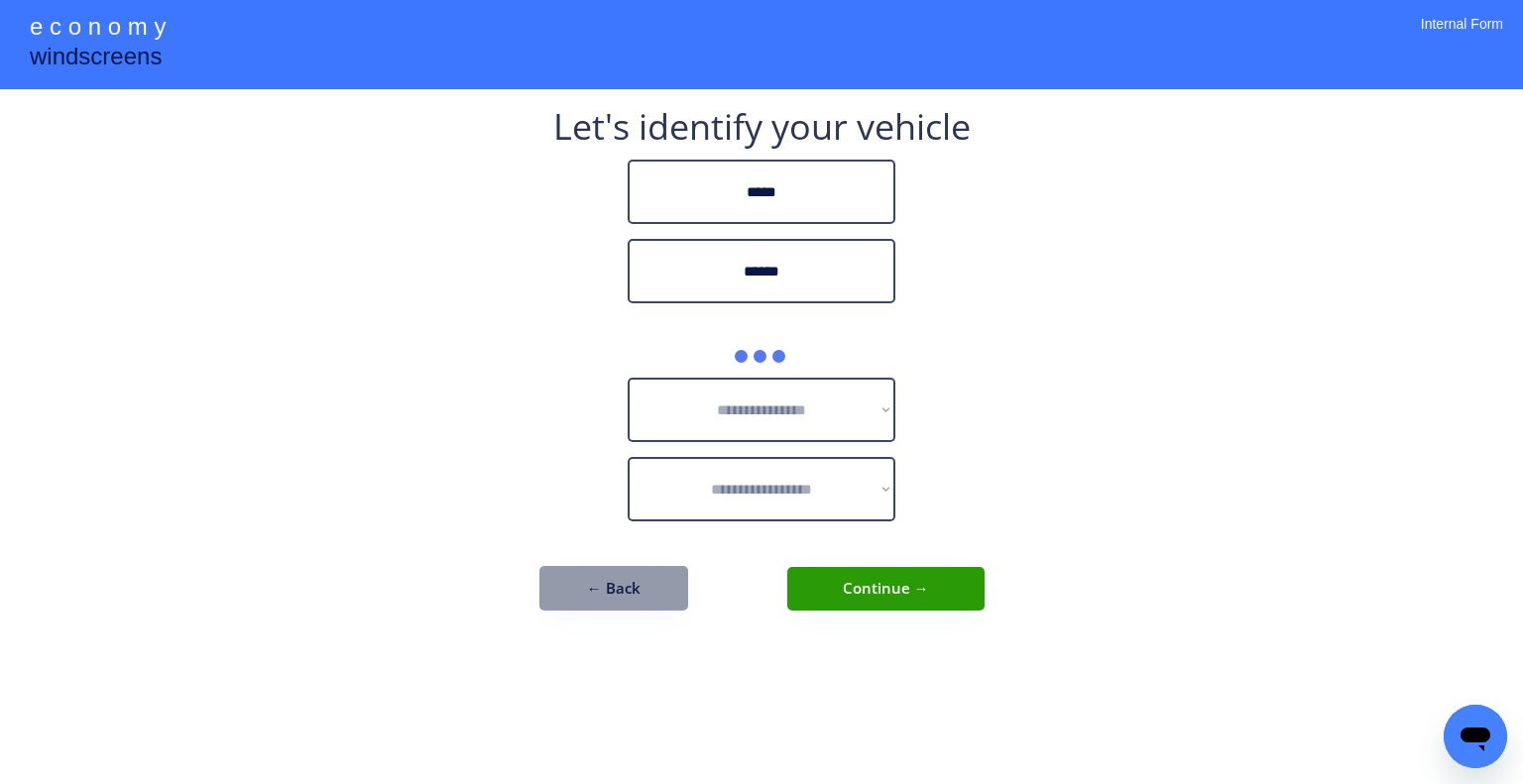 type on "******" 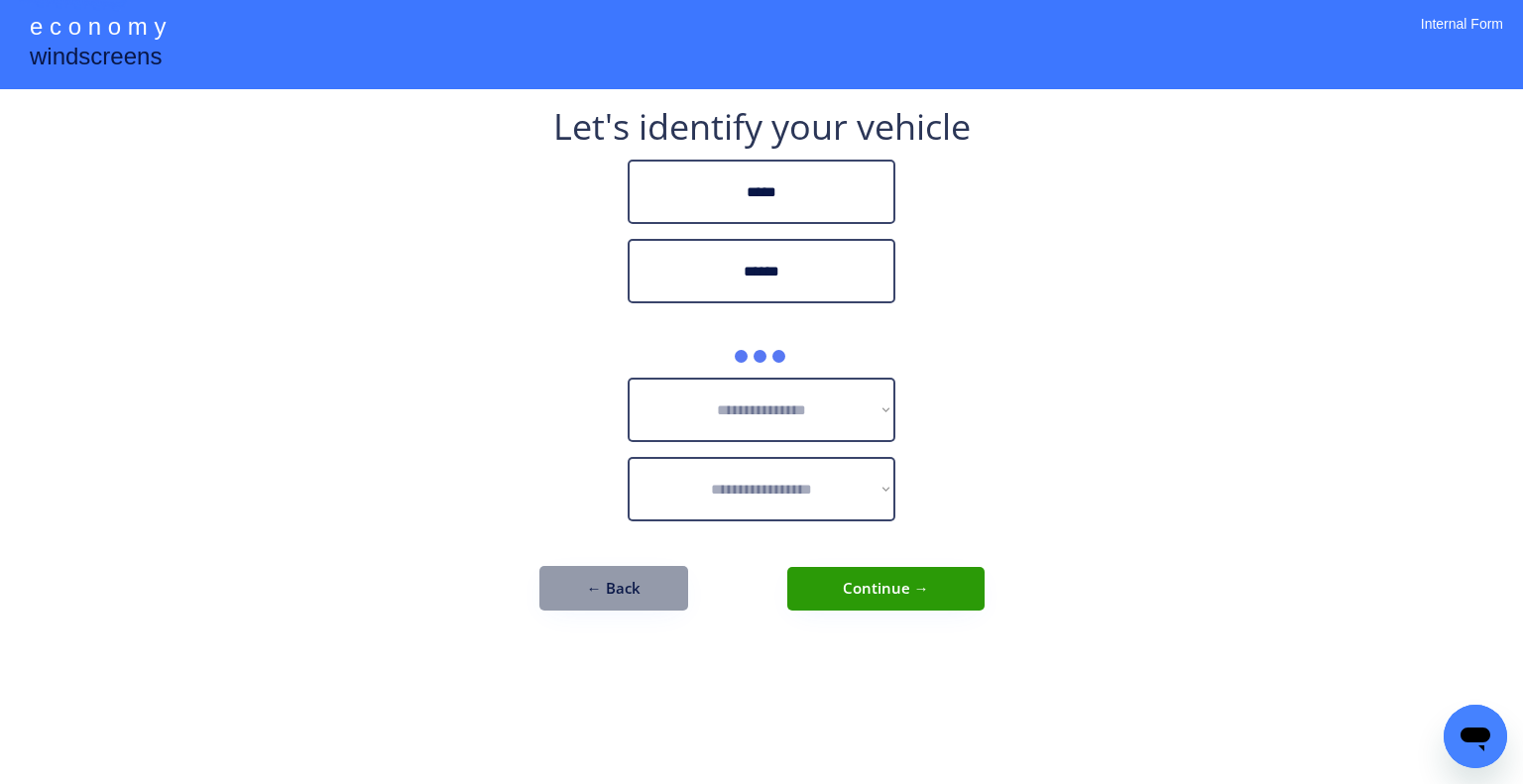 click on "**********" at bounding box center [762, 392] 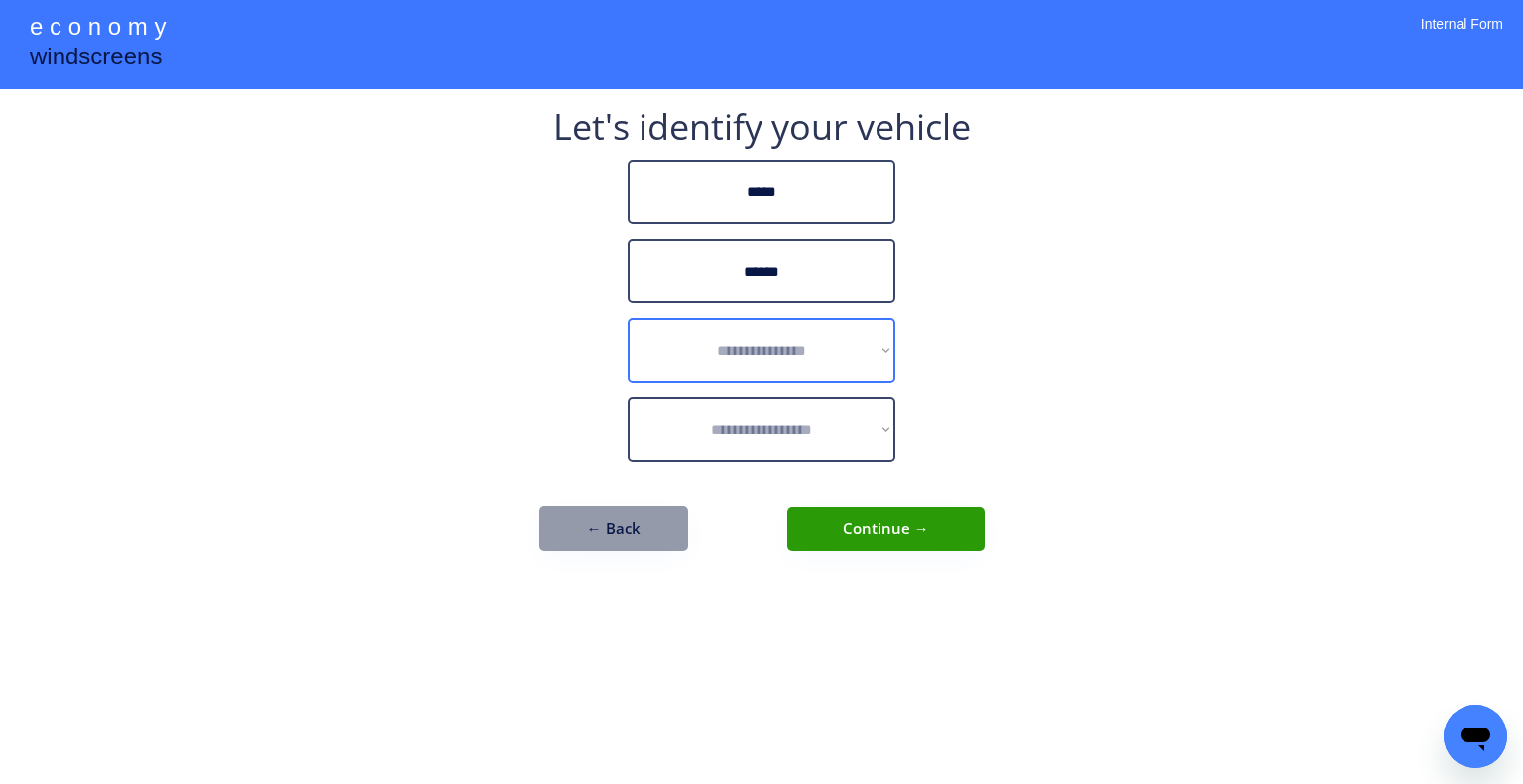 drag, startPoint x: 856, startPoint y: 322, endPoint x: 869, endPoint y: 332, distance: 16.40122 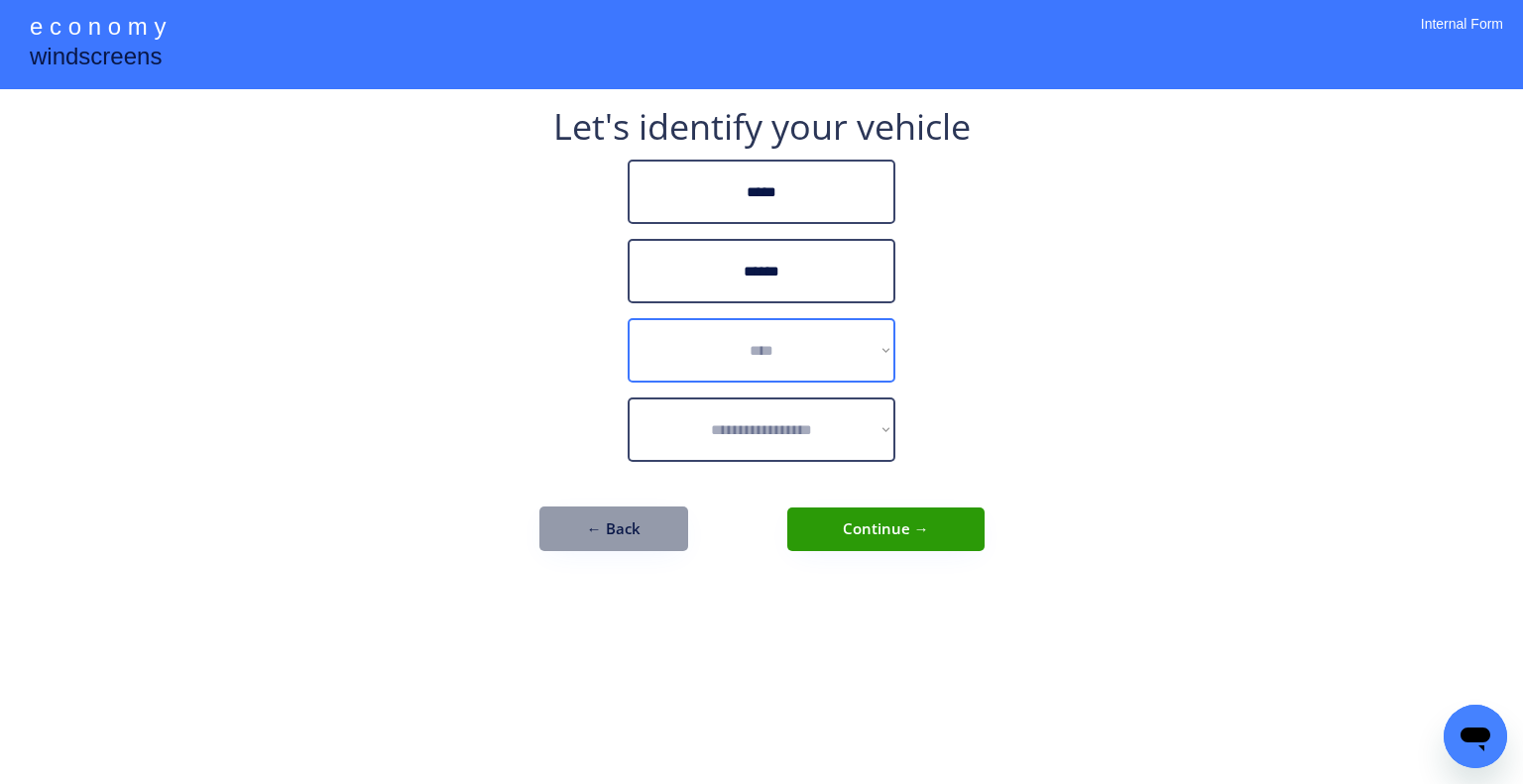 click on "**********" at bounding box center [762, 350] 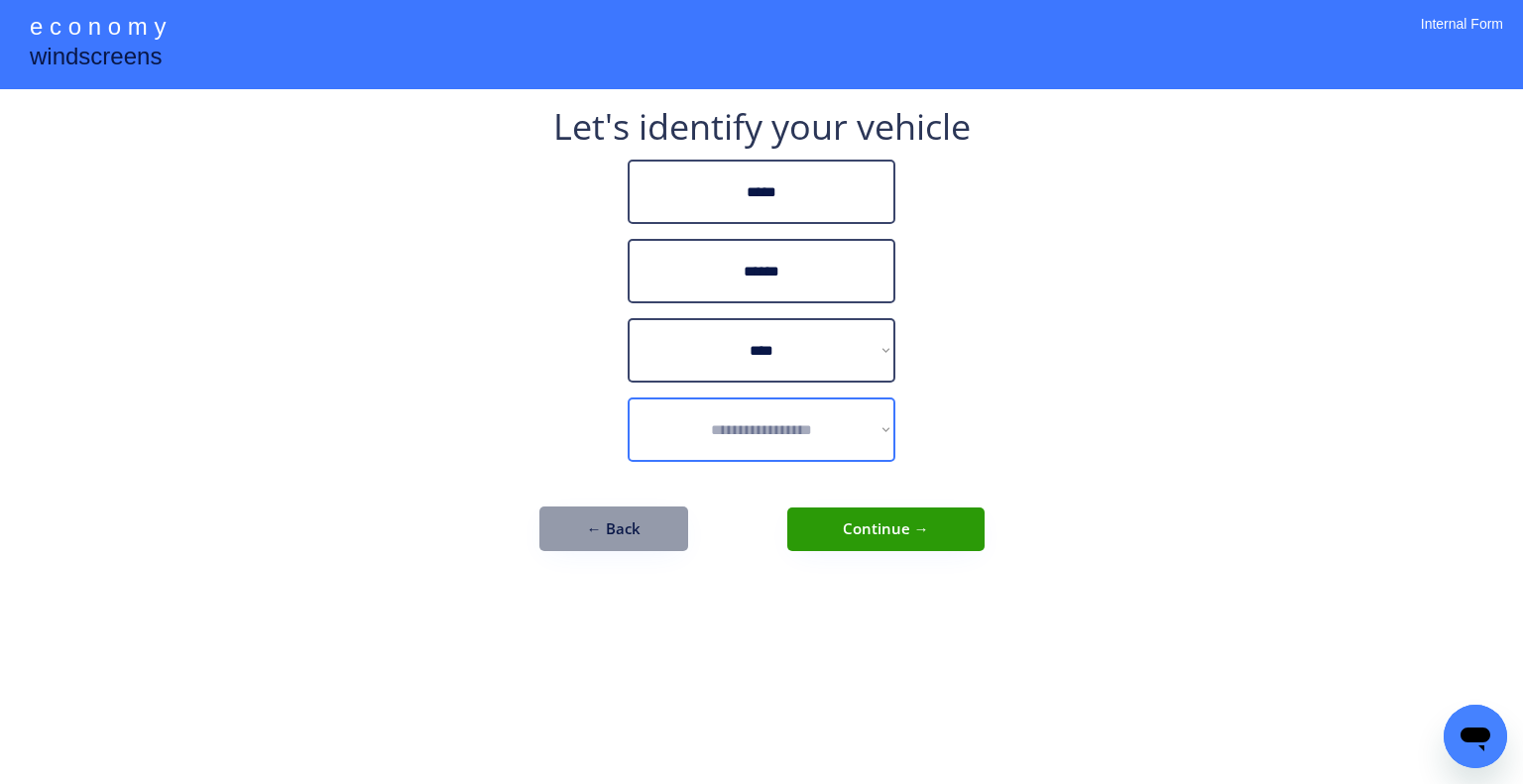 click on "**********" at bounding box center [762, 429] 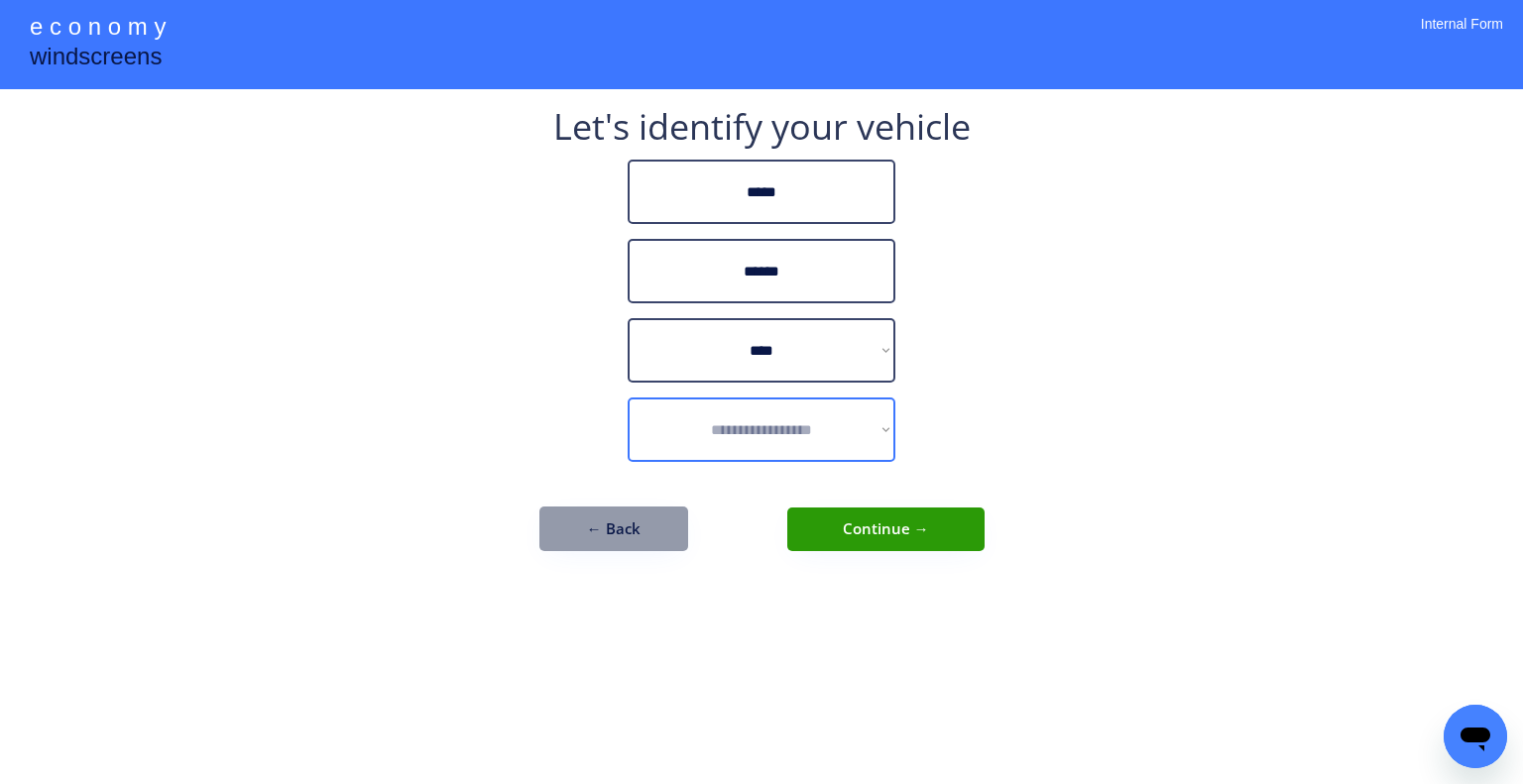 select on "**********" 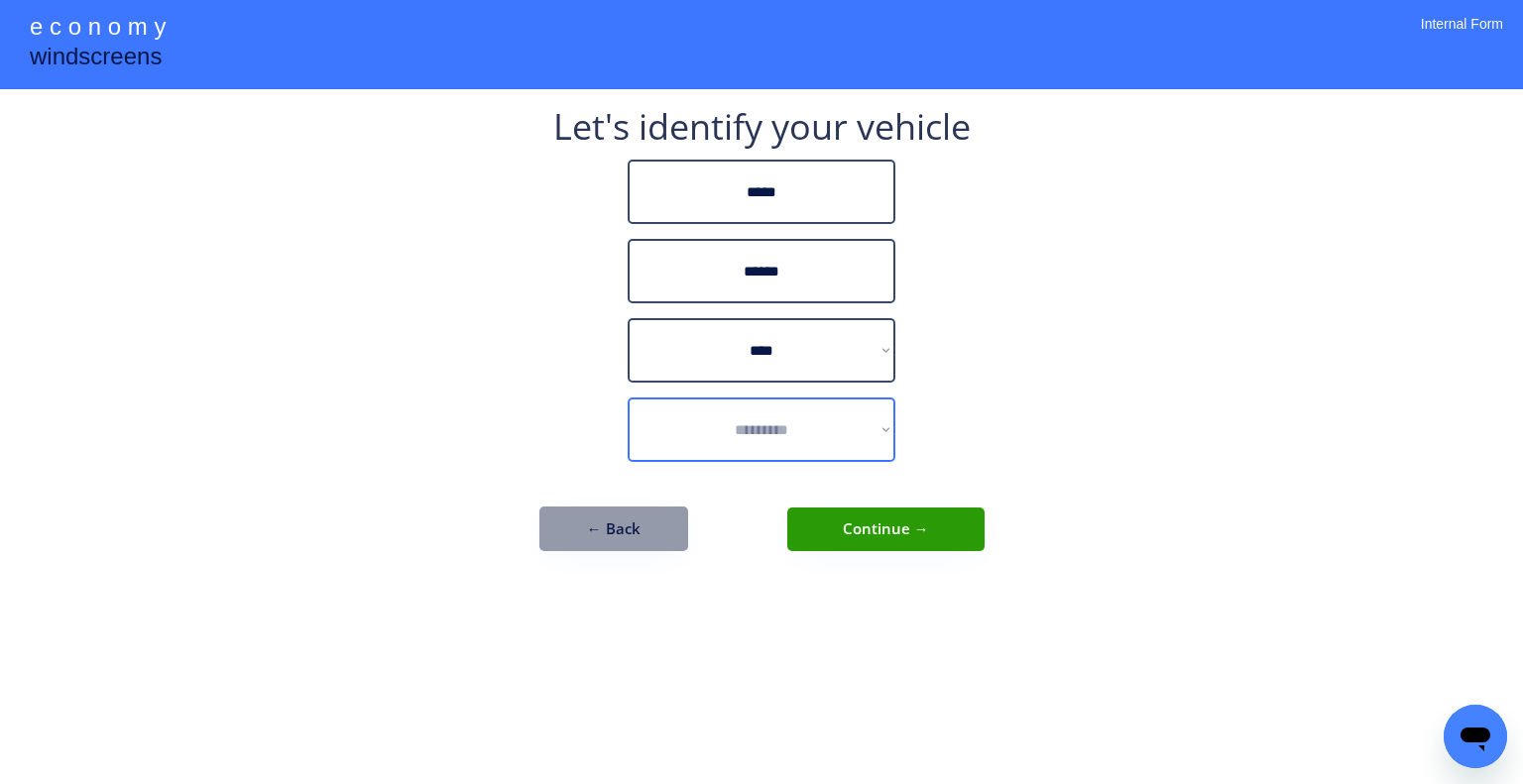 click on "**********" at bounding box center [762, 429] 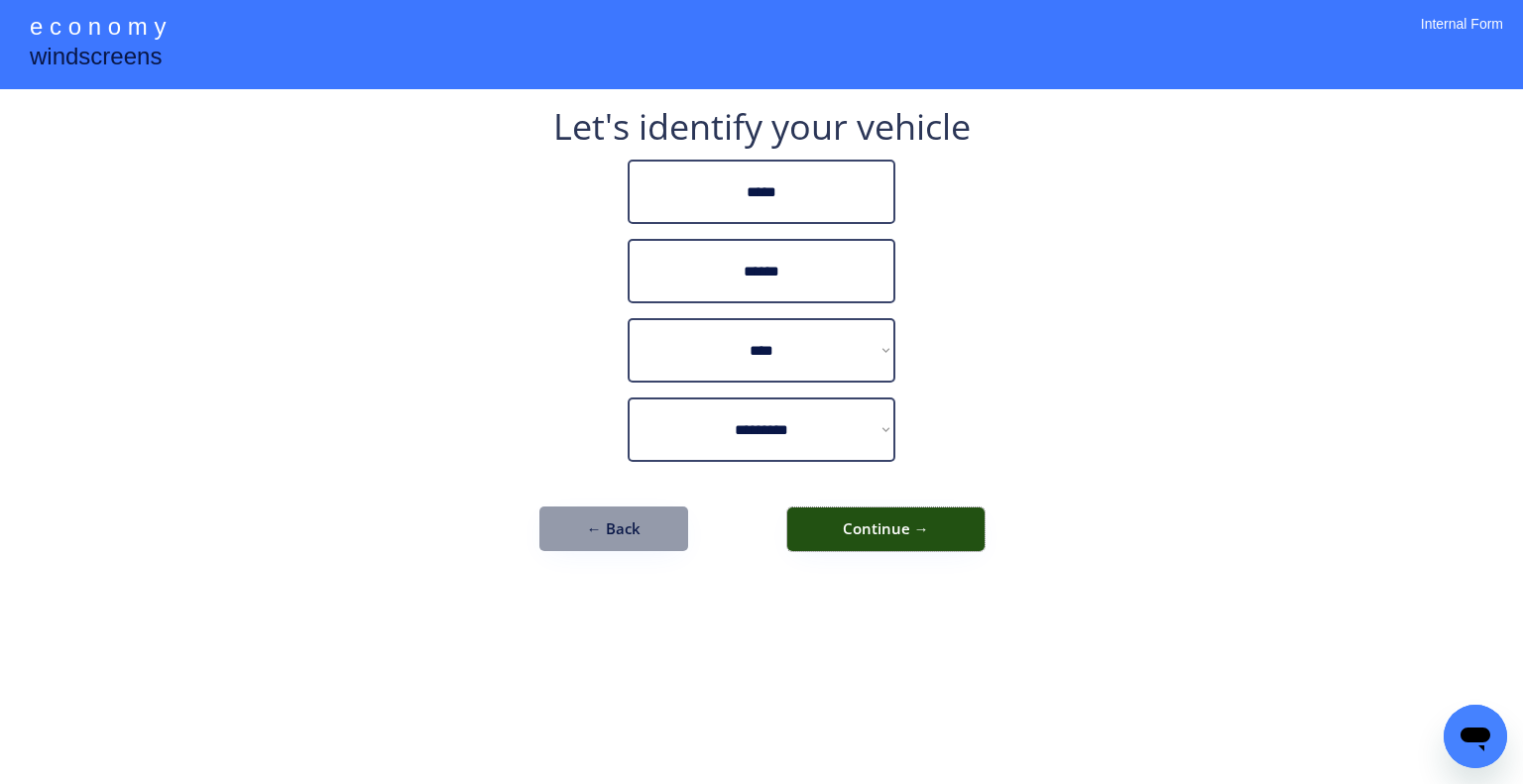 click on "Continue    →" at bounding box center [885, 529] 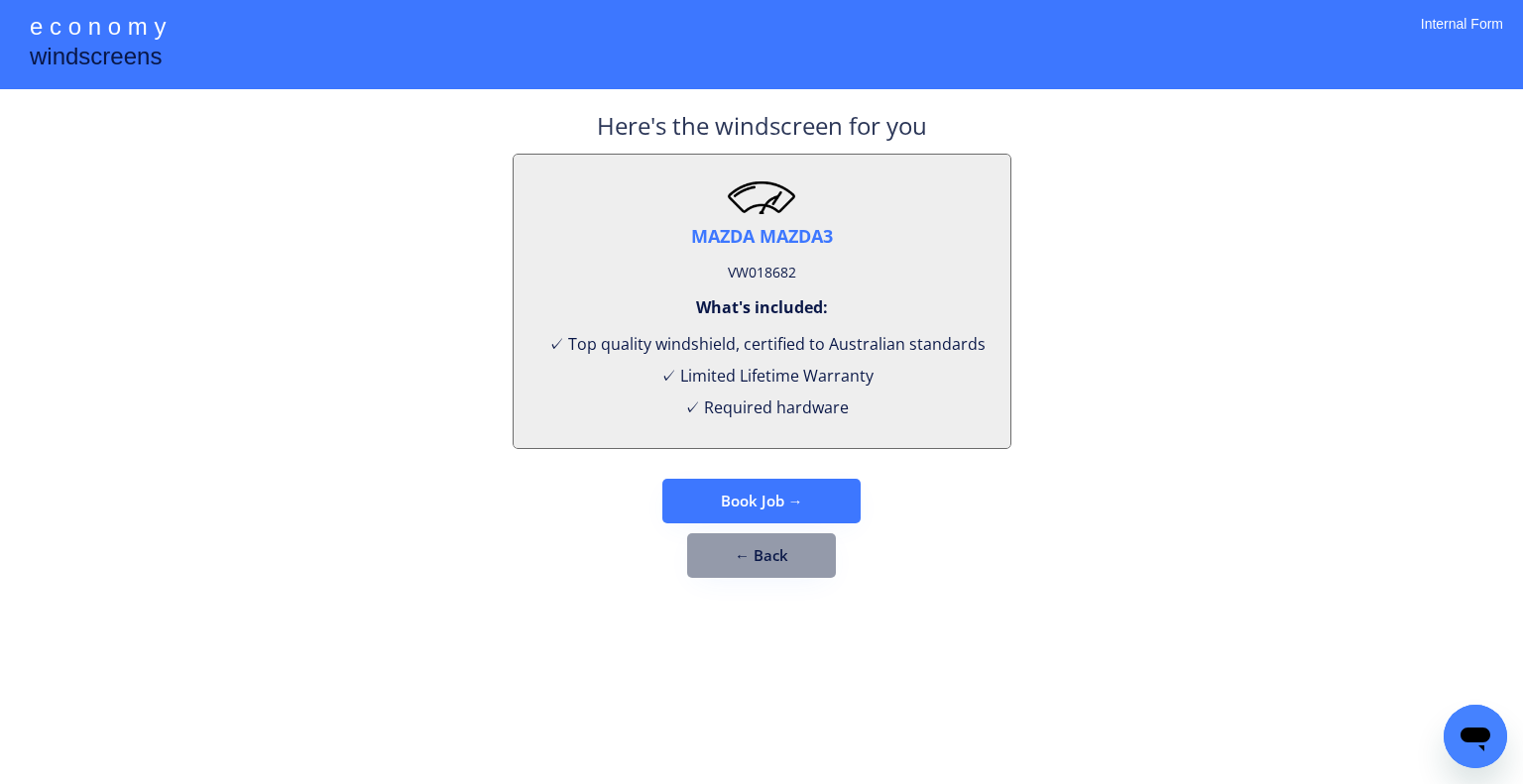 drag, startPoint x: 1201, startPoint y: 432, endPoint x: 735, endPoint y: 503, distance: 471.37777 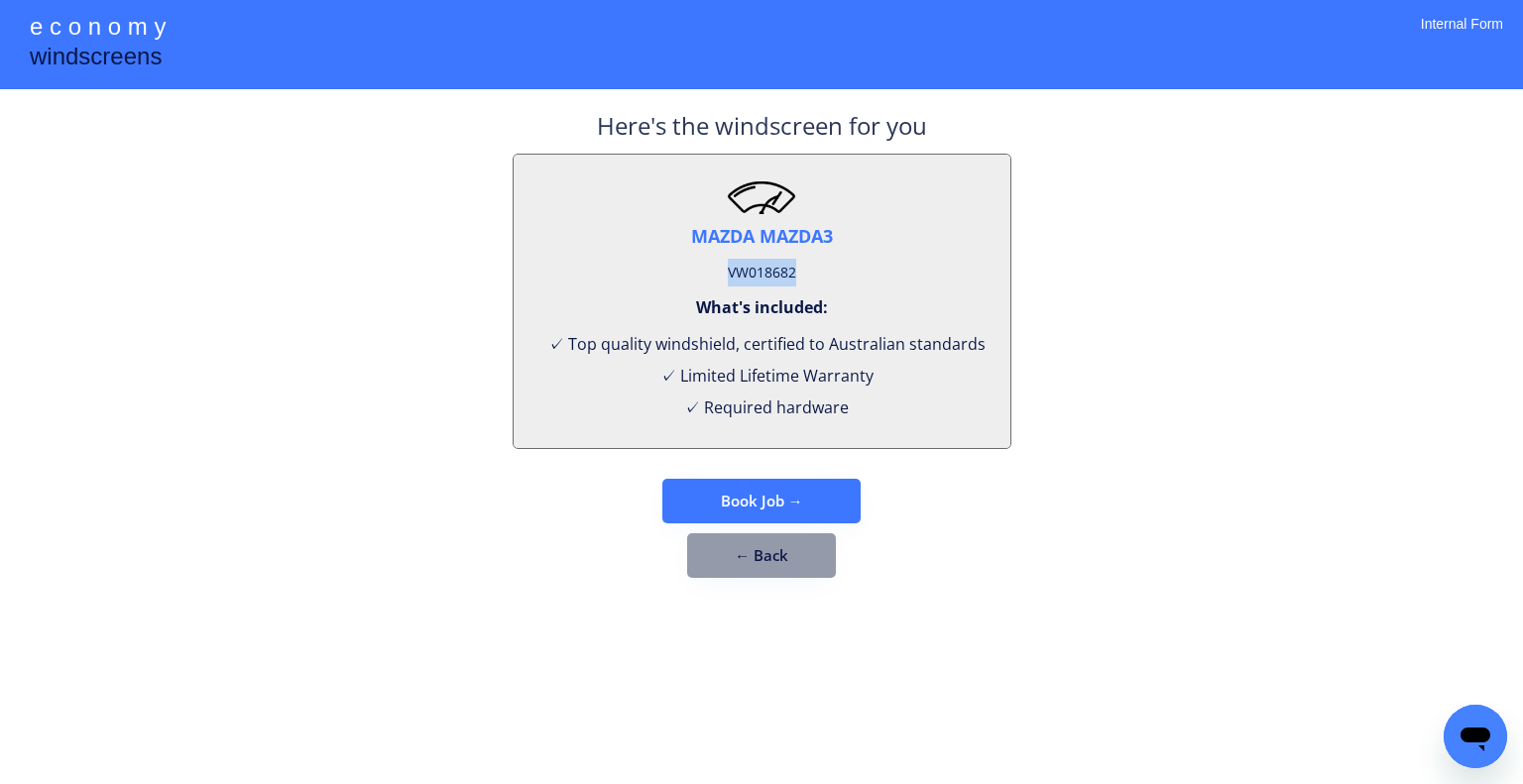 click on "VW018682" at bounding box center [762, 273] 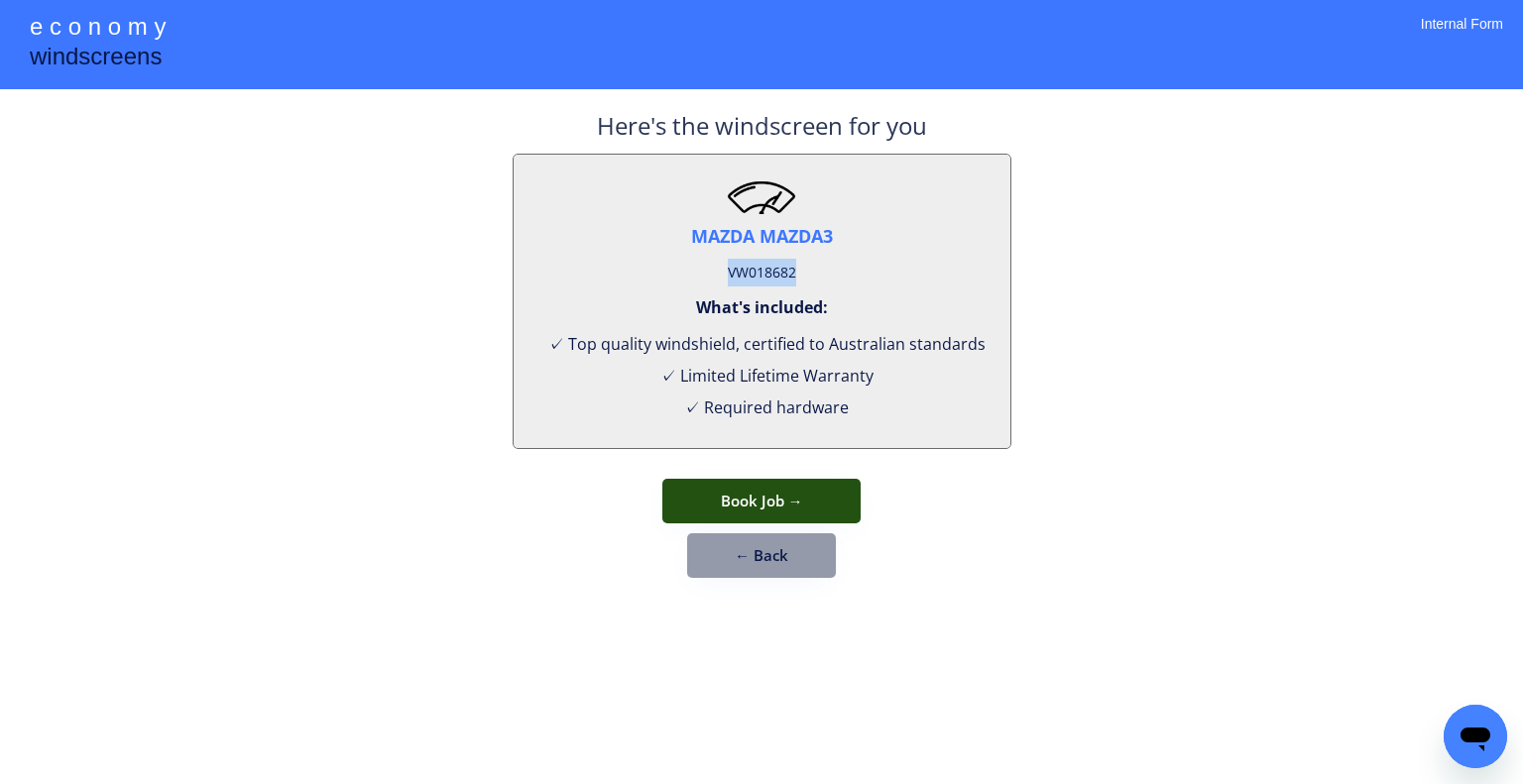 click on "Book Job    →" at bounding box center [762, 501] 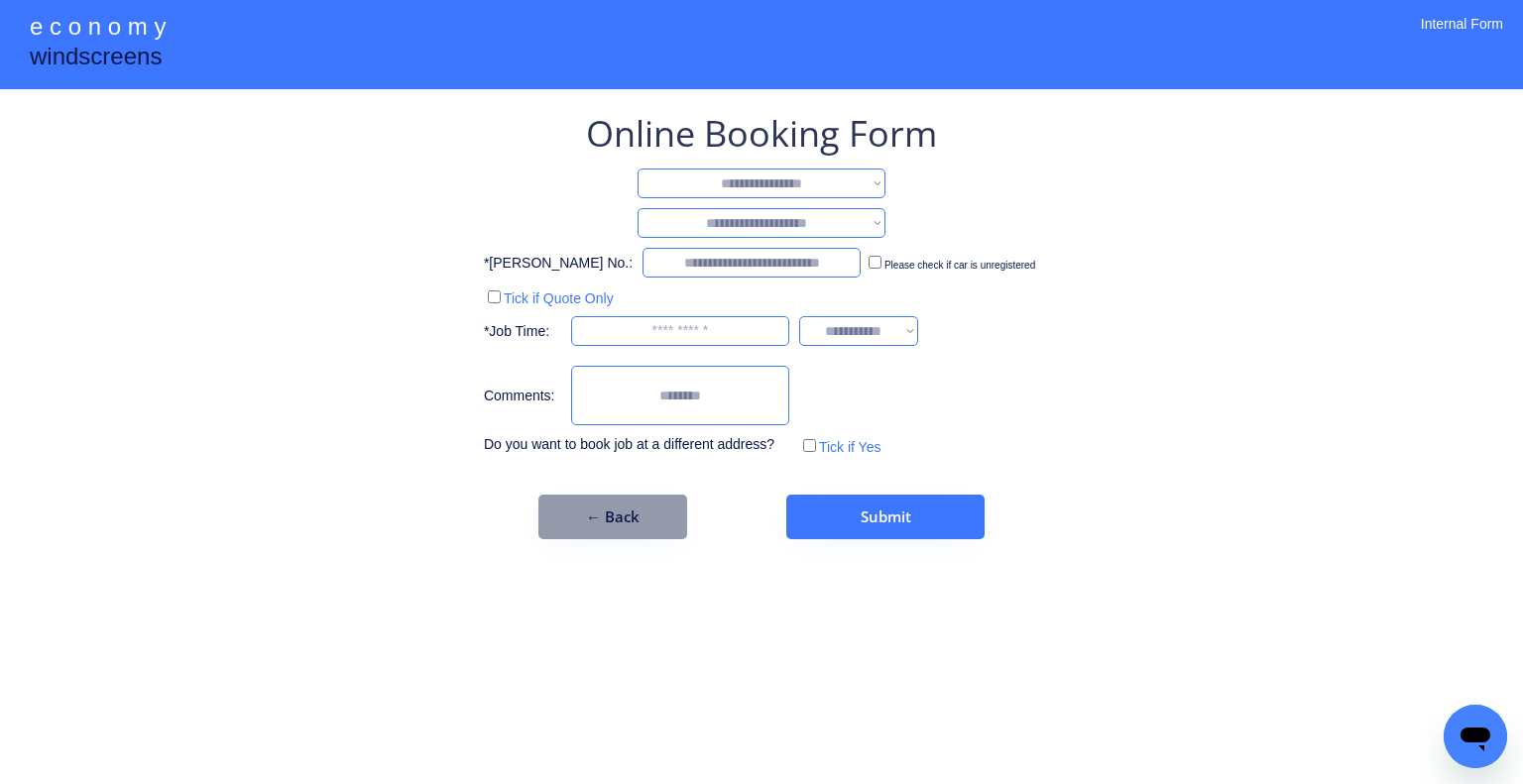 click on "**********" at bounding box center (762, 183) 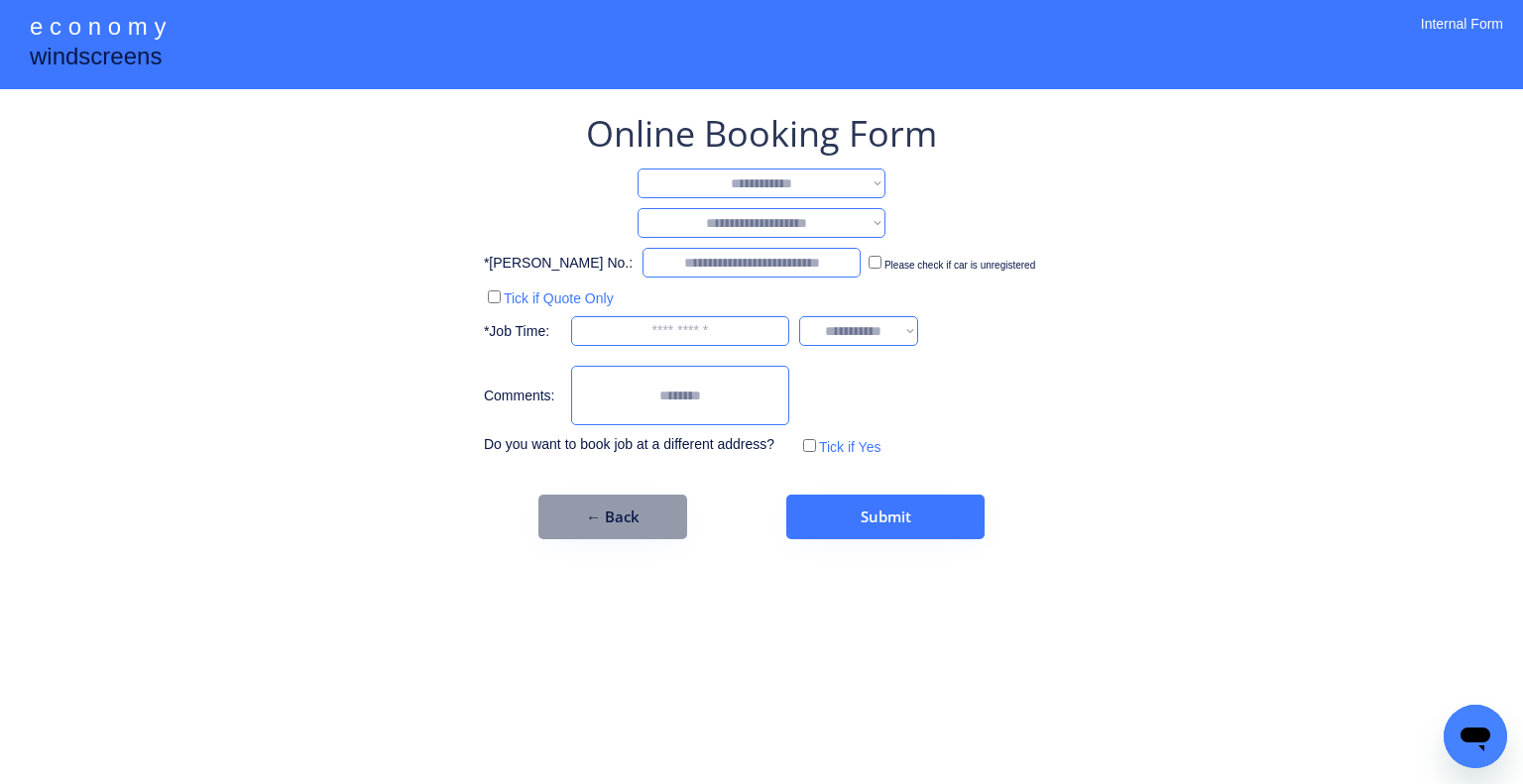 click on "**********" at bounding box center (762, 183) 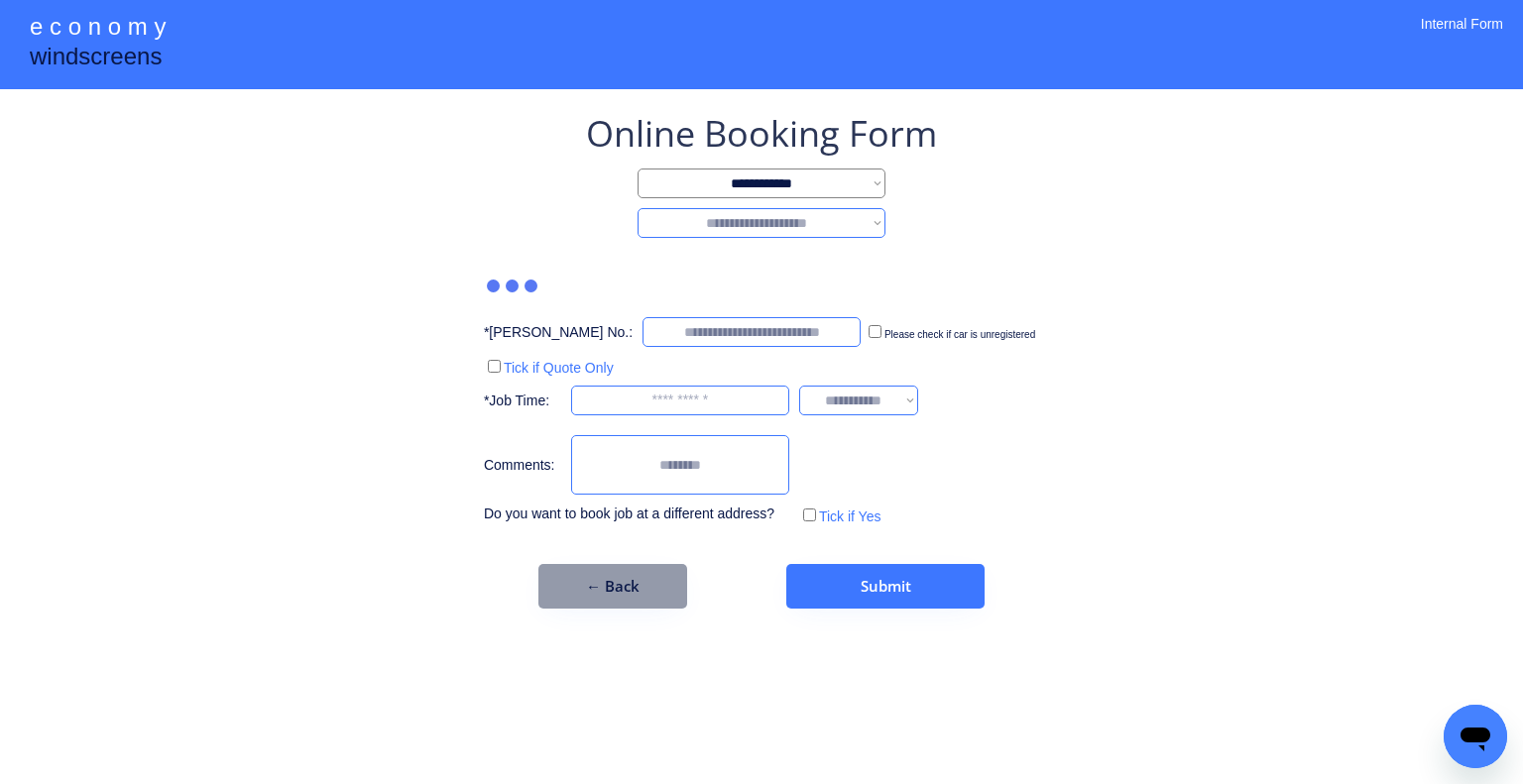 click on "**********" at bounding box center (762, 223) 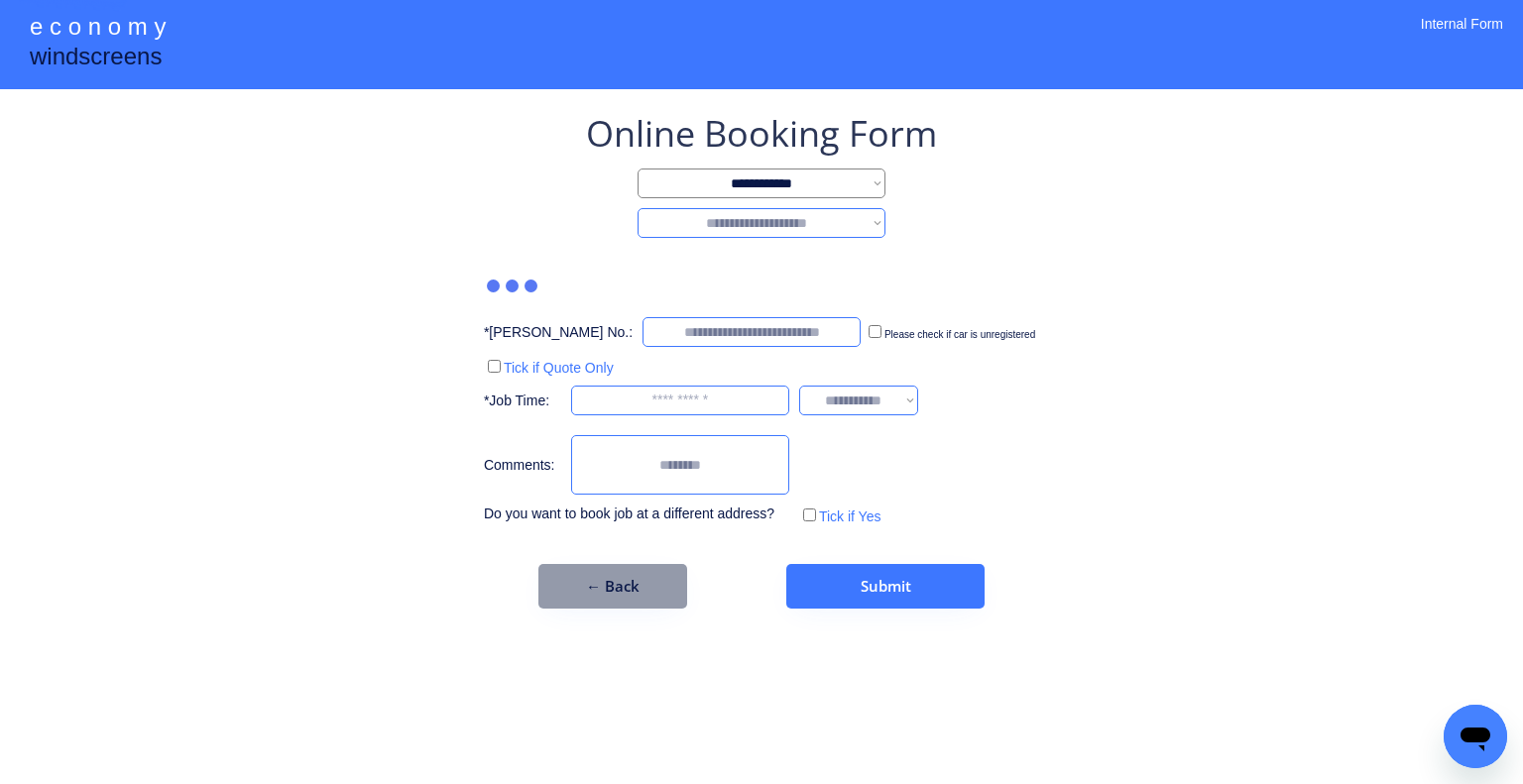 select on "********" 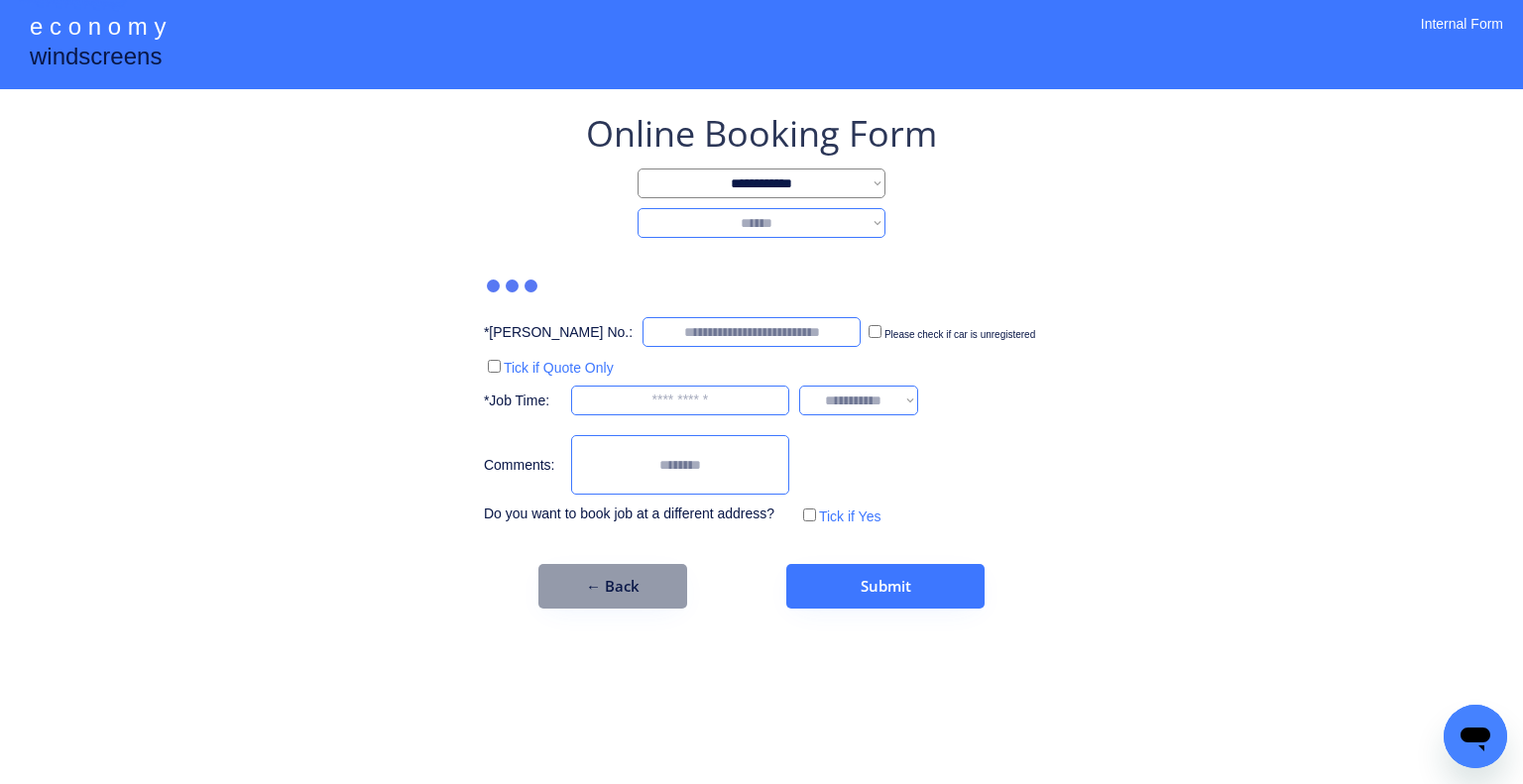 click on "**********" at bounding box center (762, 223) 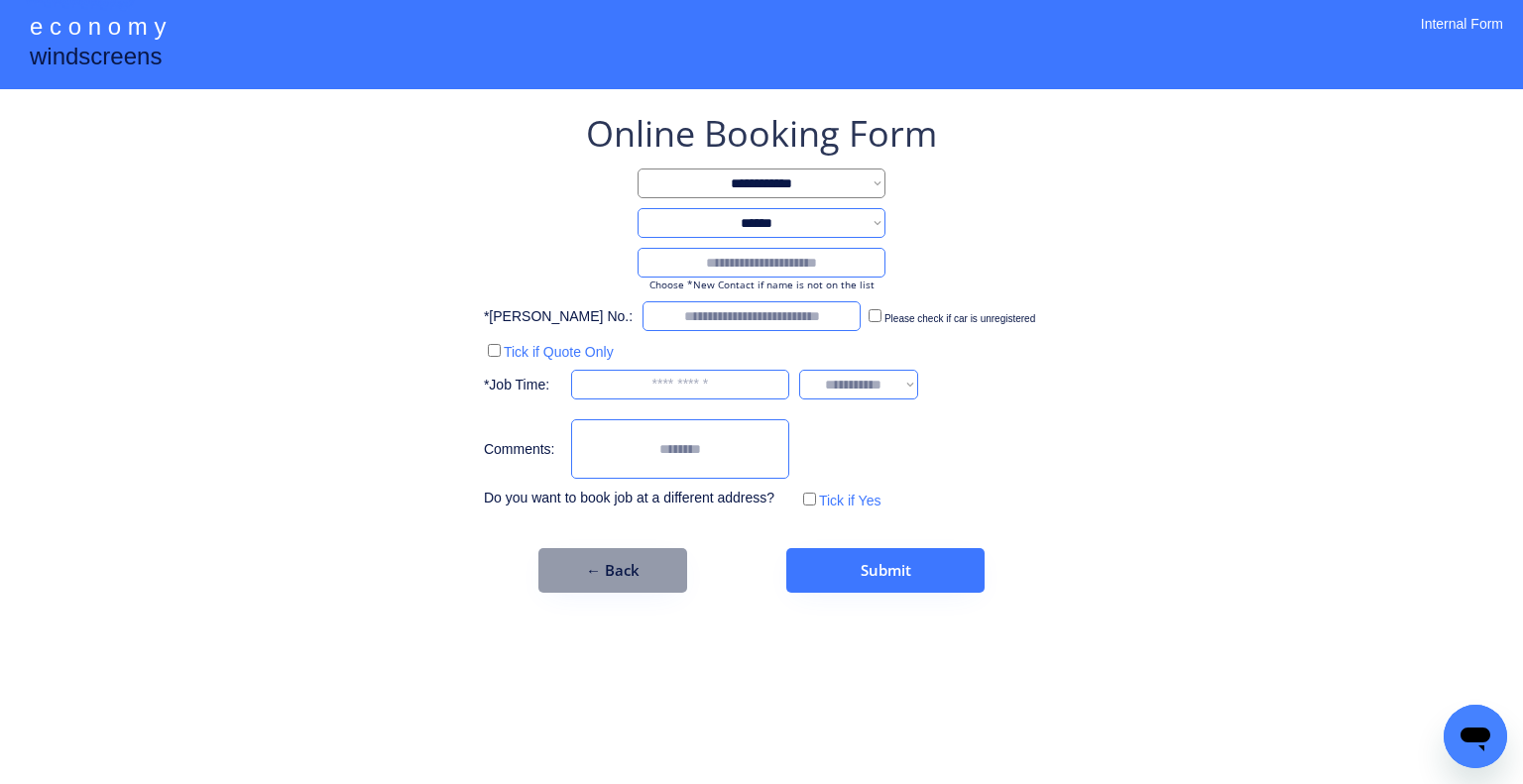 click at bounding box center (762, 263) 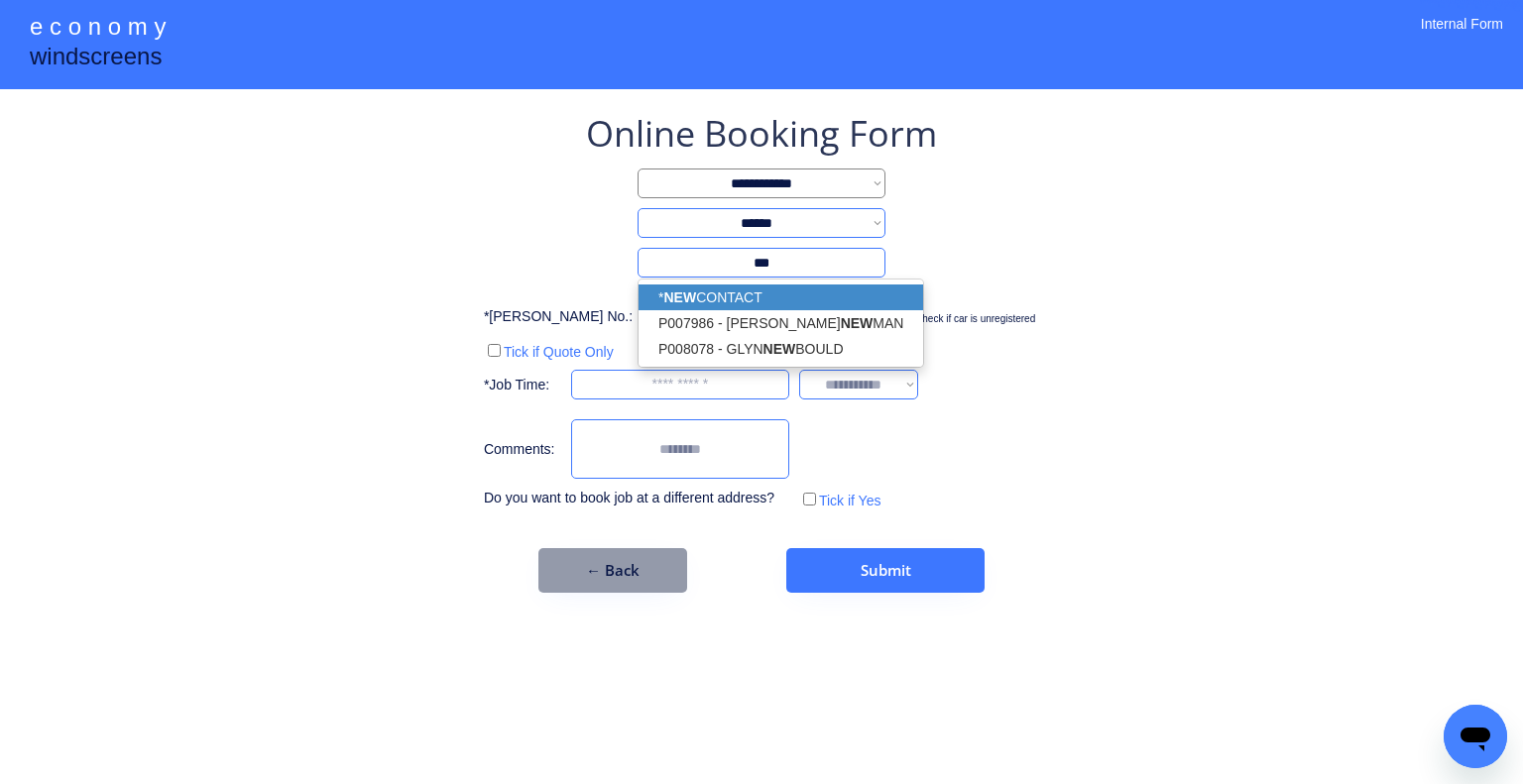 click on "* NEW  CONTACT" at bounding box center [780, 297] 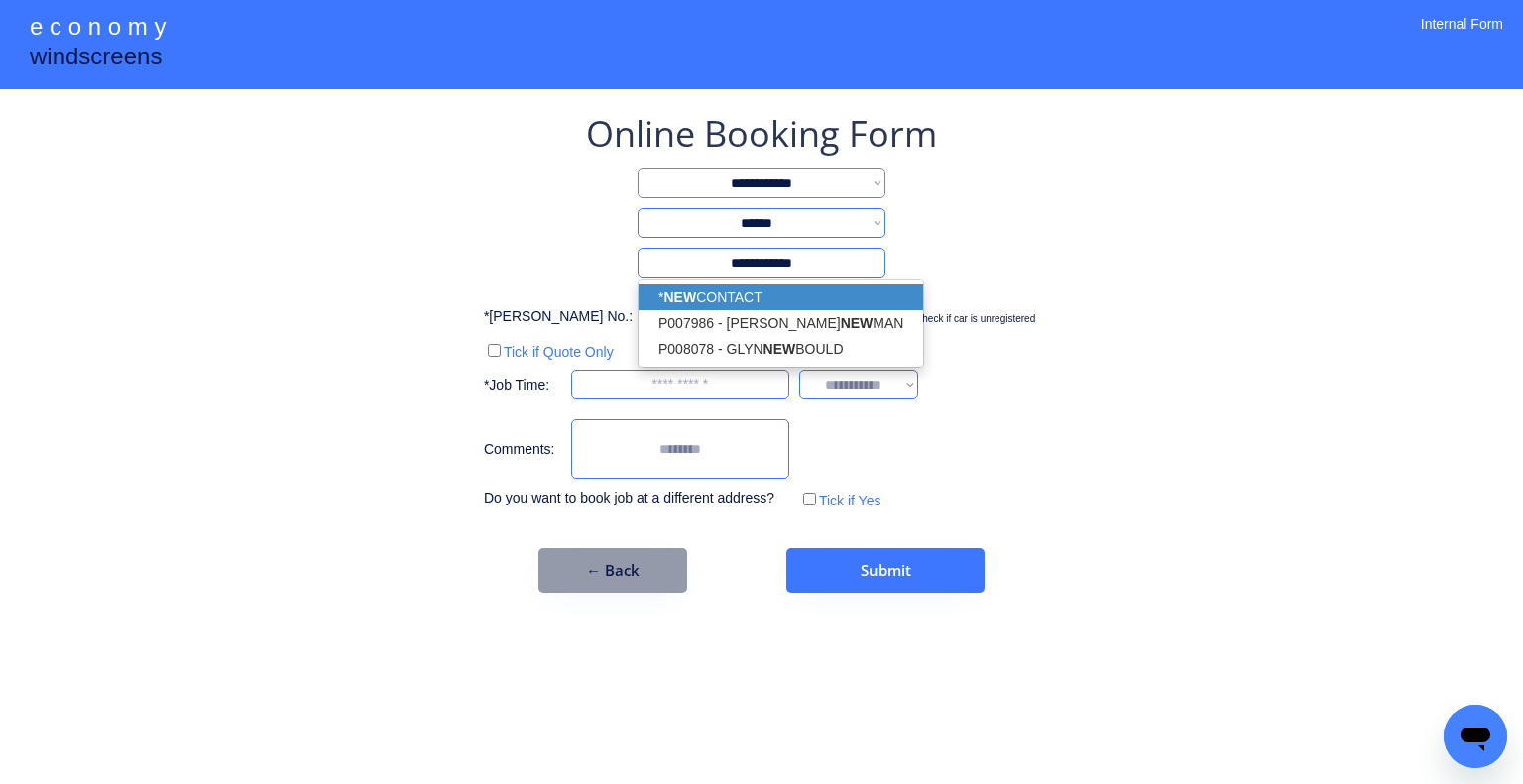 type on "**********" 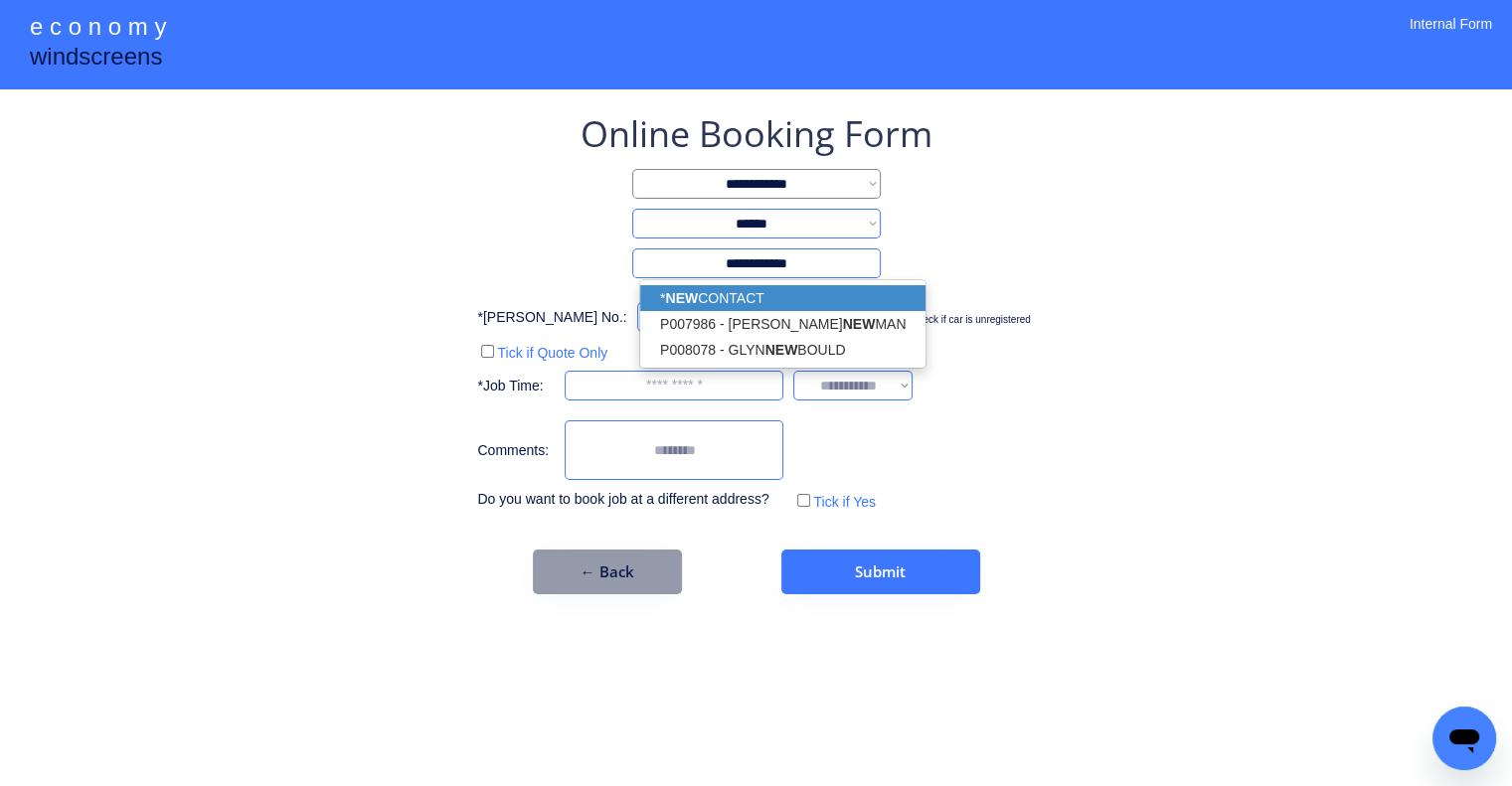click on "**********" at bounding box center (756, 393) 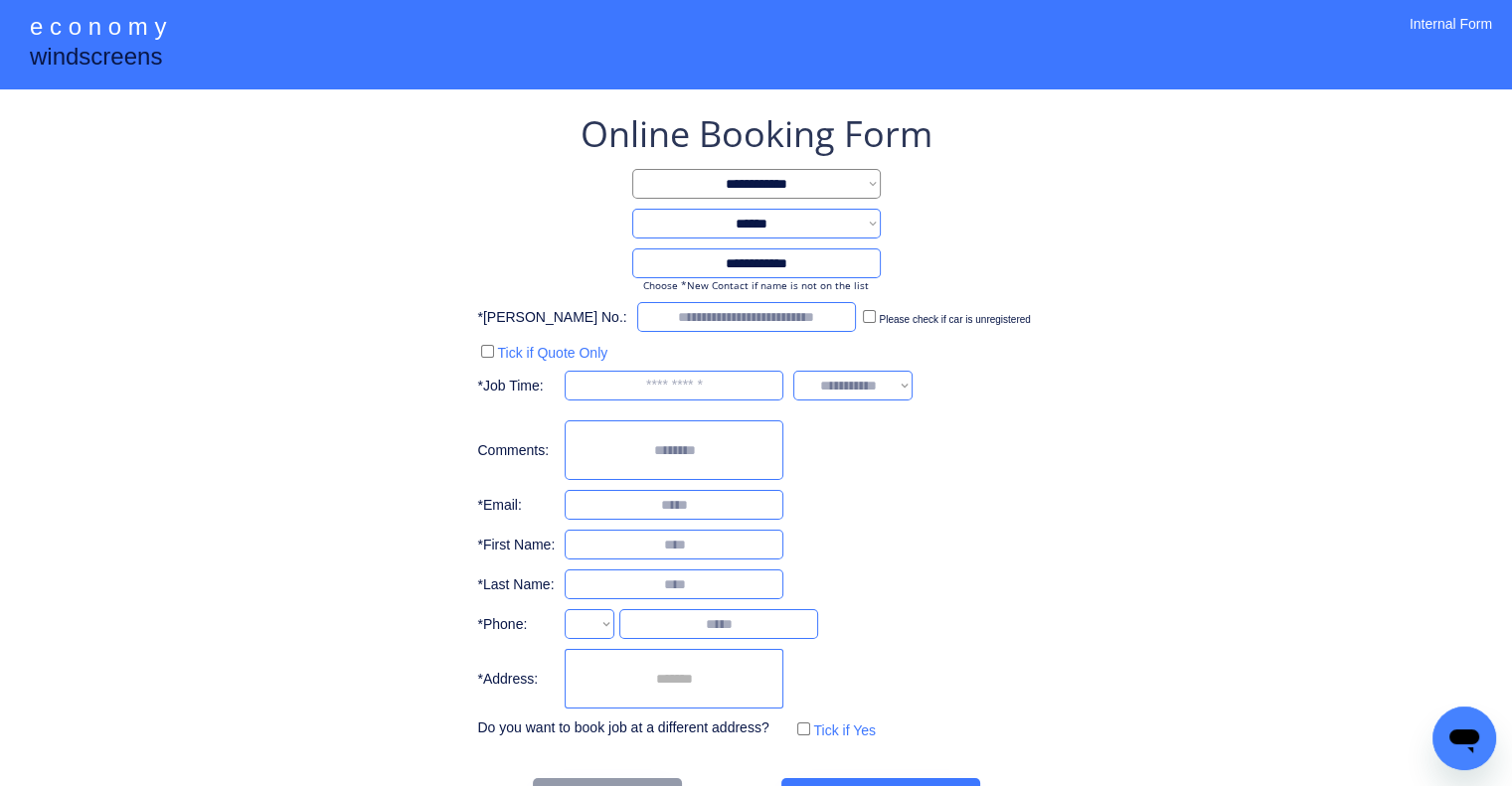 select on "**********" 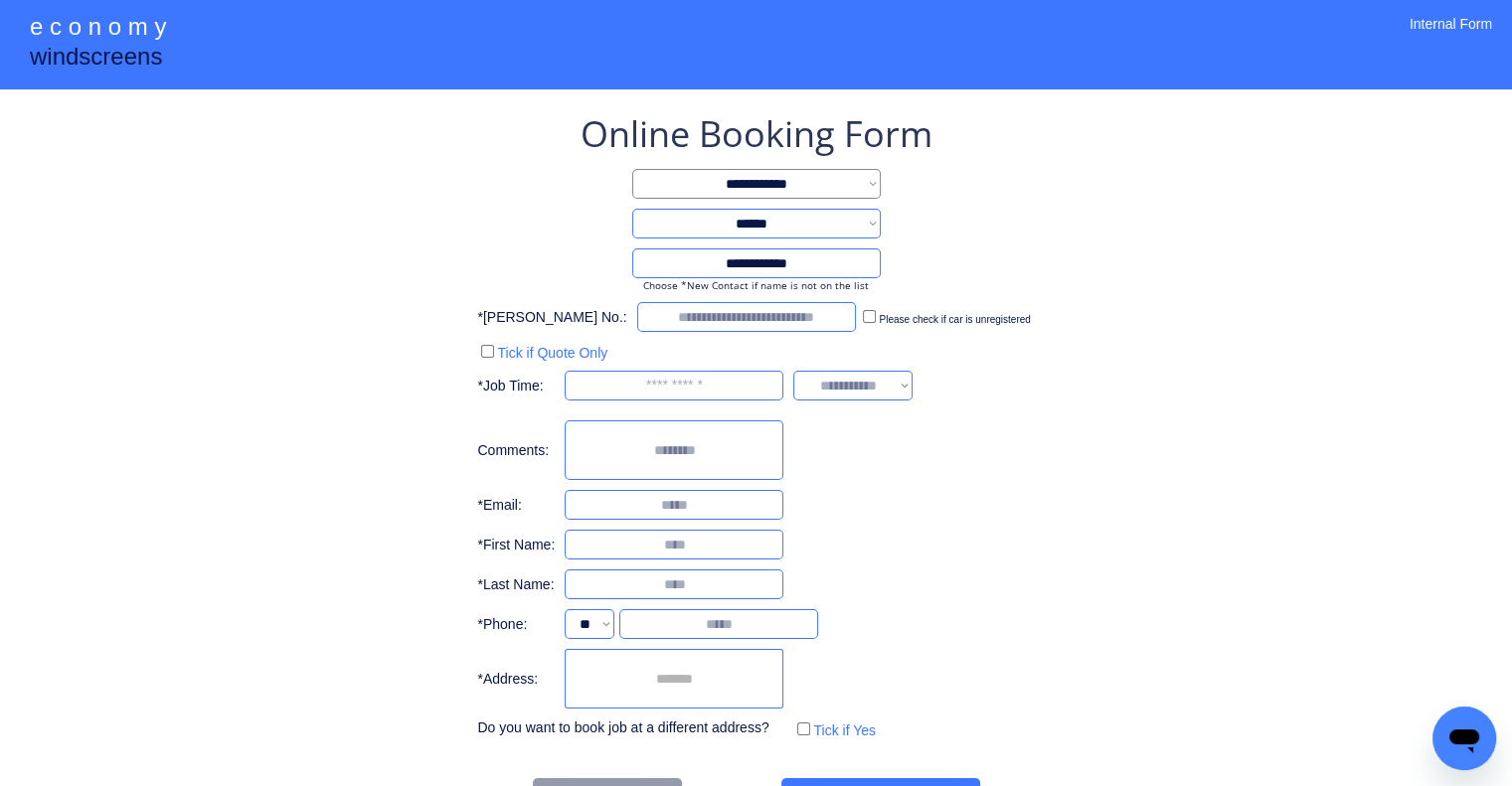 click at bounding box center (674, 679) 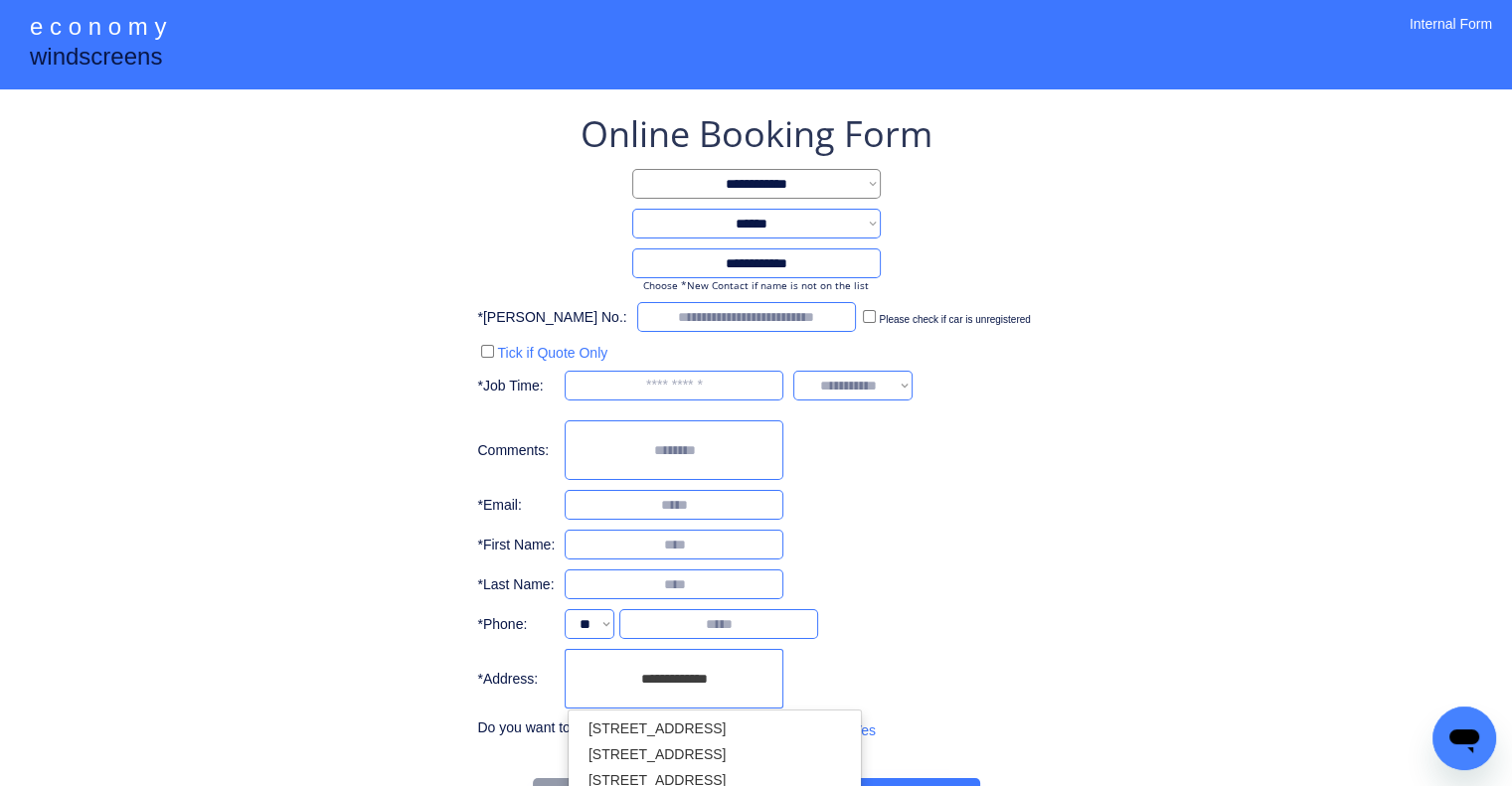 drag, startPoint x: 722, startPoint y: 679, endPoint x: 587, endPoint y: 673, distance: 135.1333 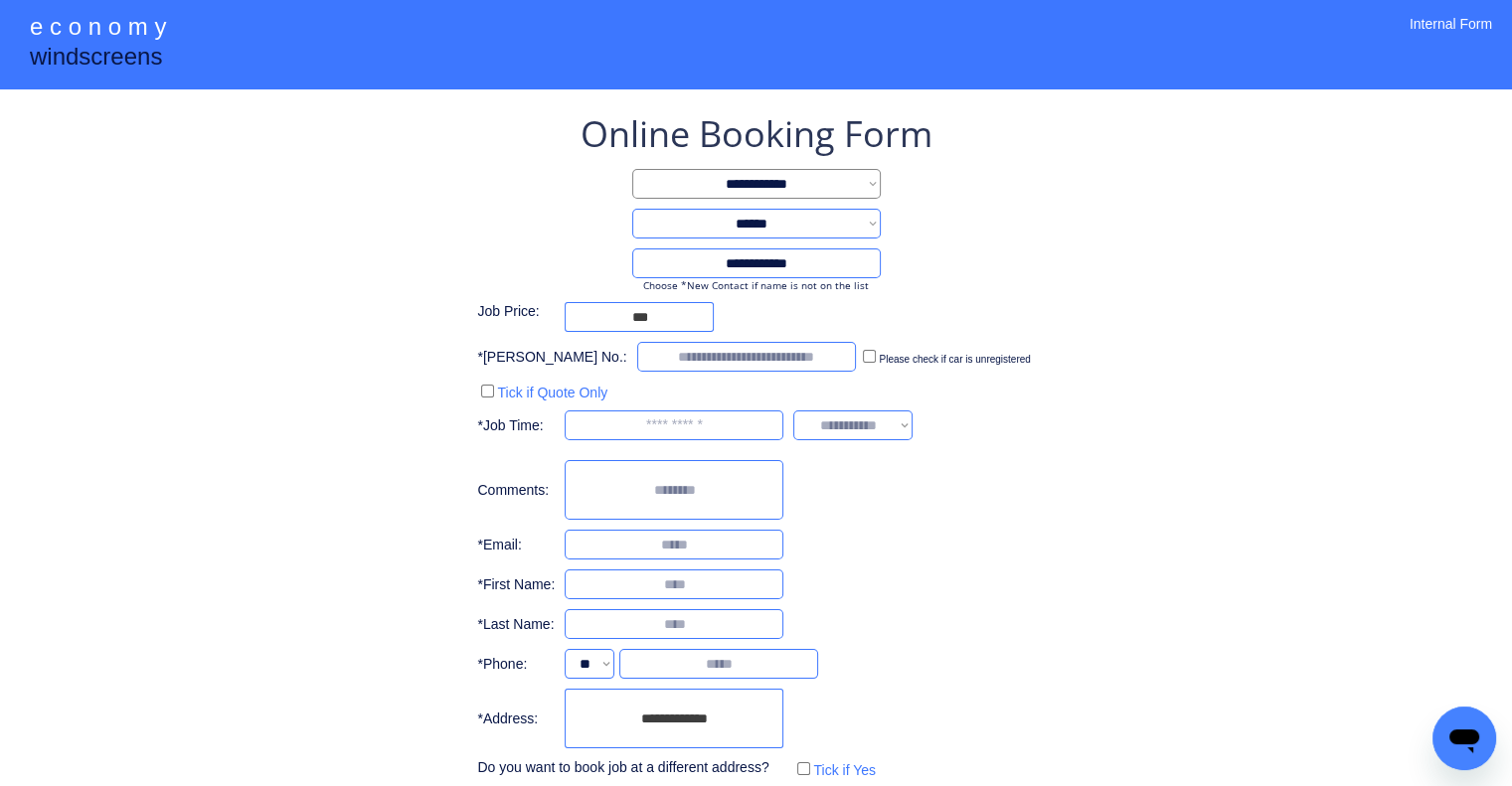 click on "**********" at bounding box center (674, 718) 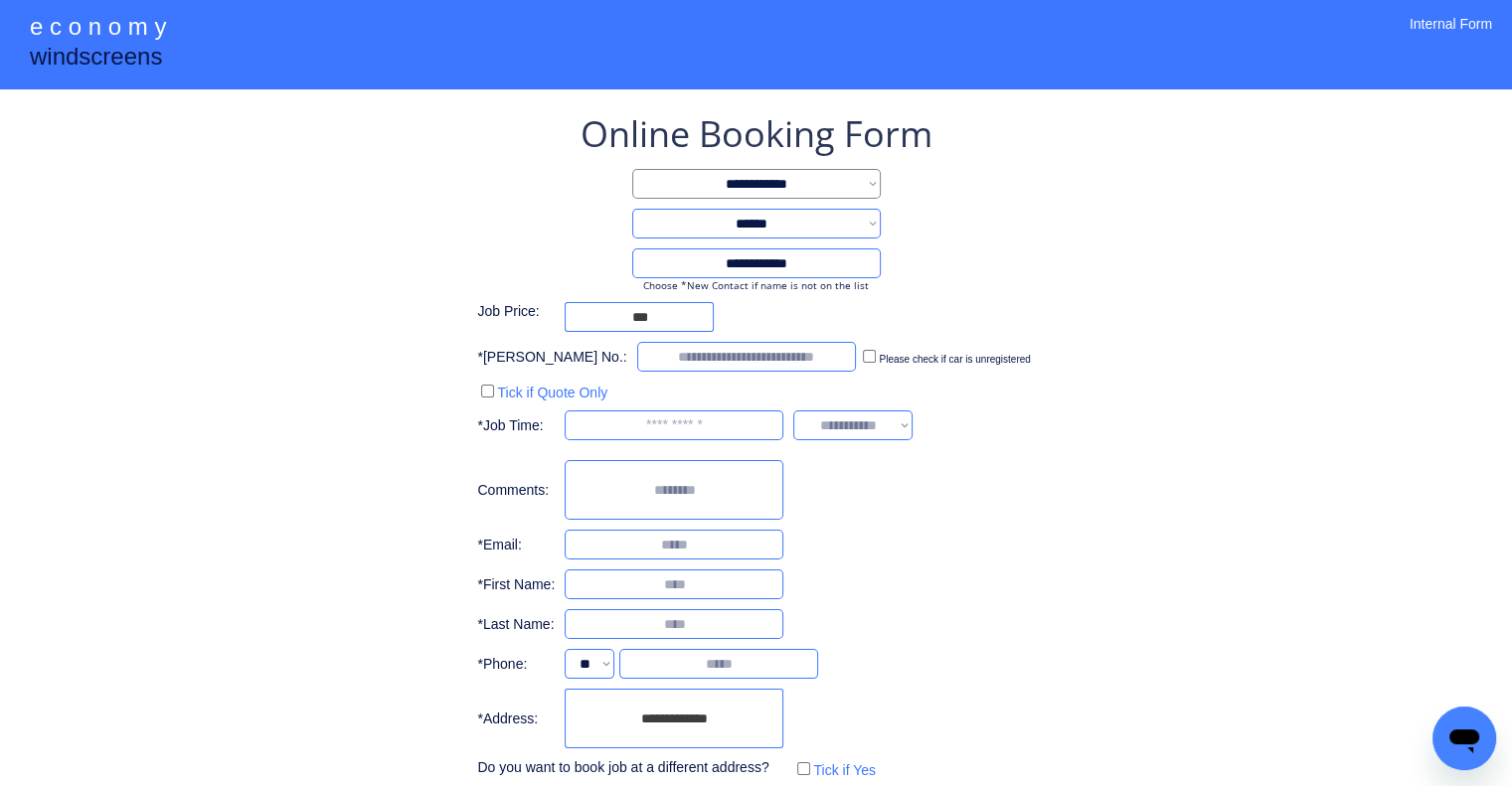 drag, startPoint x: 753, startPoint y: 718, endPoint x: 594, endPoint y: 715, distance: 159.0283 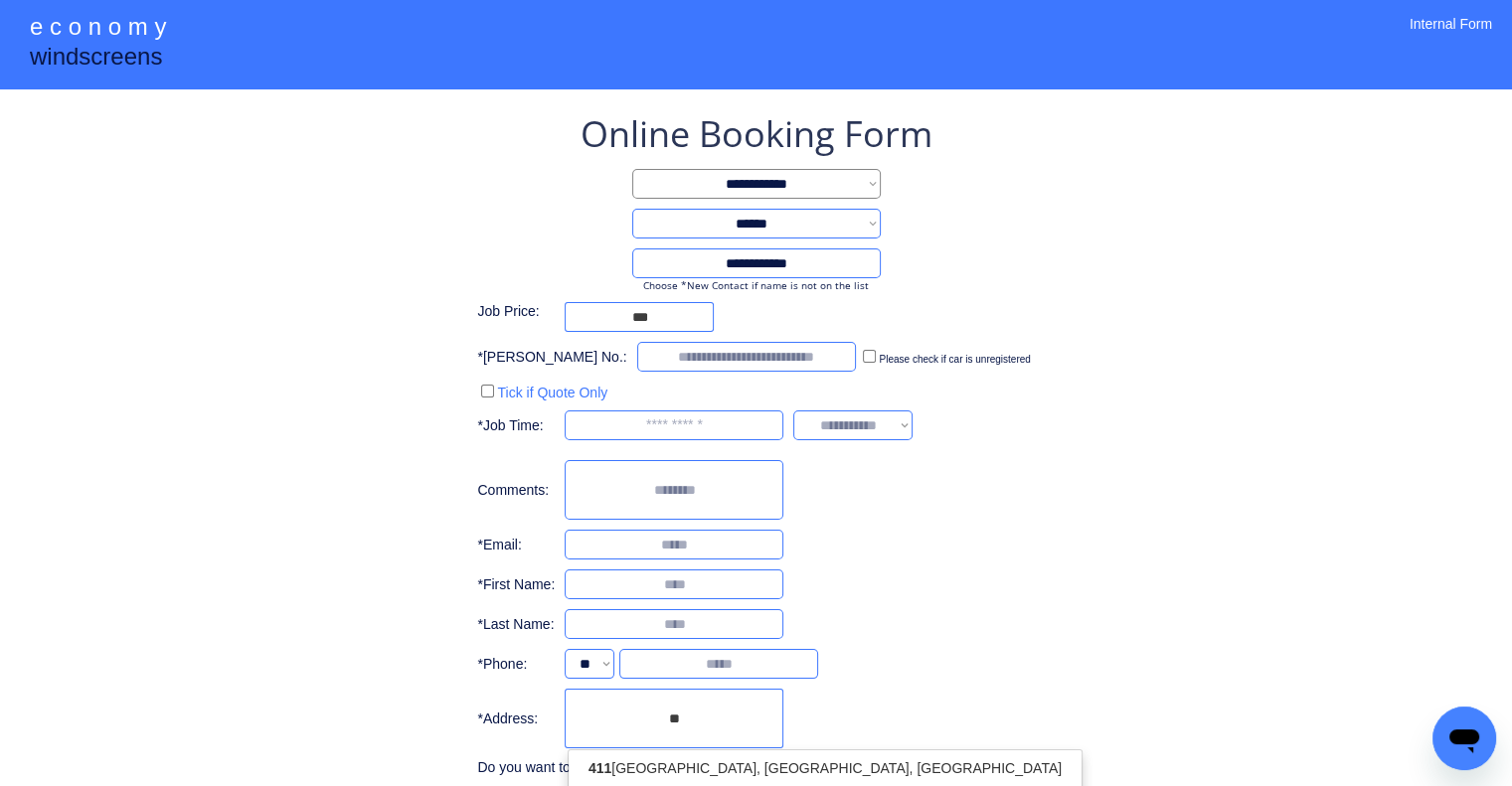 type on "*" 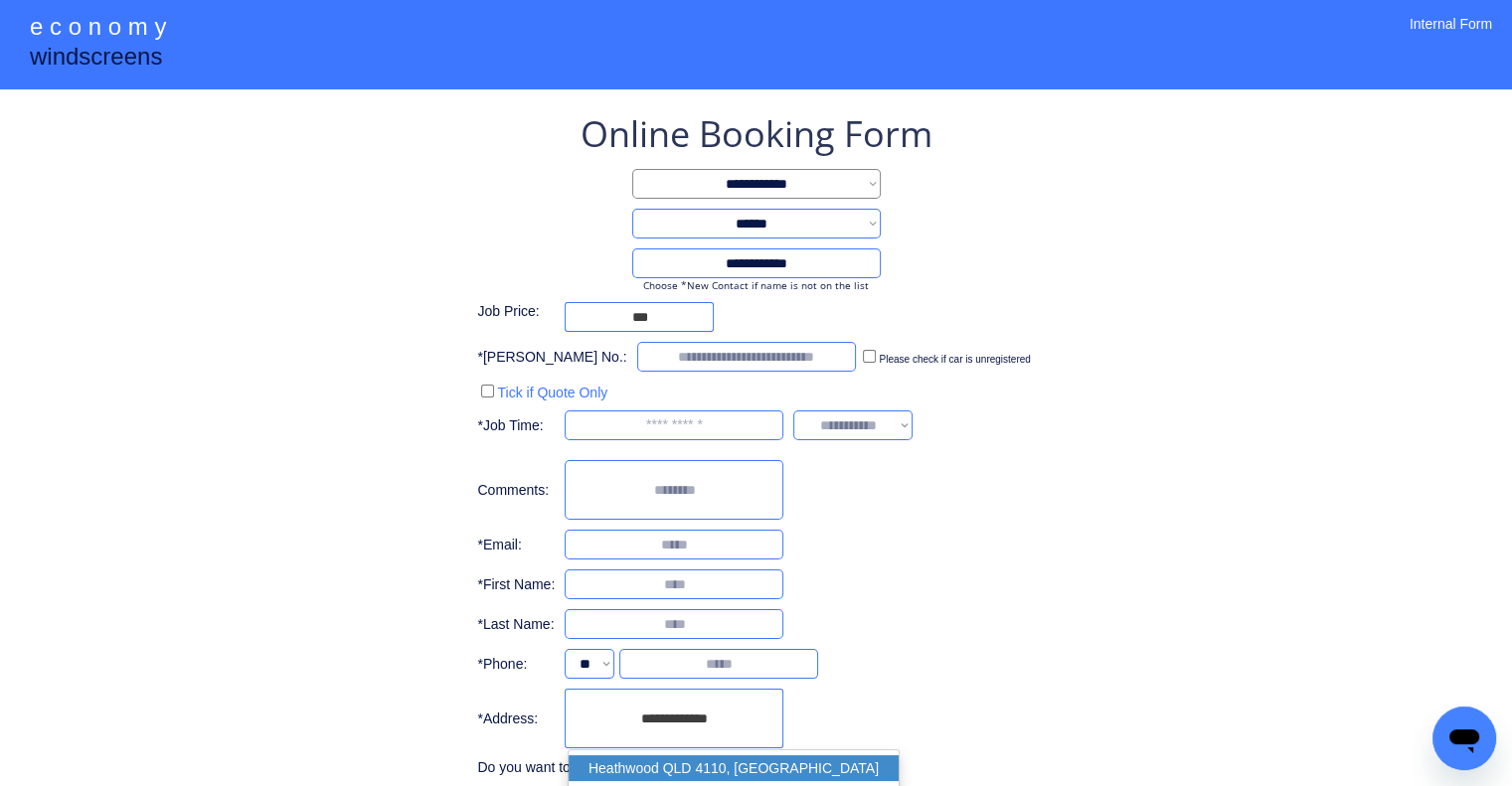 click on "Heathwood QLD 4110, Australia" at bounding box center [734, 768] 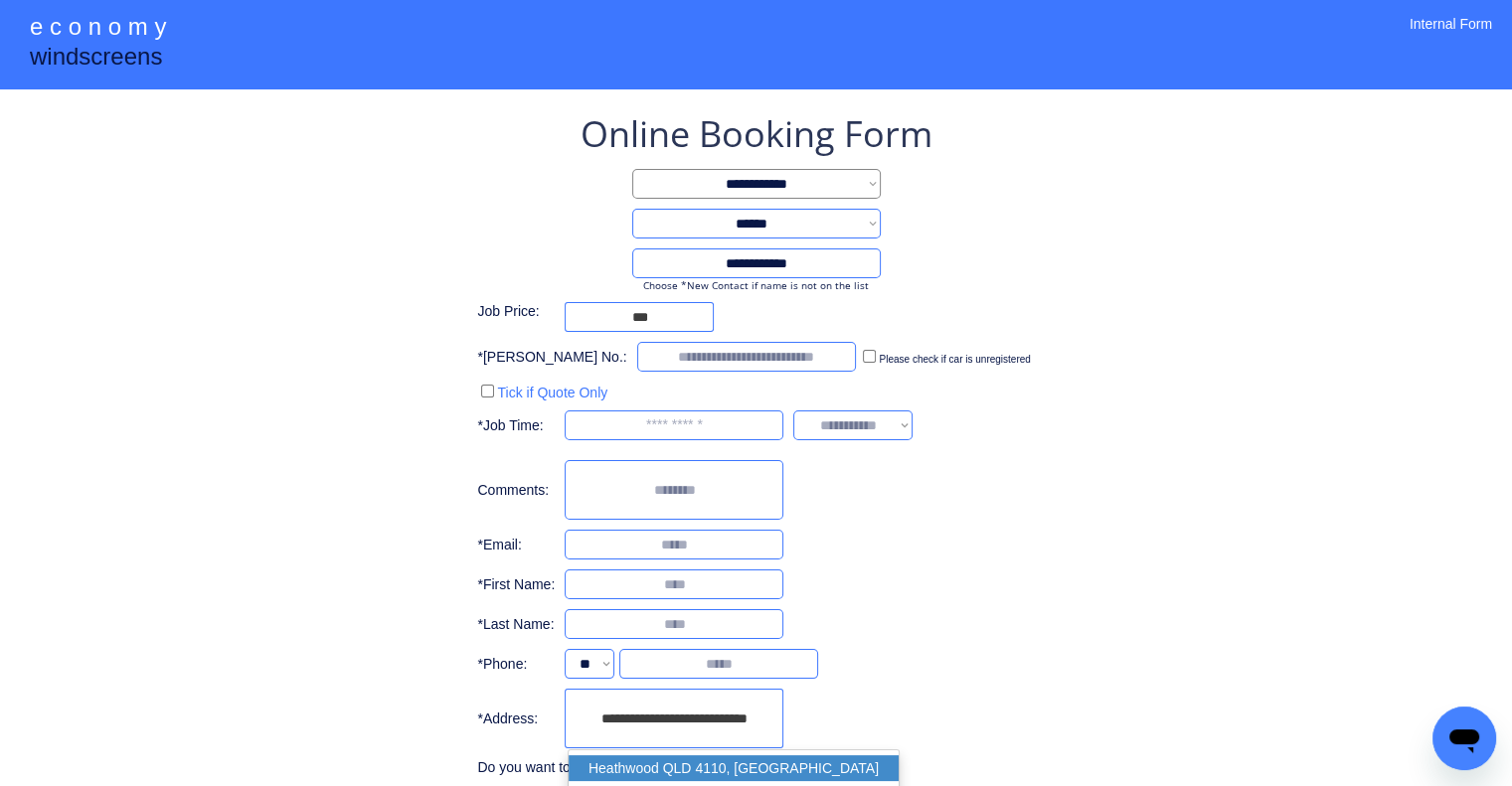 type on "**********" 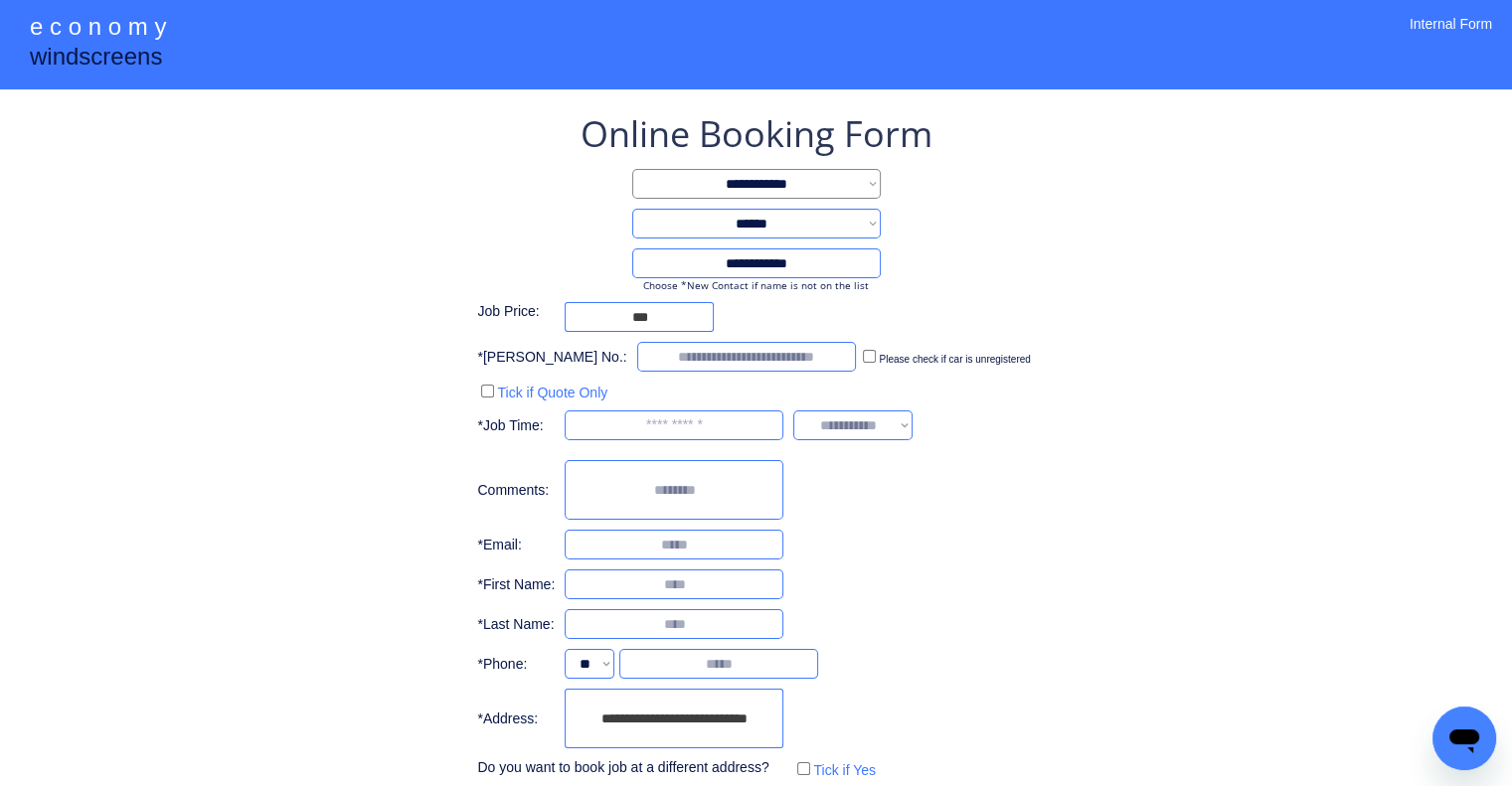 click on "**********" at bounding box center [756, 446] 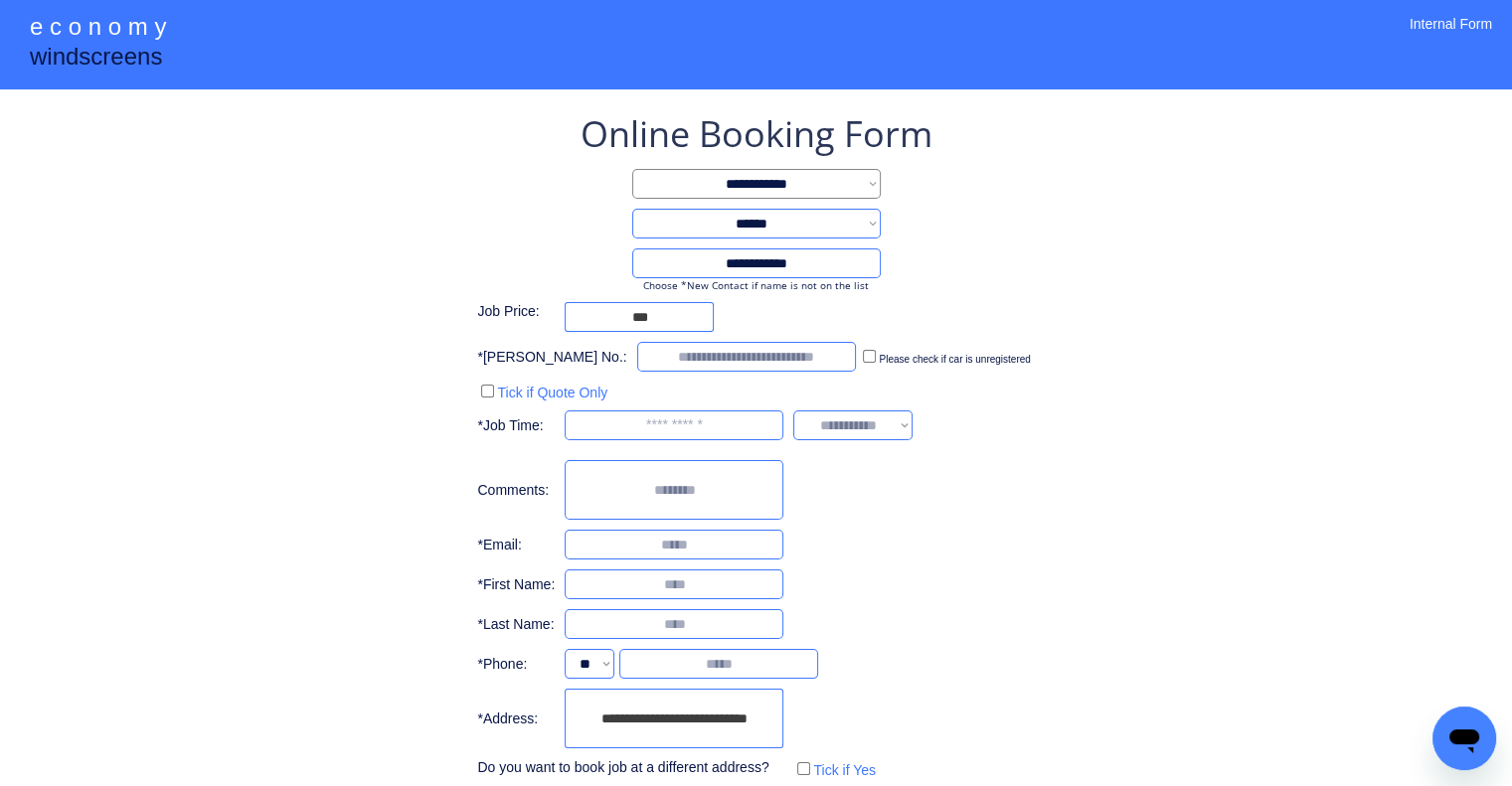 click on "**********" at bounding box center (756, 486) 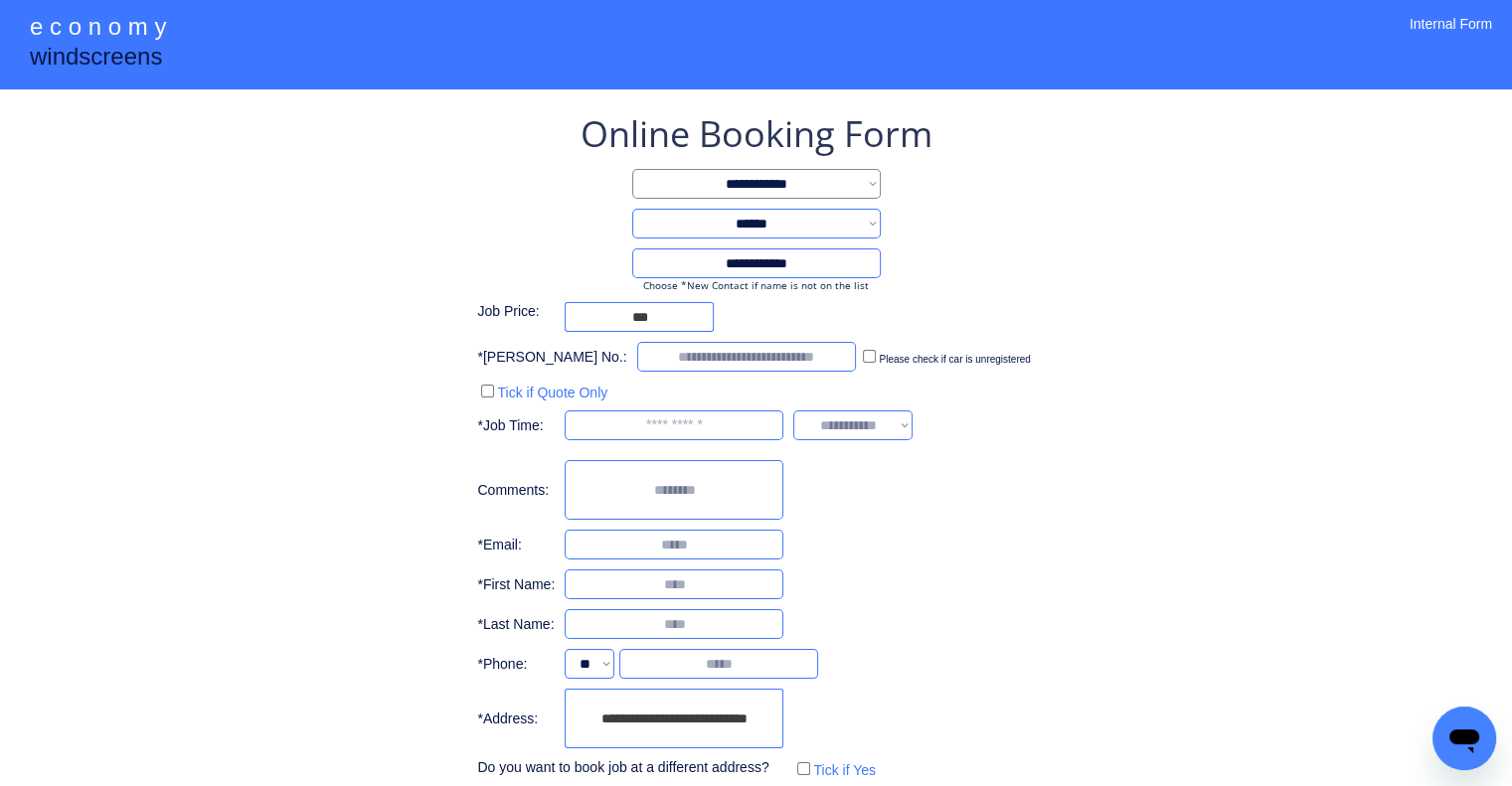 click on "**********" at bounding box center [674, 718] 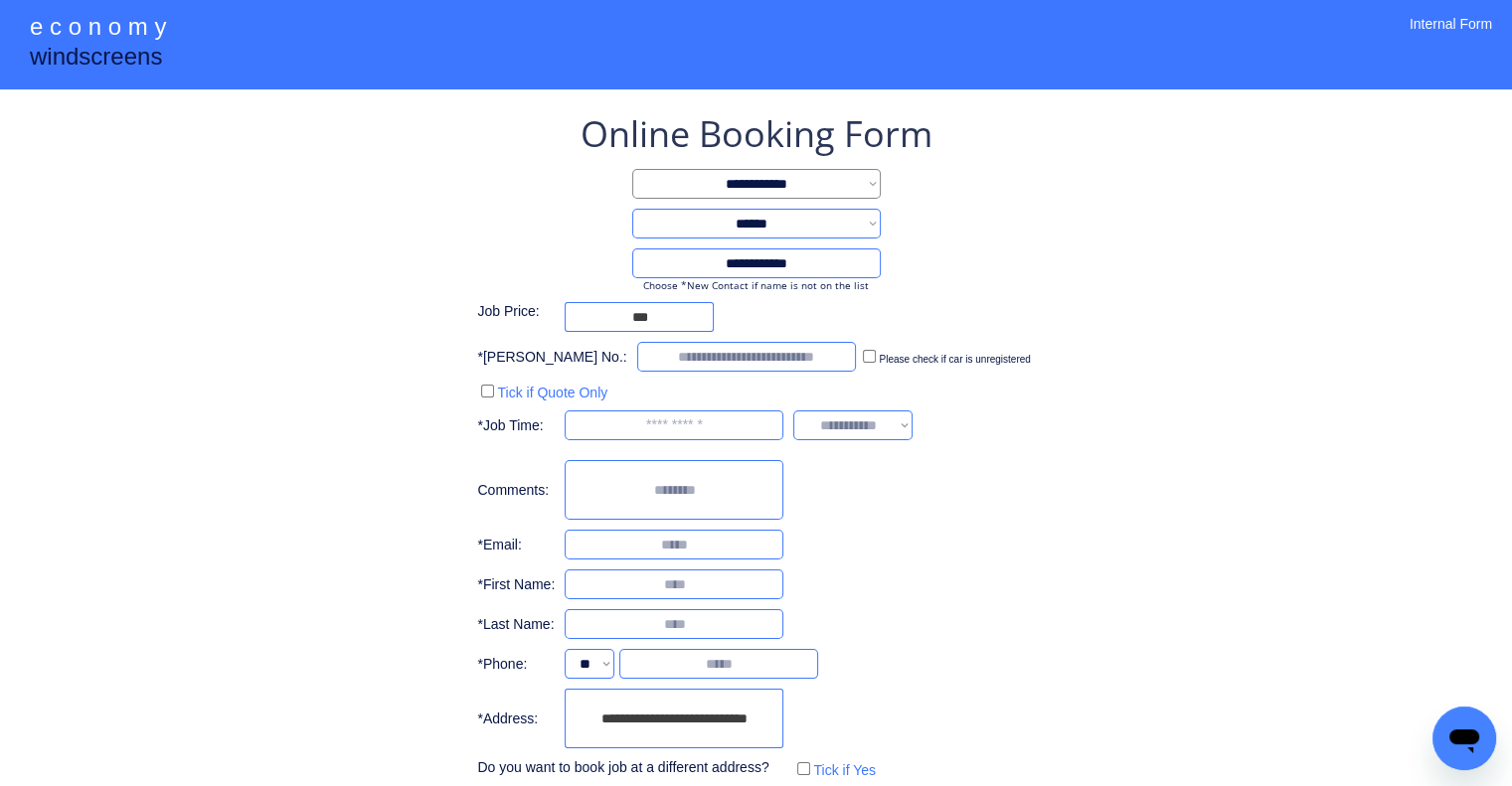 scroll, scrollTop: 106, scrollLeft: 0, axis: vertical 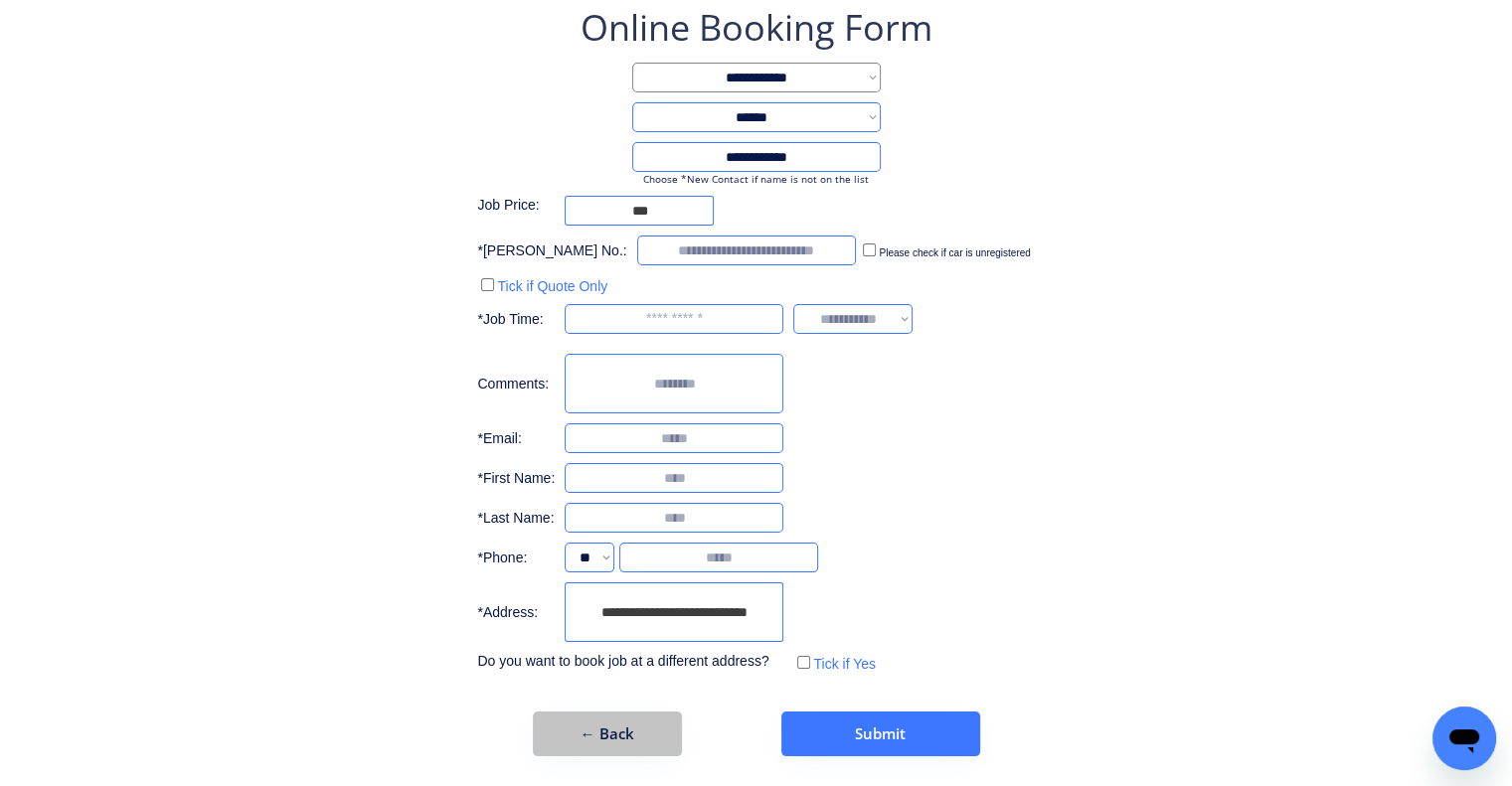 click on "←   Back" at bounding box center (607, 733) 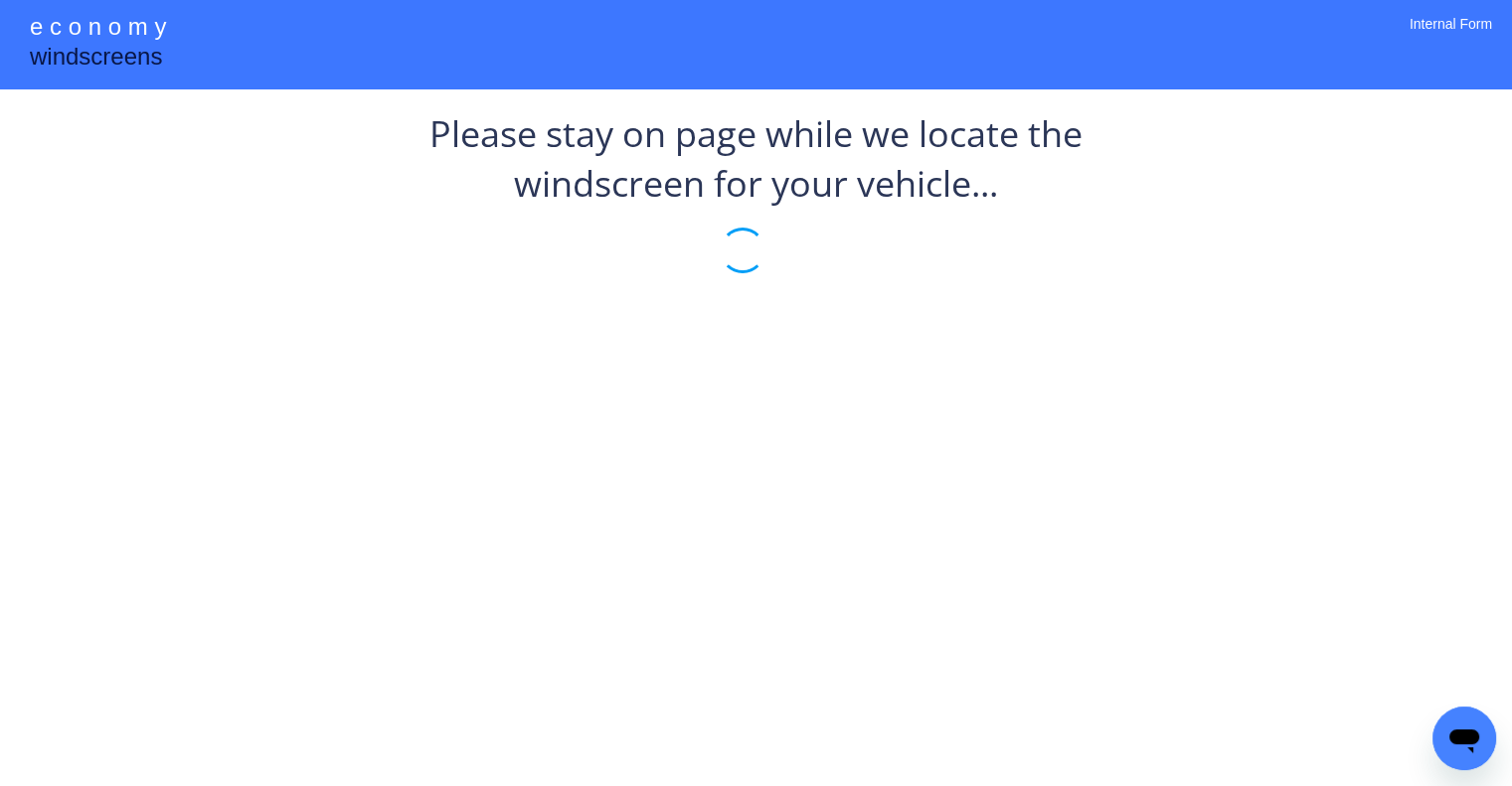 scroll, scrollTop: 0, scrollLeft: 0, axis: both 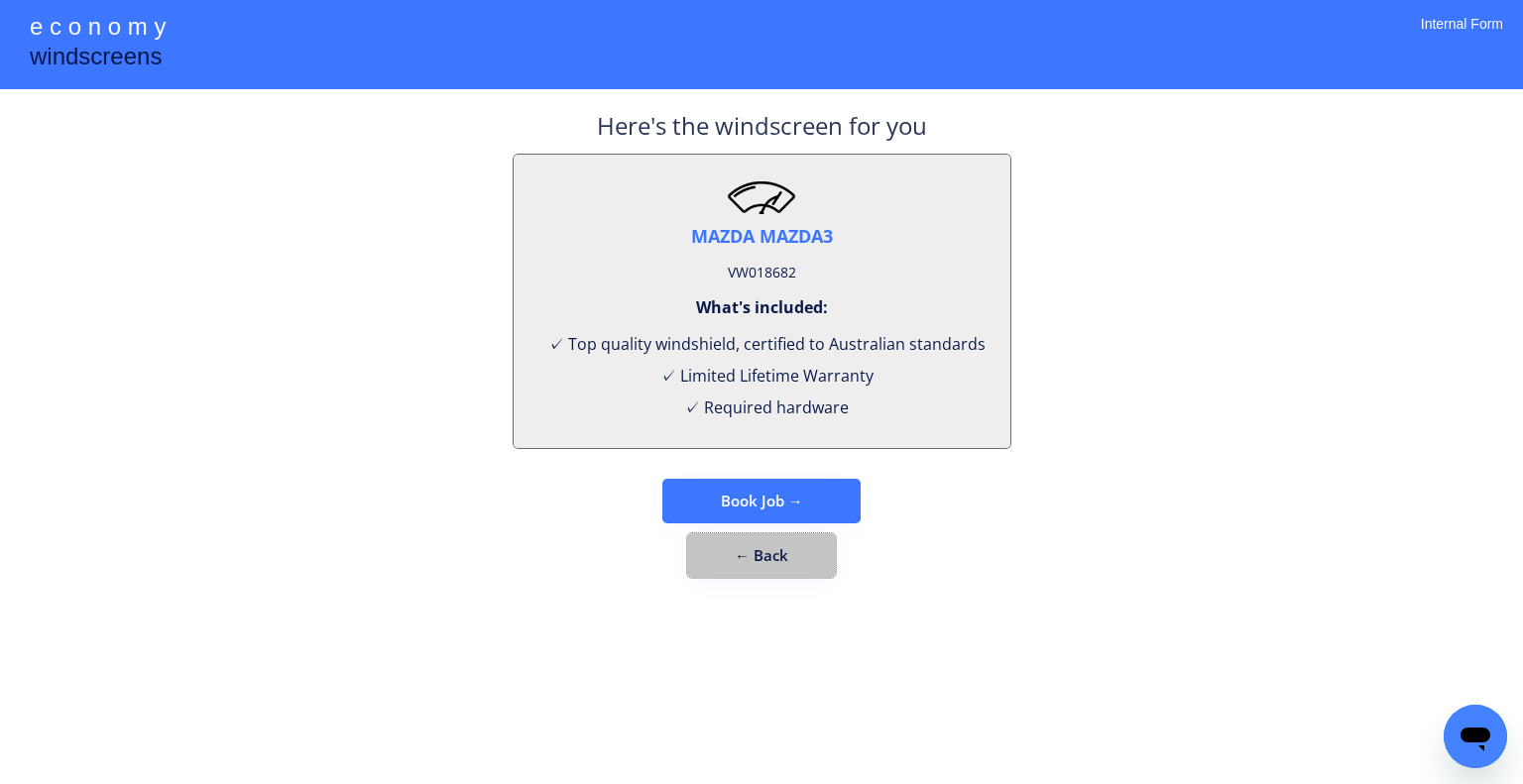click on "←   Back" at bounding box center (762, 555) 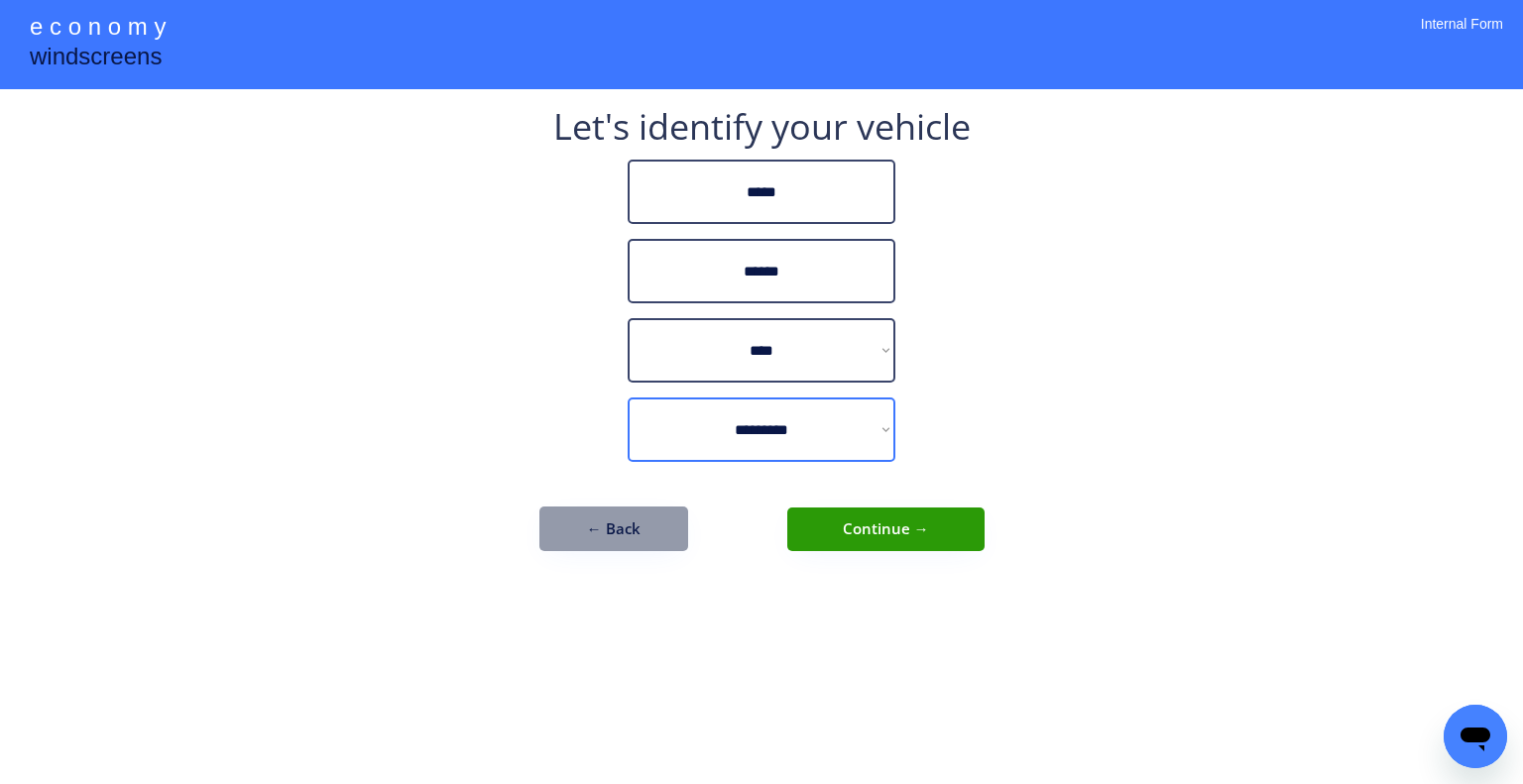click on "**********" at bounding box center (762, 429) 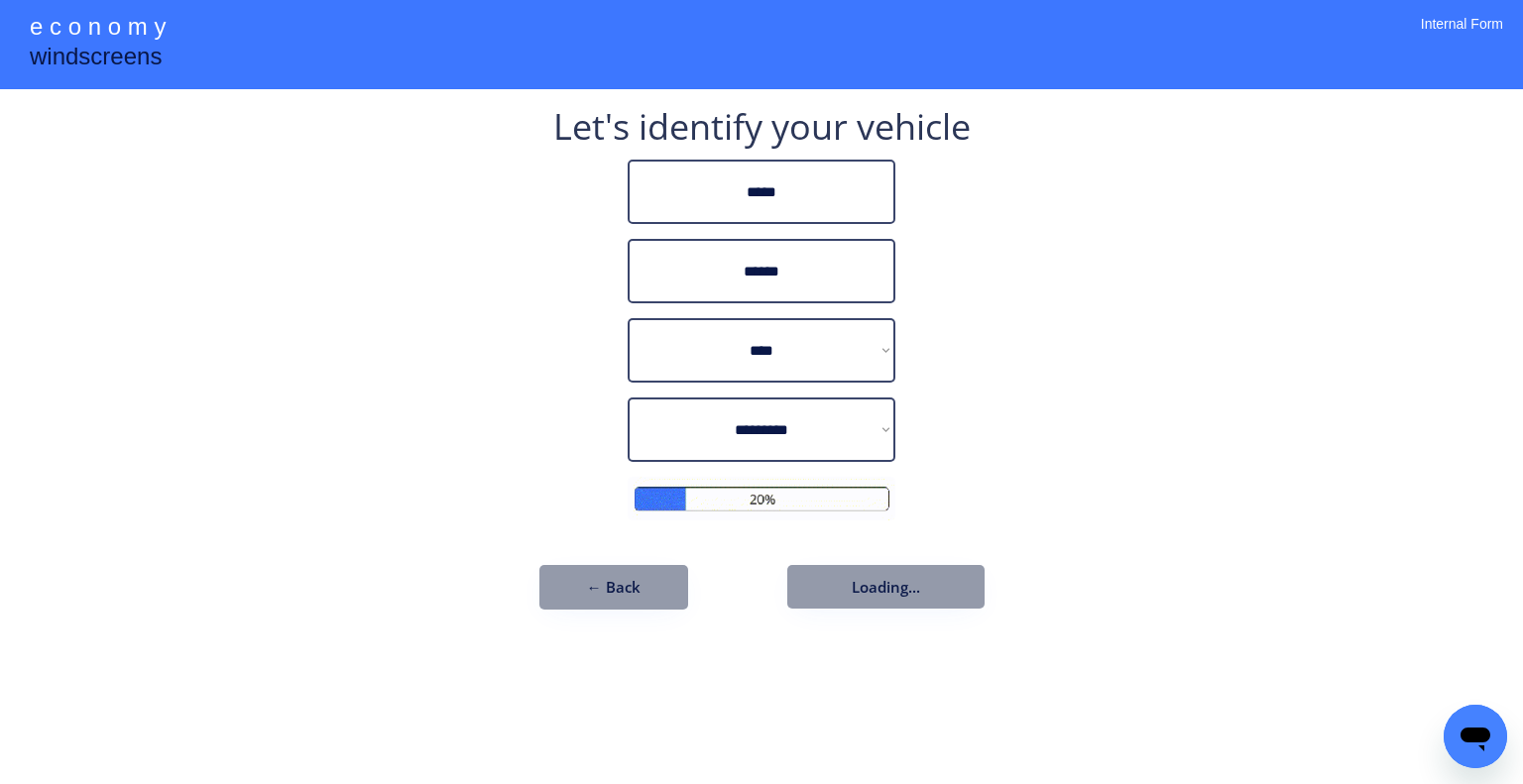 click on "**********" at bounding box center [762, 392] 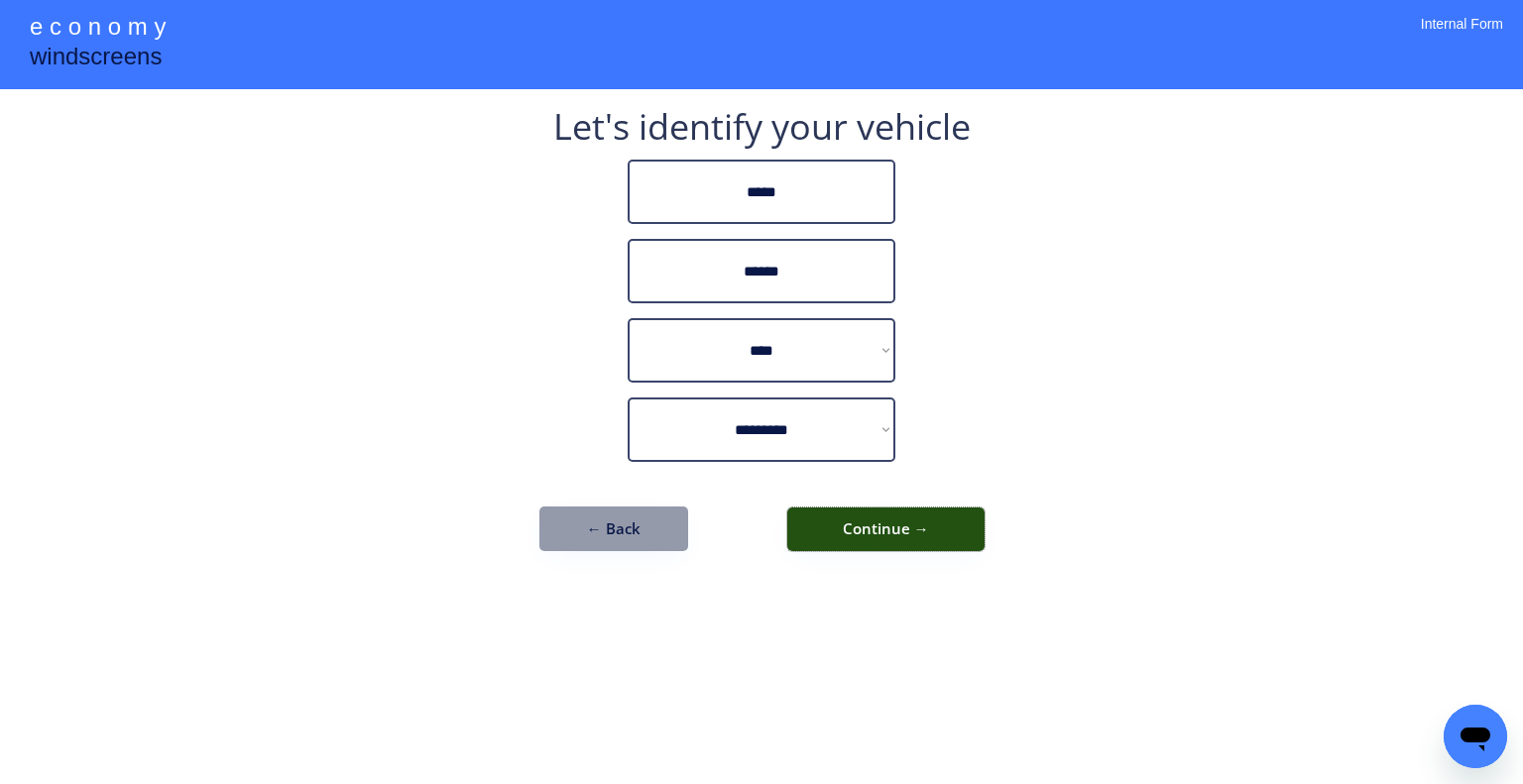 click on "Continue    →" at bounding box center [885, 529] 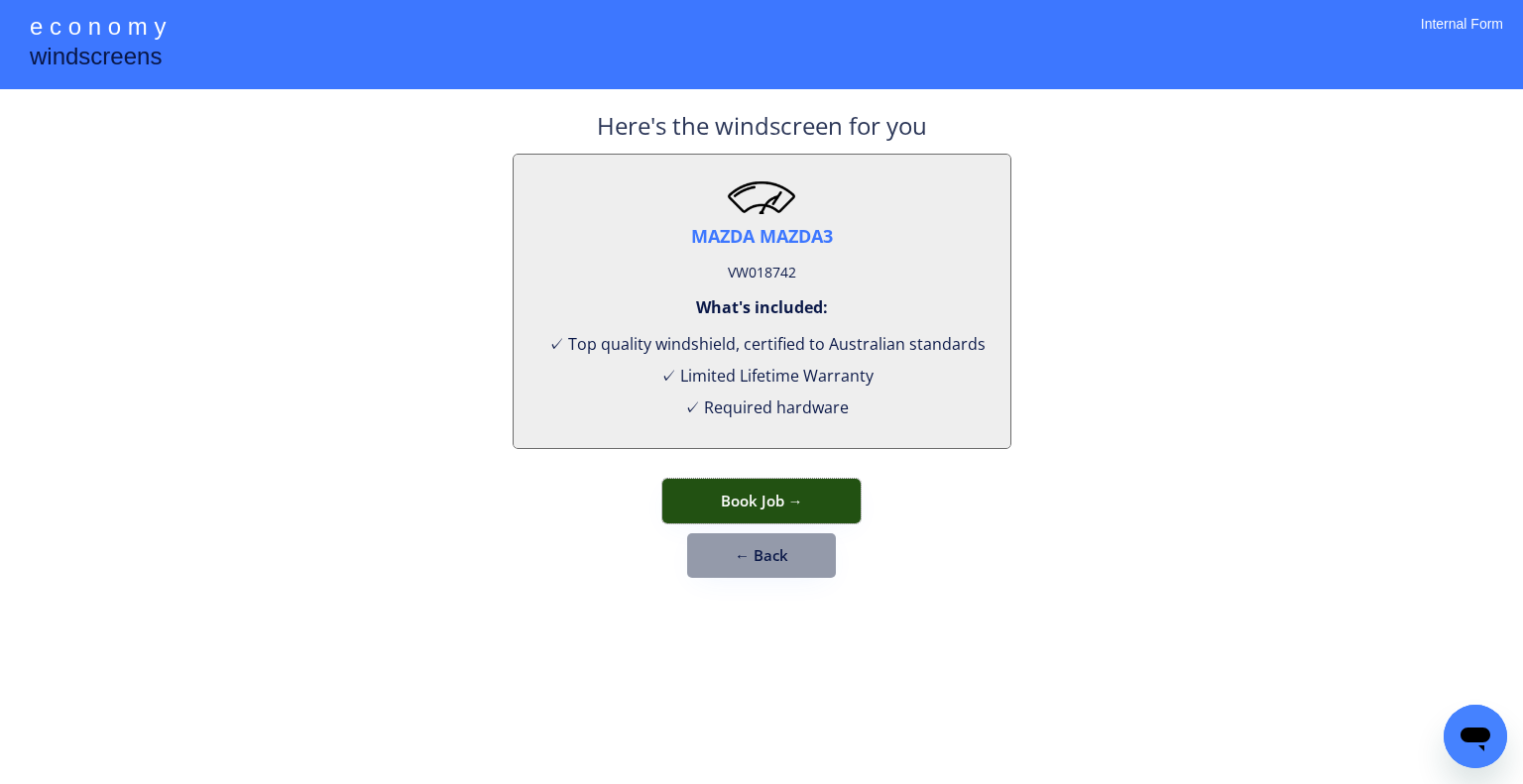 click on "Book Job    →" at bounding box center (762, 501) 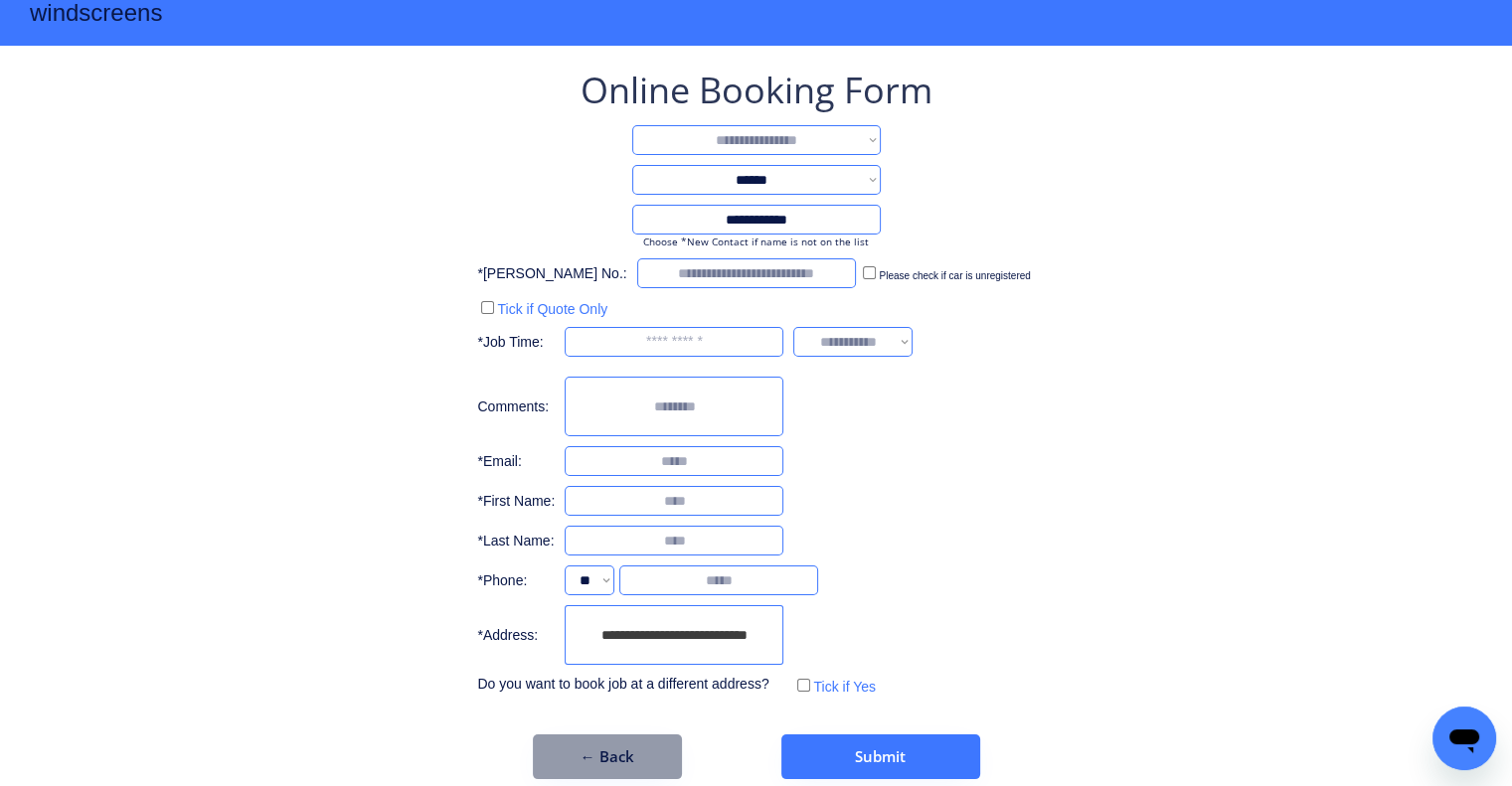 scroll, scrollTop: 67, scrollLeft: 0, axis: vertical 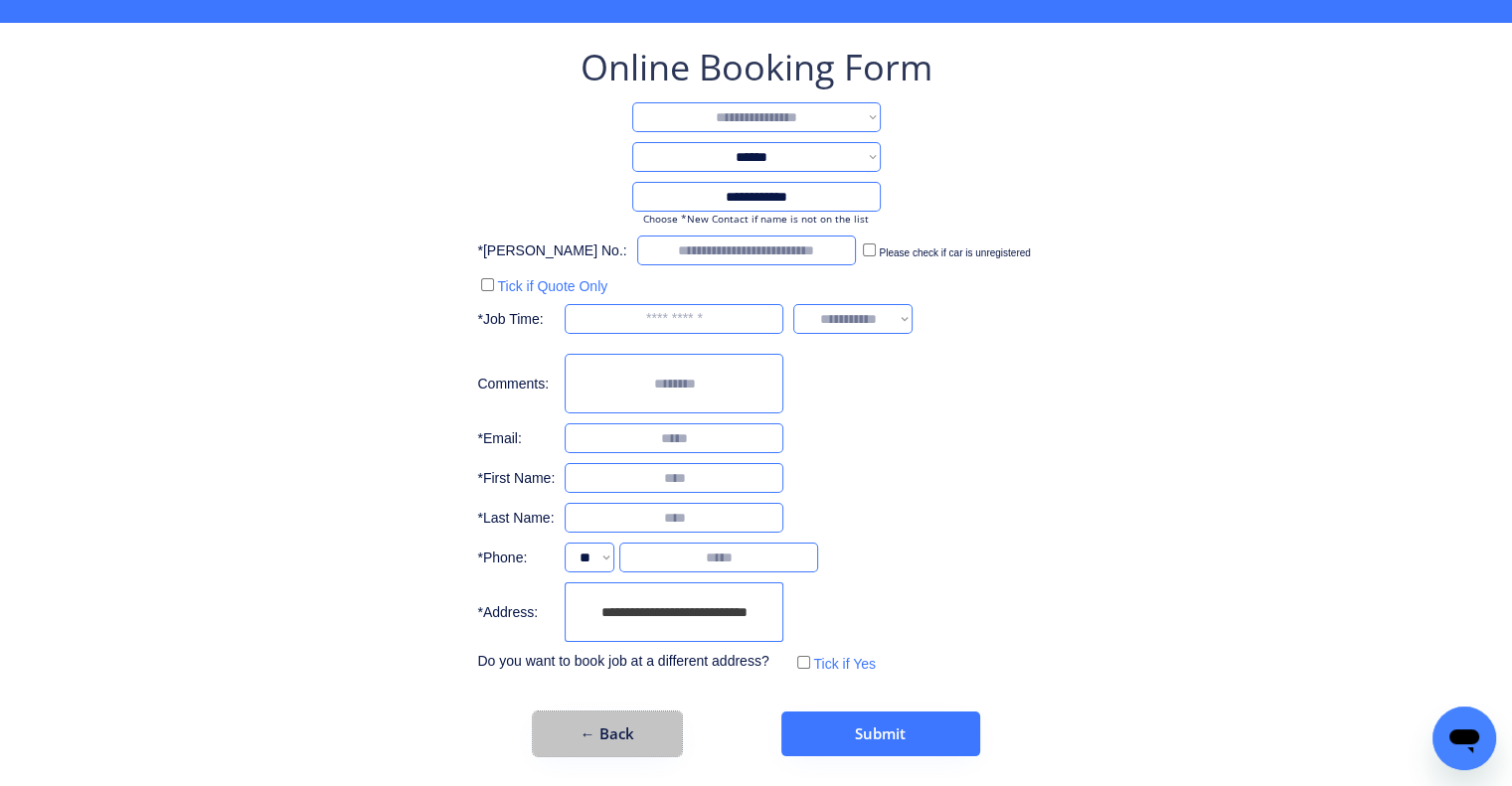 drag, startPoint x: 660, startPoint y: 737, endPoint x: 831, endPoint y: 257, distance: 509.5498 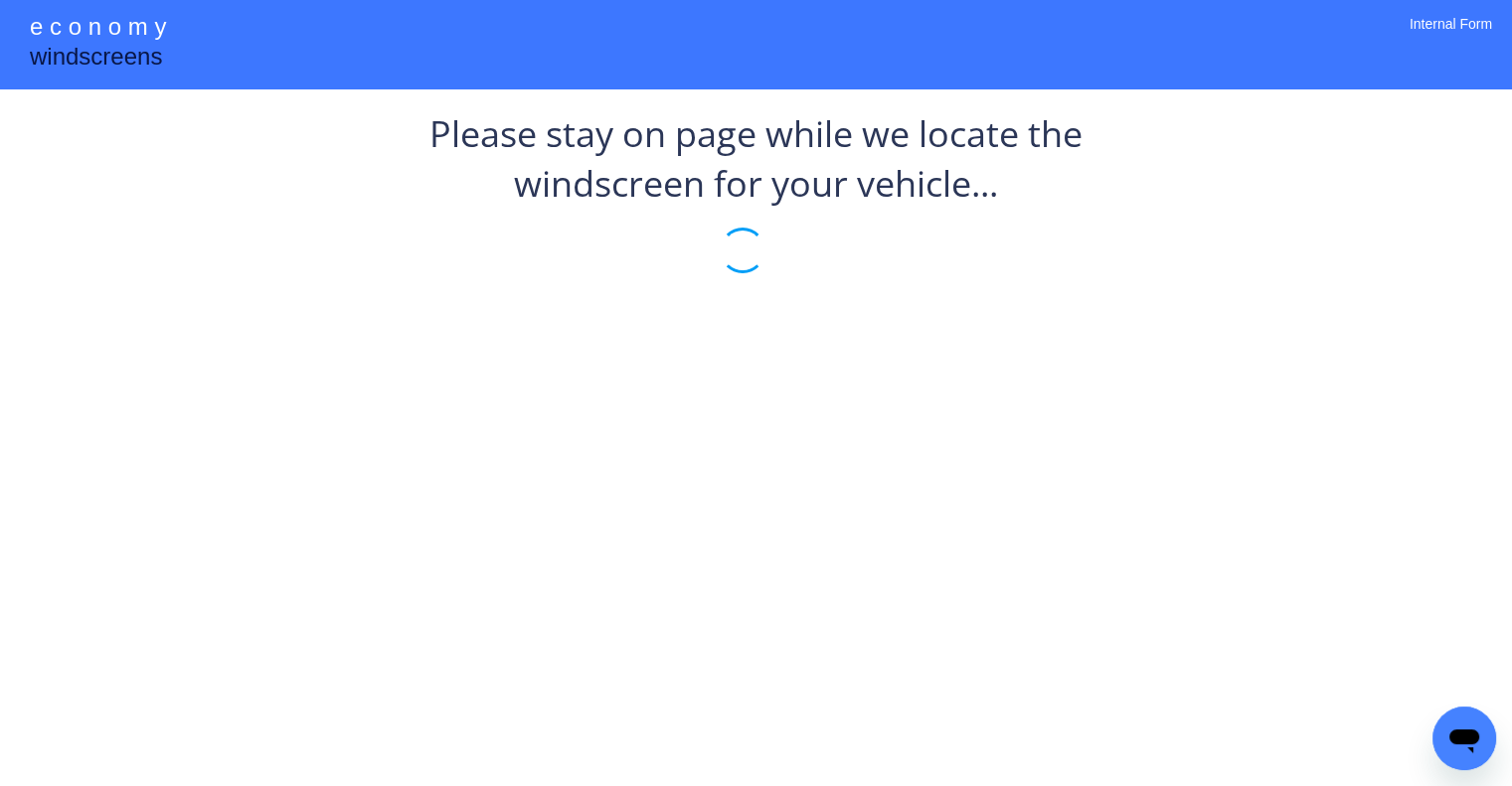 scroll, scrollTop: 0, scrollLeft: 0, axis: both 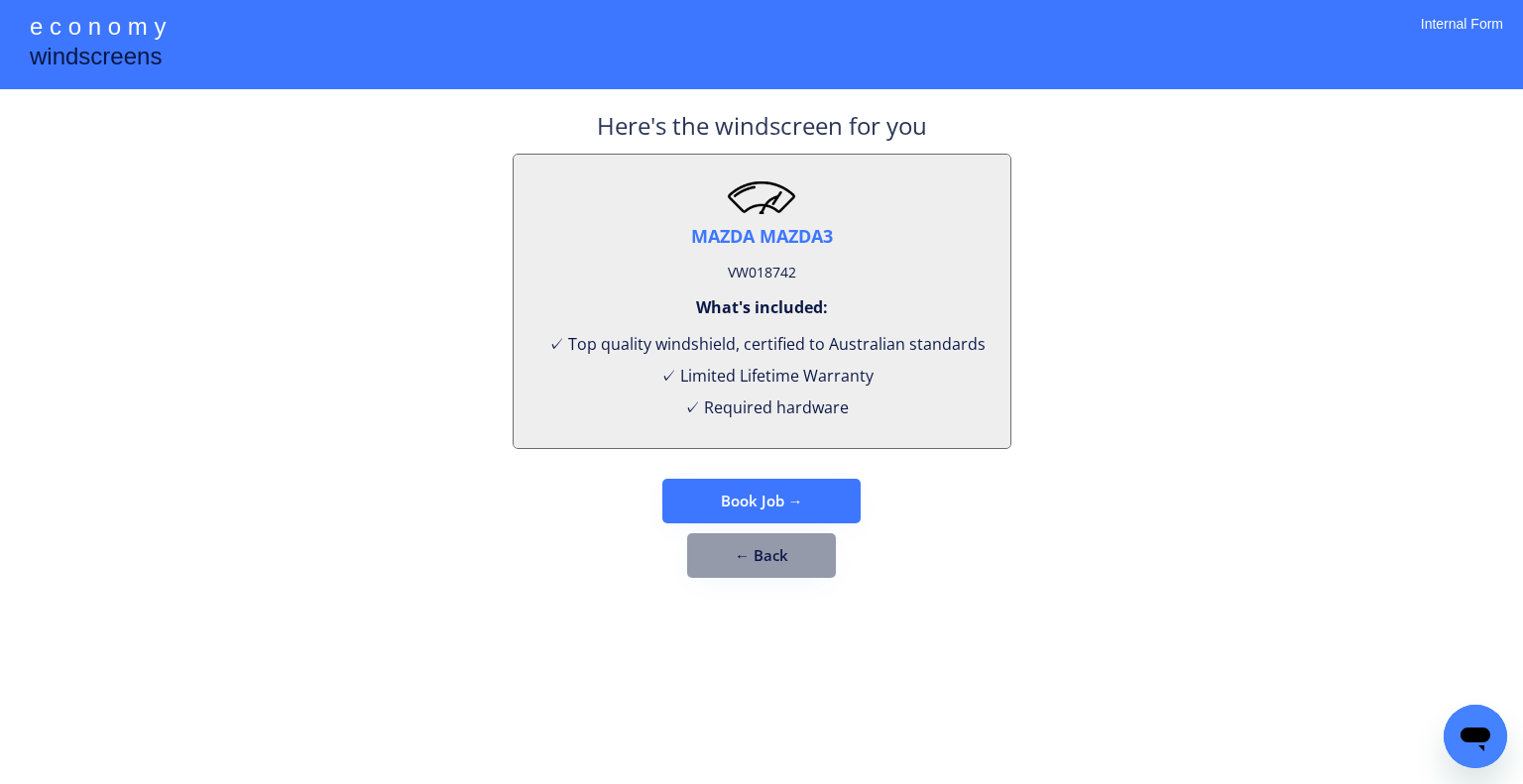 click on "VW018742" at bounding box center [762, 273] 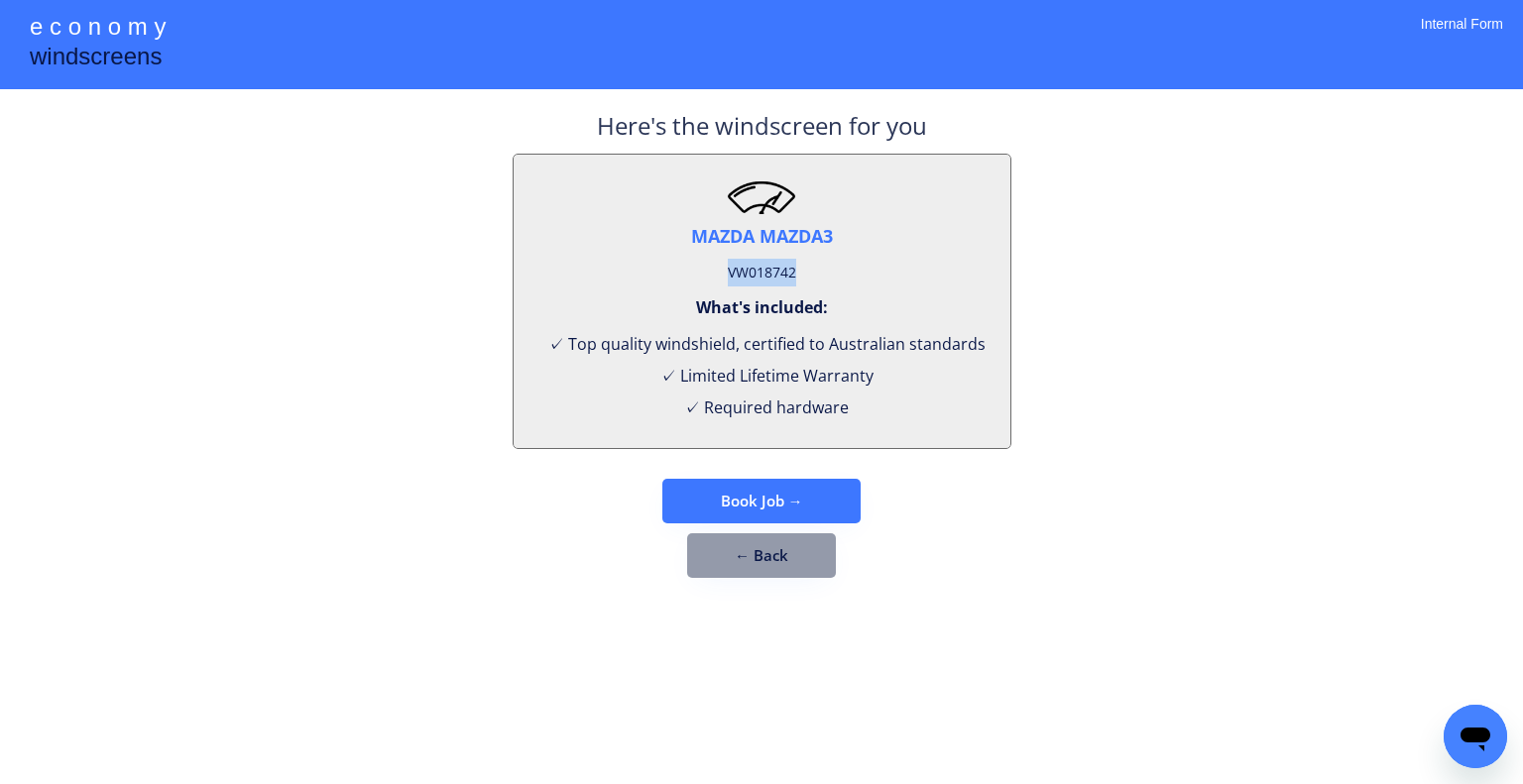click on "VW018742" at bounding box center (762, 273) 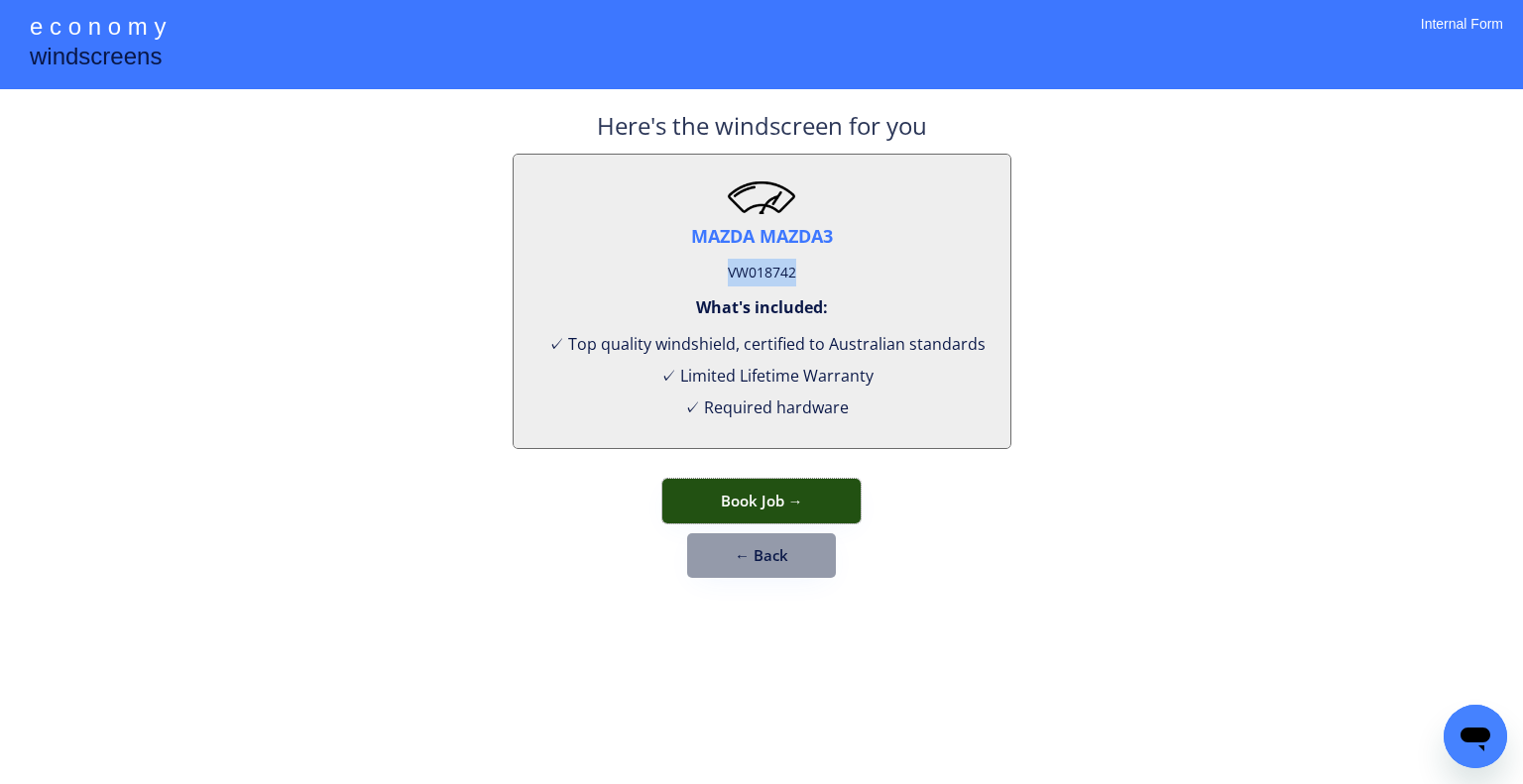 click on "Book Job    →" at bounding box center (762, 501) 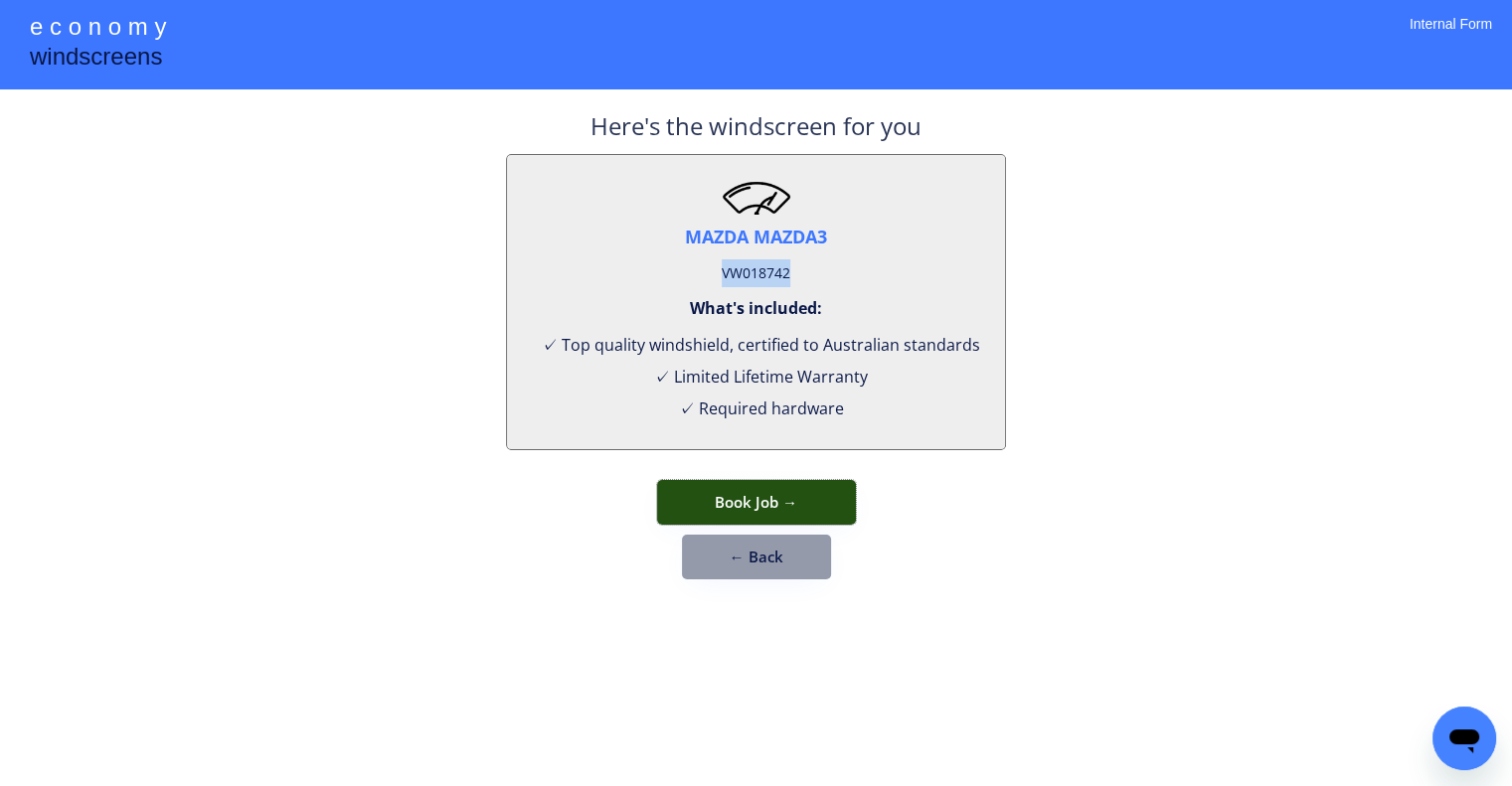 select on "**********" 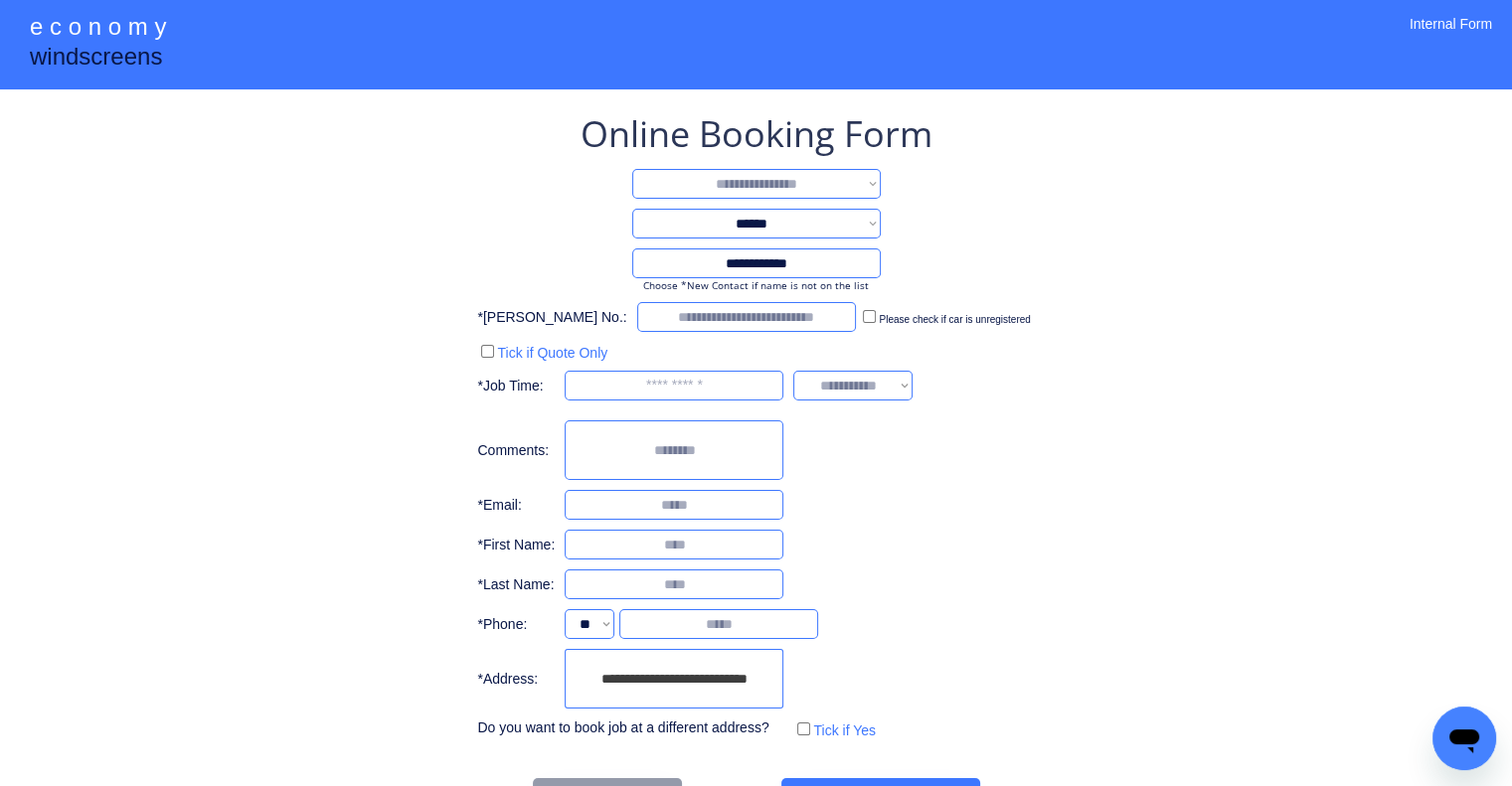 click on "**********" at bounding box center (756, 426) 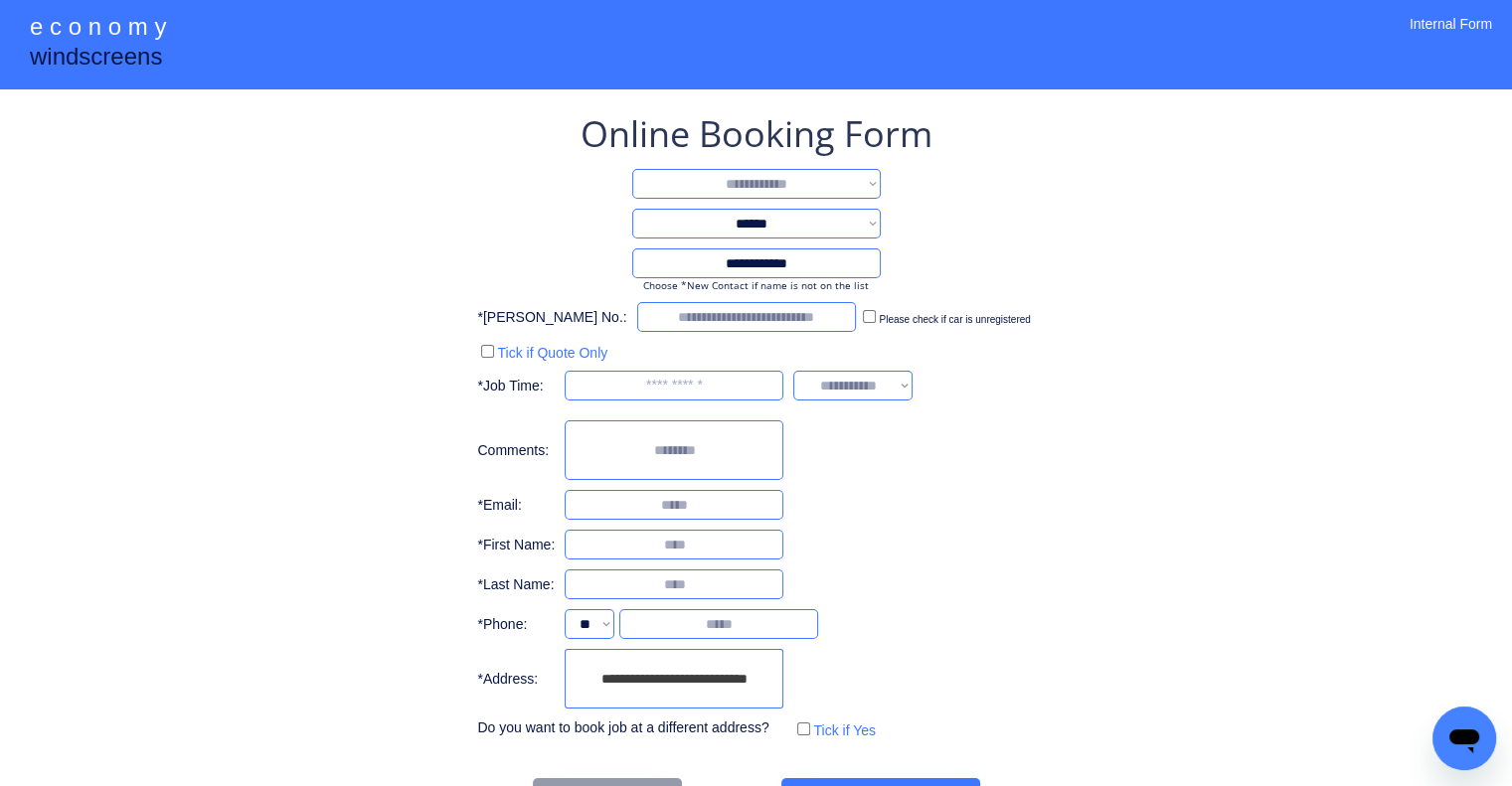 click on "**********" at bounding box center [756, 184] 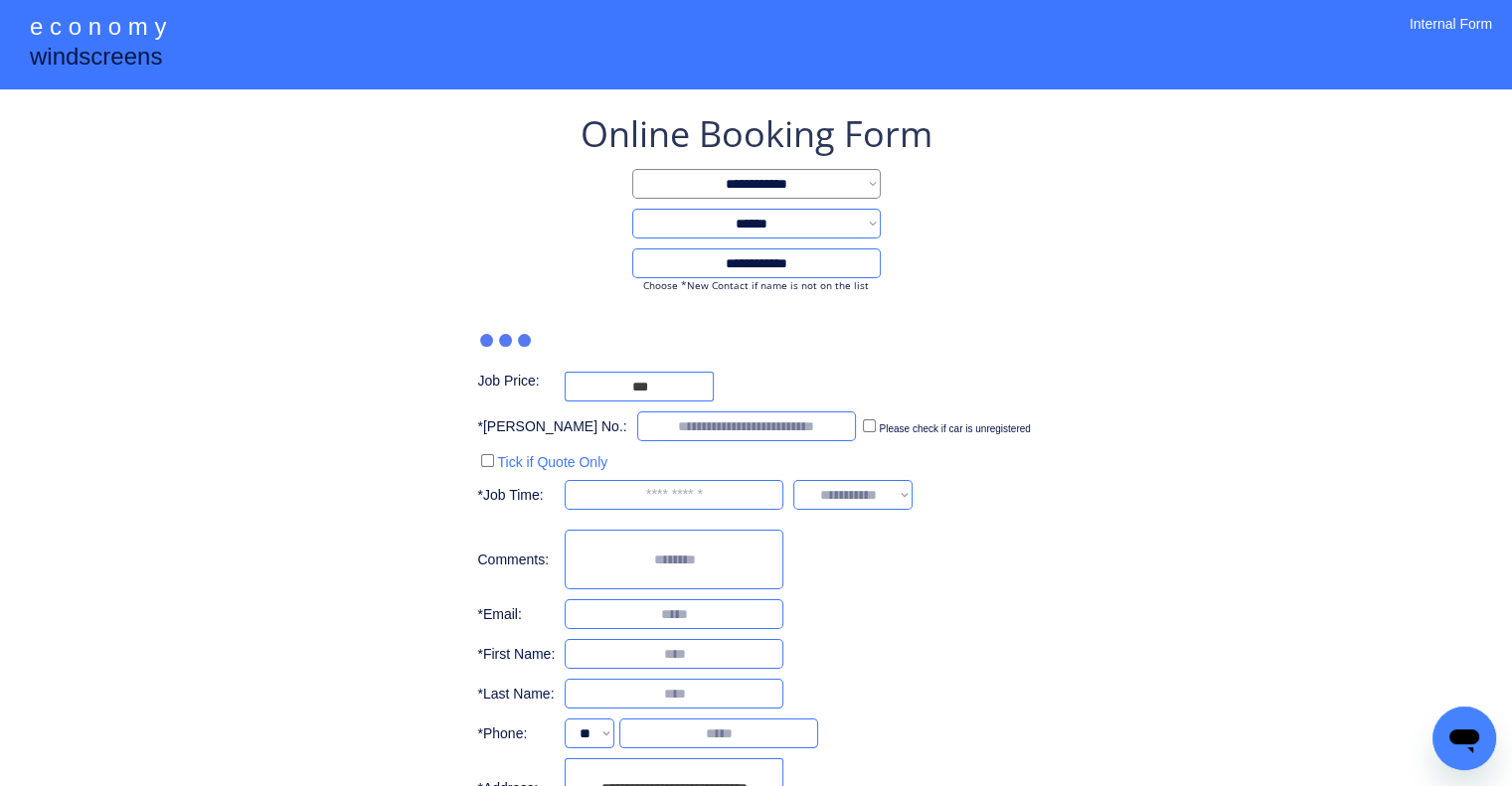 click on "**********" at bounding box center (756, 521) 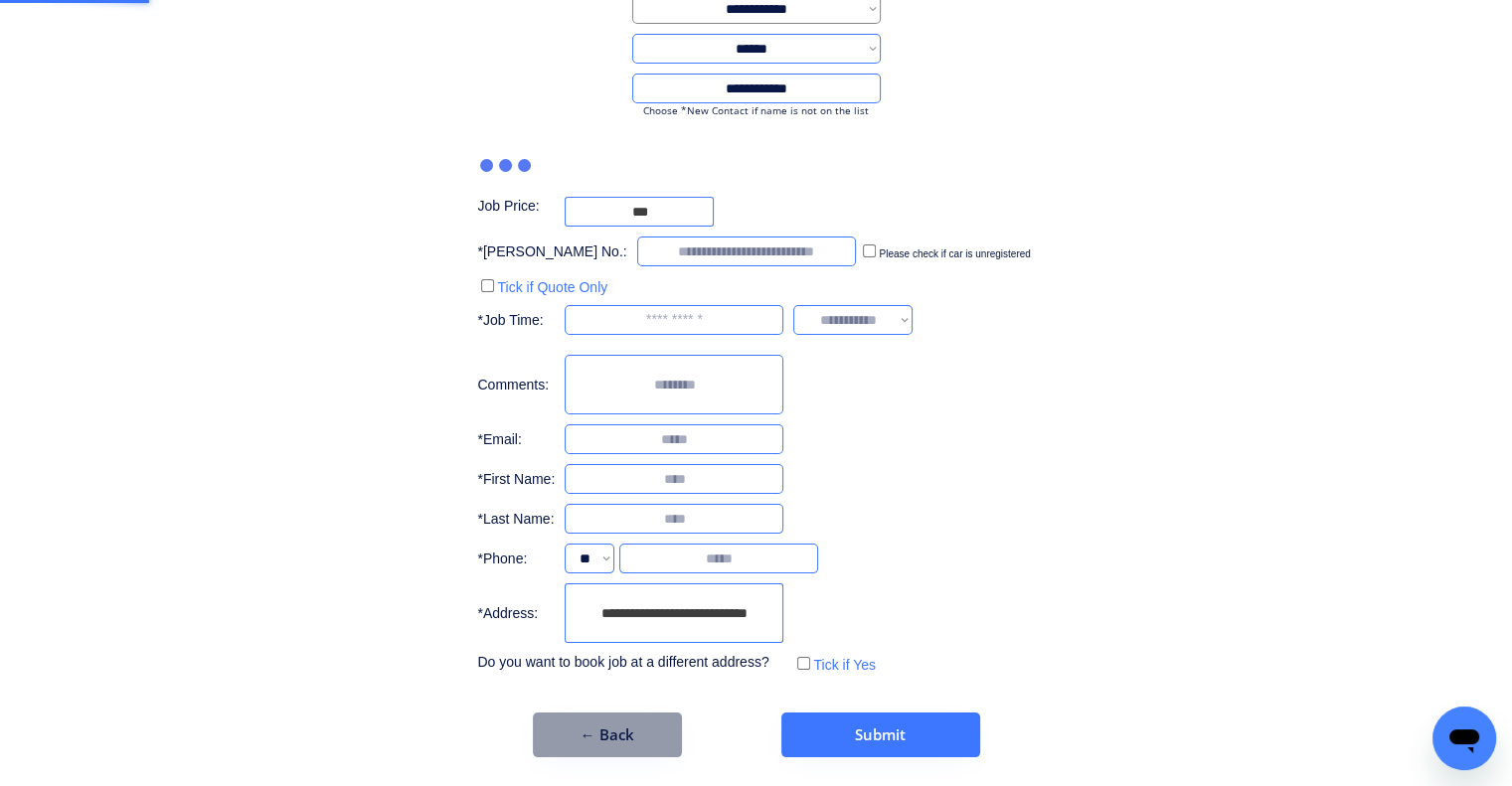 scroll, scrollTop: 106, scrollLeft: 0, axis: vertical 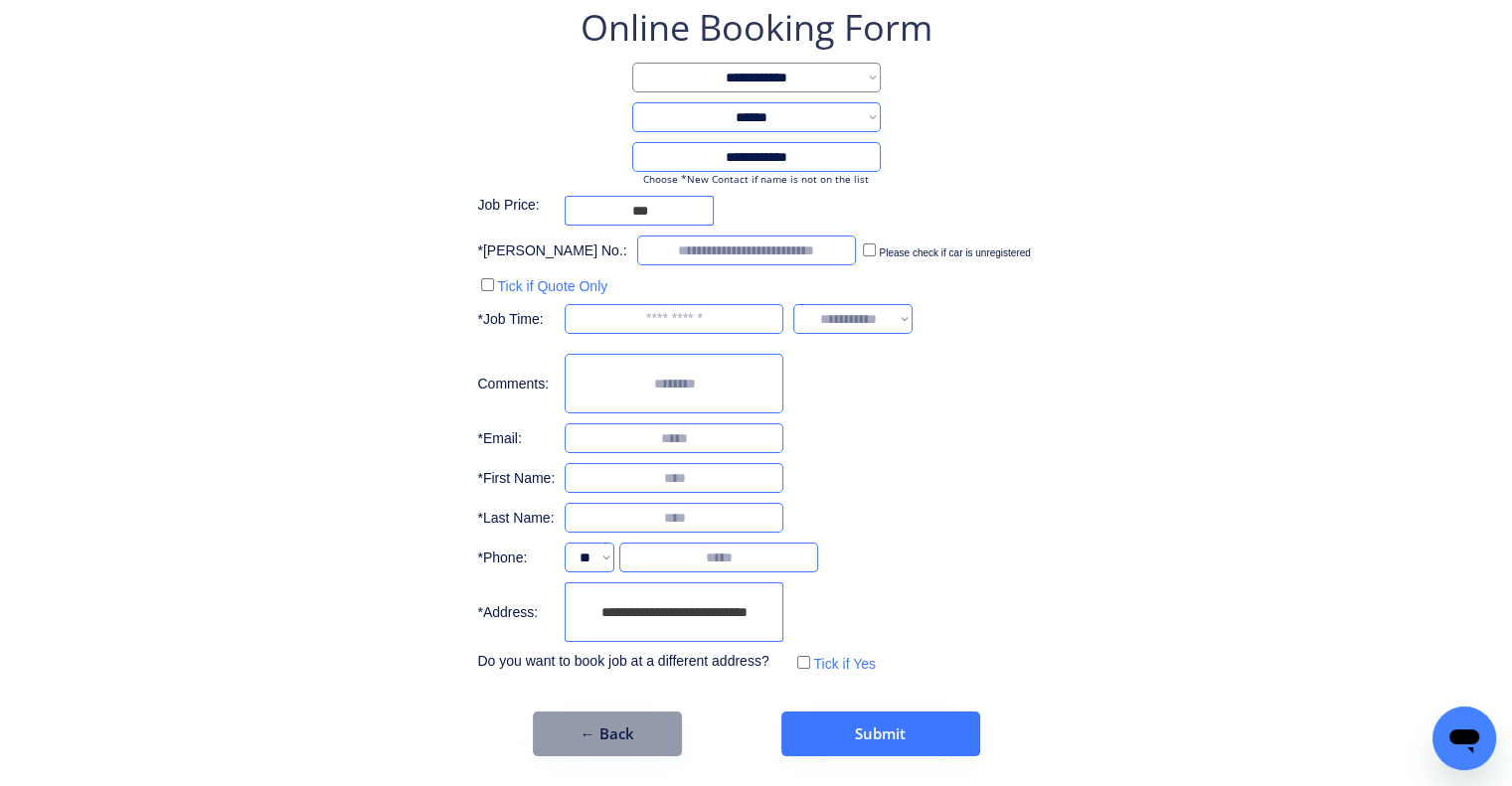 click on "**********" at bounding box center [674, 612] 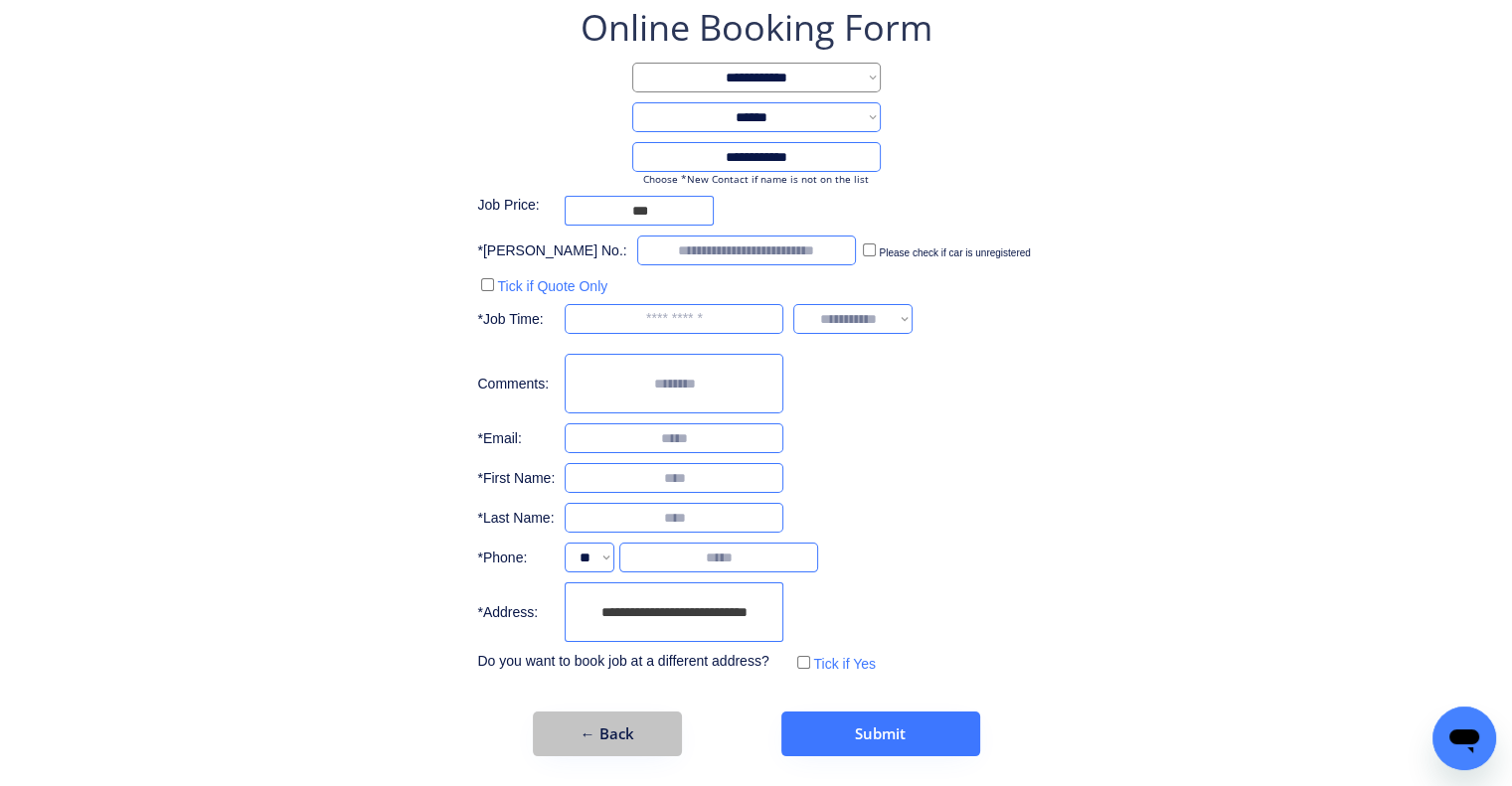 drag, startPoint x: 620, startPoint y: 719, endPoint x: 565, endPoint y: 18, distance: 703.15432 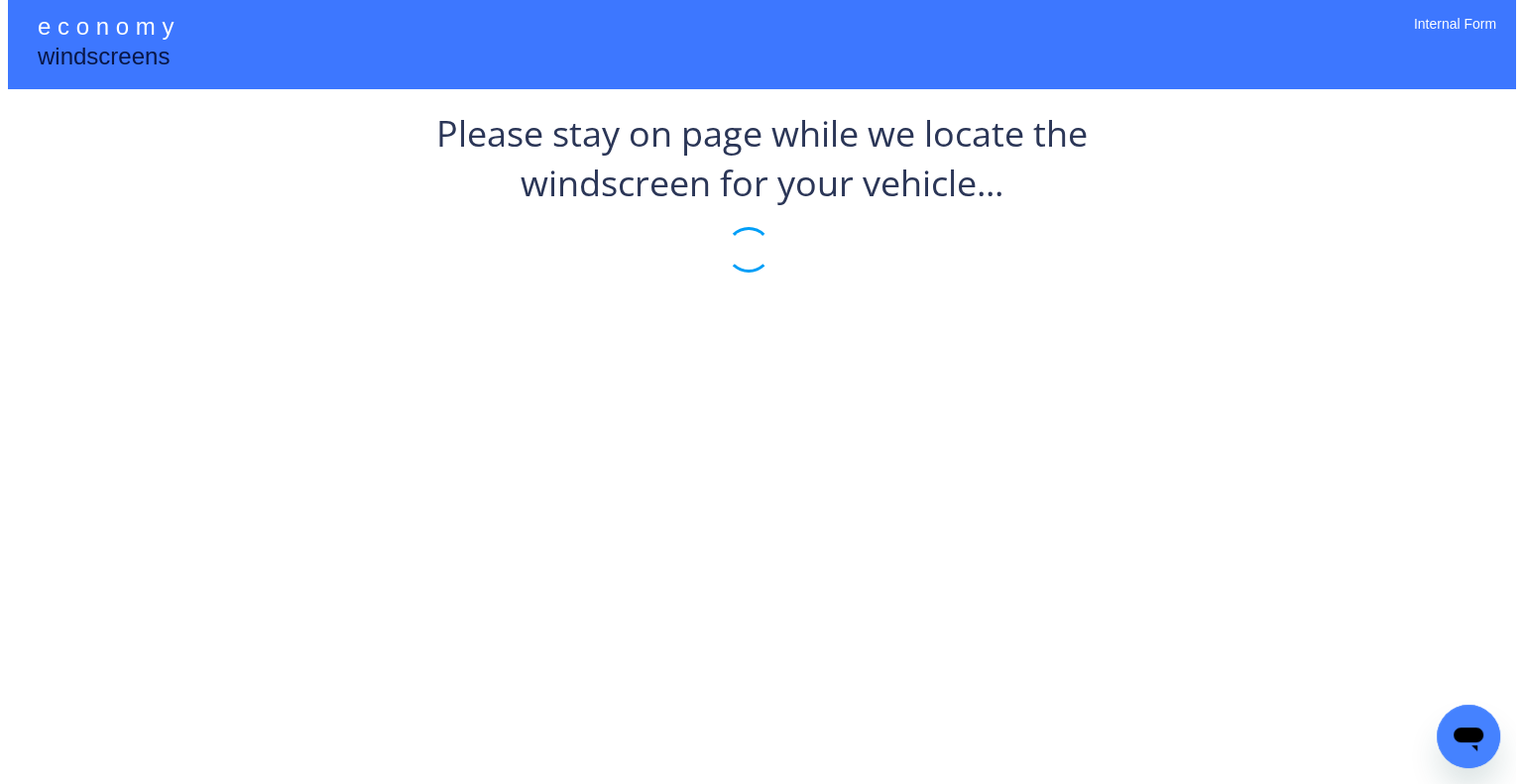 scroll, scrollTop: 0, scrollLeft: 0, axis: both 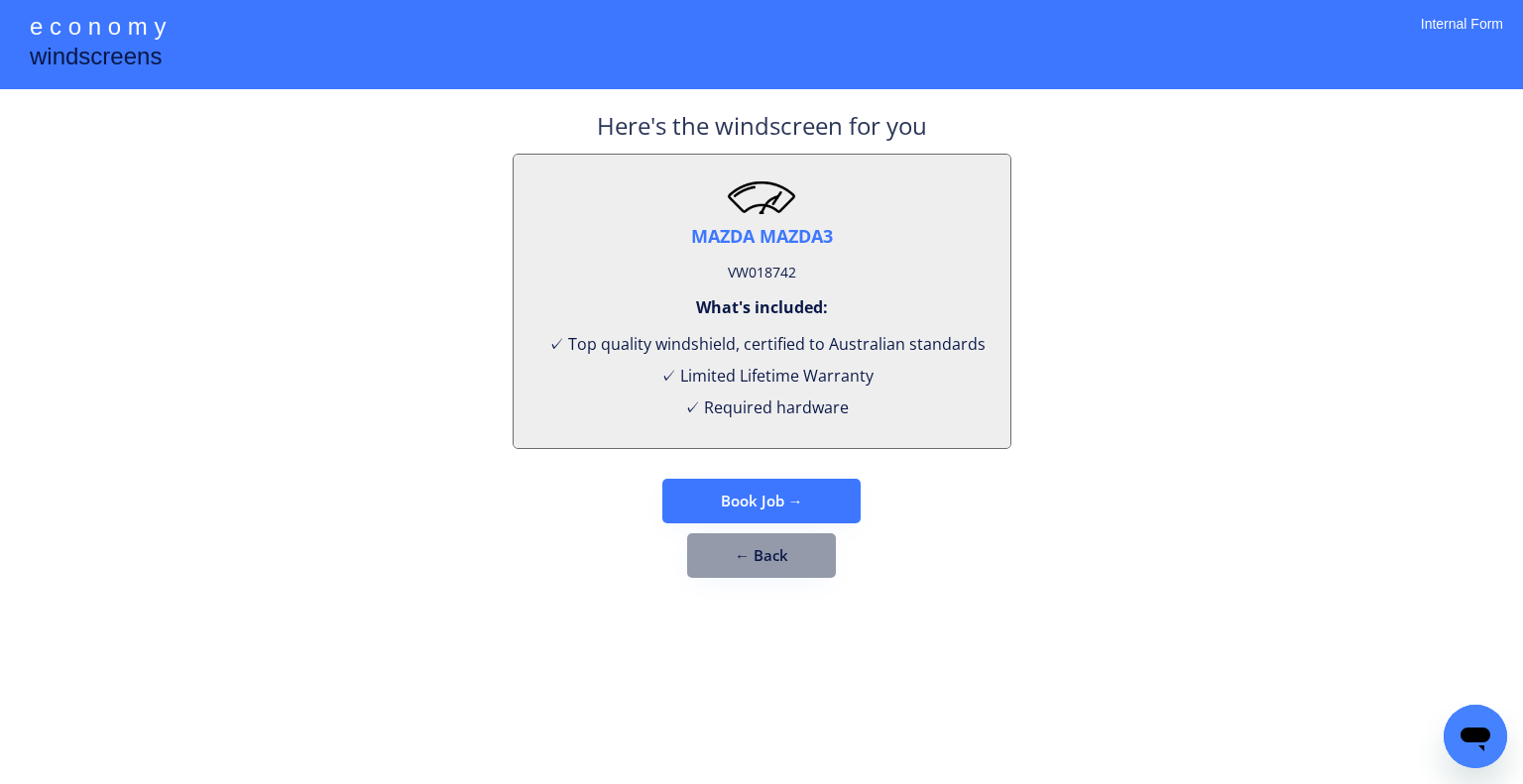 click on "←   Back" at bounding box center [762, 555] 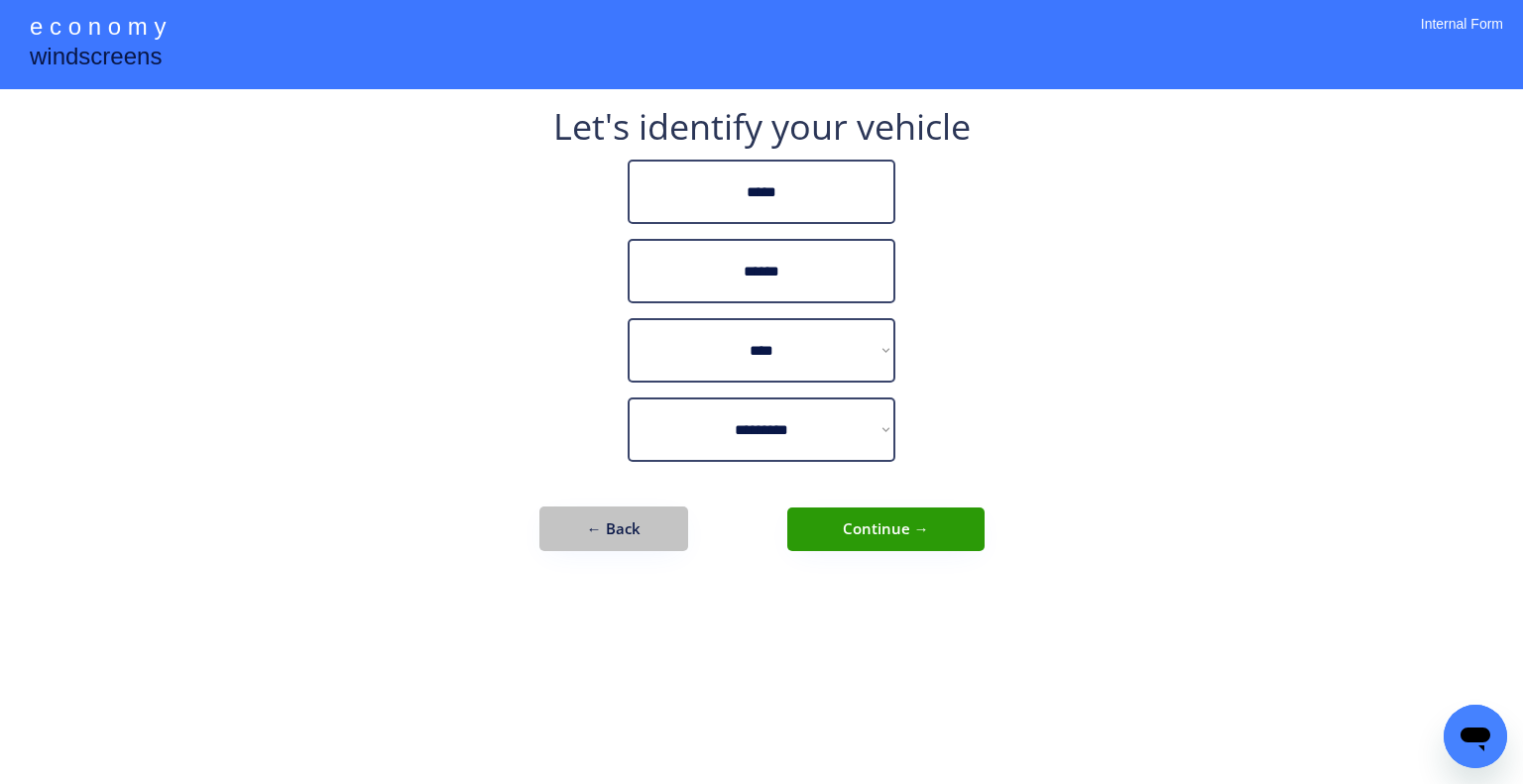 click on "←   Back" at bounding box center [614, 528] 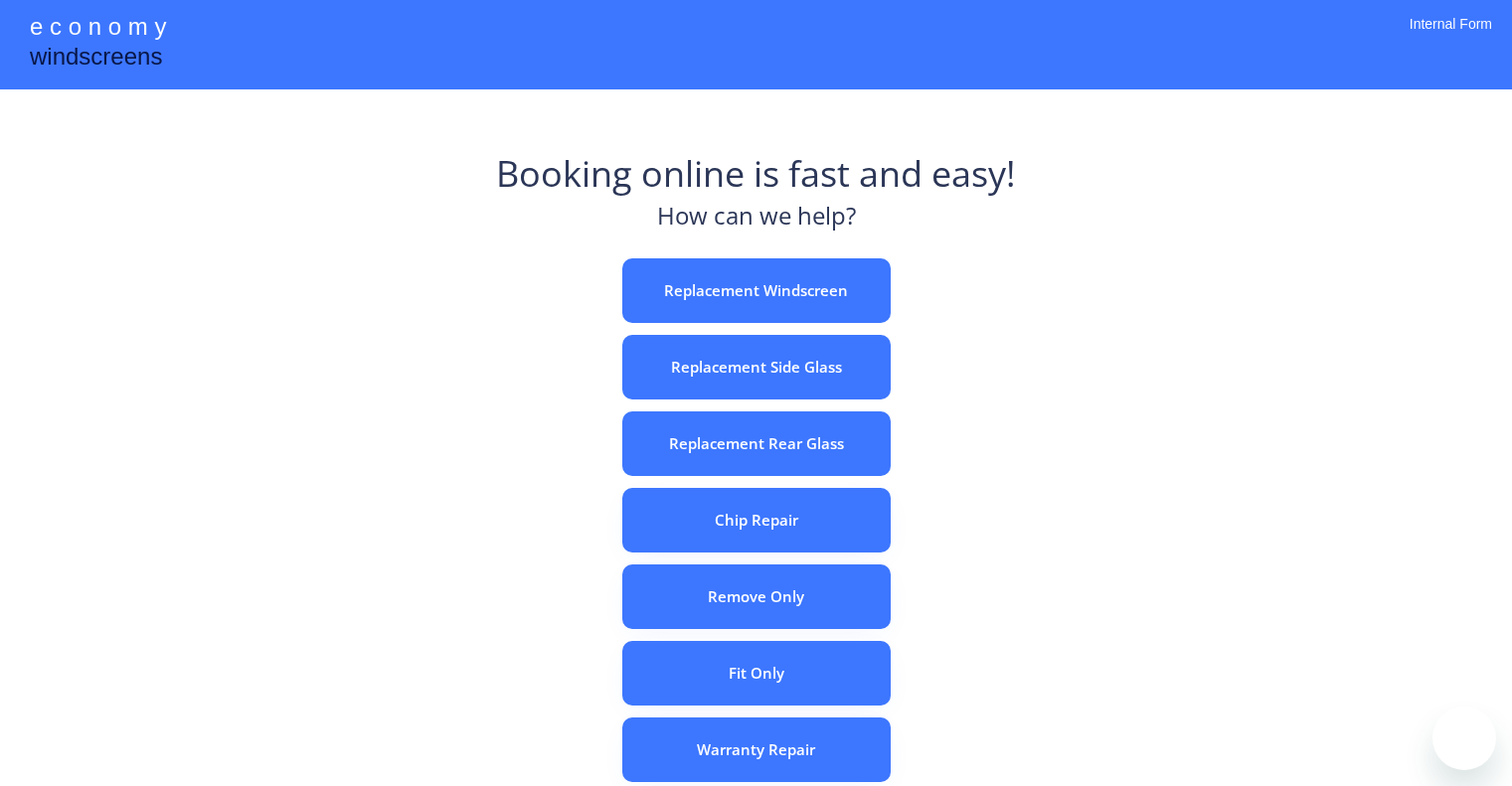 scroll, scrollTop: 0, scrollLeft: 0, axis: both 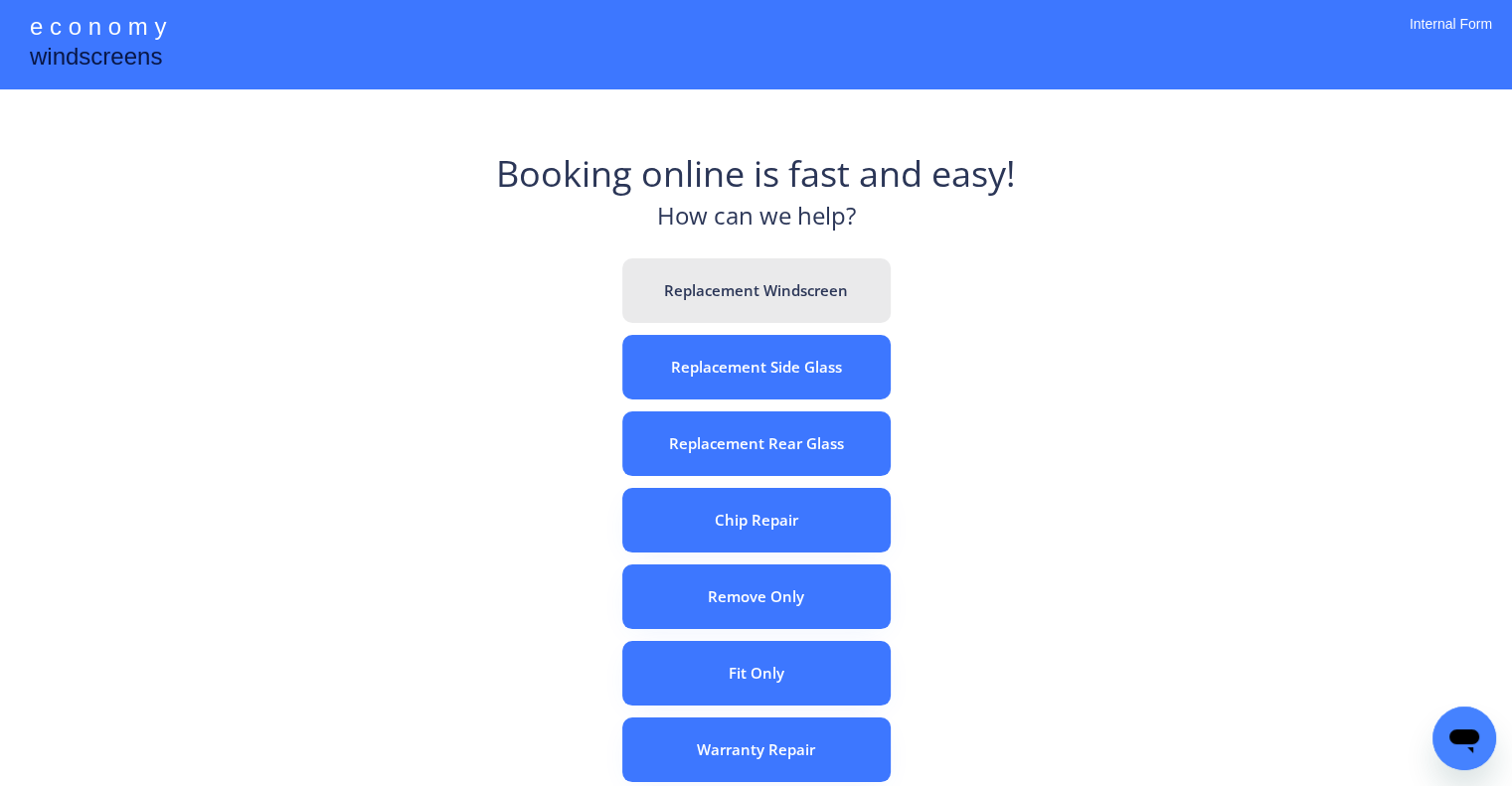 click on "Replacement Windscreen" at bounding box center [756, 290] 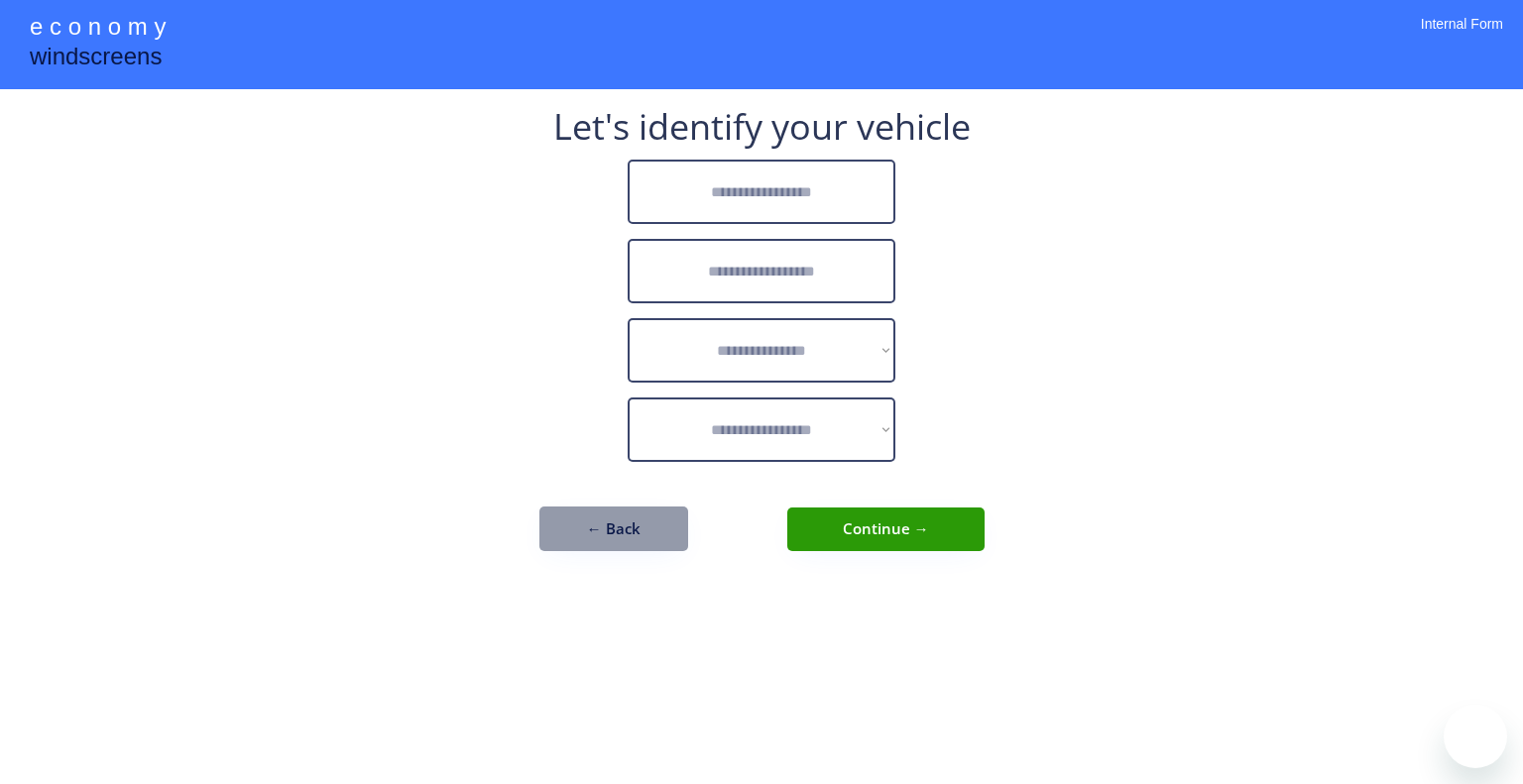 scroll, scrollTop: 0, scrollLeft: 0, axis: both 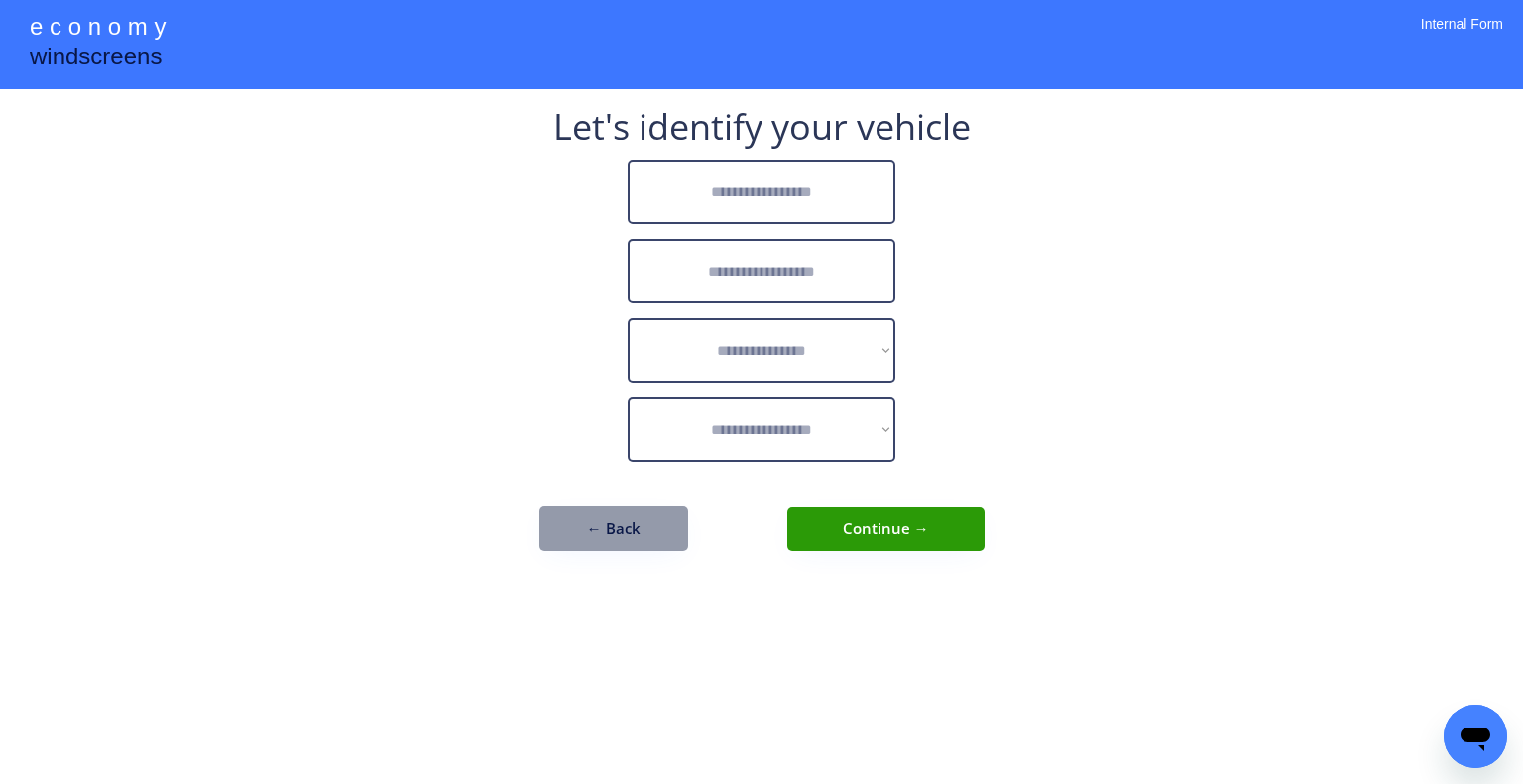 click at bounding box center [762, 191] 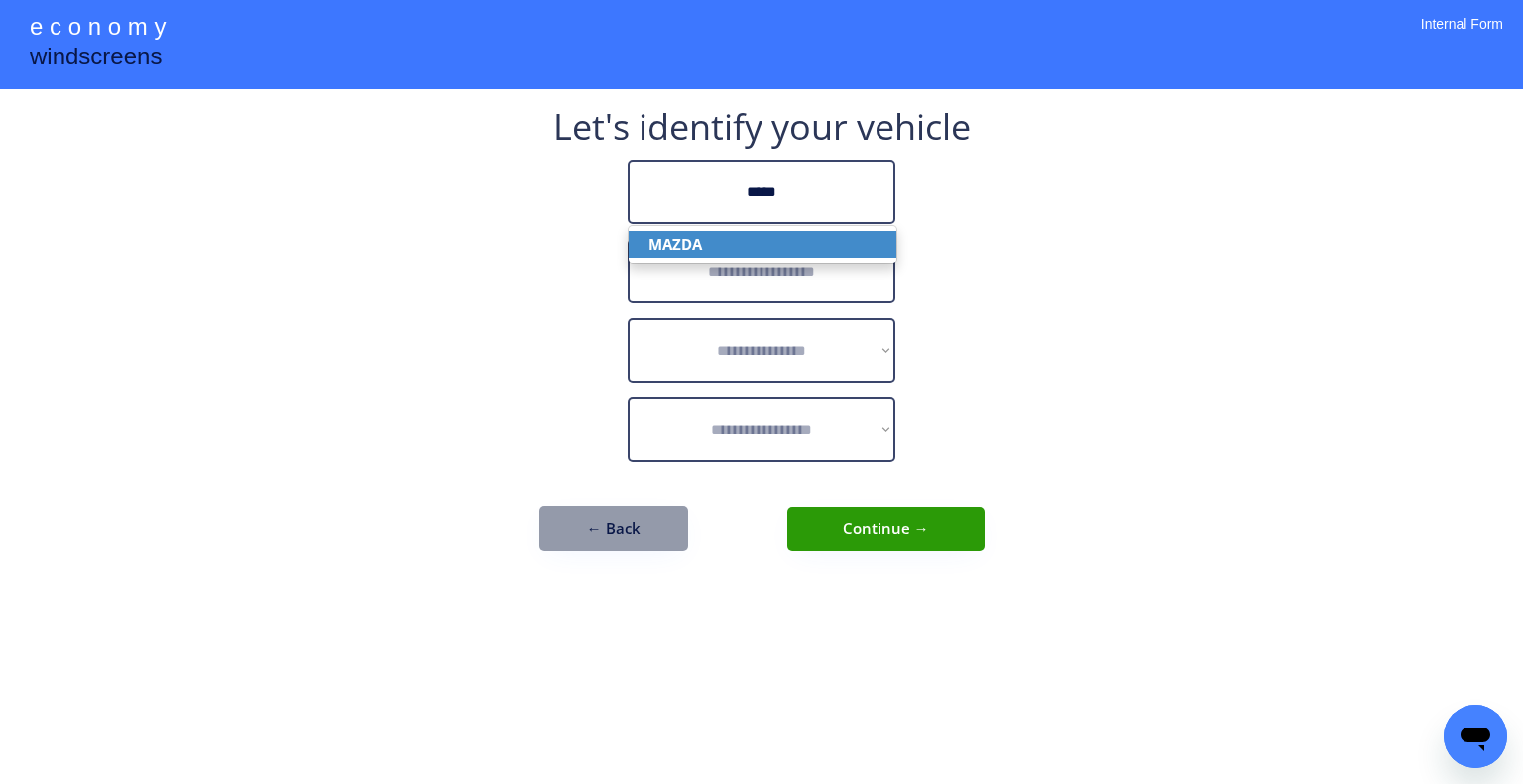 click on "MAZDA" at bounding box center [762, 244] 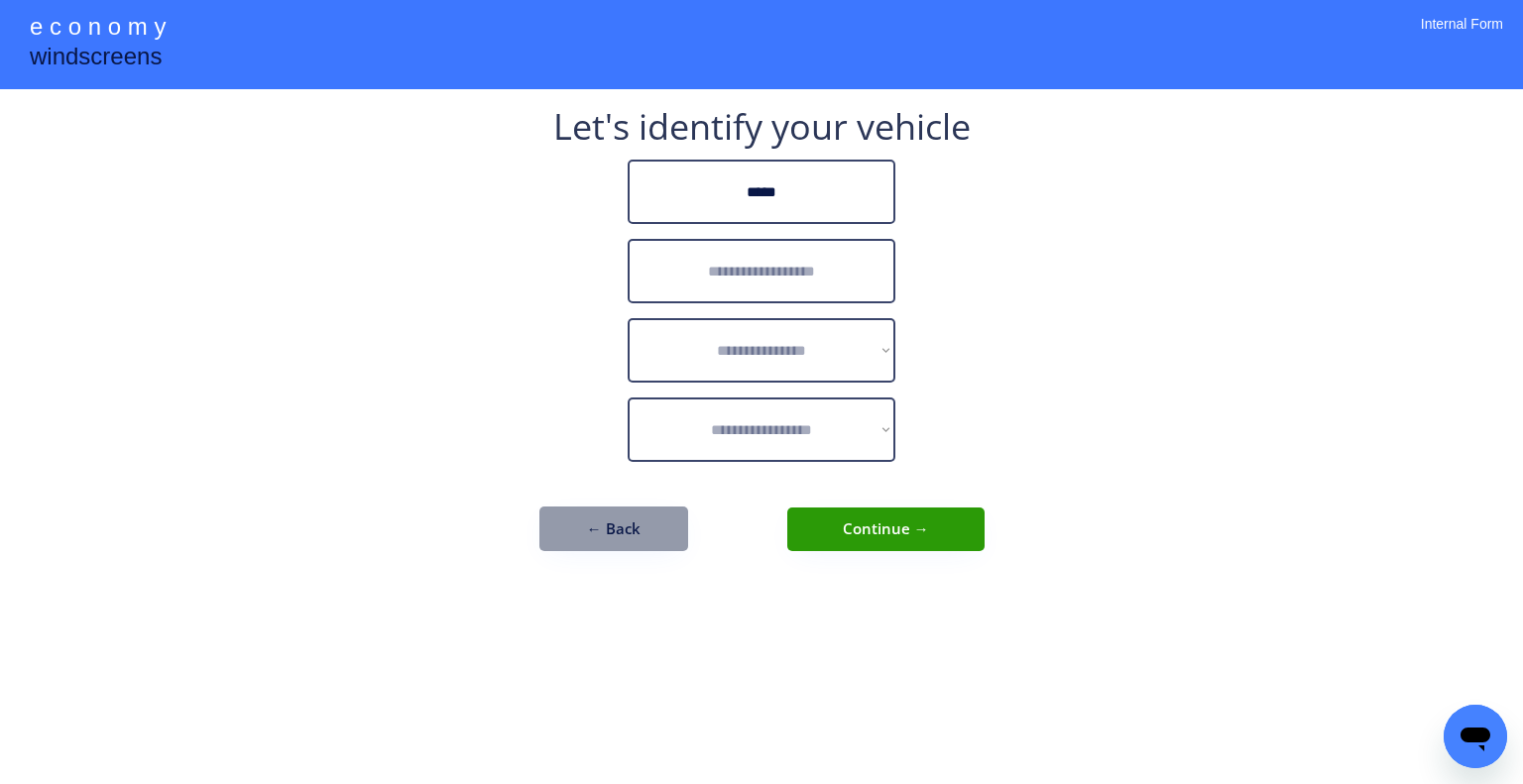 click at bounding box center (762, 271) 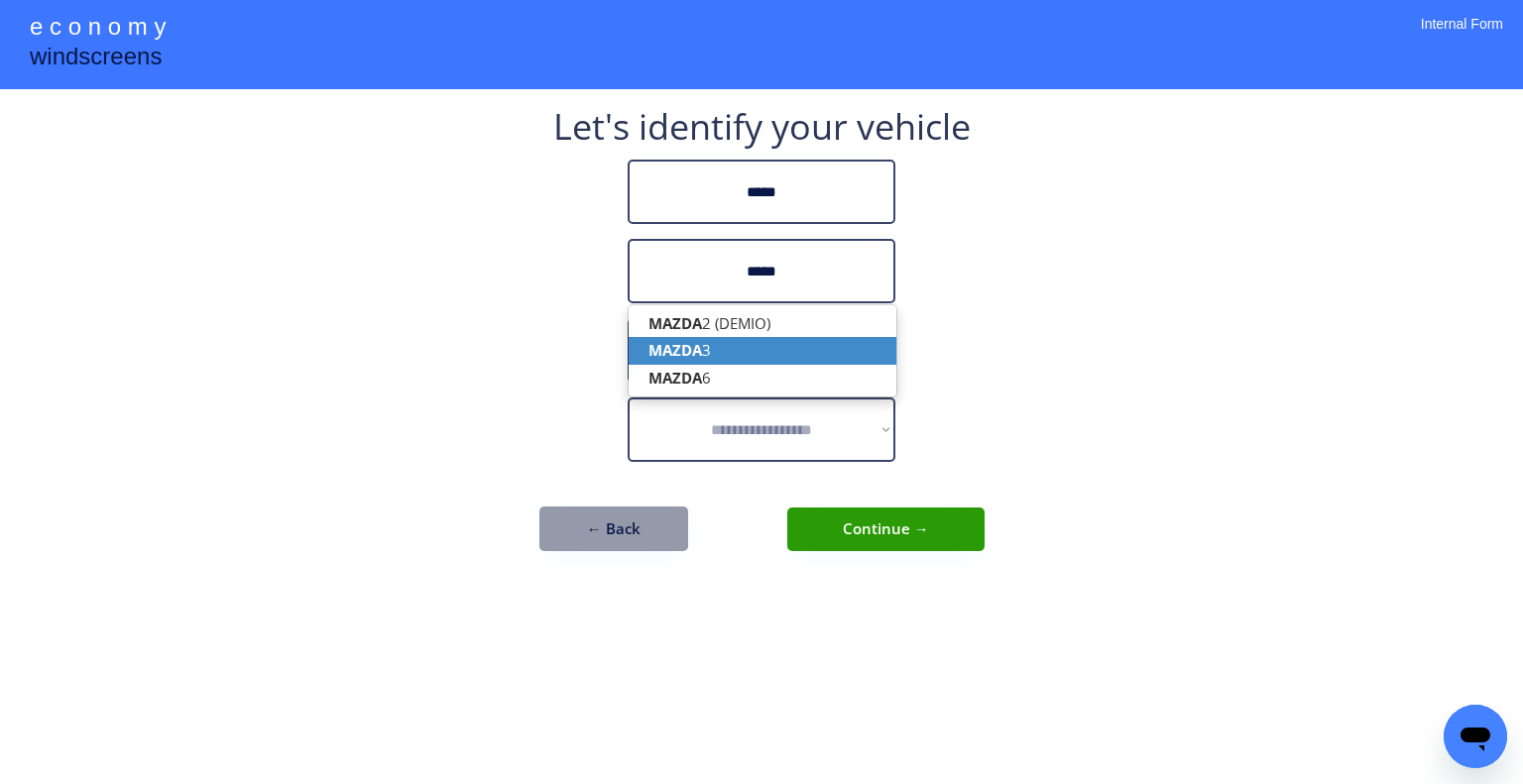 click on "MAZDA 3" at bounding box center [762, 350] 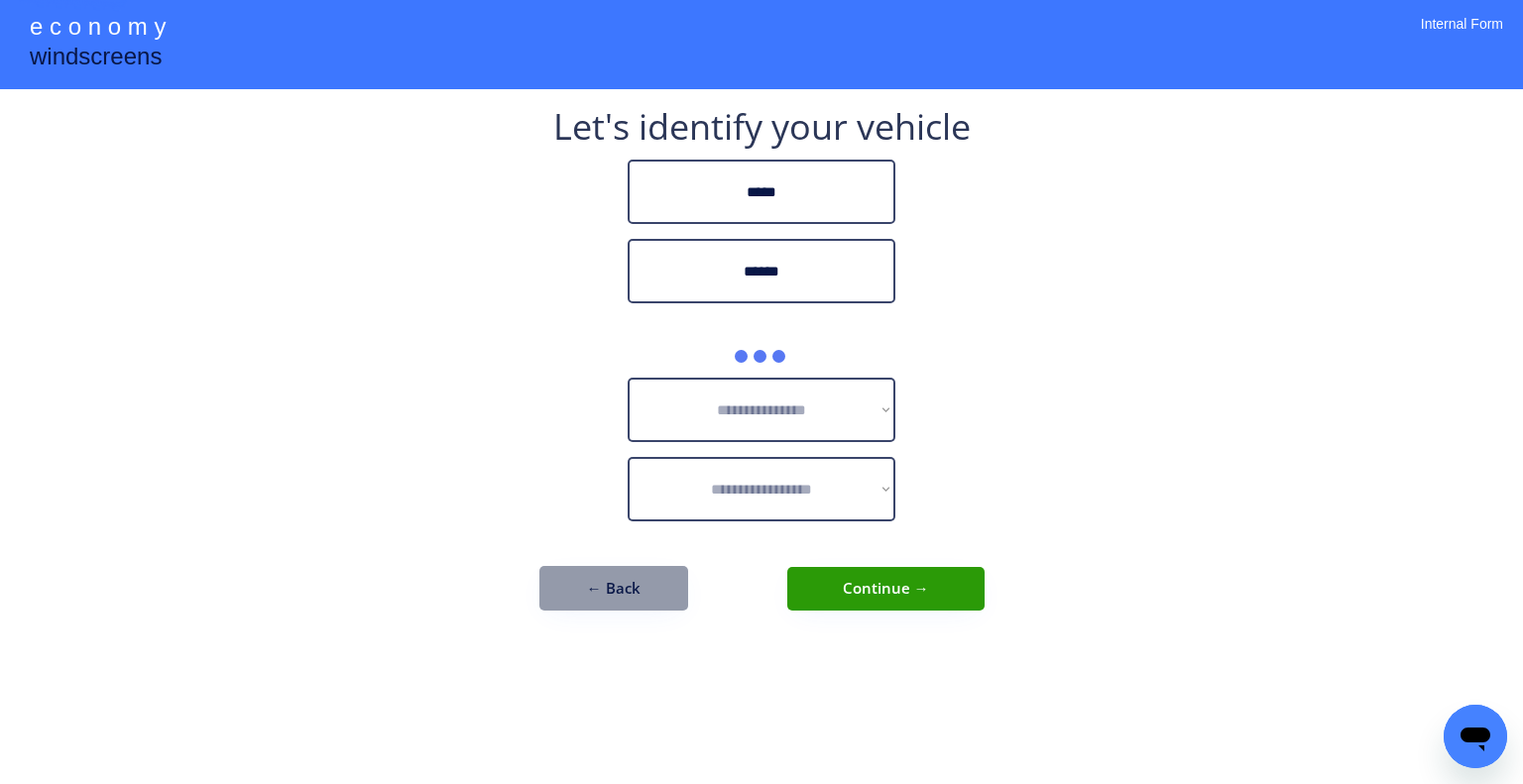 type on "******" 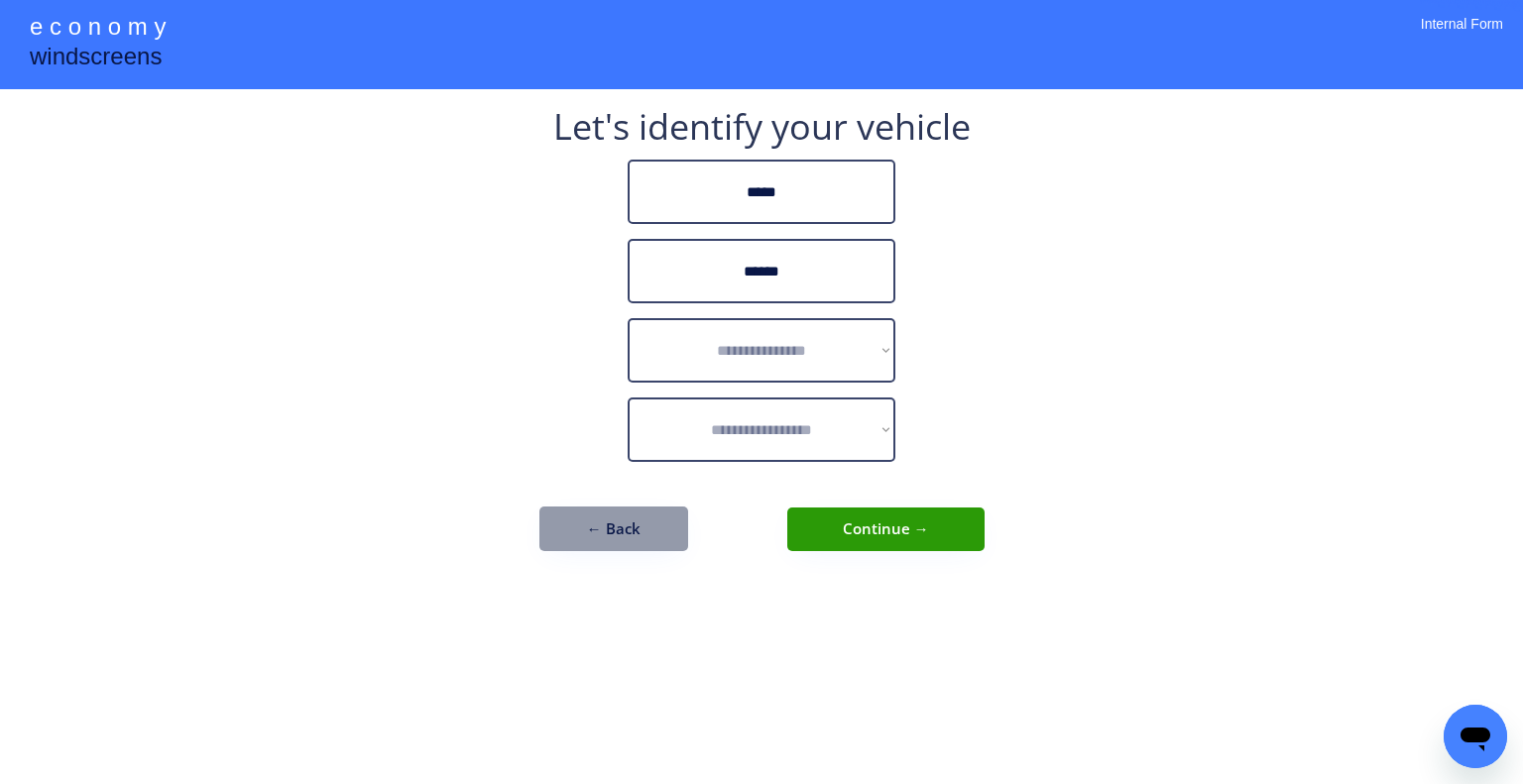 click on "**********" at bounding box center (762, 340) 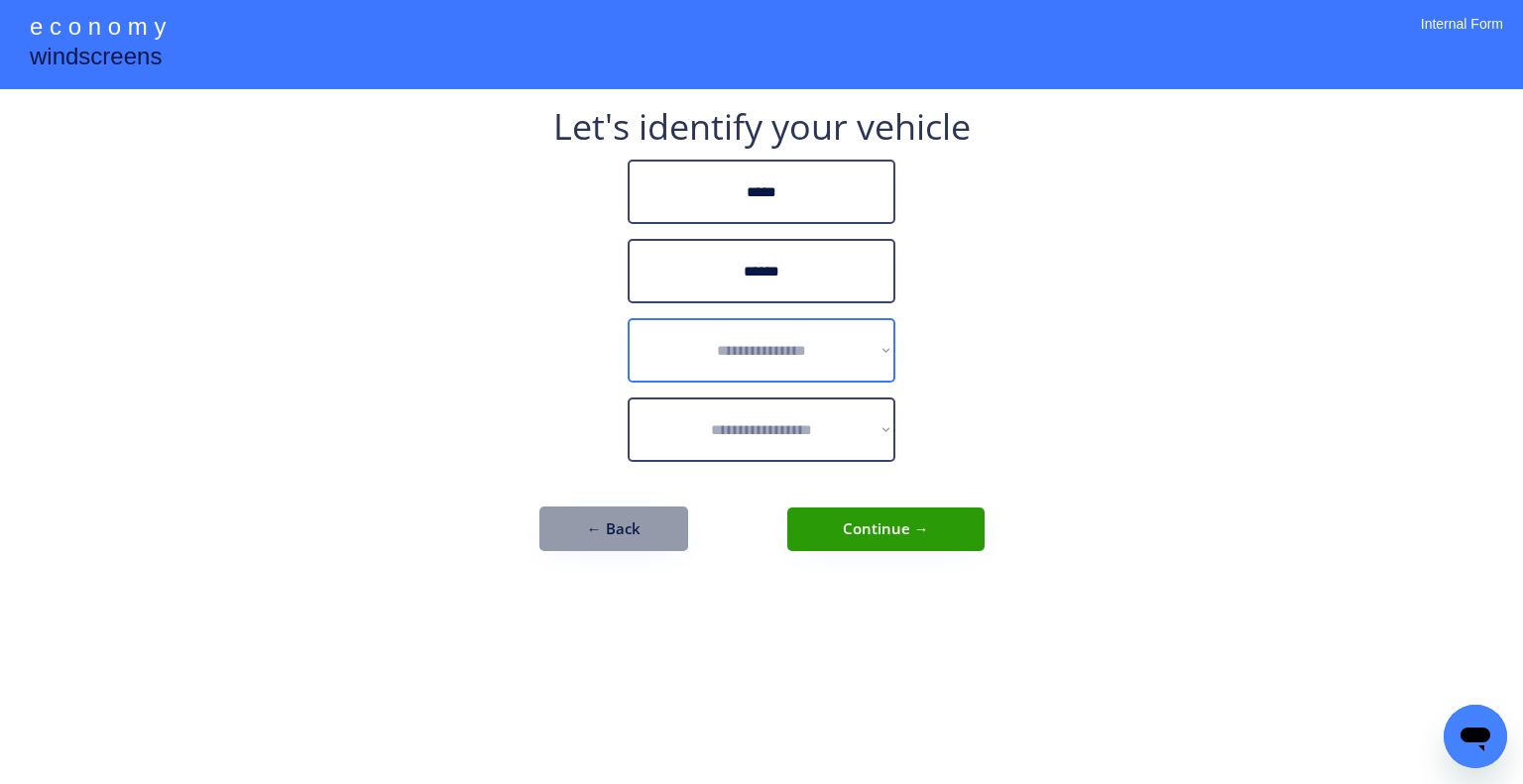 drag, startPoint x: 785, startPoint y: 334, endPoint x: 807, endPoint y: 355, distance: 30.413813 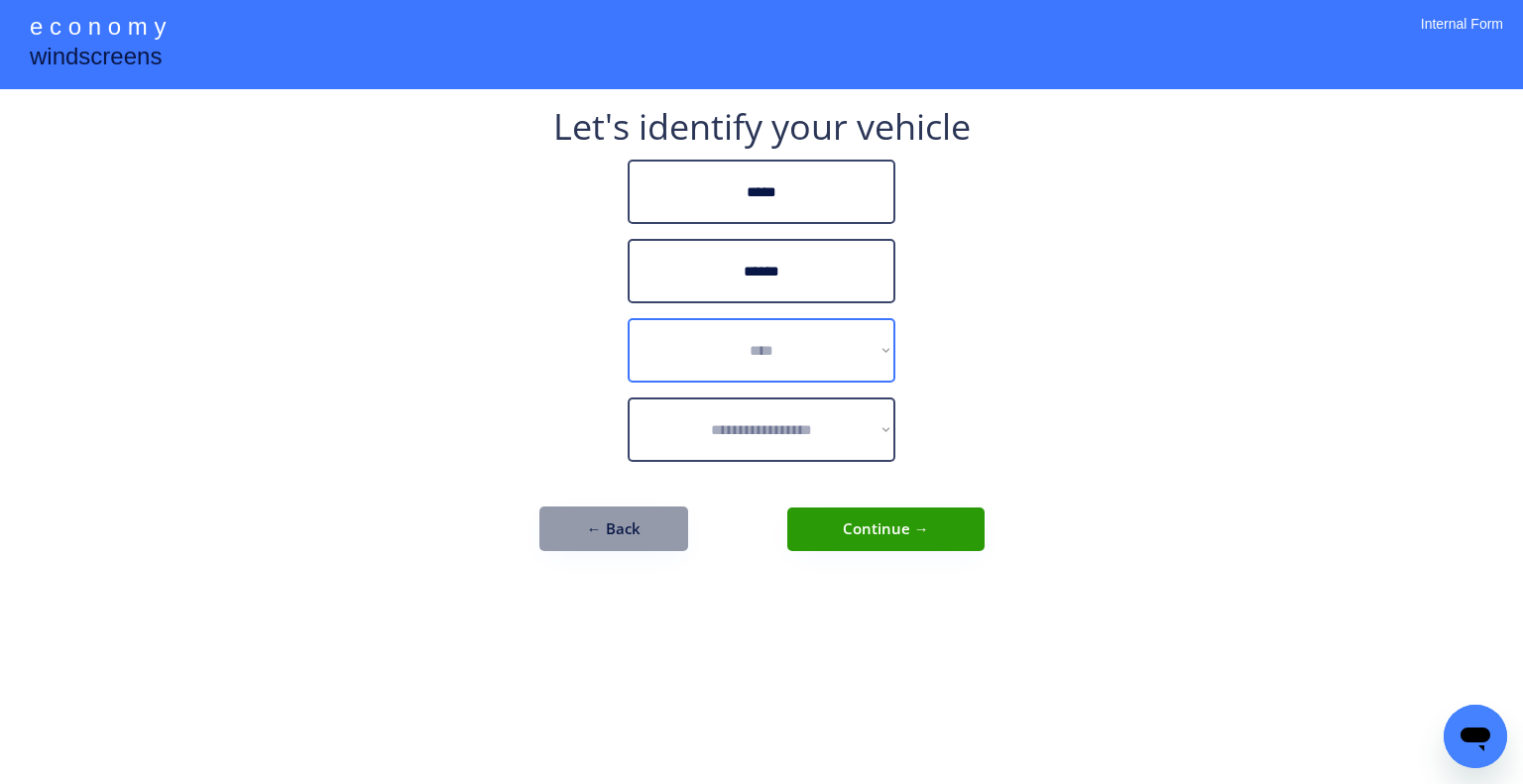 click on "**********" at bounding box center (762, 350) 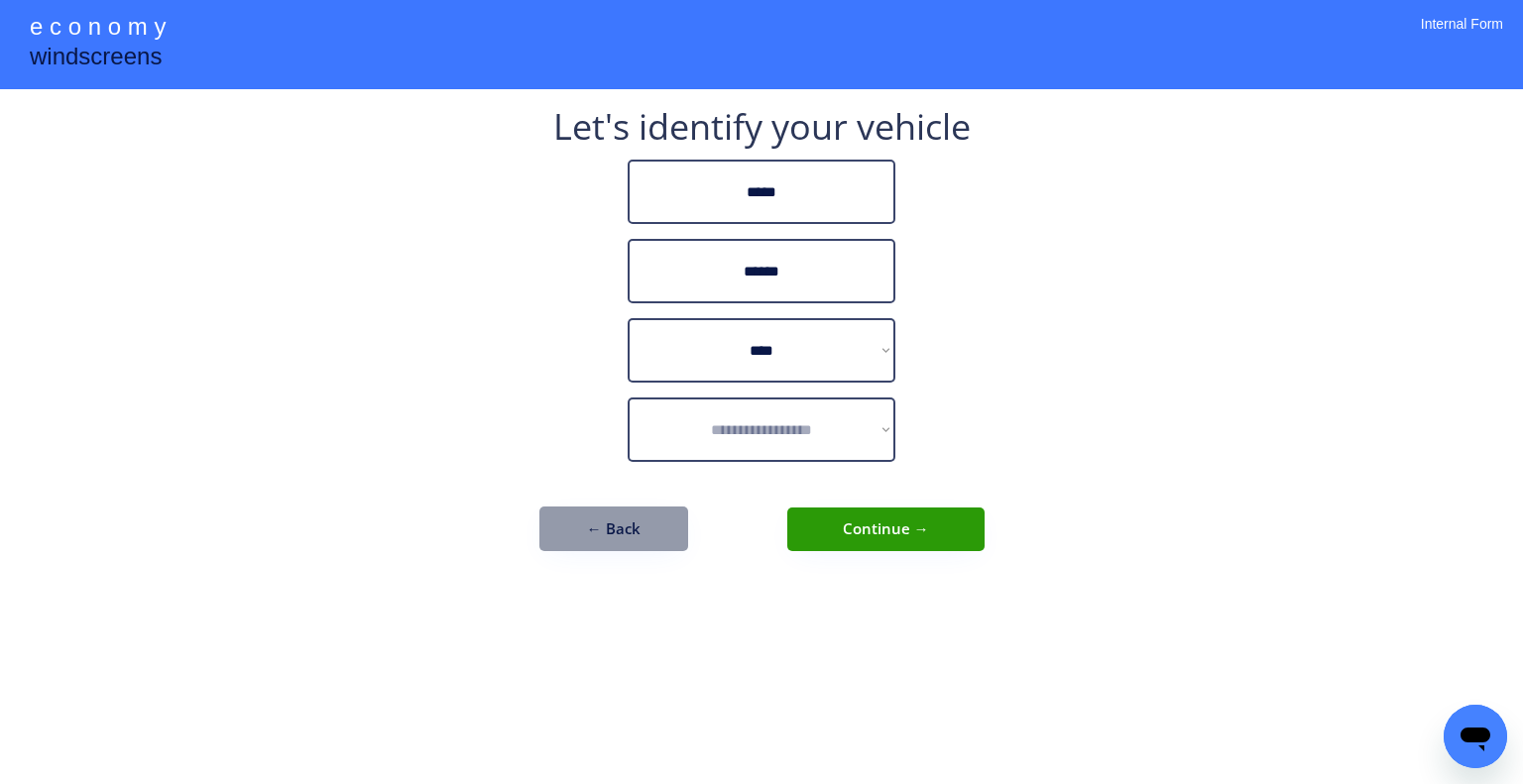click on "**********" at bounding box center [762, 392] 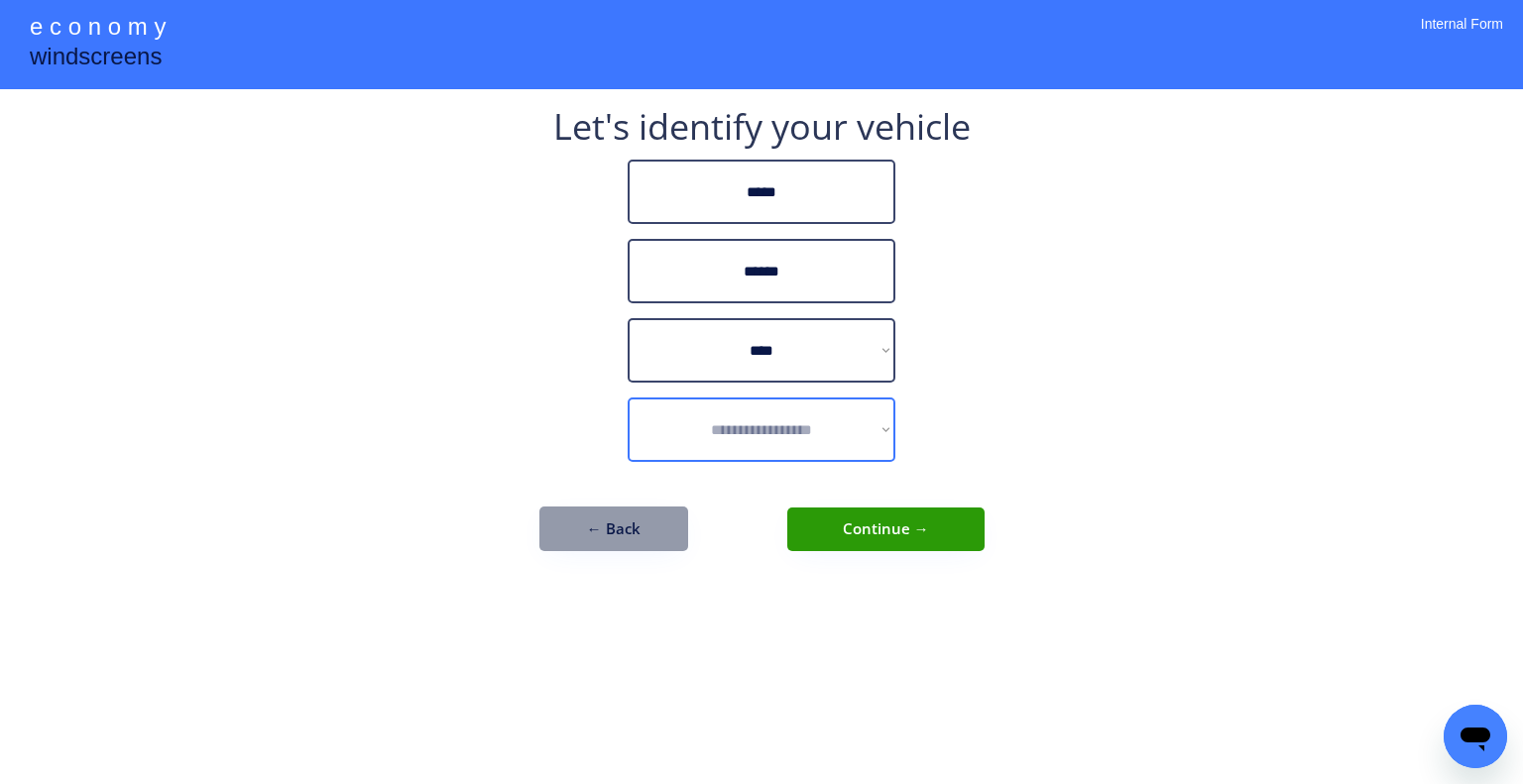 drag, startPoint x: 822, startPoint y: 440, endPoint x: 848, endPoint y: 439, distance: 26.019224 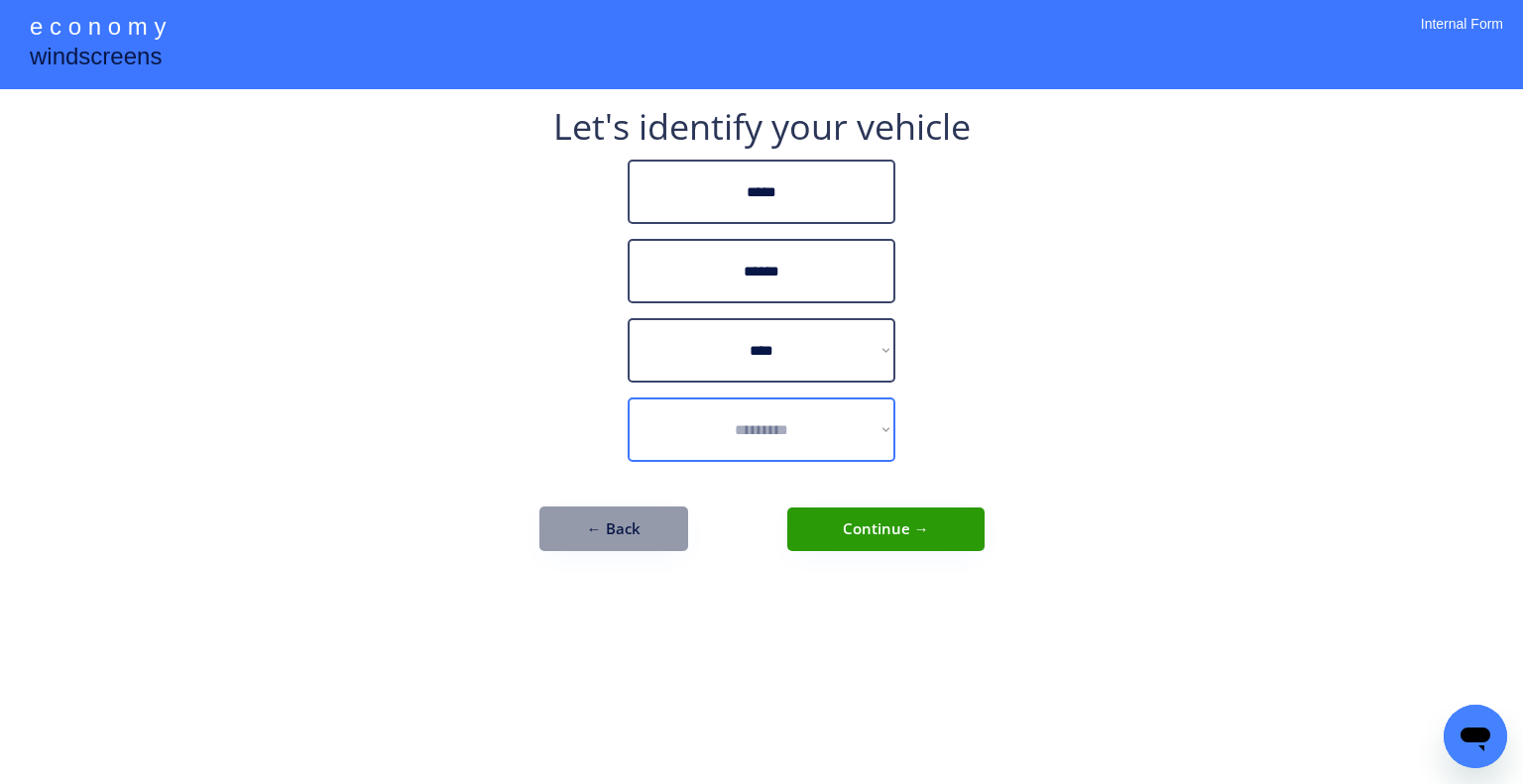 click on "**********" at bounding box center (762, 429) 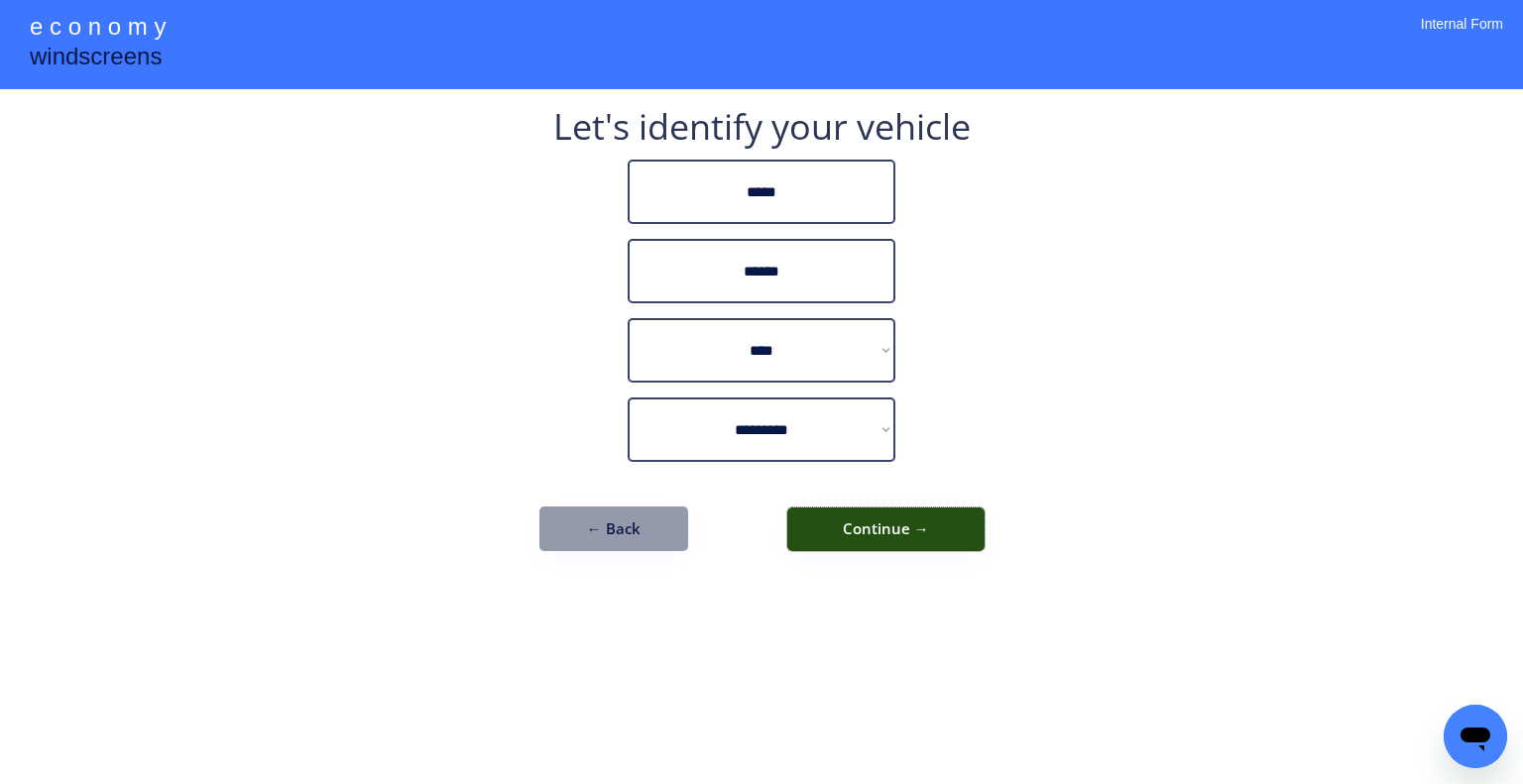 click on "Continue    →" at bounding box center [885, 529] 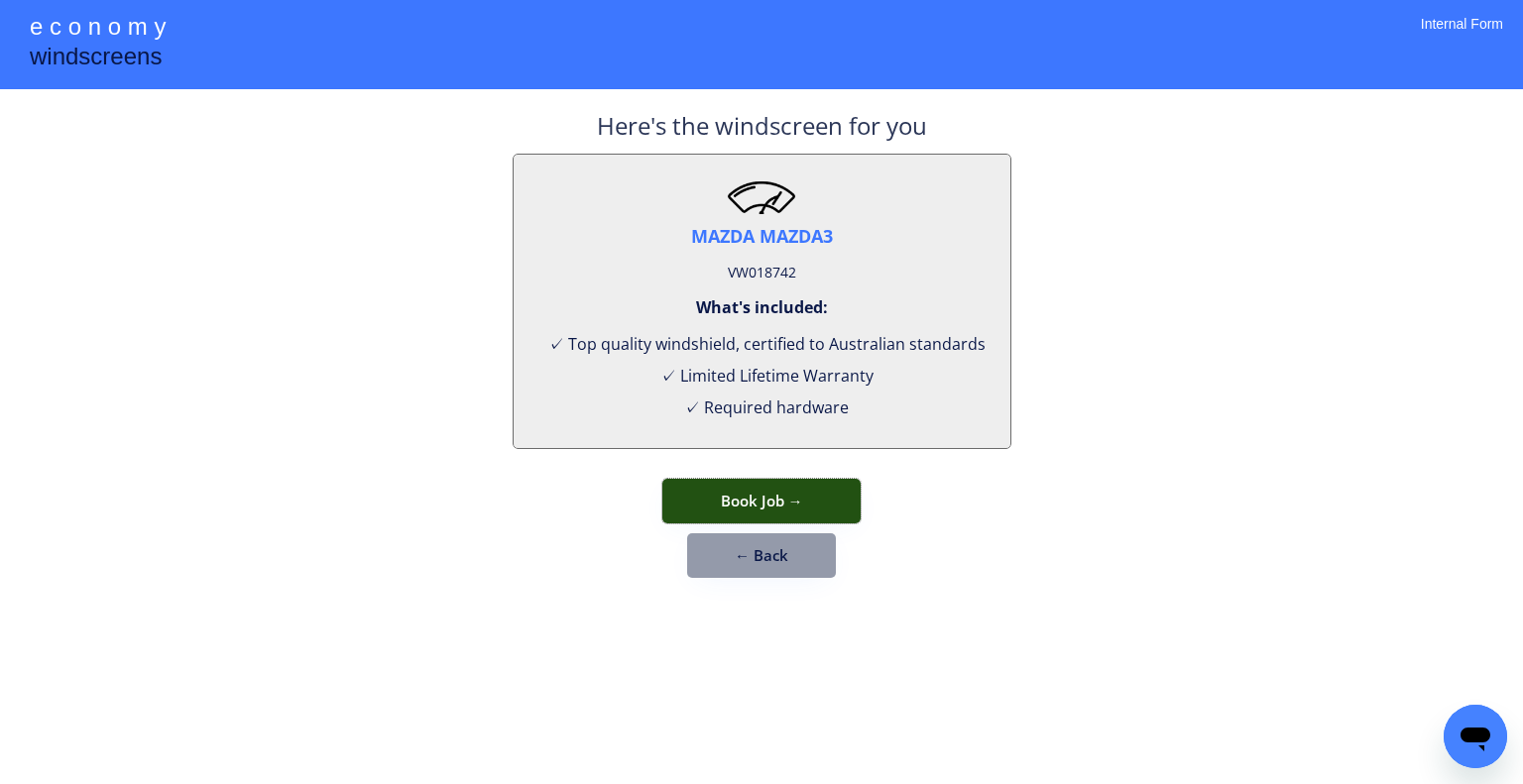 drag, startPoint x: 787, startPoint y: 500, endPoint x: 958, endPoint y: 205, distance: 340.97801 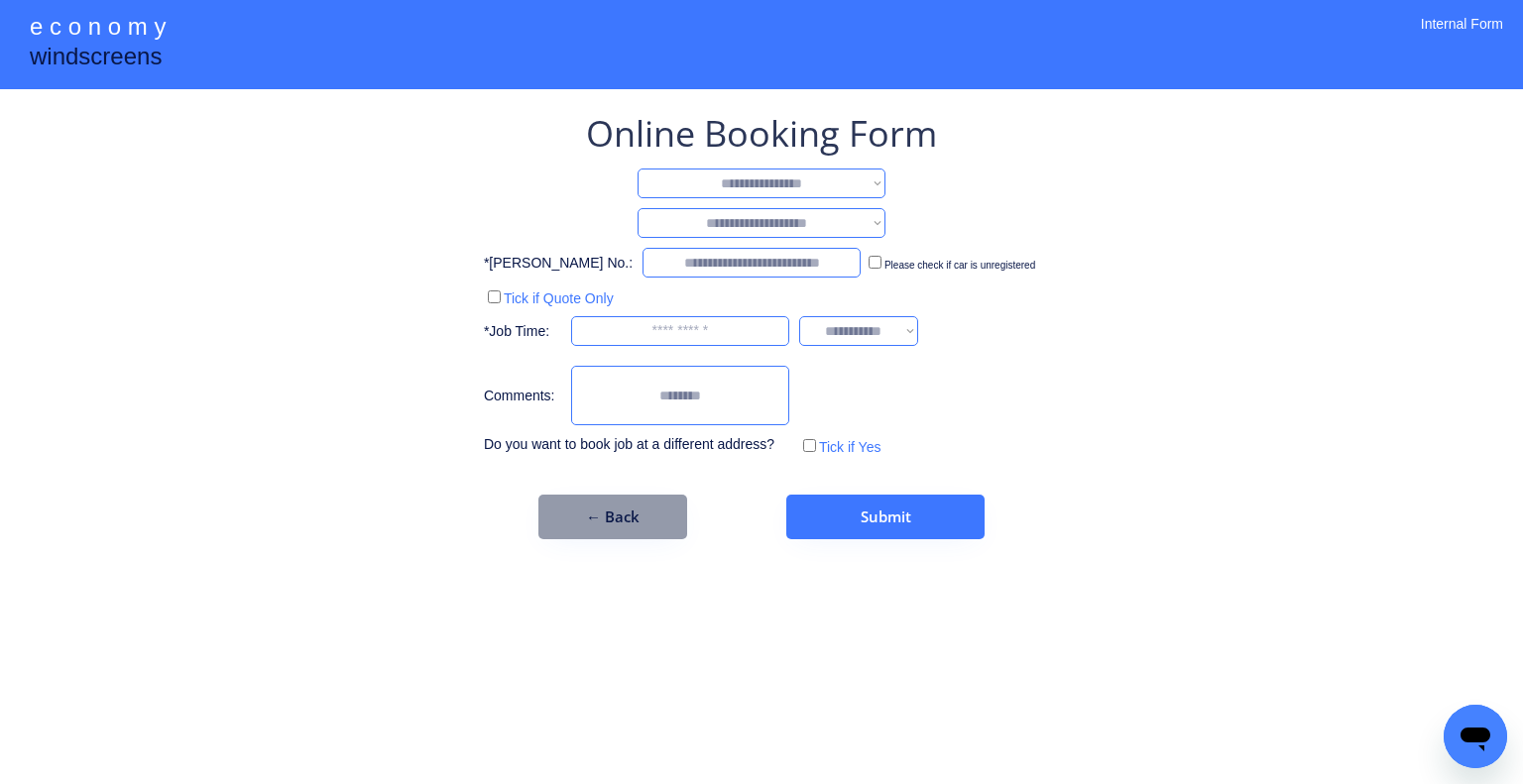 drag, startPoint x: 841, startPoint y: 177, endPoint x: 845, endPoint y: 190, distance: 13.601471 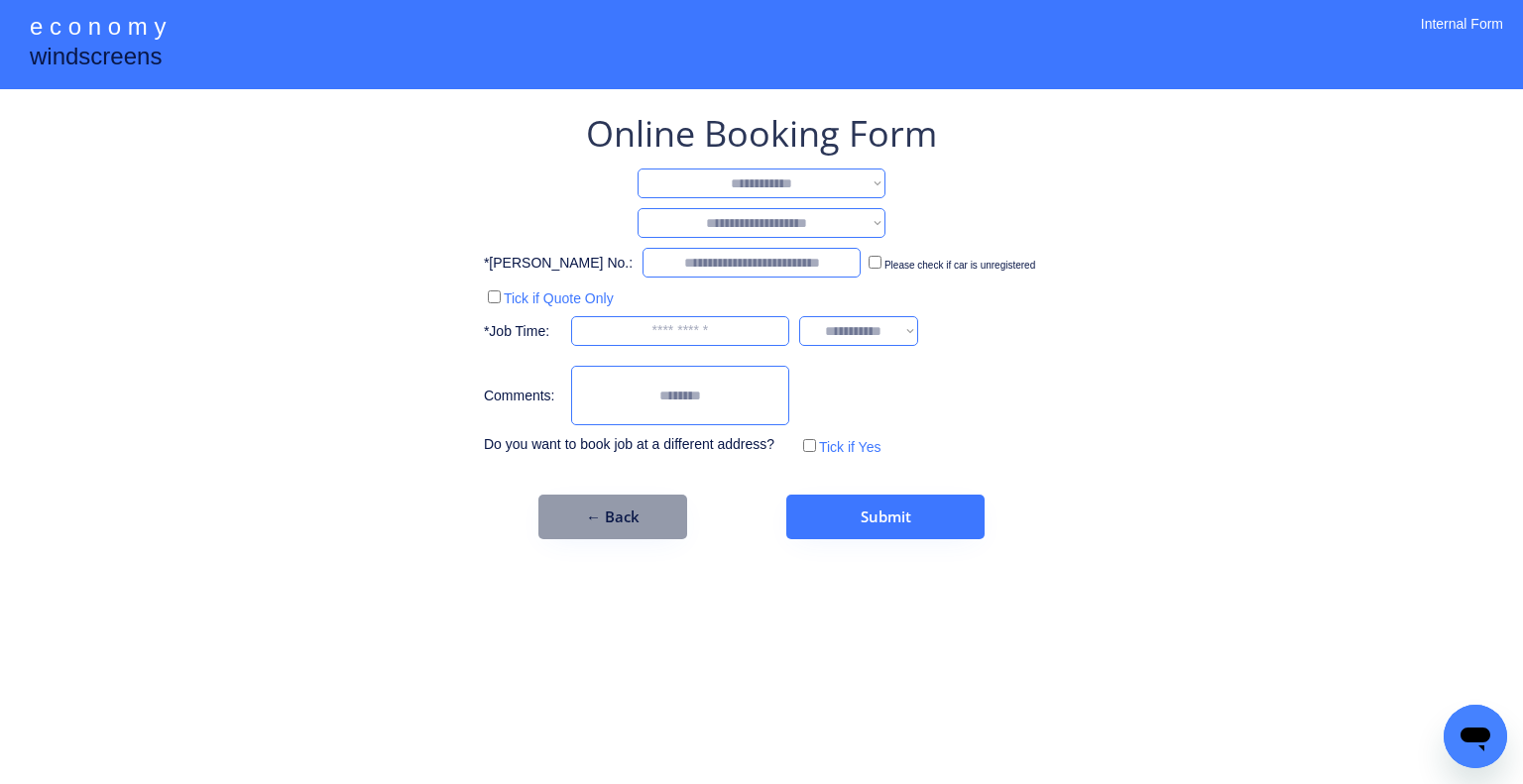 click on "**********" at bounding box center [762, 183] 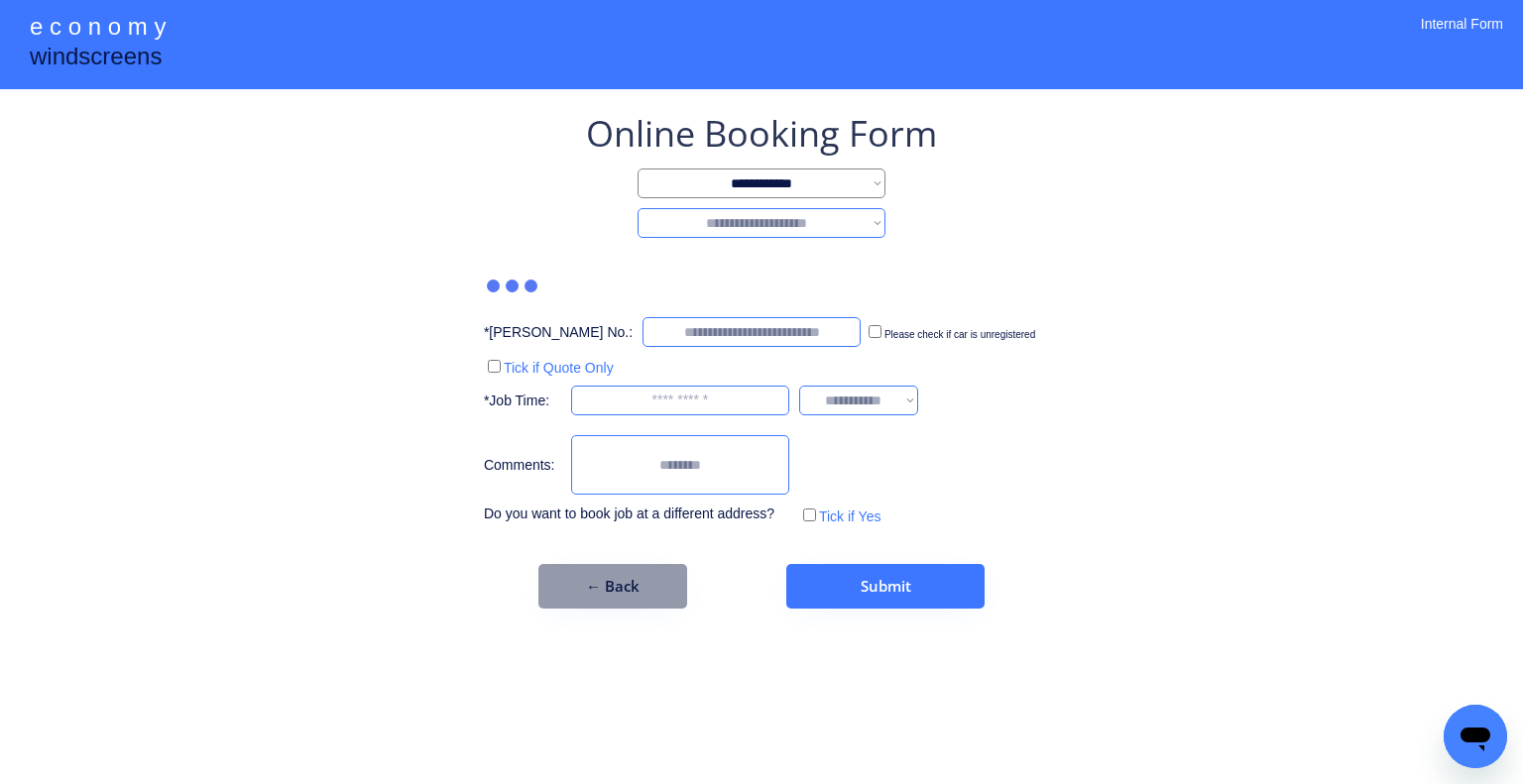 click on "**********" at bounding box center (762, 223) 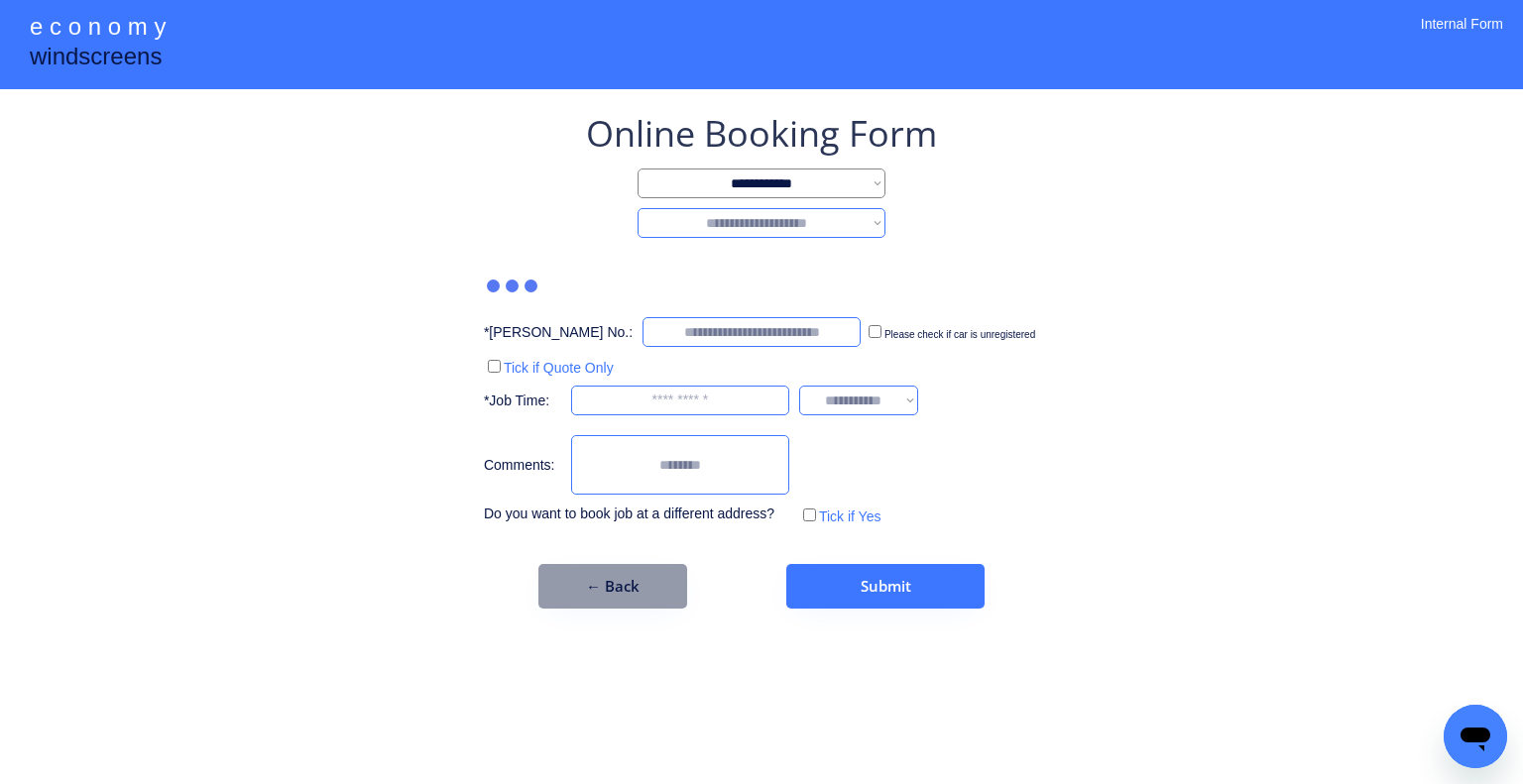 select on "********" 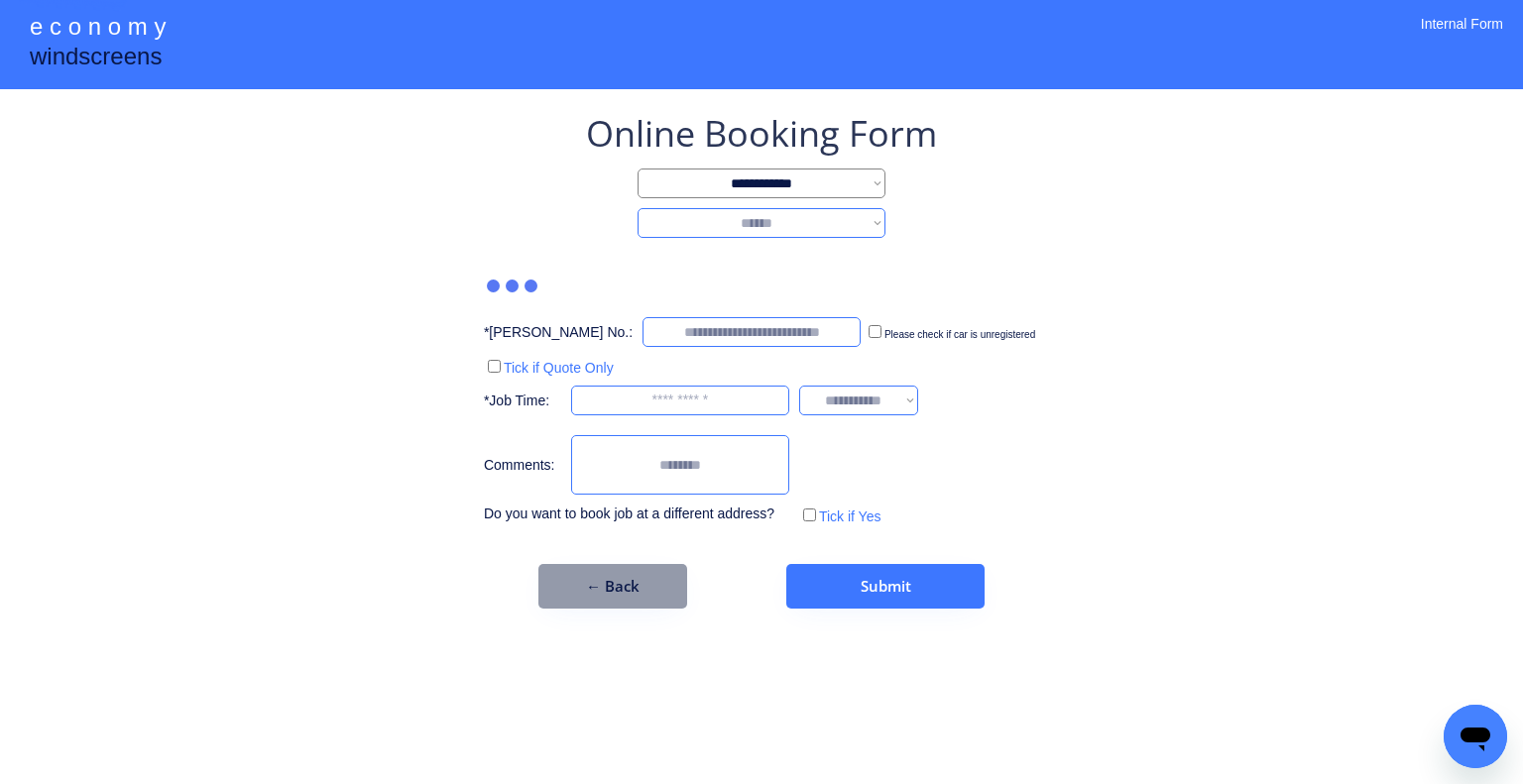 click on "**********" at bounding box center (762, 223) 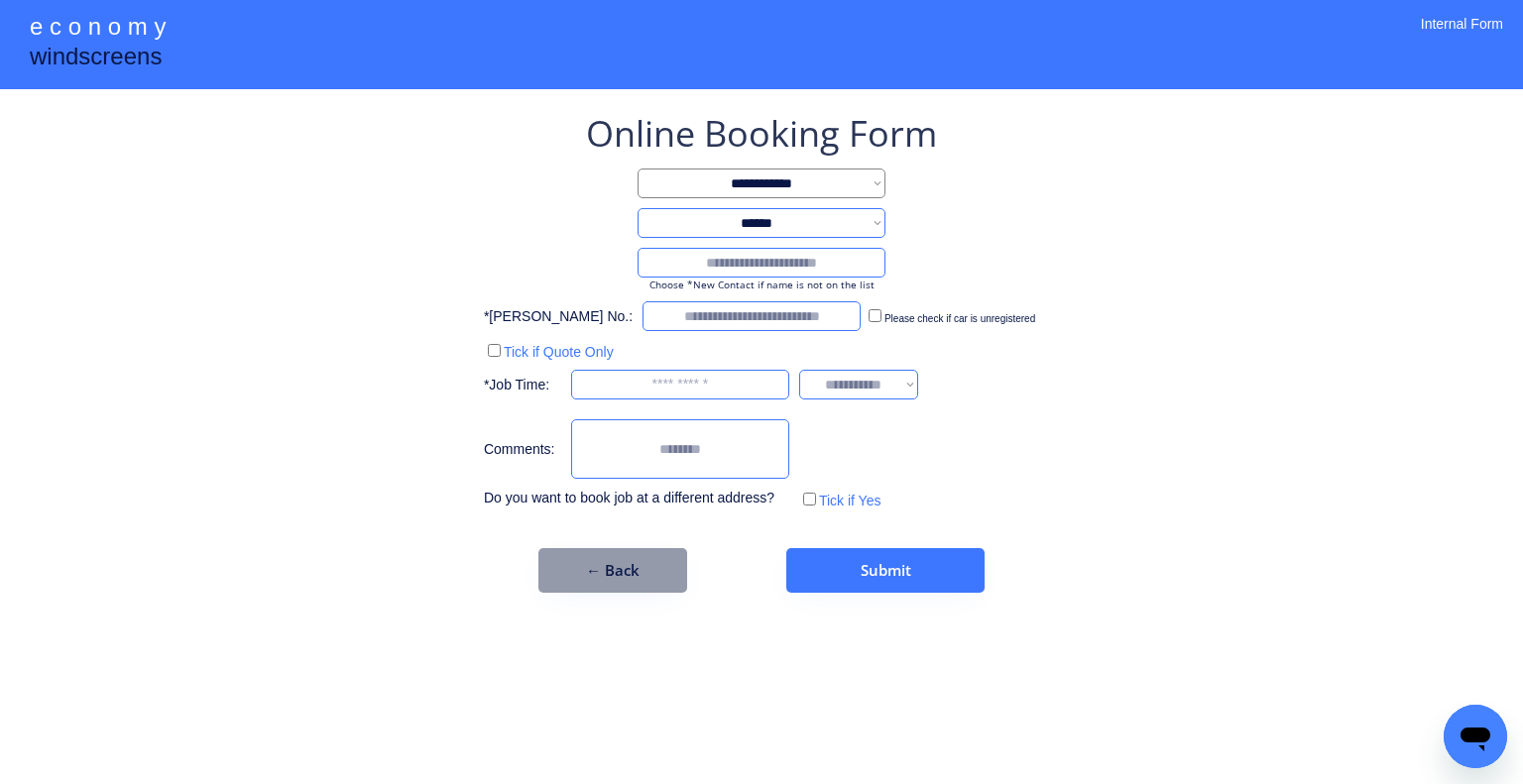 click on "Choose *New Contact if name is not on the list" at bounding box center (762, 284) 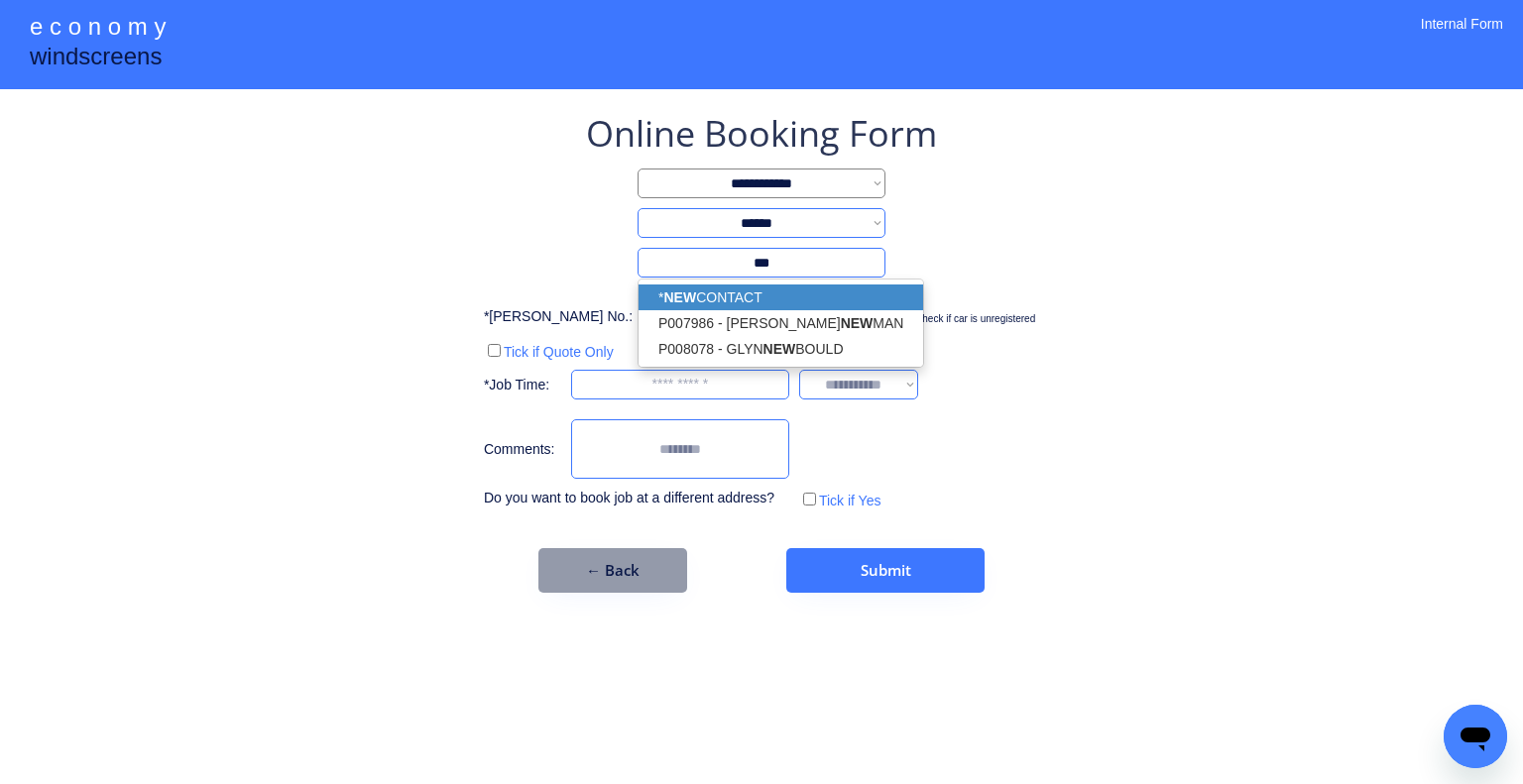 click on "* NEW  CONTACT" at bounding box center [780, 297] 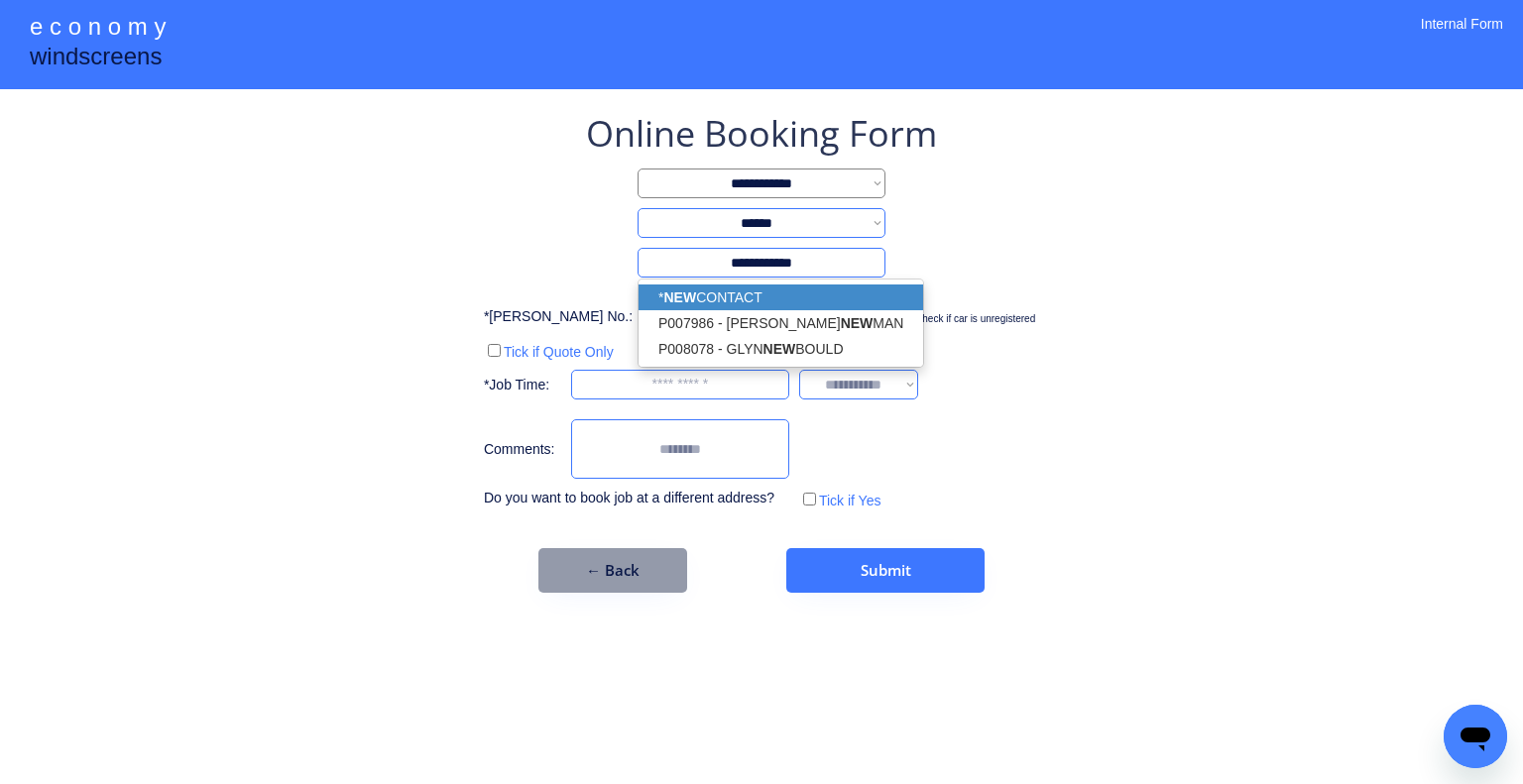 type on "**********" 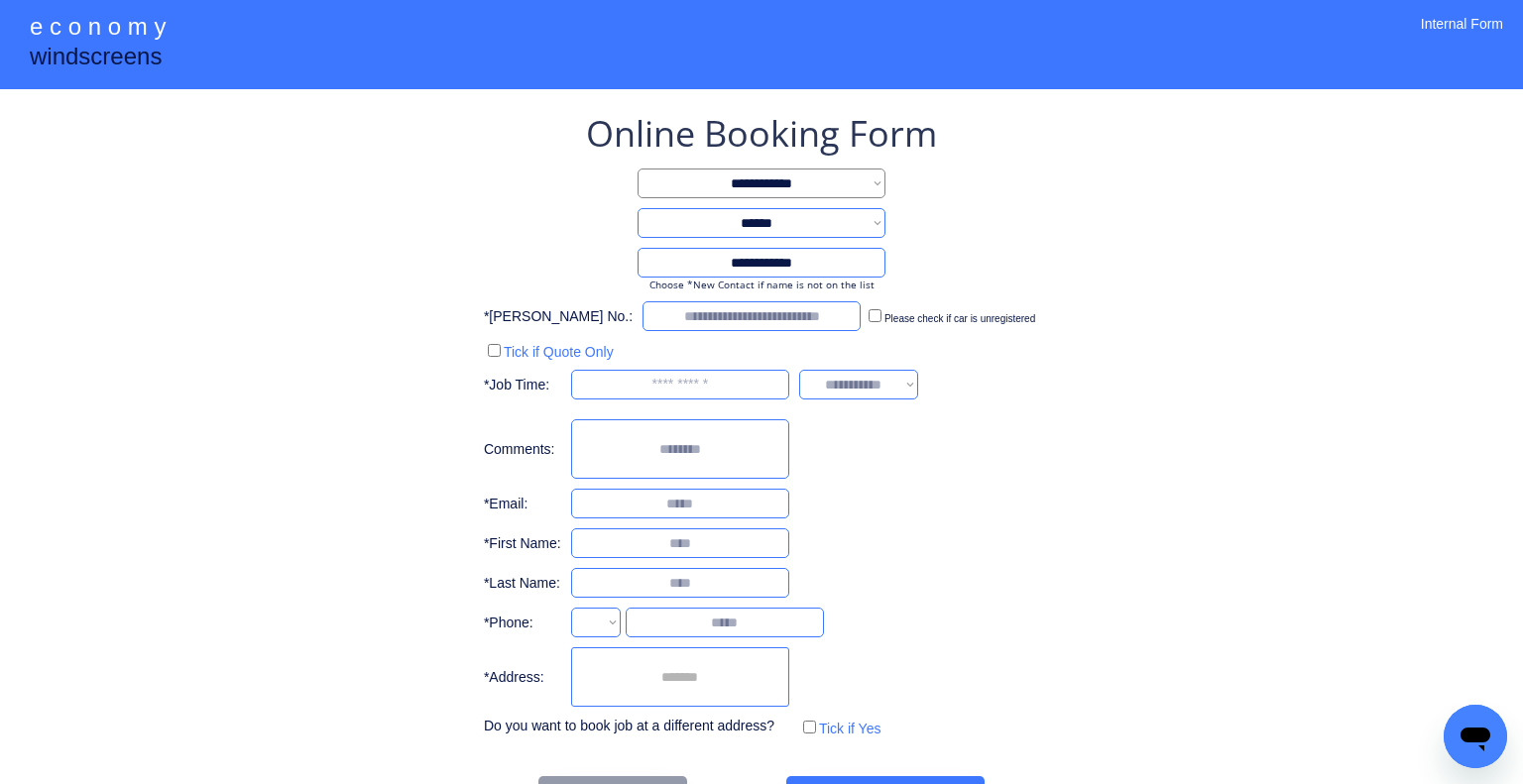 click on "**********" at bounding box center [762, 425] 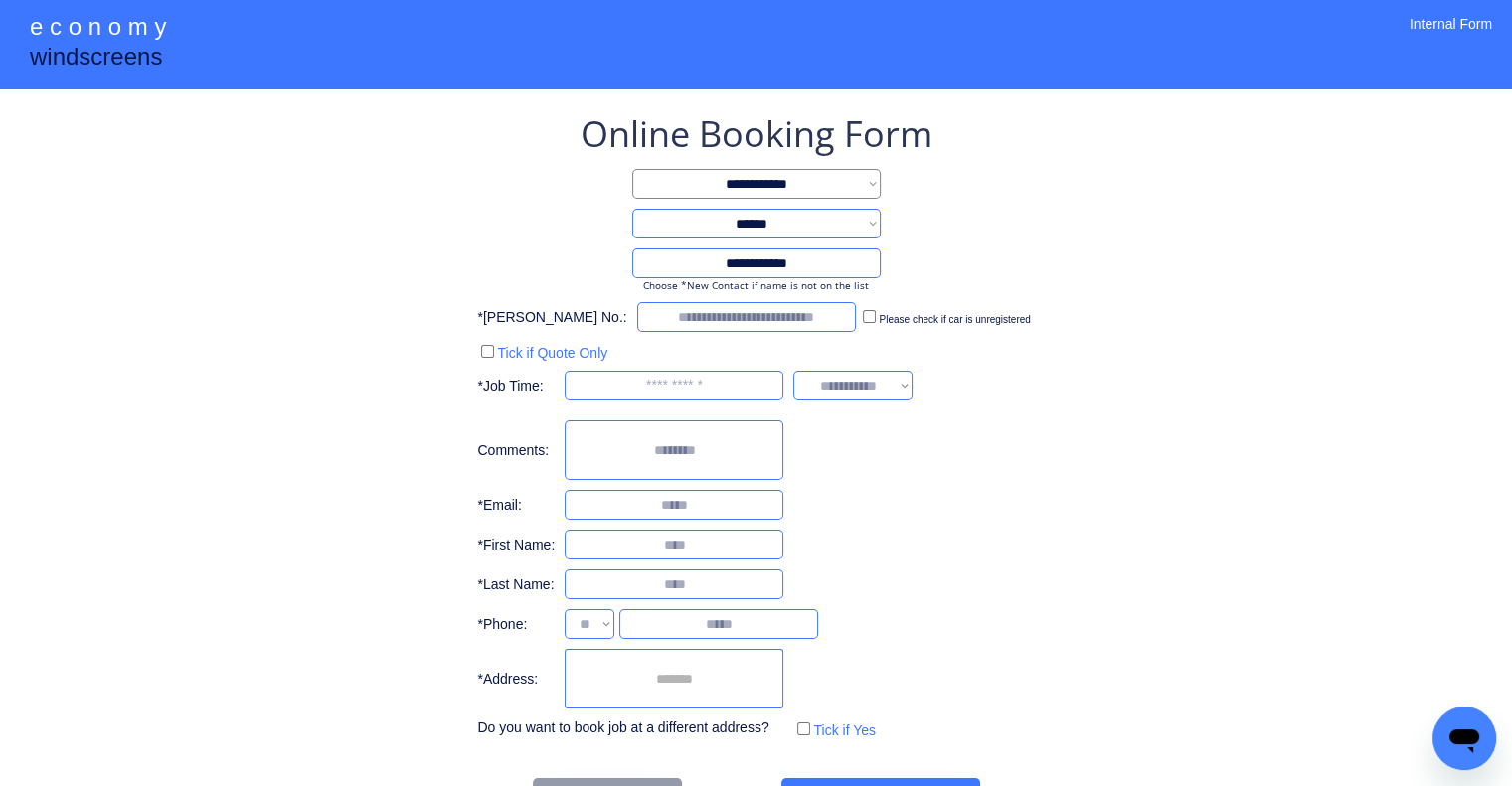 select on "**********" 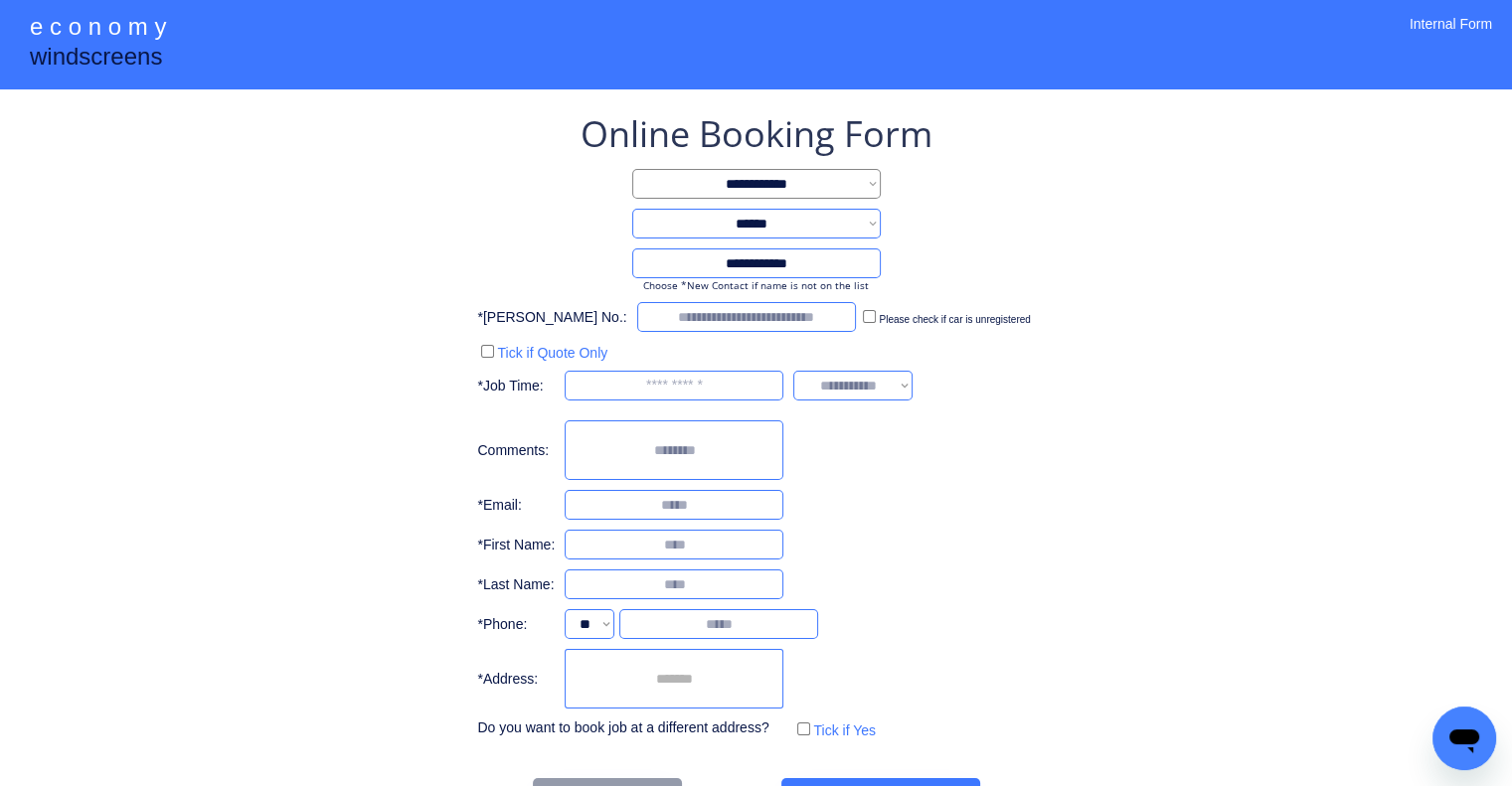 click at bounding box center [747, 317] 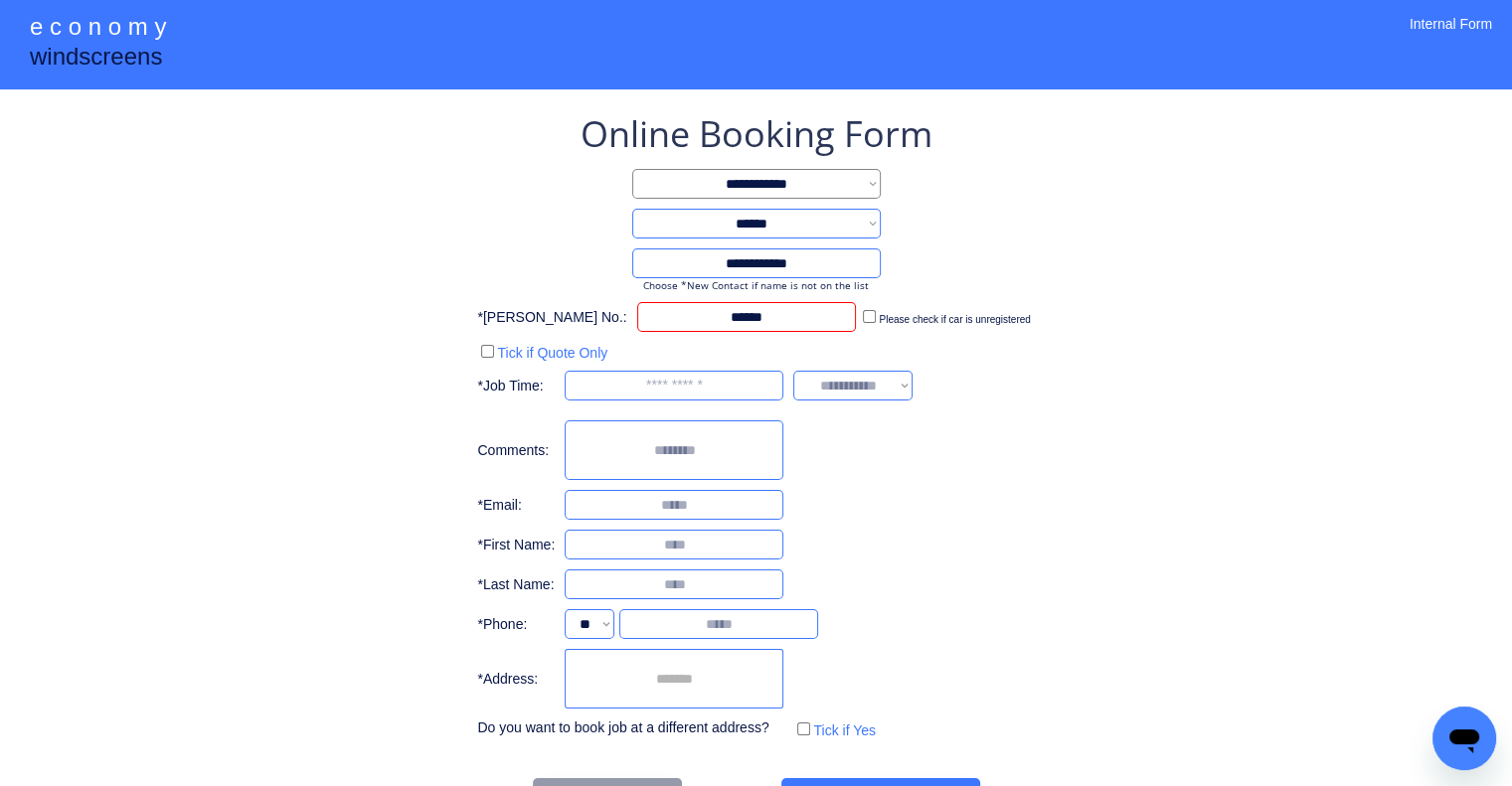 type on "******" 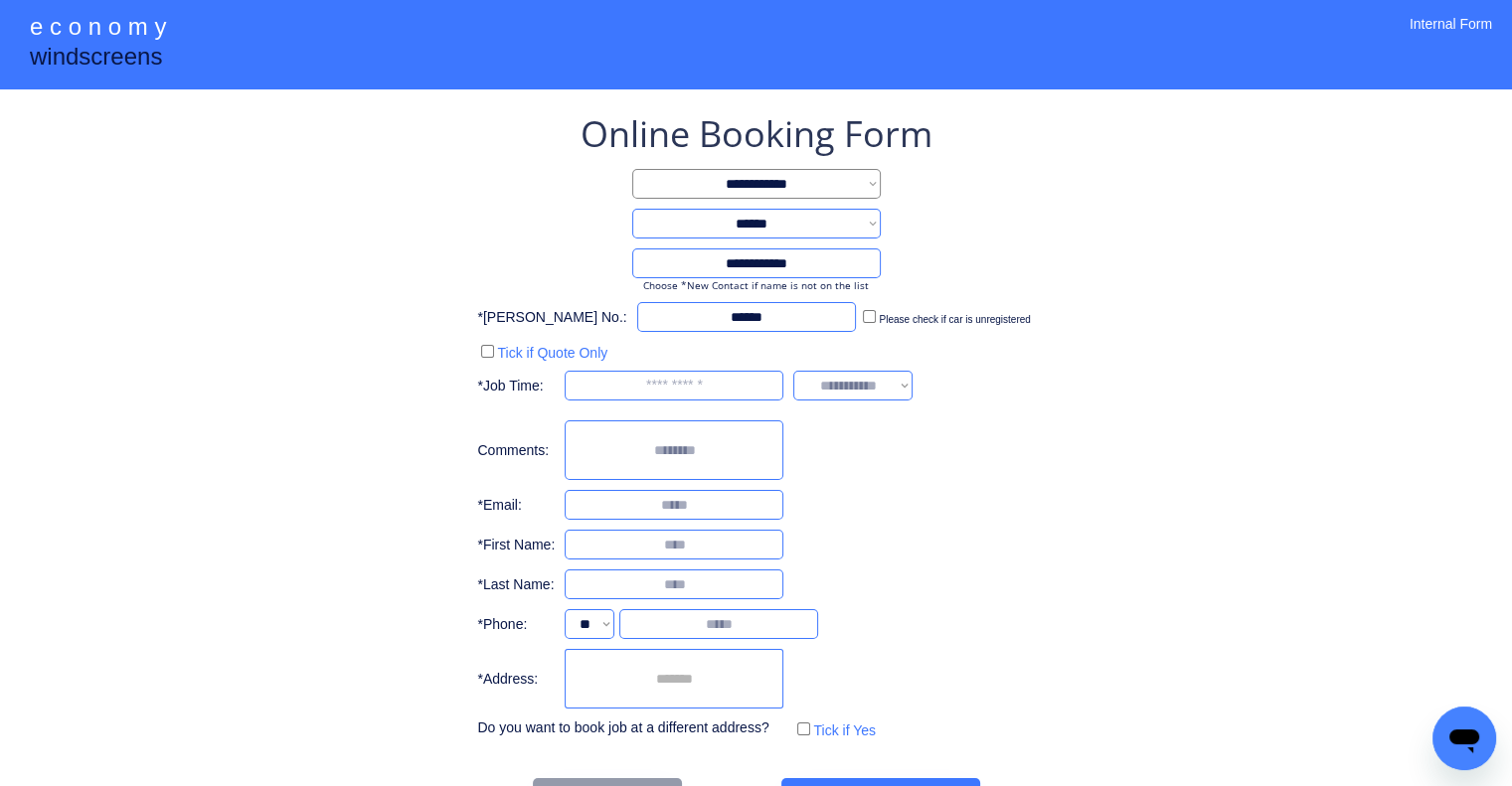 click at bounding box center (674, 386) 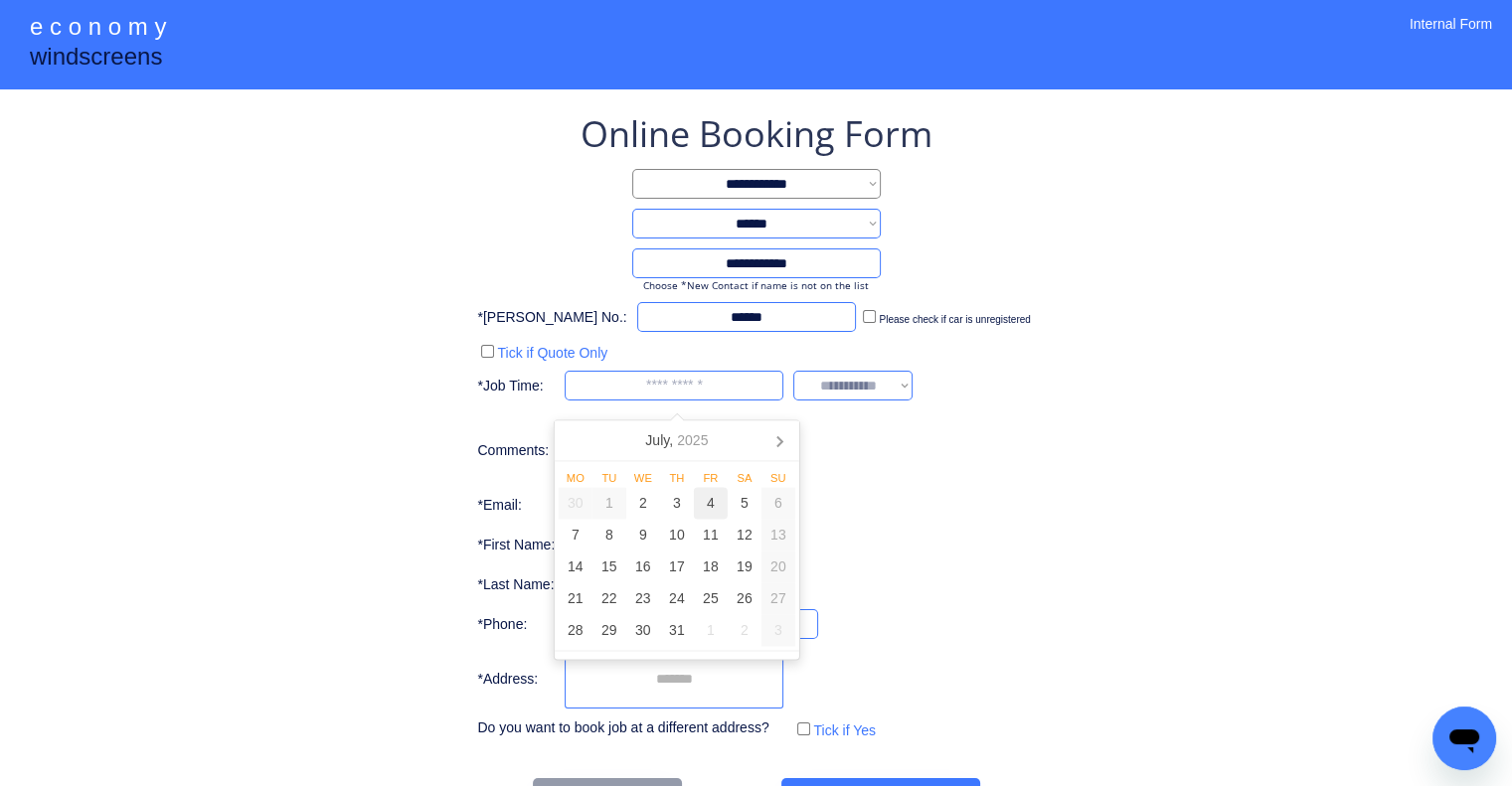 click on "4" at bounding box center (711, 504) 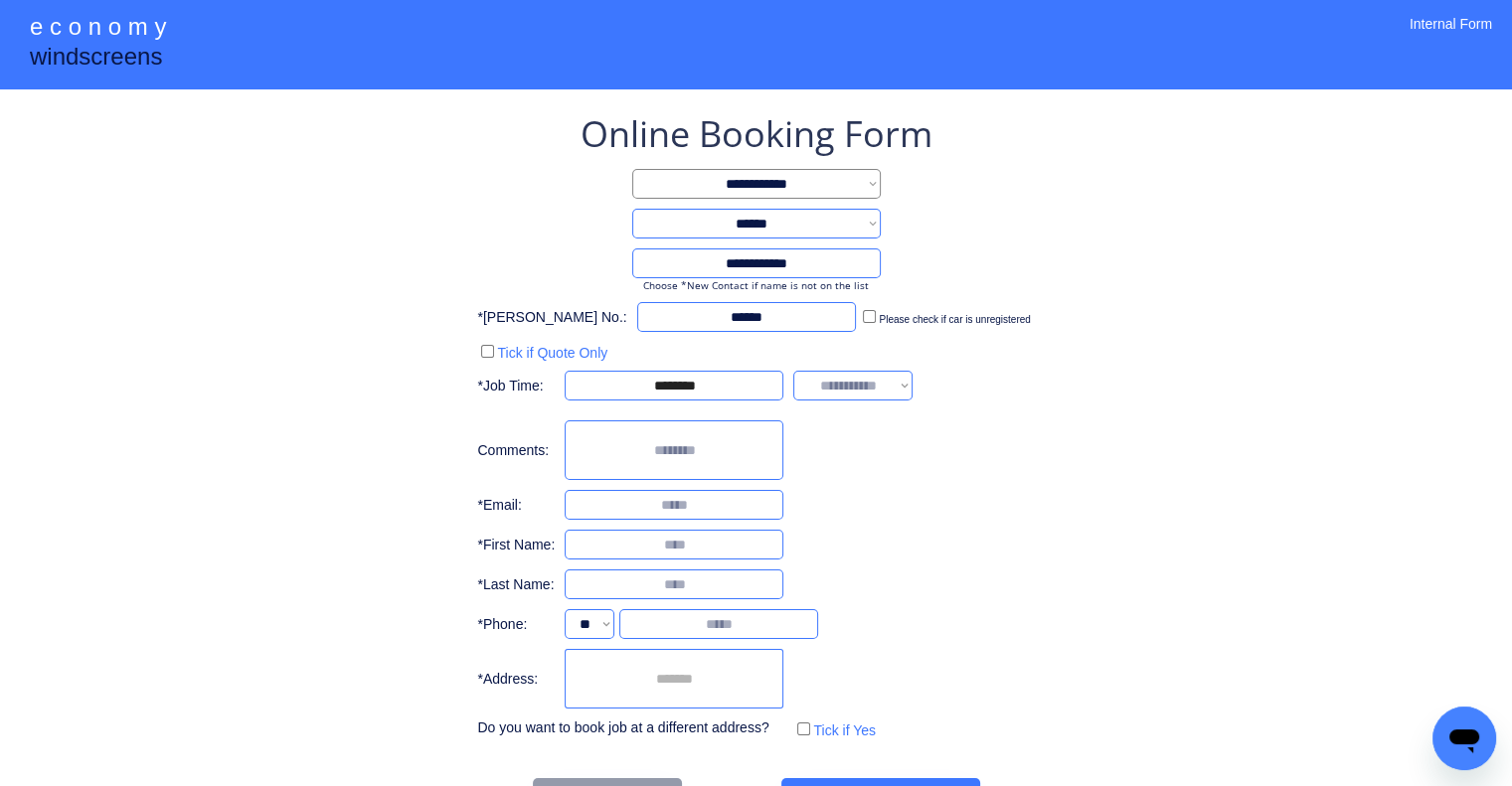 click on "**********" at bounding box center [756, 426] 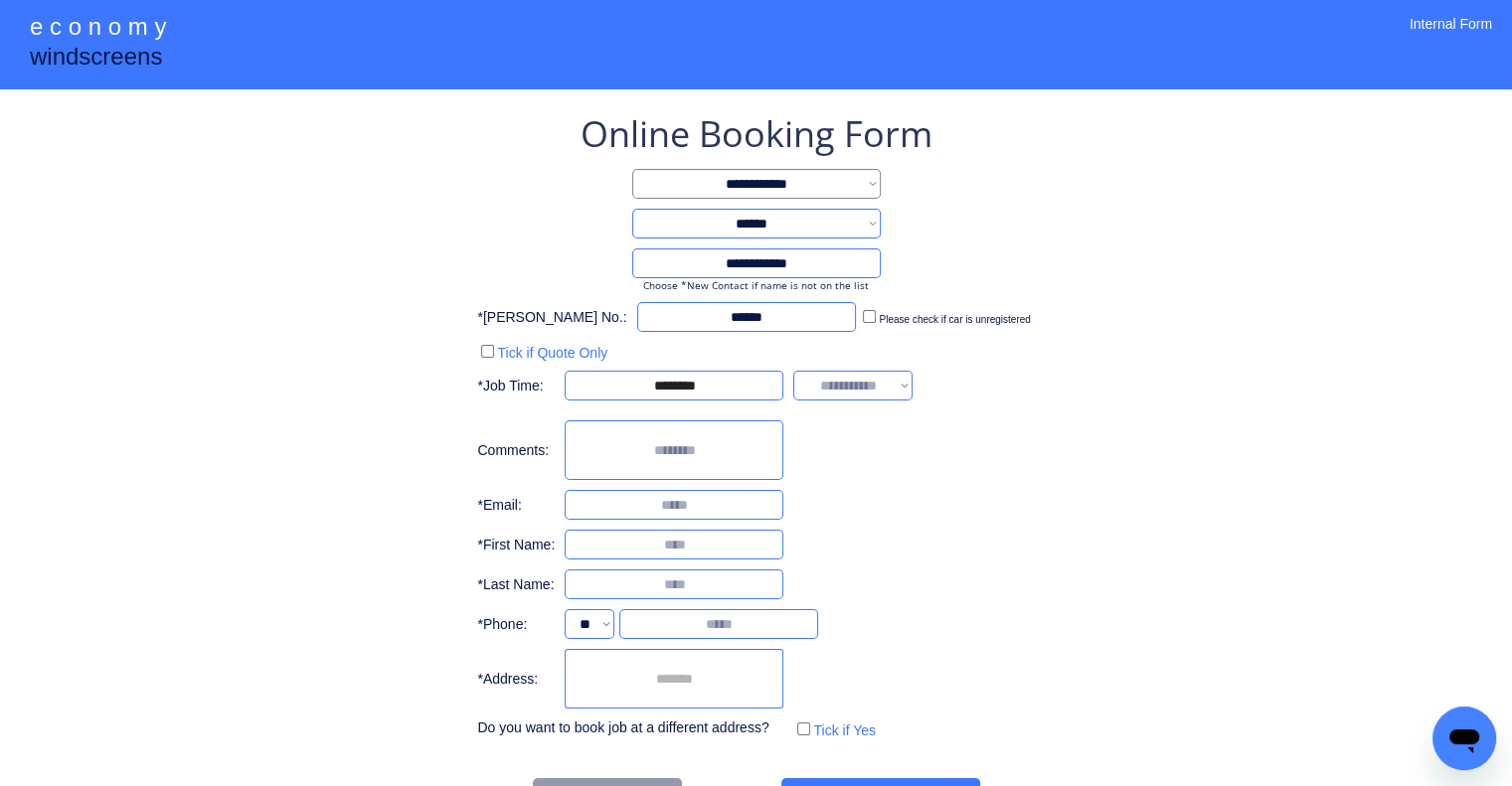 click on "**********" at bounding box center [853, 386] 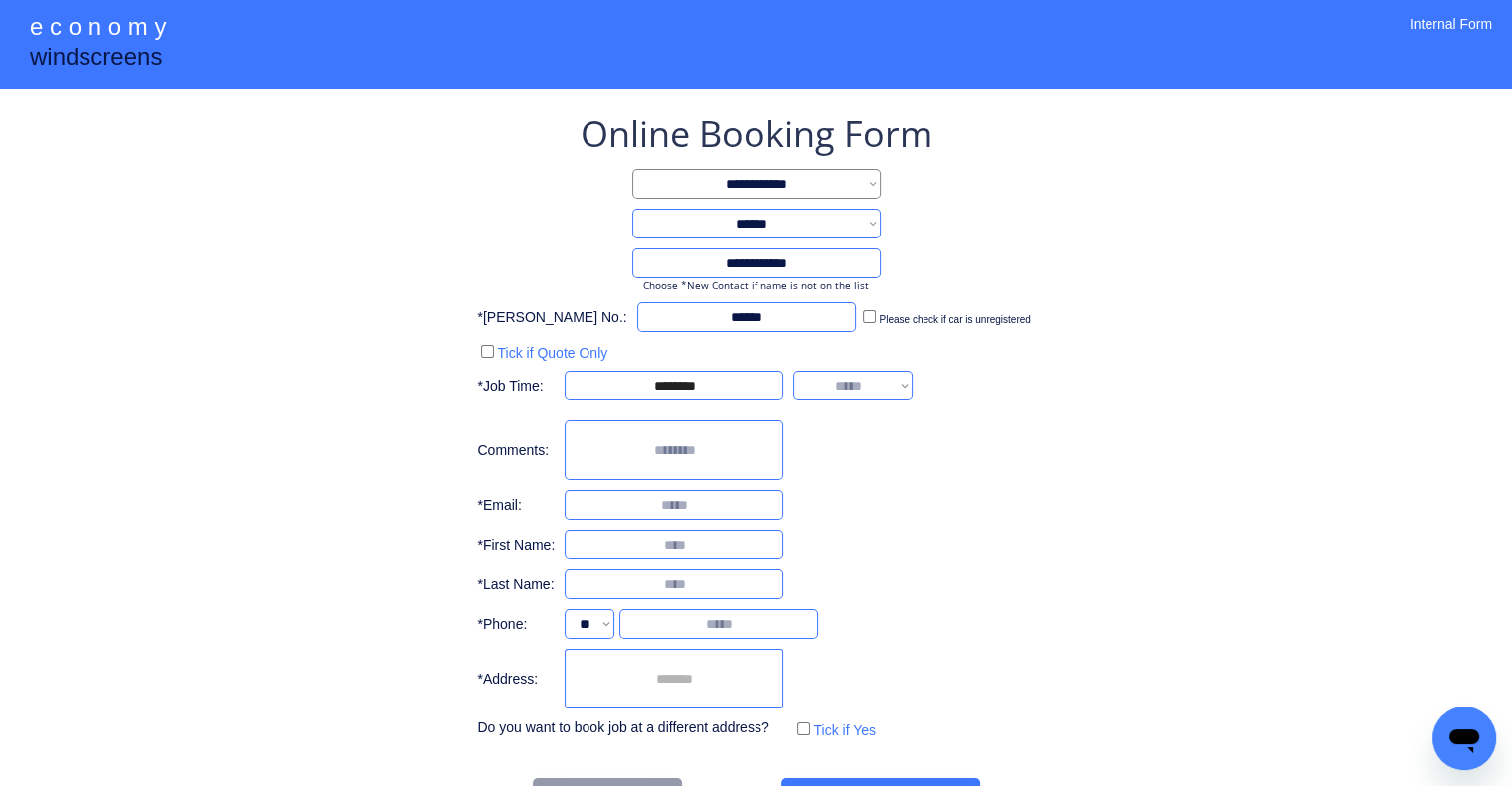 click on "**********" at bounding box center (853, 386) 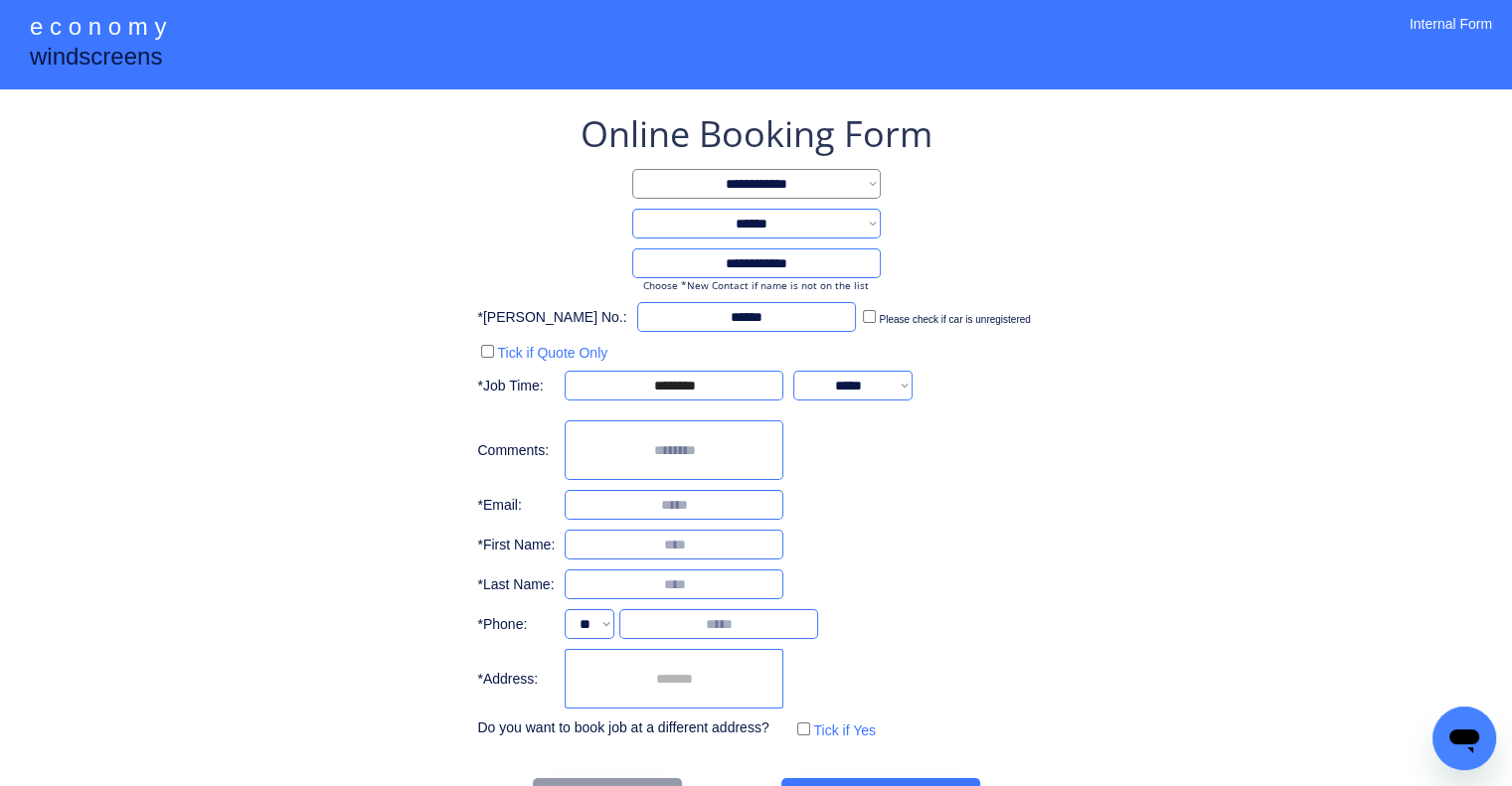 click on "**********" at bounding box center [853, 386] 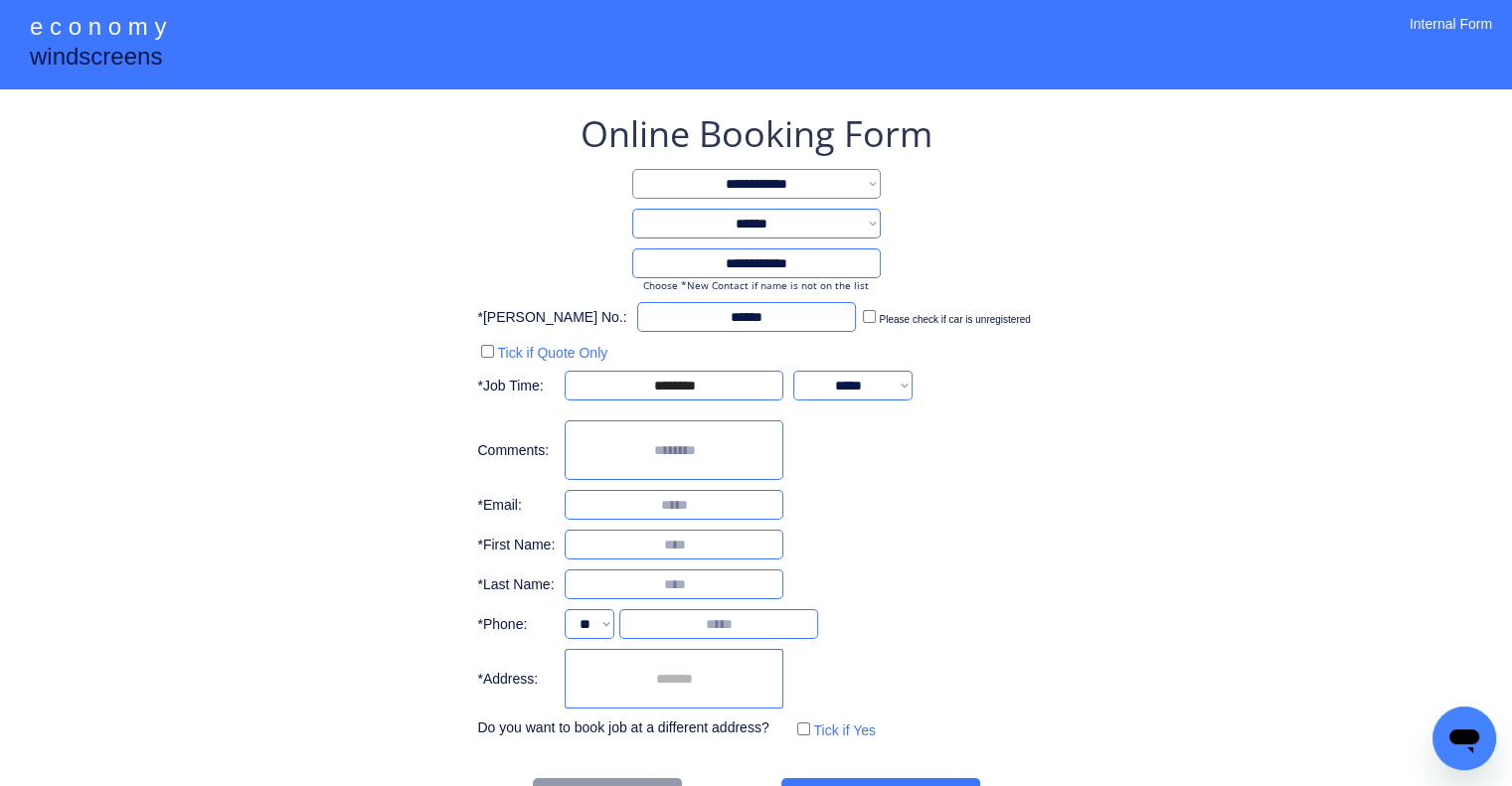 click on "**********" at bounding box center [756, 426] 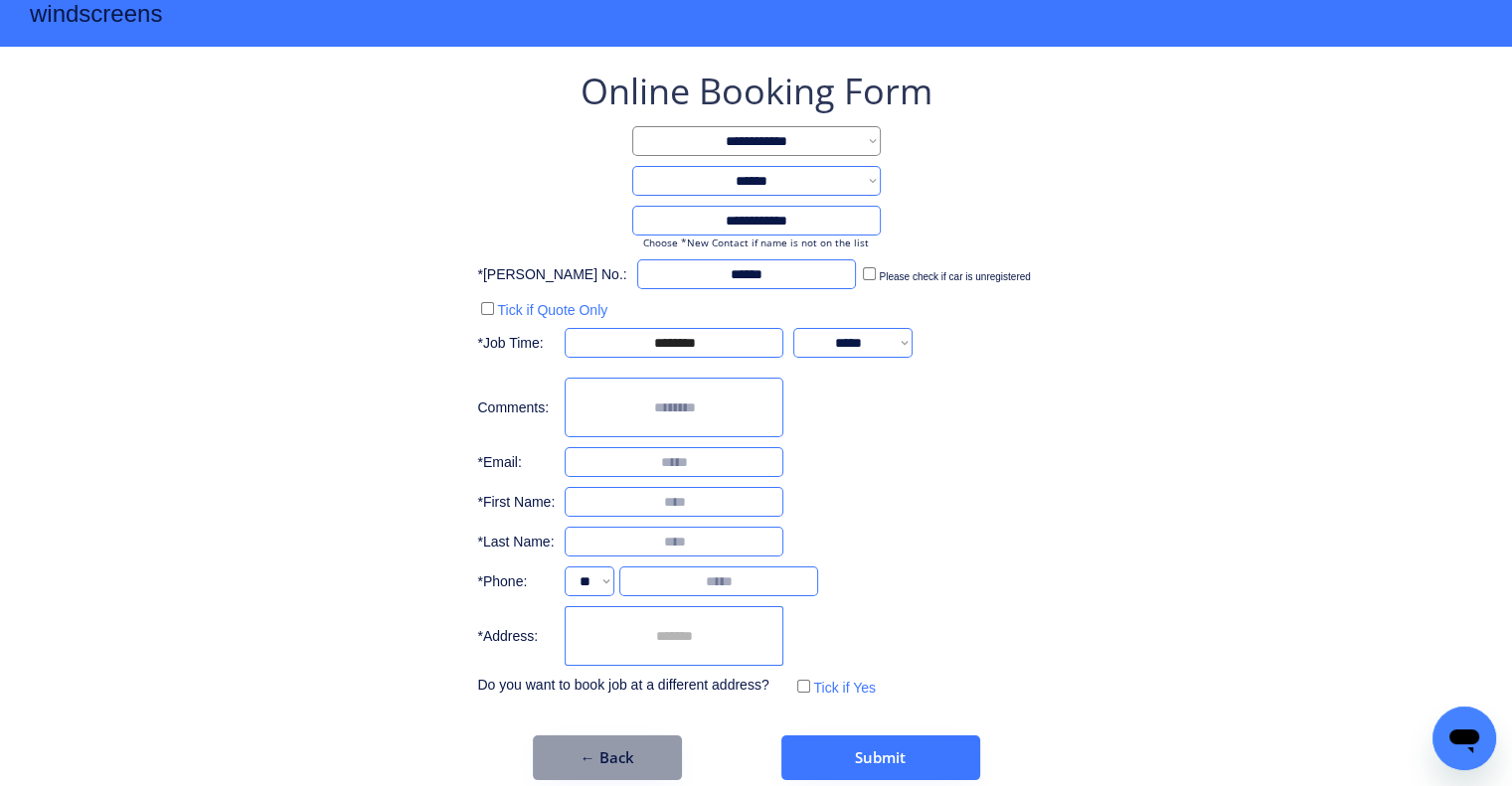 scroll, scrollTop: 67, scrollLeft: 0, axis: vertical 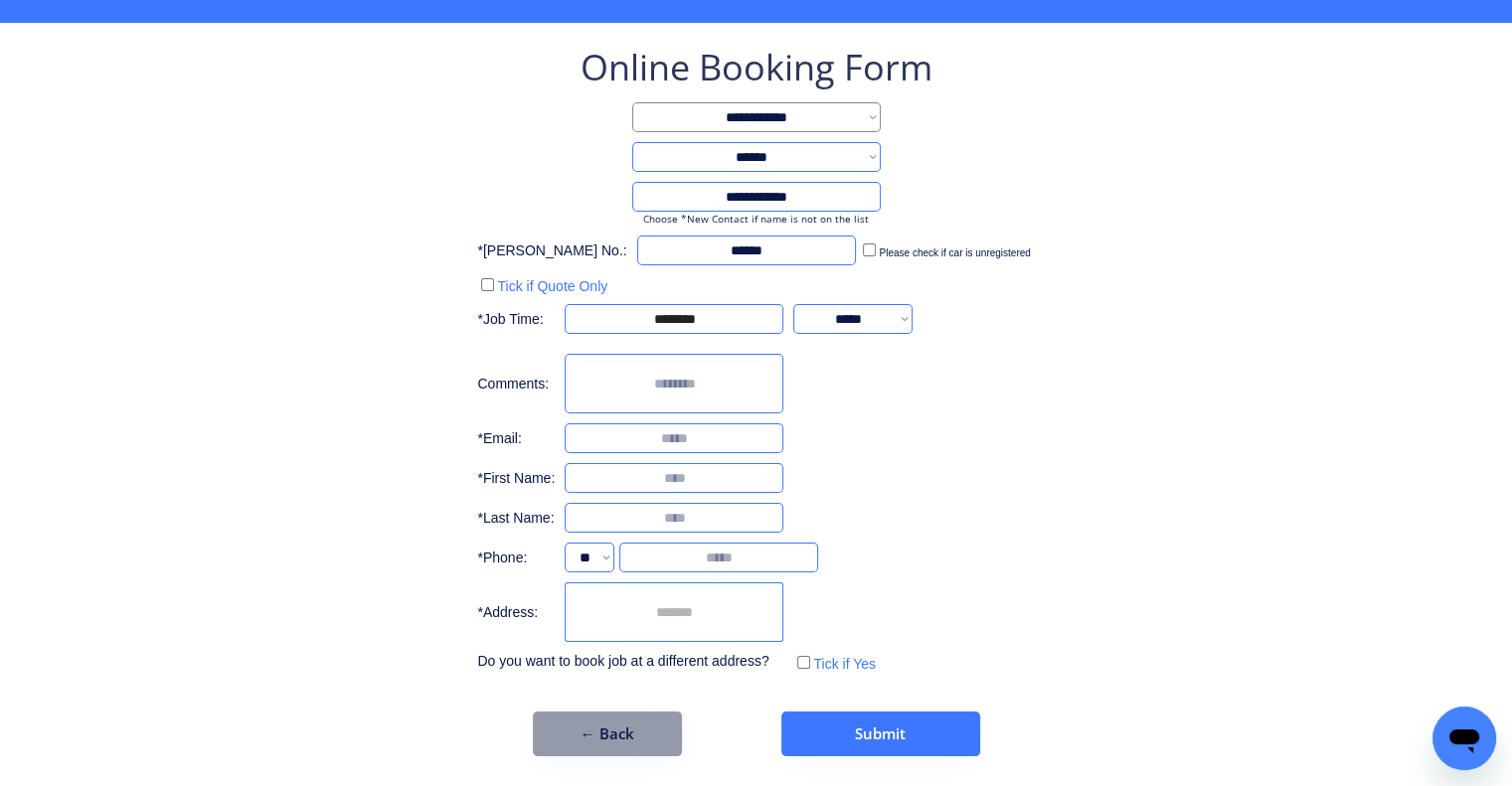 click at bounding box center (674, 612) 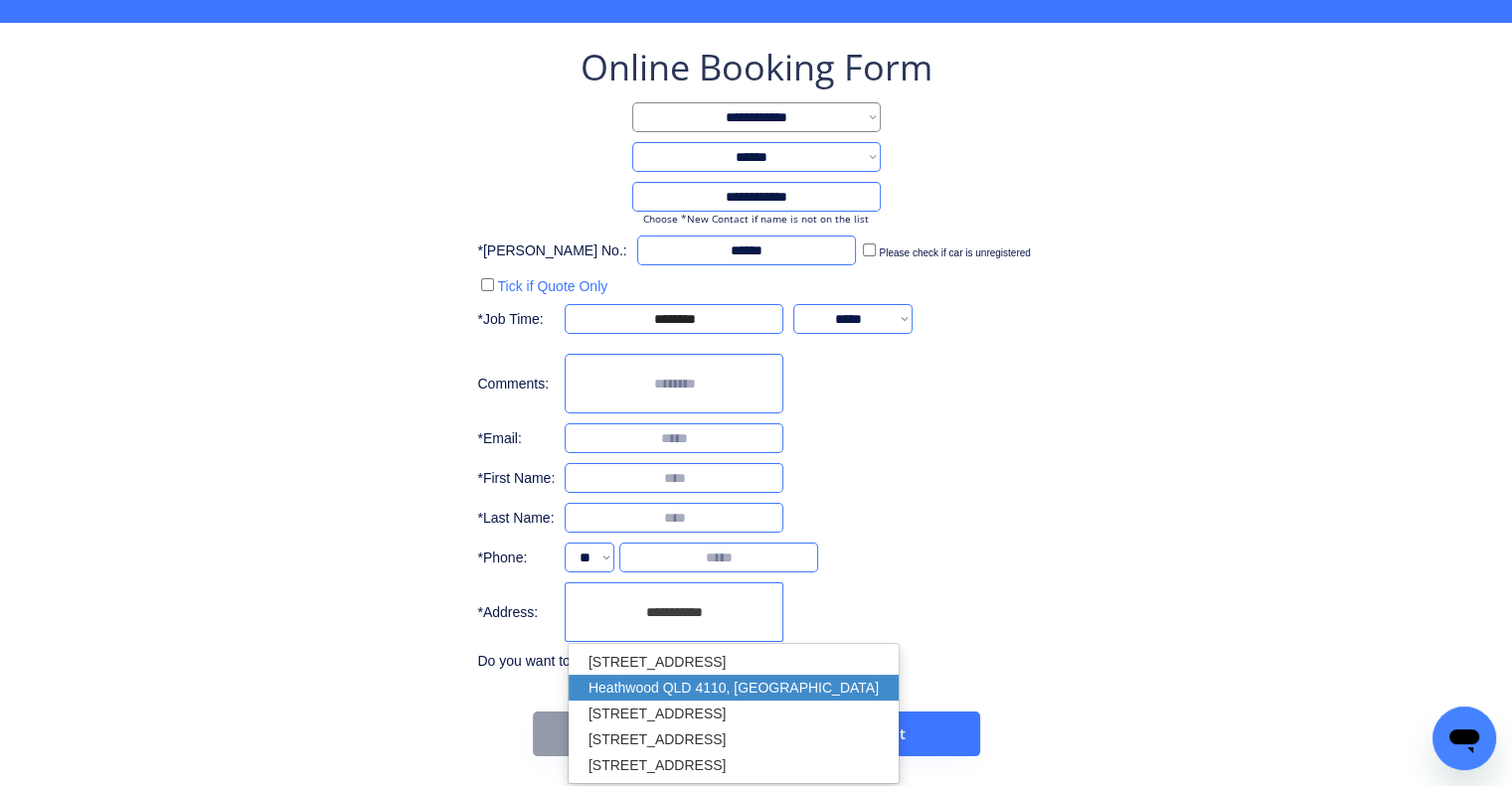 drag, startPoint x: 713, startPoint y: 685, endPoint x: 1017, endPoint y: 492, distance: 360.0903 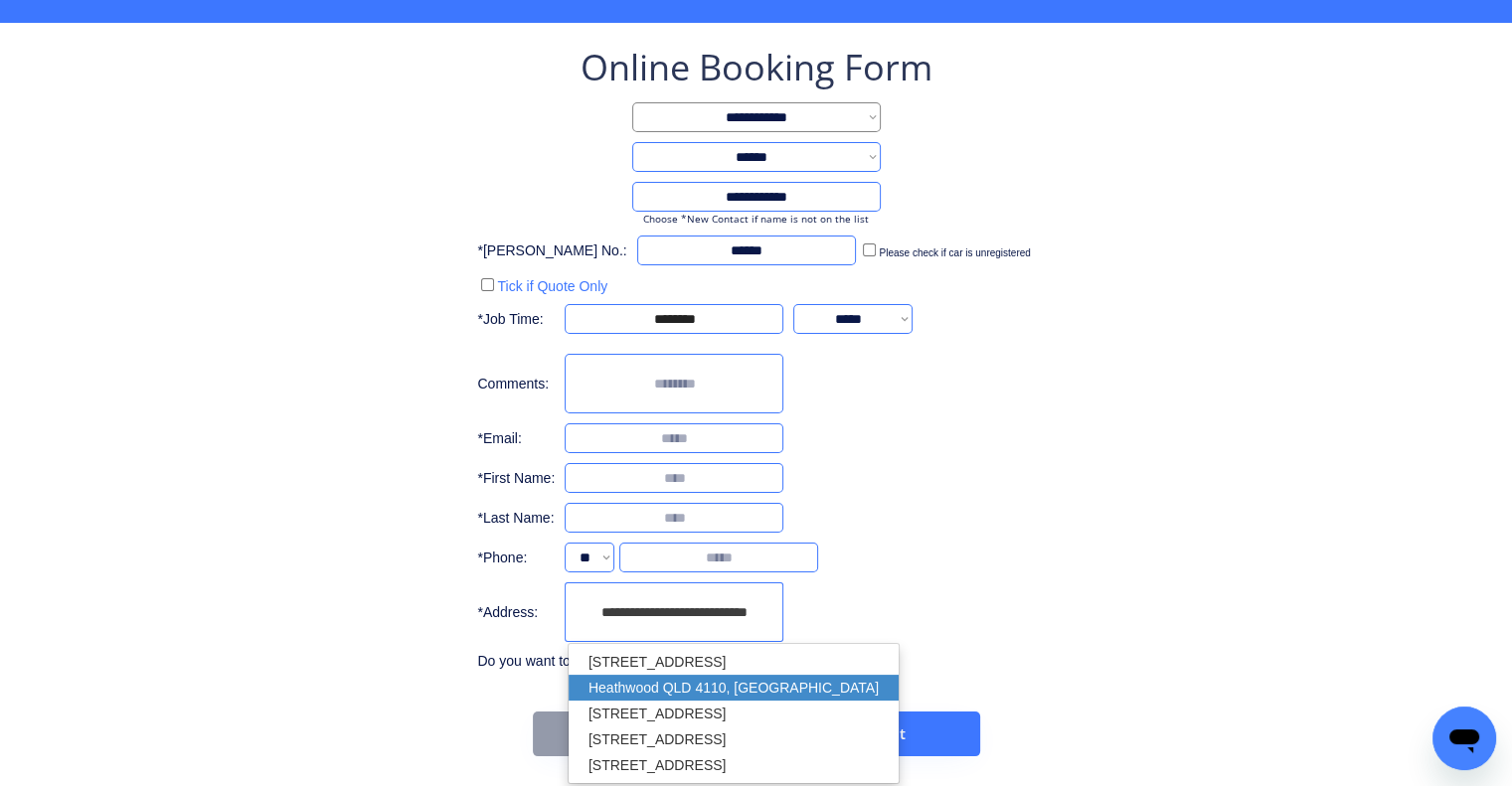 type on "**********" 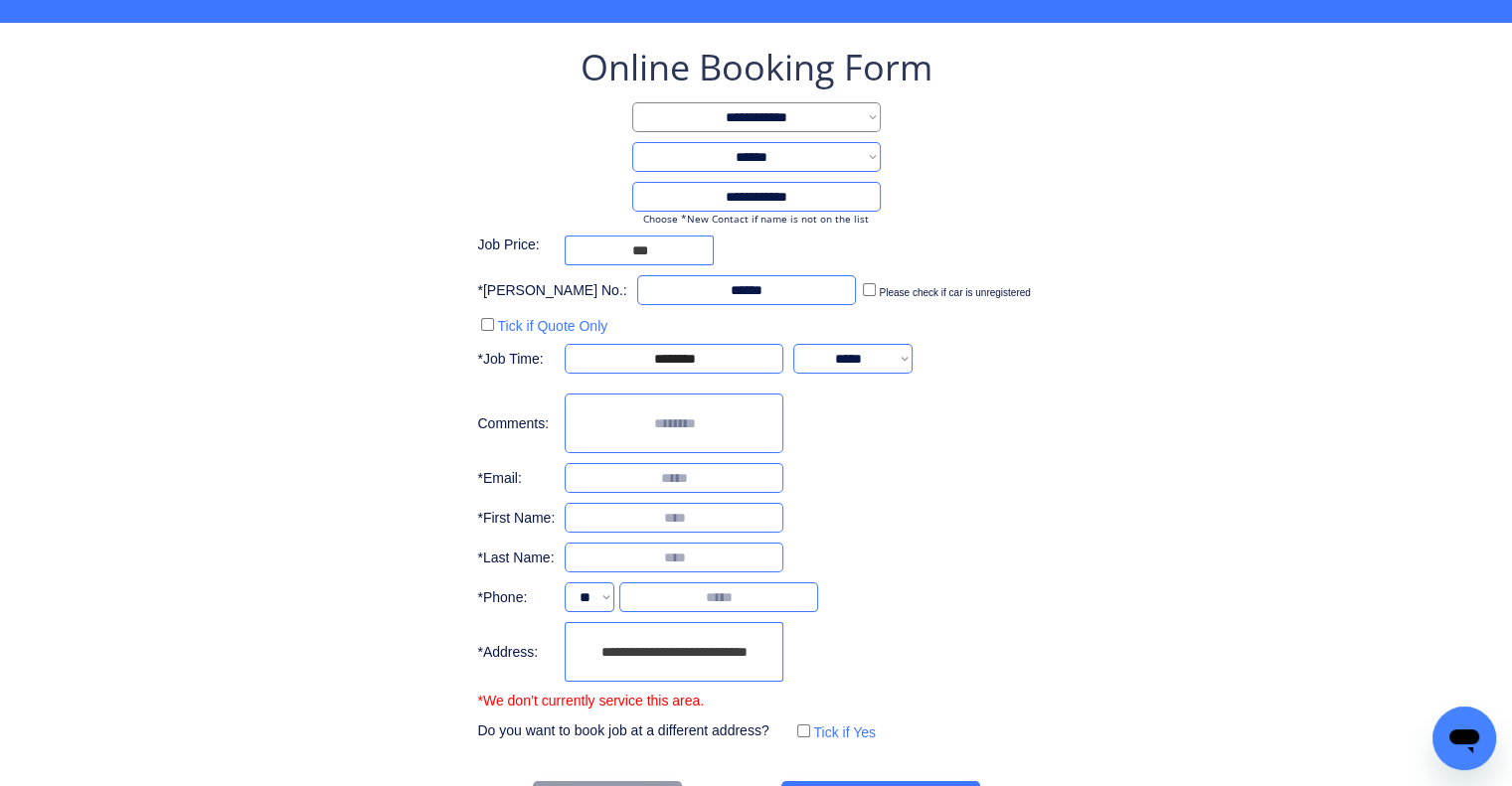 drag, startPoint x: 1017, startPoint y: 492, endPoint x: 997, endPoint y: 516, distance: 31.241 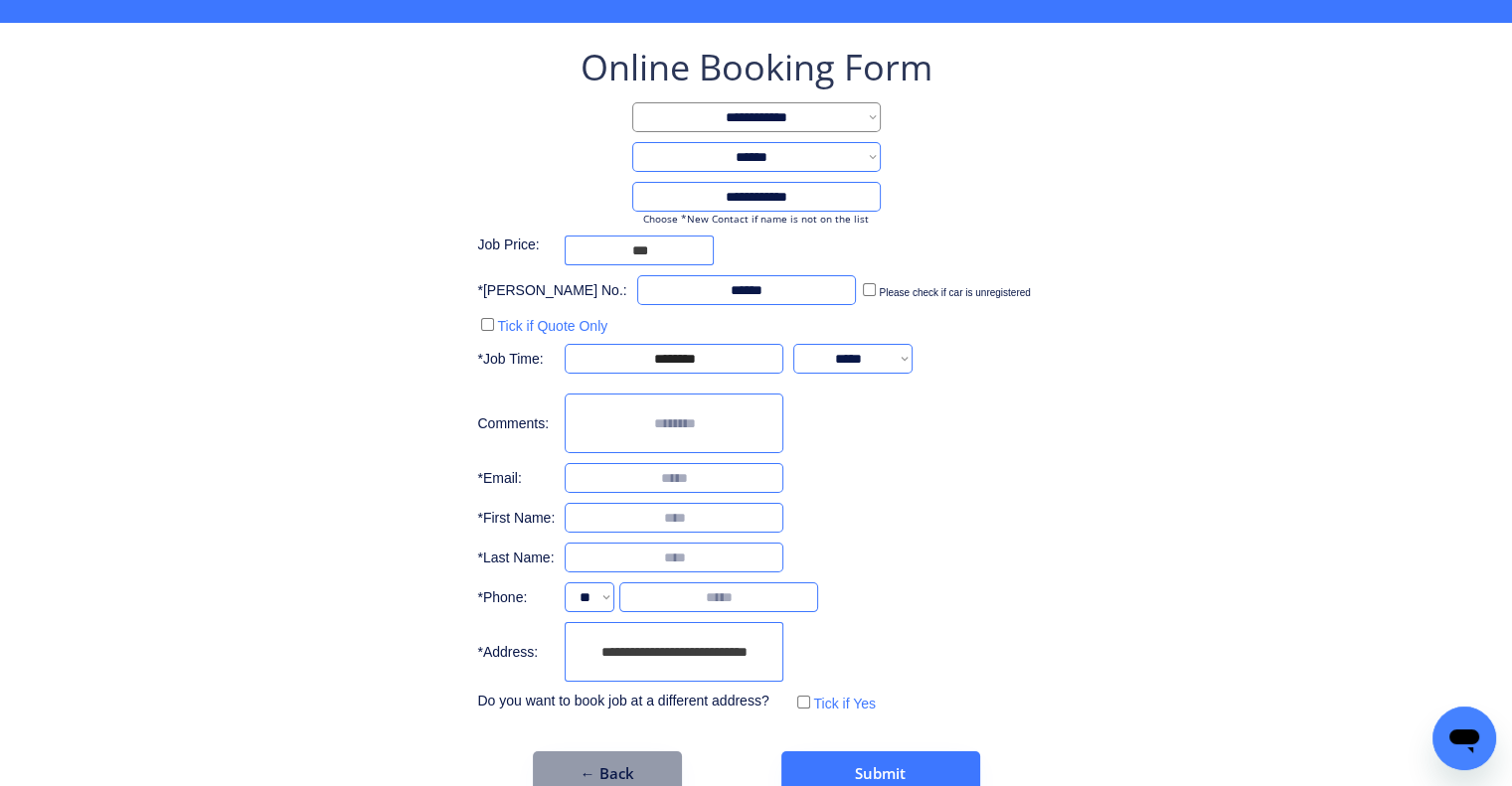 click at bounding box center (674, 518) 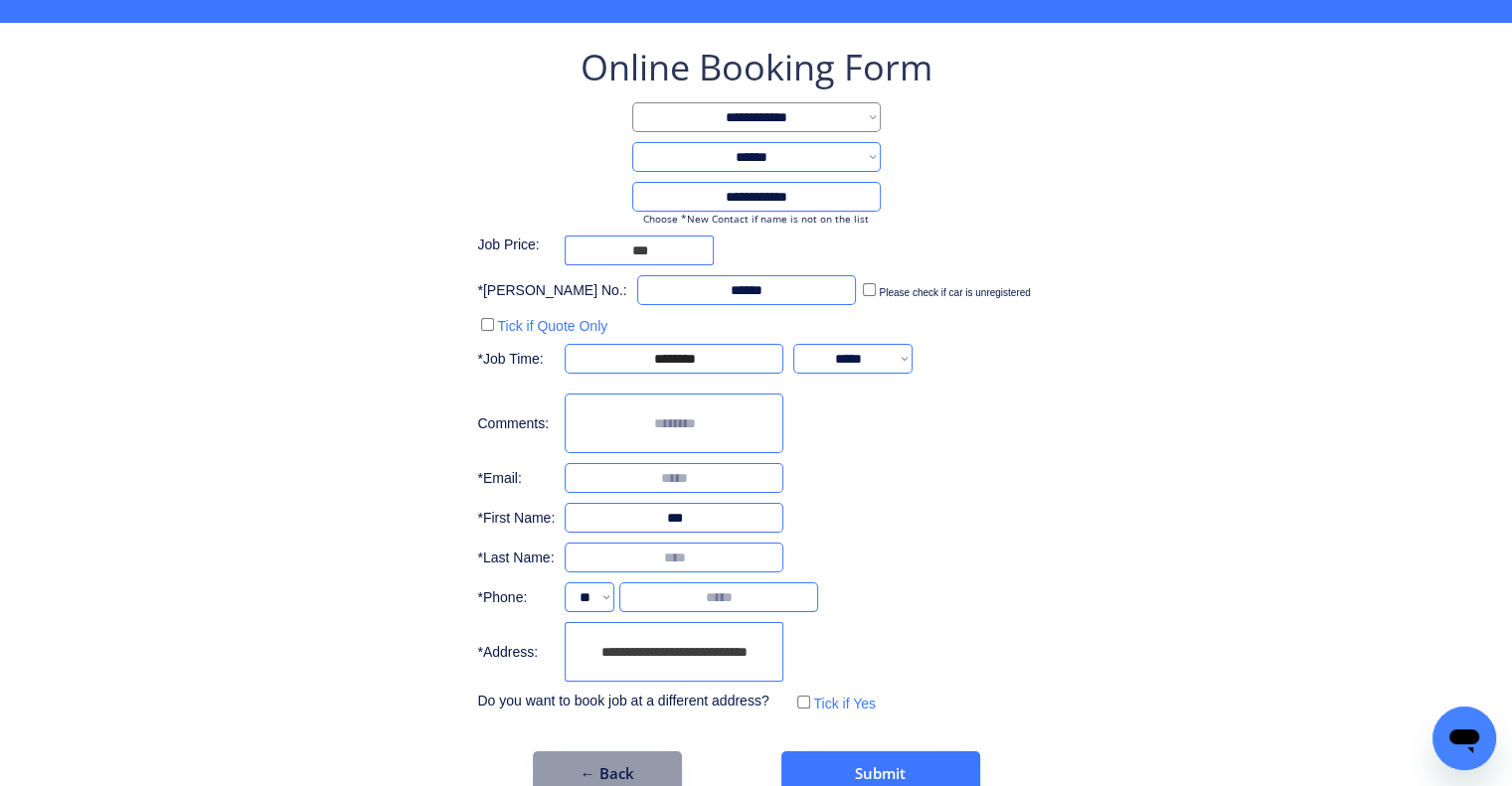type on "***" 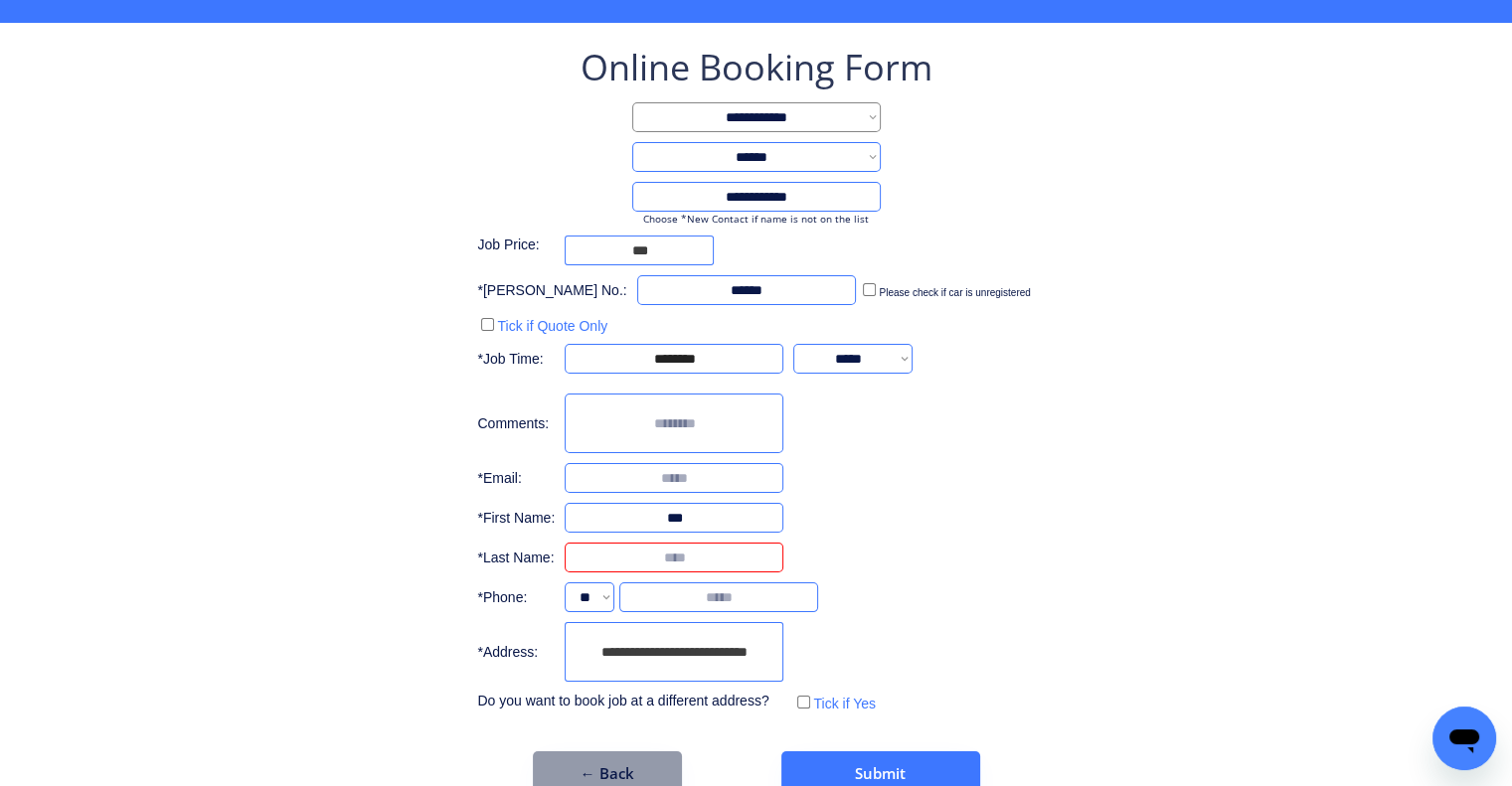 scroll, scrollTop: 106, scrollLeft: 0, axis: vertical 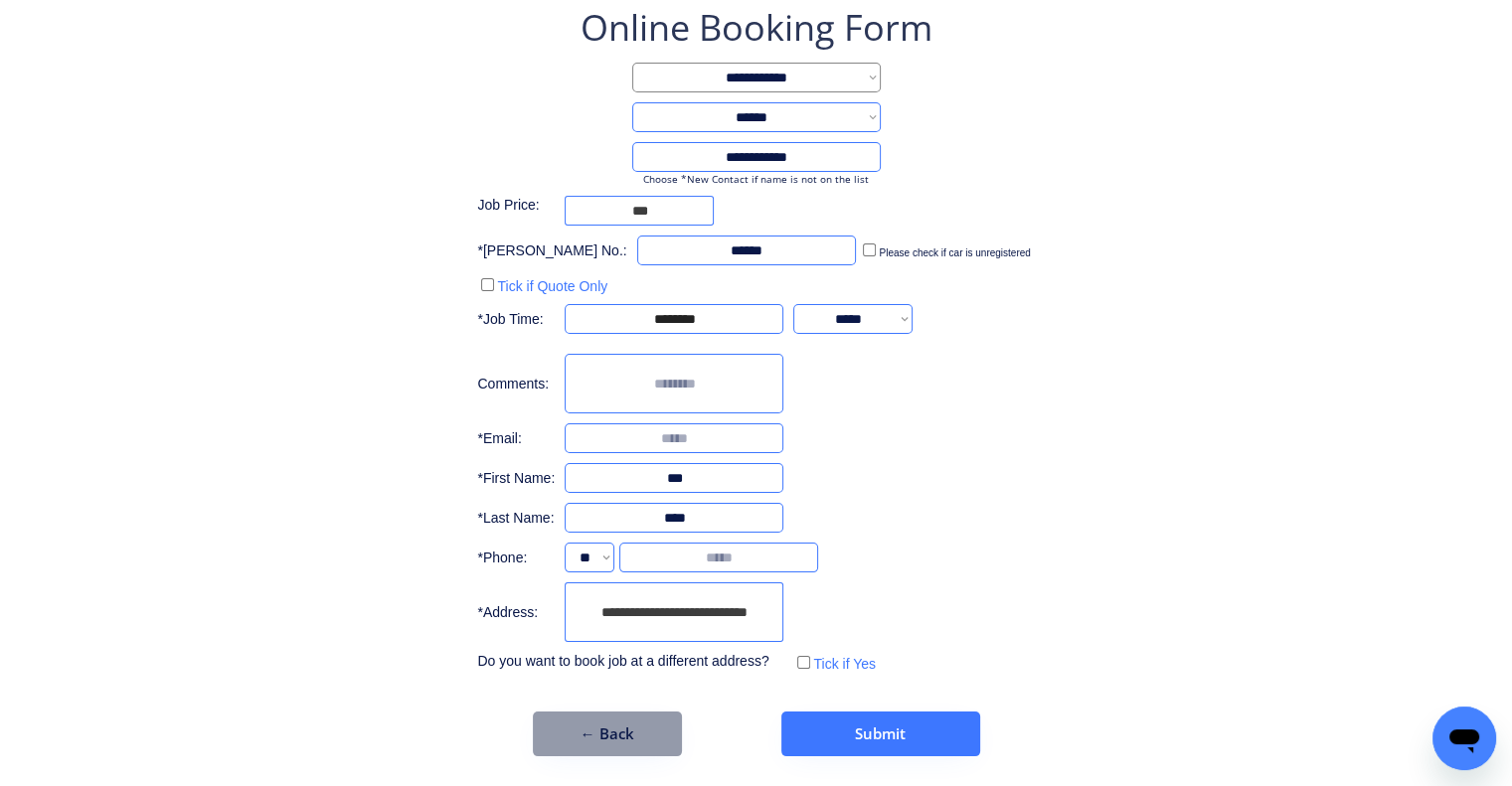 type on "****" 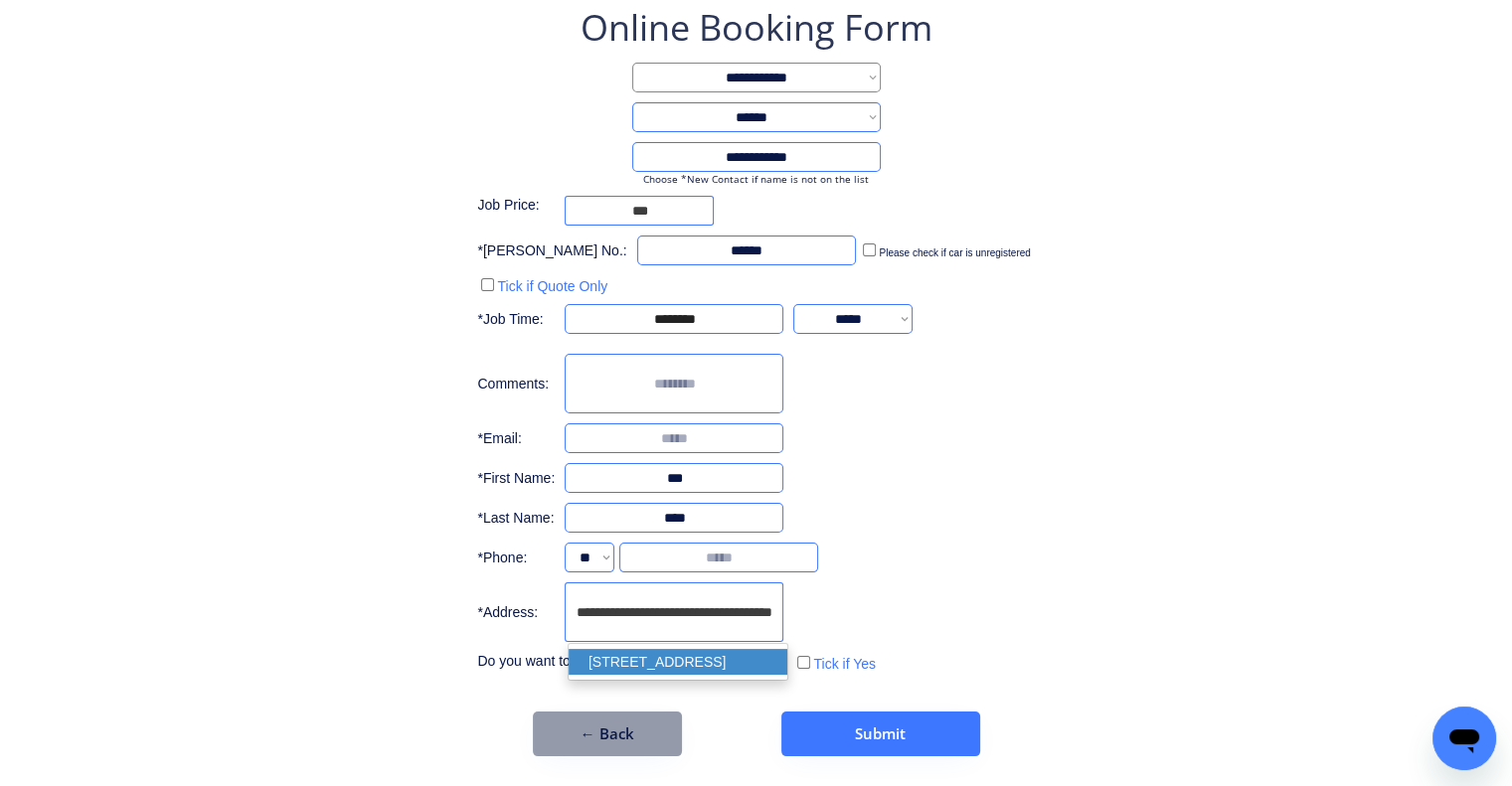 click on "[STREET_ADDRESS]" at bounding box center (678, 662) 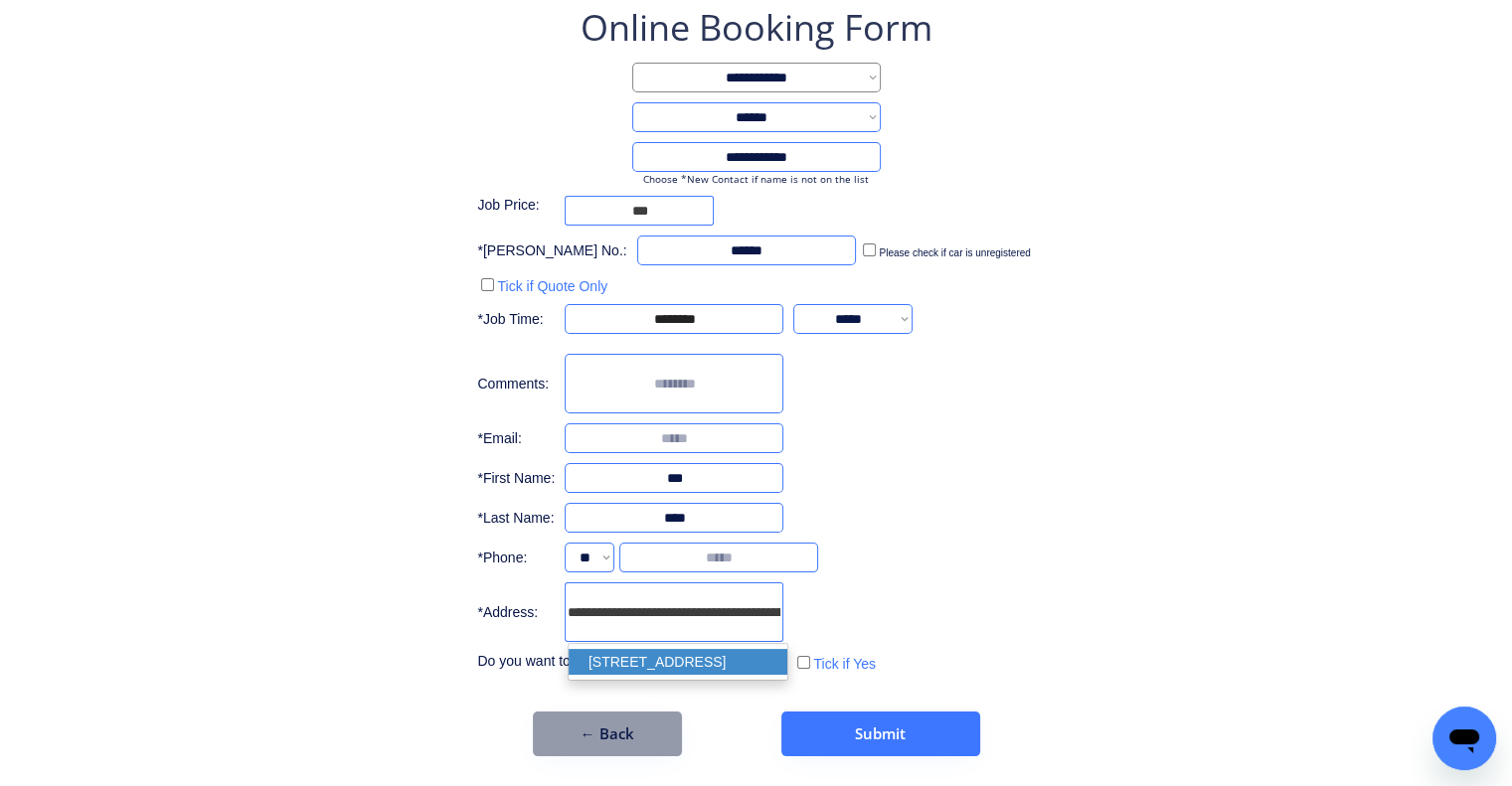 type on "**********" 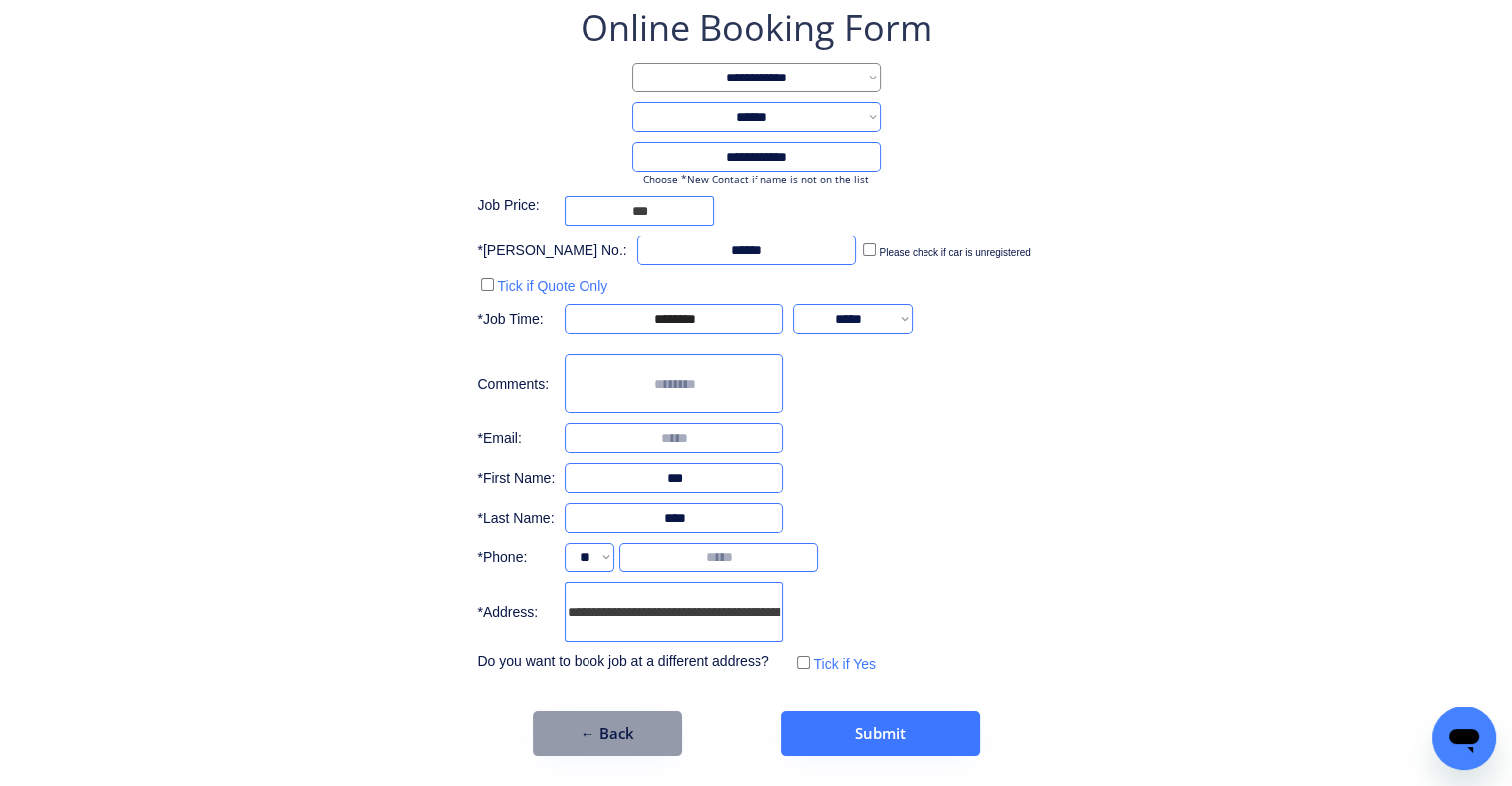 click on "**********" at bounding box center [756, 380] 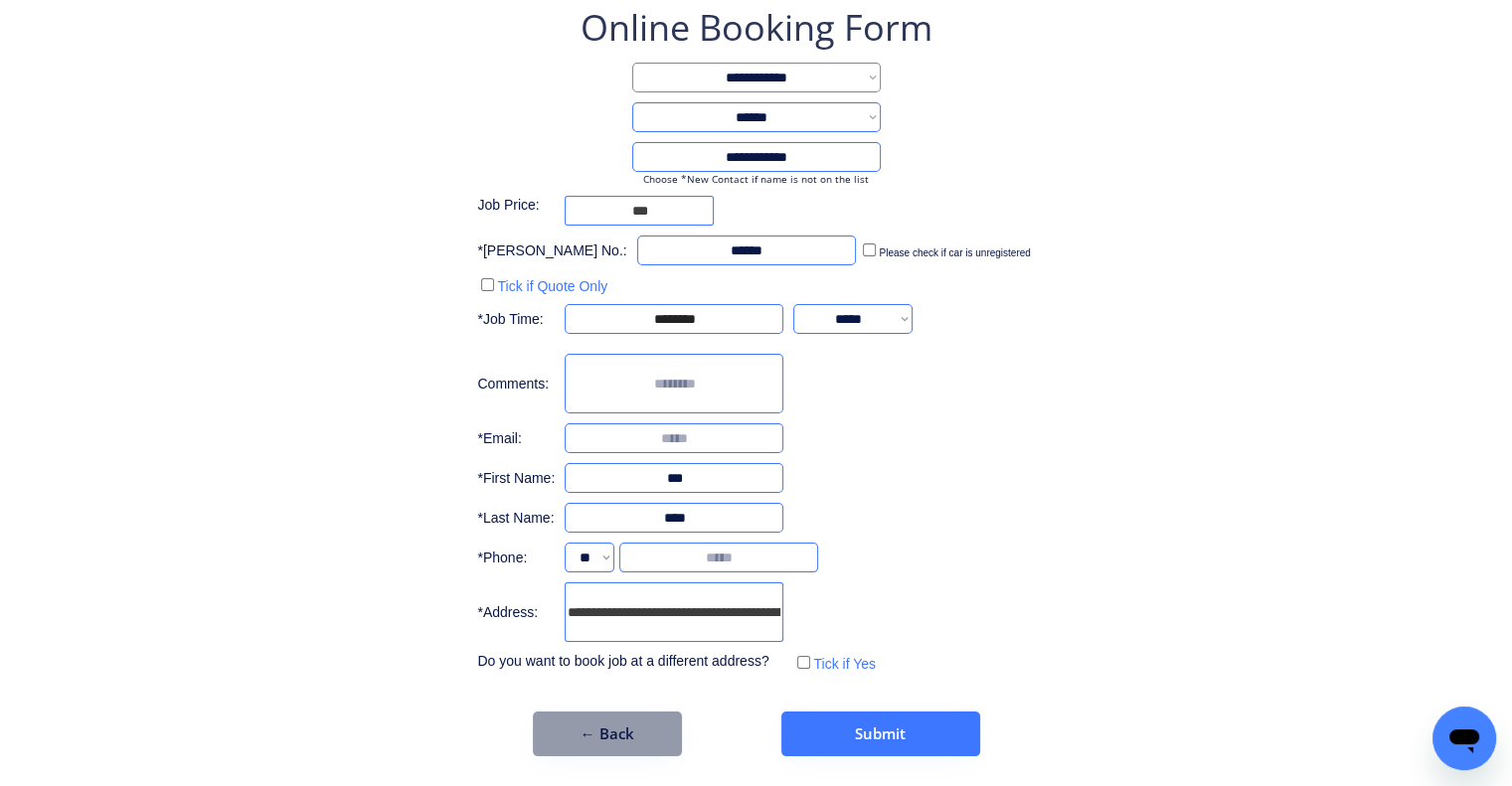 click on "**********" at bounding box center [756, 340] 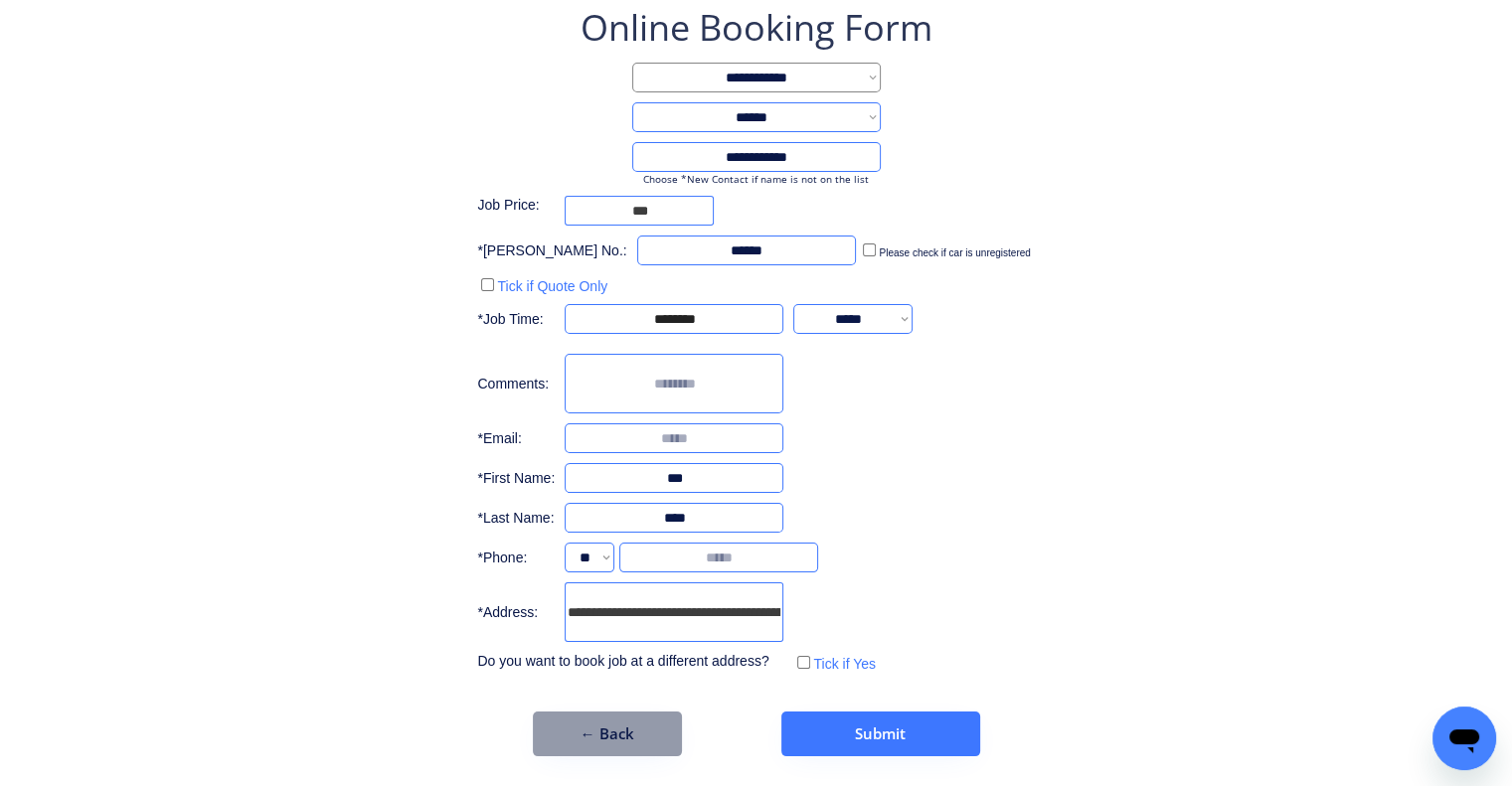 click at bounding box center (674, 438) 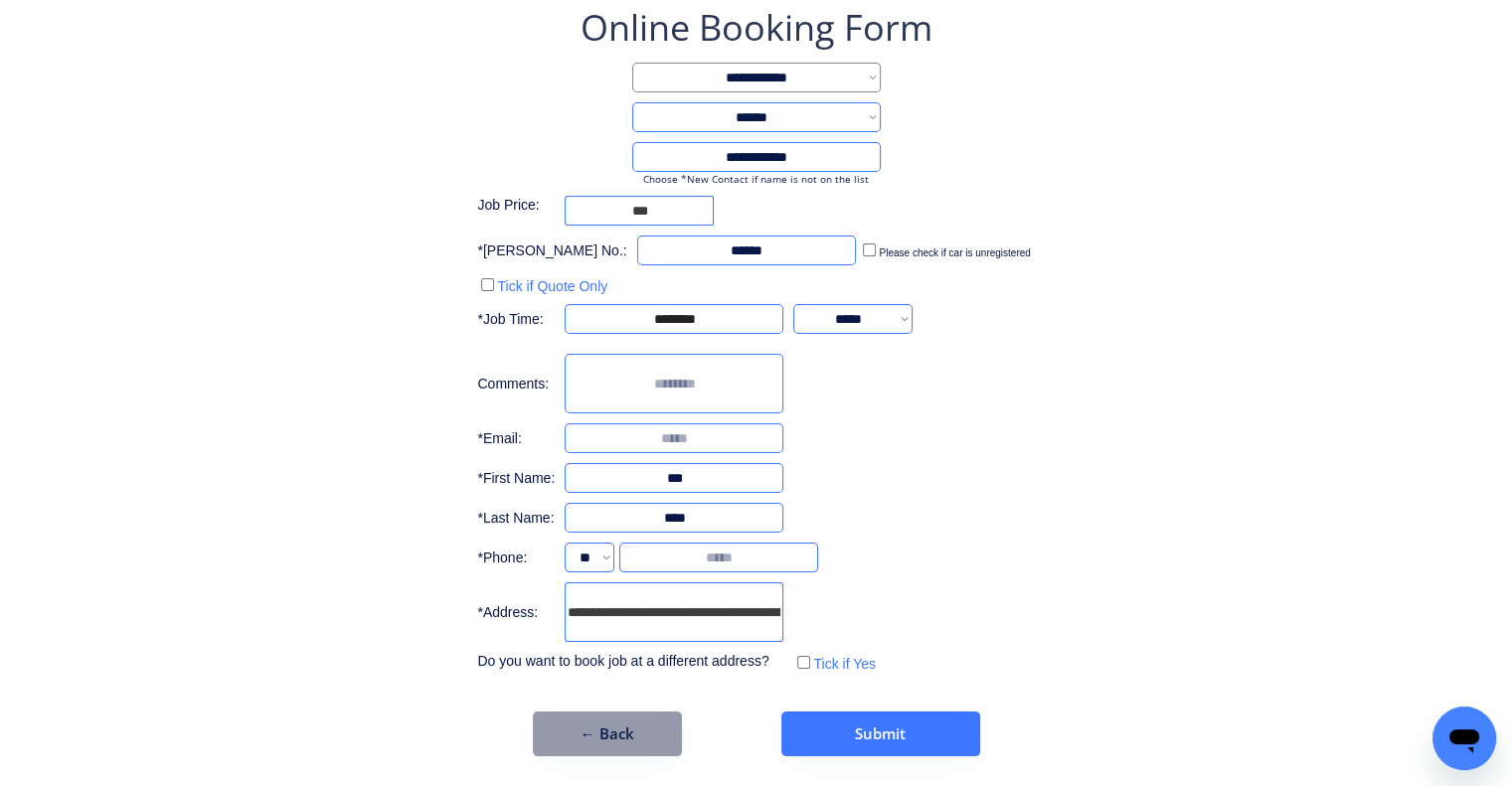 type on "*" 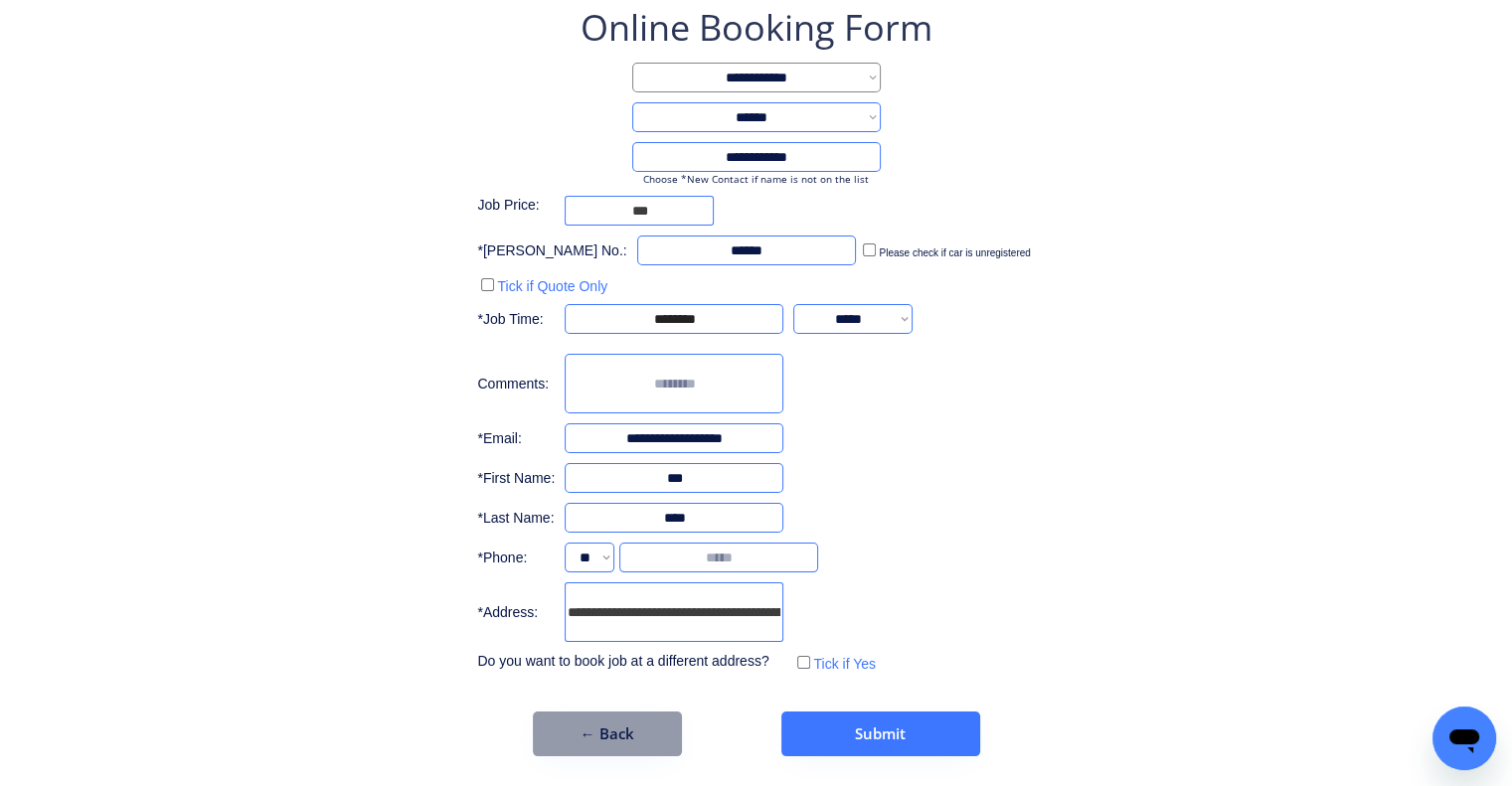 type on "**********" 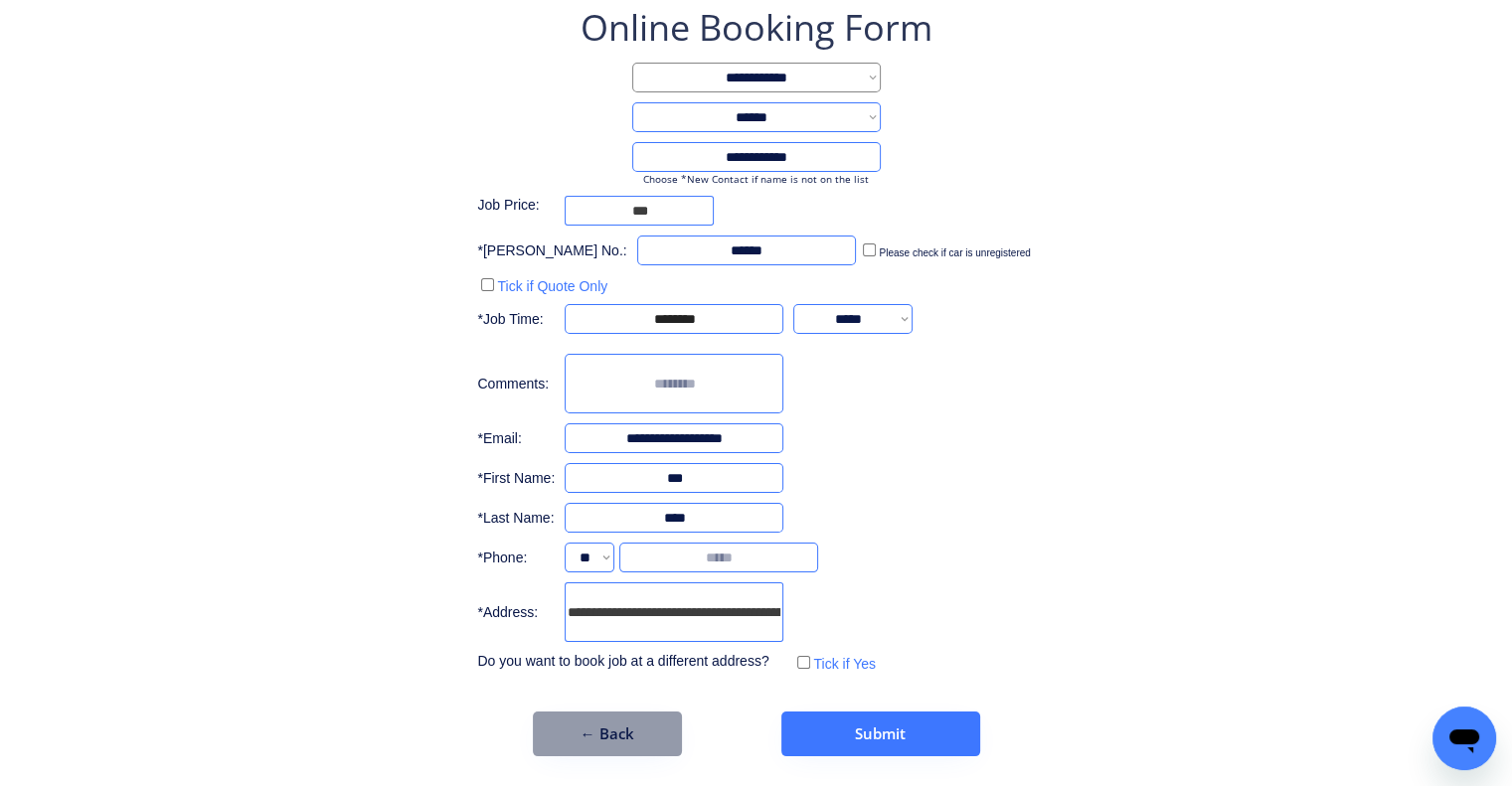 click on "**********" at bounding box center (756, 340) 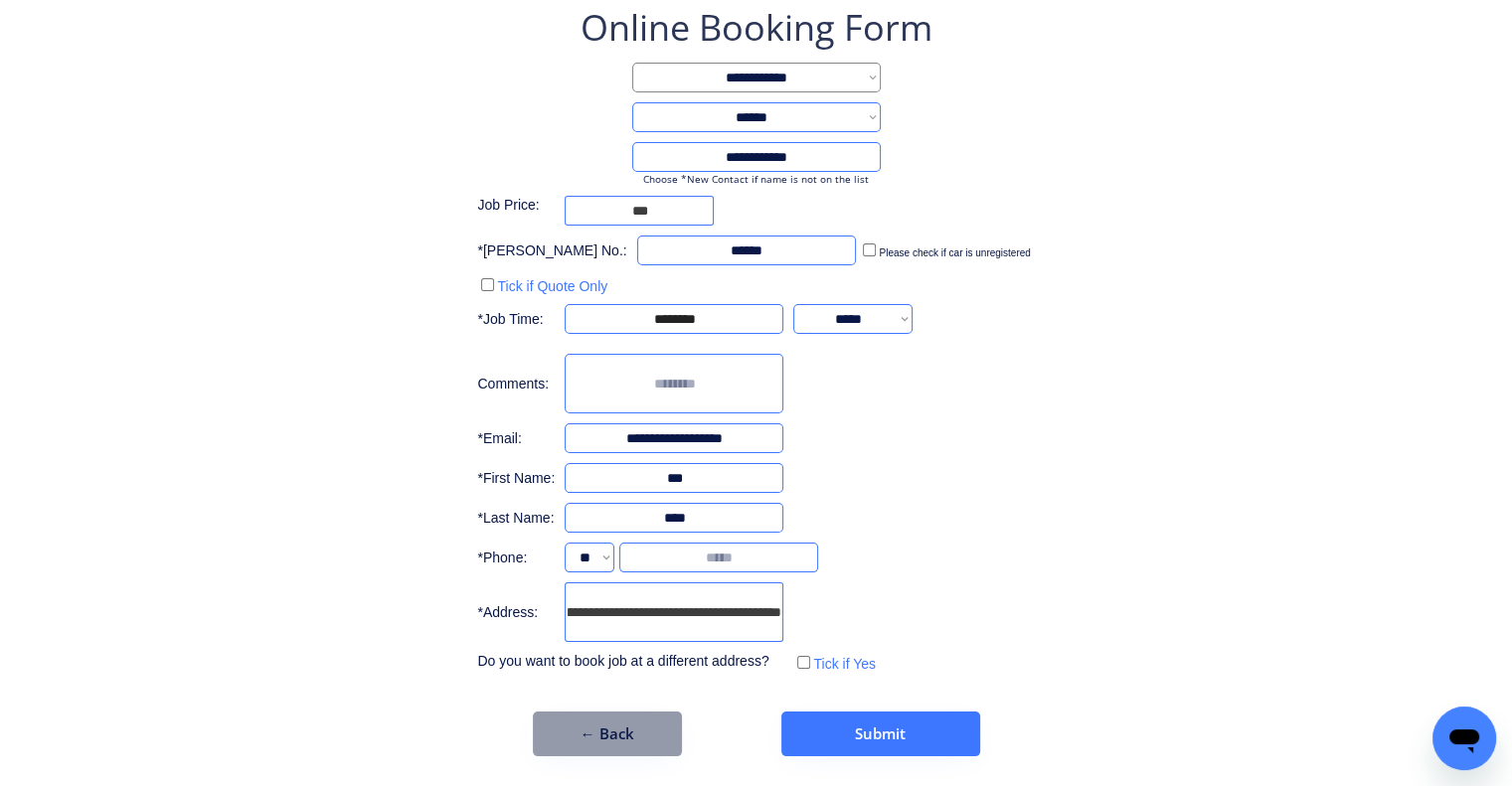 drag, startPoint x: 710, startPoint y: 598, endPoint x: 864, endPoint y: 597, distance: 154.00325 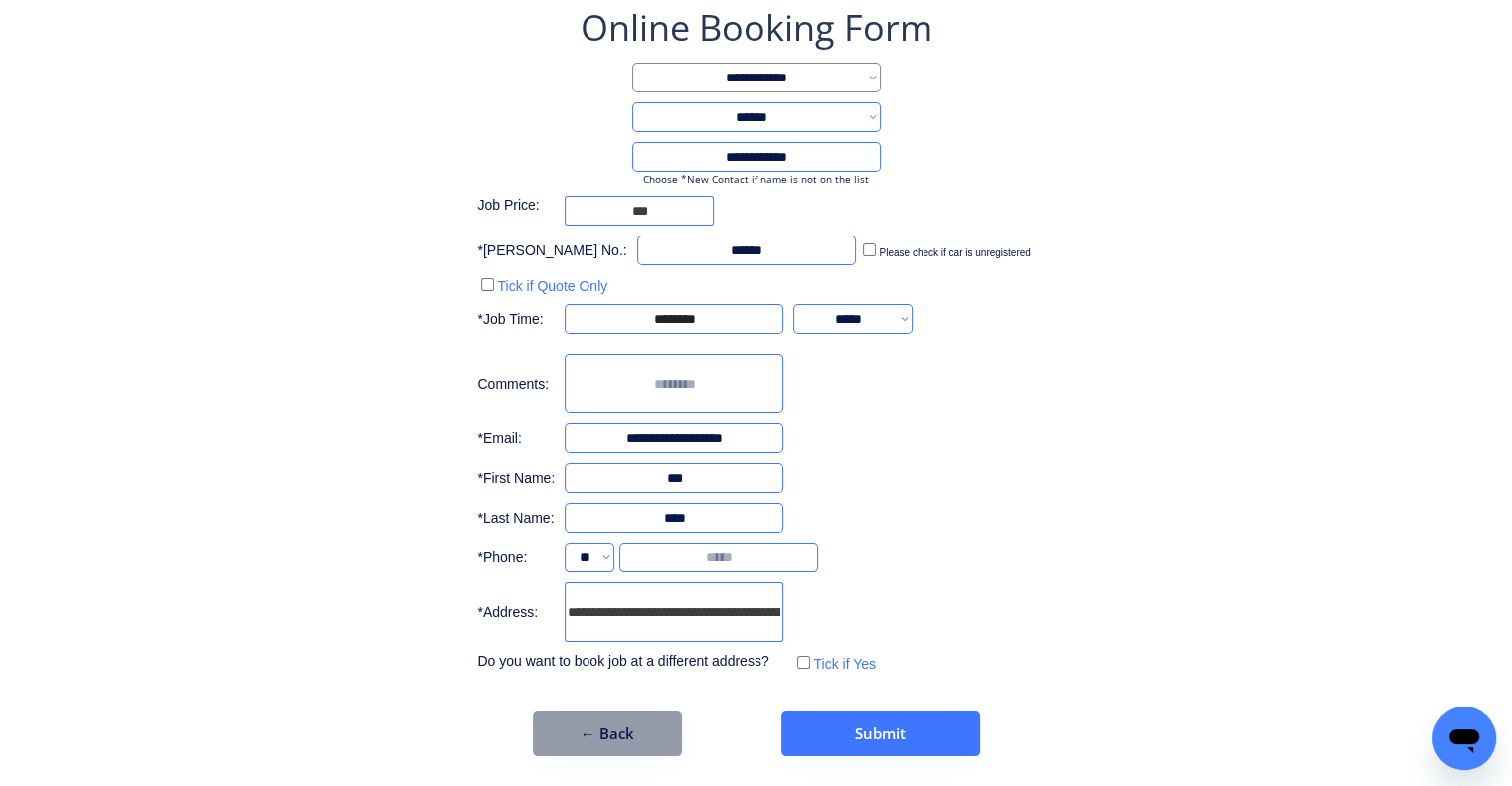 click on "**********" at bounding box center [756, 340] 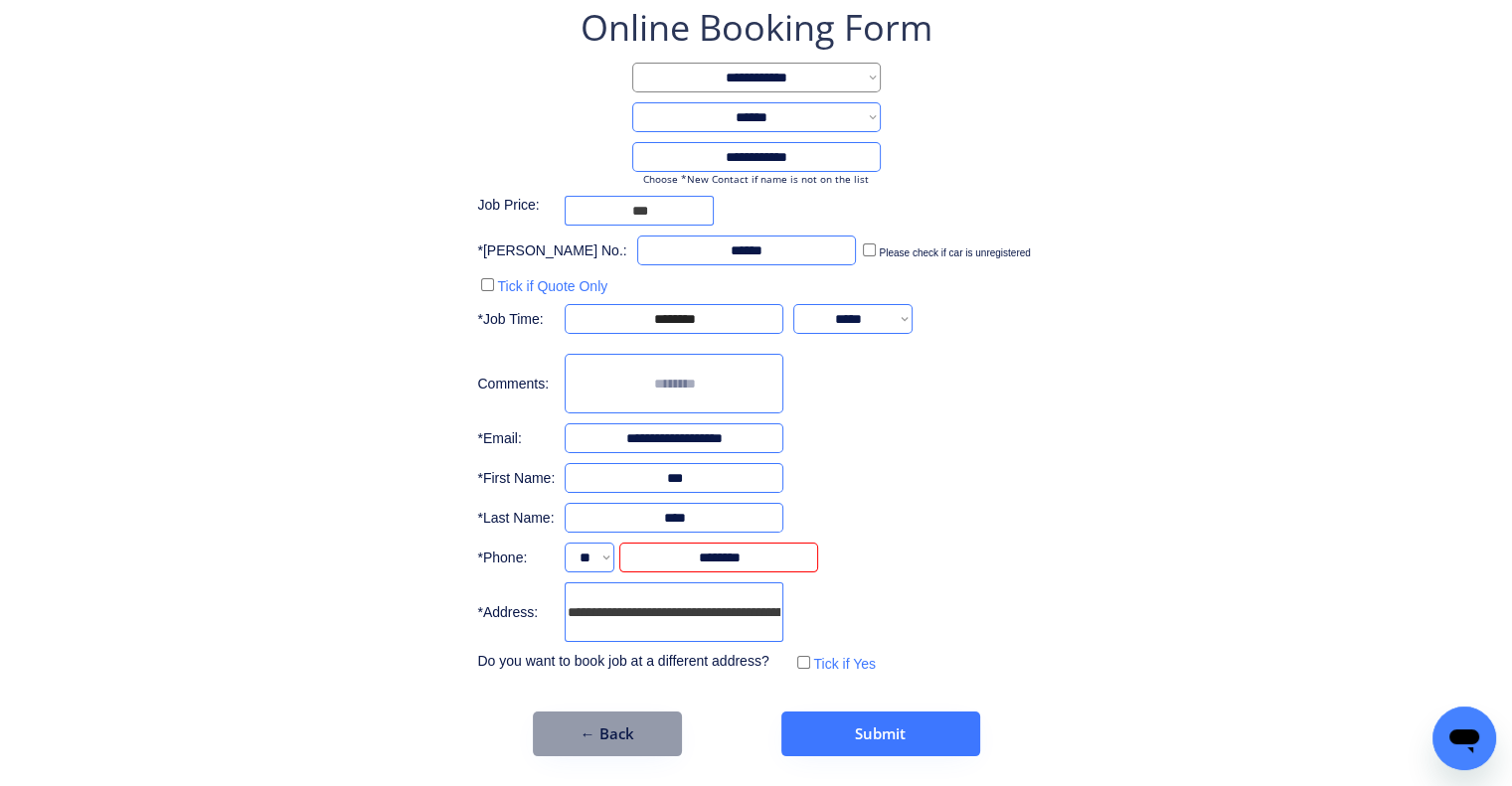 click on "**********" at bounding box center (756, 380) 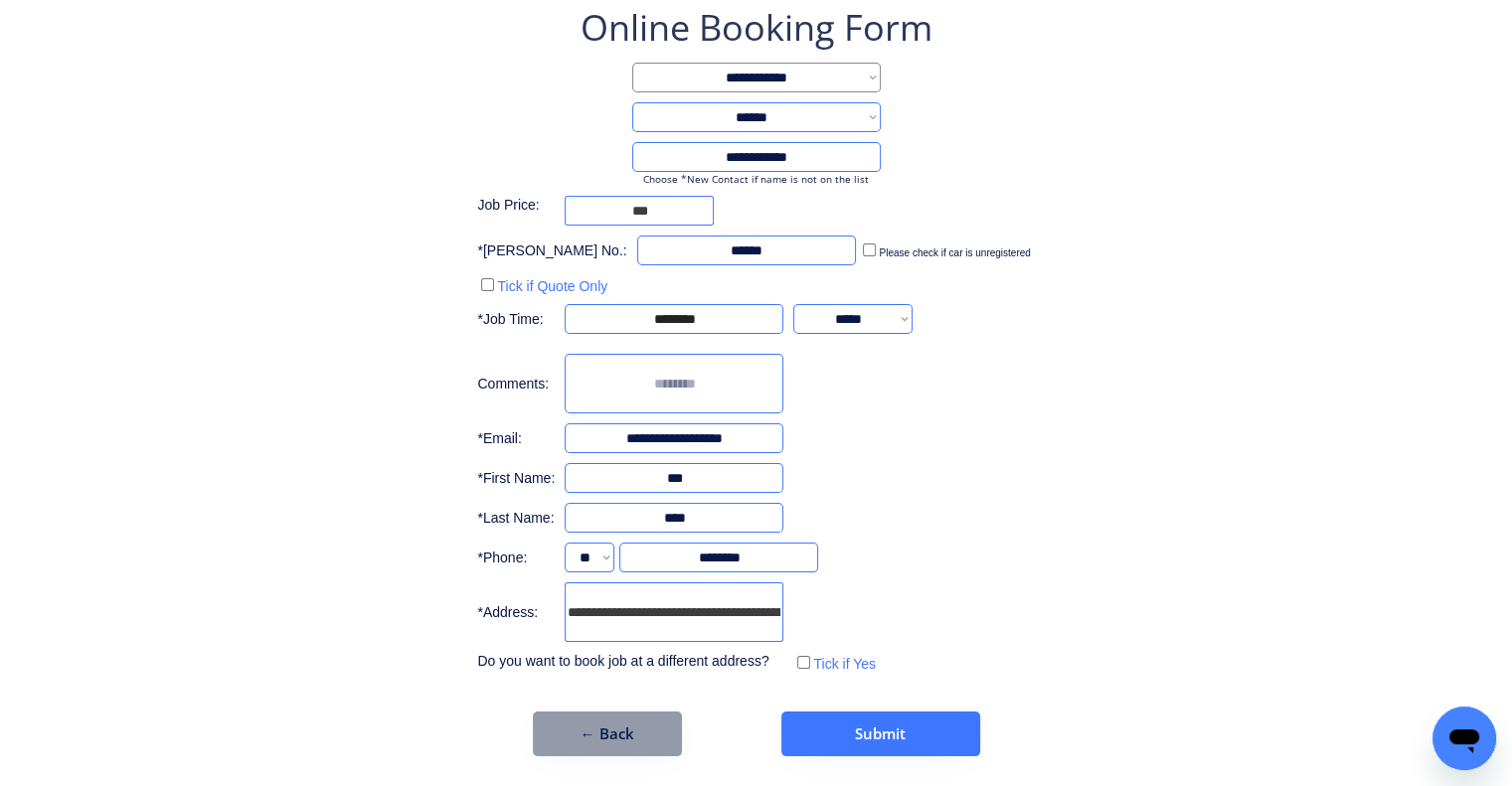 click on "**********" at bounding box center (756, 380) 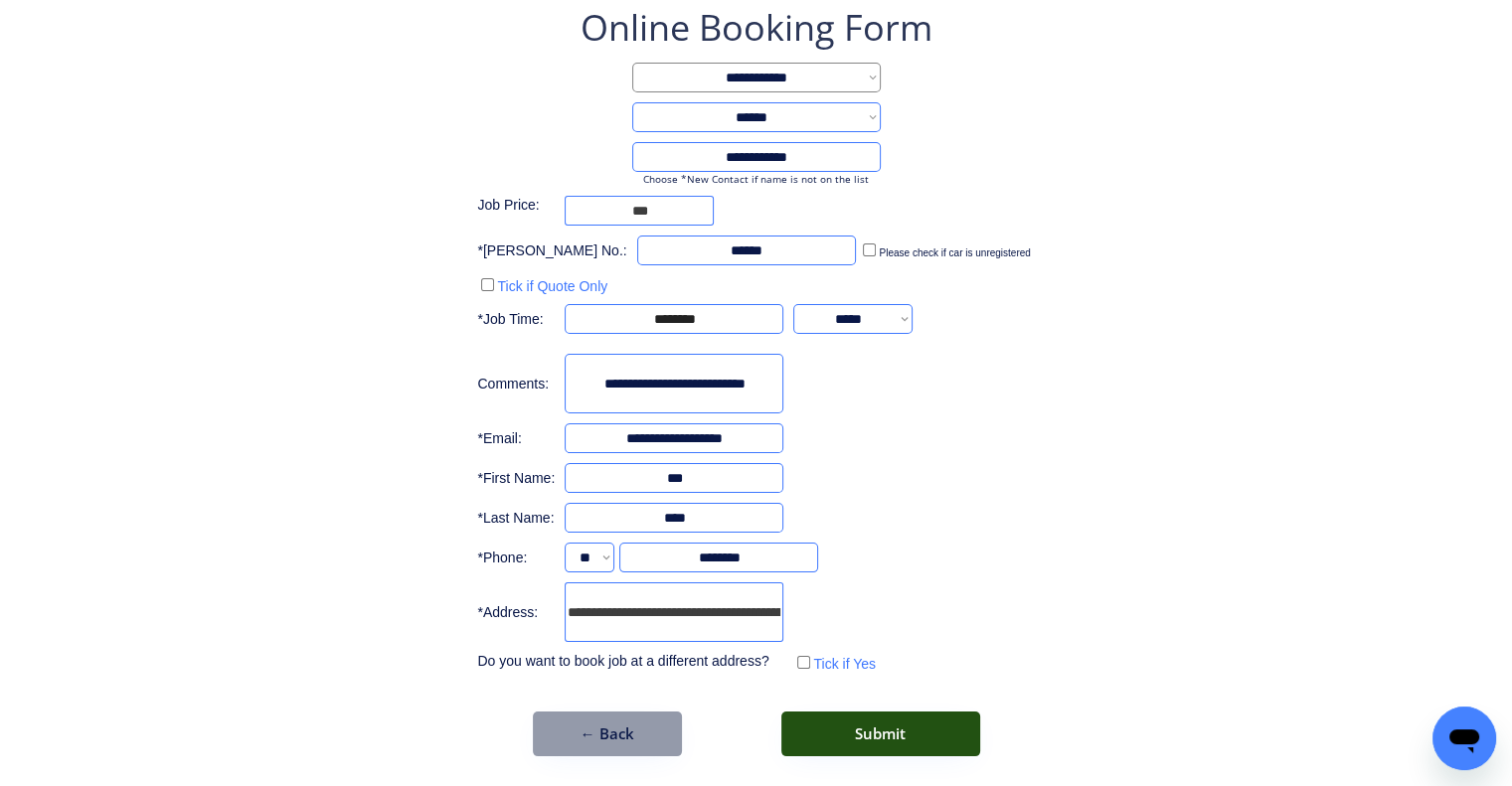 type on "**********" 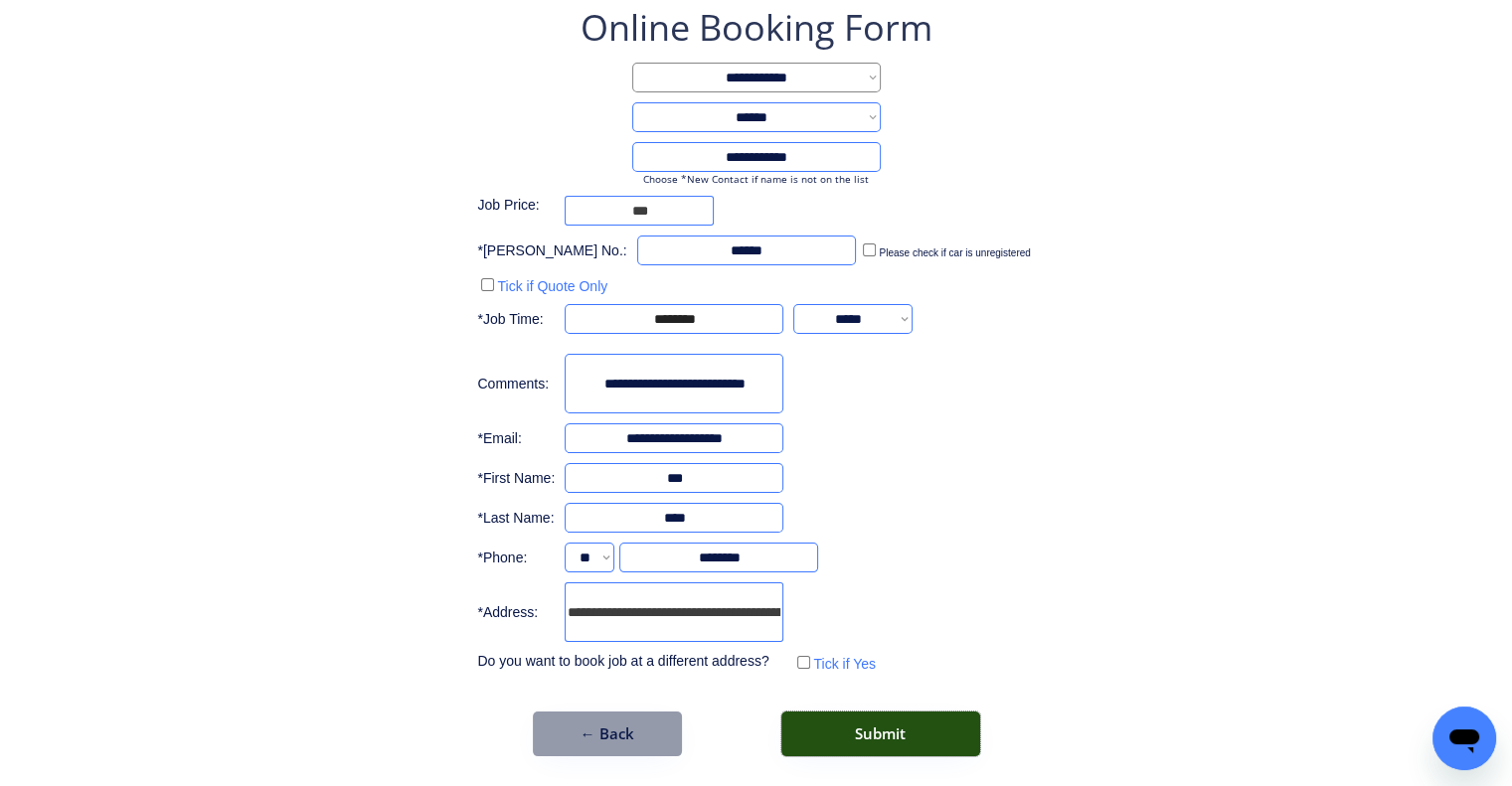 drag, startPoint x: 863, startPoint y: 725, endPoint x: 704, endPoint y: 23, distance: 719.7812 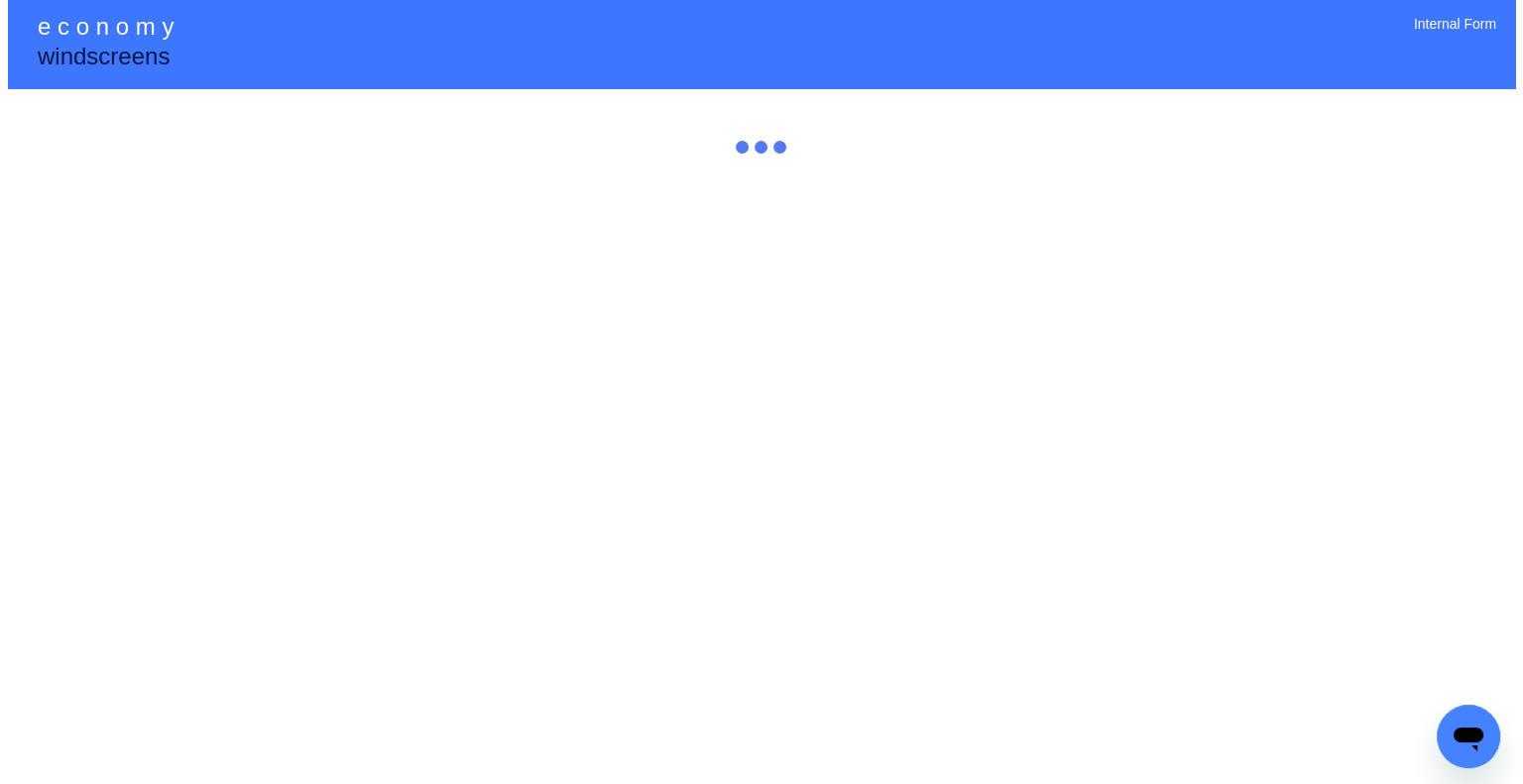 scroll, scrollTop: 0, scrollLeft: 0, axis: both 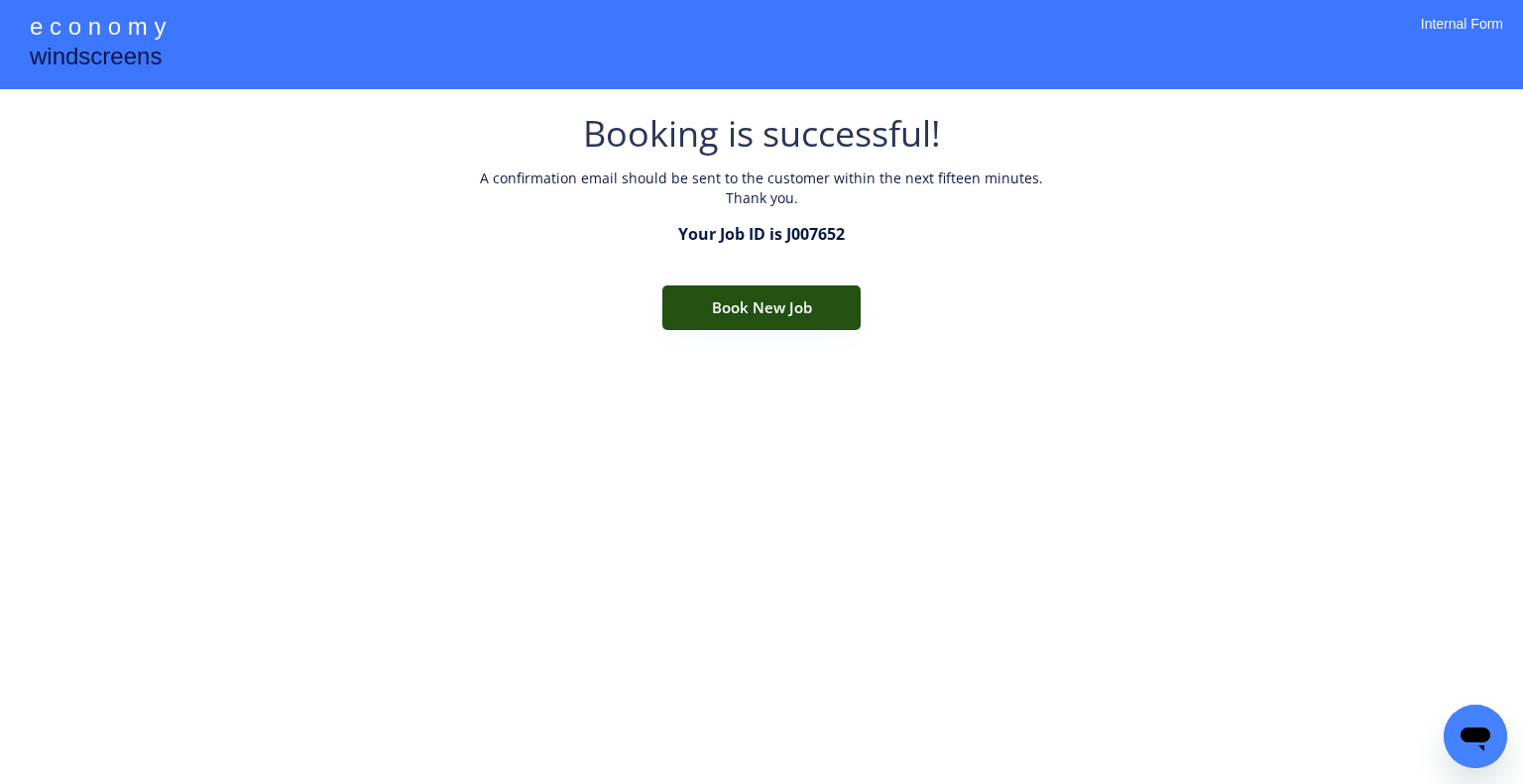 click on "Book New Job" at bounding box center (762, 307) 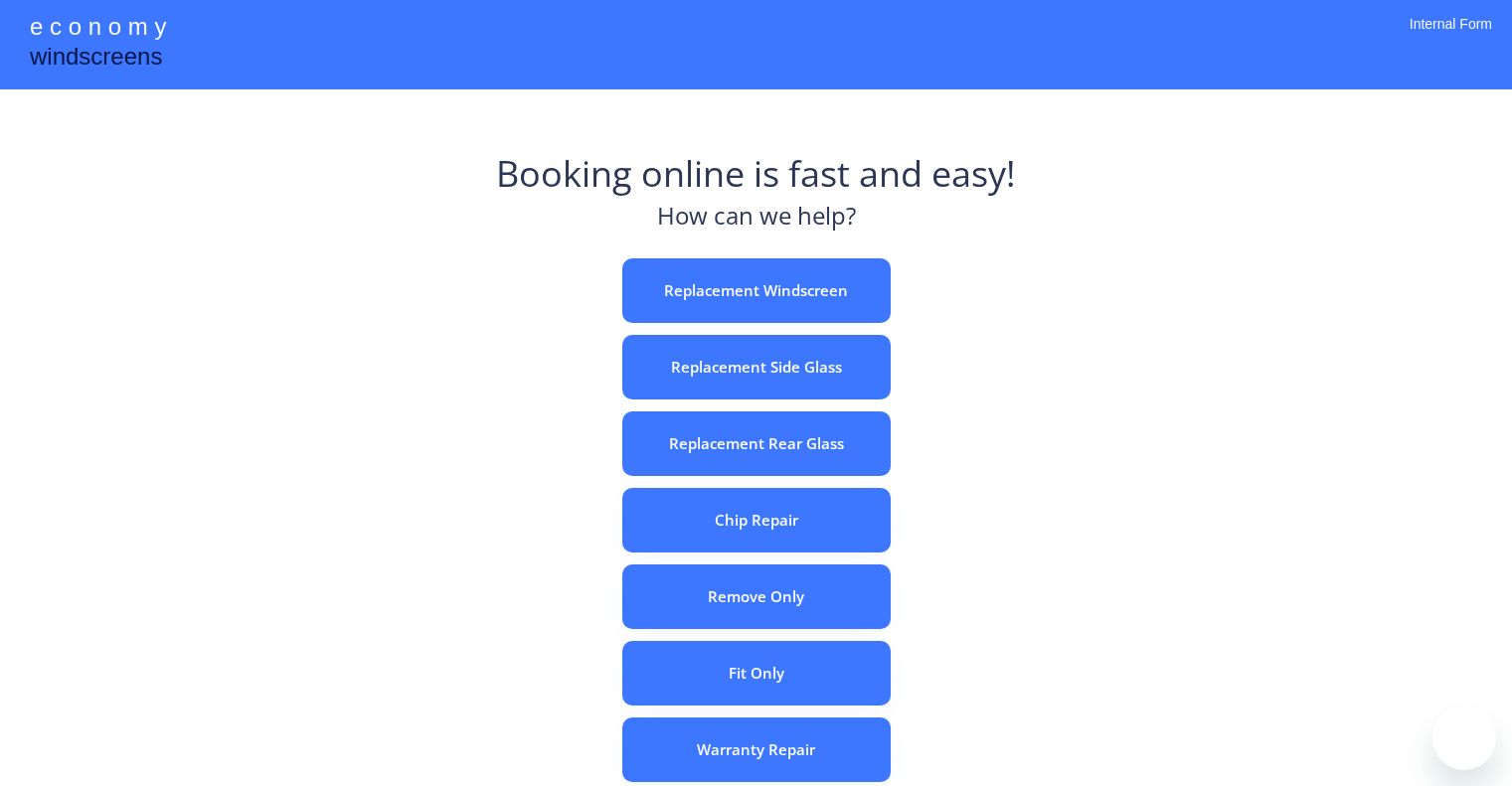 scroll, scrollTop: 0, scrollLeft: 0, axis: both 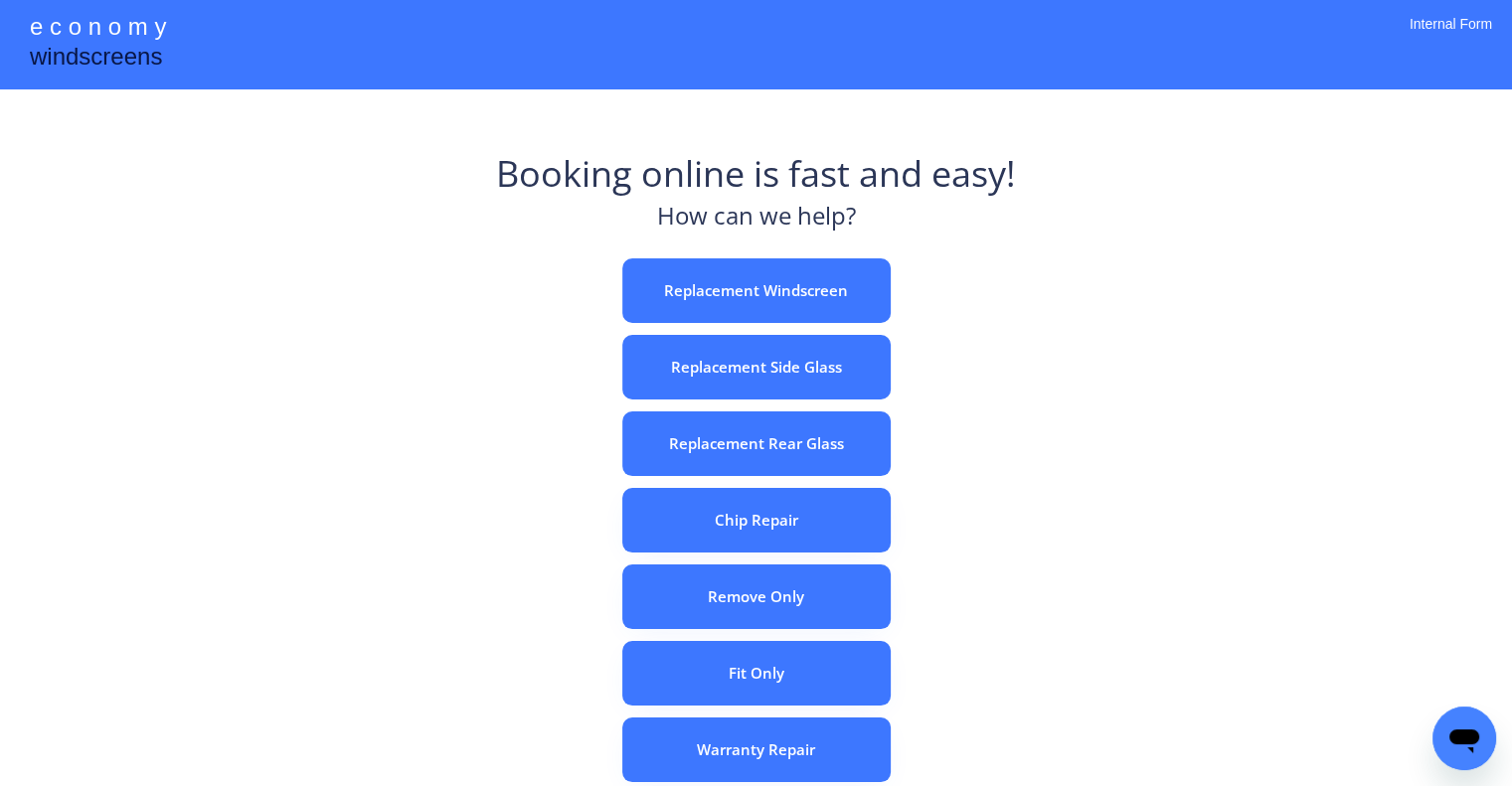 click on "e c o n o m y windscreens Booking online is fast and easy! How can we help? Replacement Windscreen Replacement Side Glass Replacement Rear Glass Chip Repair Remove Only Fit Only Warranty Repair ADAS Recalibration Only Rebook a Job Confirm Quotes Manual Booking Internal Form" at bounding box center (756, 553) 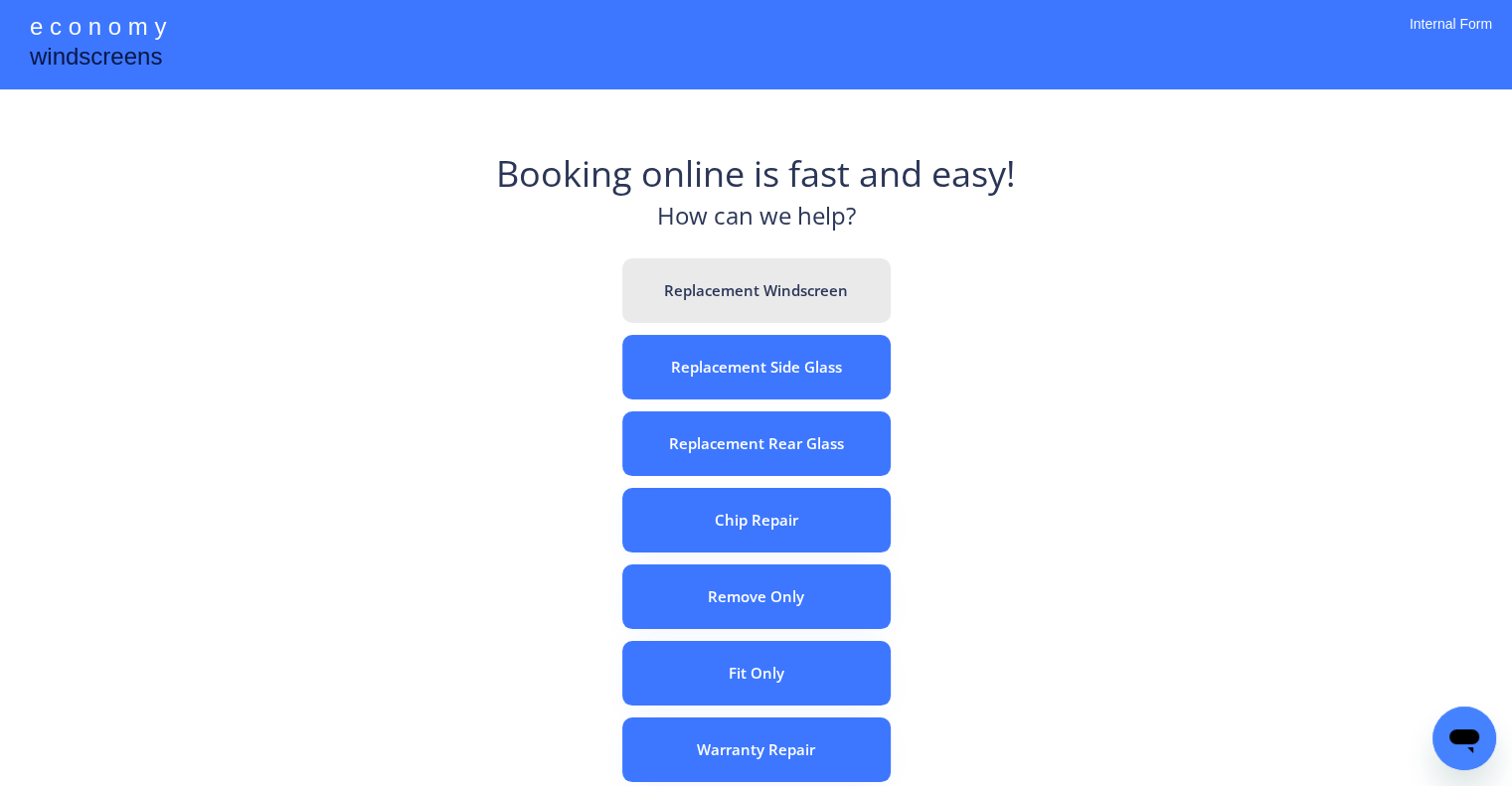 click on "Replacement Windscreen" at bounding box center [756, 290] 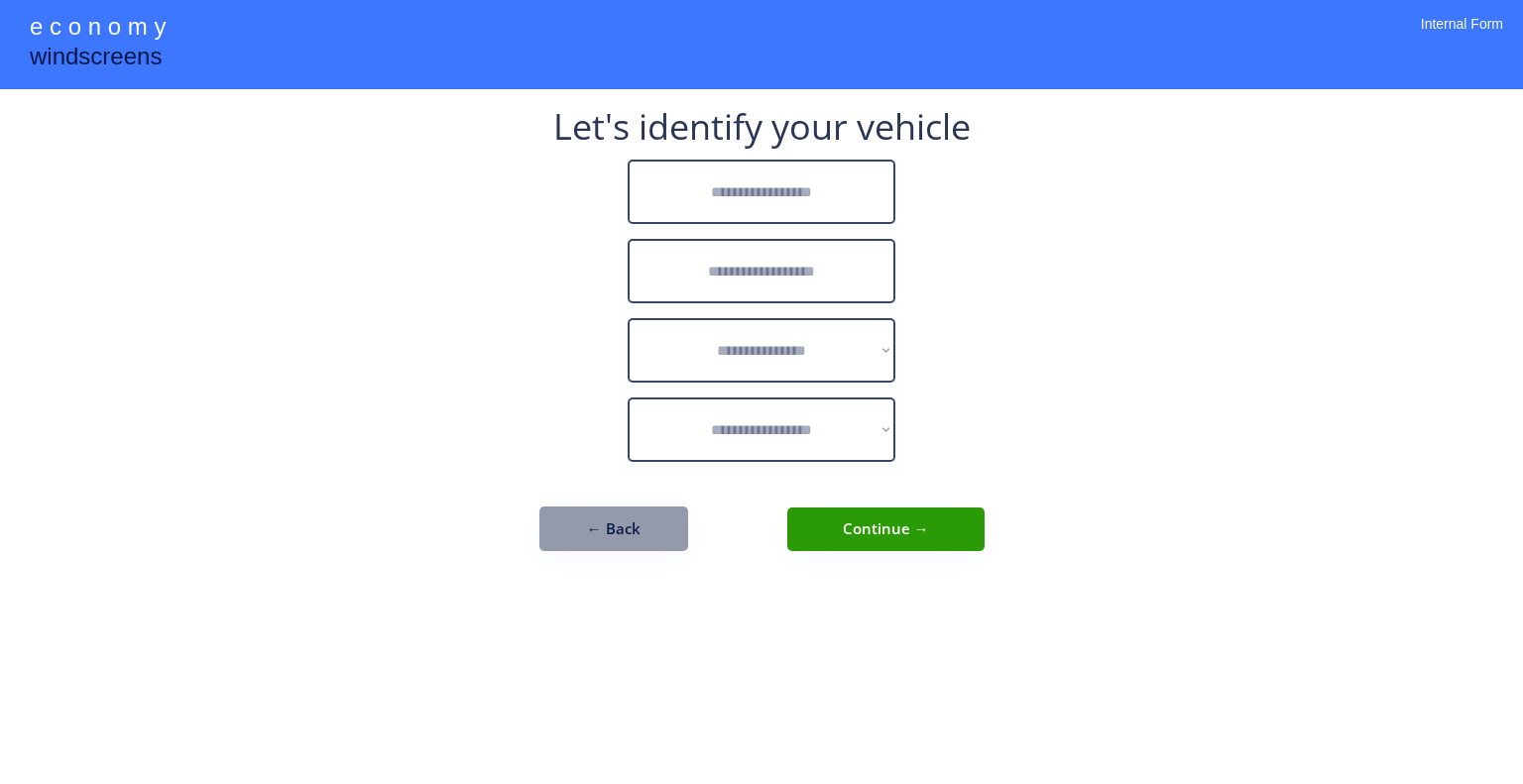 scroll, scrollTop: 0, scrollLeft: 0, axis: both 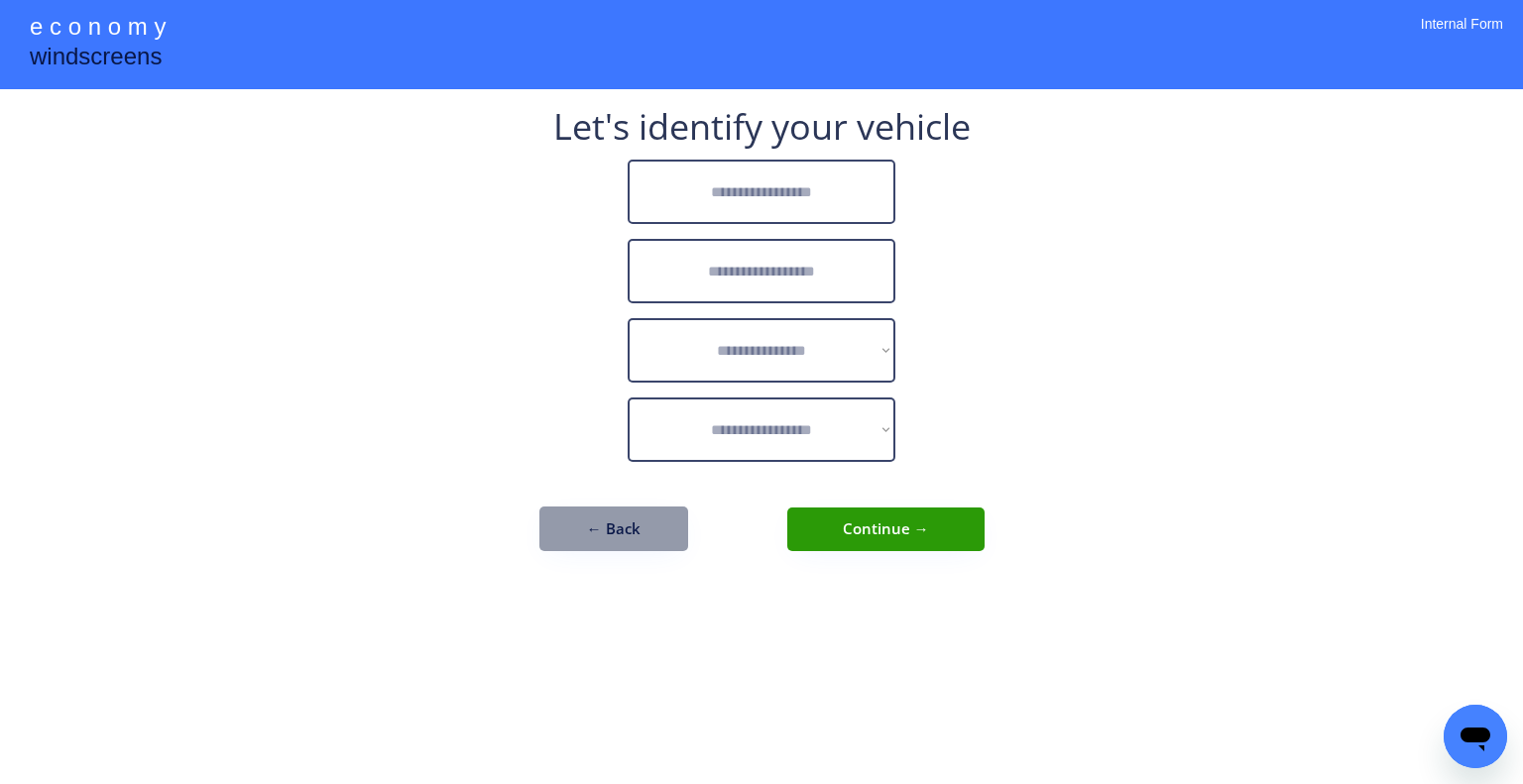 click at bounding box center [762, 191] 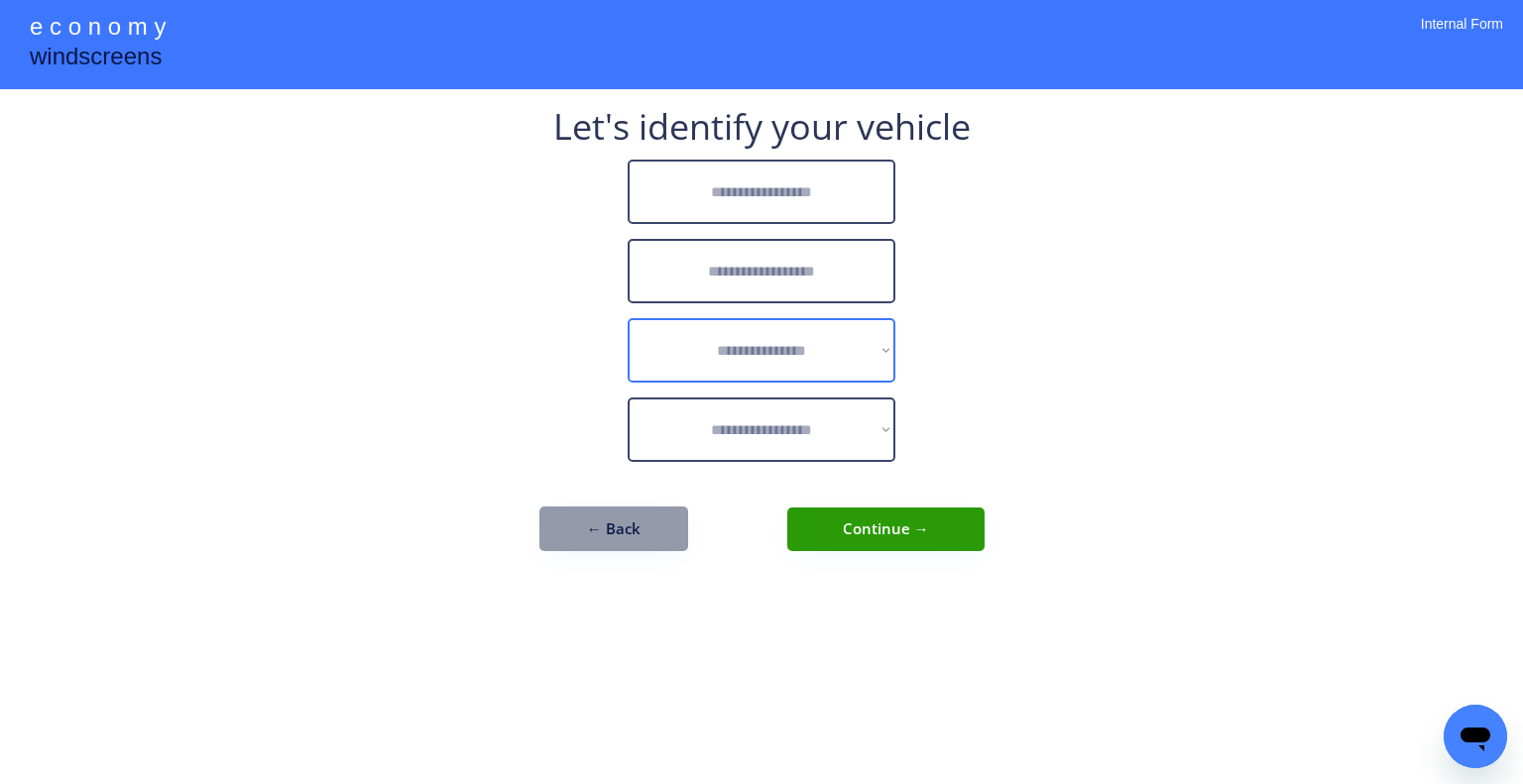 click on "**********" at bounding box center [762, 350] 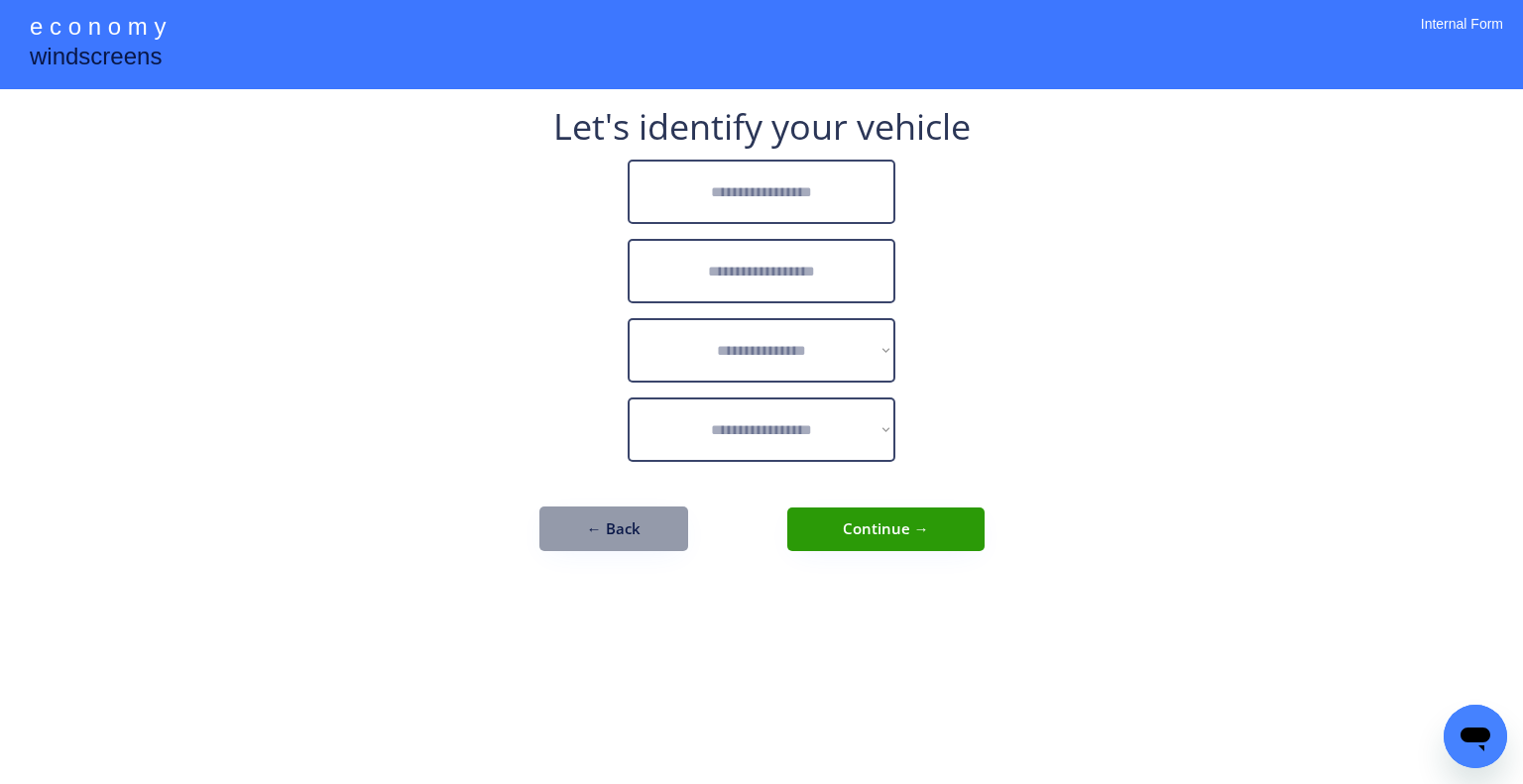 drag, startPoint x: 926, startPoint y: 243, endPoint x: 817, endPoint y: 217, distance: 112.05802 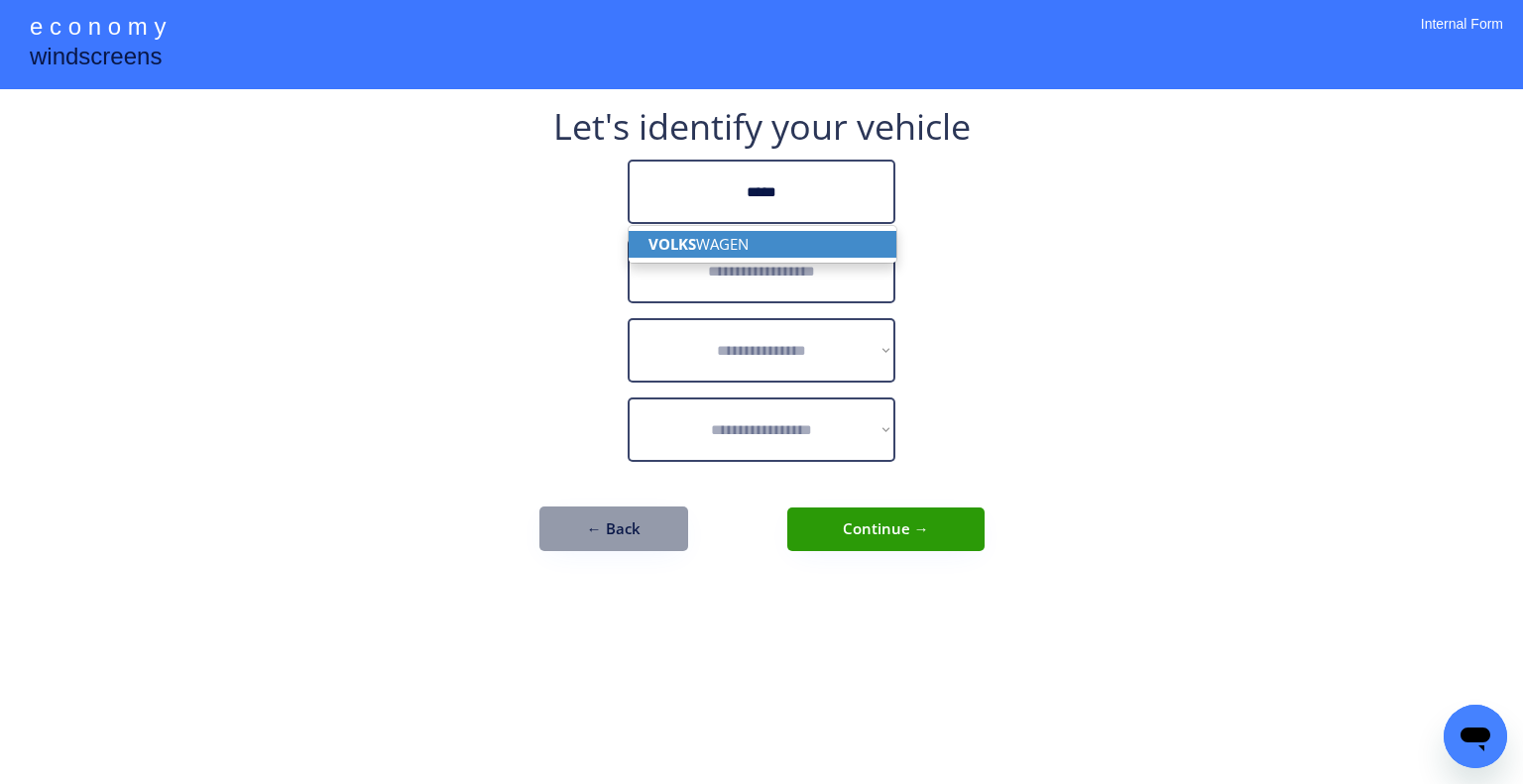 click on "VOLKS WAGEN" at bounding box center [762, 244] 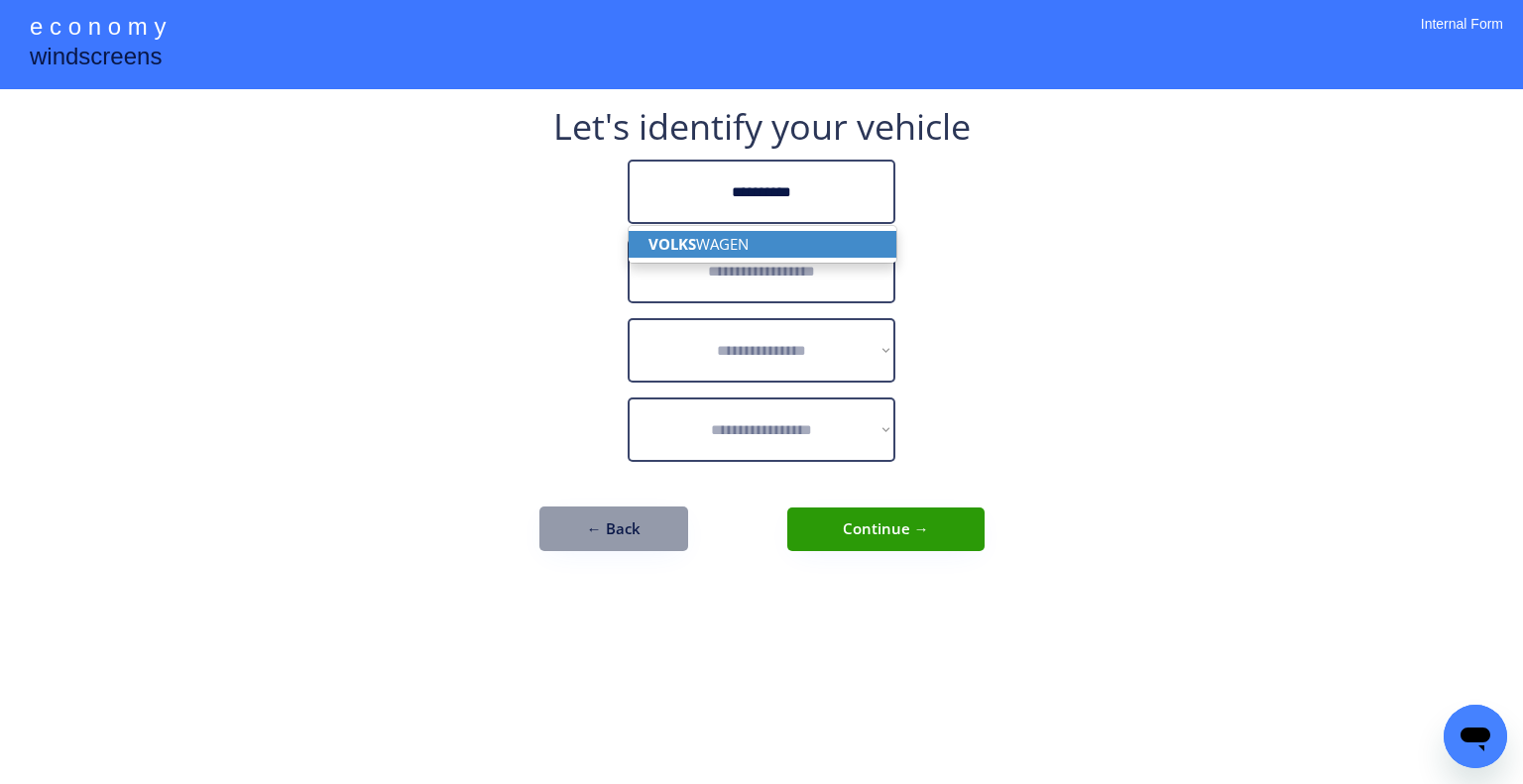 type on "**********" 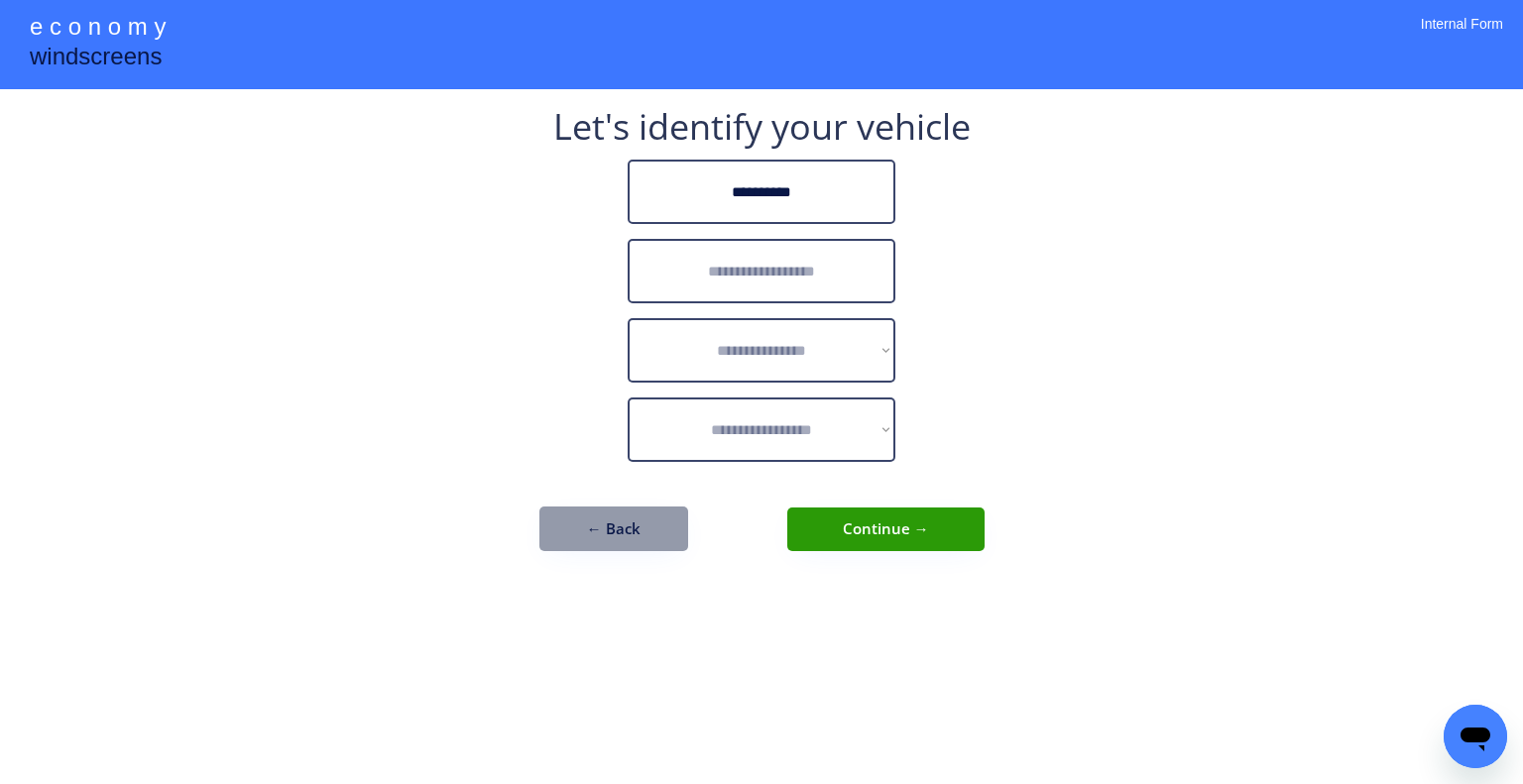 click at bounding box center (762, 271) 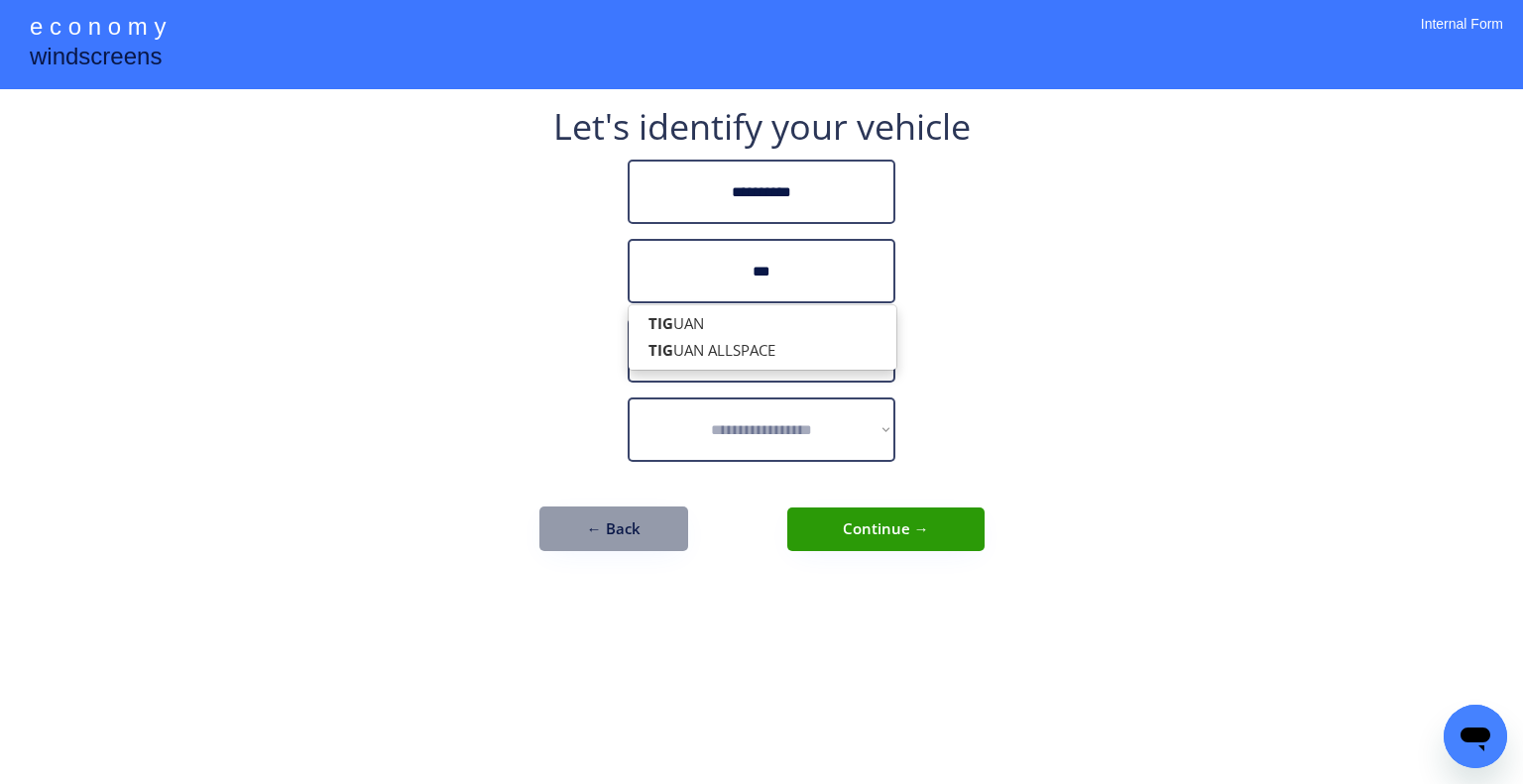 click on "TIG UAN" at bounding box center (762, 323) 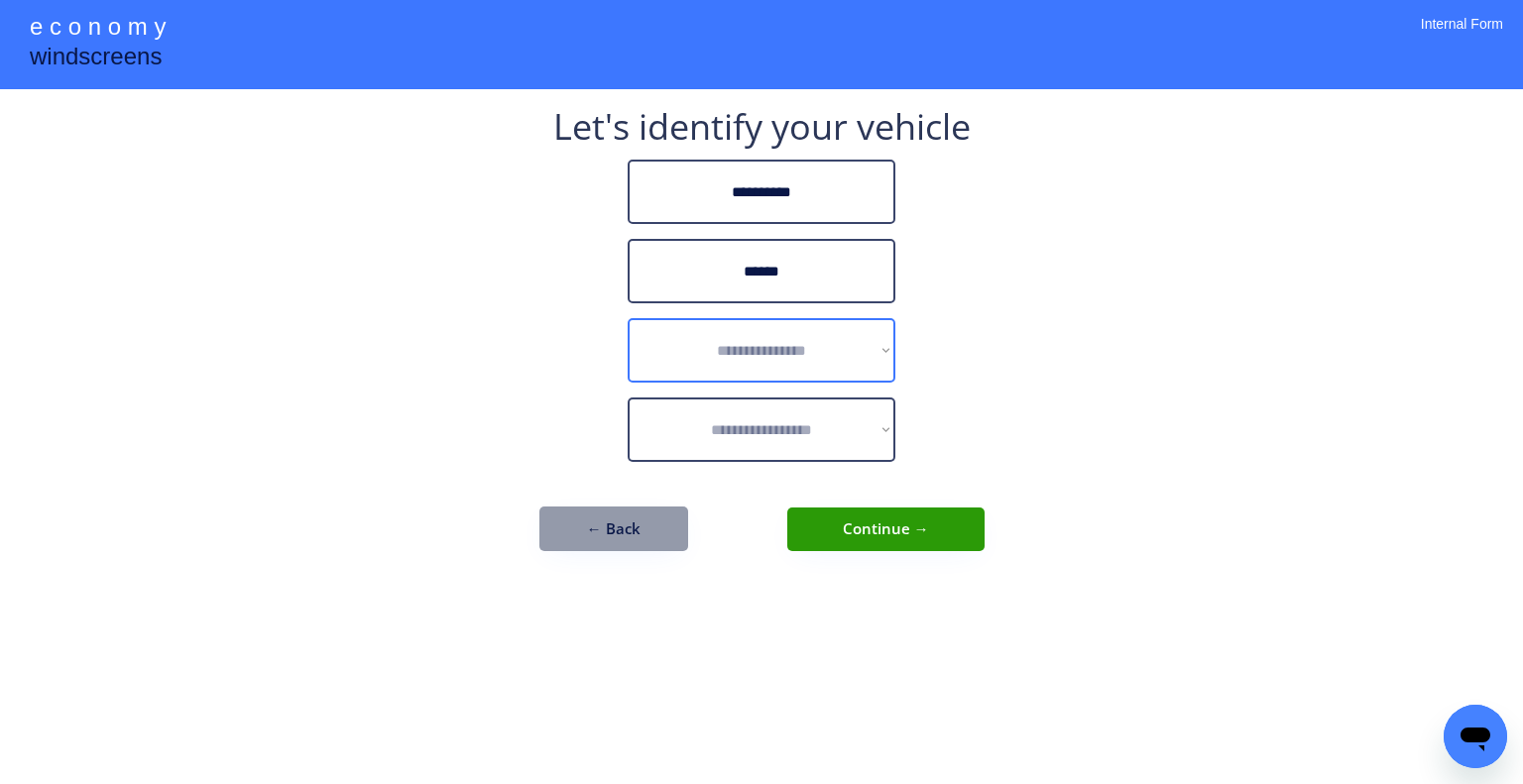 type on "******" 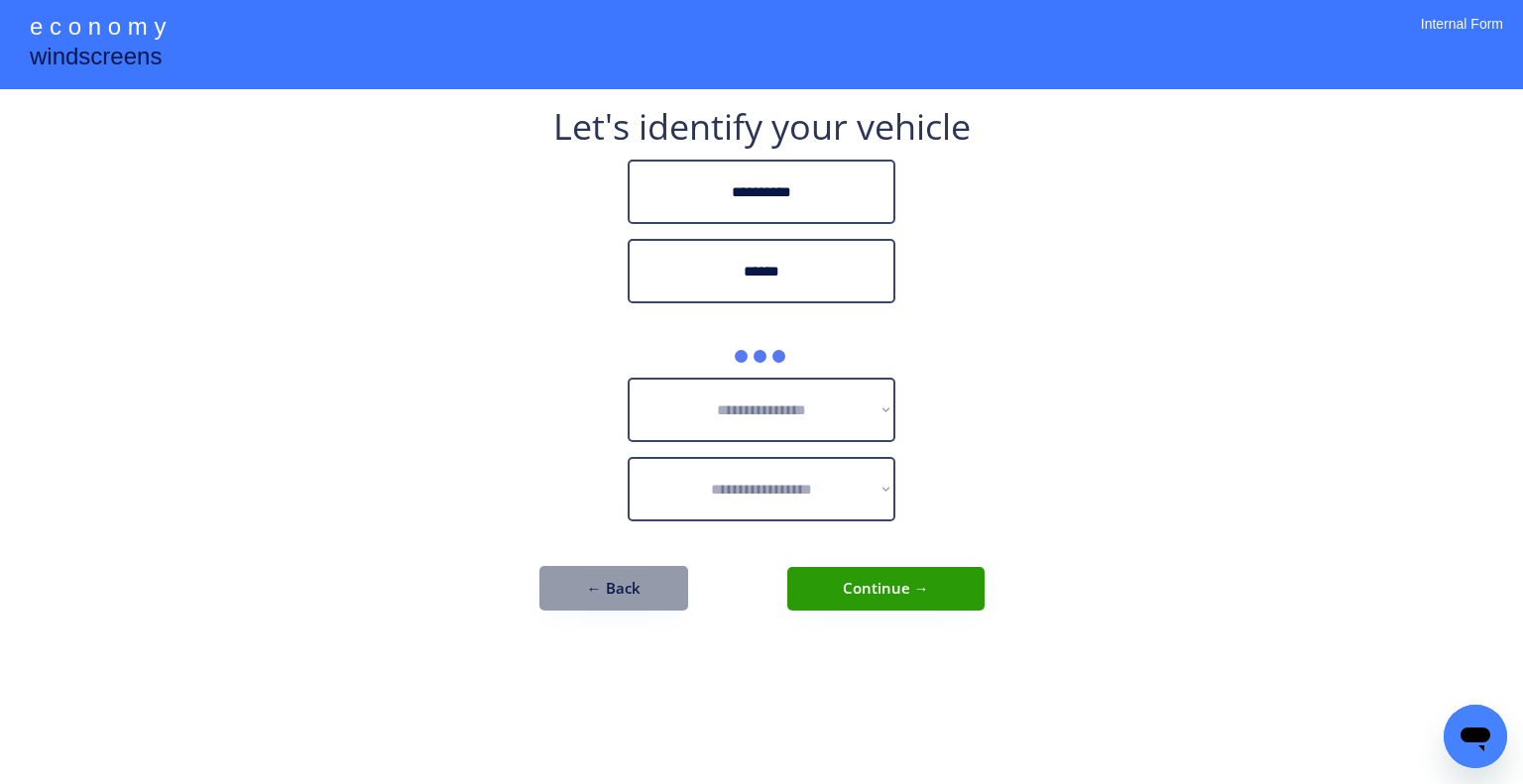 click on "**********" at bounding box center (762, 392) 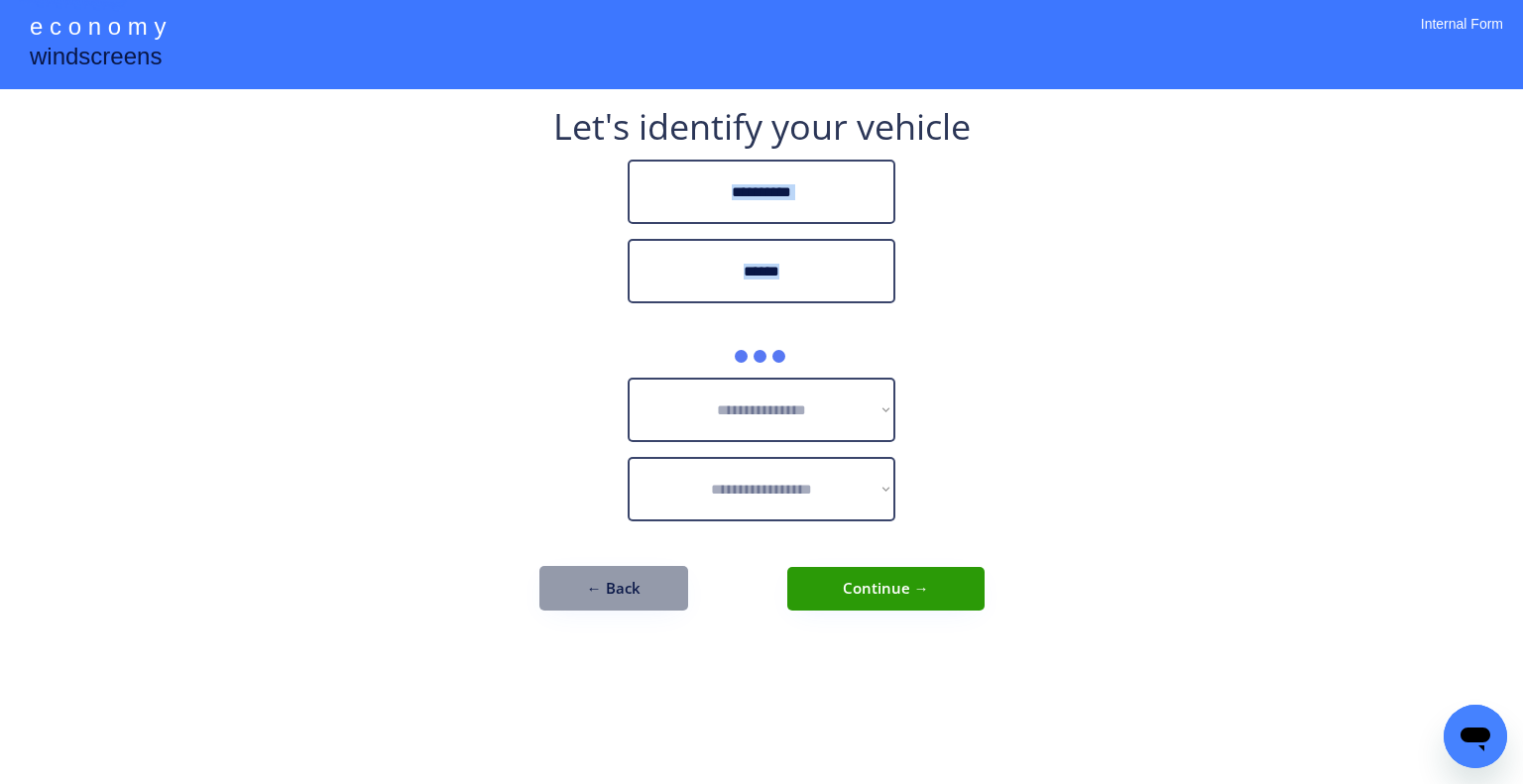 click on "**********" at bounding box center (762, 392) 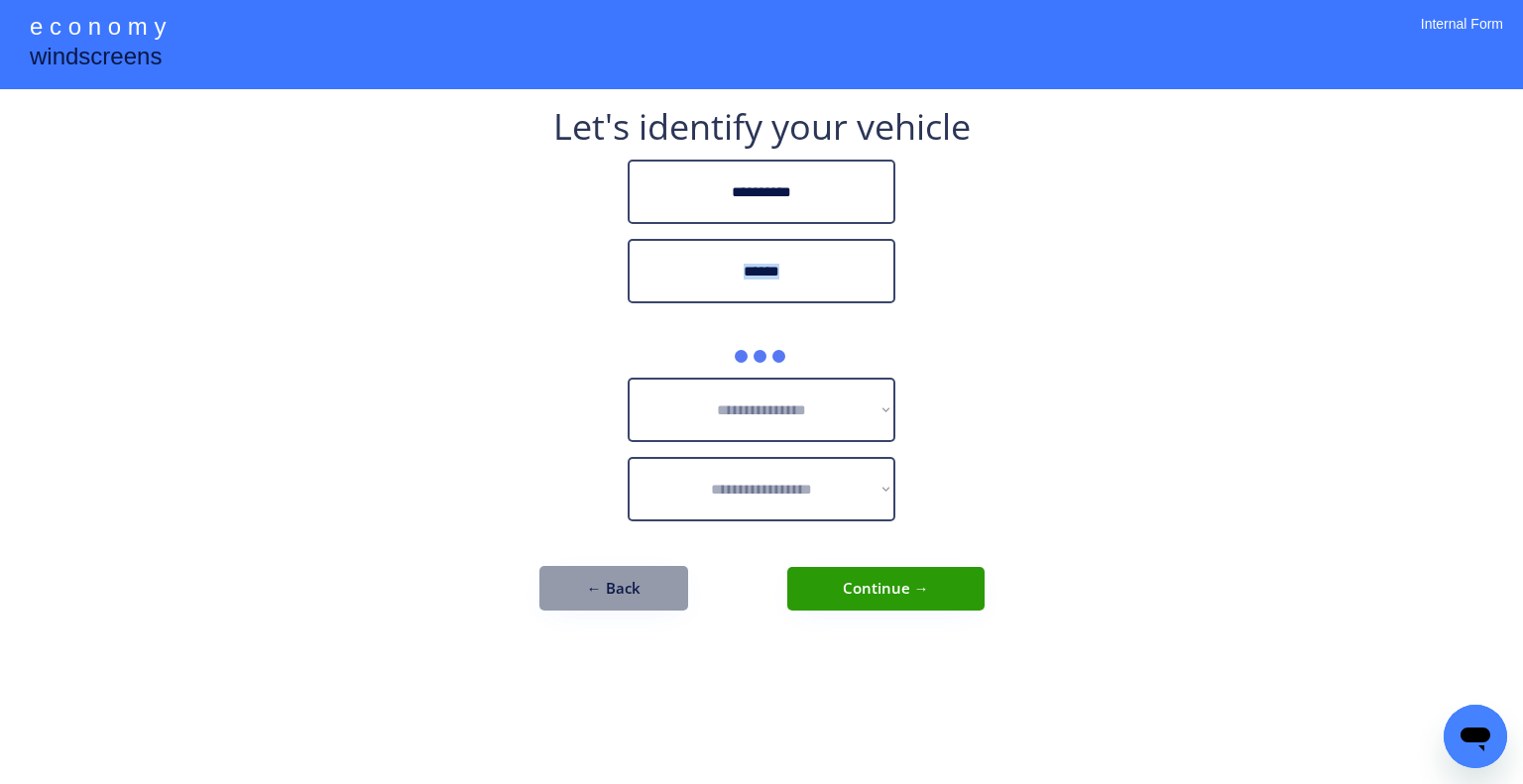 click on "**********" at bounding box center (762, 392) 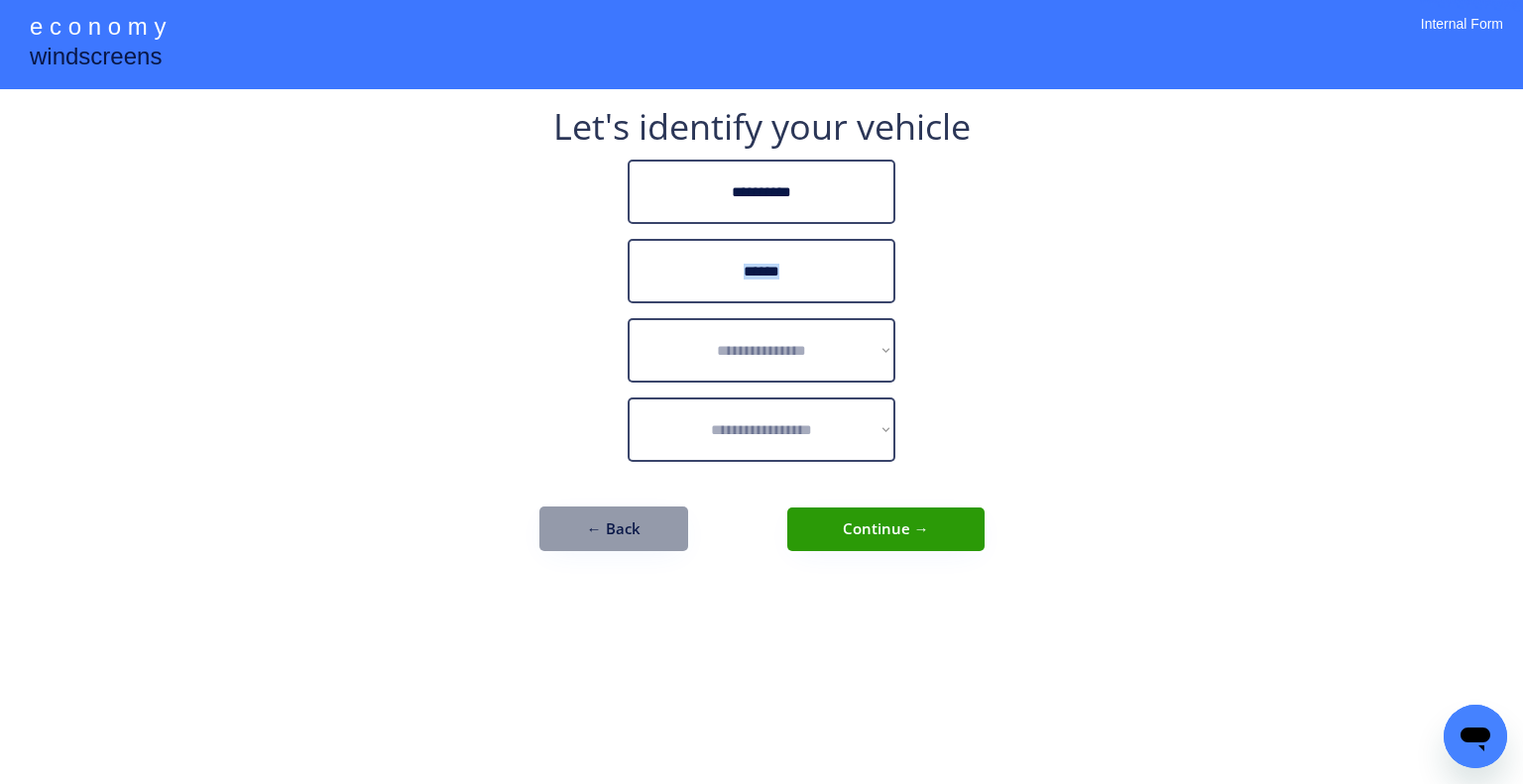click on "**********" at bounding box center (762, 392) 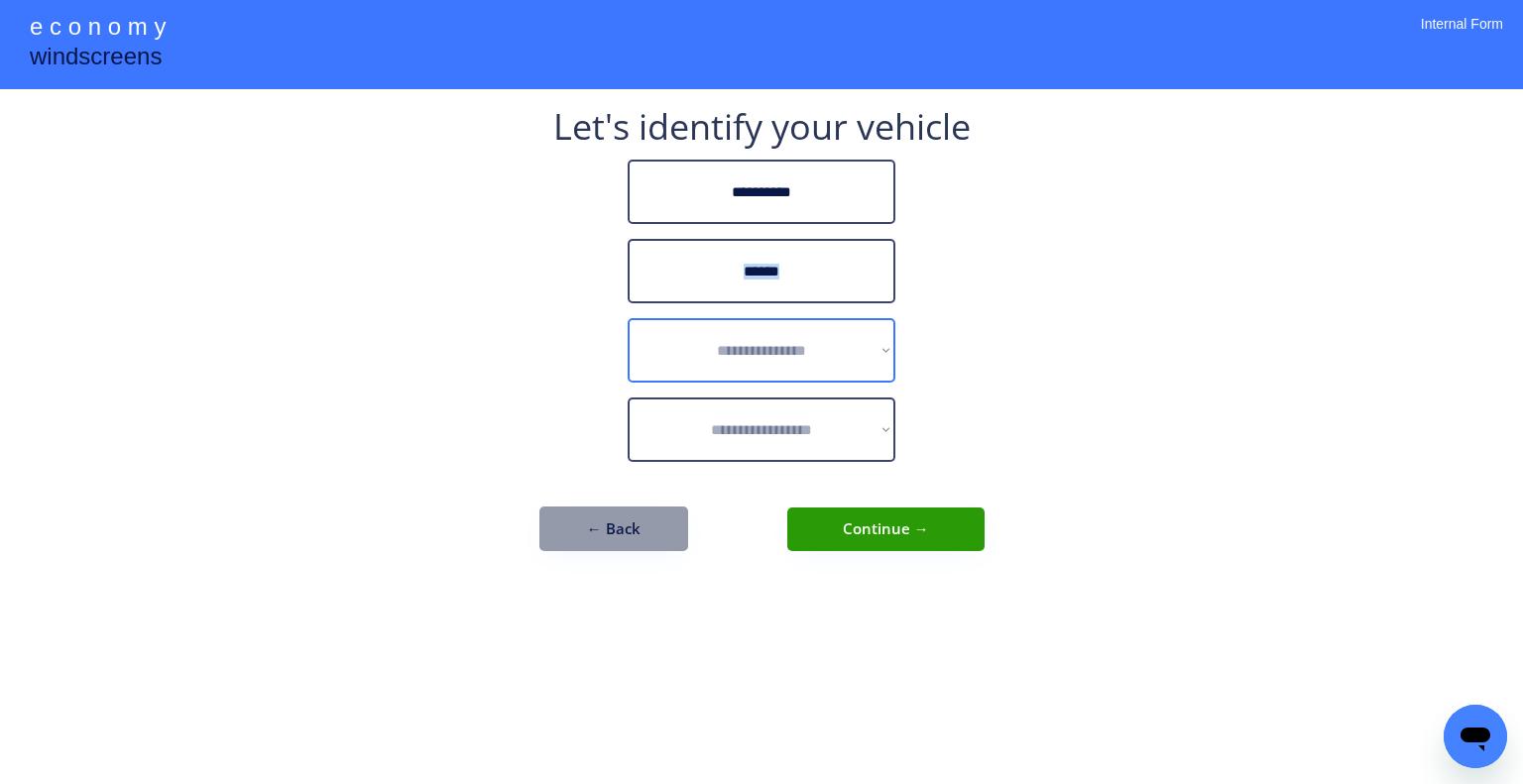 click on "**********" at bounding box center [762, 350] 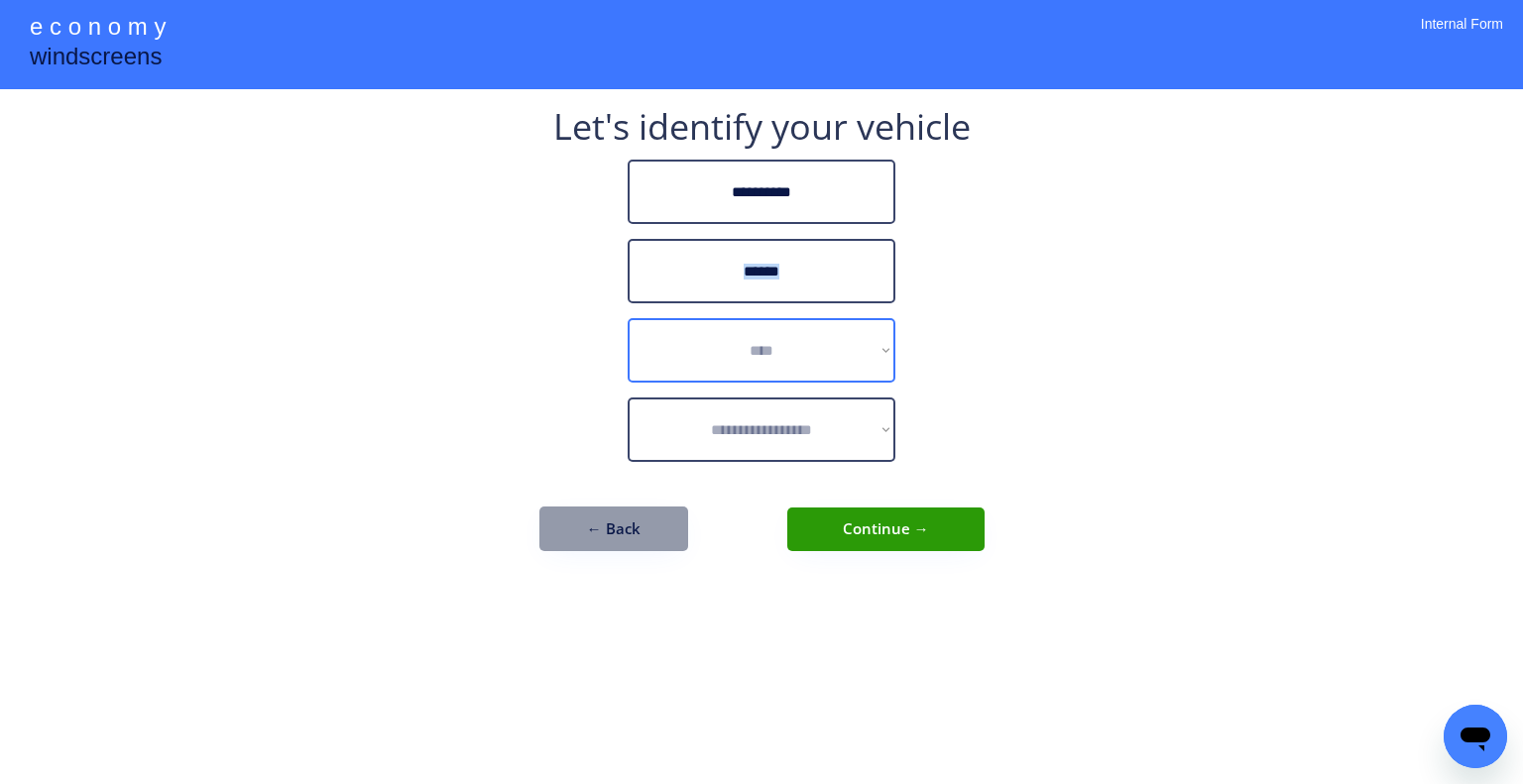 click on "**********" at bounding box center (762, 350) 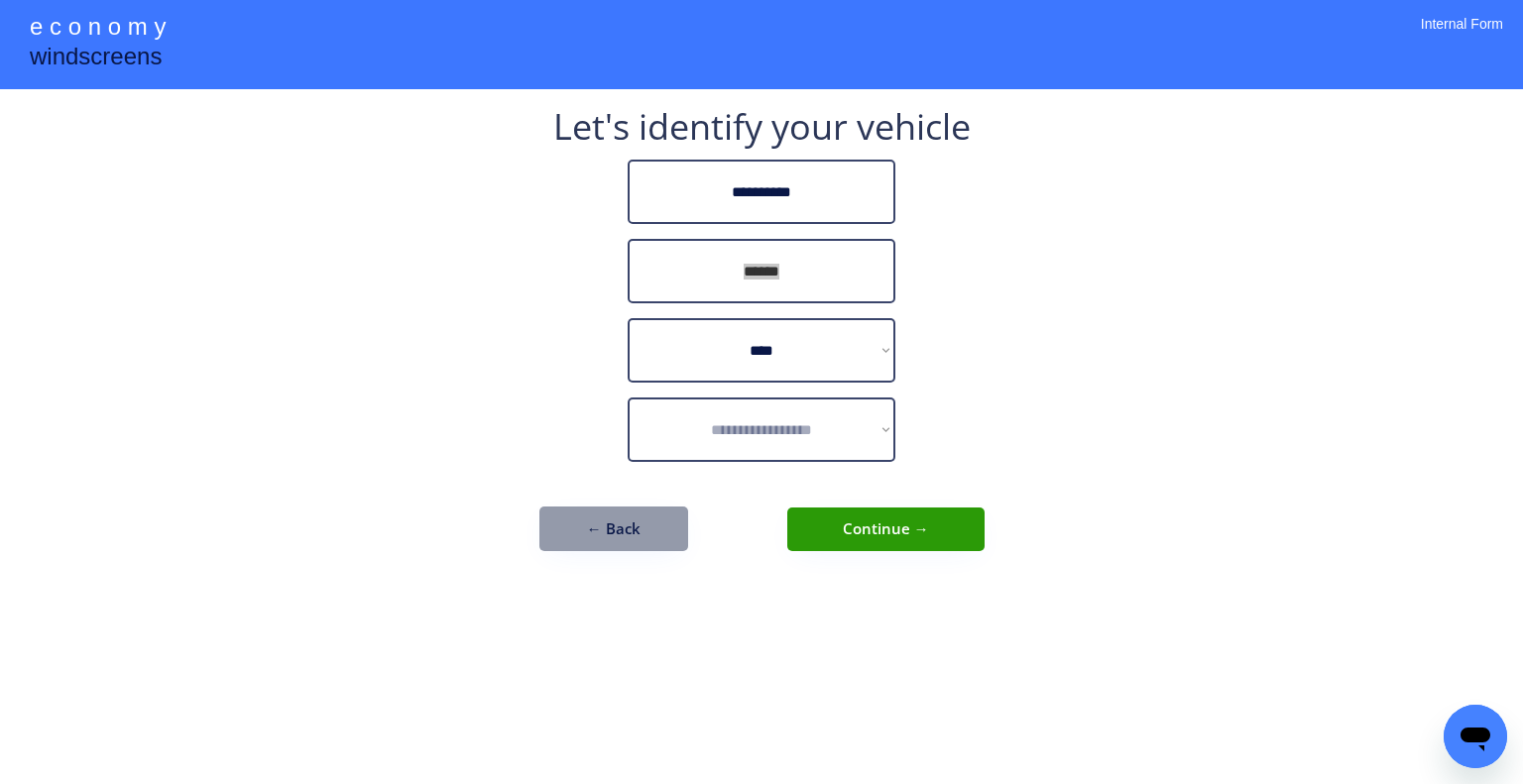 select on "*********" 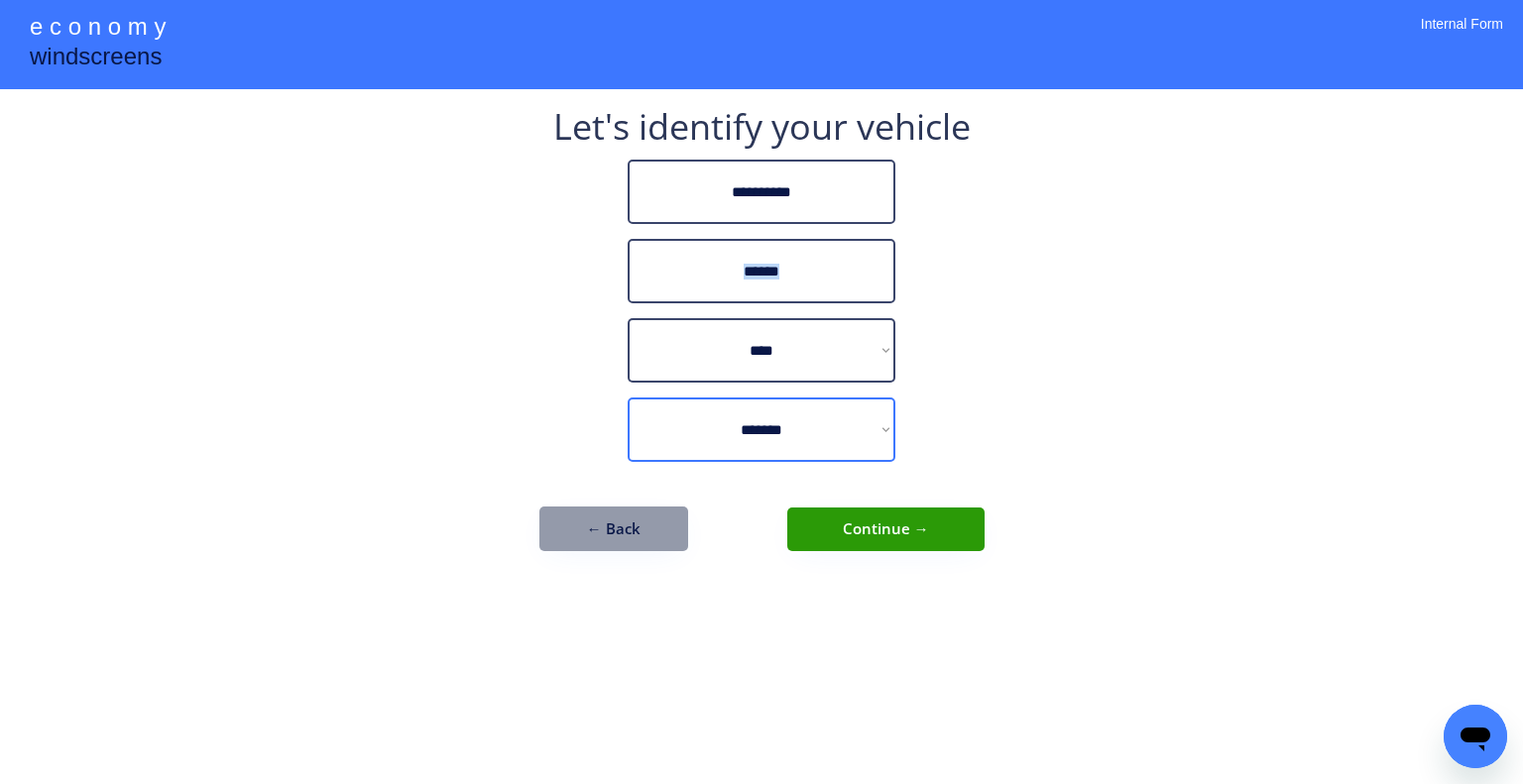 click on "**********" at bounding box center [762, 429] 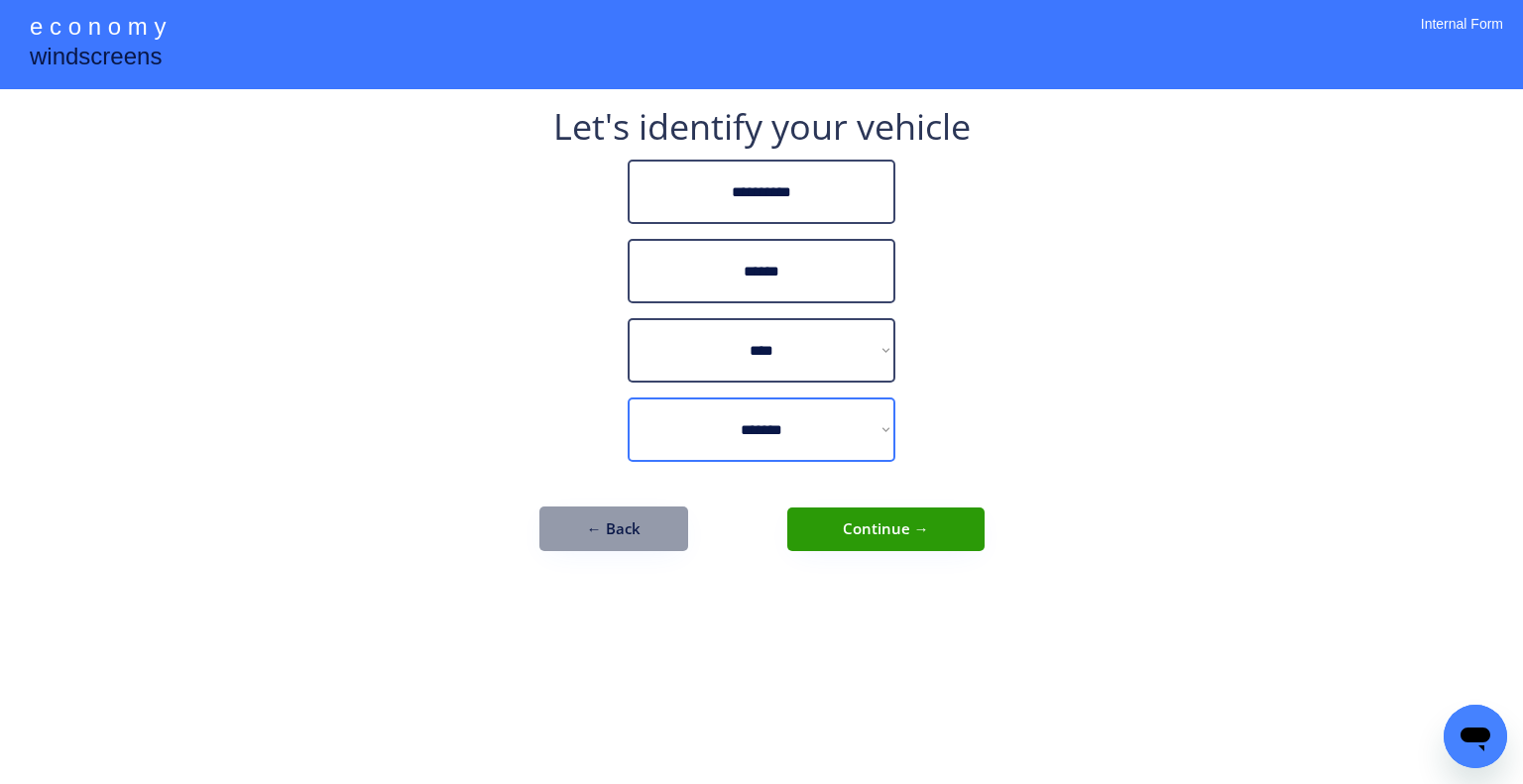 click on "**********" at bounding box center [762, 392] 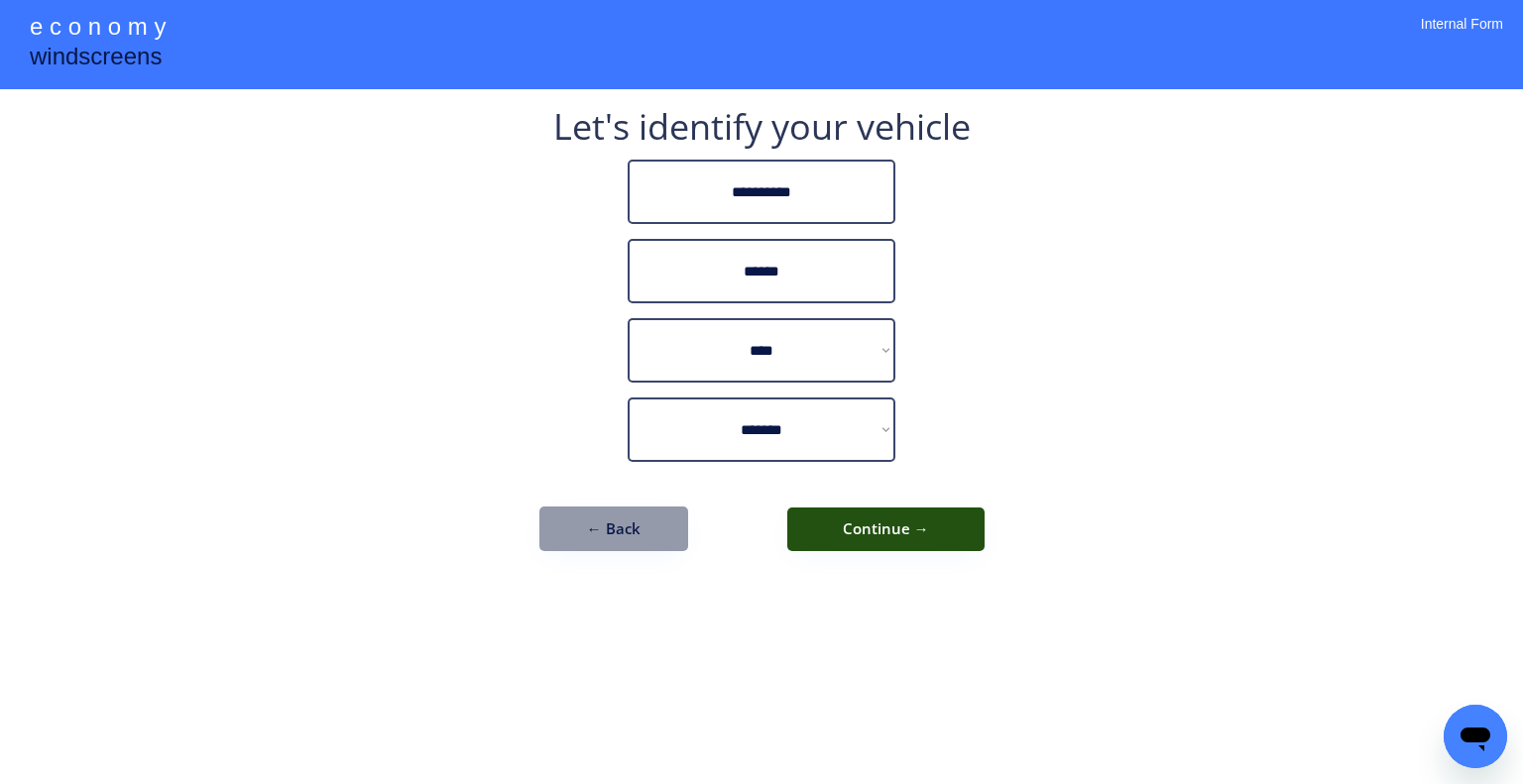 click on "Continue    →" at bounding box center (885, 529) 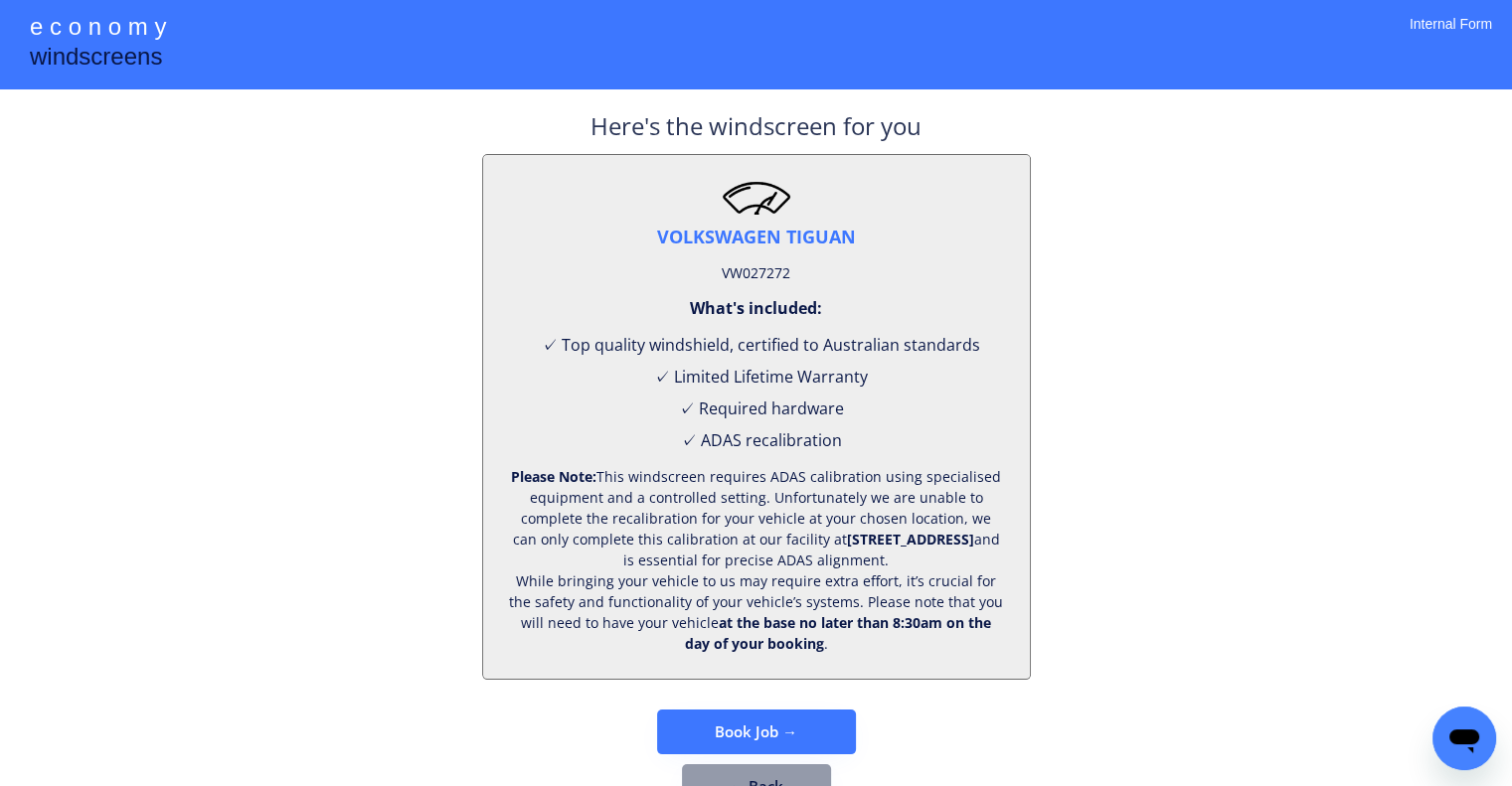 click on "**********" at bounding box center [756, 424] 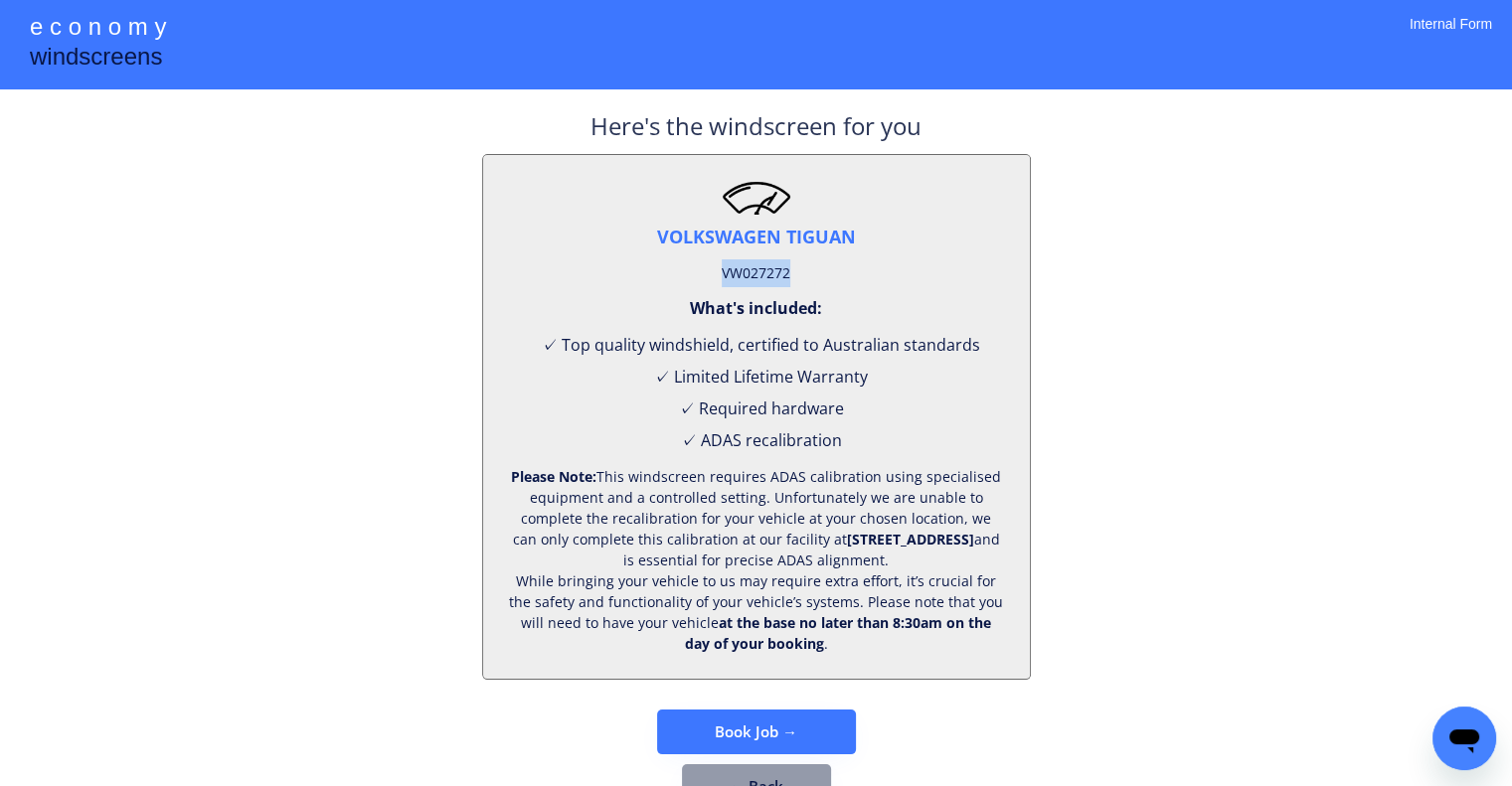 click on "VW027272" at bounding box center (756, 273) 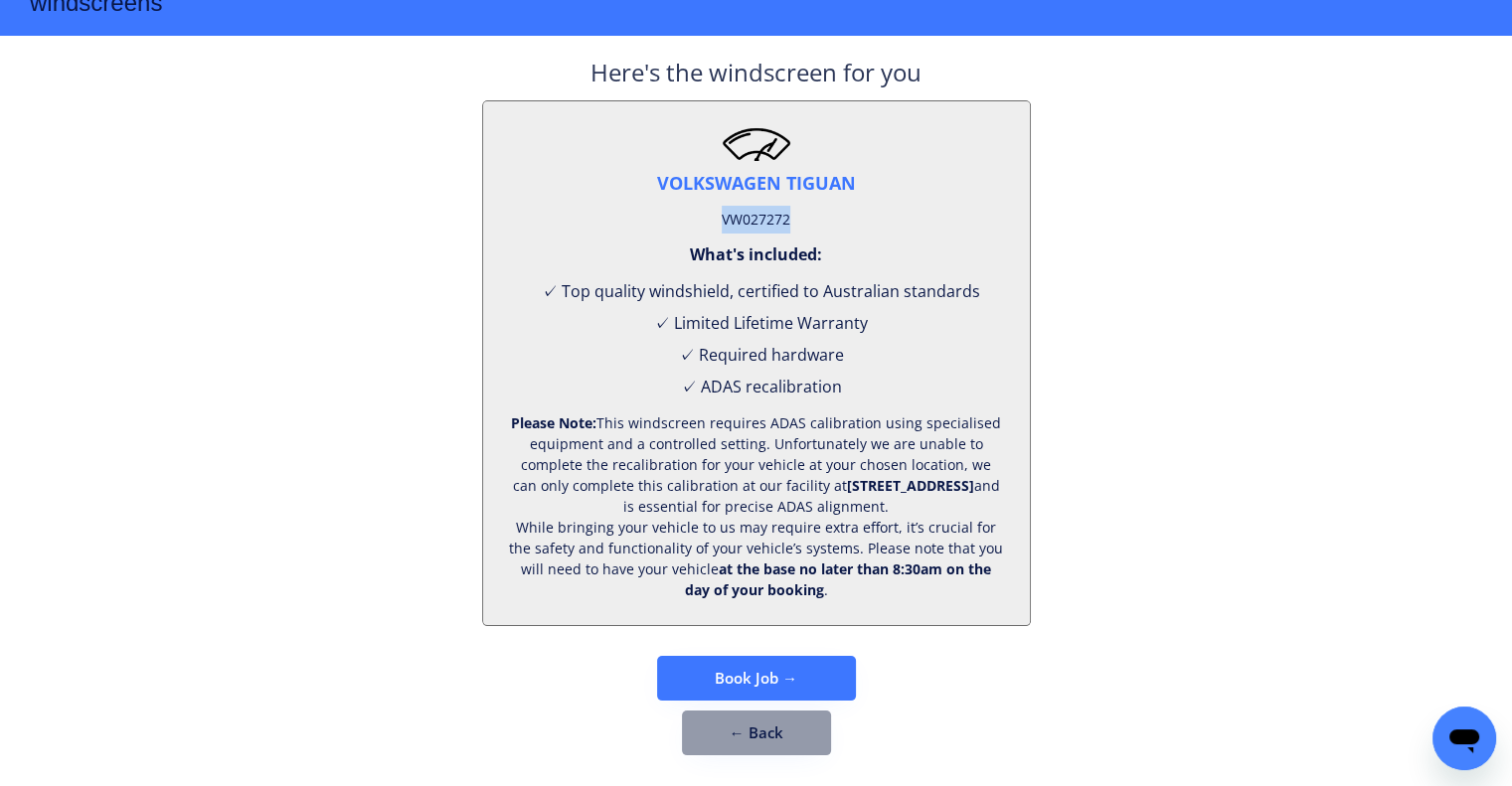 scroll, scrollTop: 82, scrollLeft: 0, axis: vertical 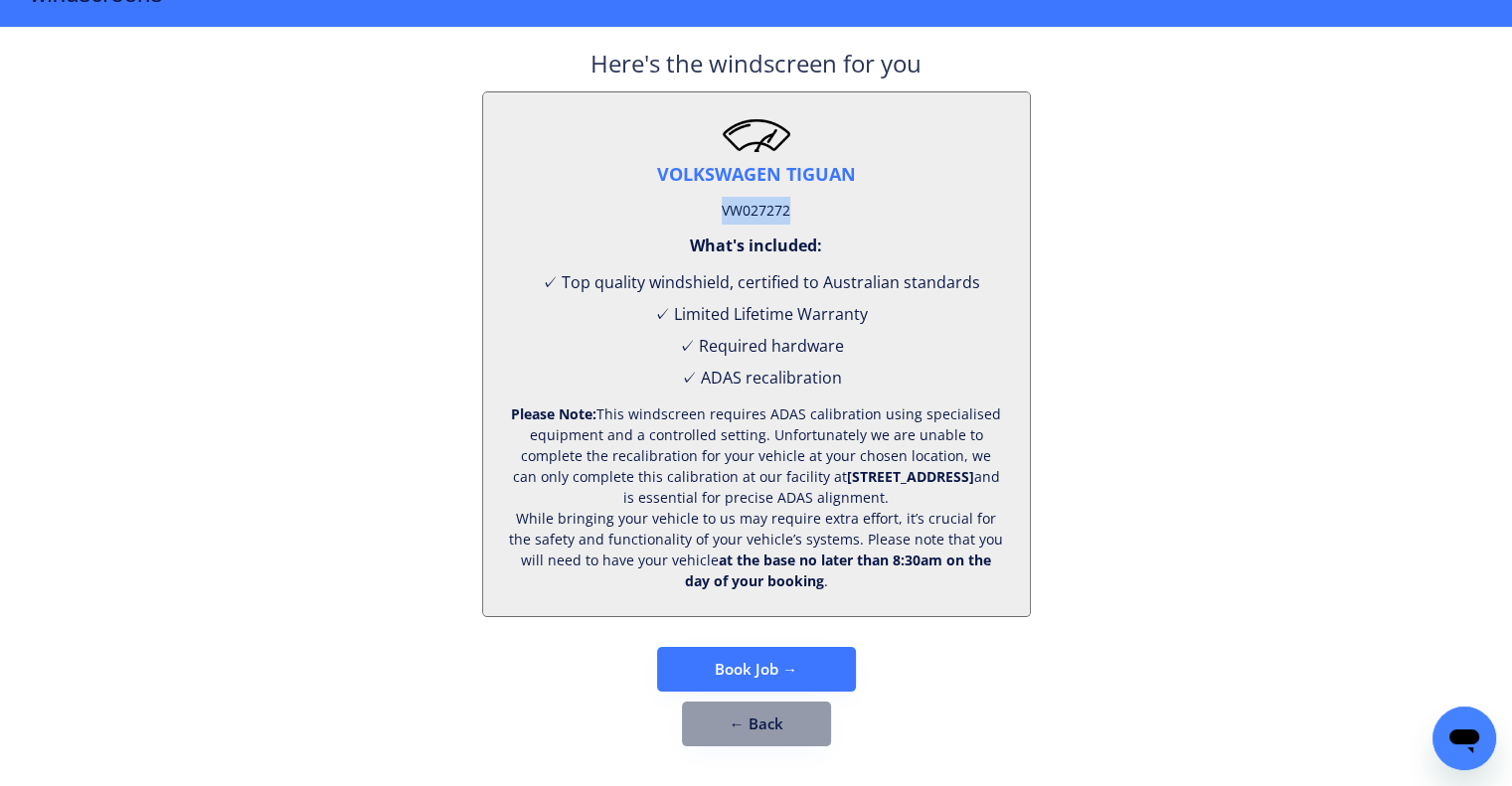 click on "Book Job    →" at bounding box center (756, 669) 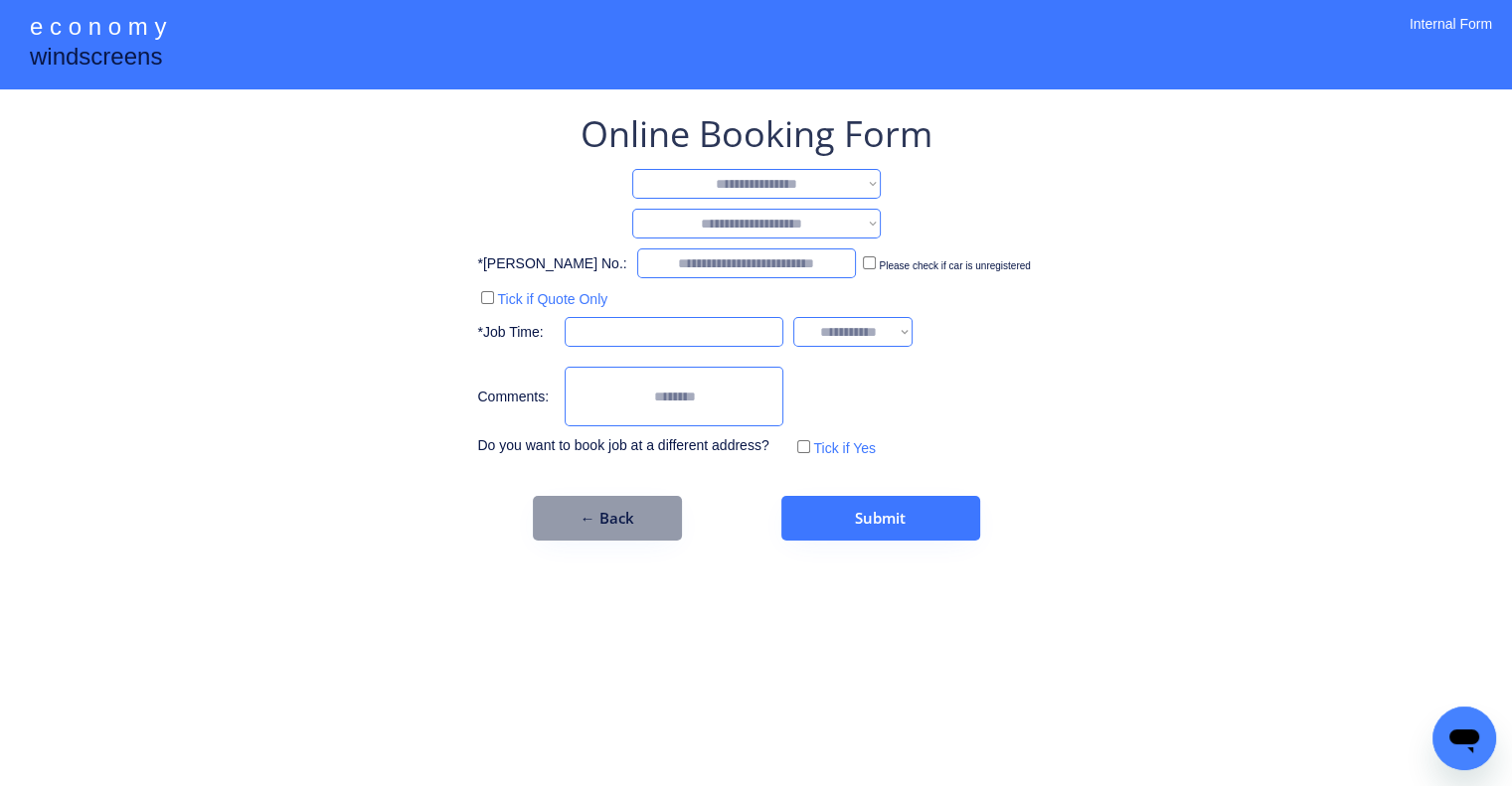 scroll, scrollTop: 0, scrollLeft: 0, axis: both 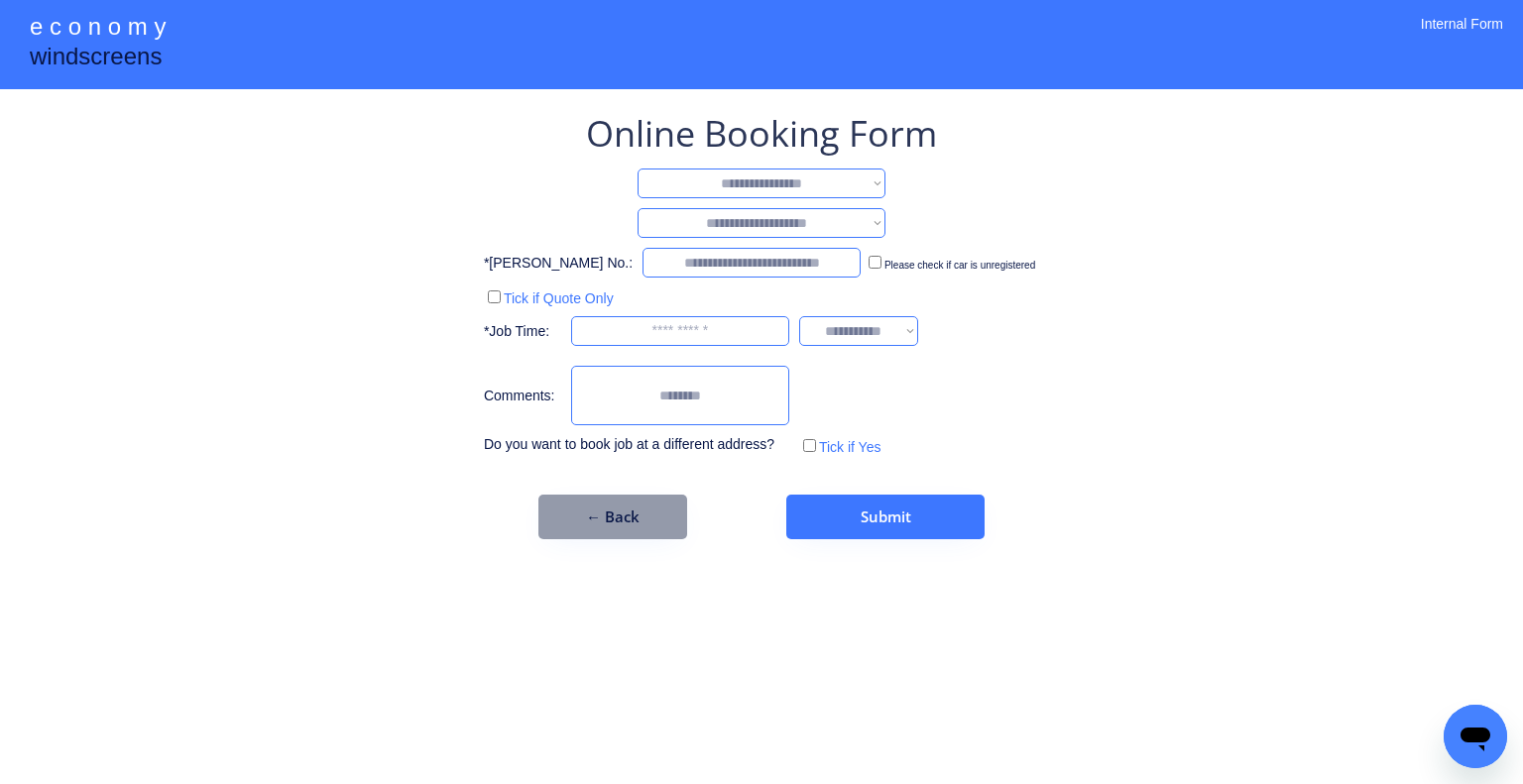 click on "**********" at bounding box center [762, 183] 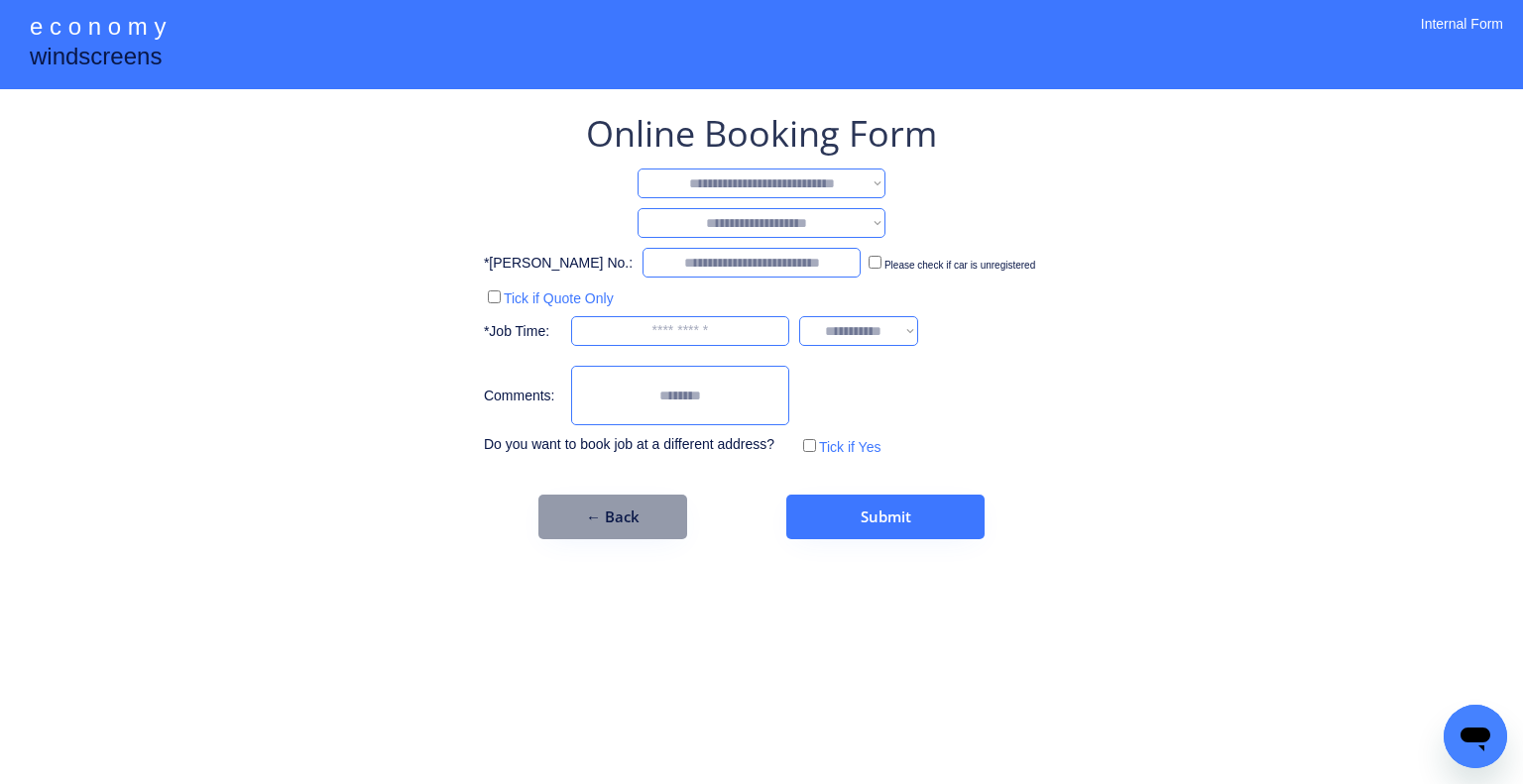click on "**********" at bounding box center (762, 183) 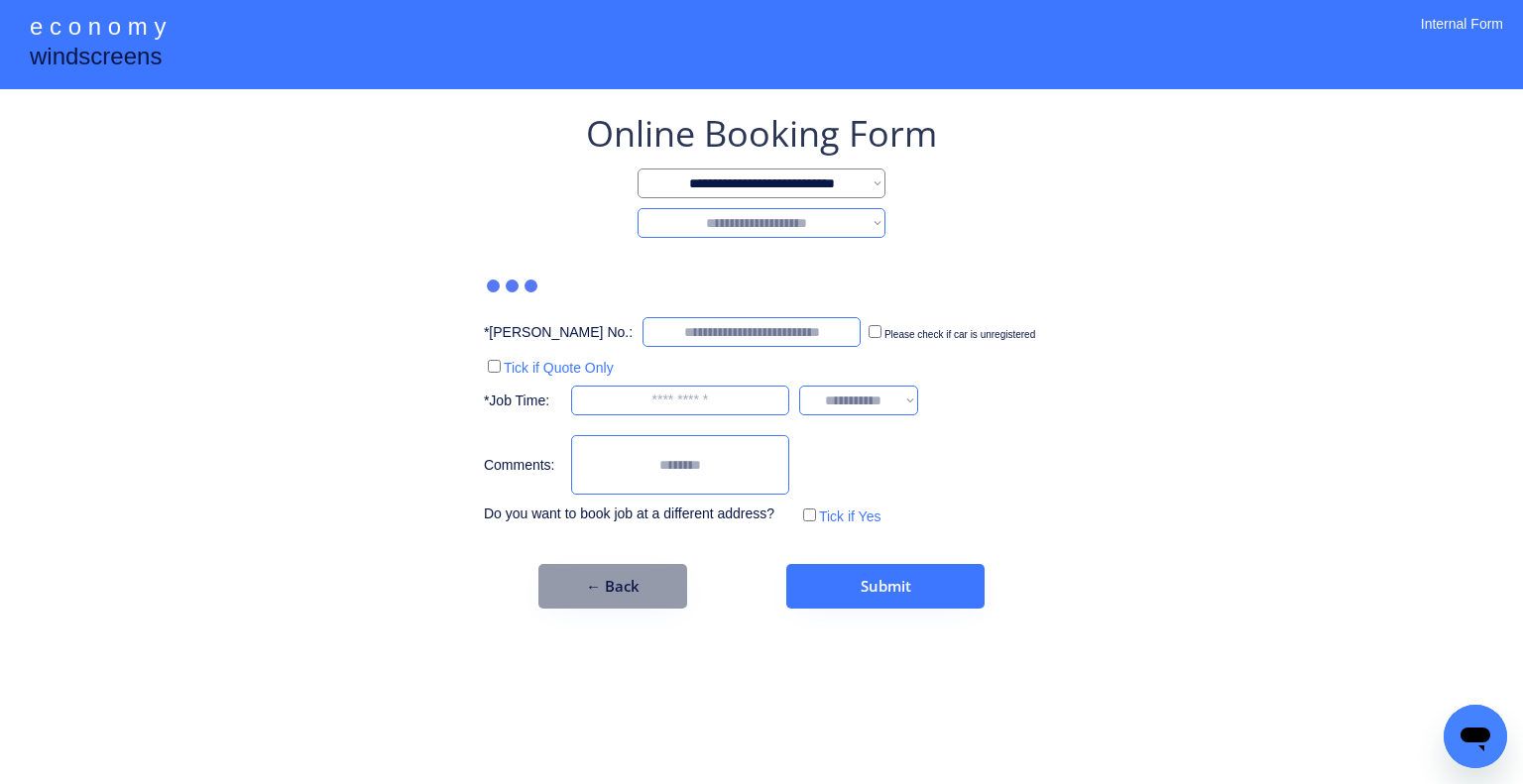 click on "**********" at bounding box center (762, 223) 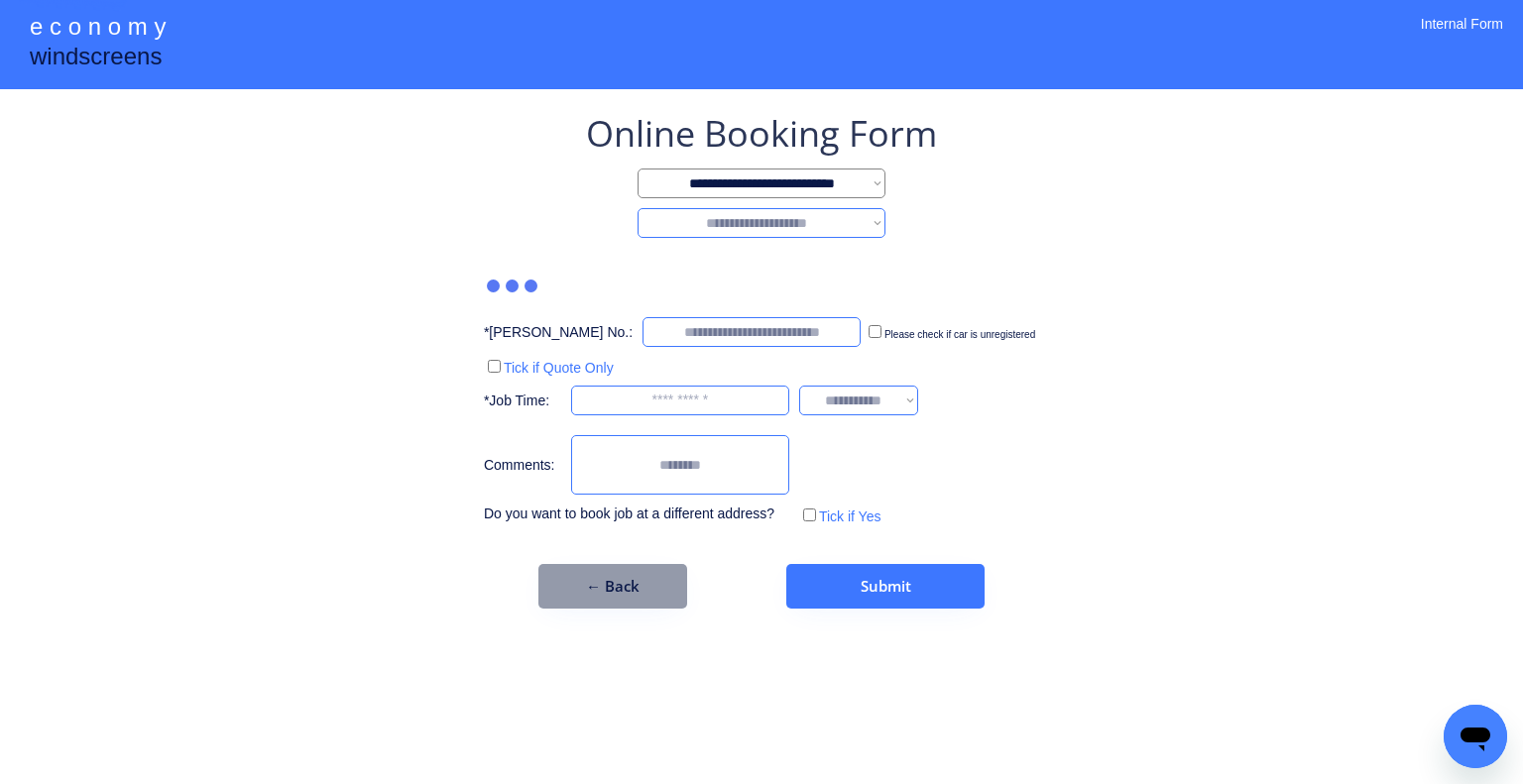 select on "********" 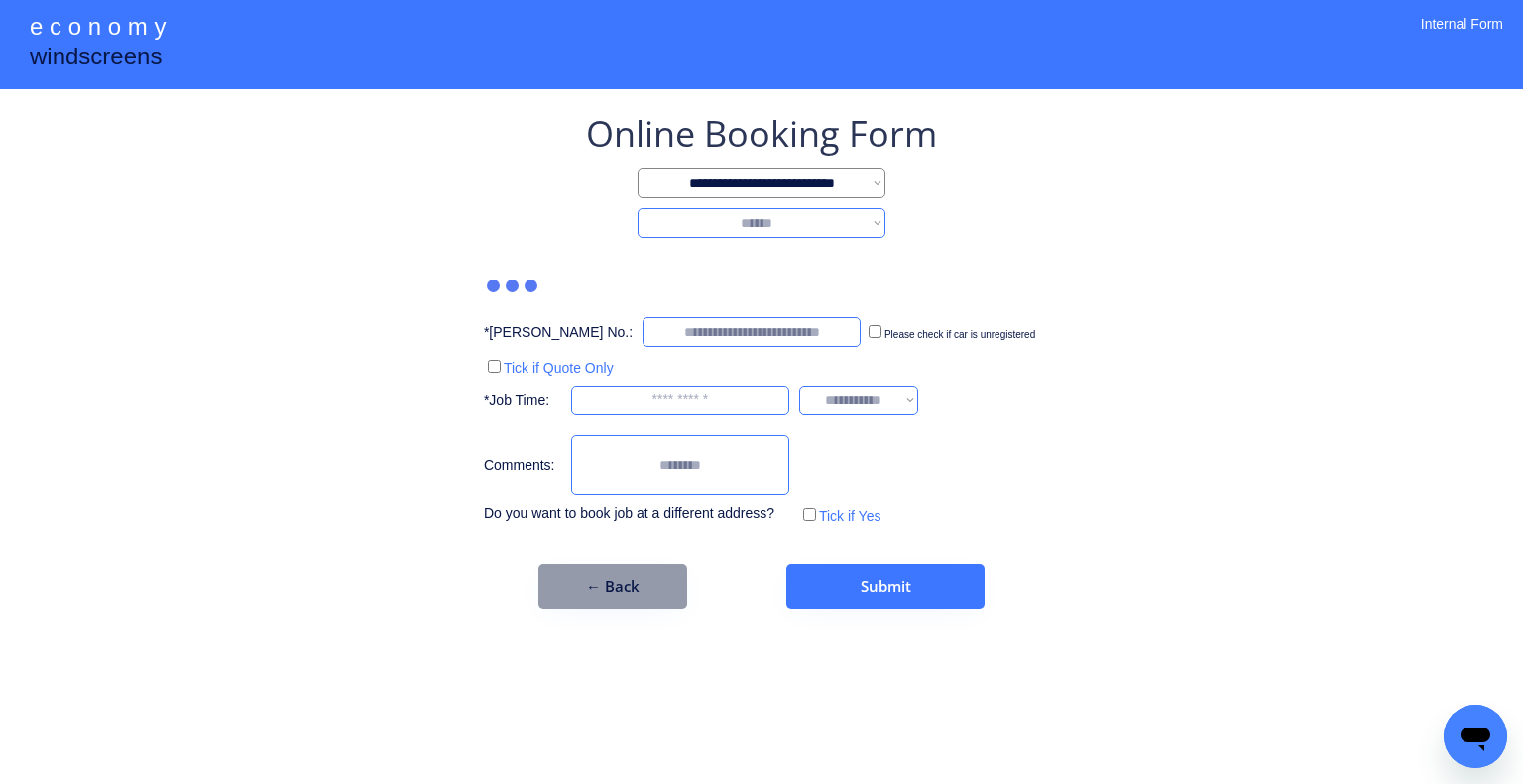 click on "**********" at bounding box center [762, 223] 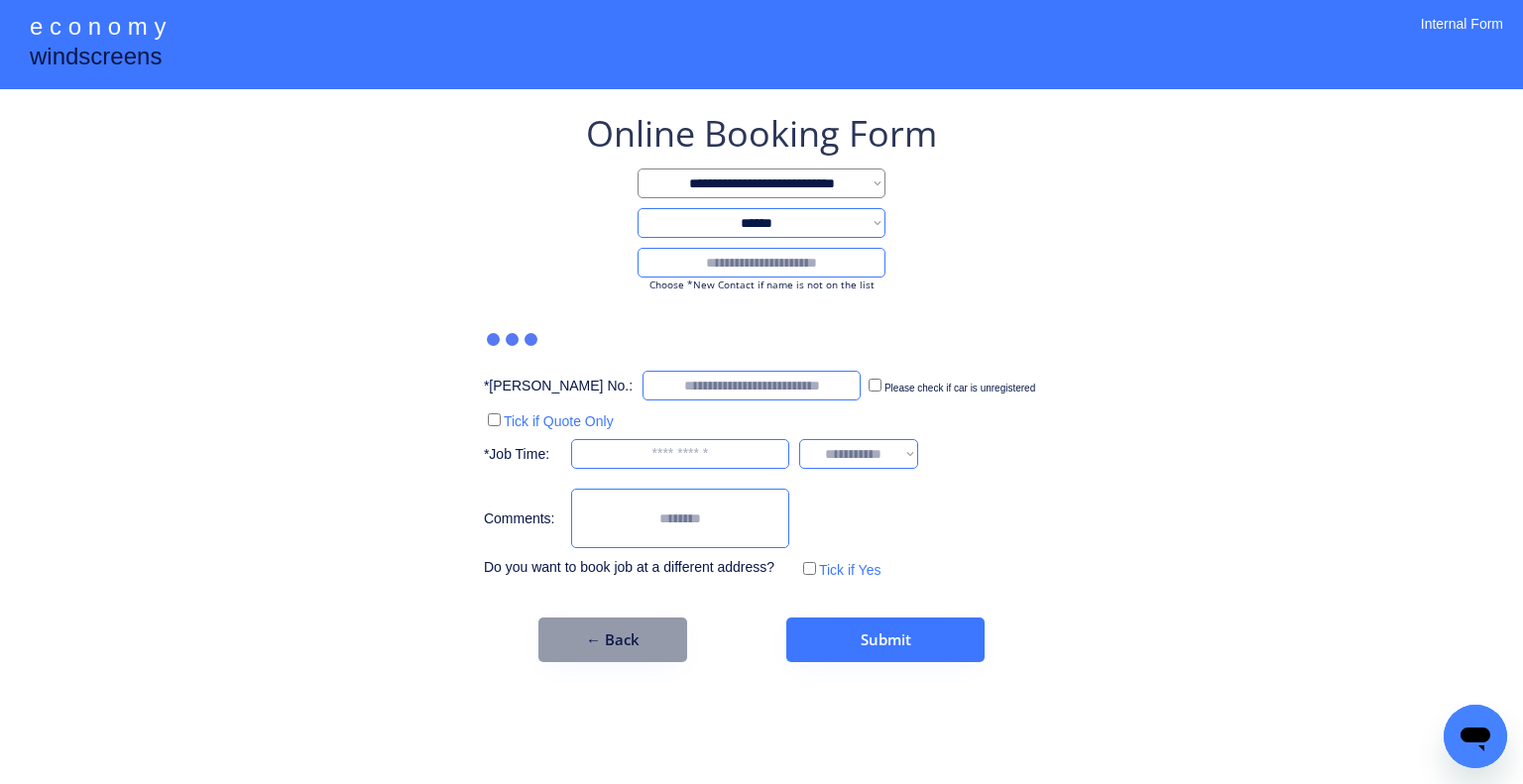 click at bounding box center (762, 263) 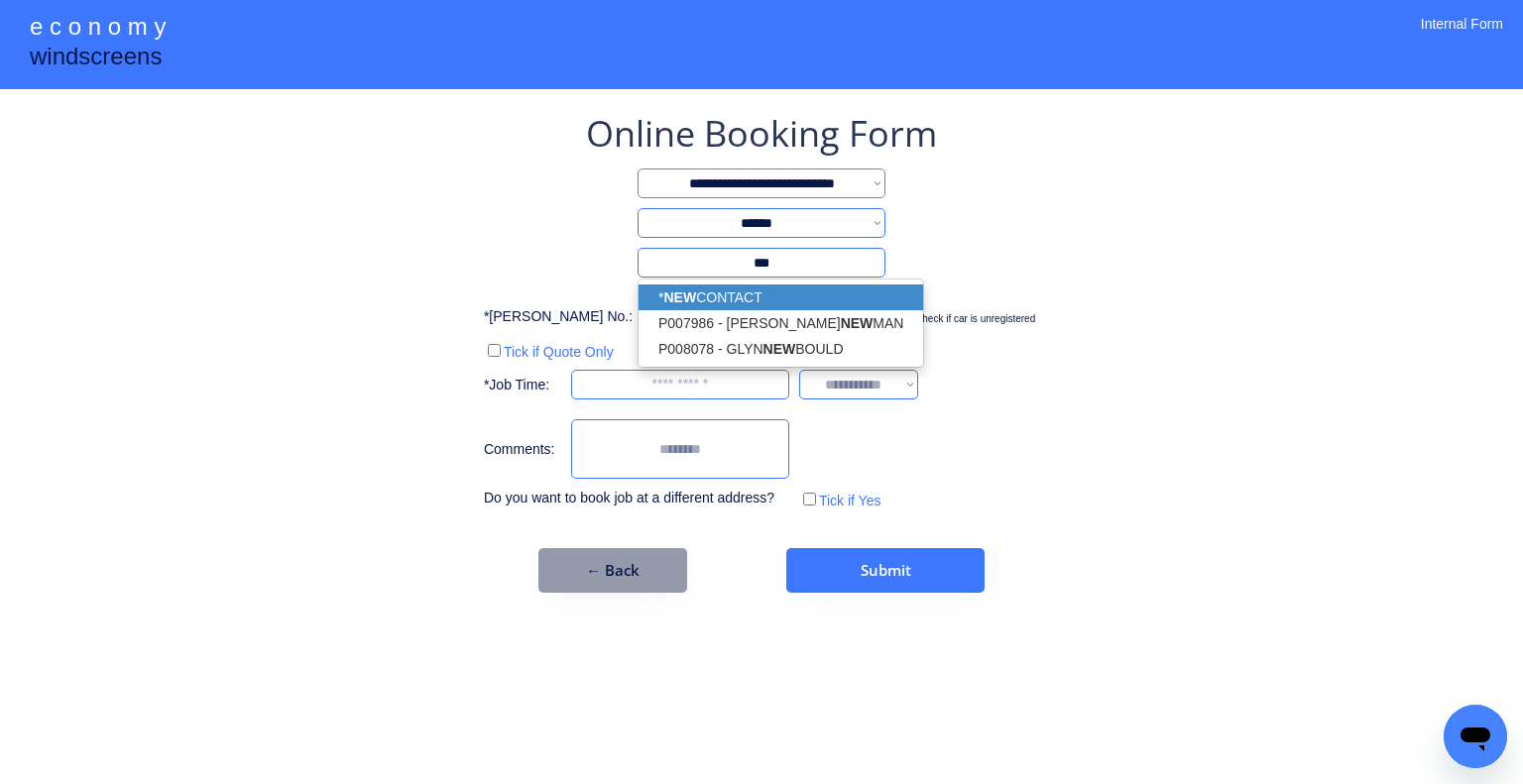 click on "* NEW  CONTACT" at bounding box center [780, 297] 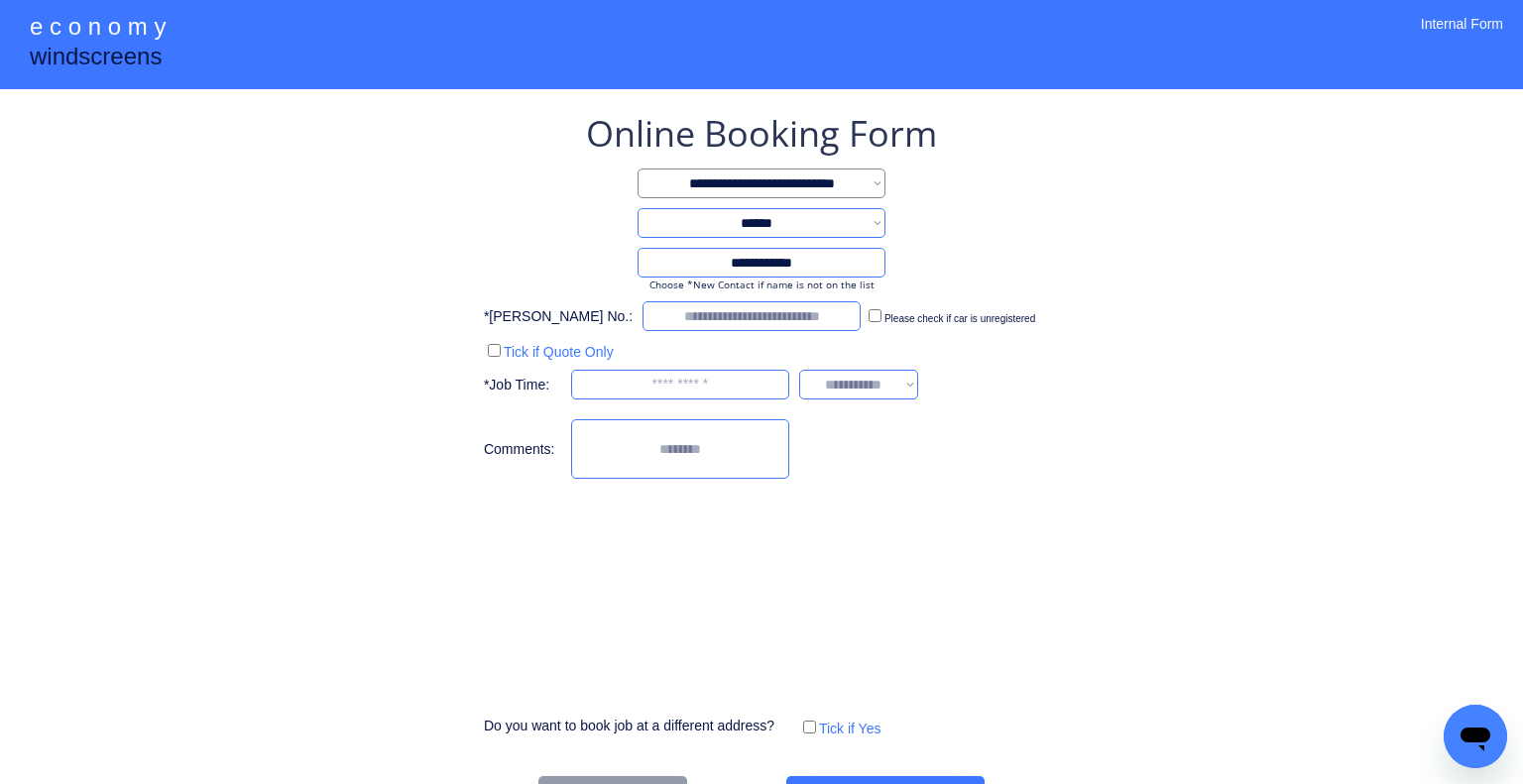 type on "**********" 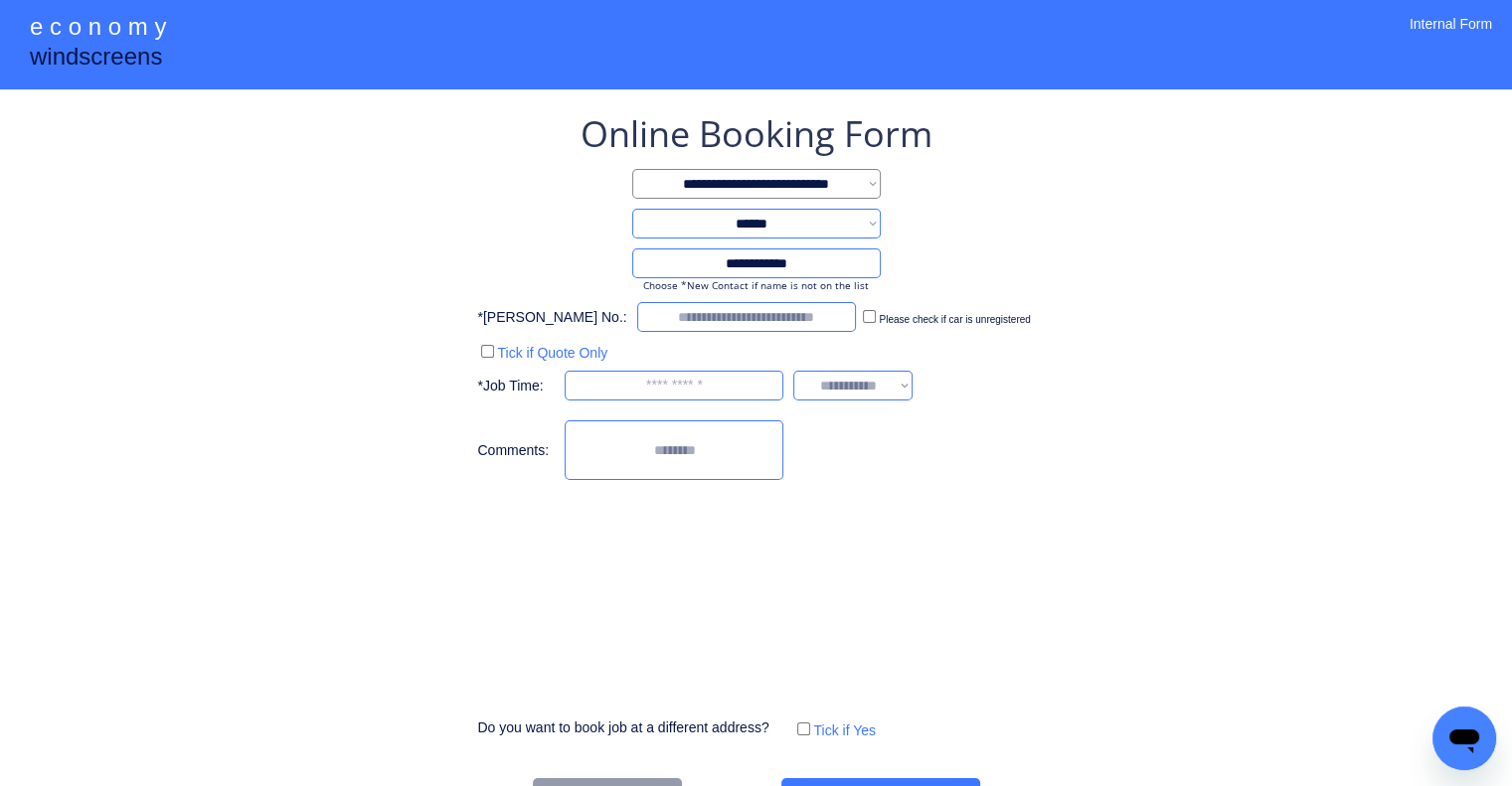 click on "**********" at bounding box center (756, 426) 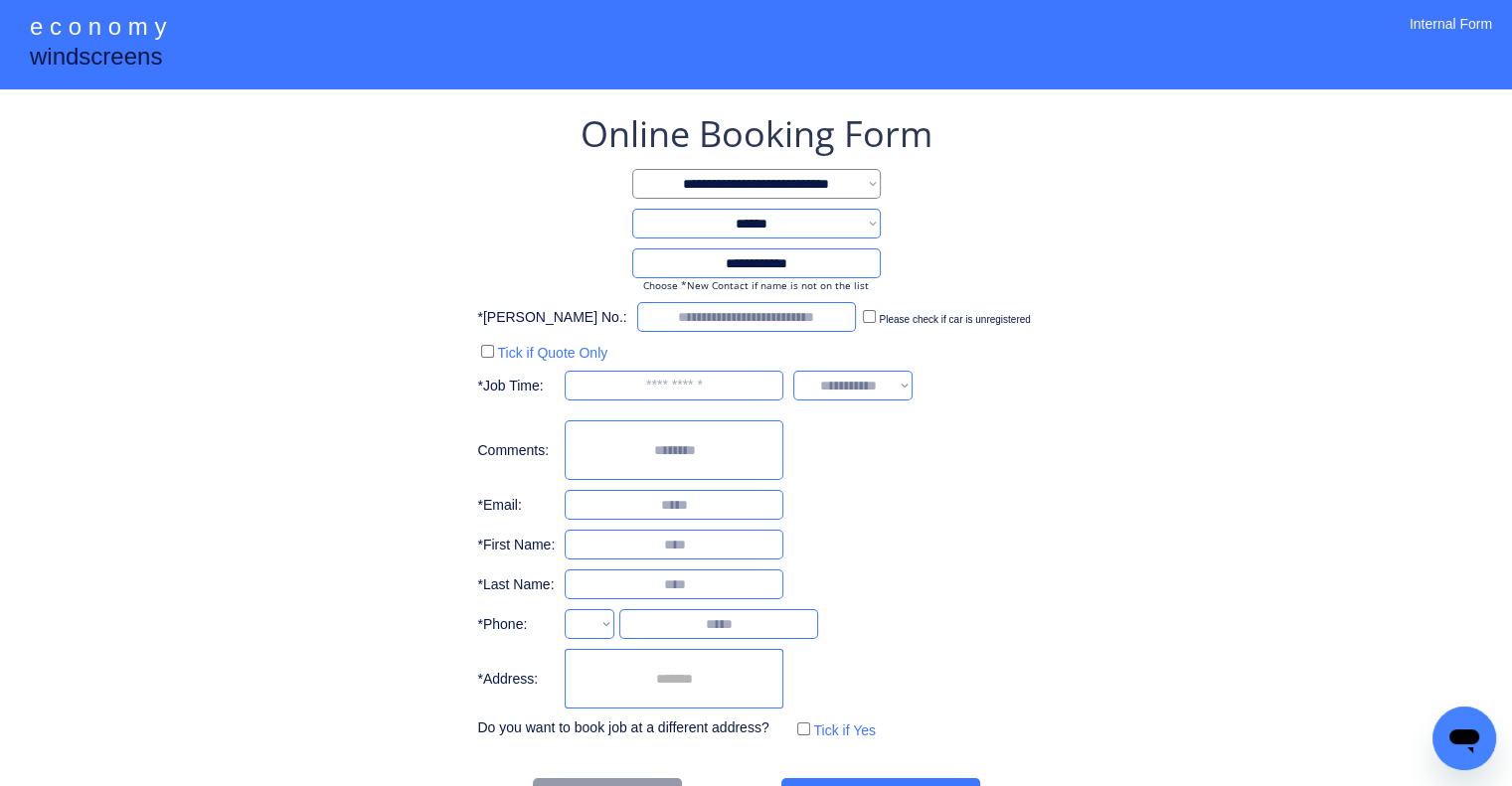 select on "**********" 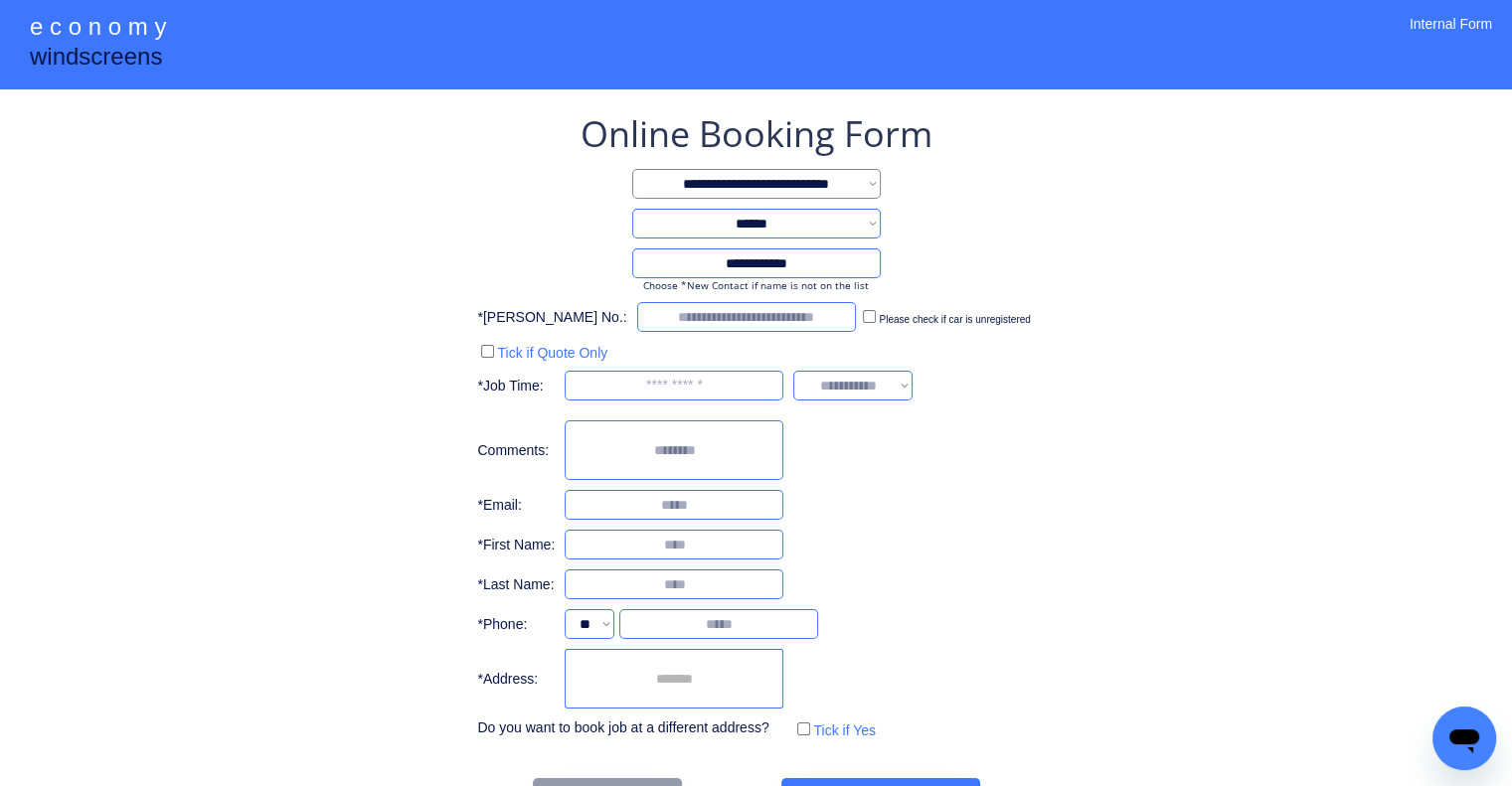 click at bounding box center [674, 679] 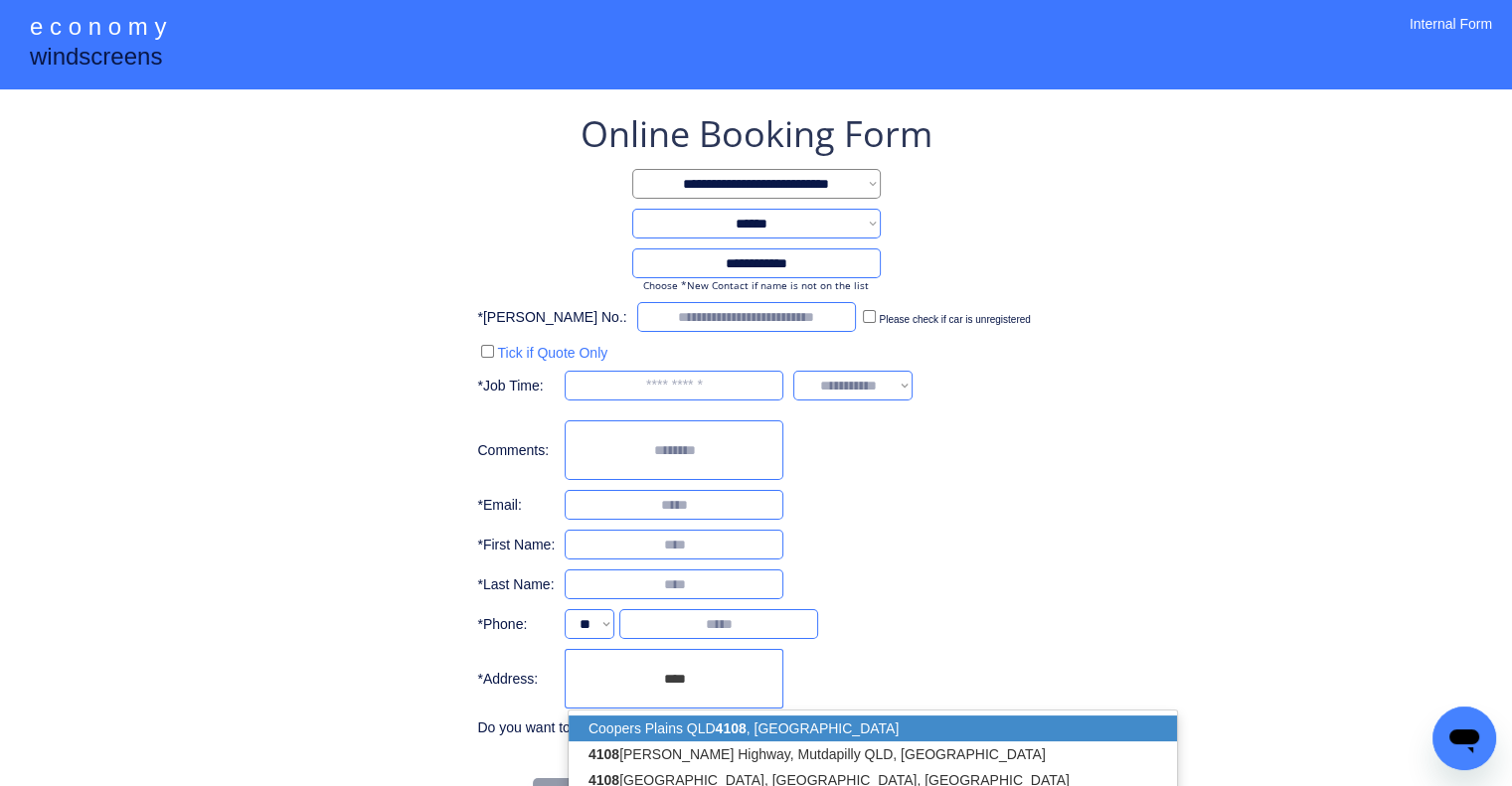 click on "4108" at bounding box center [731, 728] 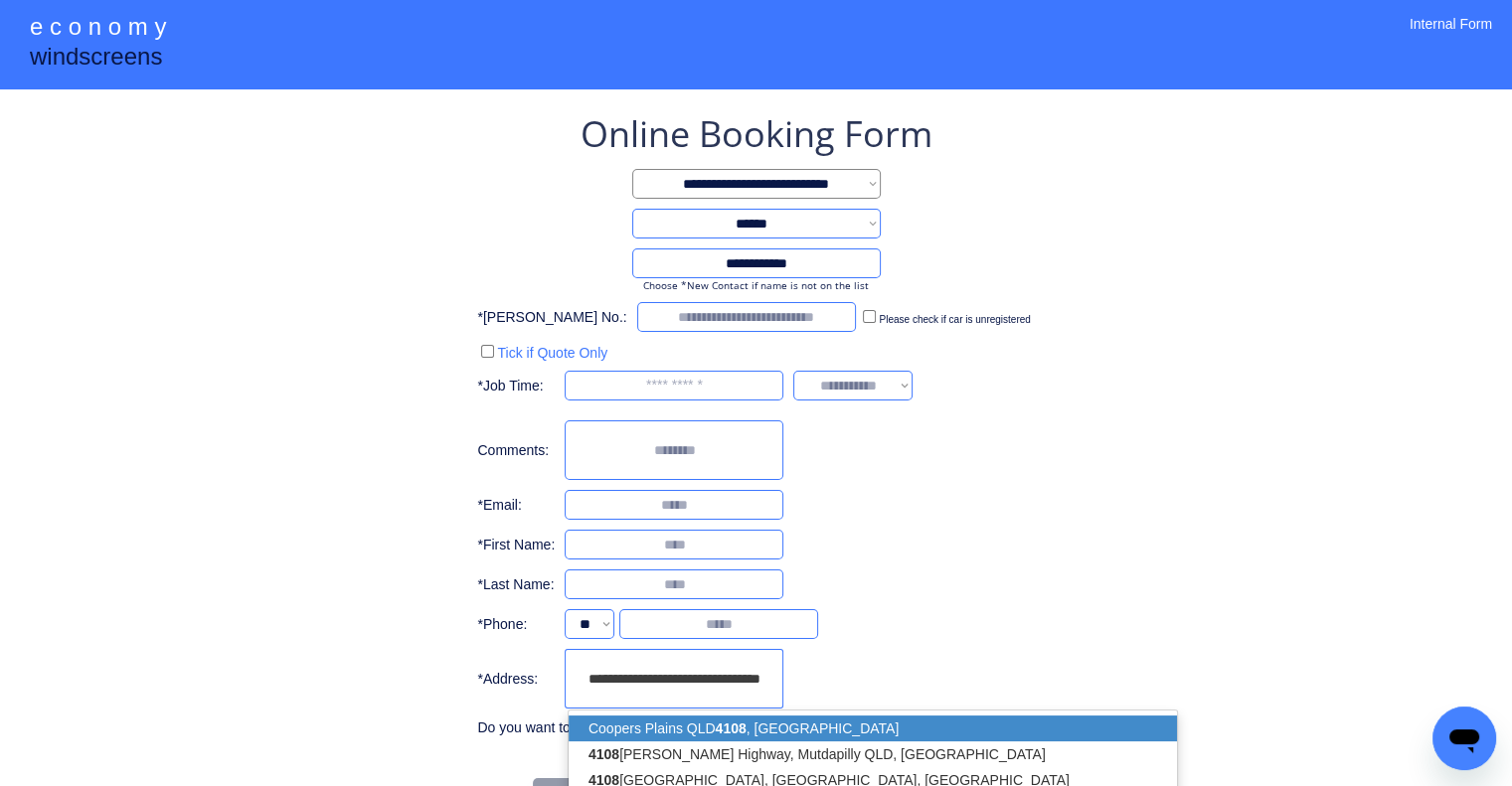 type on "**********" 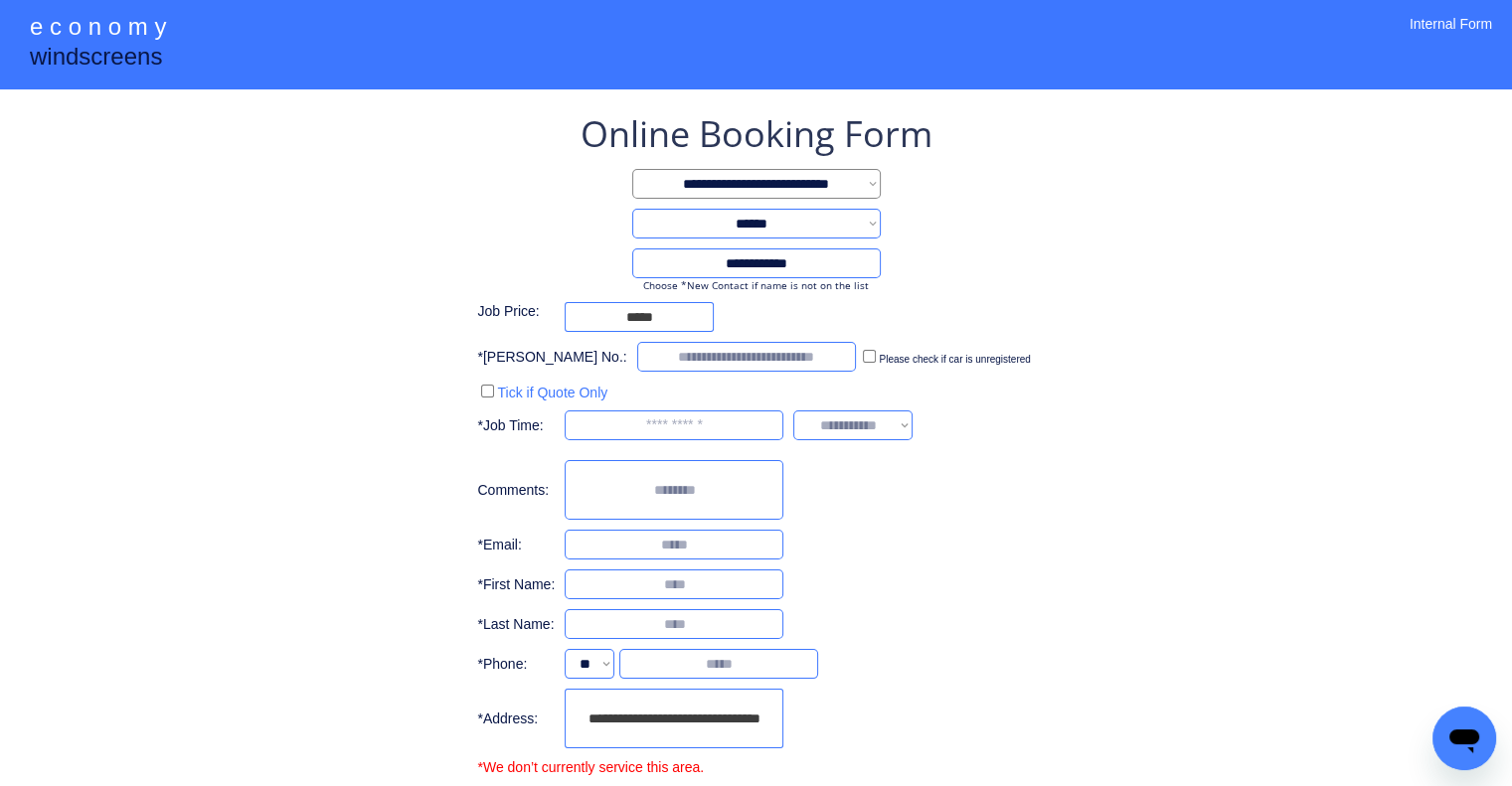 click on "**********" at bounding box center (756, 461) 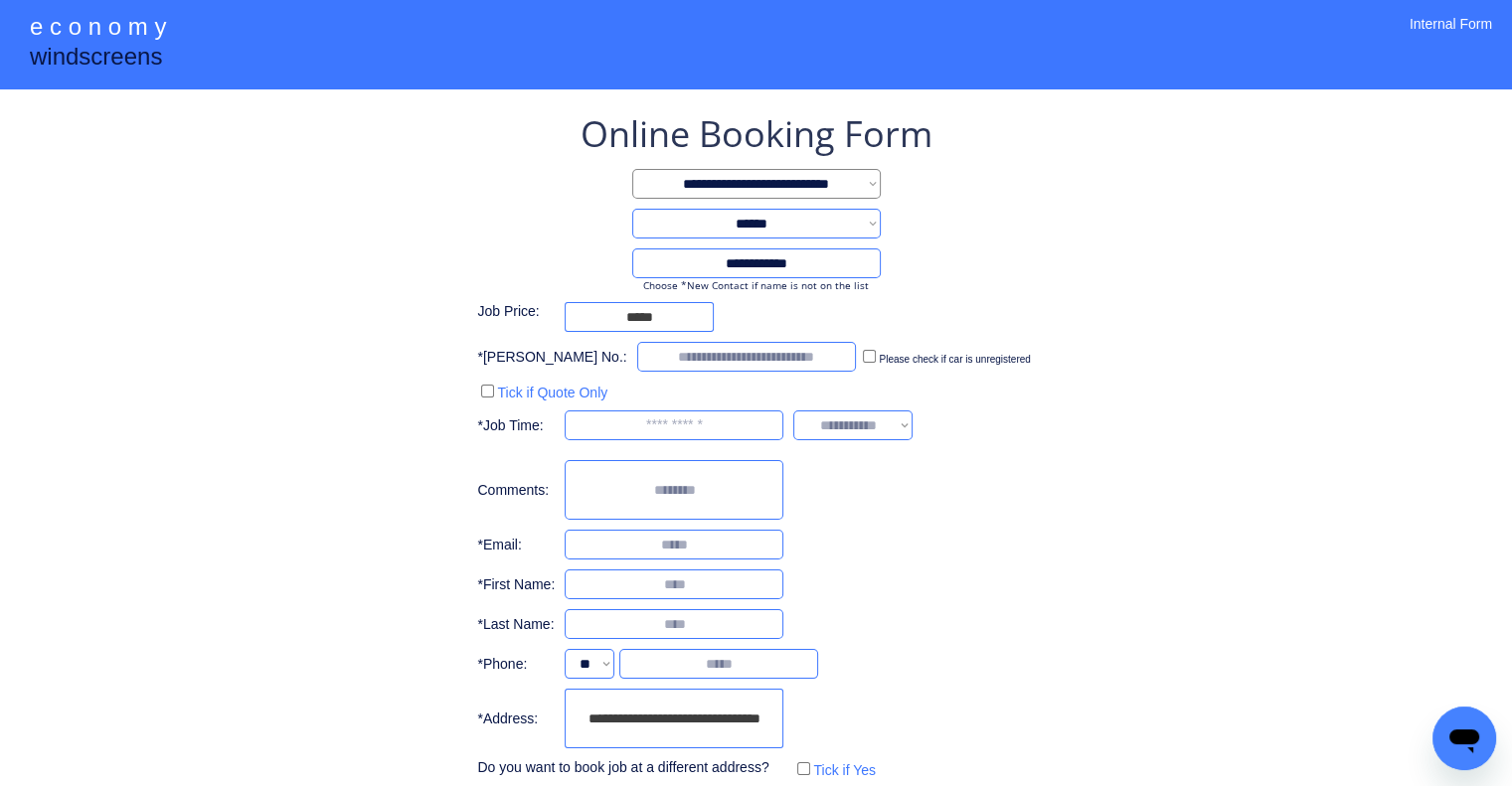 click on "**********" at bounding box center (756, 446) 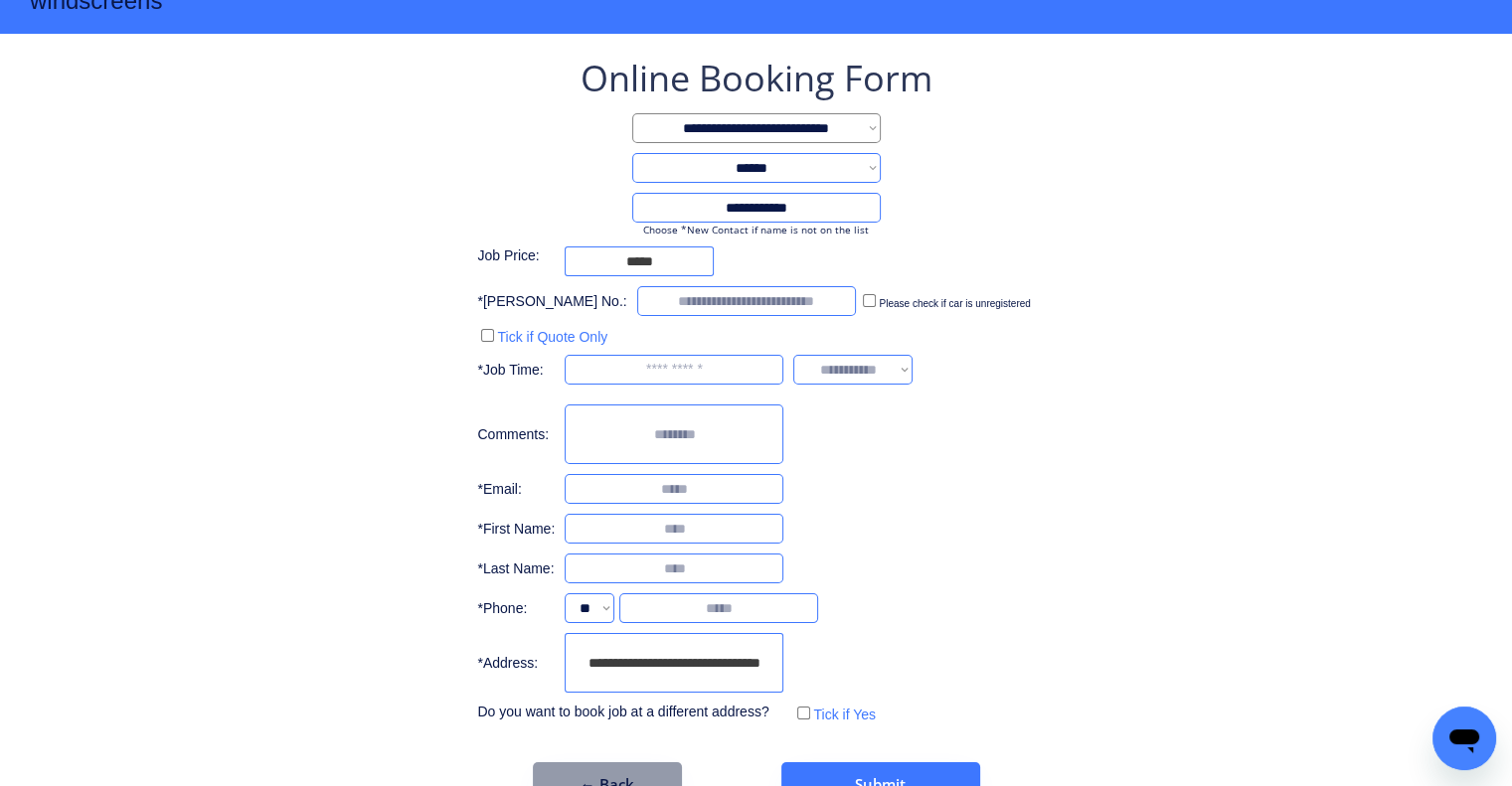 scroll, scrollTop: 106, scrollLeft: 0, axis: vertical 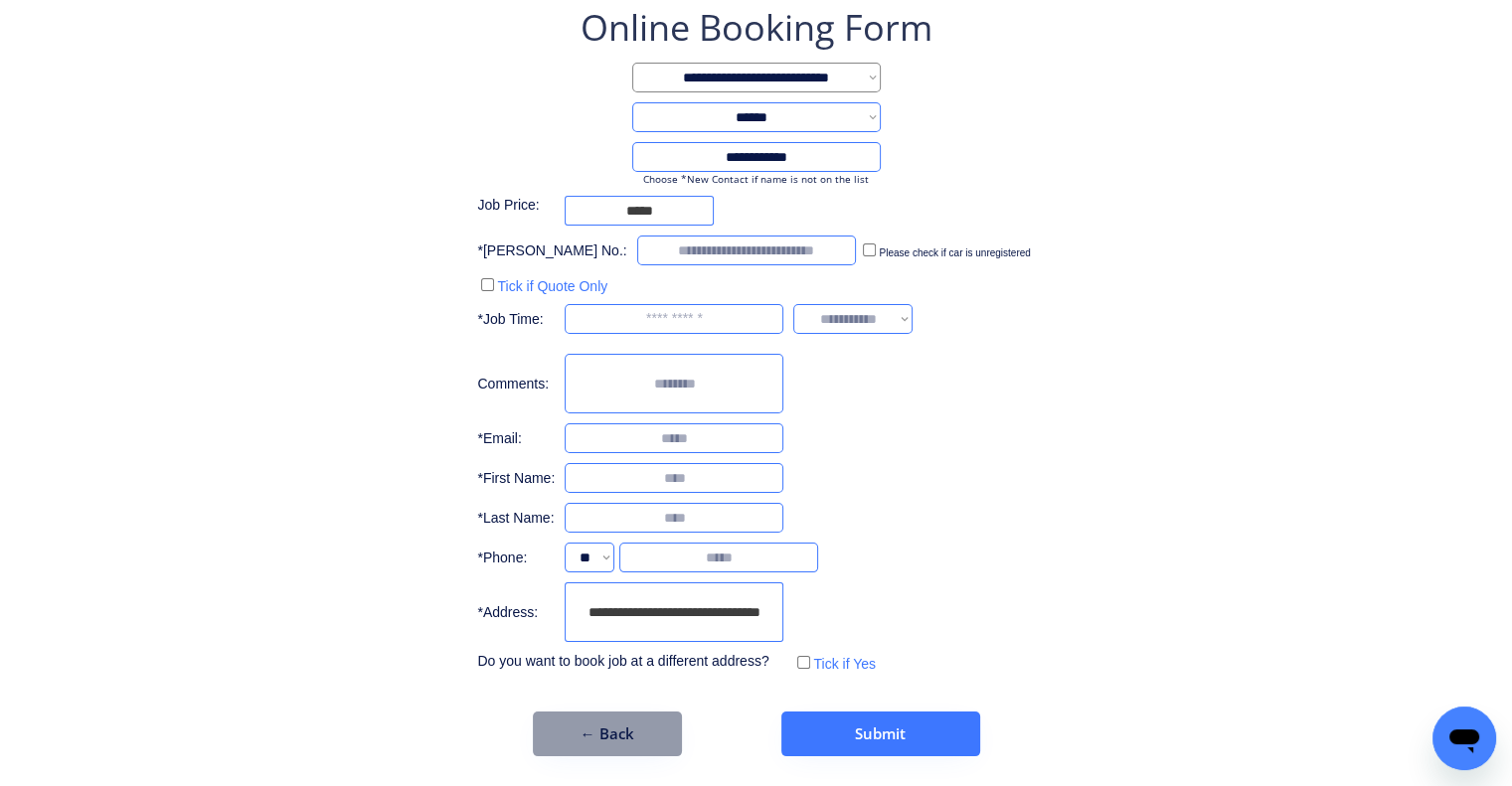 click on "**********" at bounding box center (756, 380) 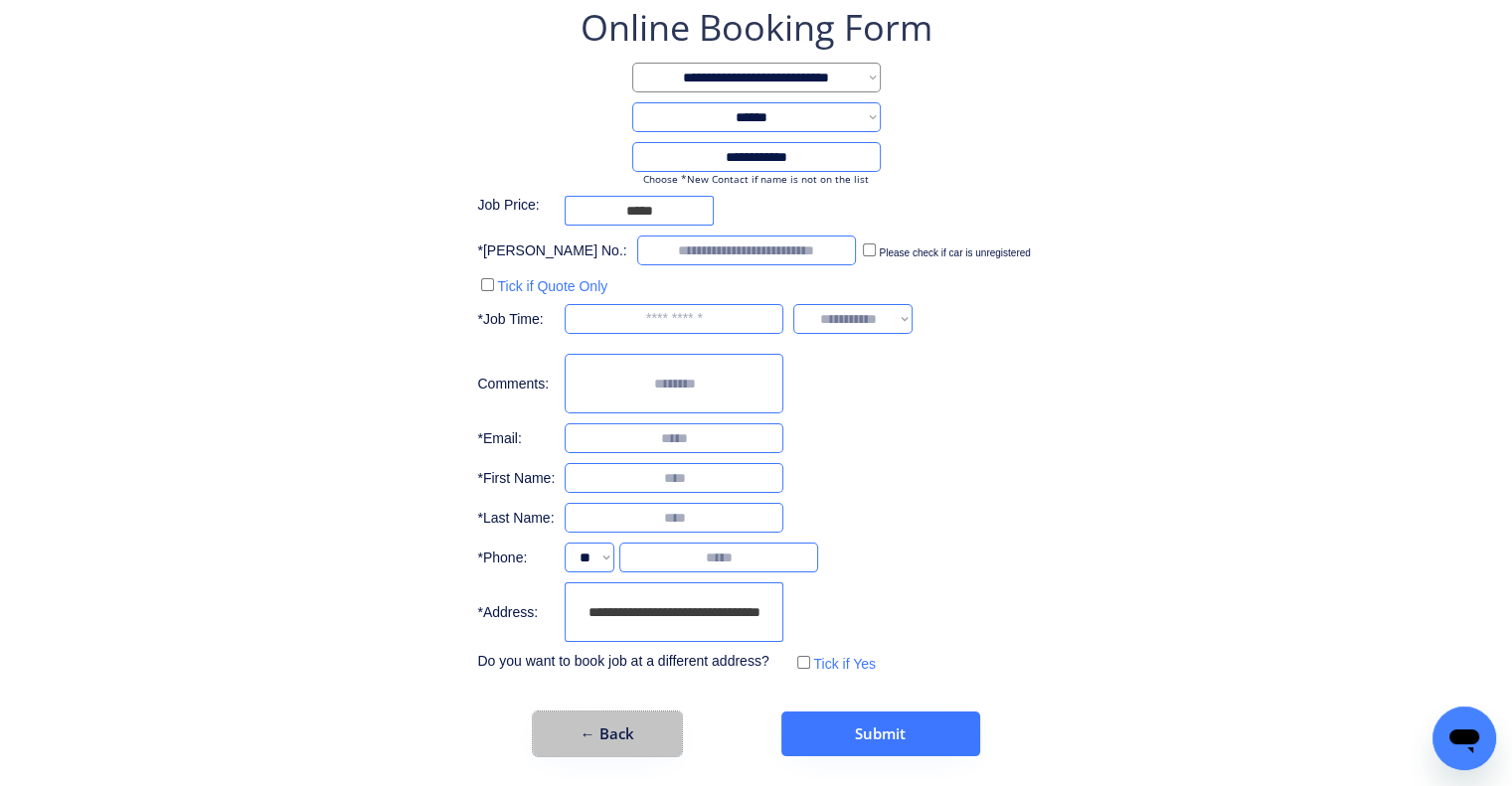 click on "←   Back" at bounding box center [607, 733] 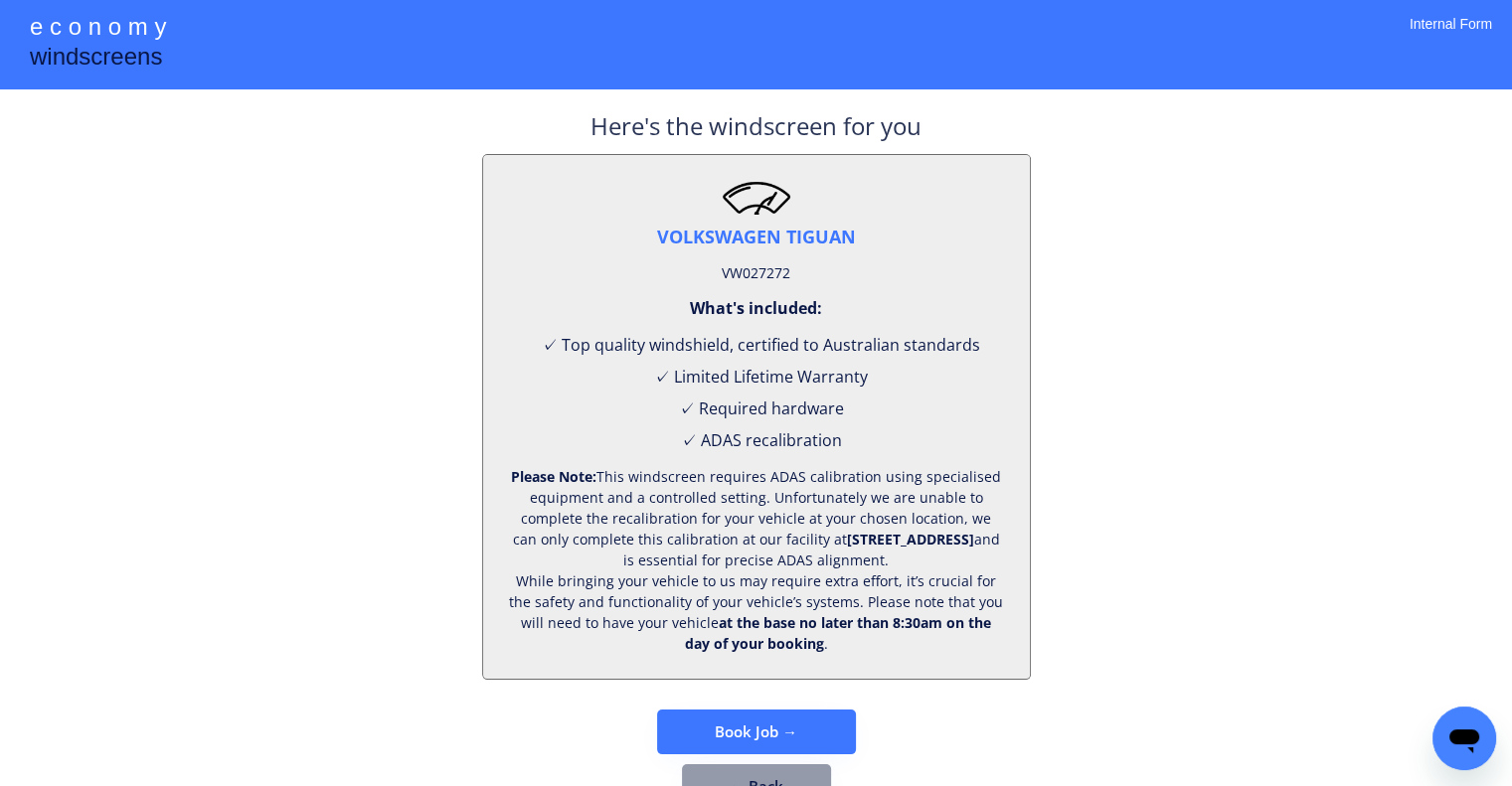 scroll, scrollTop: 82, scrollLeft: 0, axis: vertical 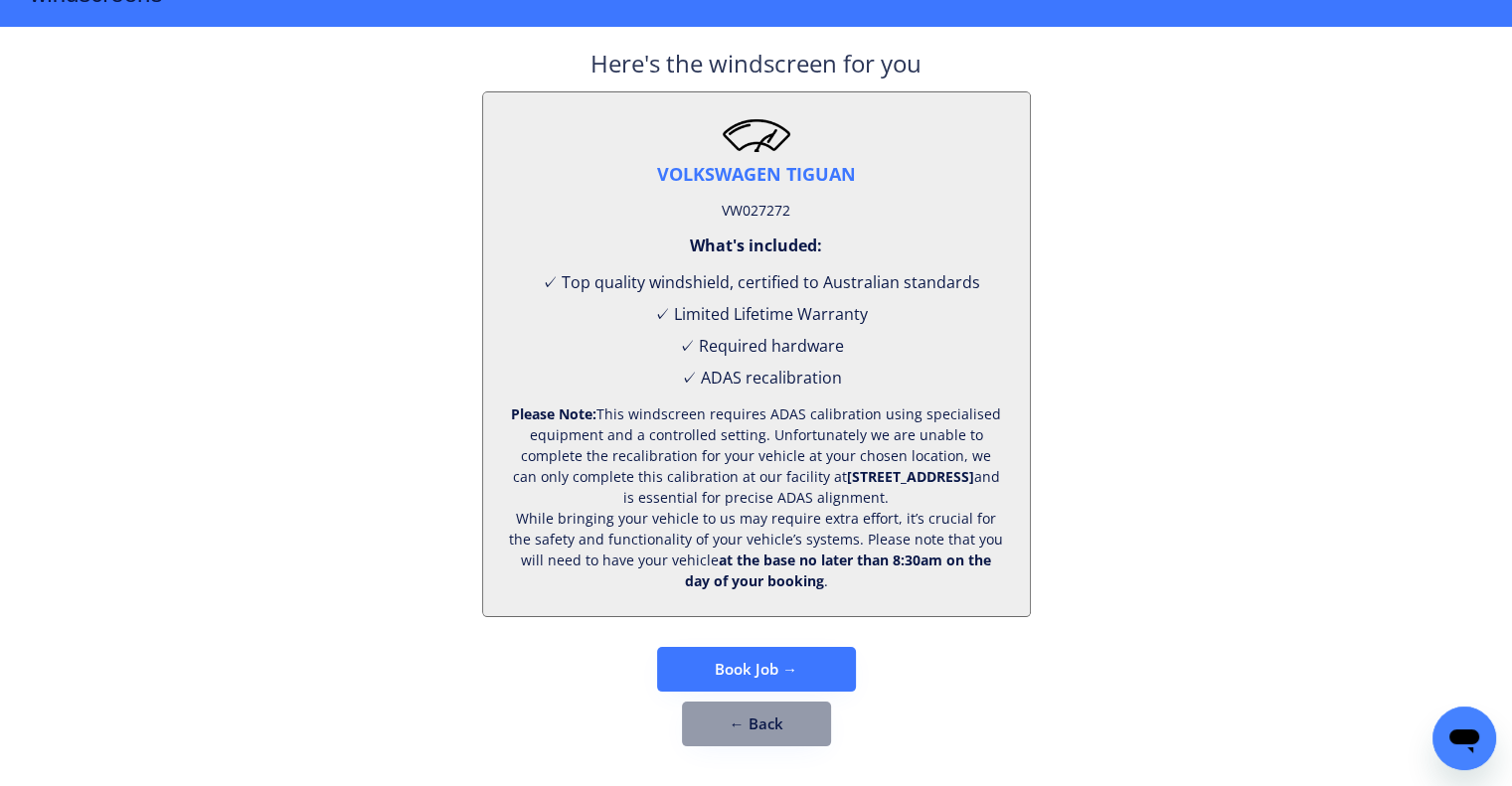 click on "←   Back" at bounding box center (756, 723) 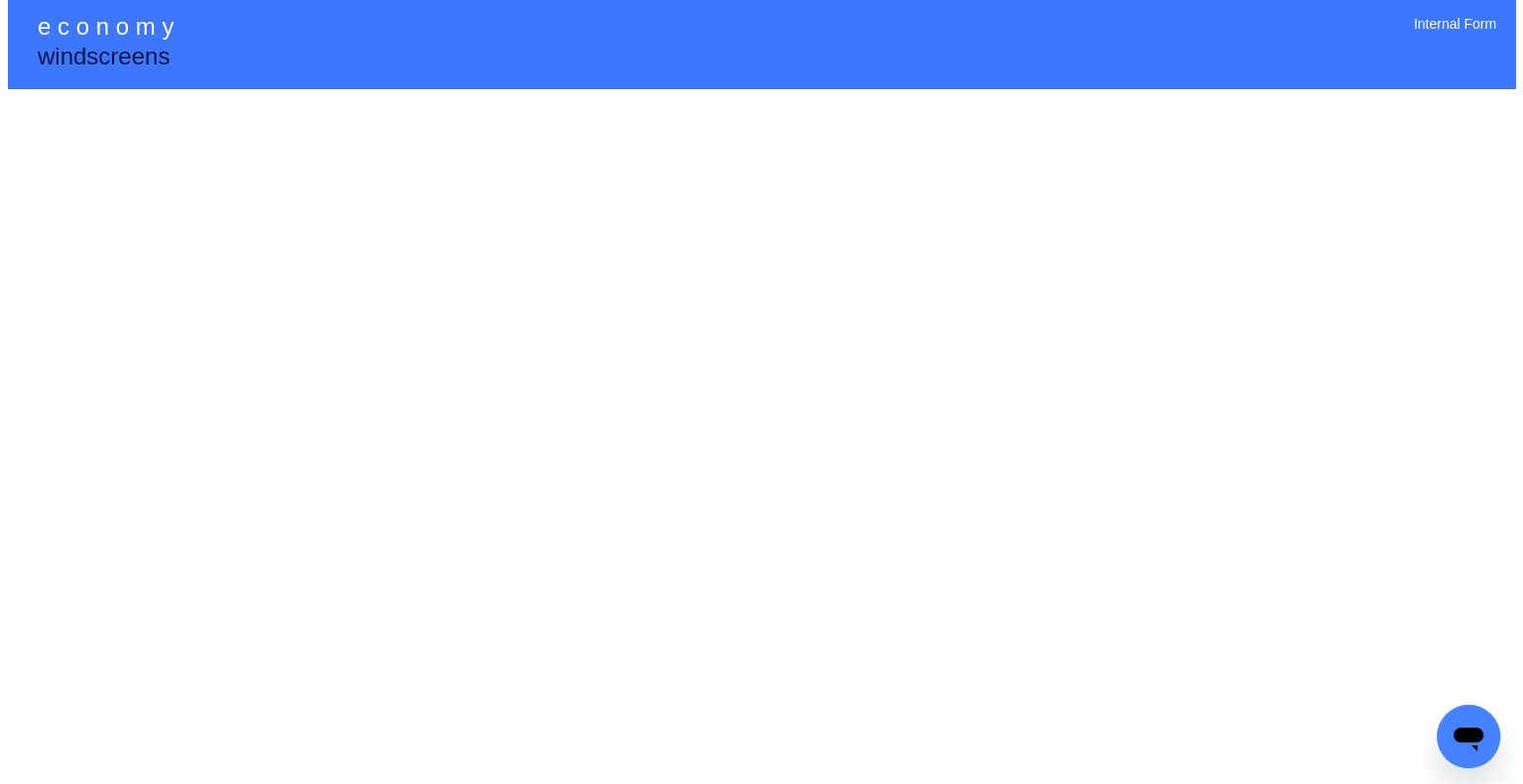 scroll, scrollTop: 0, scrollLeft: 0, axis: both 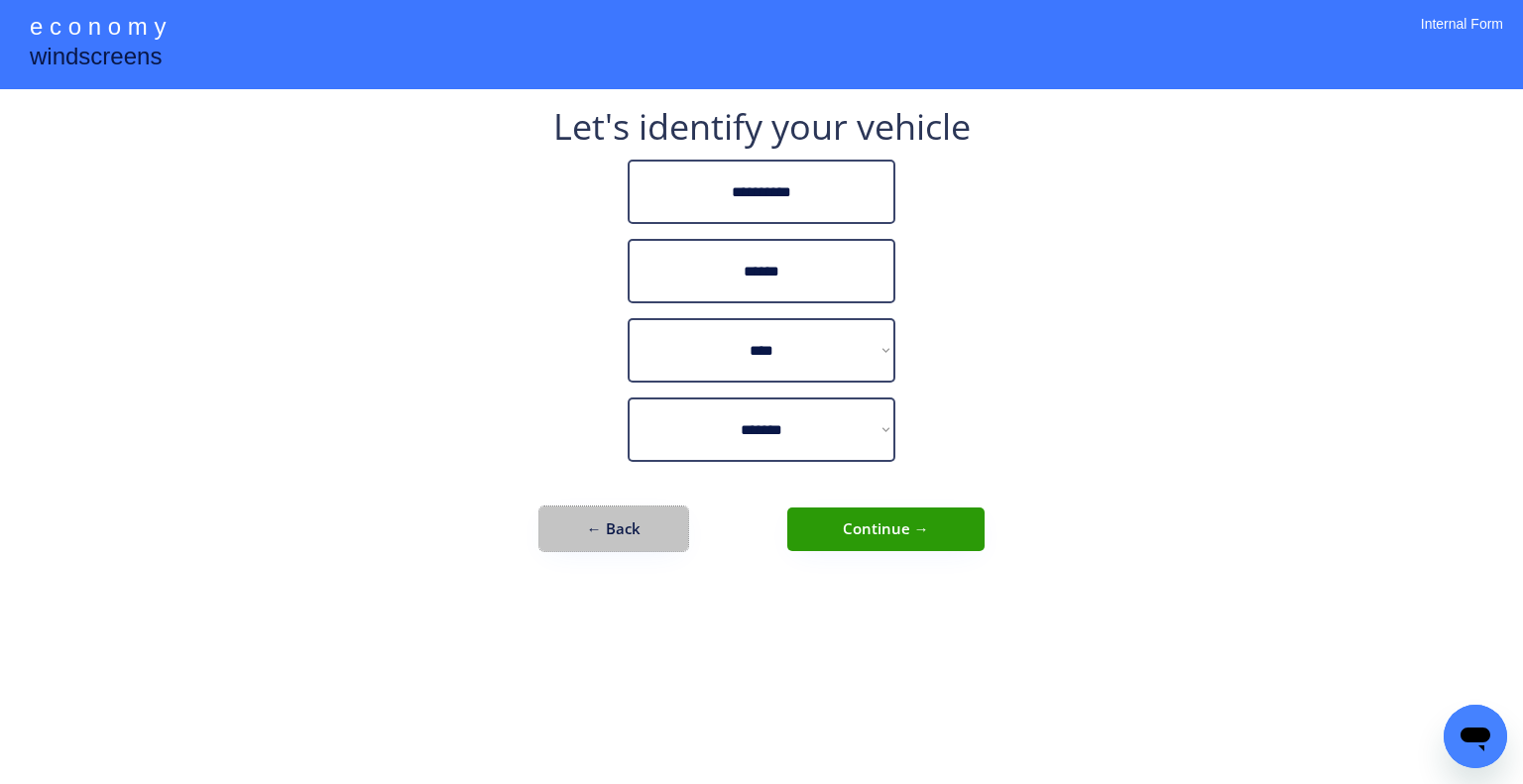 click on "←   Back" at bounding box center (614, 528) 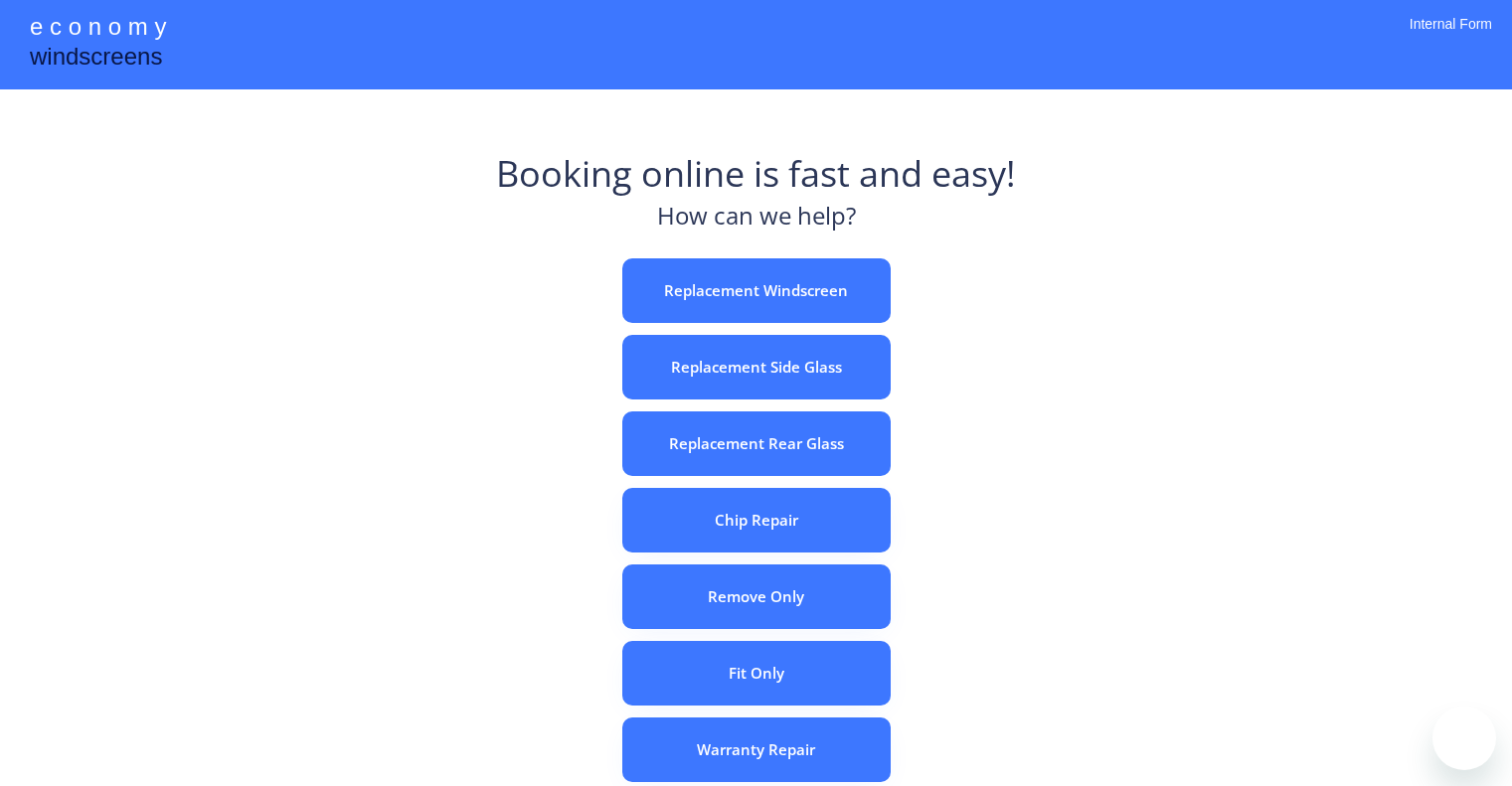 scroll, scrollTop: 0, scrollLeft: 0, axis: both 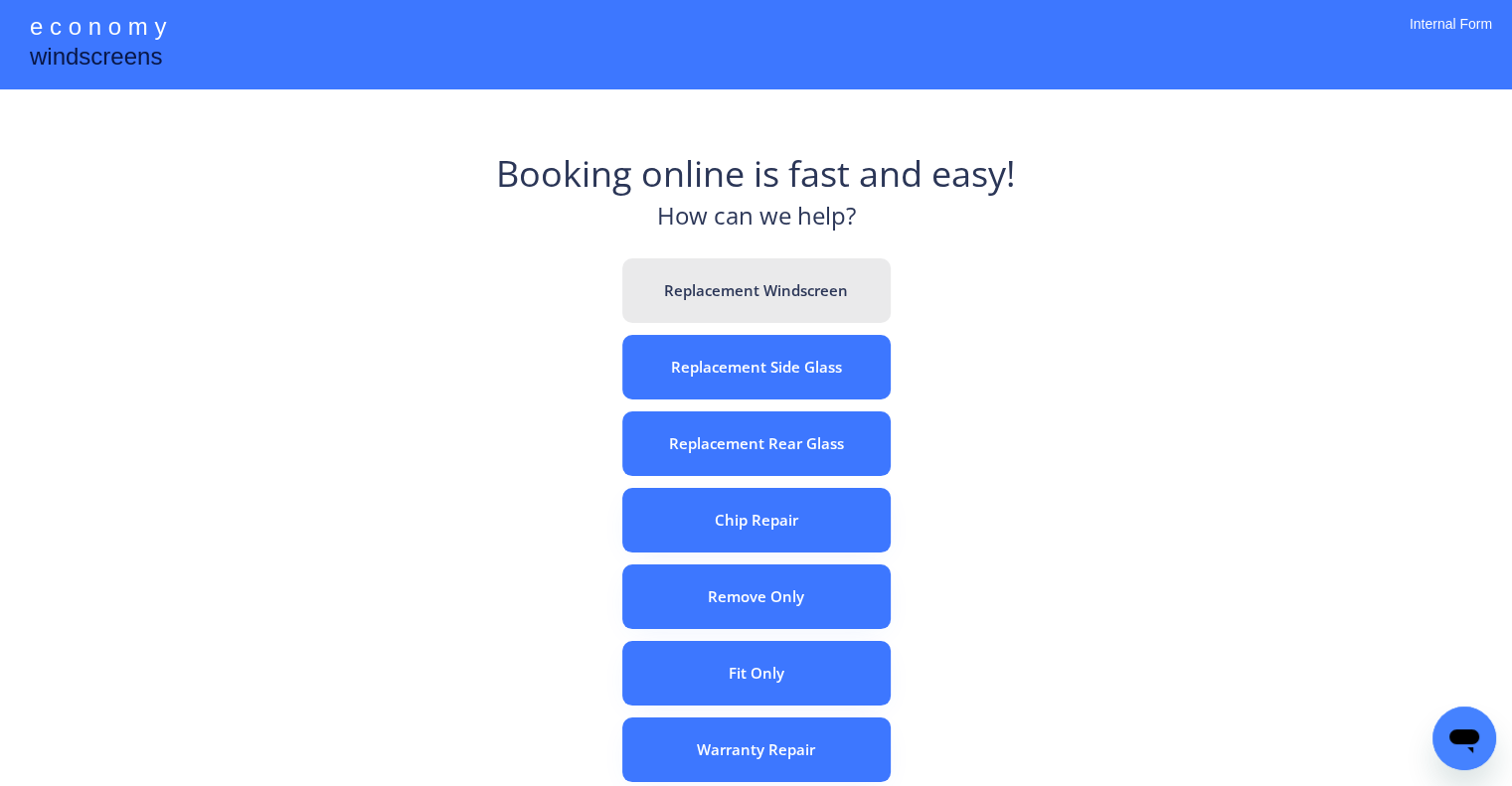drag, startPoint x: 799, startPoint y: 276, endPoint x: 789, endPoint y: 234, distance: 43.17407 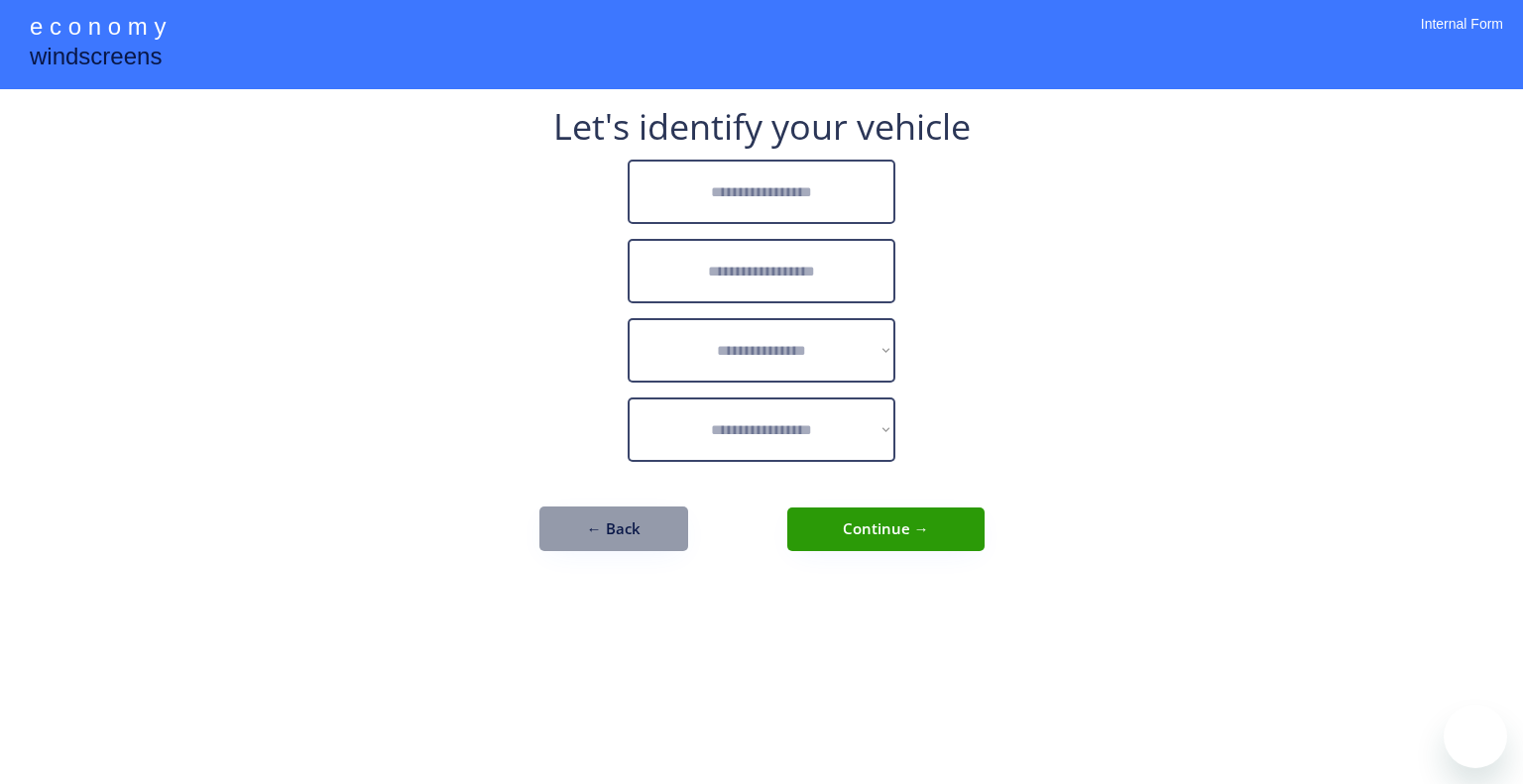 scroll, scrollTop: 0, scrollLeft: 0, axis: both 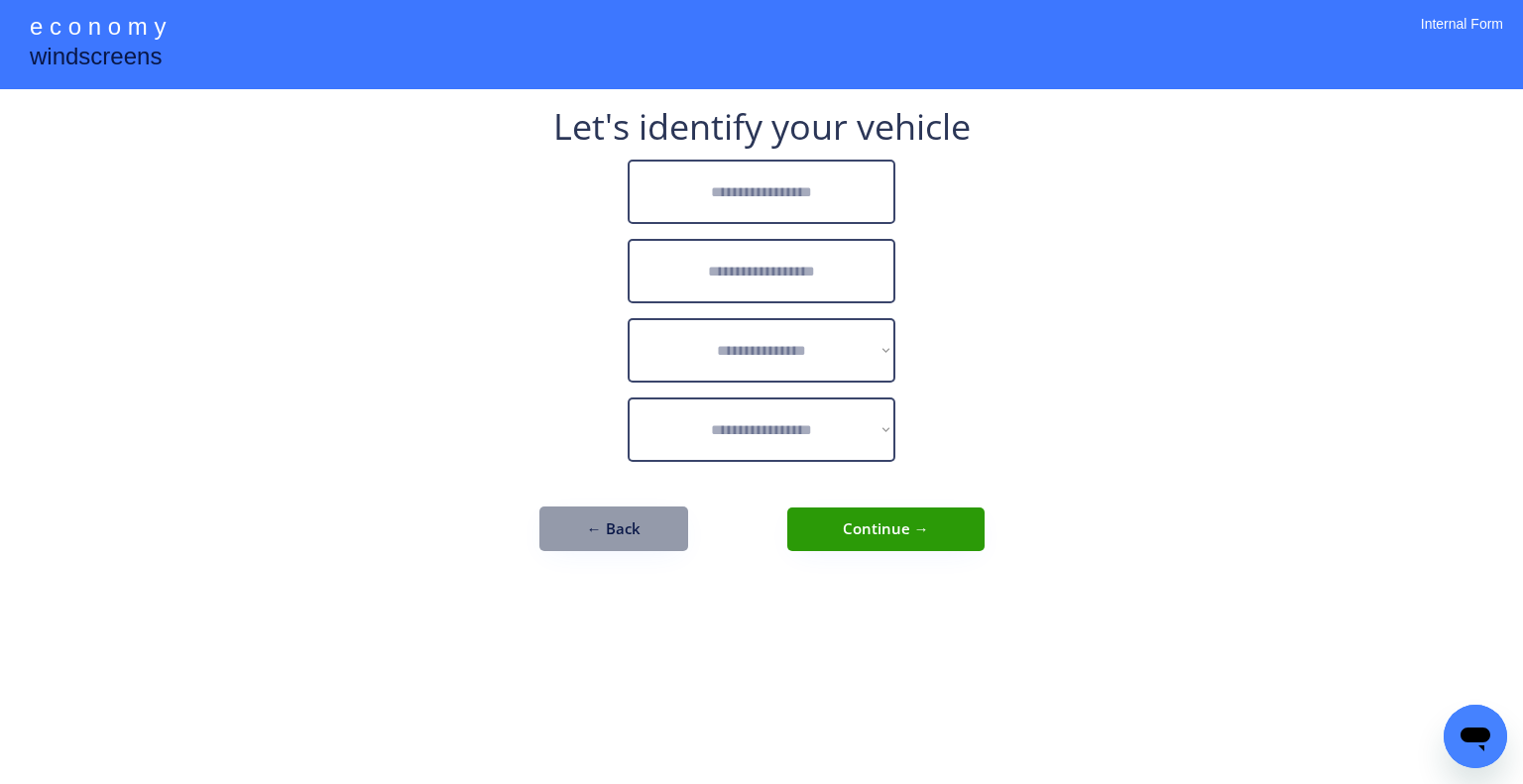 click at bounding box center (762, 191) 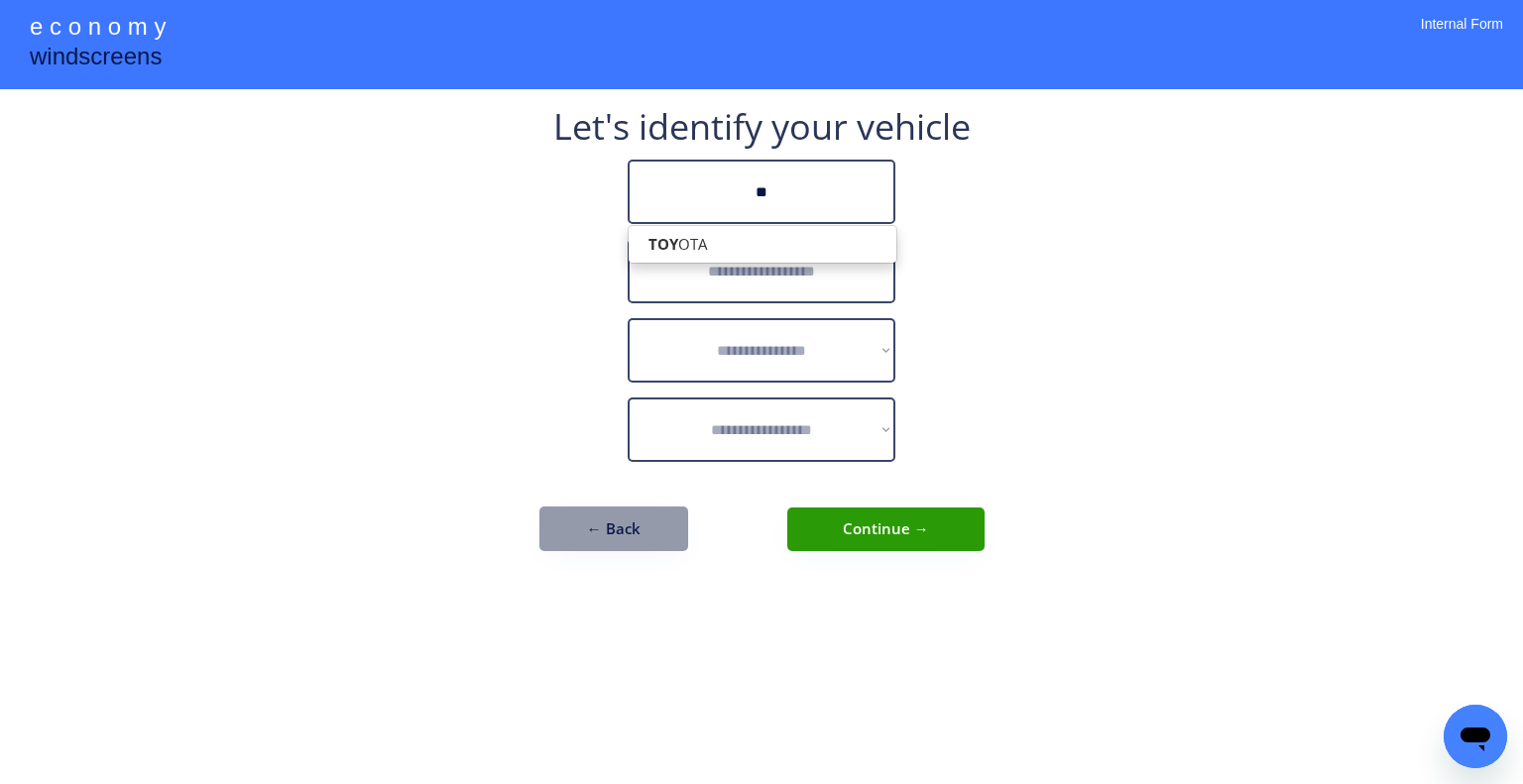type on "*" 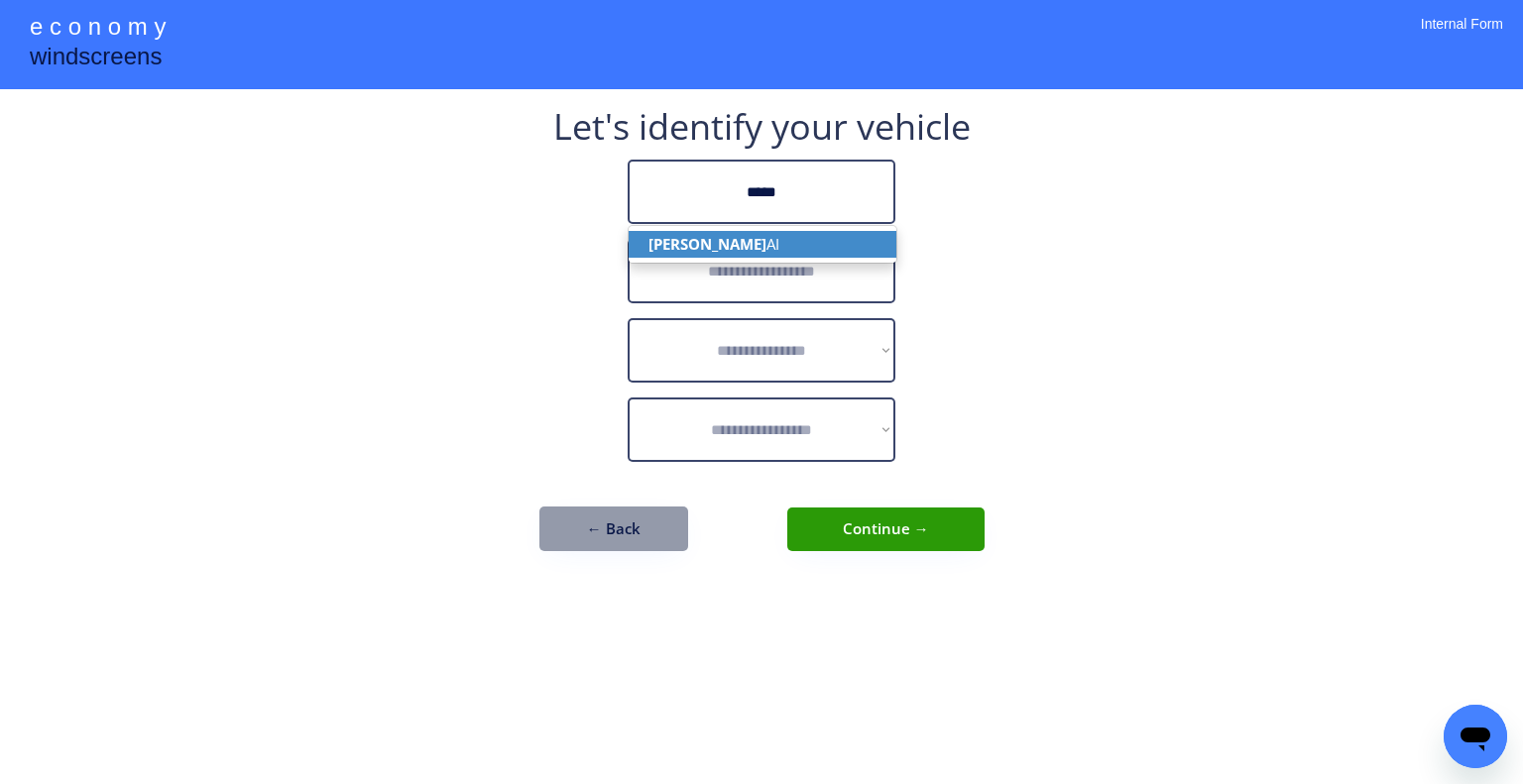 drag, startPoint x: 849, startPoint y: 246, endPoint x: 826, endPoint y: 221, distance: 33.970576 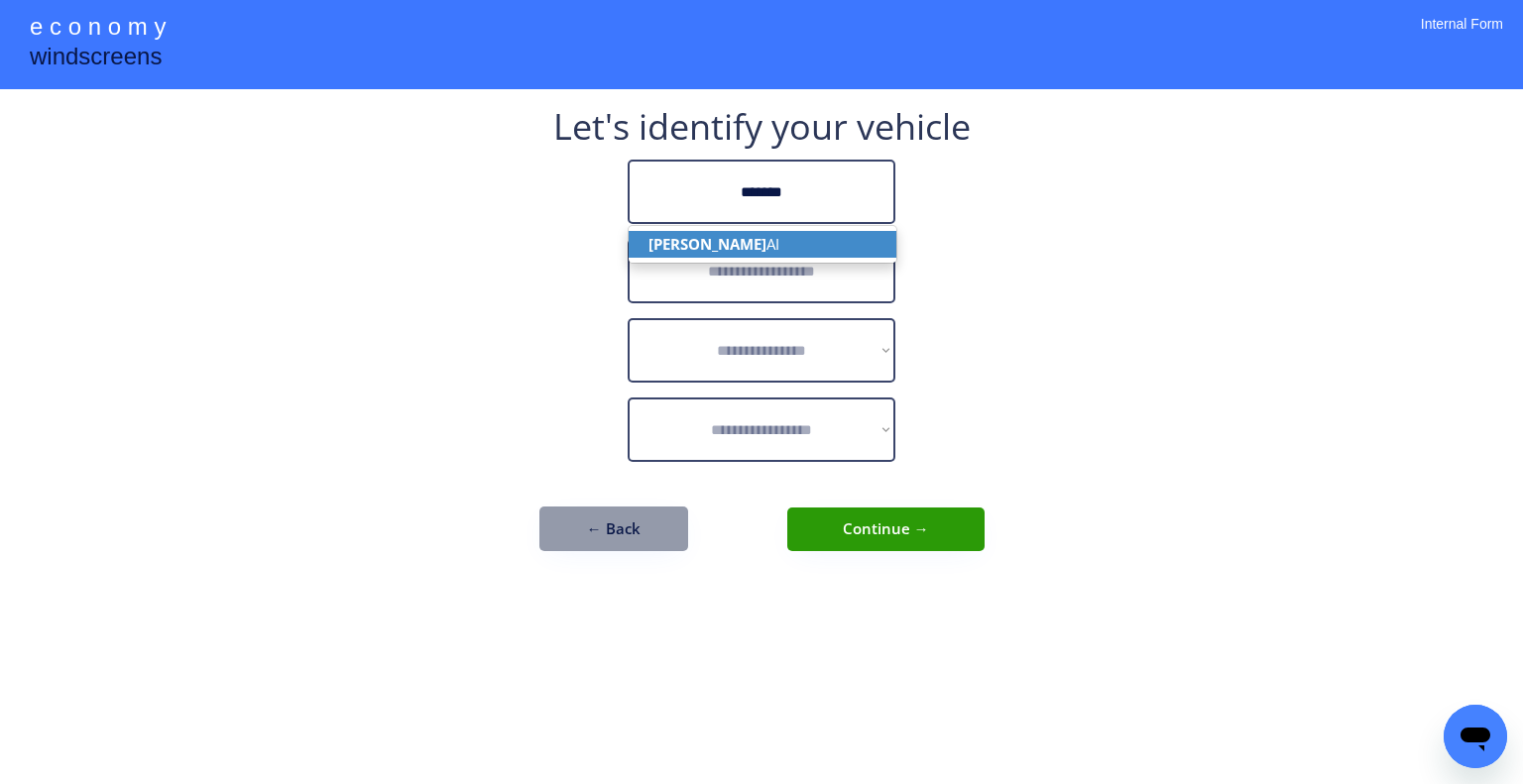 type on "*******" 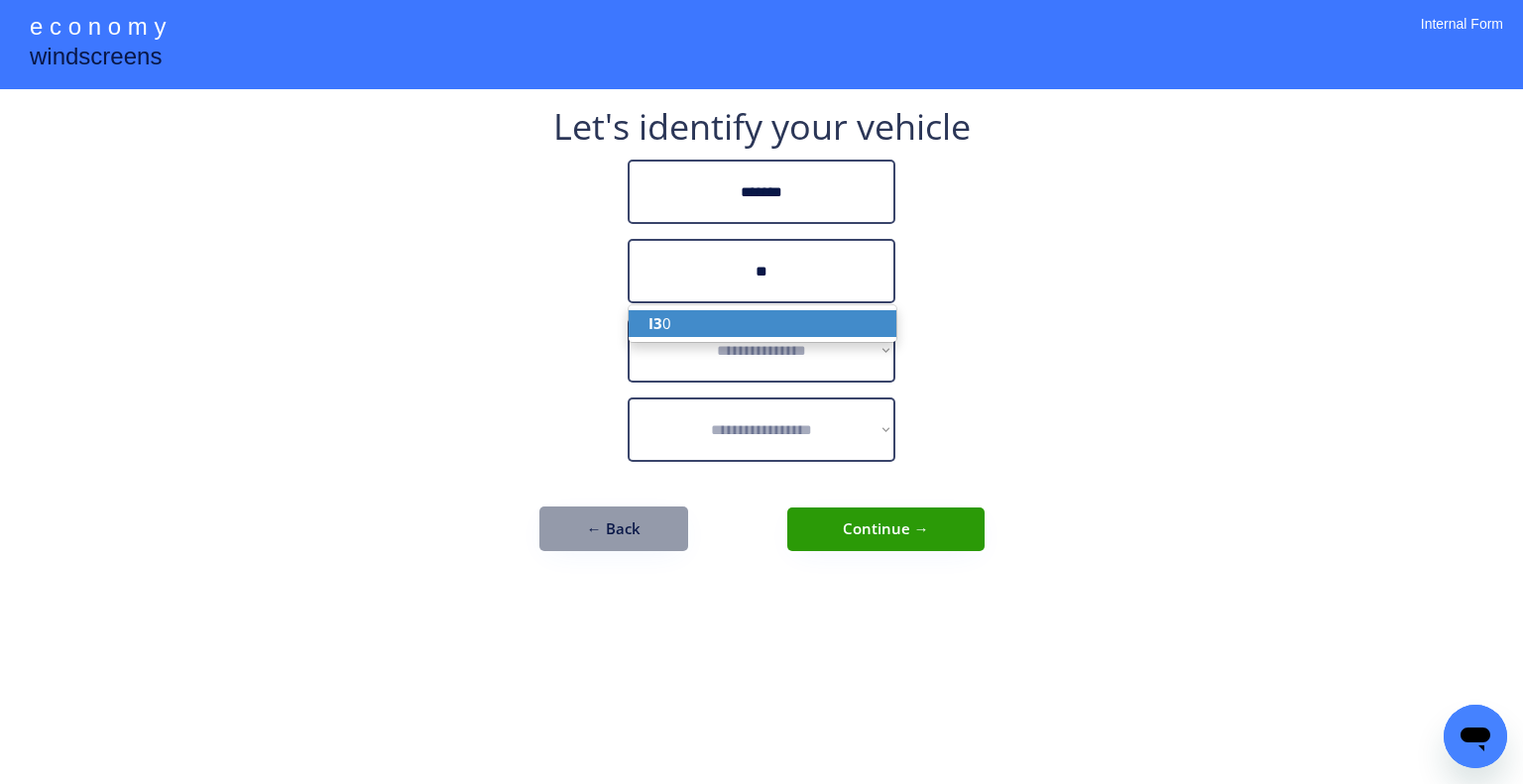 drag, startPoint x: 822, startPoint y: 314, endPoint x: 866, endPoint y: 323, distance: 44.911023 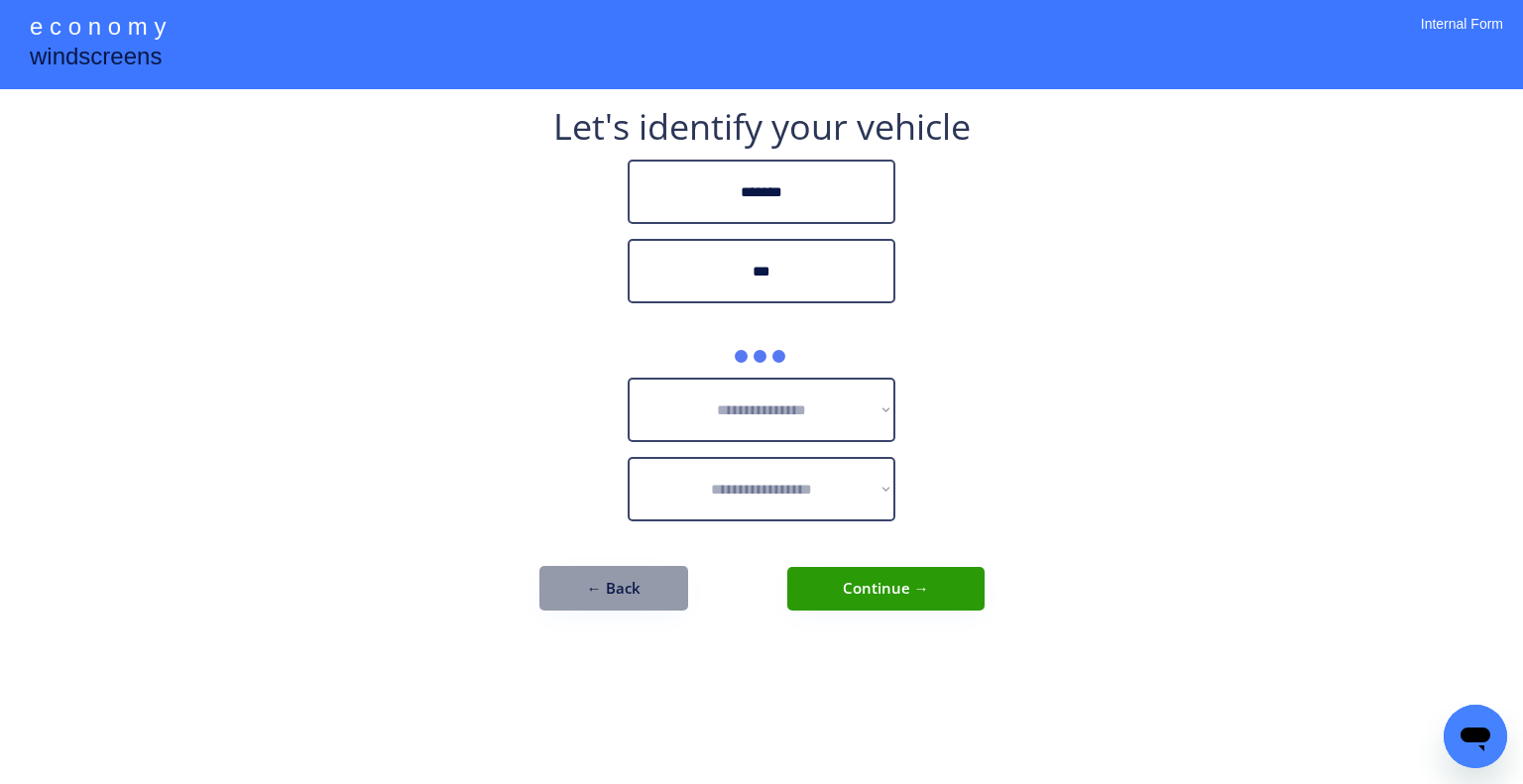 type on "***" 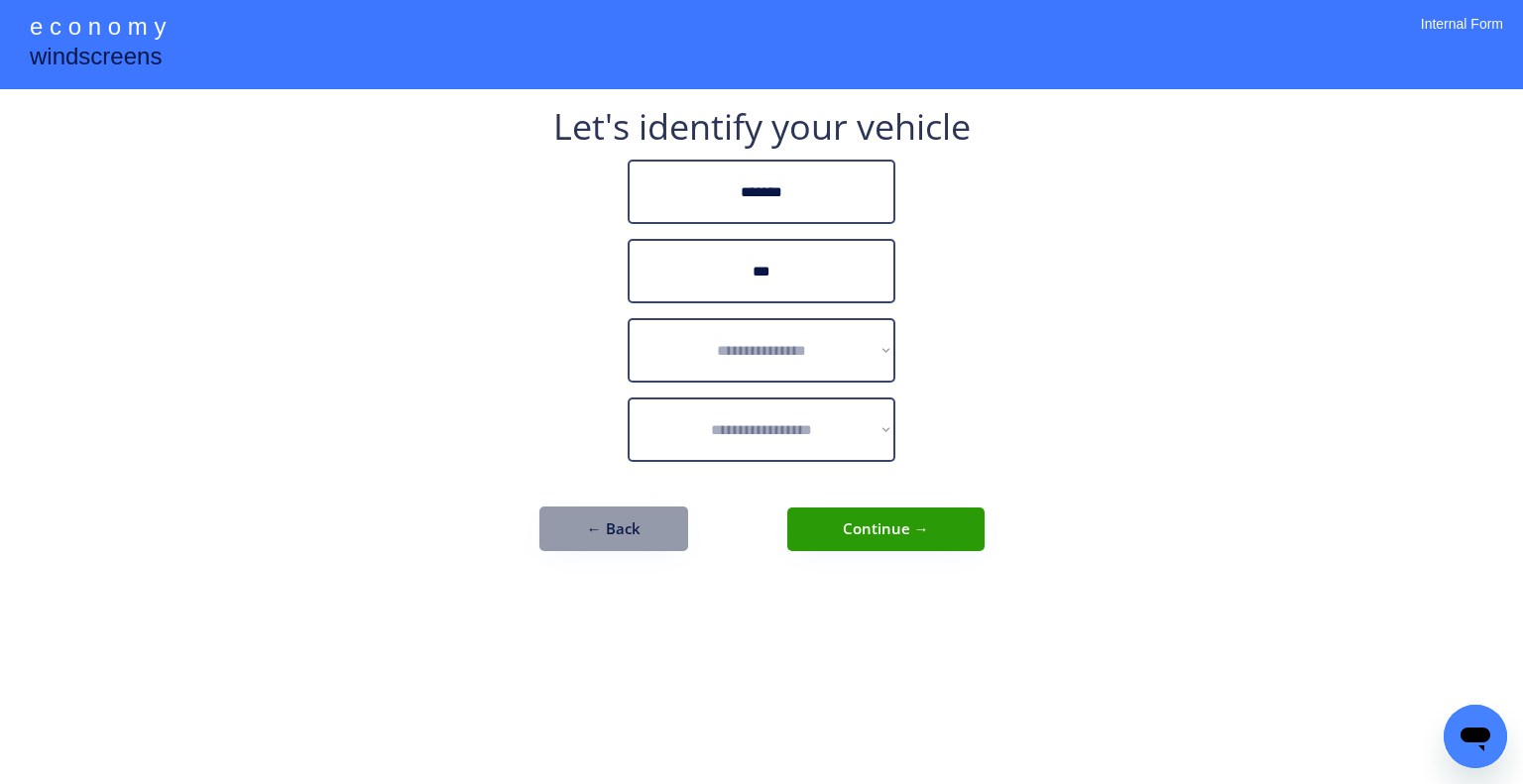 drag, startPoint x: 1058, startPoint y: 334, endPoint x: 904, endPoint y: 335, distance: 154.00325 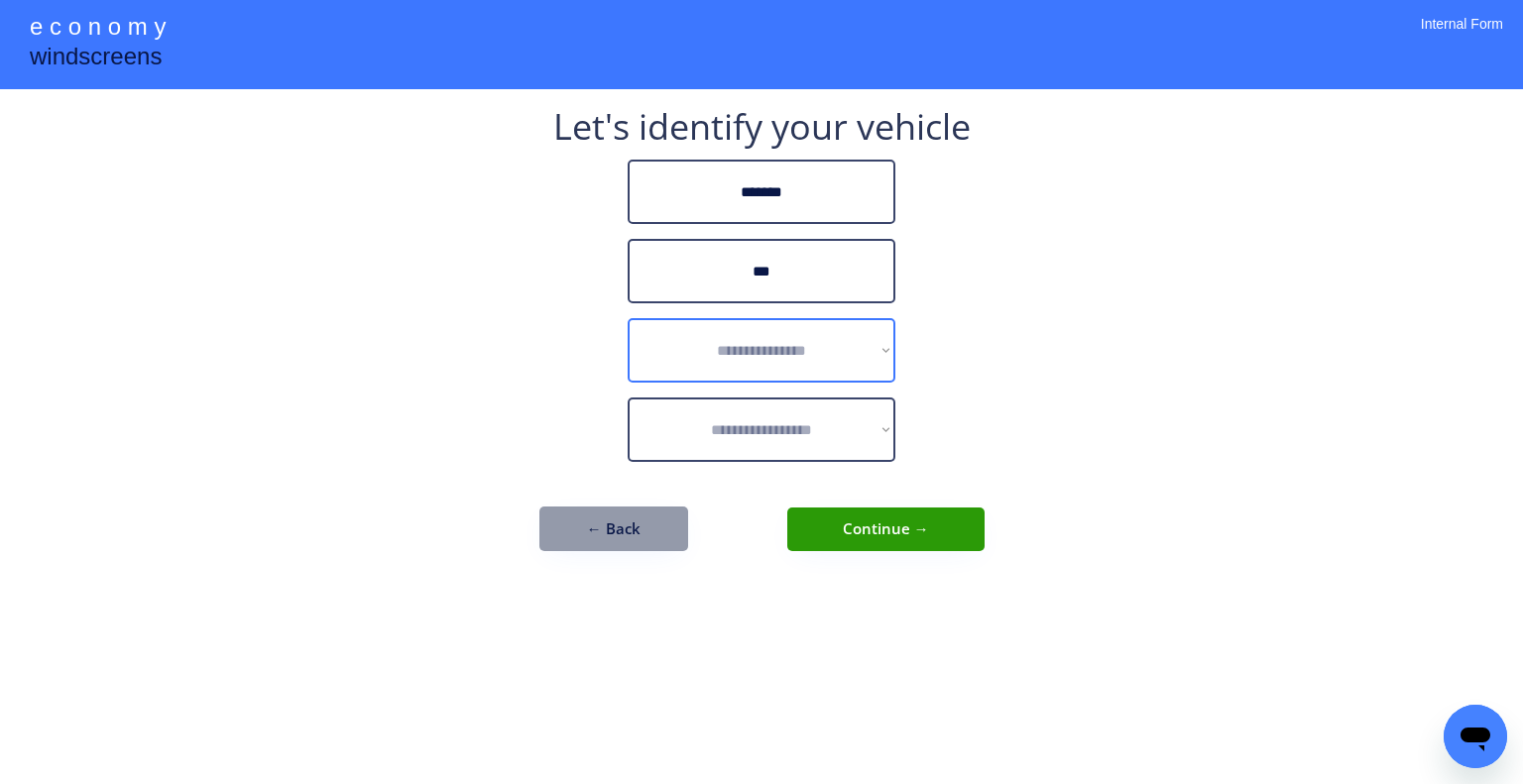 click on "**********" at bounding box center [762, 350] 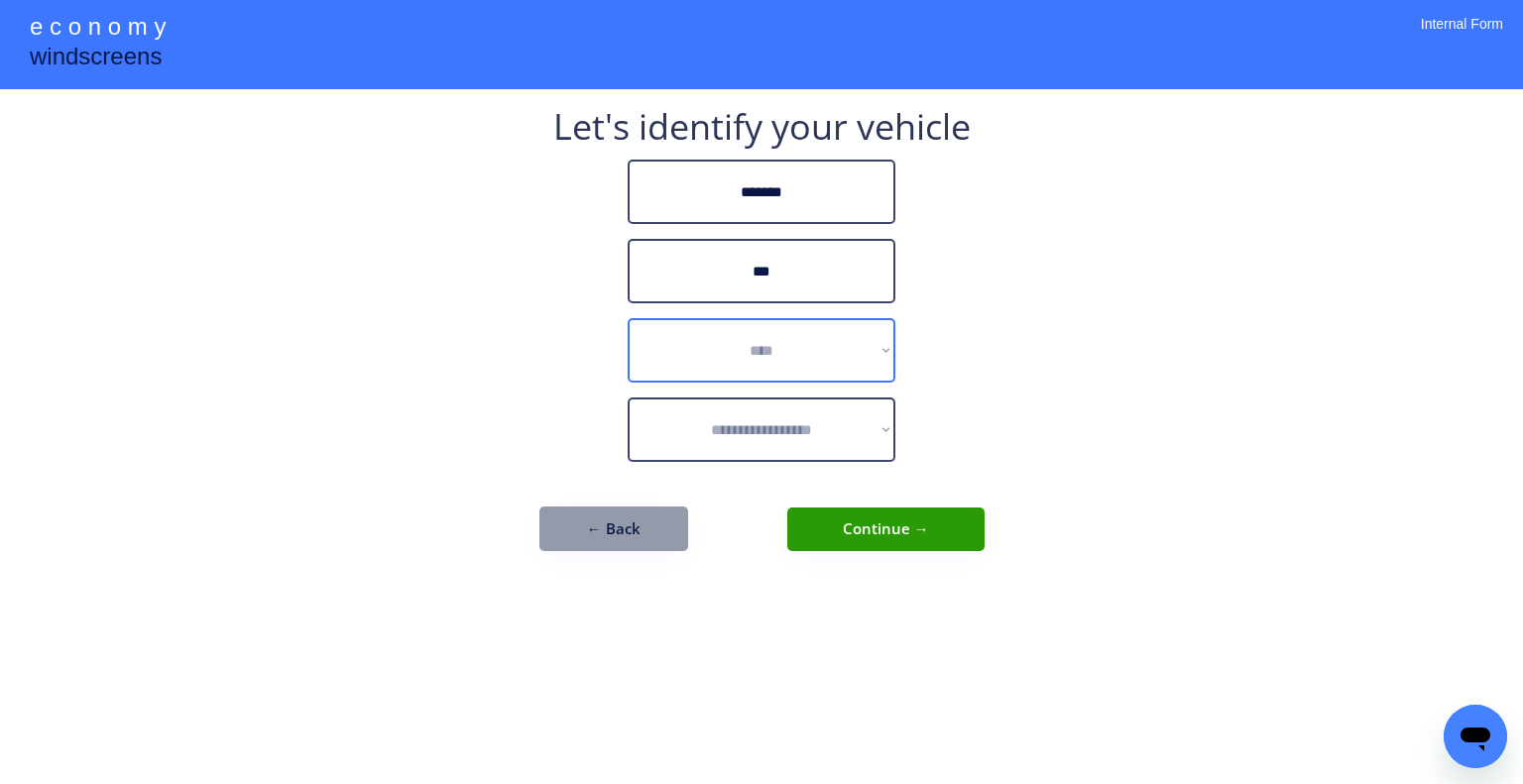click on "**********" at bounding box center (762, 350) 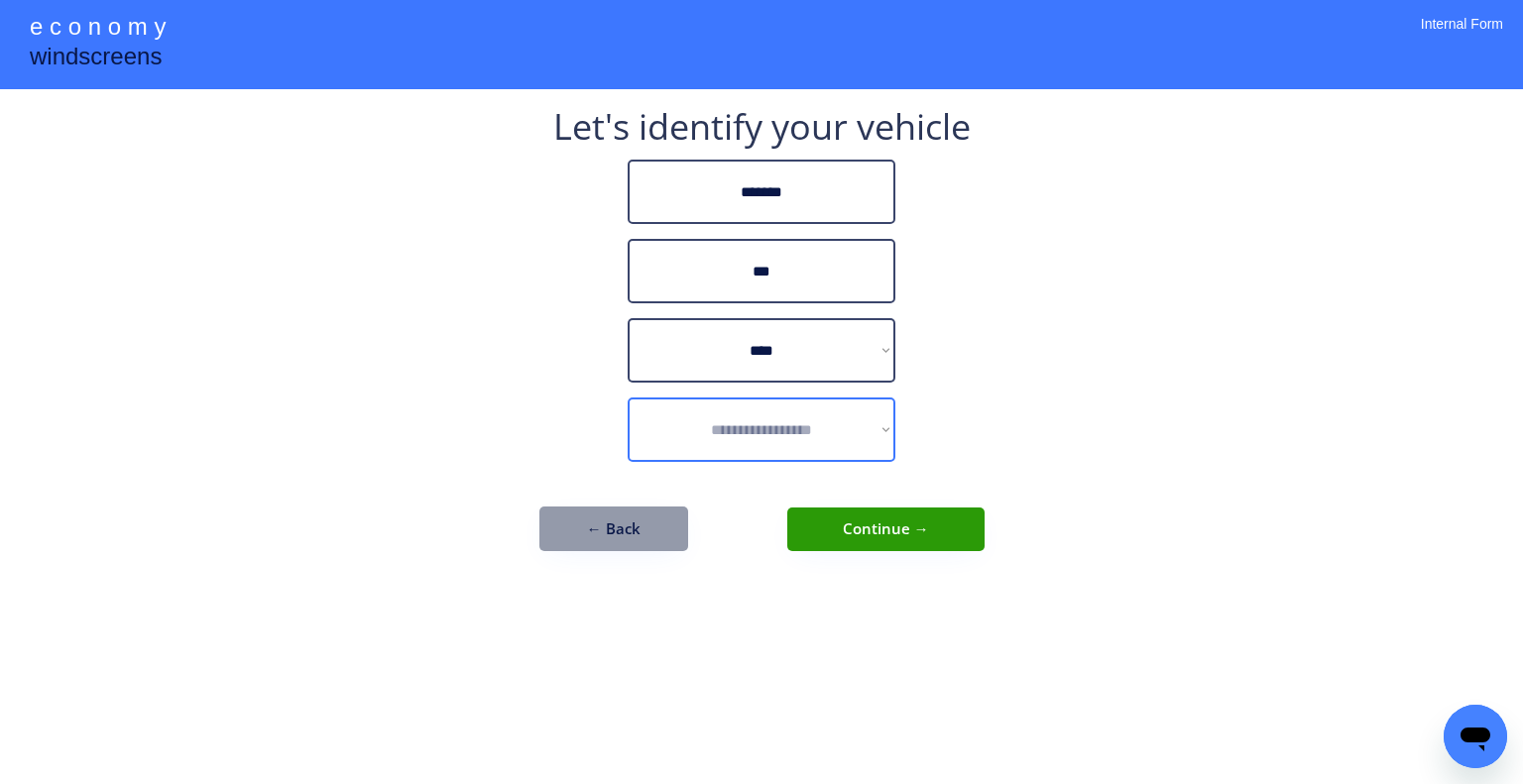 click on "**********" at bounding box center (762, 429) 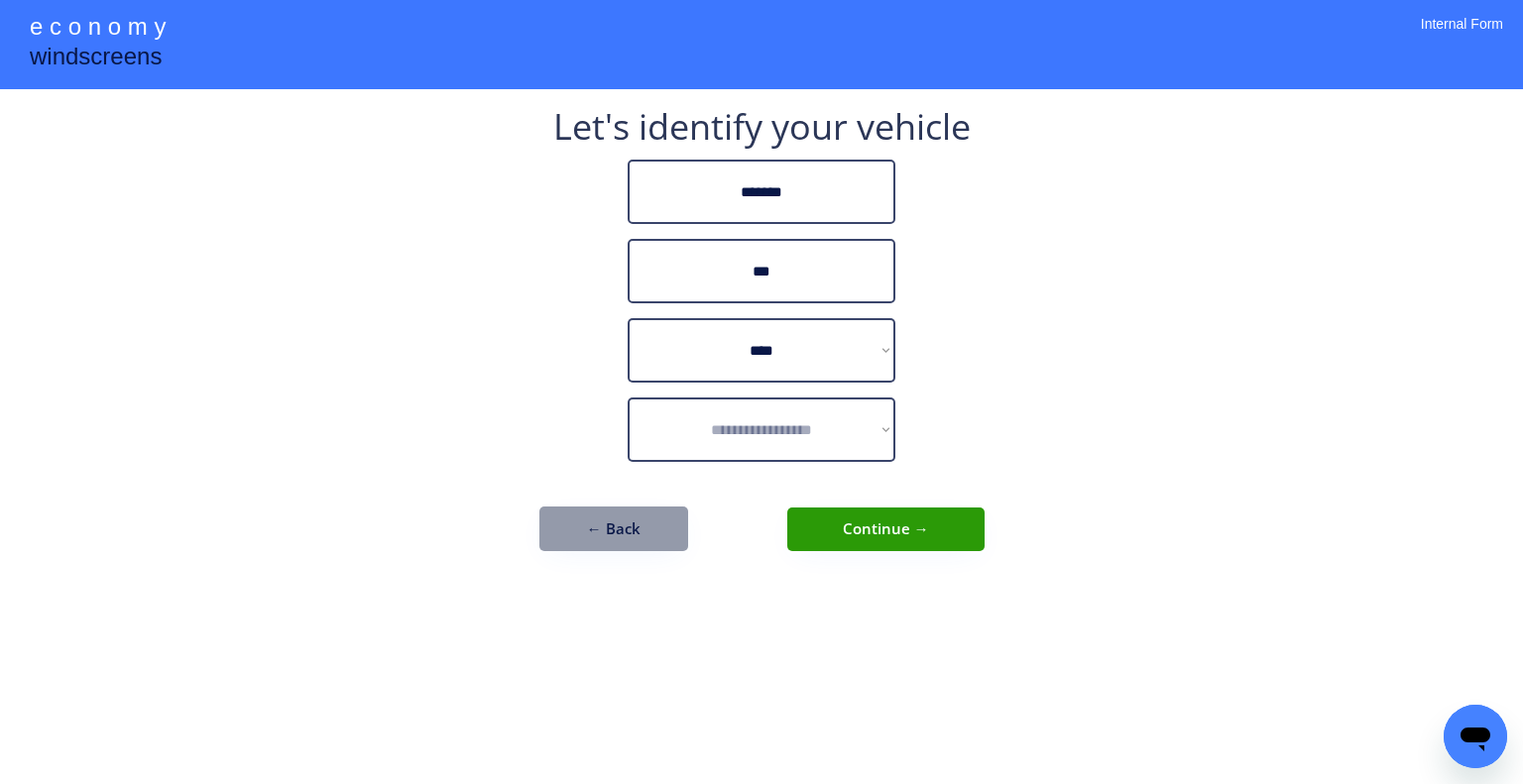 click on "**********" at bounding box center [762, 340] 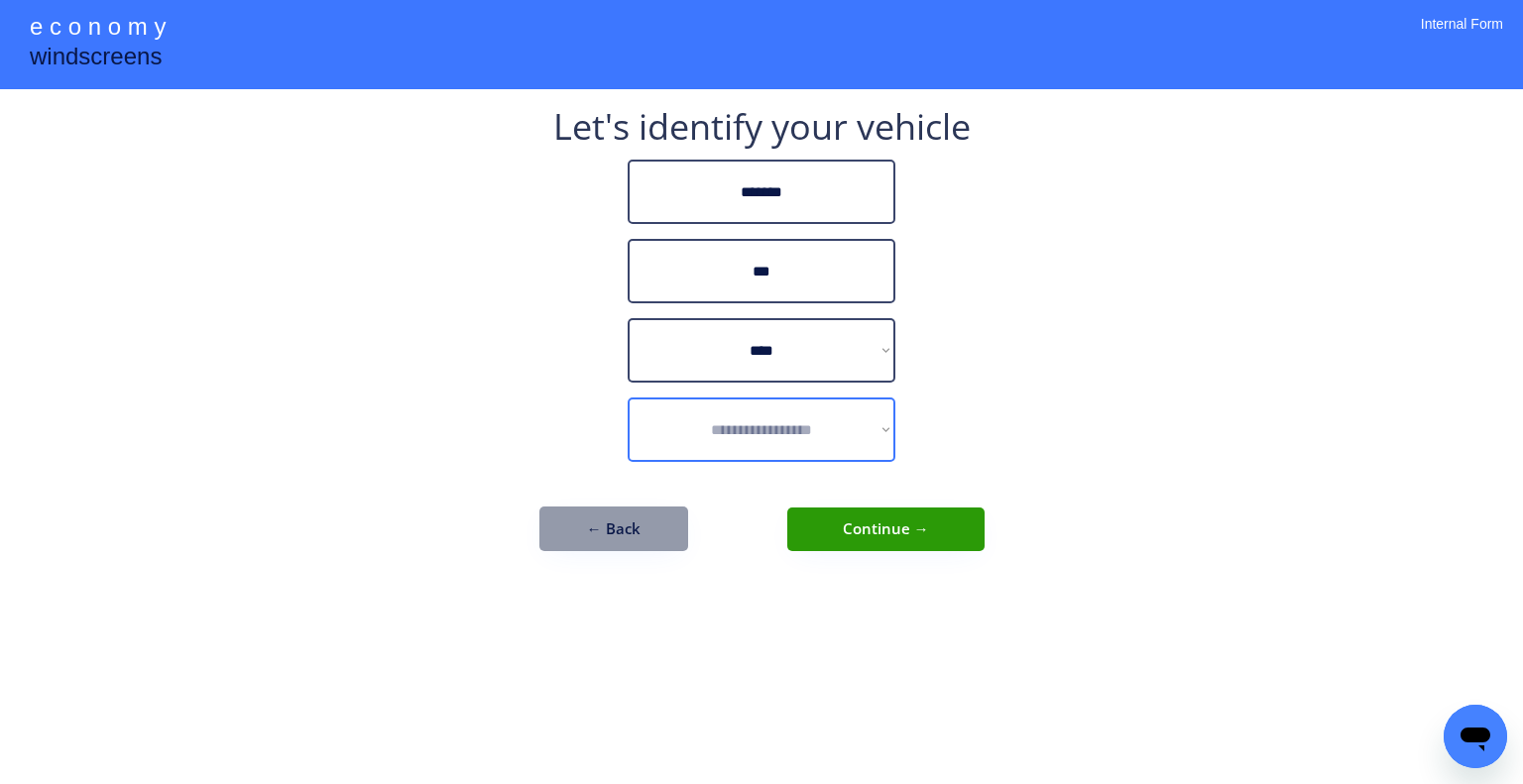 click on "**********" at bounding box center [762, 429] 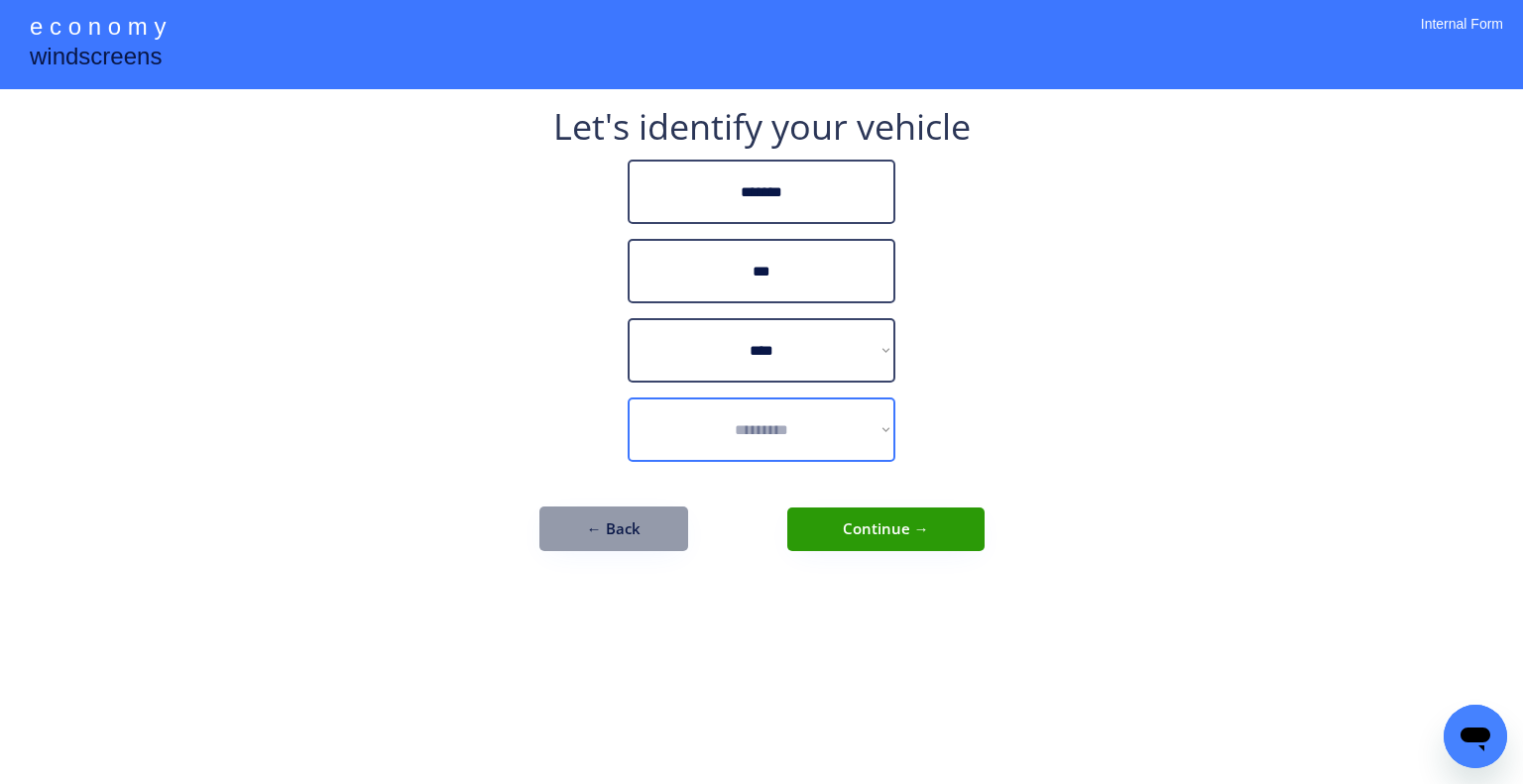 click on "**********" at bounding box center (762, 429) 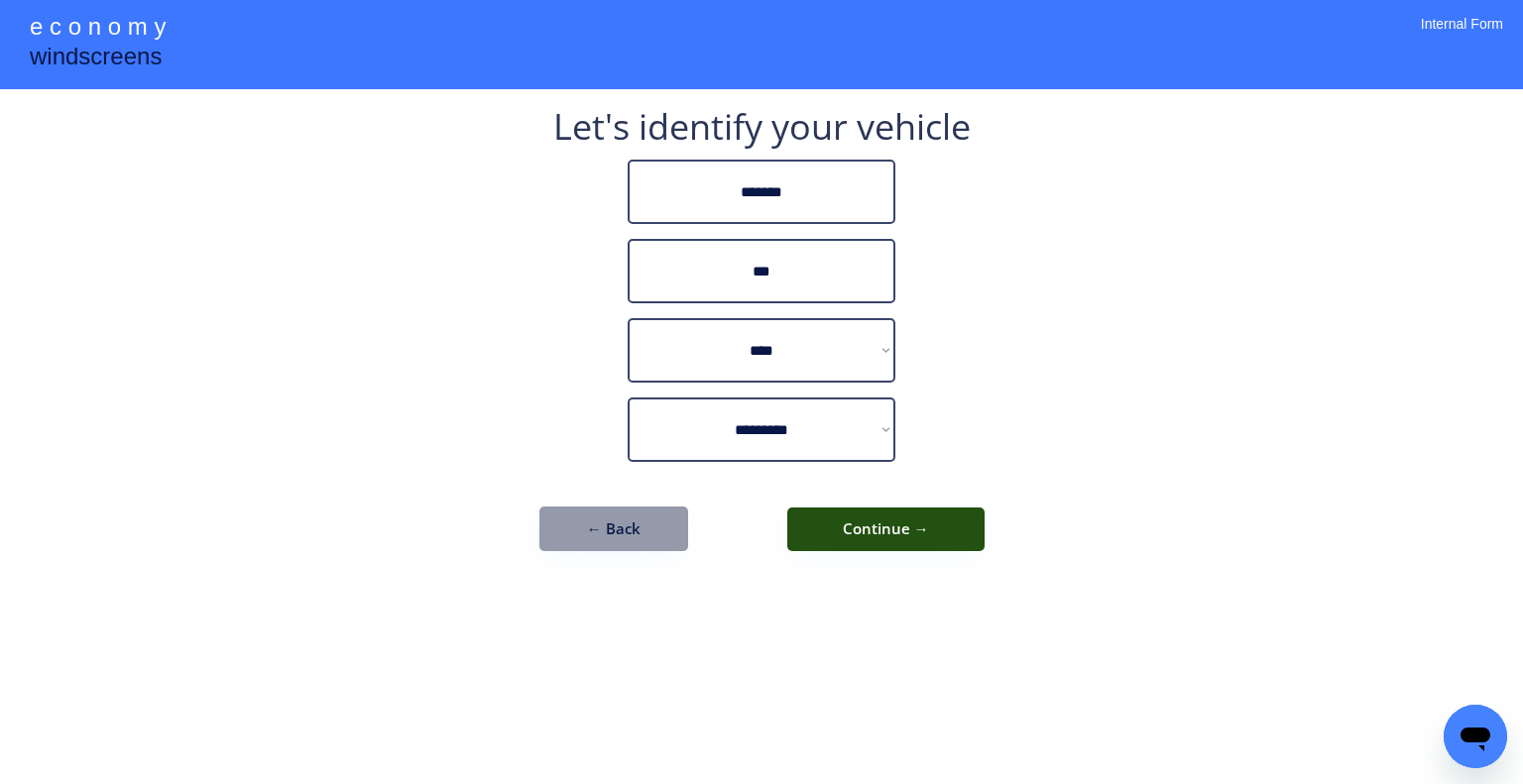 click on "Continue    →" at bounding box center [885, 529] 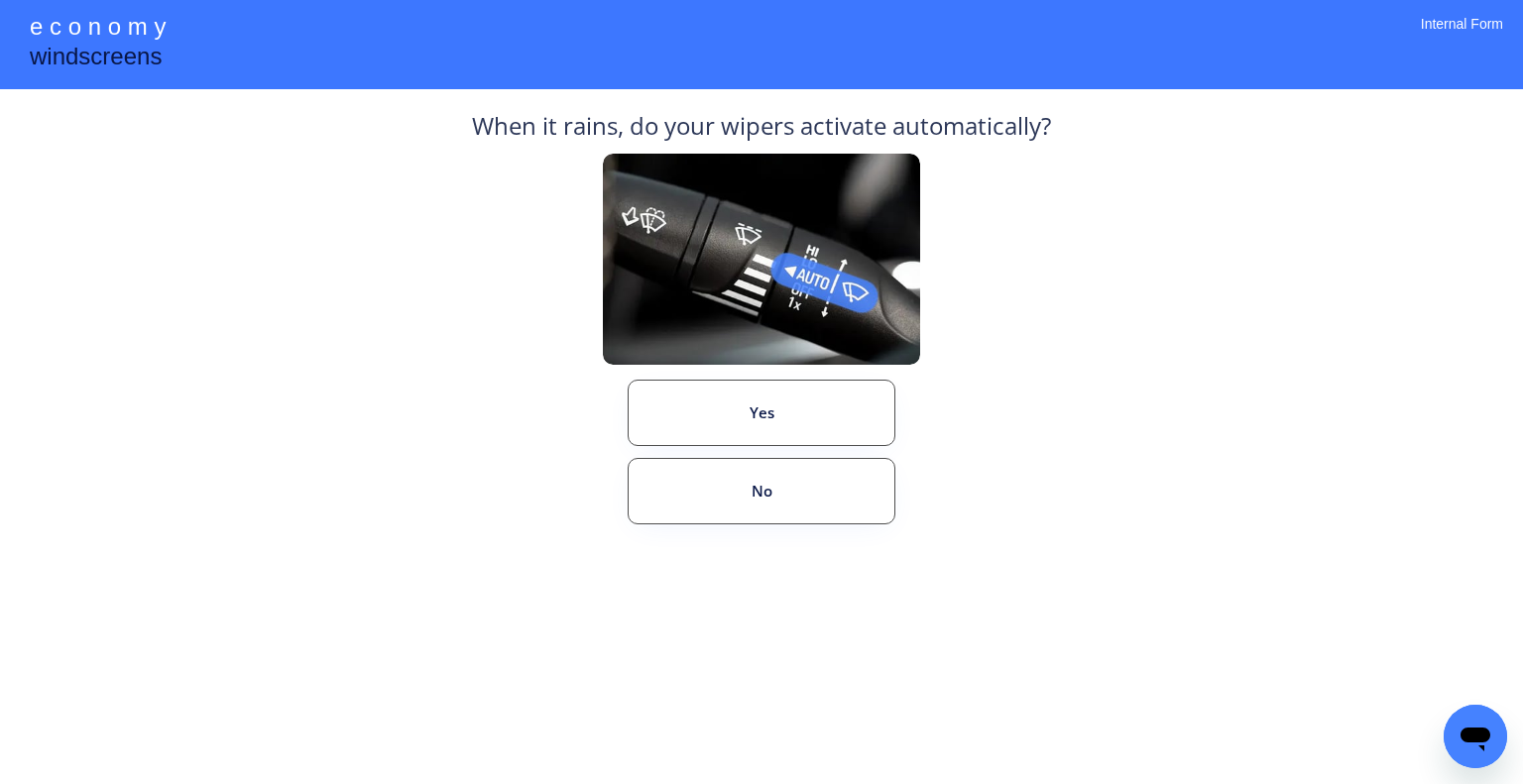 click on "**********" at bounding box center [762, 392] 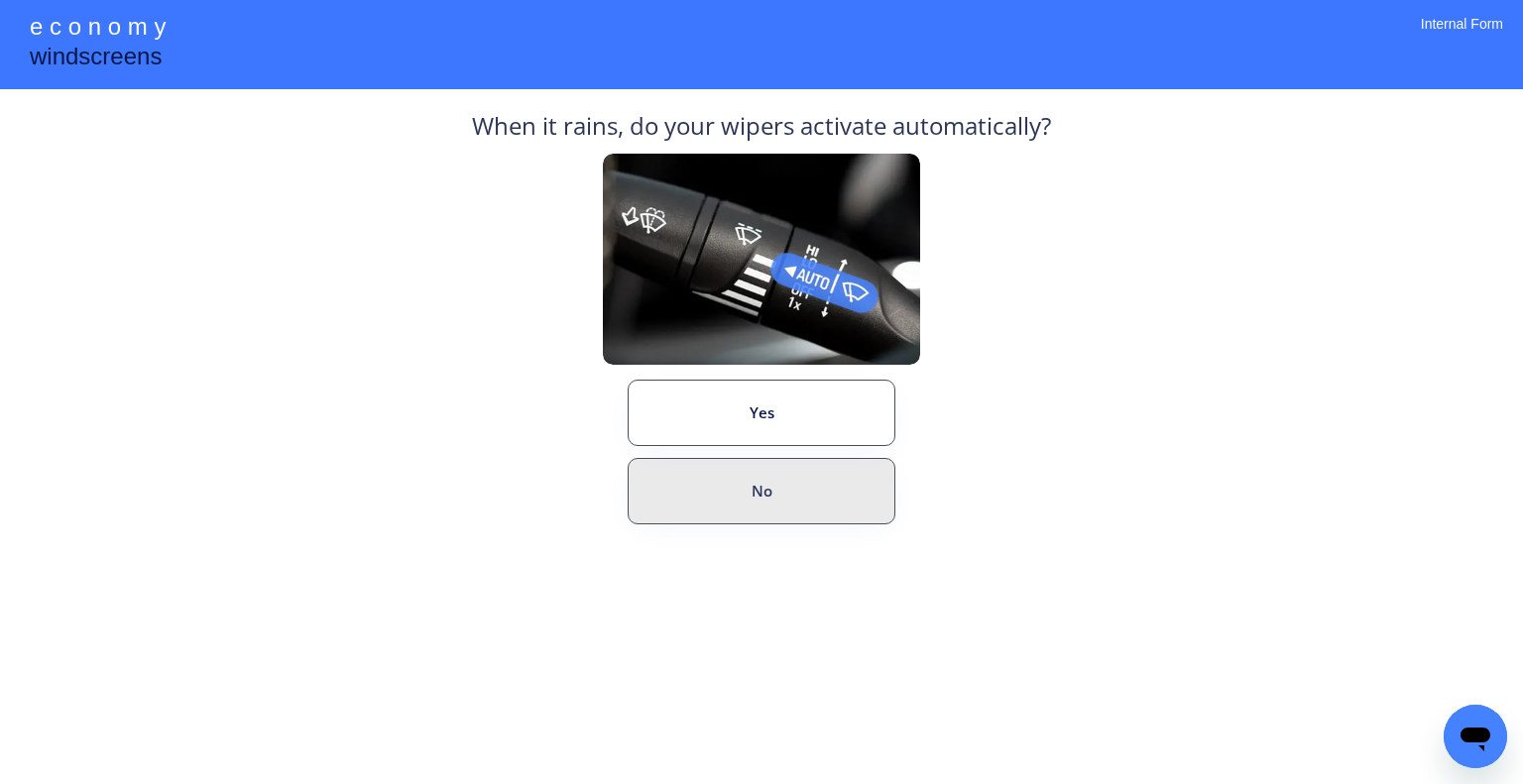 click on "No" at bounding box center [762, 491] 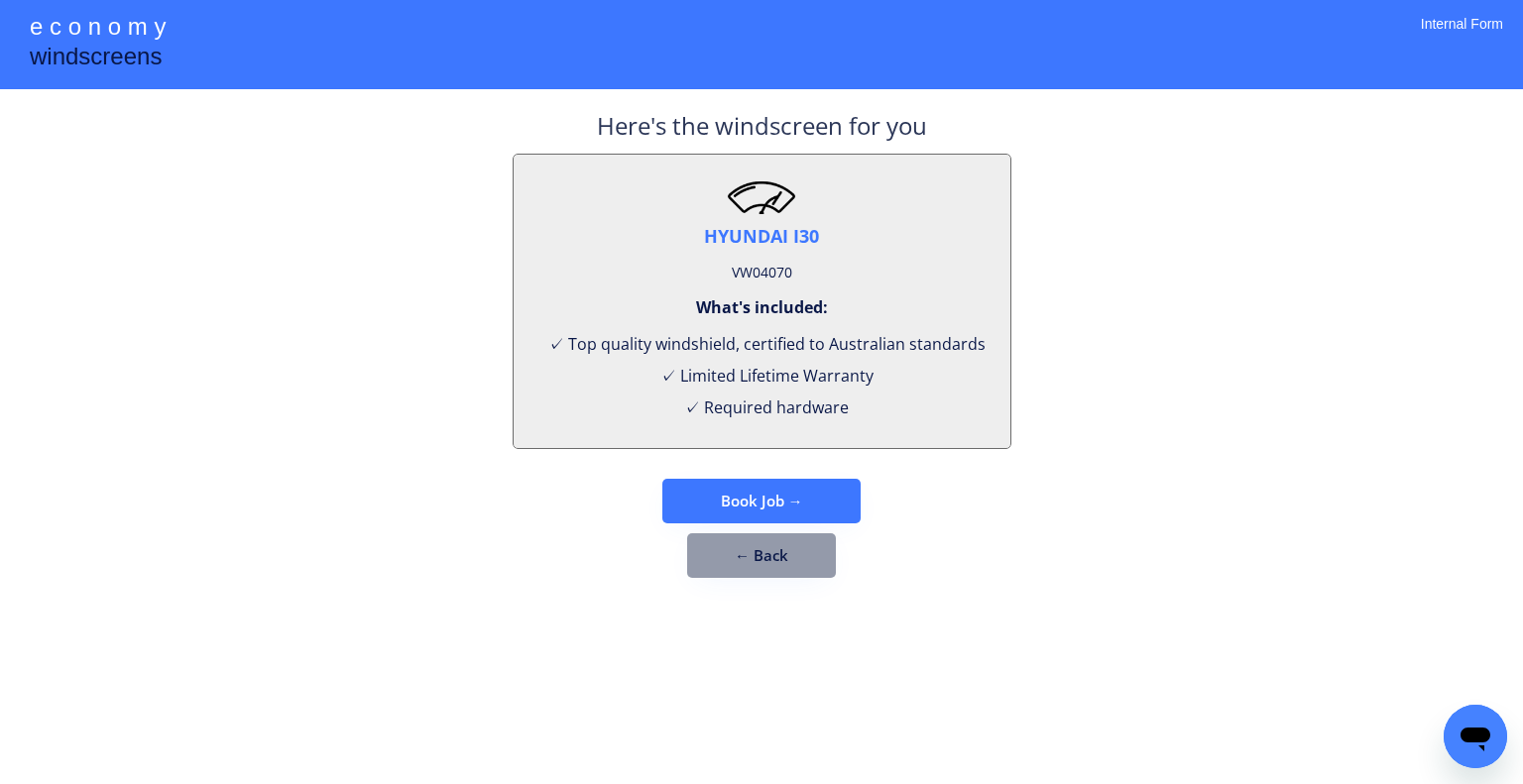click on "Book Job    →" at bounding box center (762, 501) 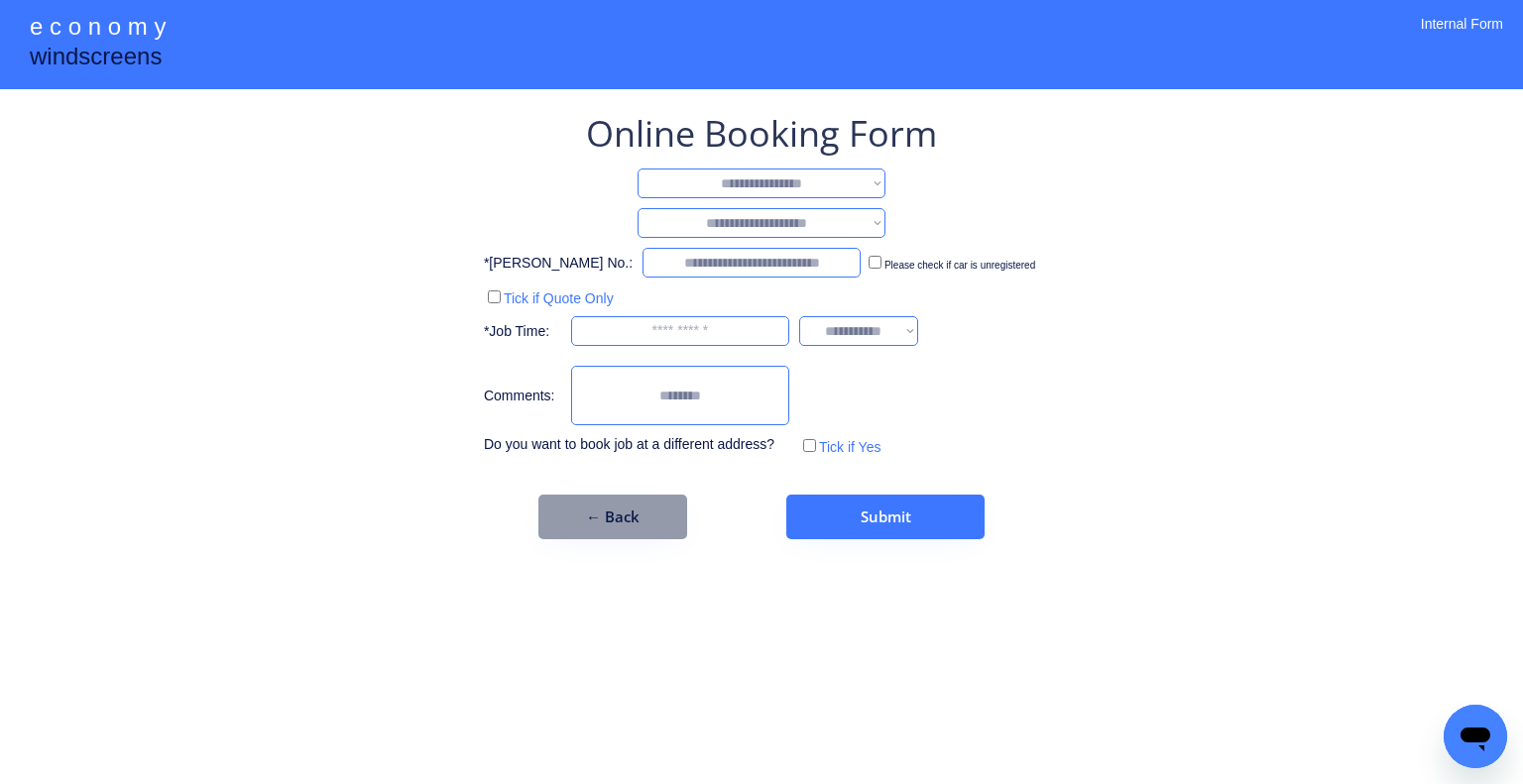 click on "**********" at bounding box center [762, 183] 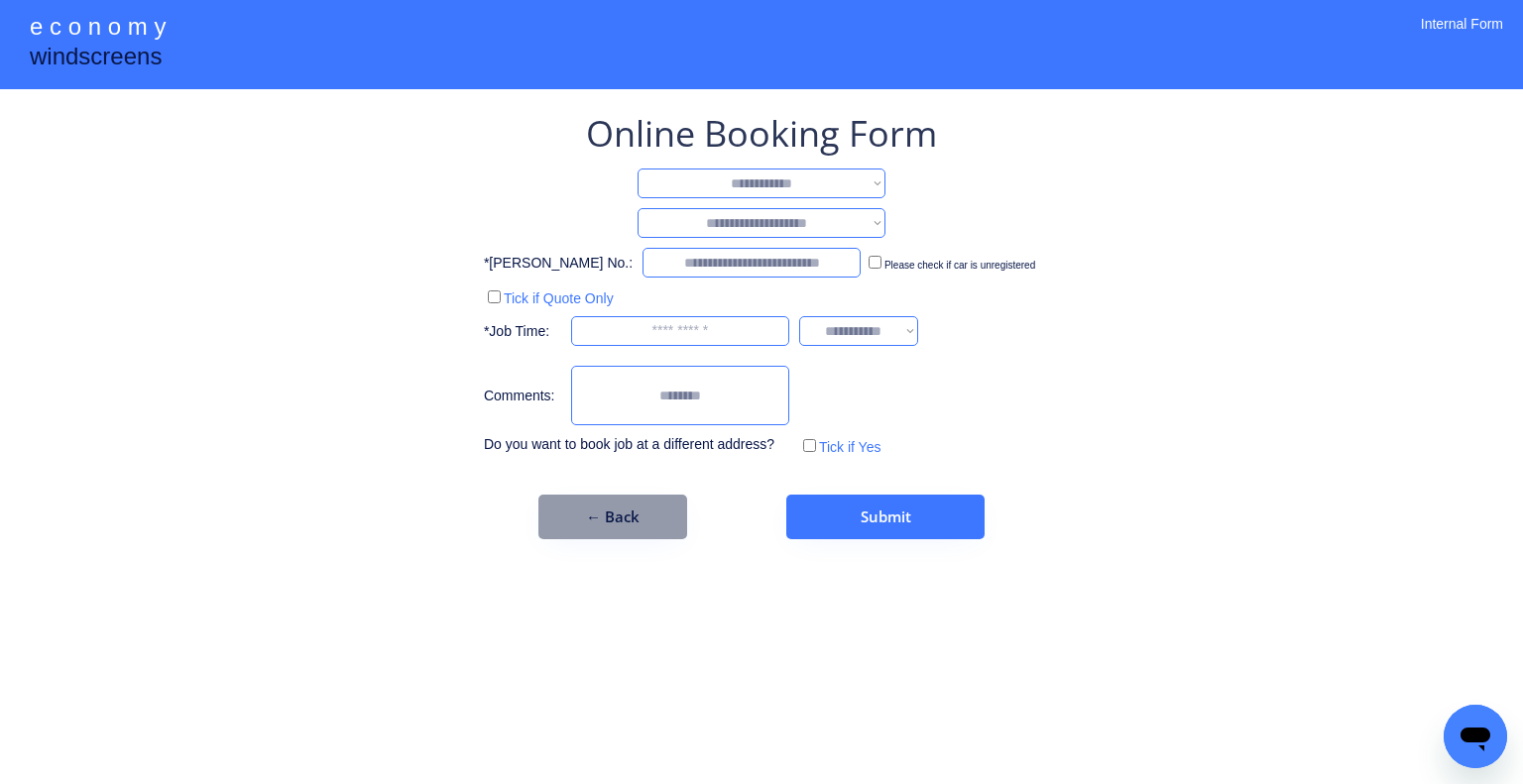 click on "**********" at bounding box center (762, 183) 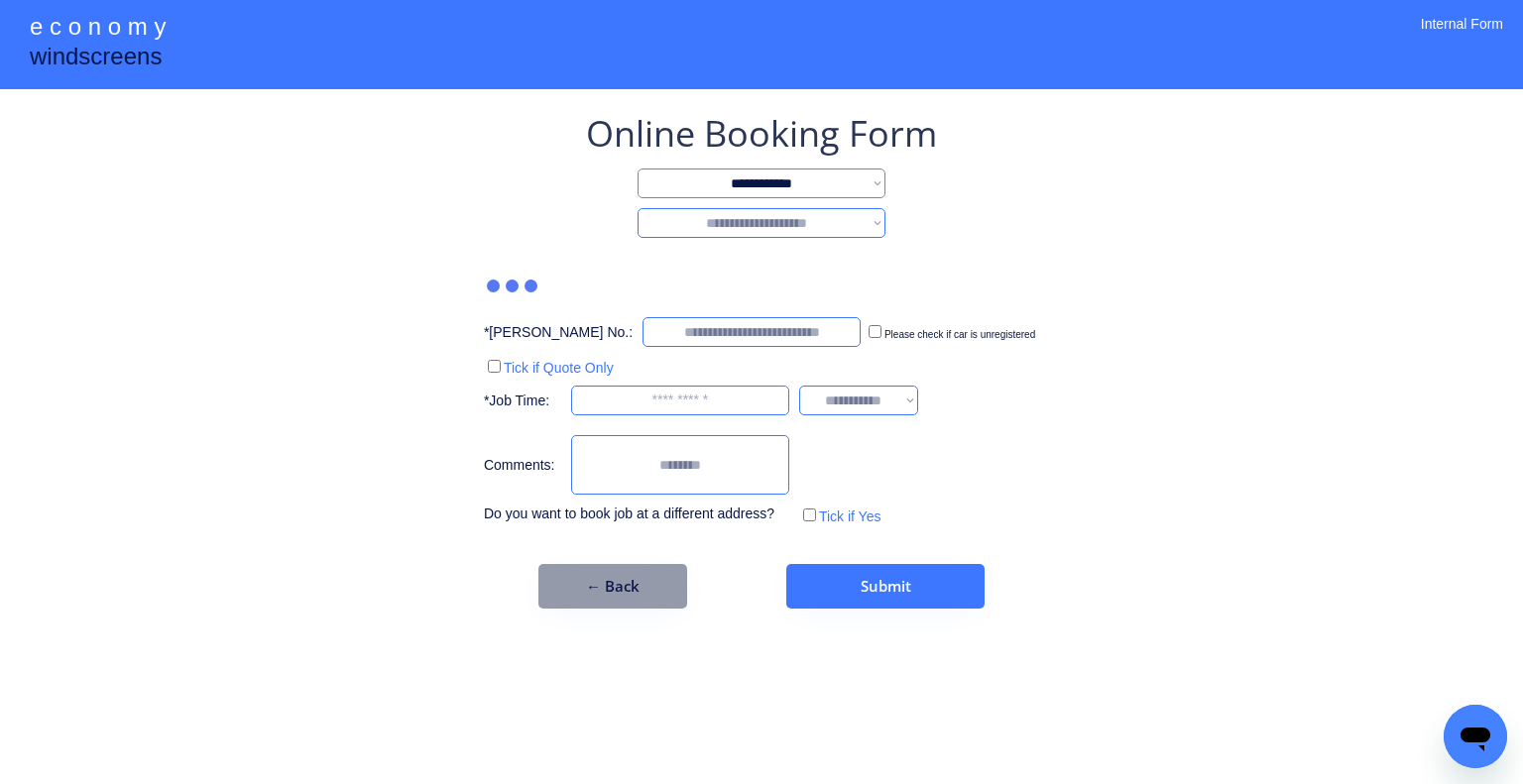 click on "**********" at bounding box center [762, 223] 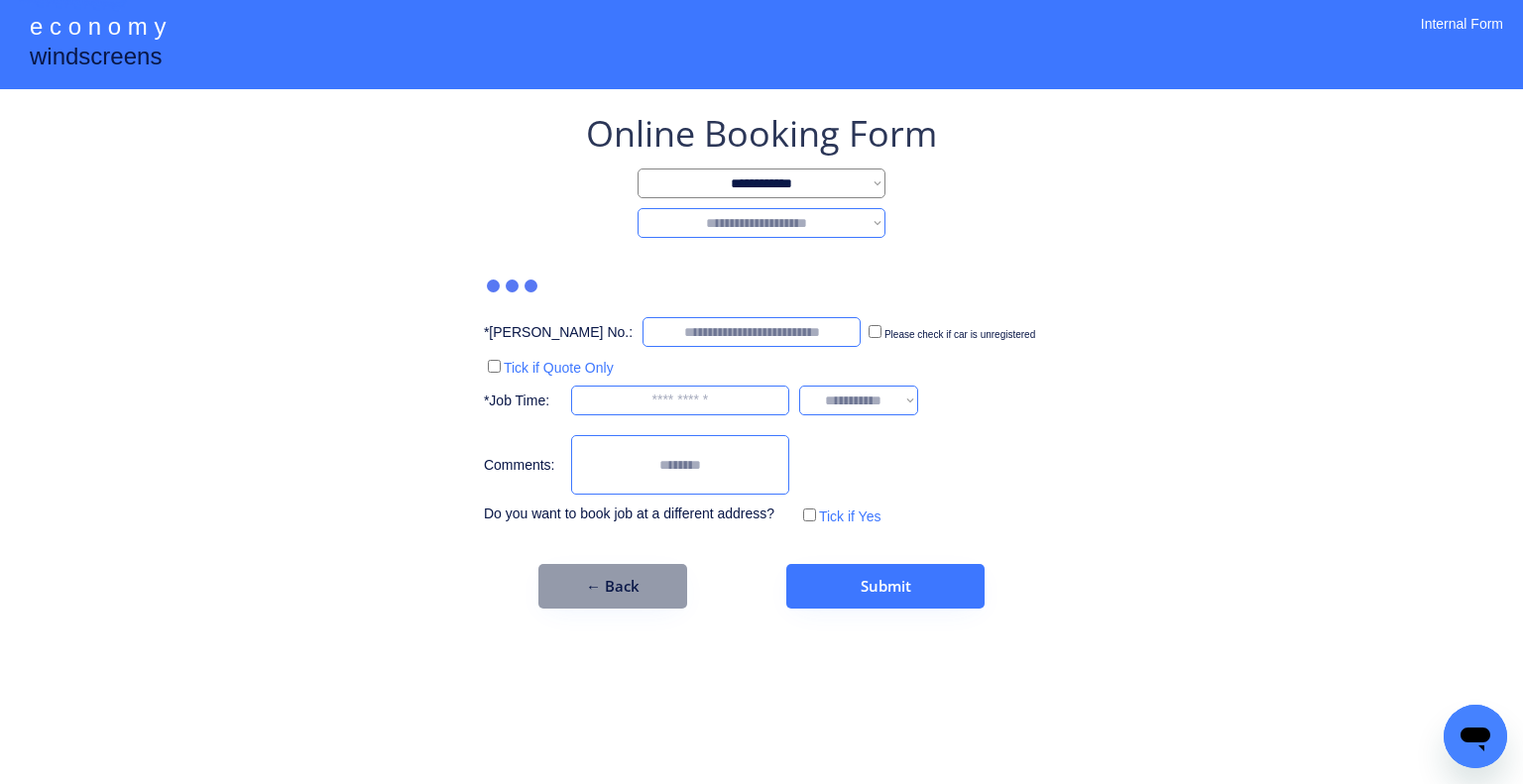 select on "*******" 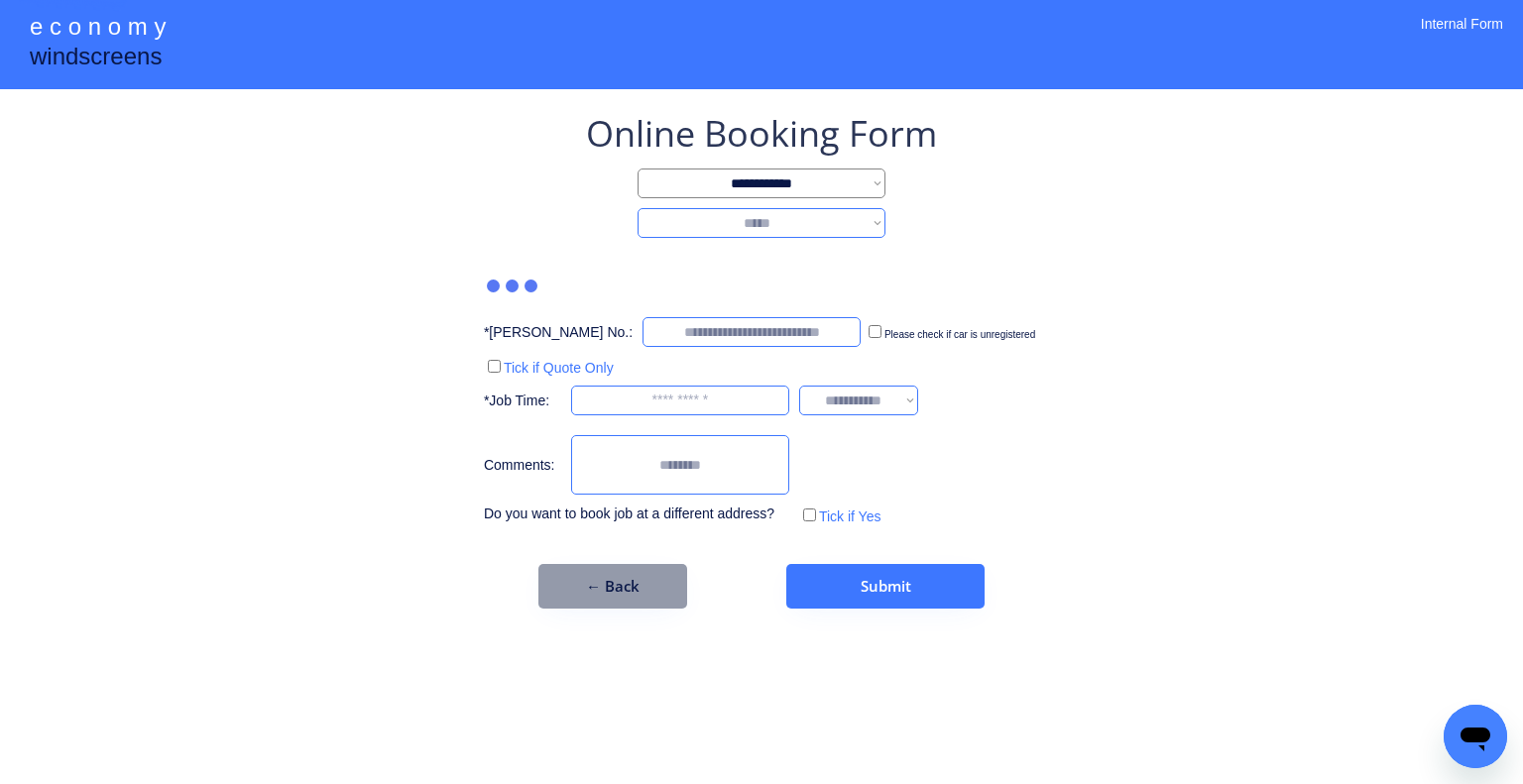 click on "**********" at bounding box center [762, 223] 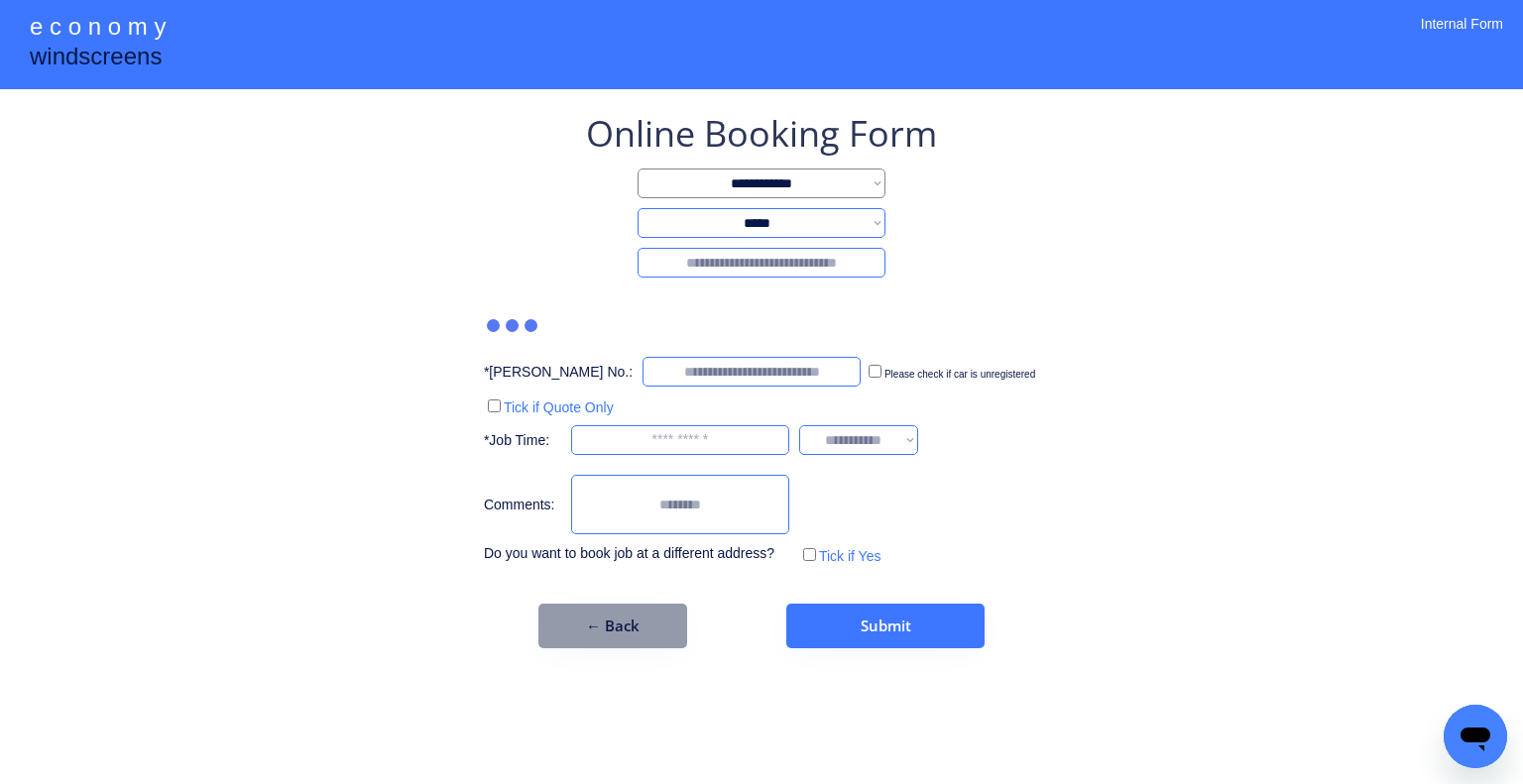 click at bounding box center (762, 263) 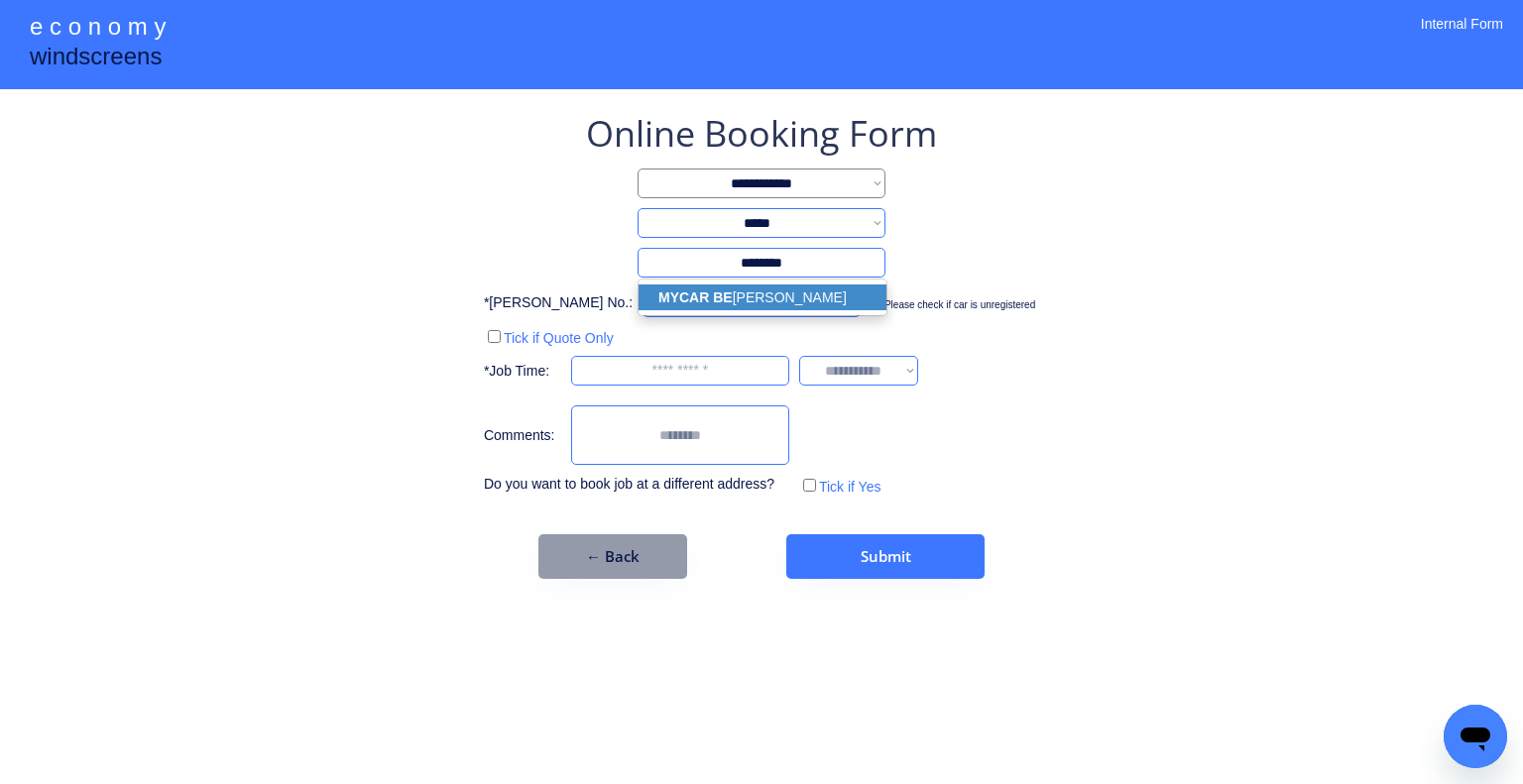 drag, startPoint x: 809, startPoint y: 288, endPoint x: 1242, endPoint y: 399, distance: 447.00112 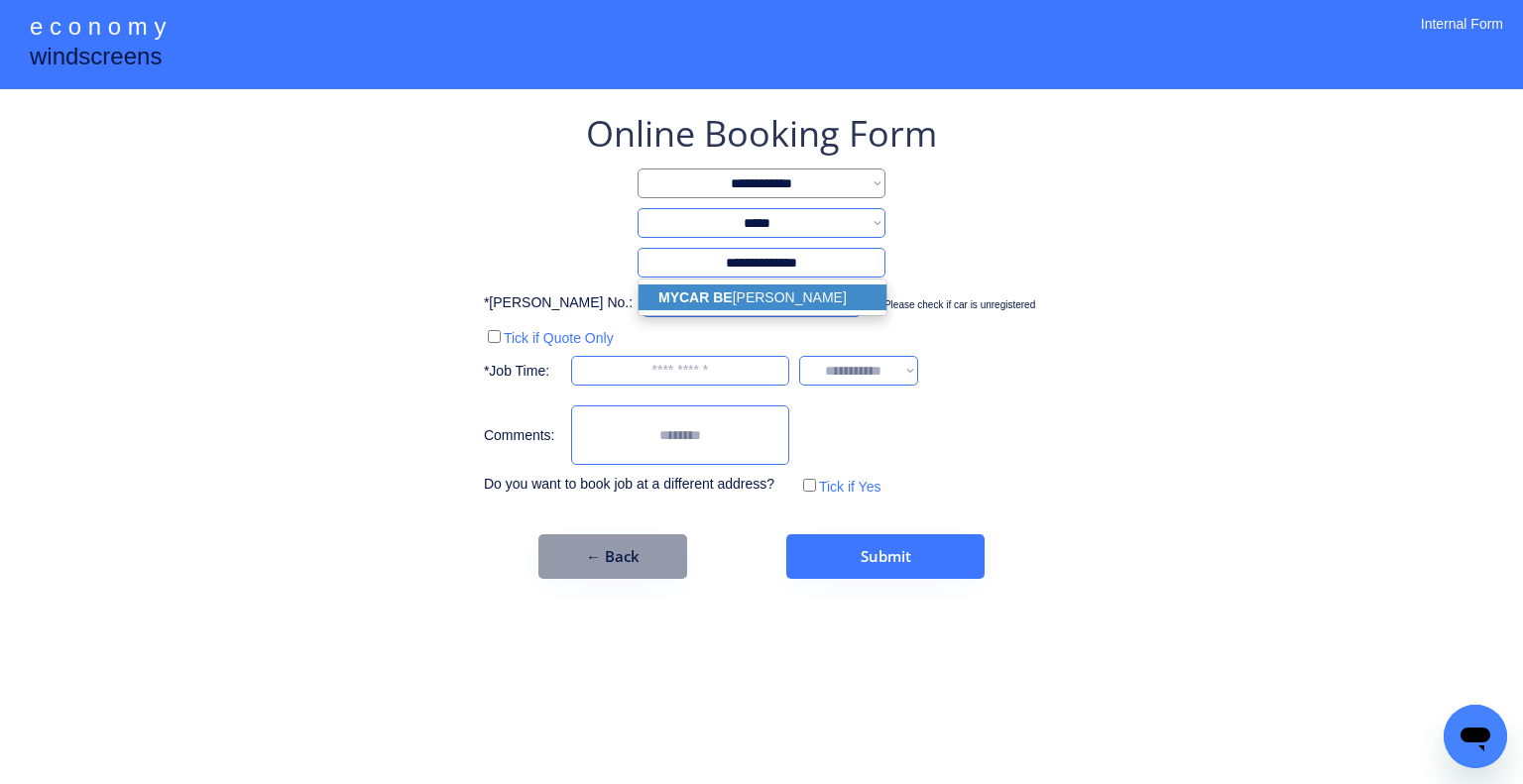 type on "**********" 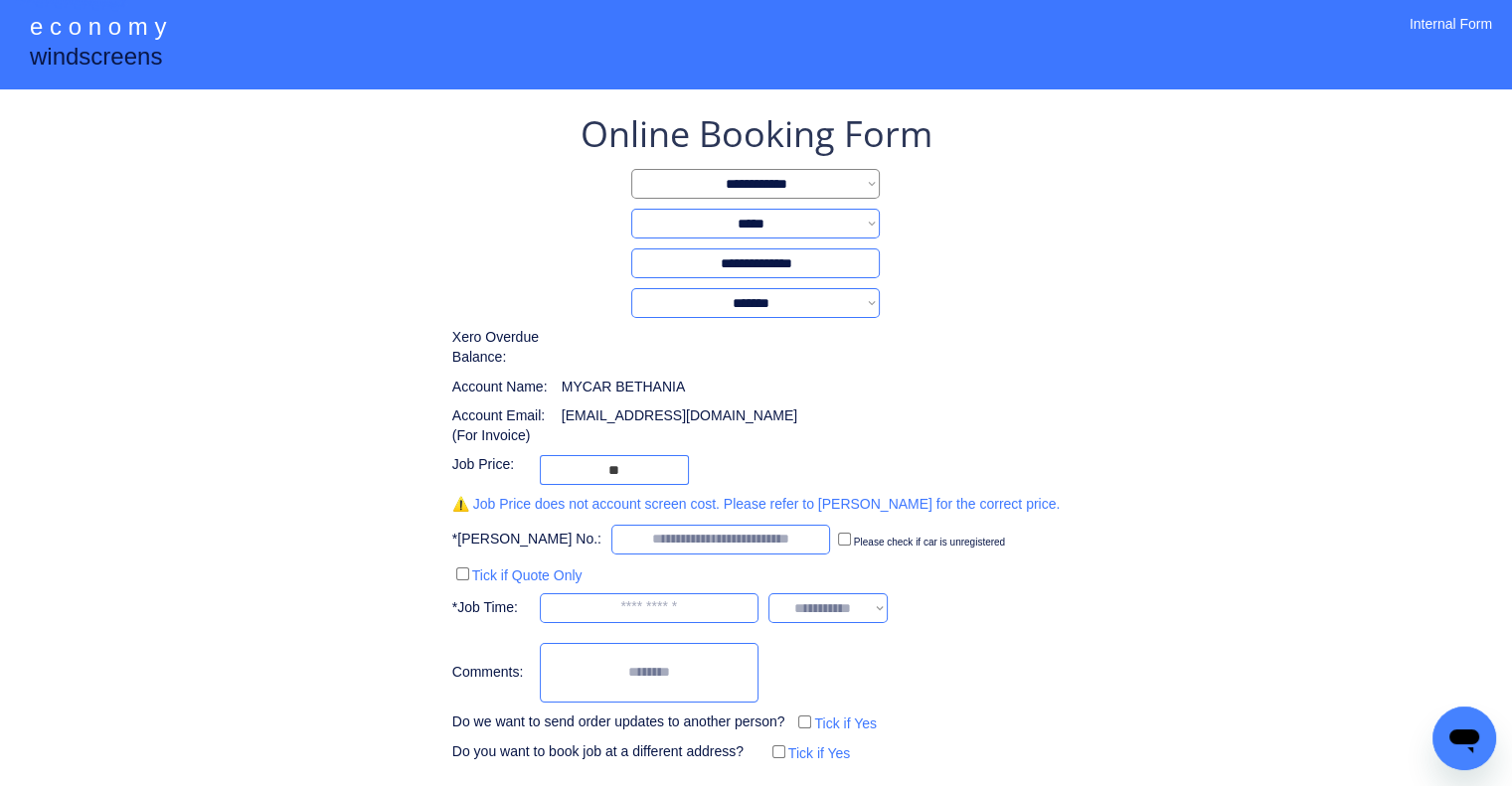 click on "**********" at bounding box center (756, 437) 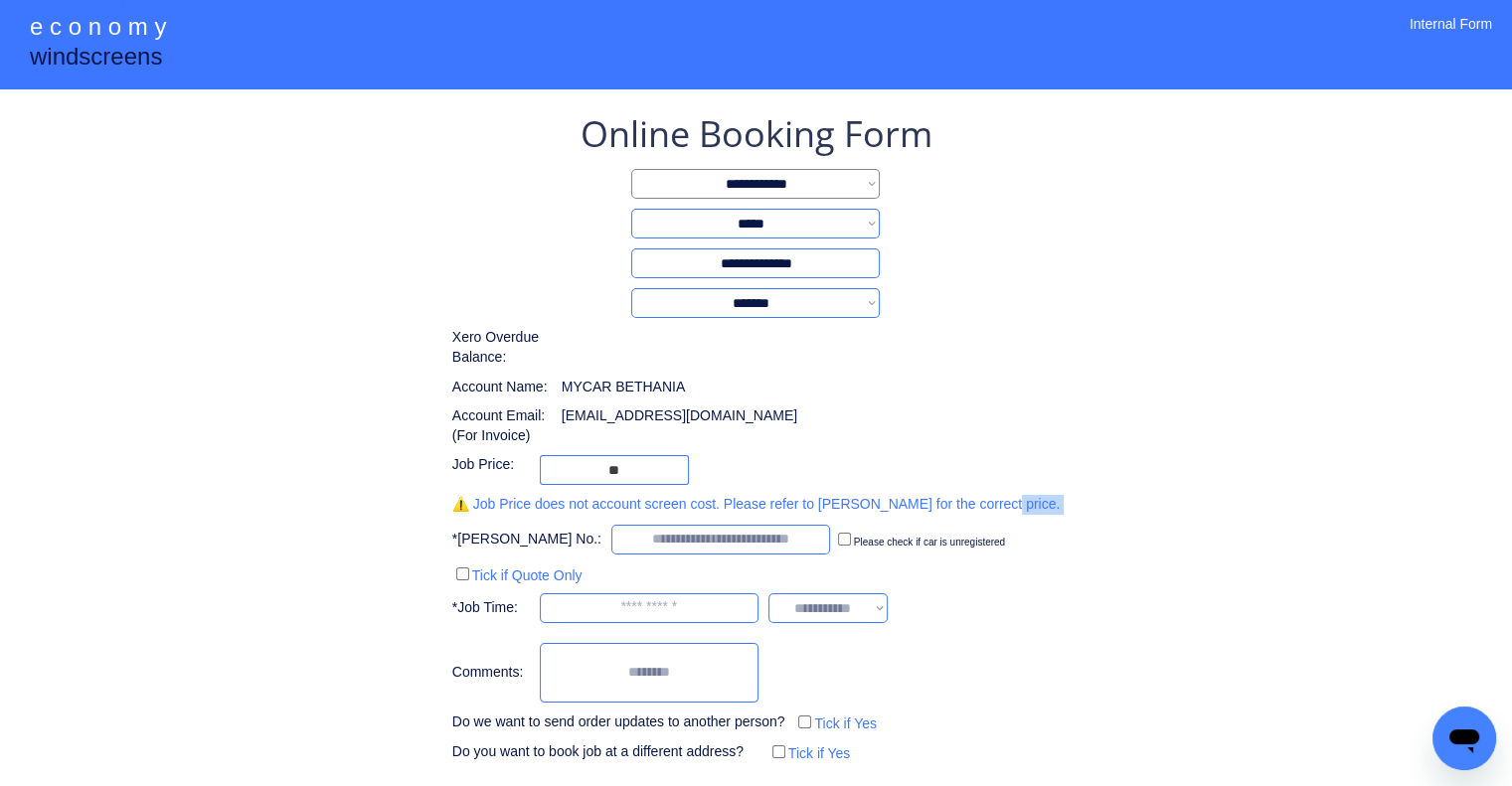 click on "**********" at bounding box center [756, 437] 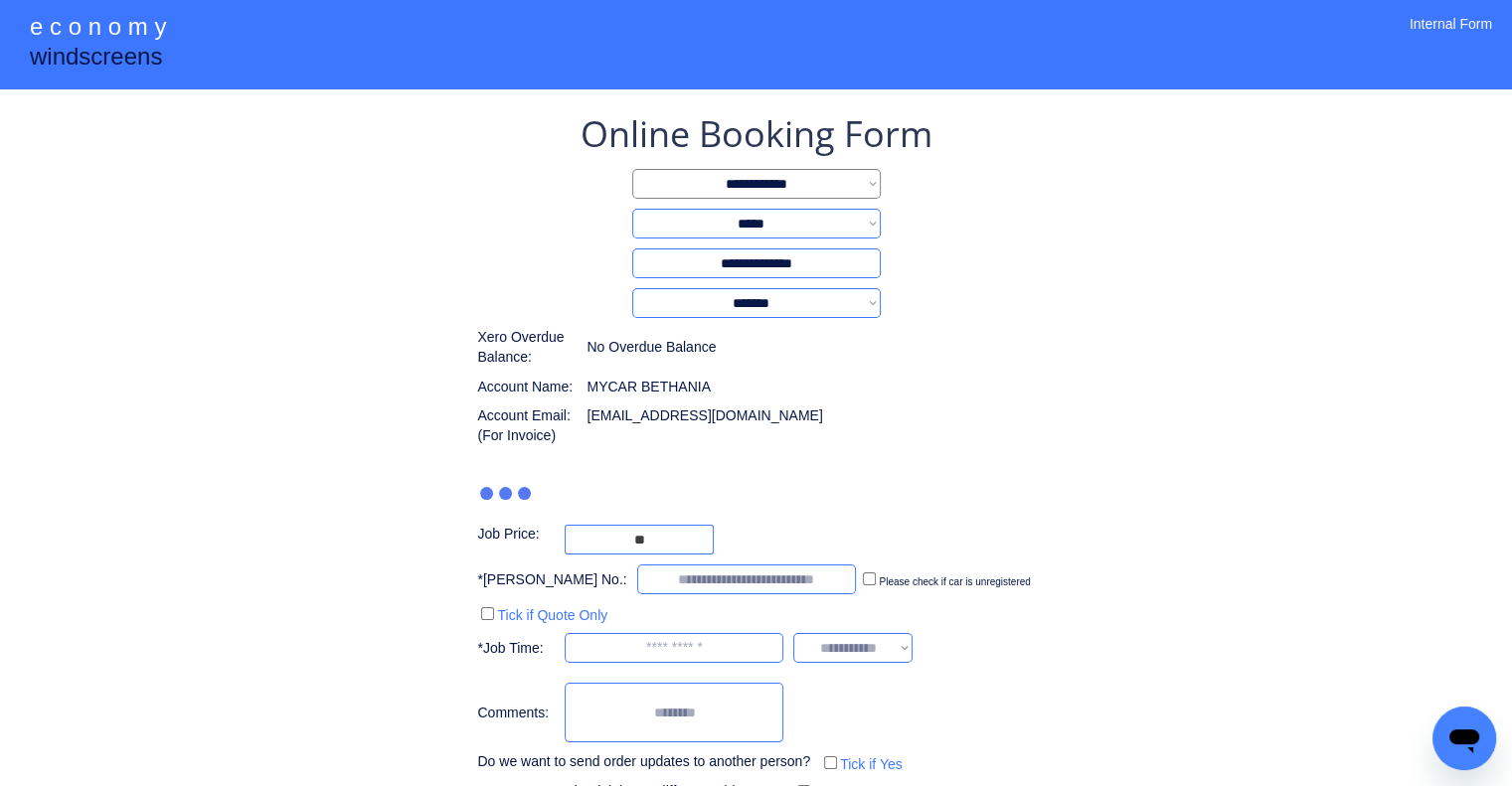 type on "***" 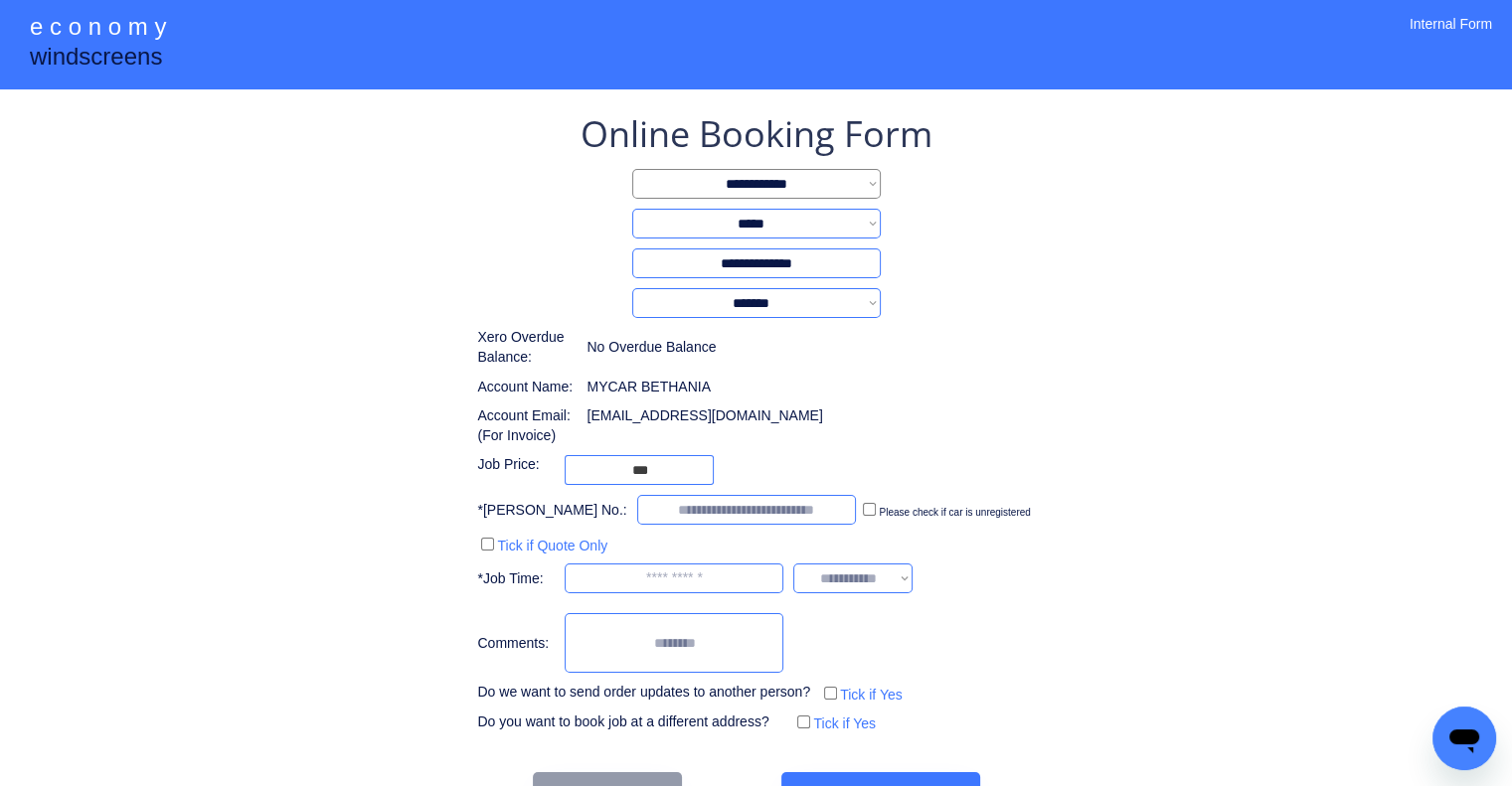 click on "**********" at bounding box center [756, 463] 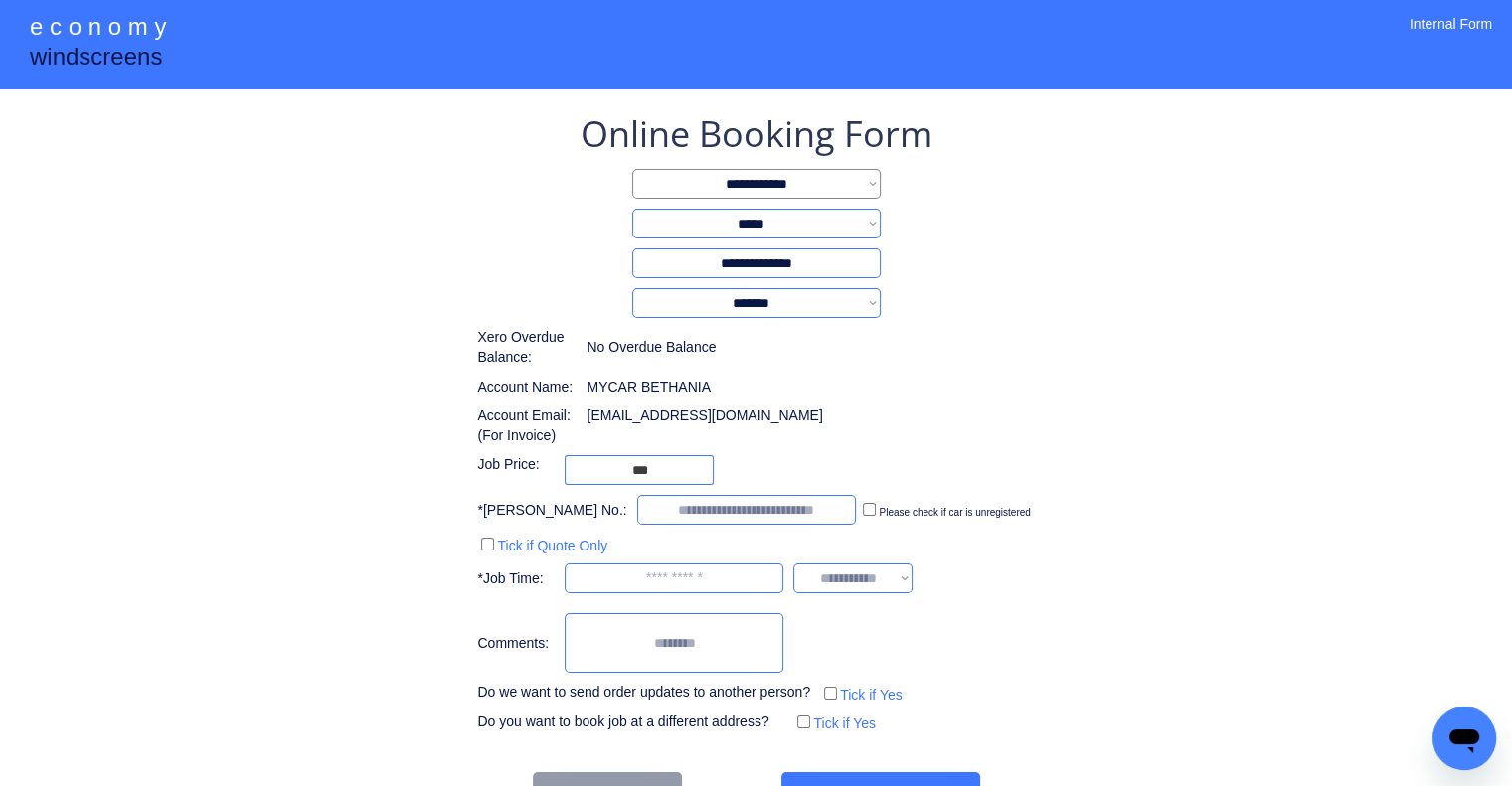 click at bounding box center (747, 510) 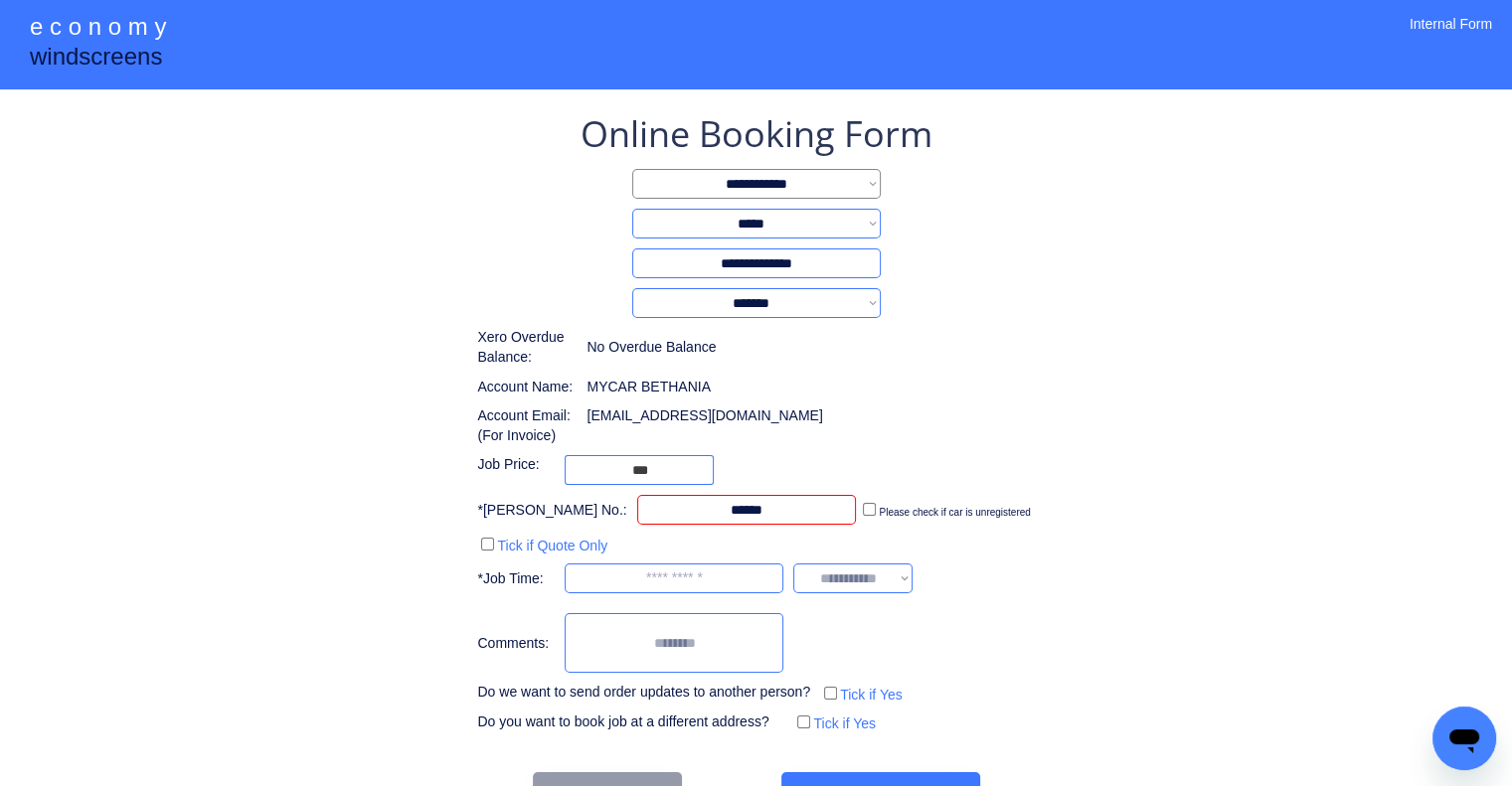 type on "******" 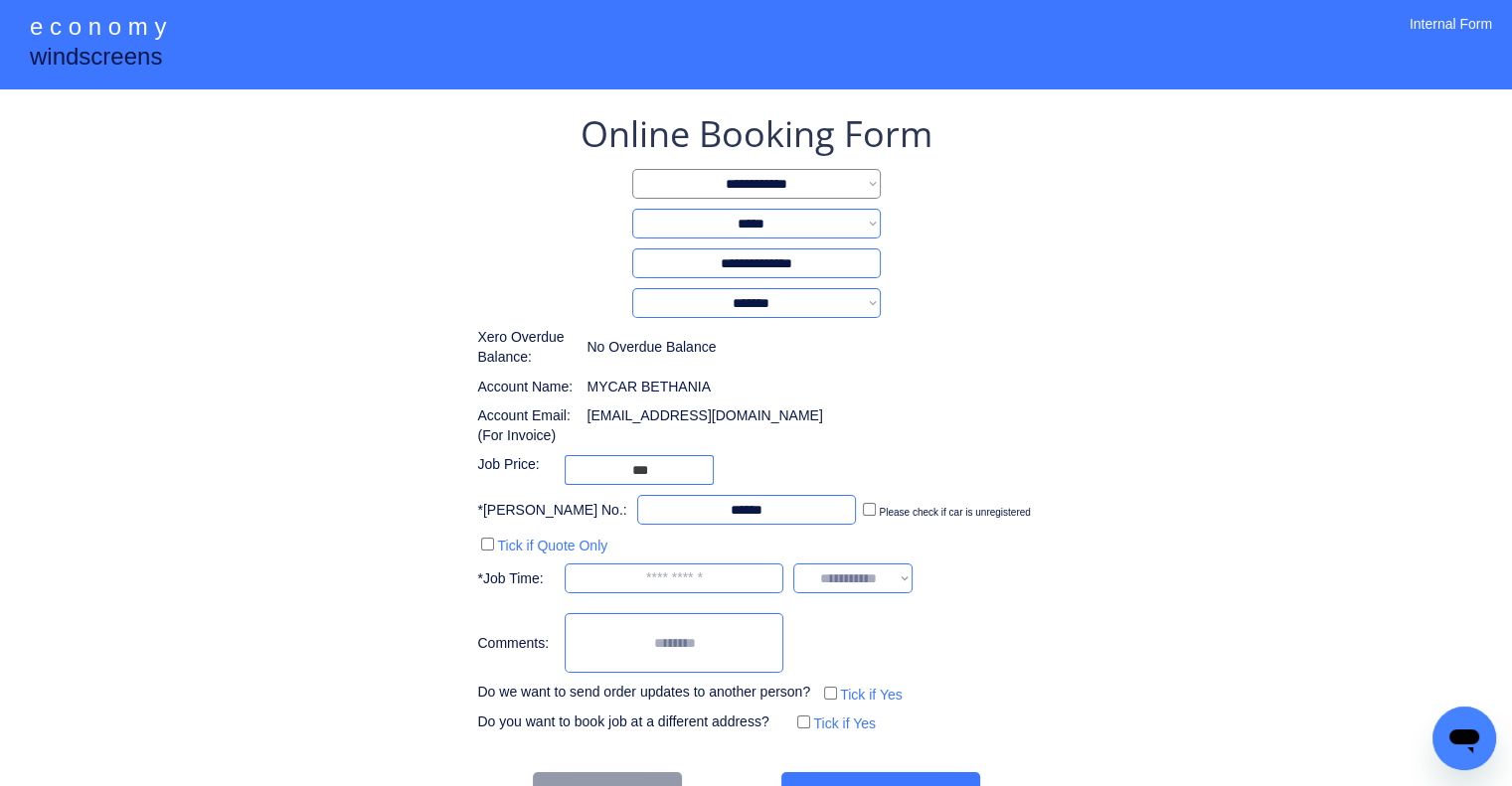 scroll, scrollTop: 60, scrollLeft: 0, axis: vertical 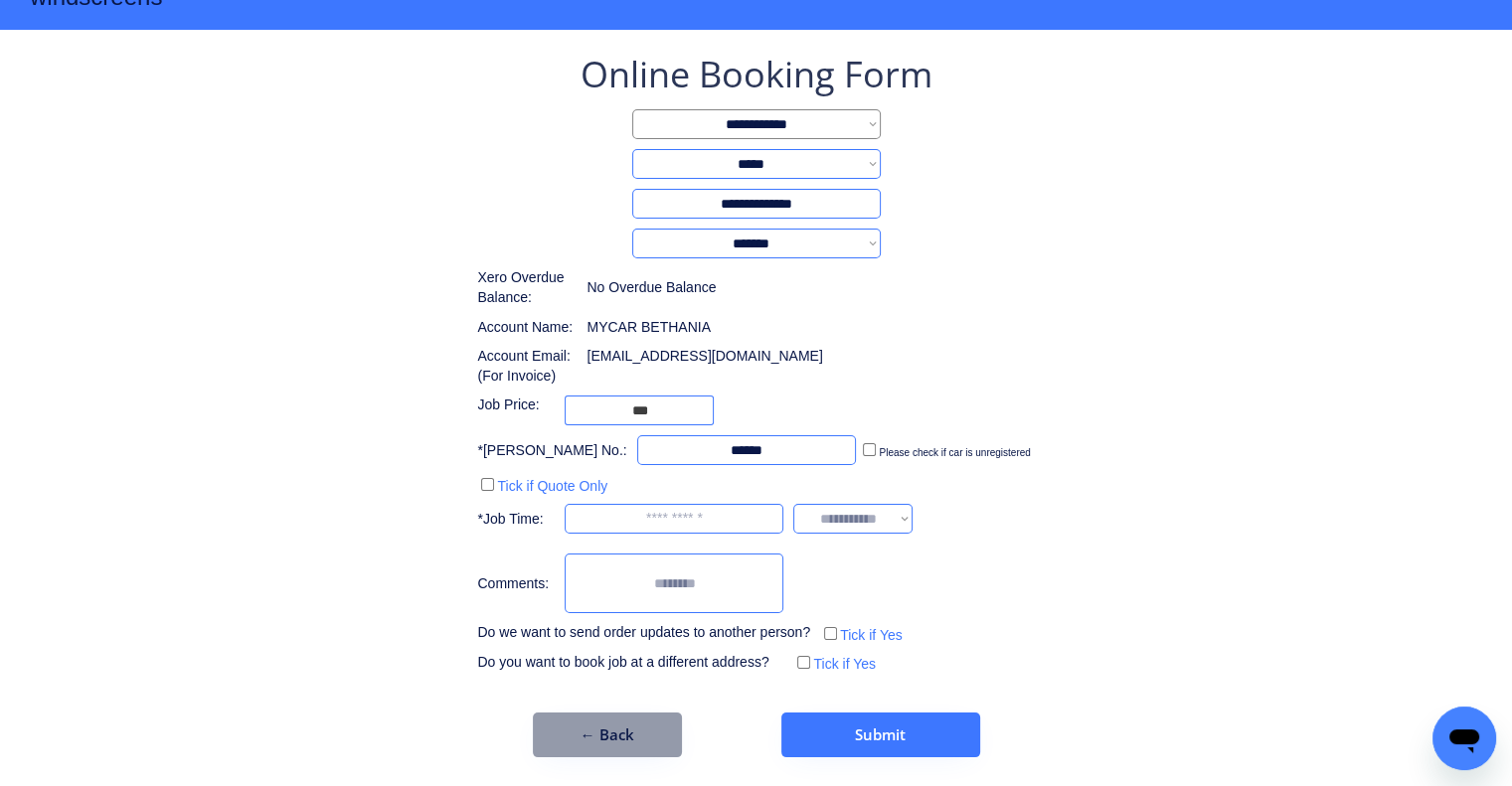 click at bounding box center (674, 519) 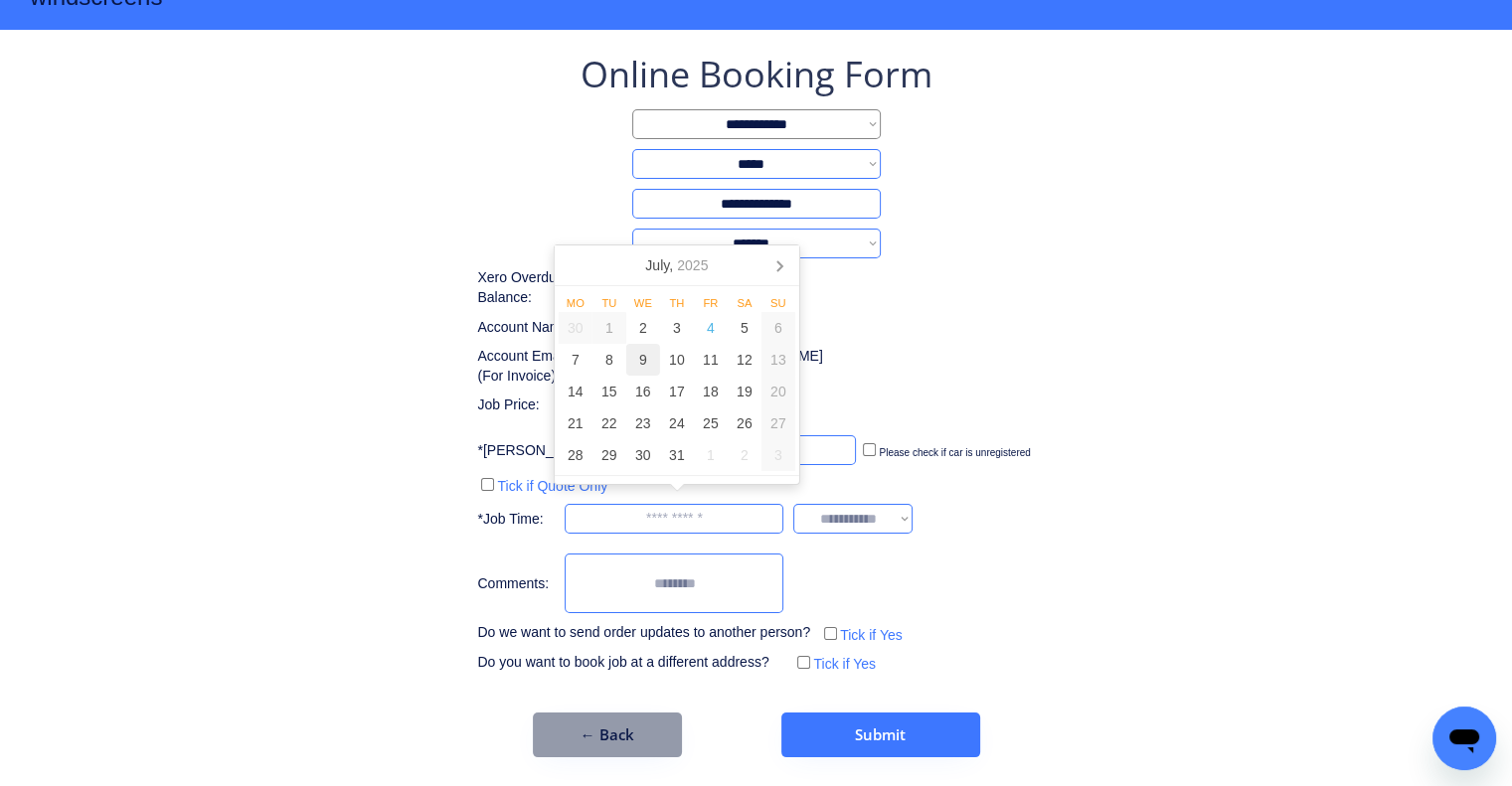click on "9" at bounding box center [643, 360] 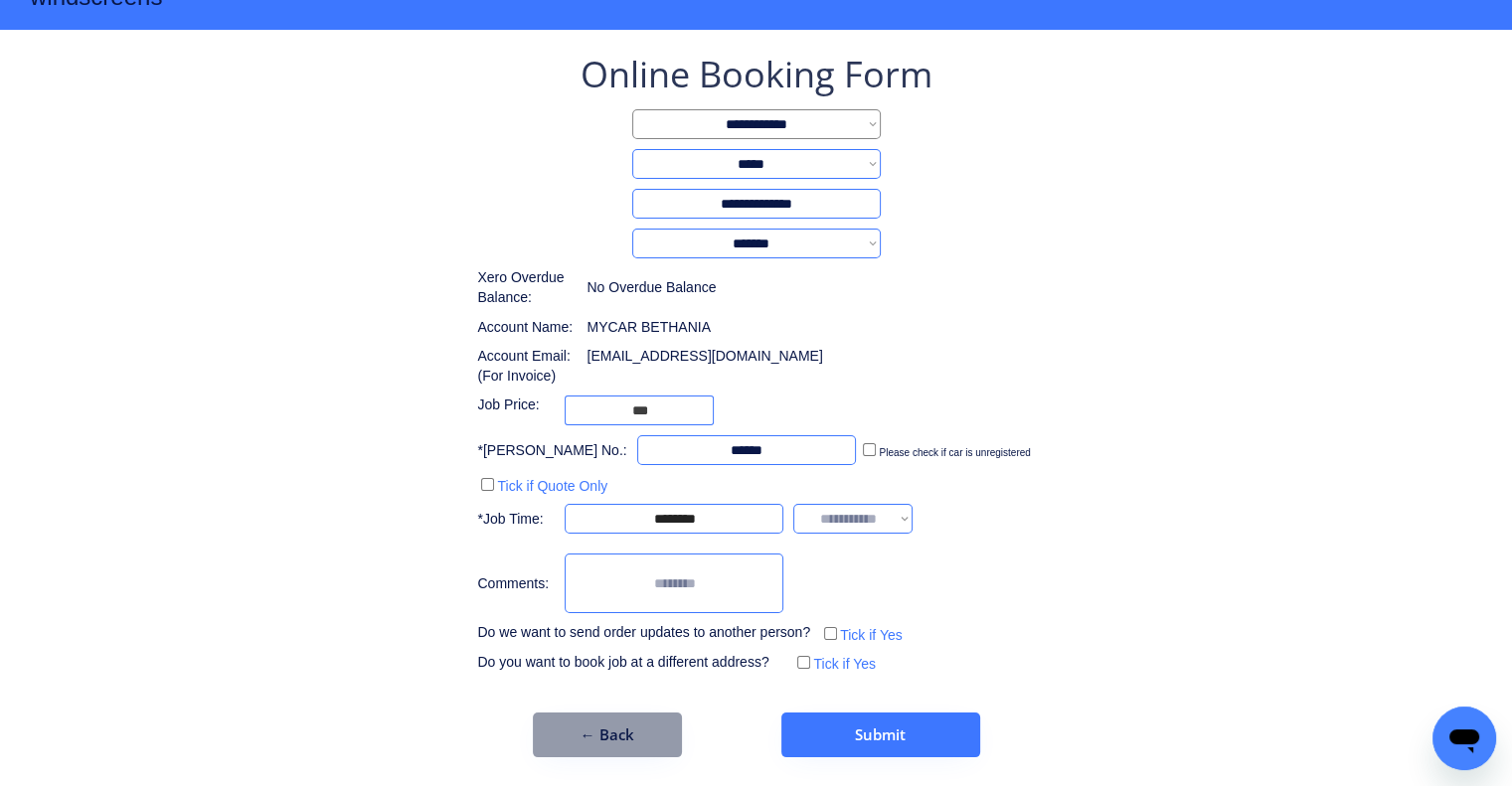click on "**********" at bounding box center (756, 364) 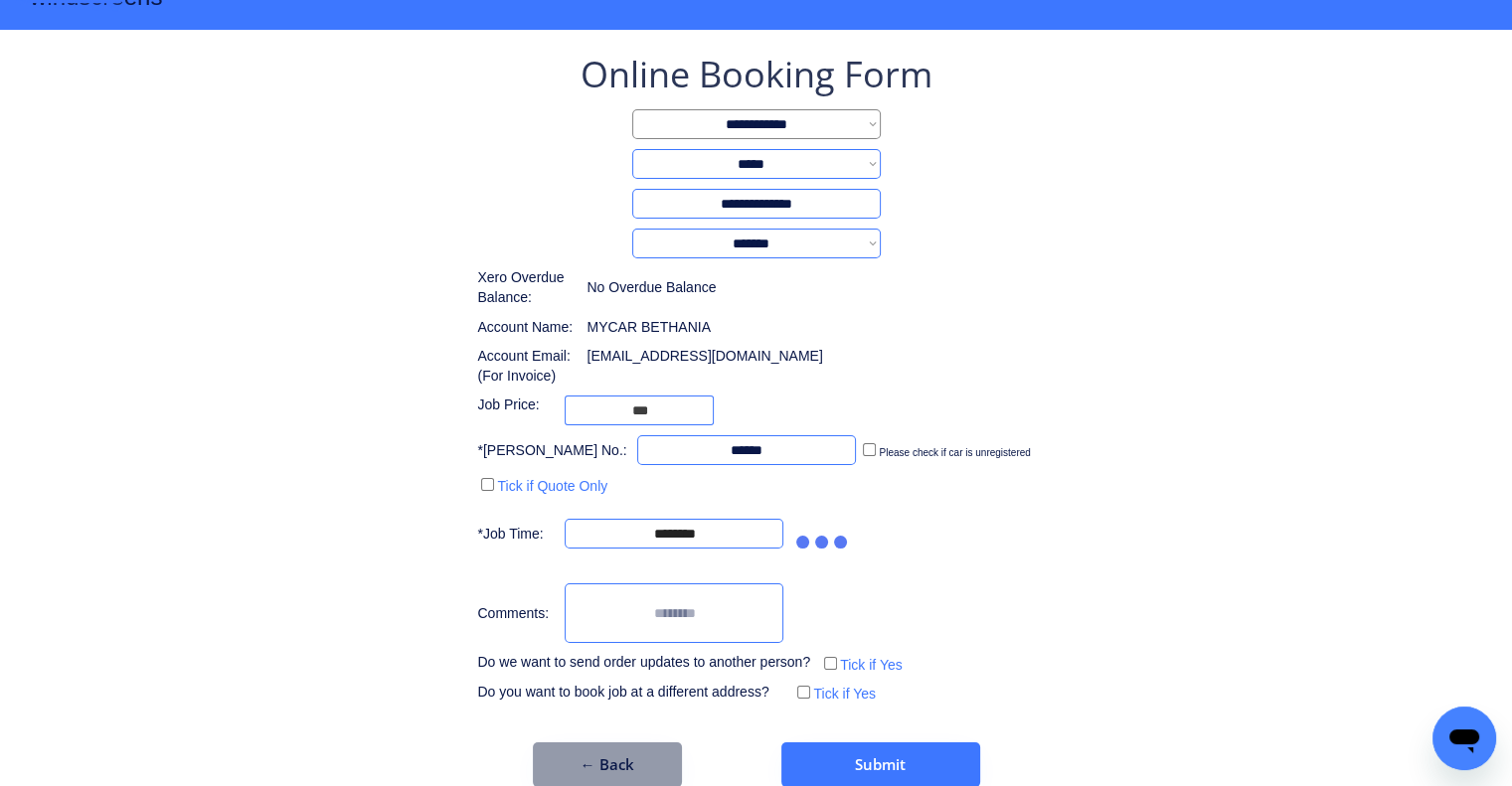 click on "**********" at bounding box center (756, 379) 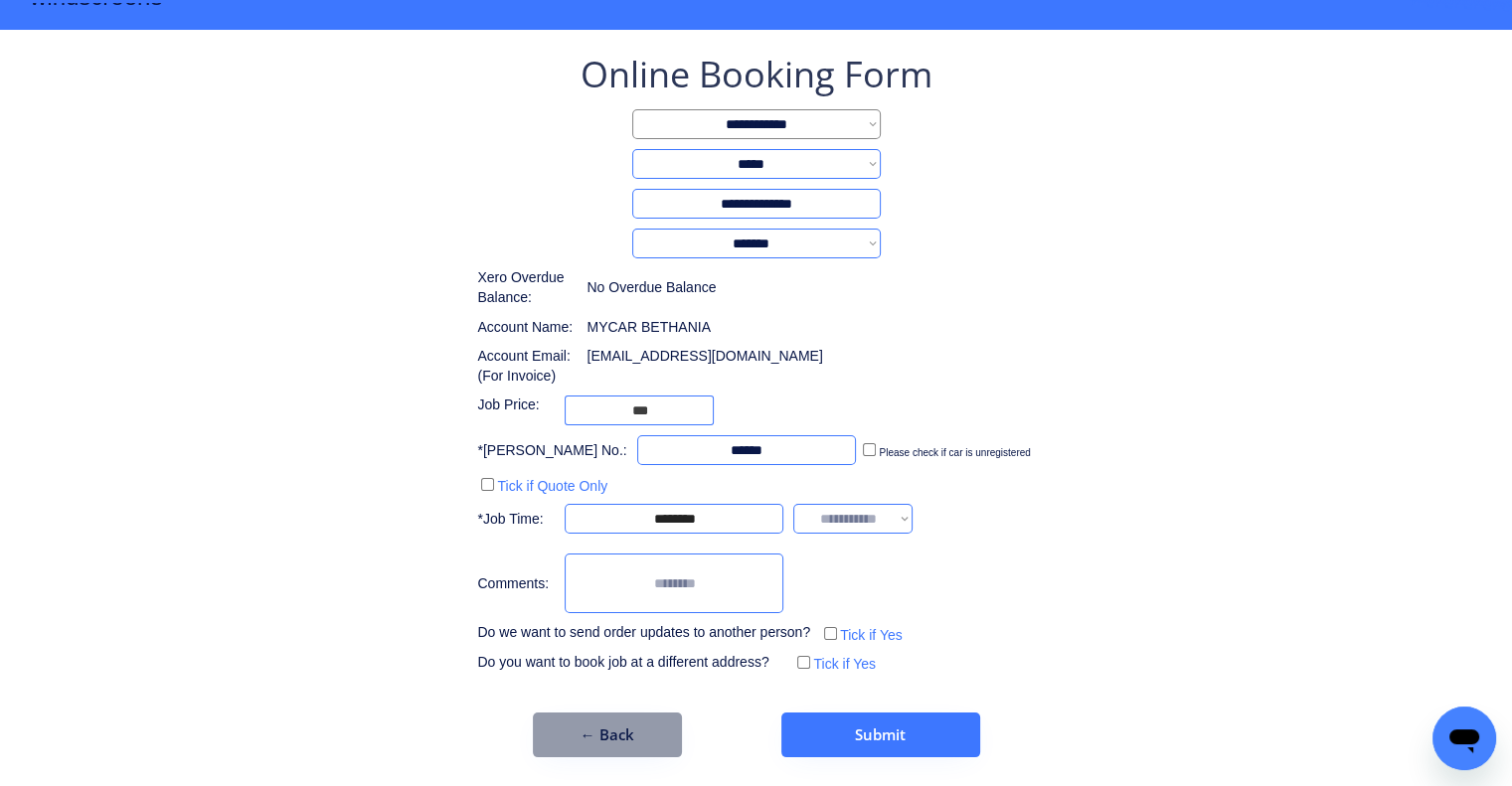 click on "**********" at bounding box center [853, 519] 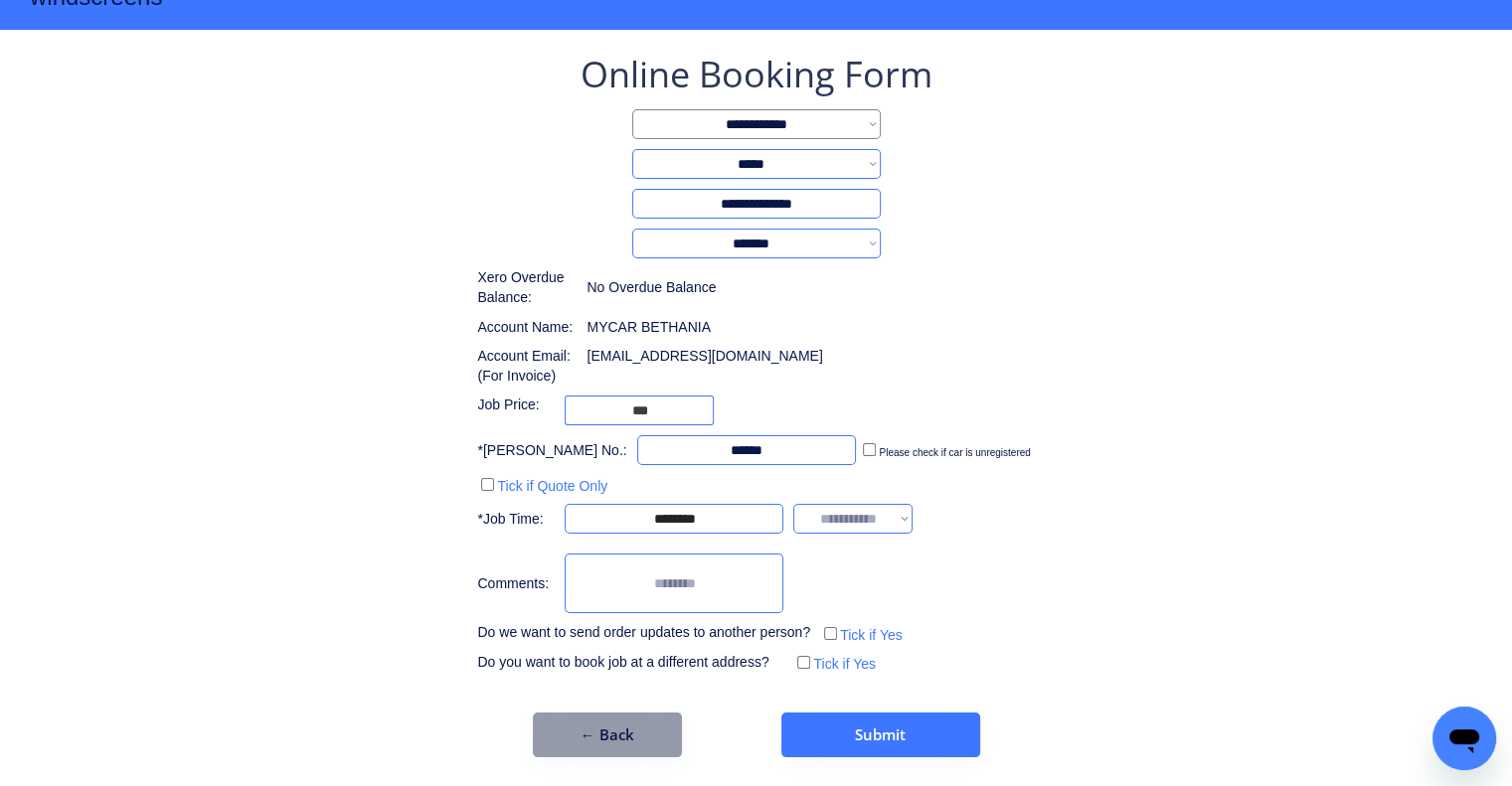 click on "**********" at bounding box center (853, 519) 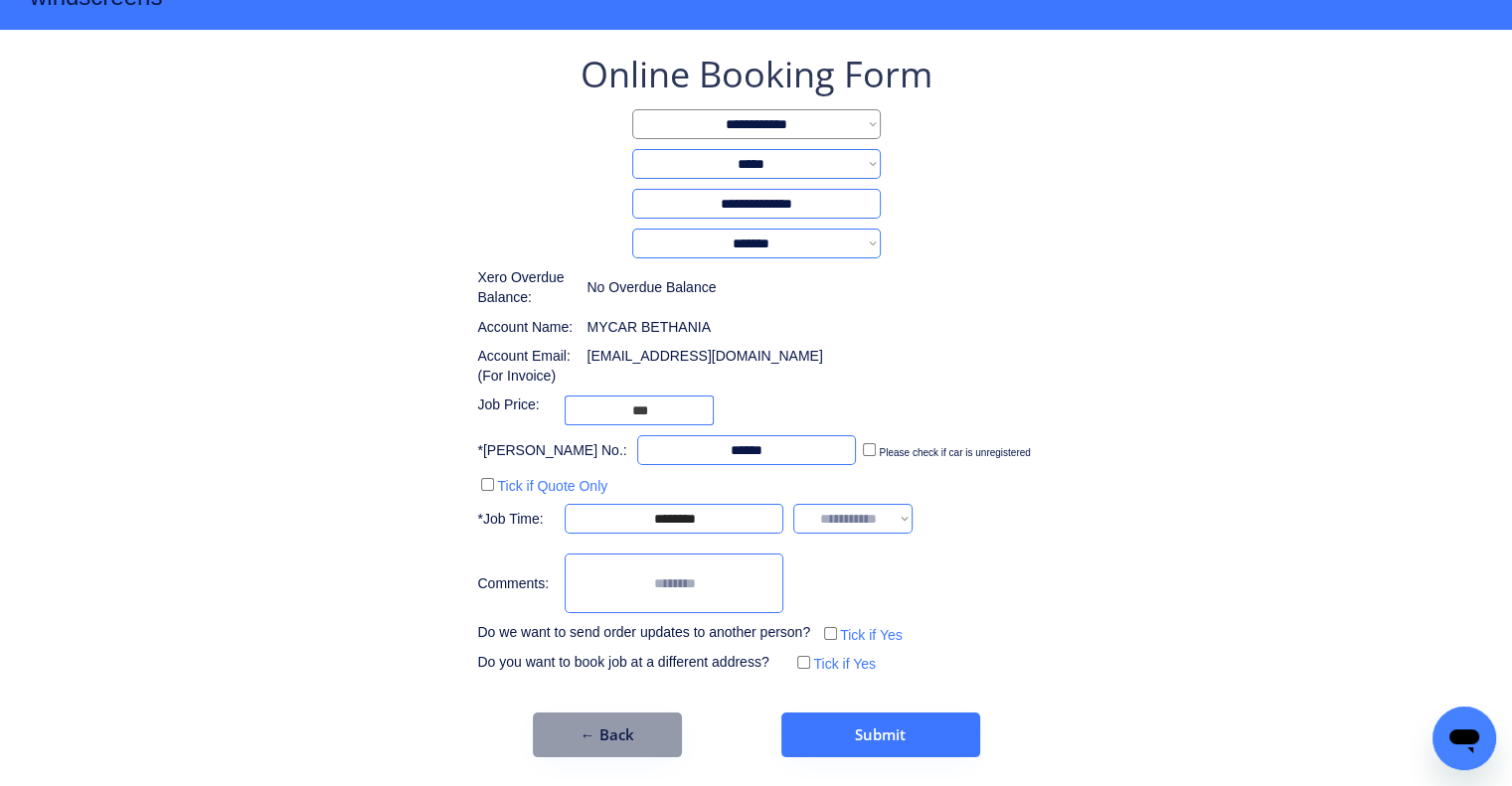 click on "**********" at bounding box center (853, 519) 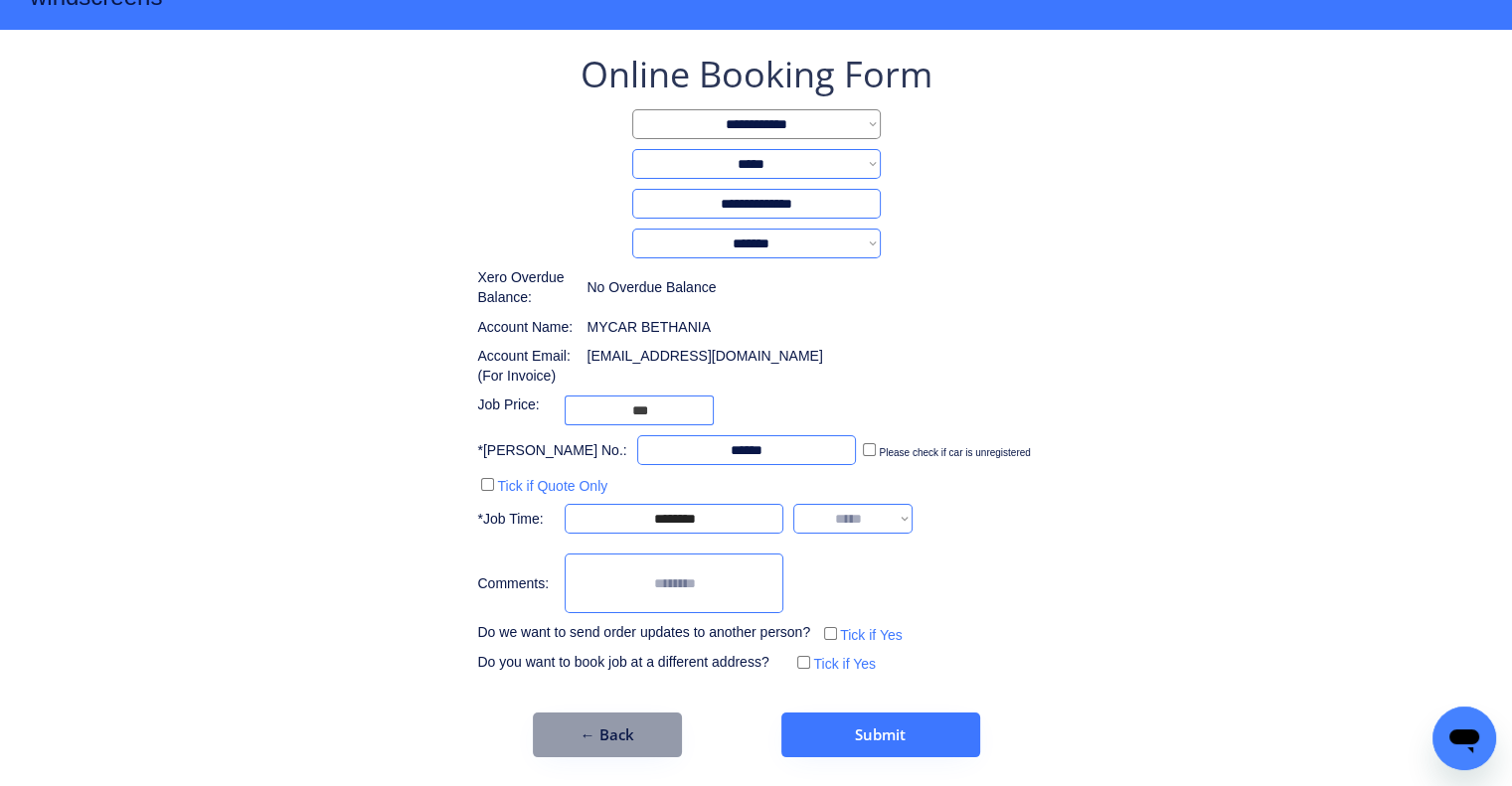 click on "**********" at bounding box center (853, 519) 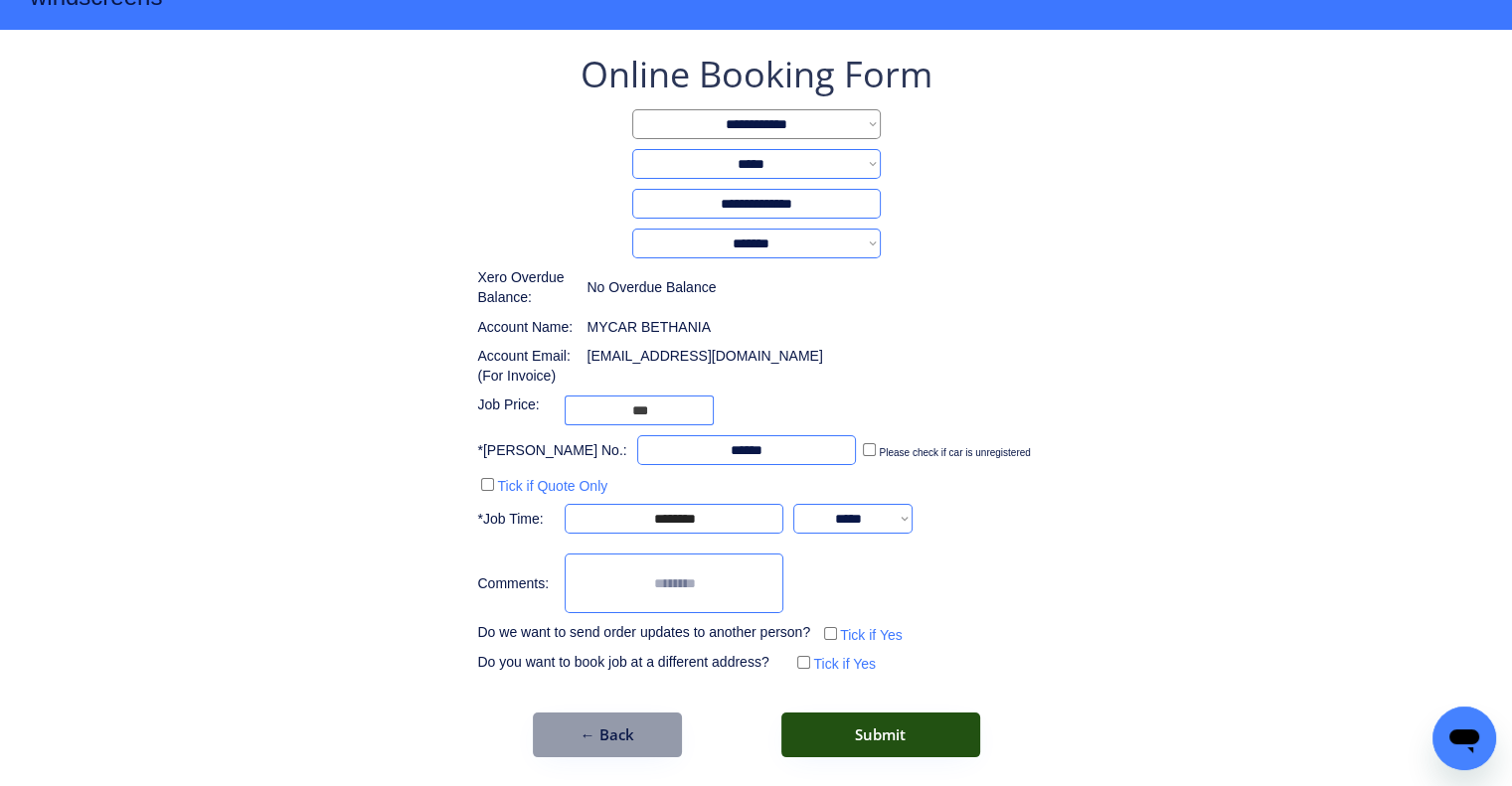 click on "Submit" at bounding box center [881, 734] 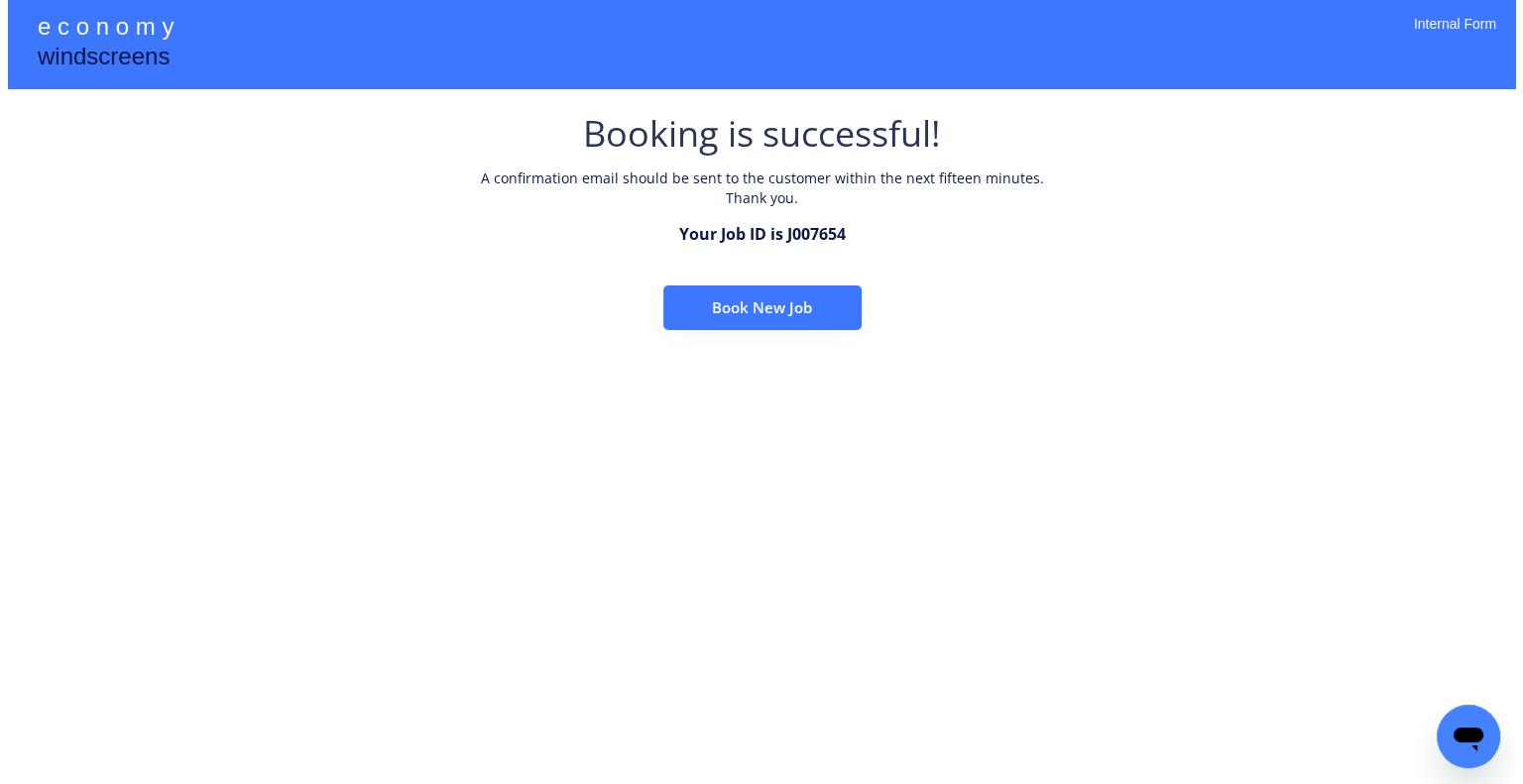 scroll, scrollTop: 0, scrollLeft: 0, axis: both 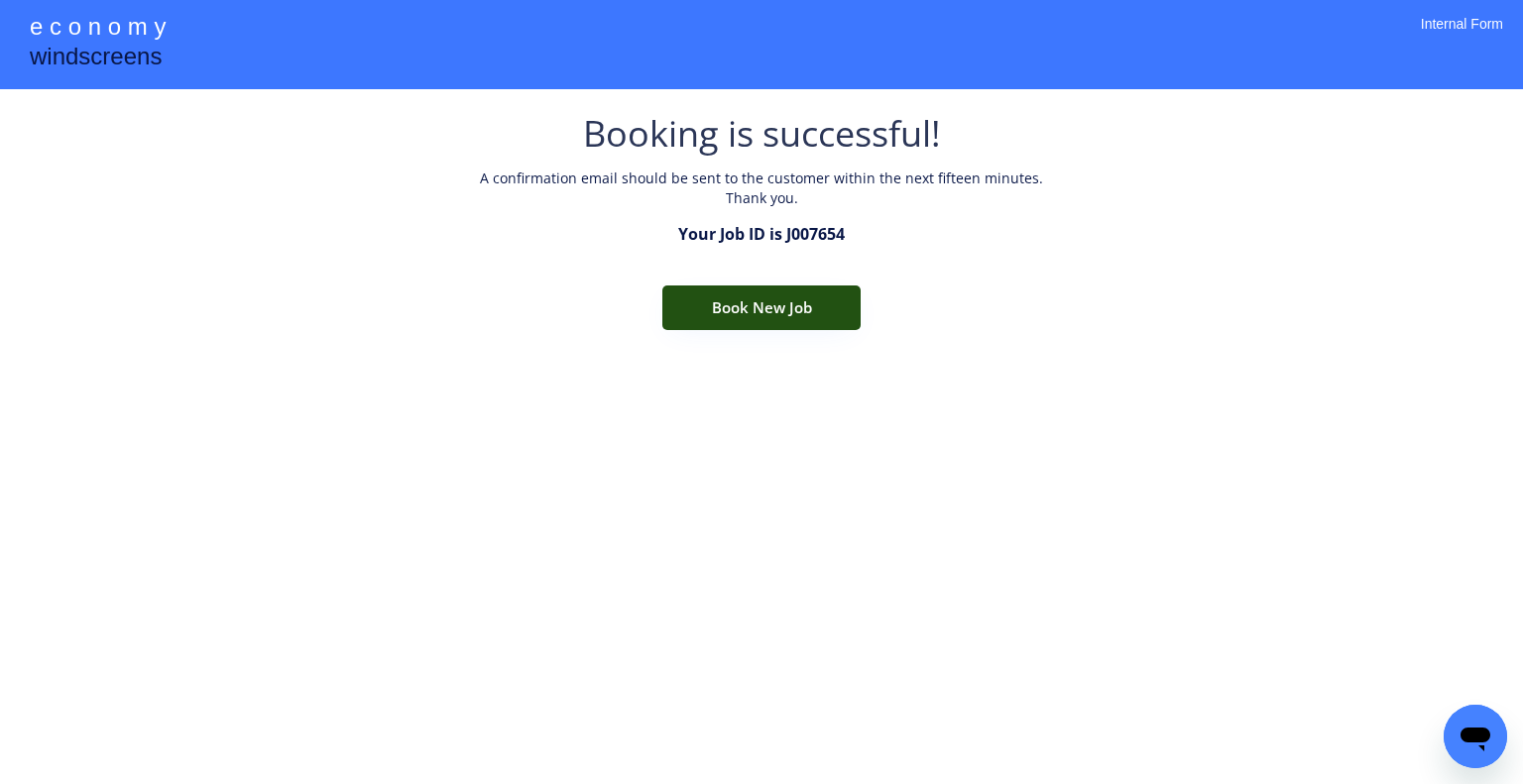 click on "Book New Job" at bounding box center (762, 307) 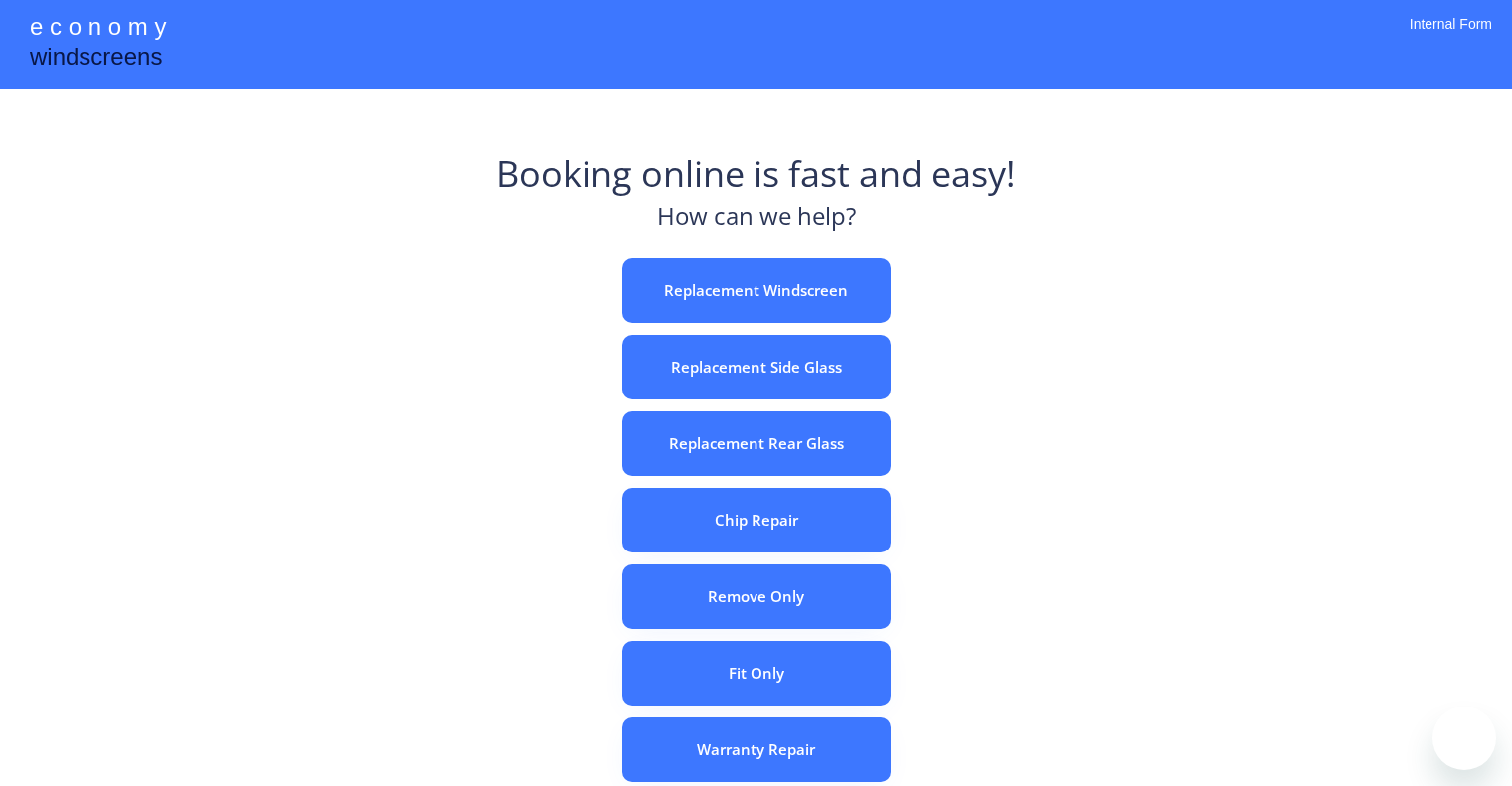 scroll, scrollTop: 0, scrollLeft: 0, axis: both 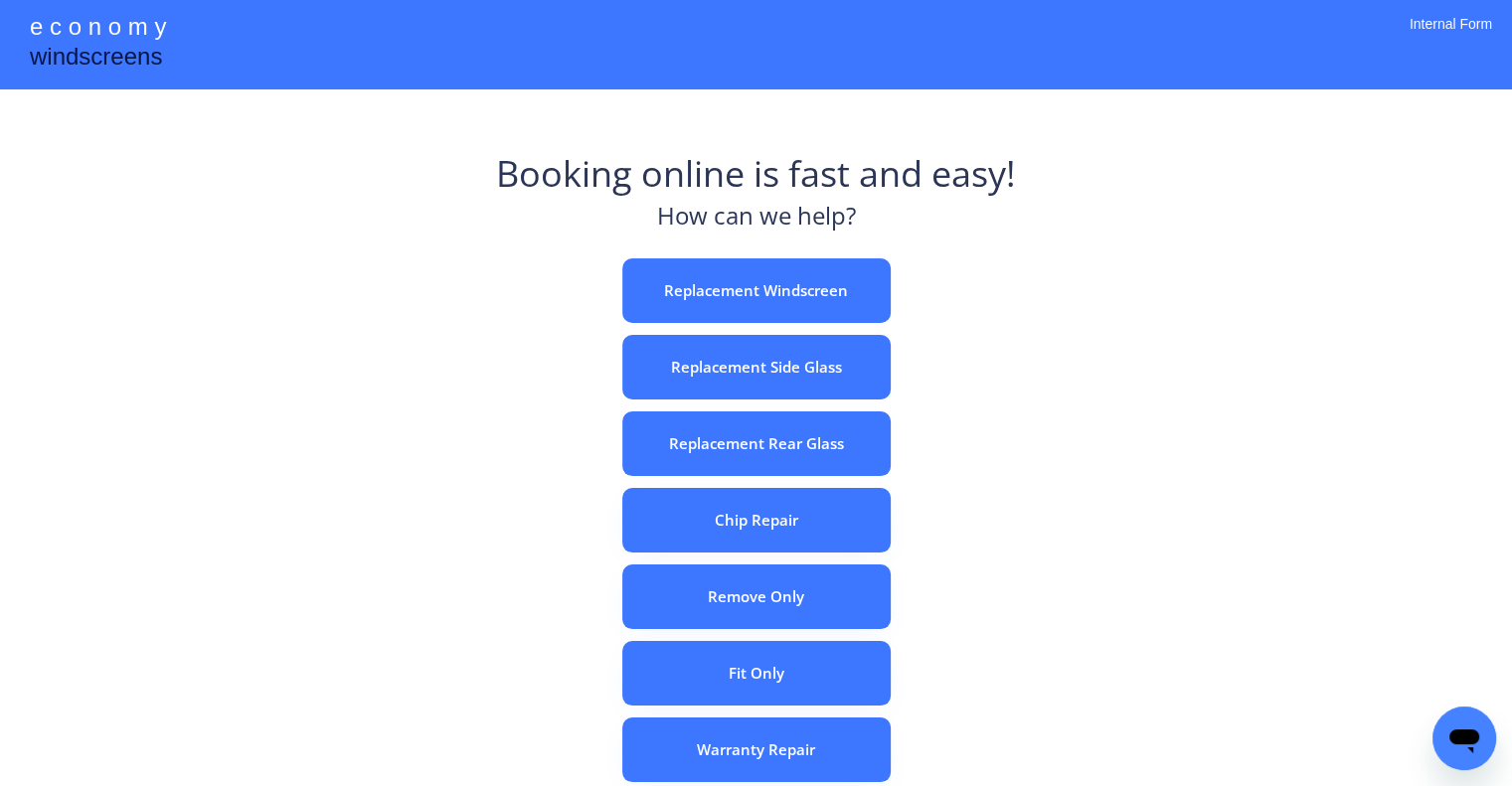 click on "e c o n o m y windscreens Booking online is fast and easy! How can we help? Replacement Windscreen Replacement Side Glass Replacement Rear Glass Chip Repair Remove Only Fit Only Warranty Repair ADAS Recalibration Only Rebook a Job Confirm Quotes Manual Booking Internal Form" at bounding box center [756, 553] 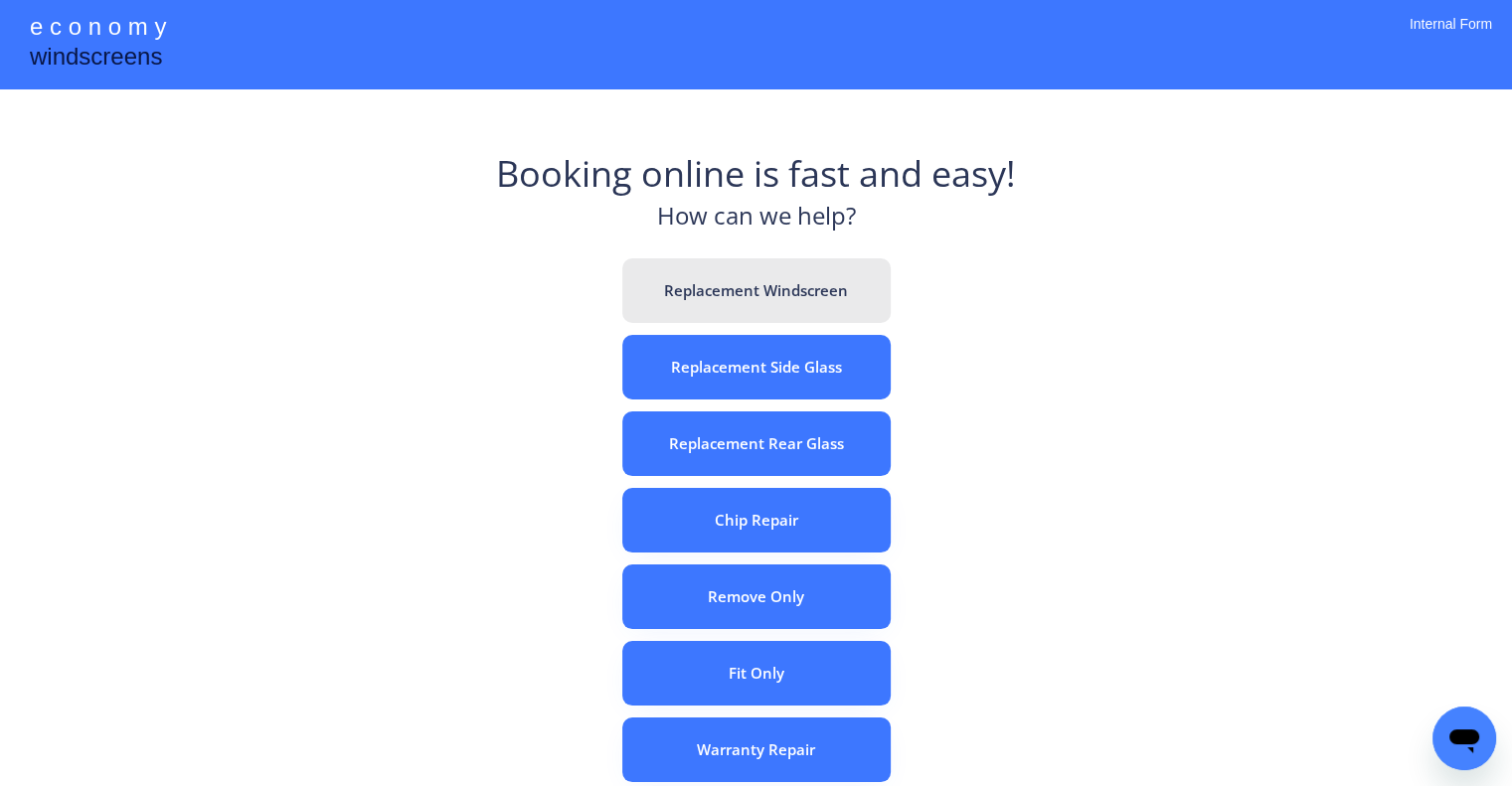 click on "Replacement Windscreen" at bounding box center (756, 290) 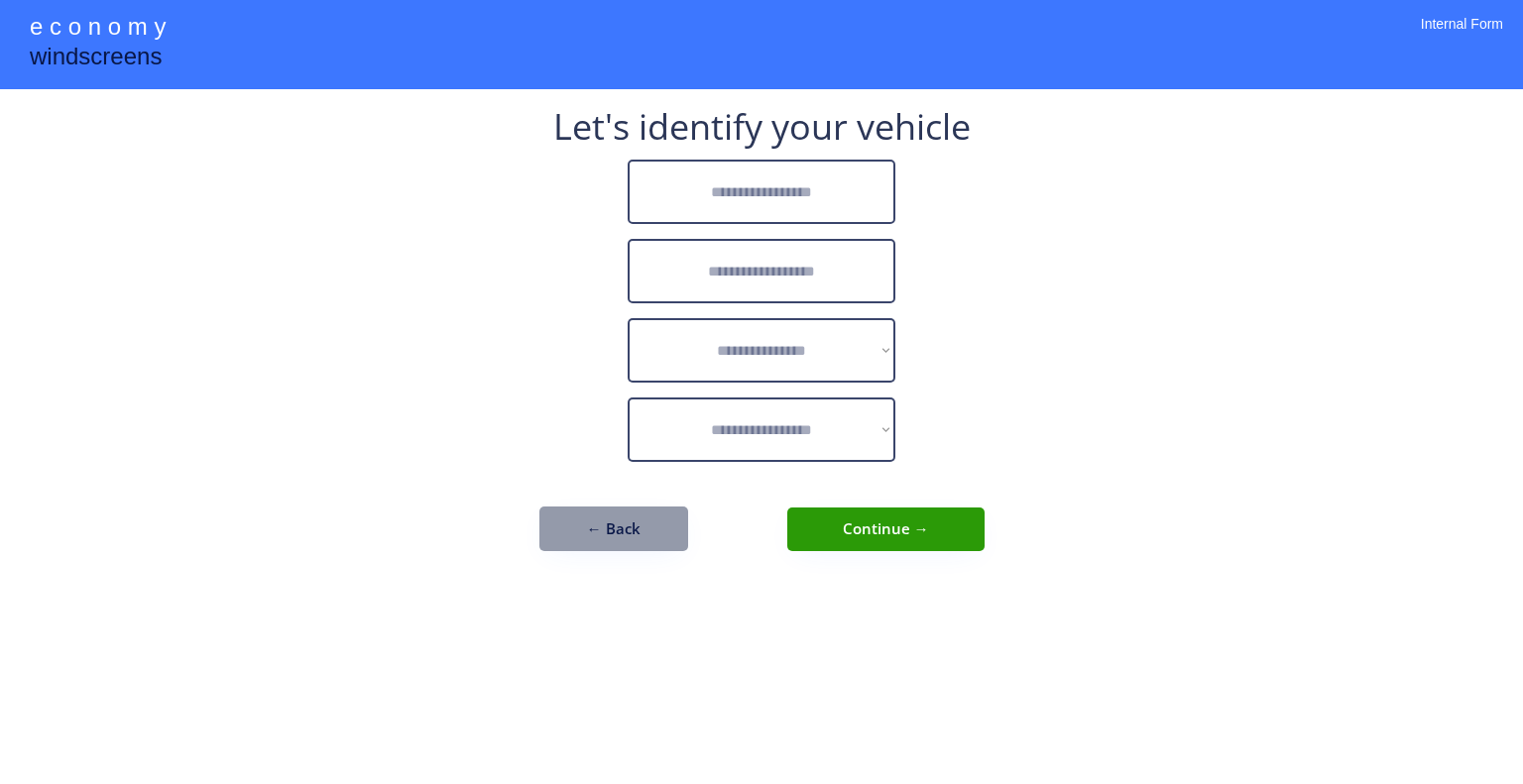 scroll, scrollTop: 0, scrollLeft: 0, axis: both 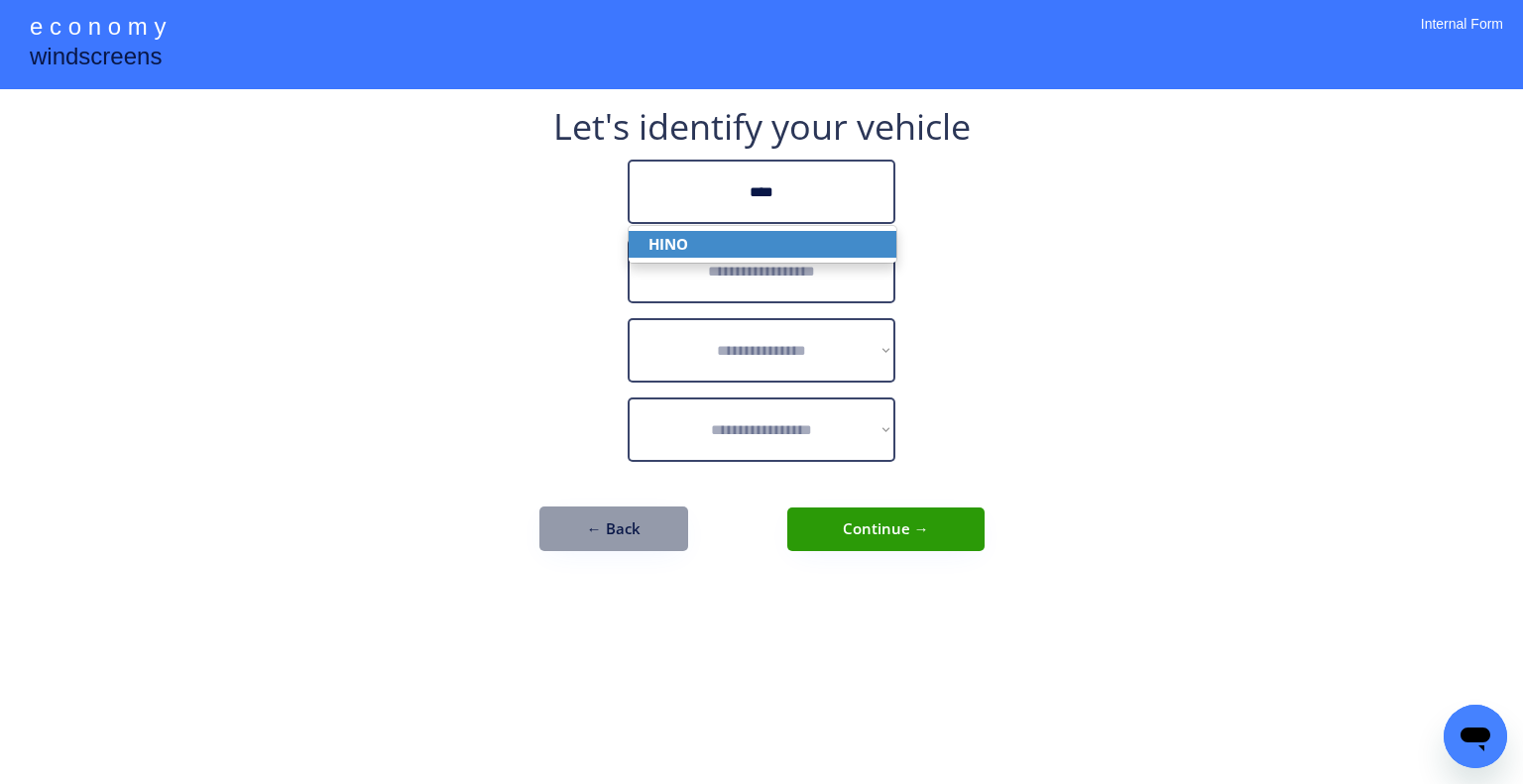 click on "HINO" at bounding box center [762, 244] 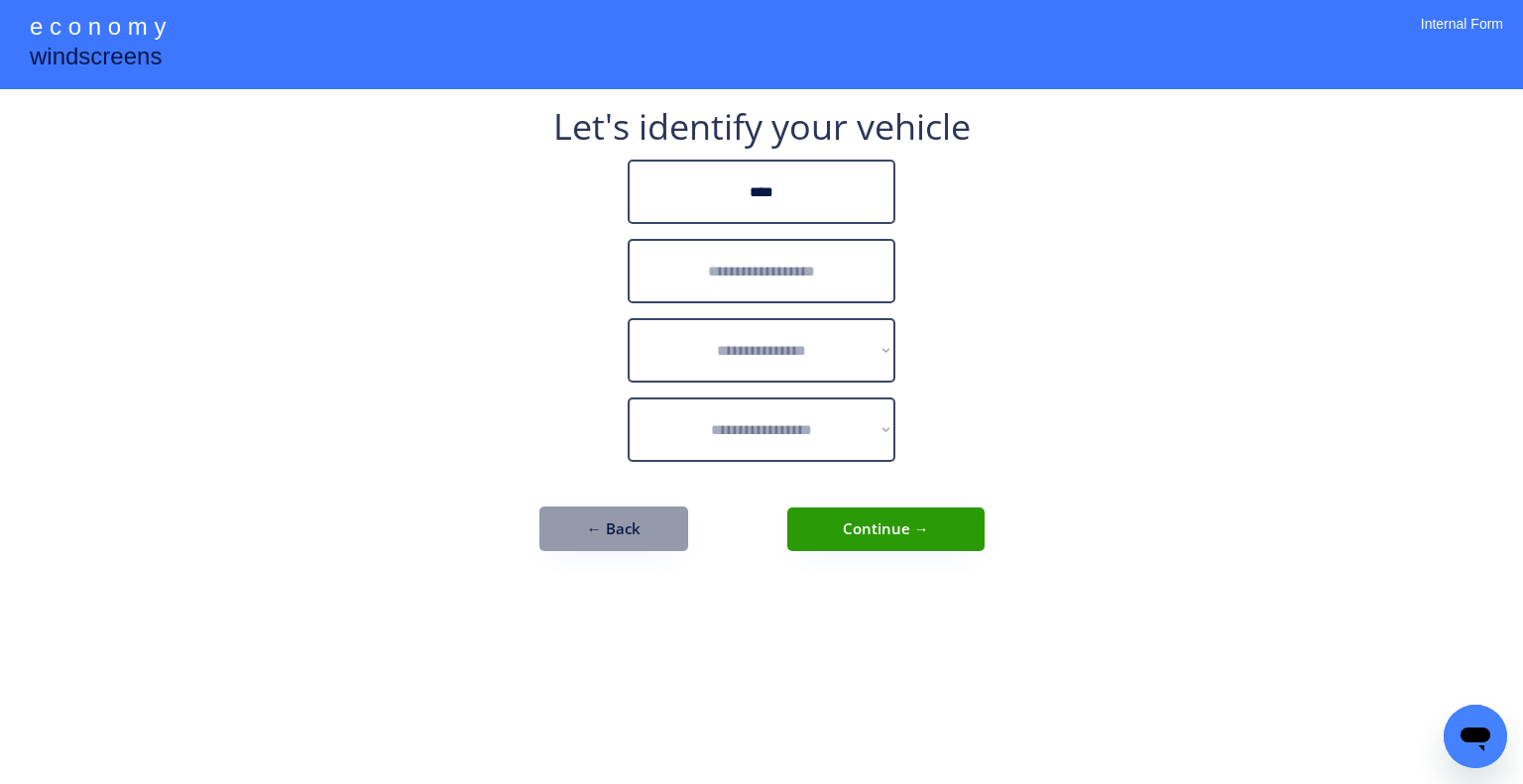 click at bounding box center [762, 271] 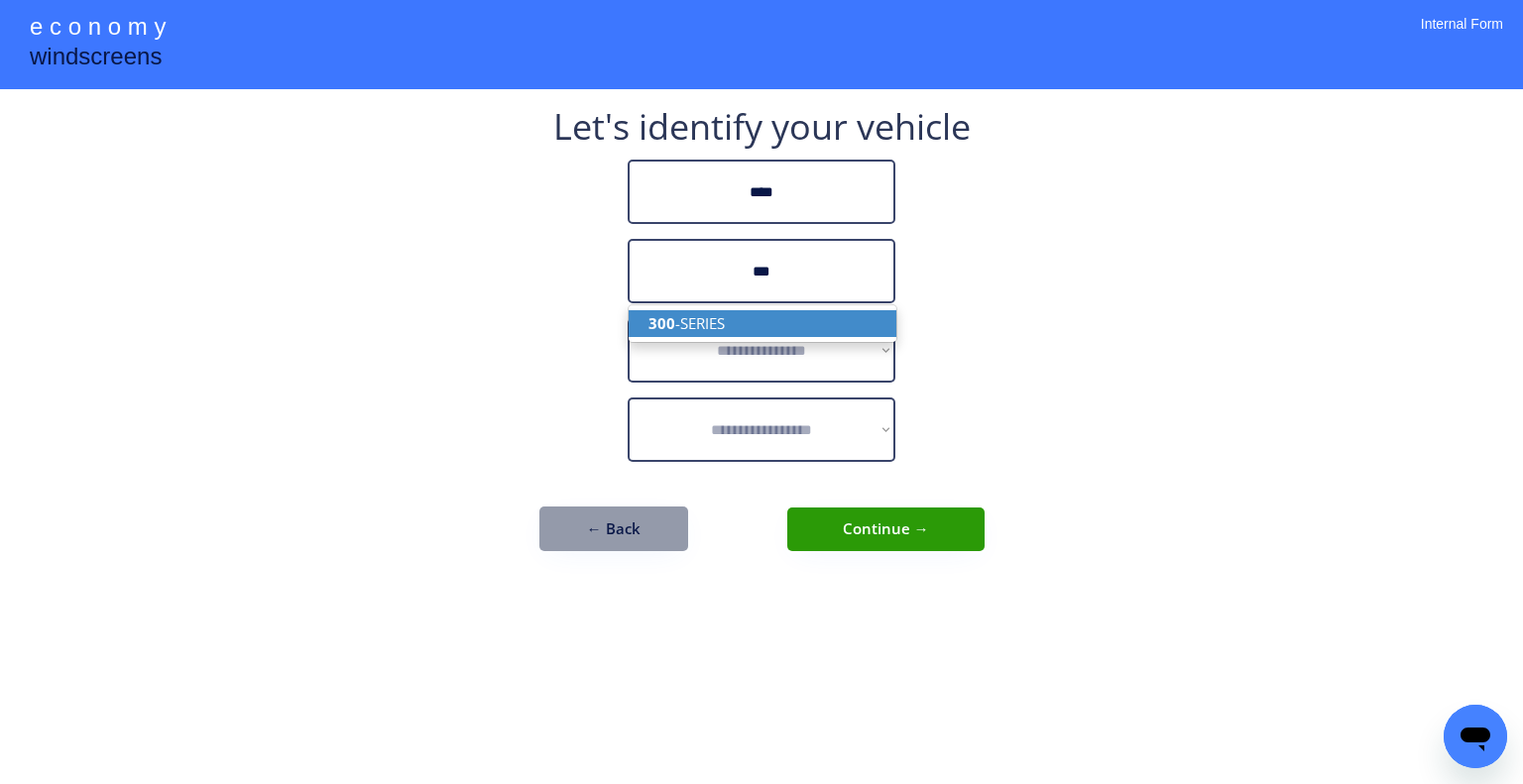 click on "300 -SERIES" at bounding box center [762, 323] 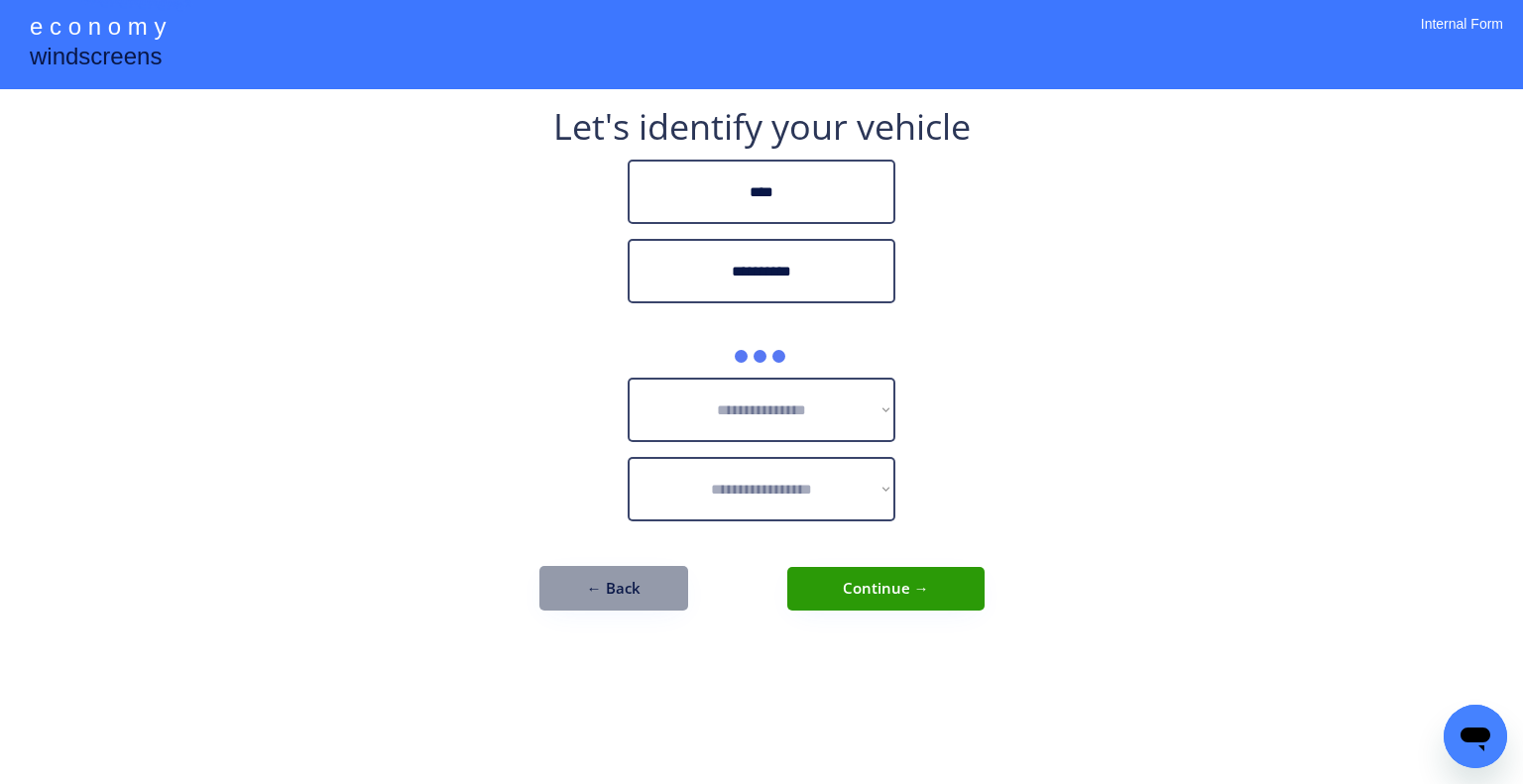 type on "**********" 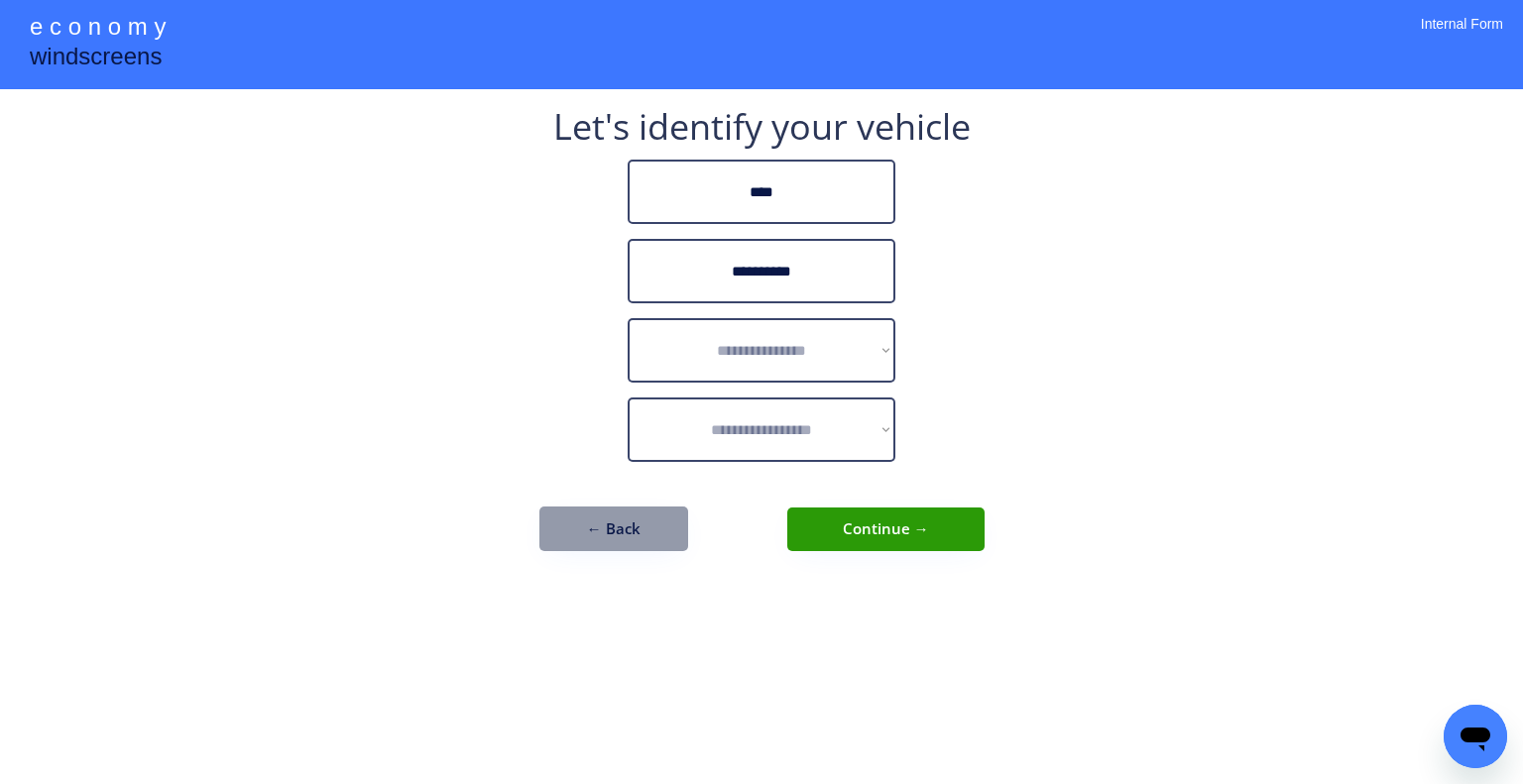 click on "**********" at bounding box center [762, 392] 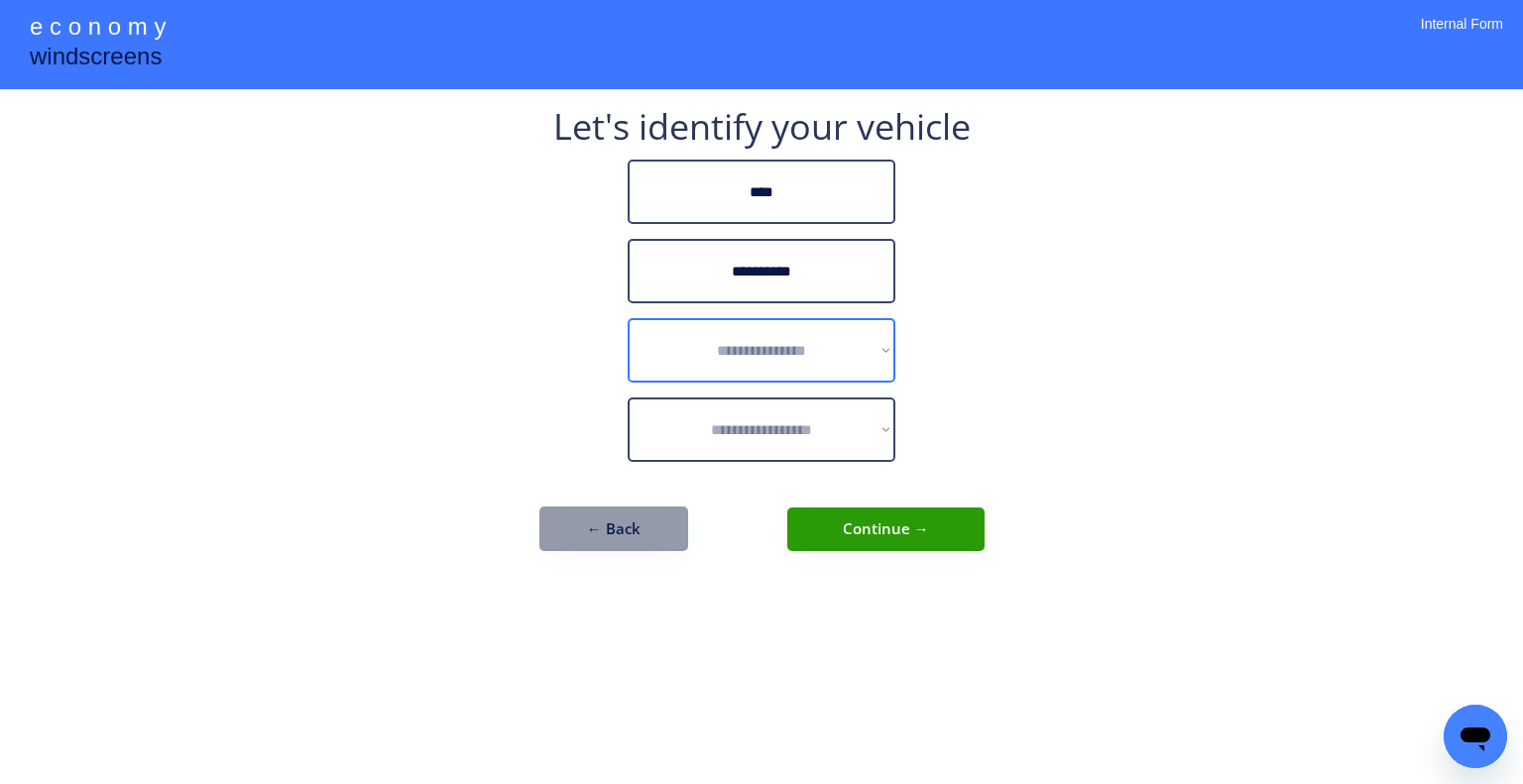 click on "**********" at bounding box center (762, 350) 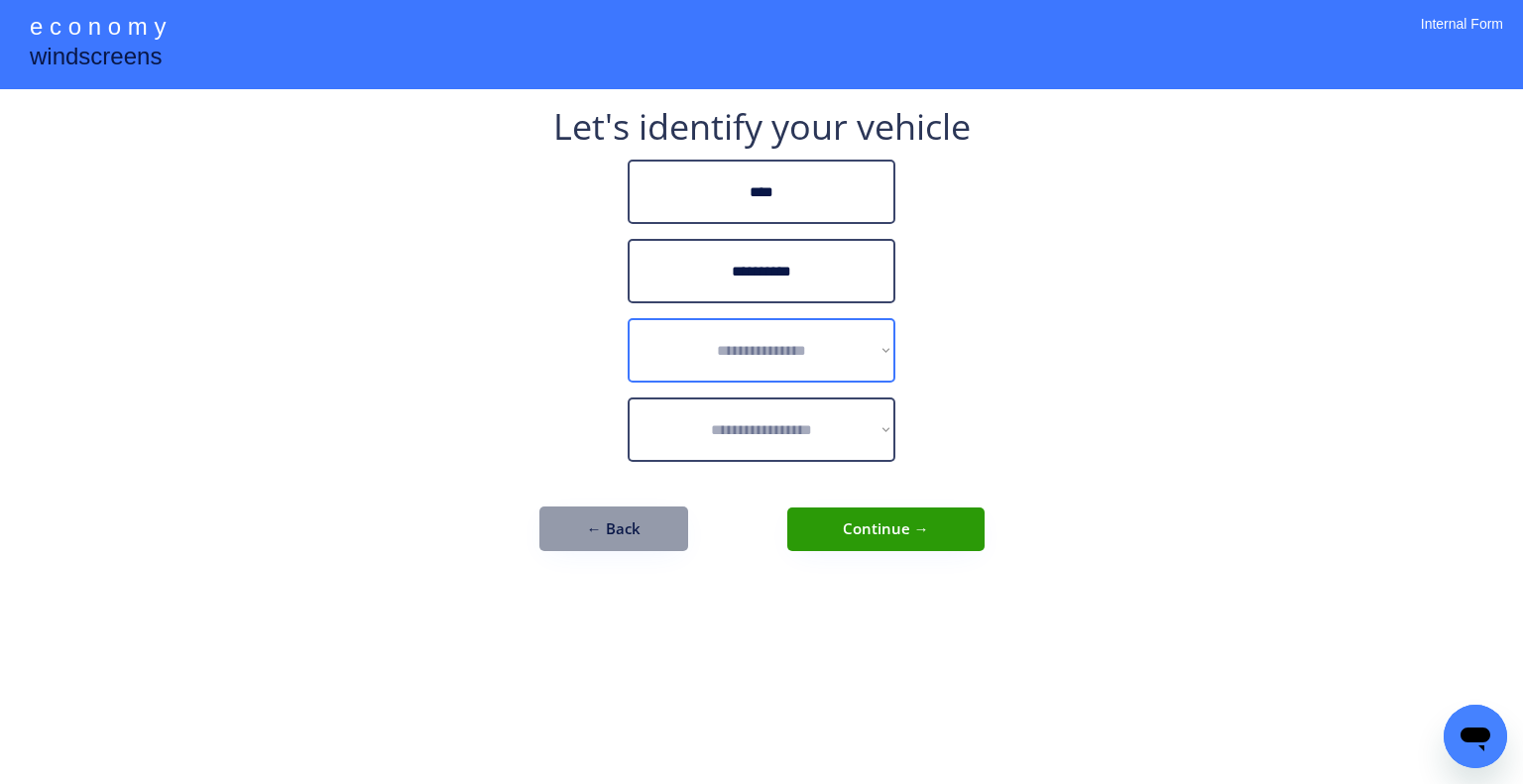 select on "******" 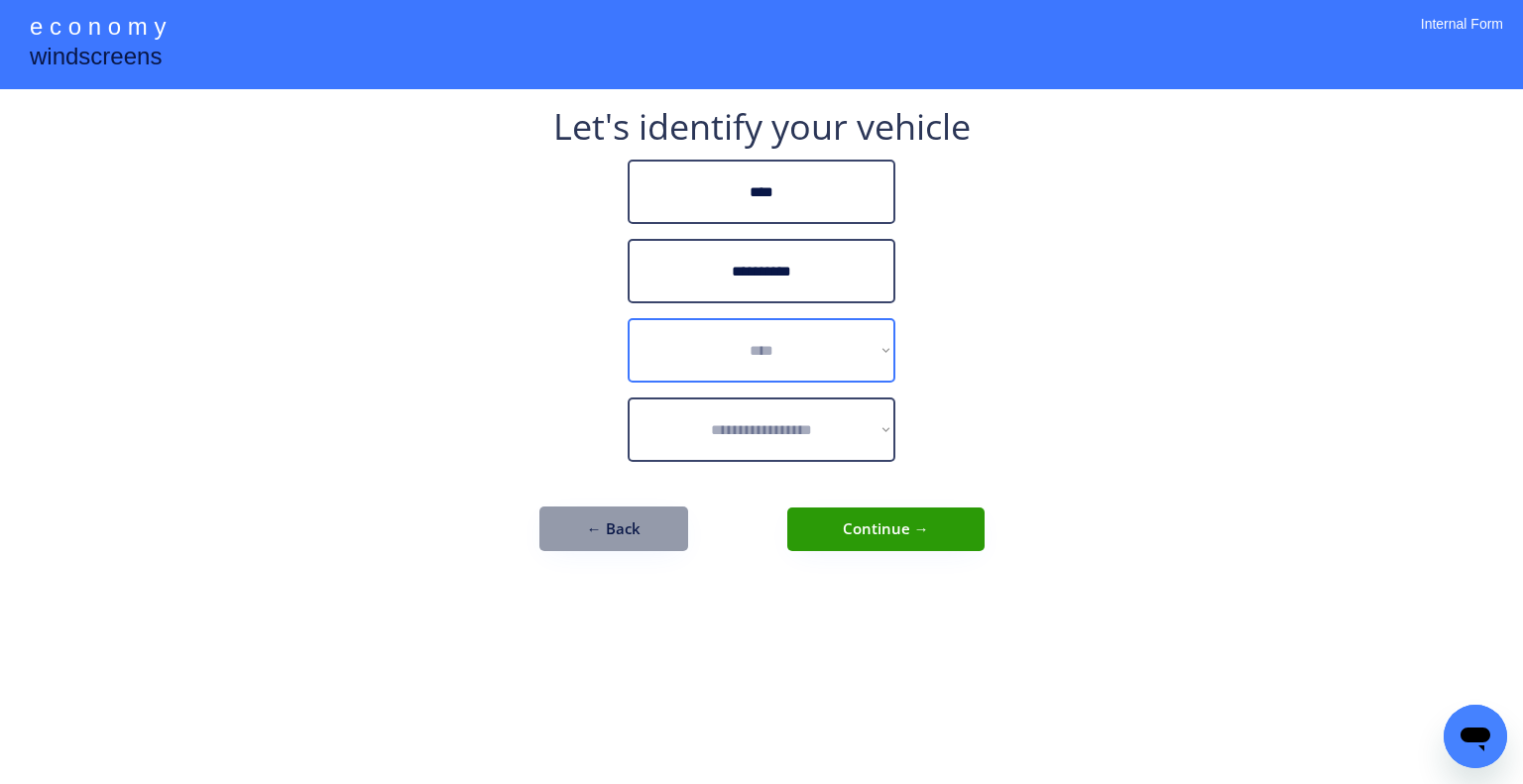 click on "**********" at bounding box center (762, 350) 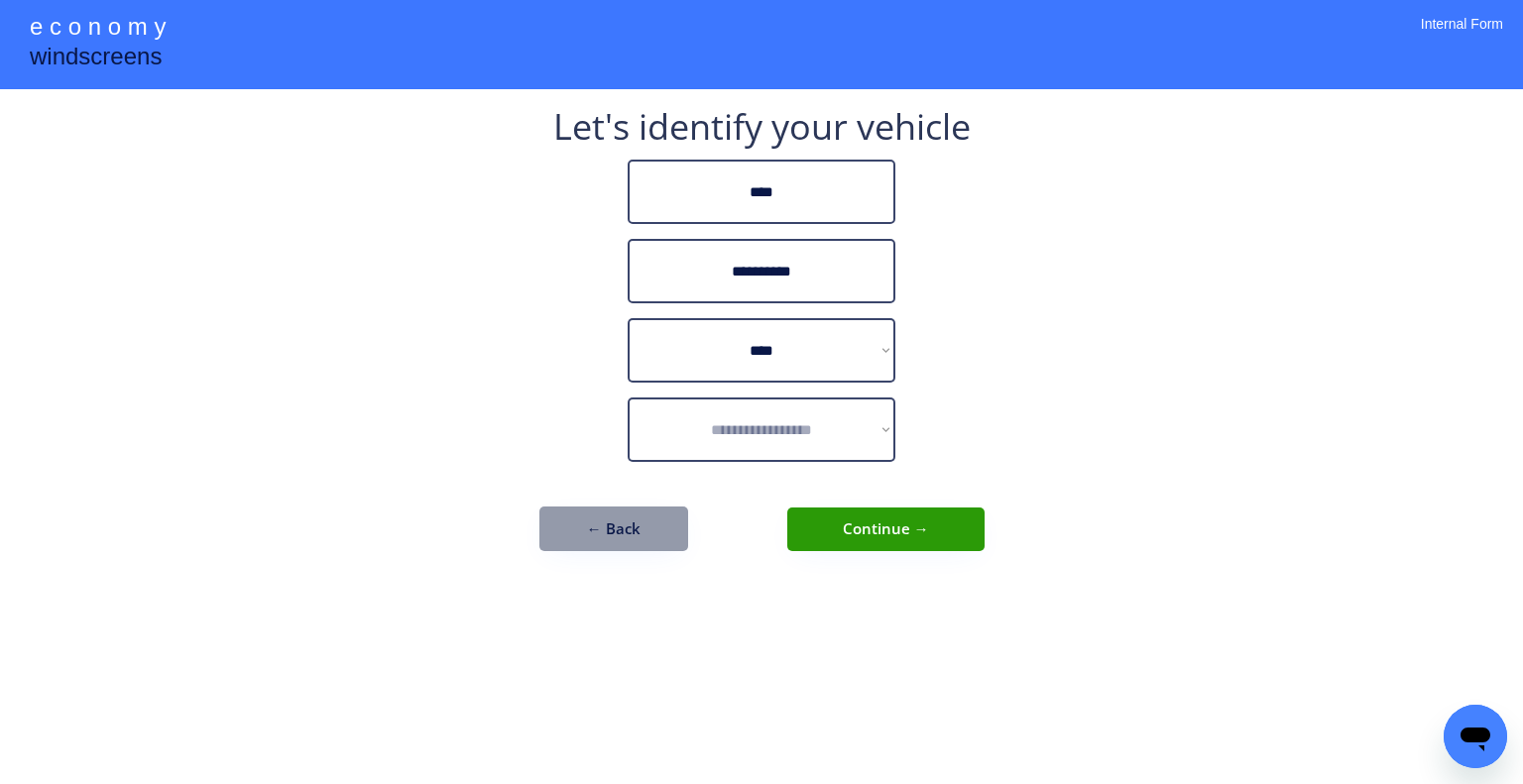 click on "**********" at bounding box center [762, 392] 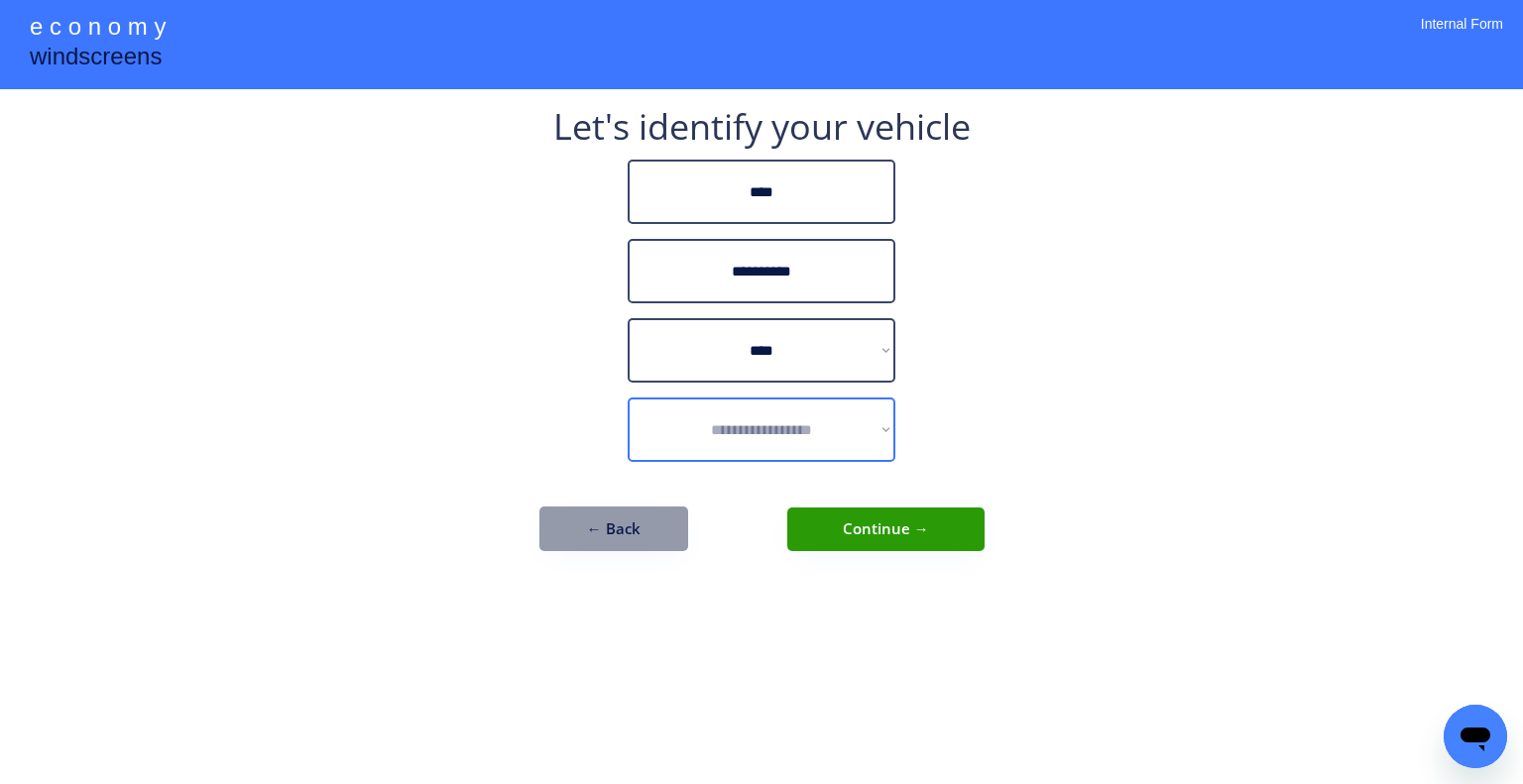 click on "**********" at bounding box center (762, 429) 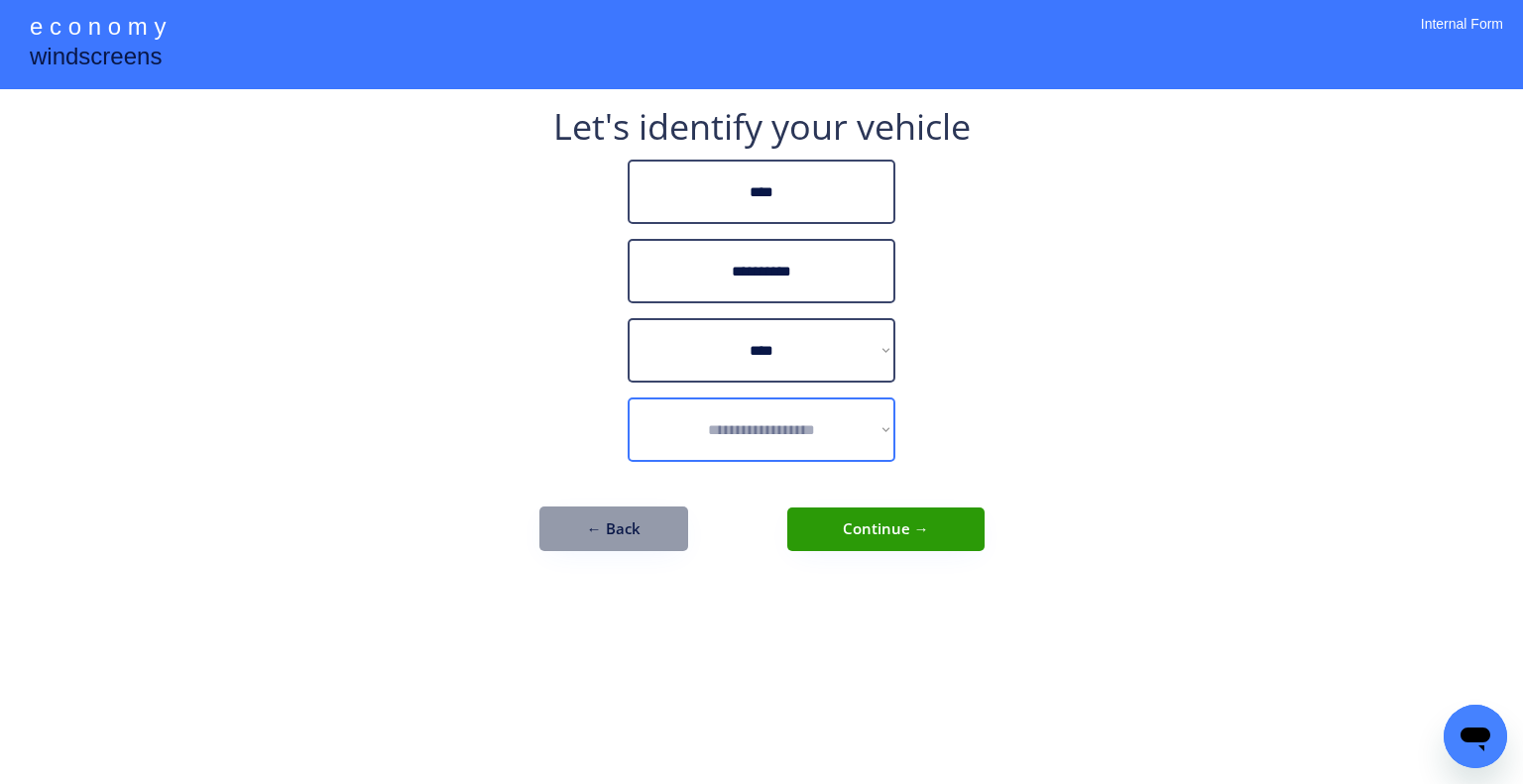 click on "**********" at bounding box center (762, 429) 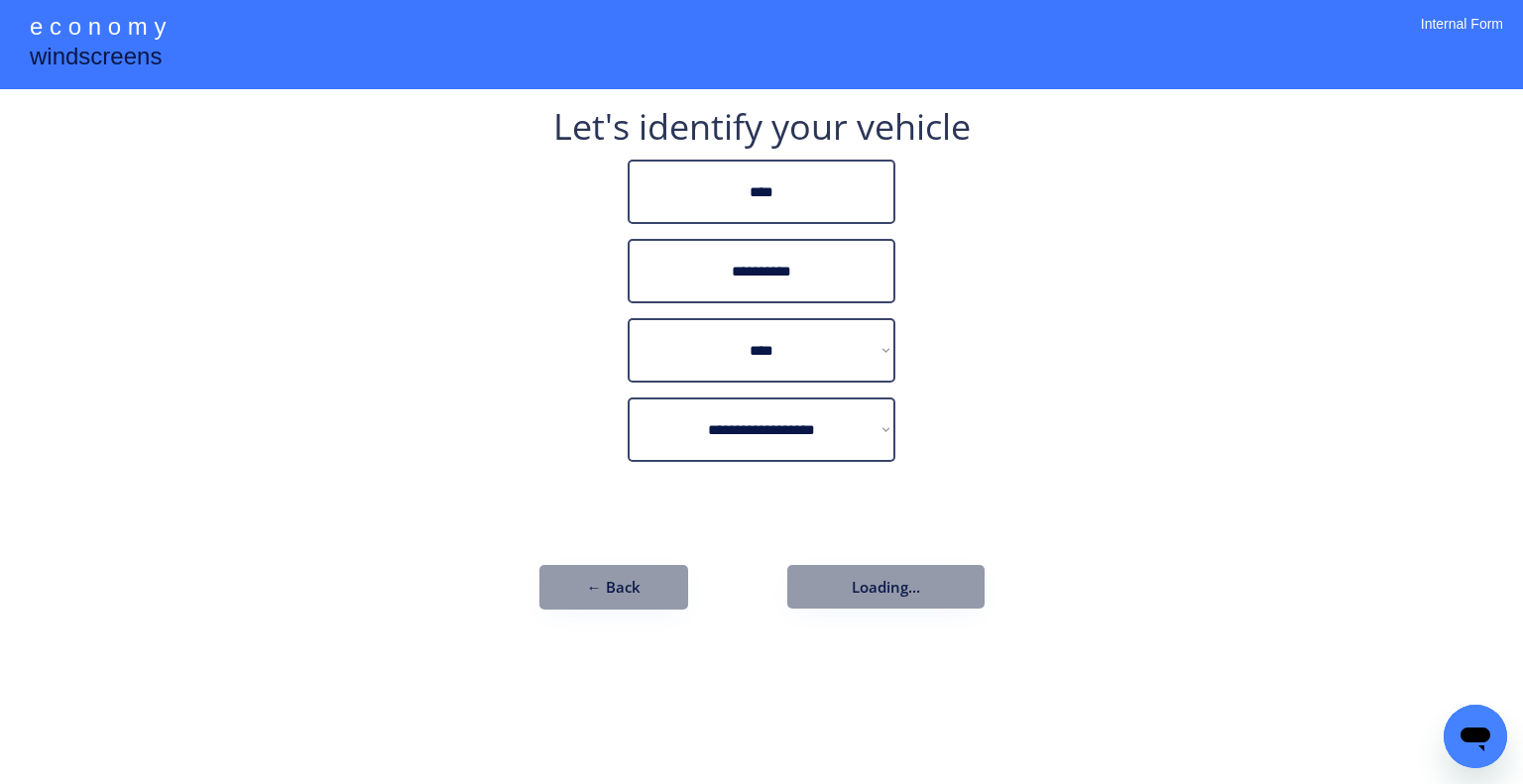 click on "**********" at bounding box center (762, 392) 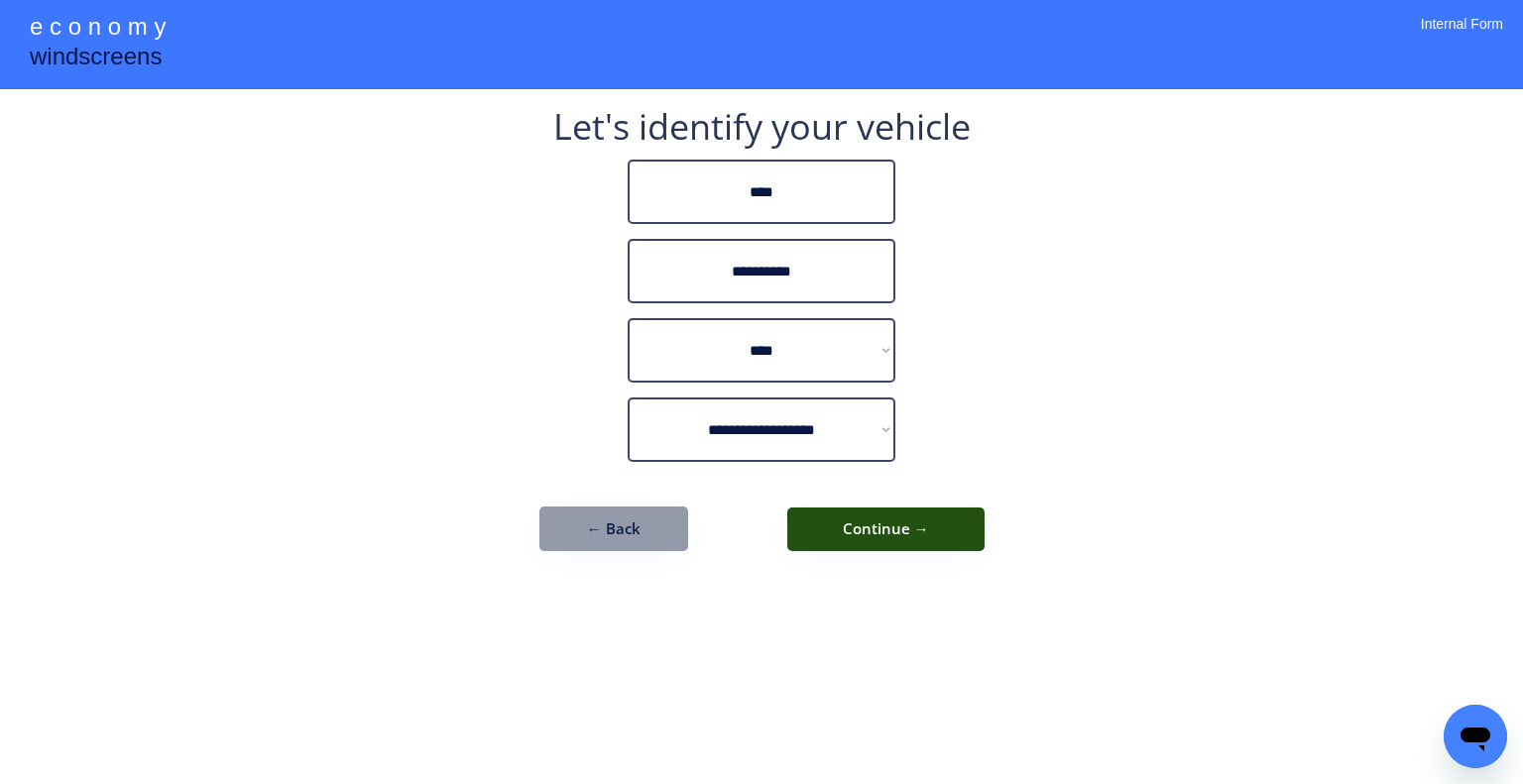 click on "Continue    →" at bounding box center (885, 529) 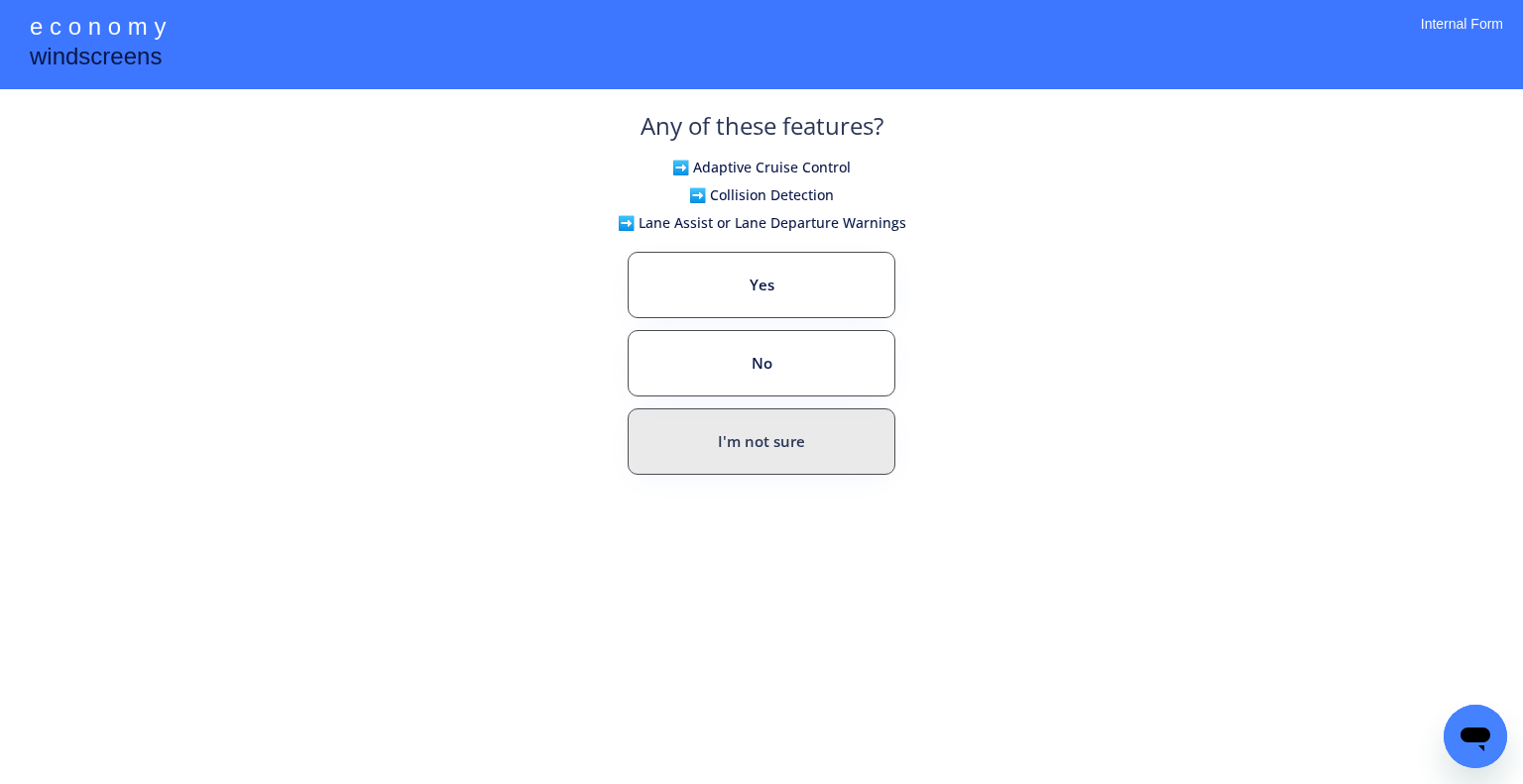 click on "No" at bounding box center (762, 363) 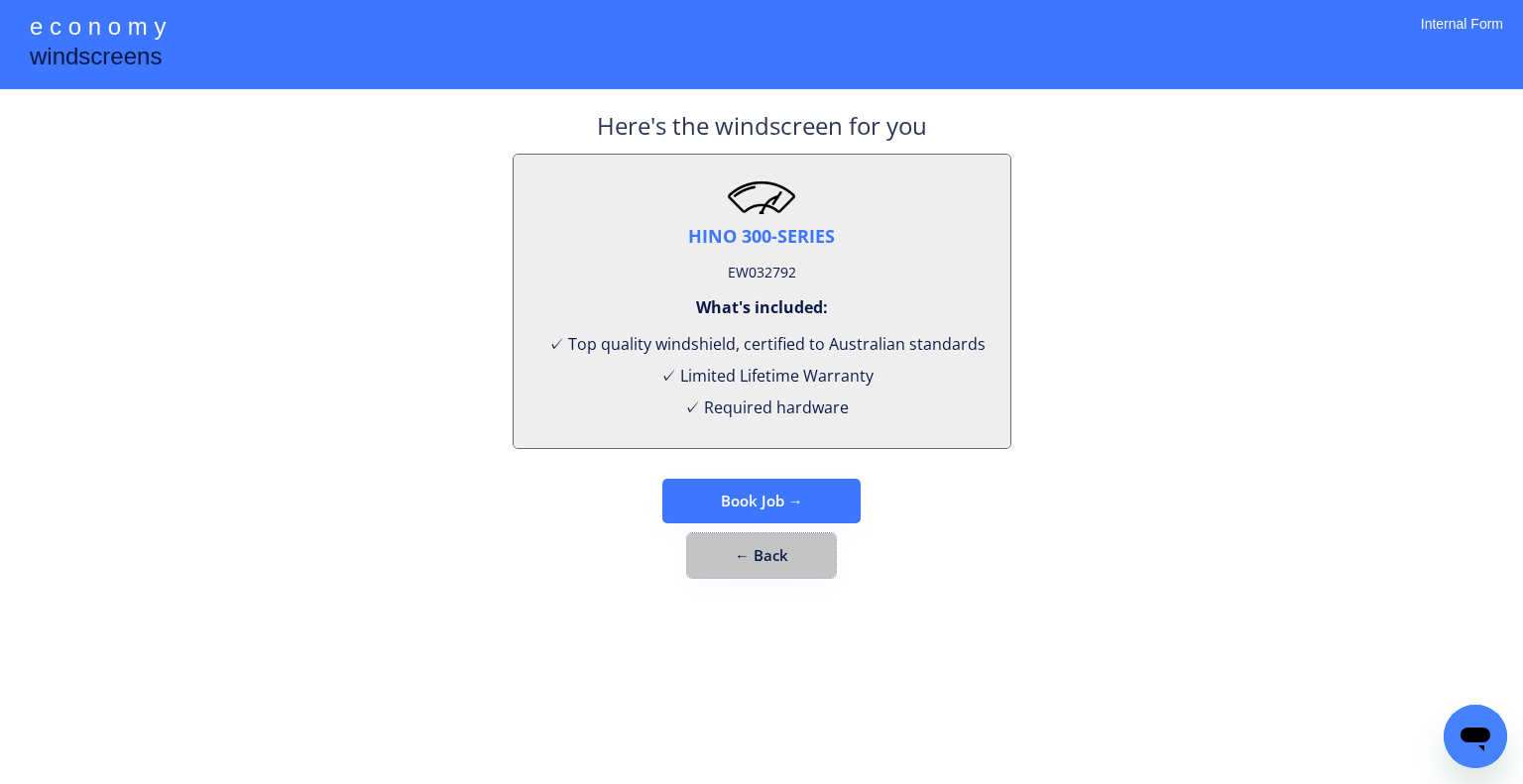 click on "←   Back" at bounding box center (762, 555) 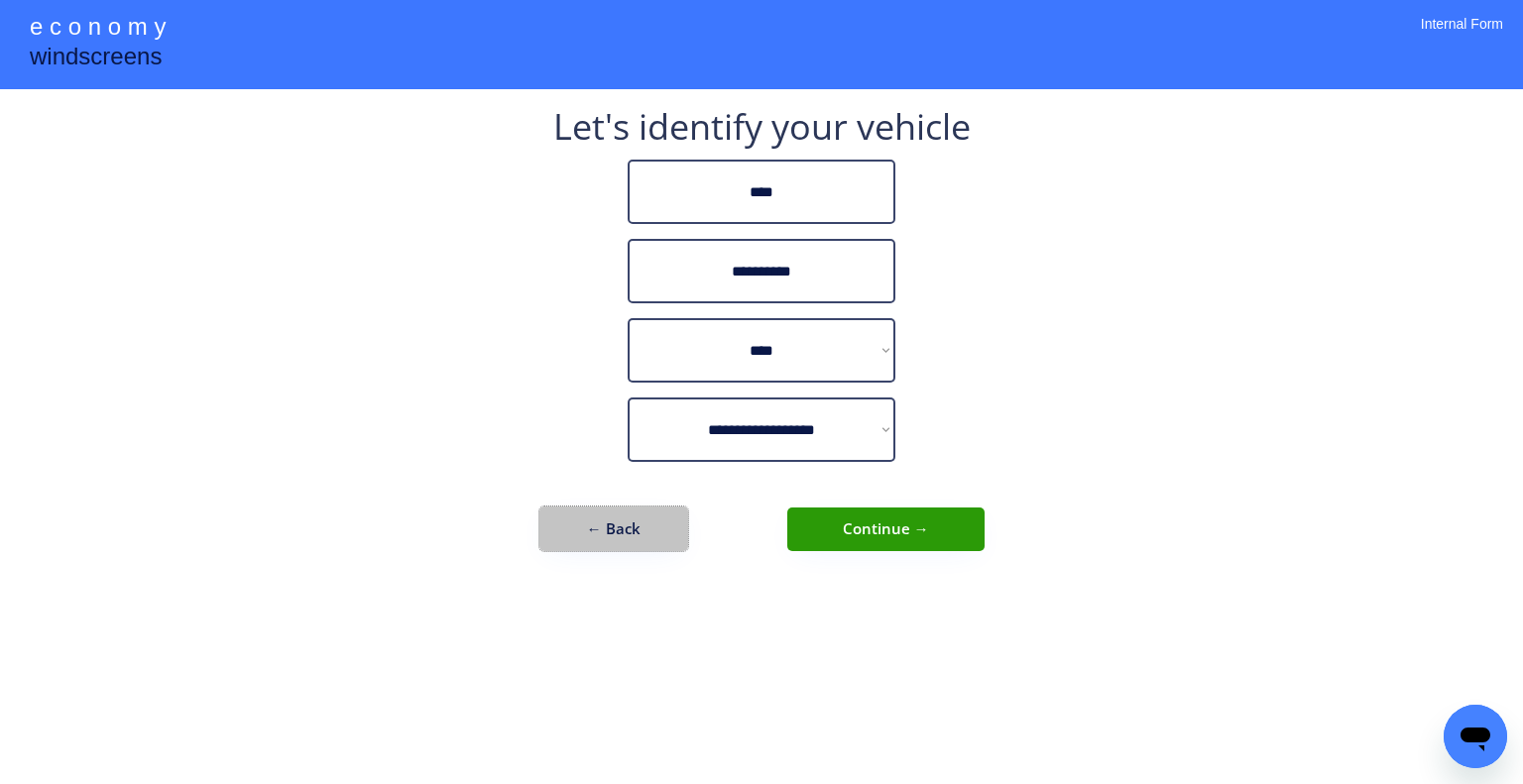 click on "←   Back" at bounding box center [614, 528] 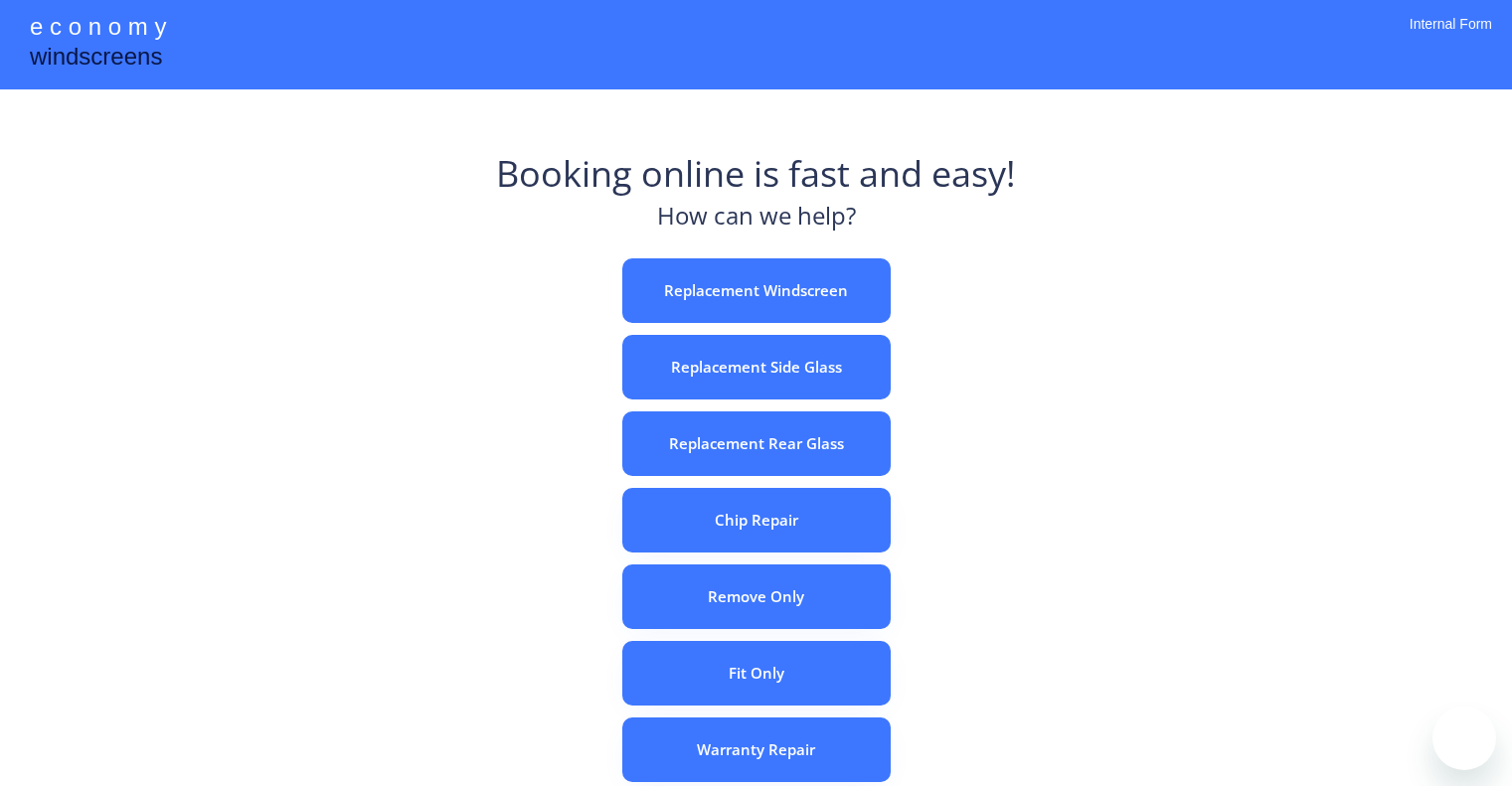 scroll, scrollTop: 0, scrollLeft: 0, axis: both 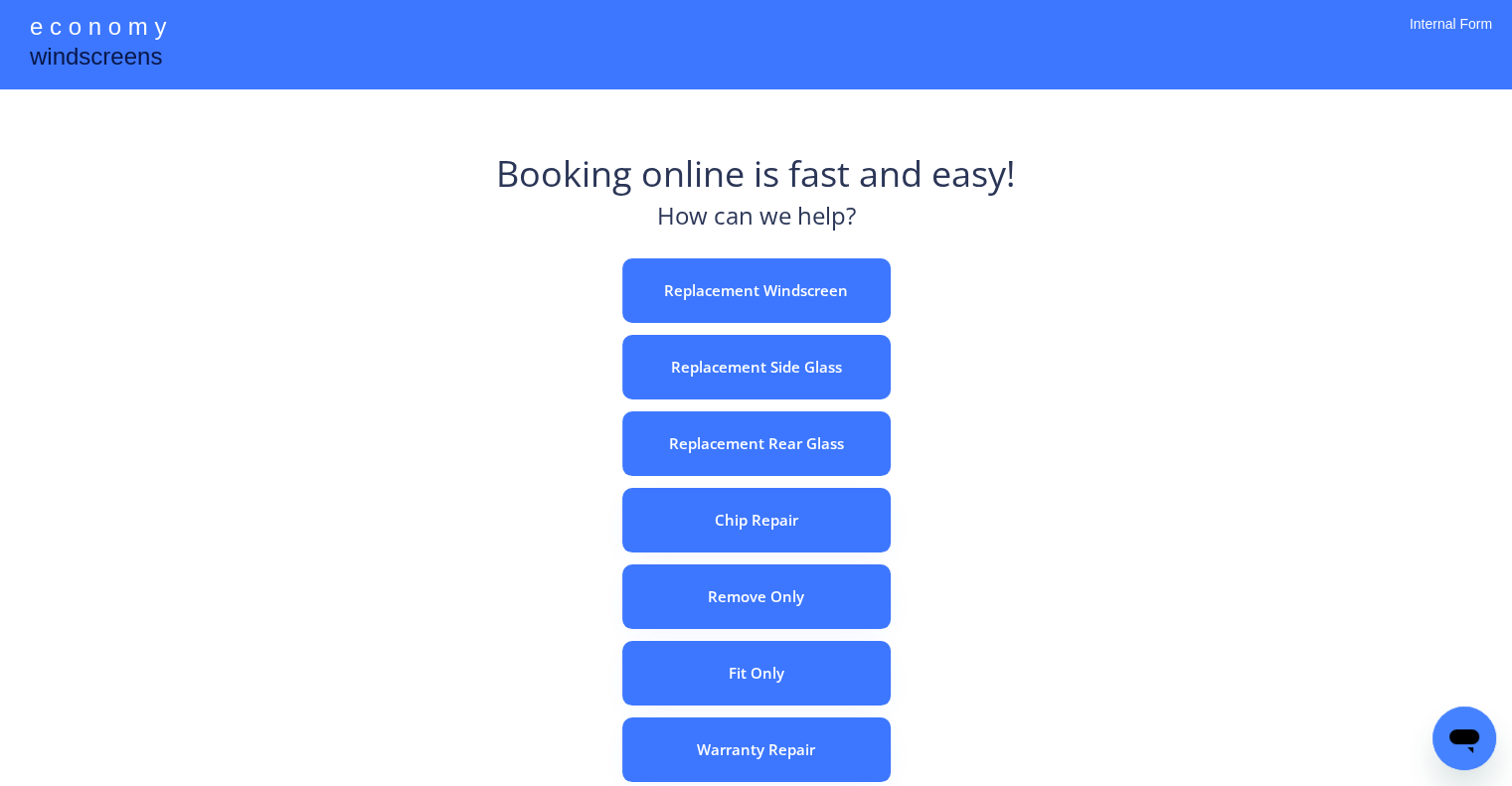 drag, startPoint x: 1002, startPoint y: 264, endPoint x: 945, endPoint y: 135, distance: 141.03191 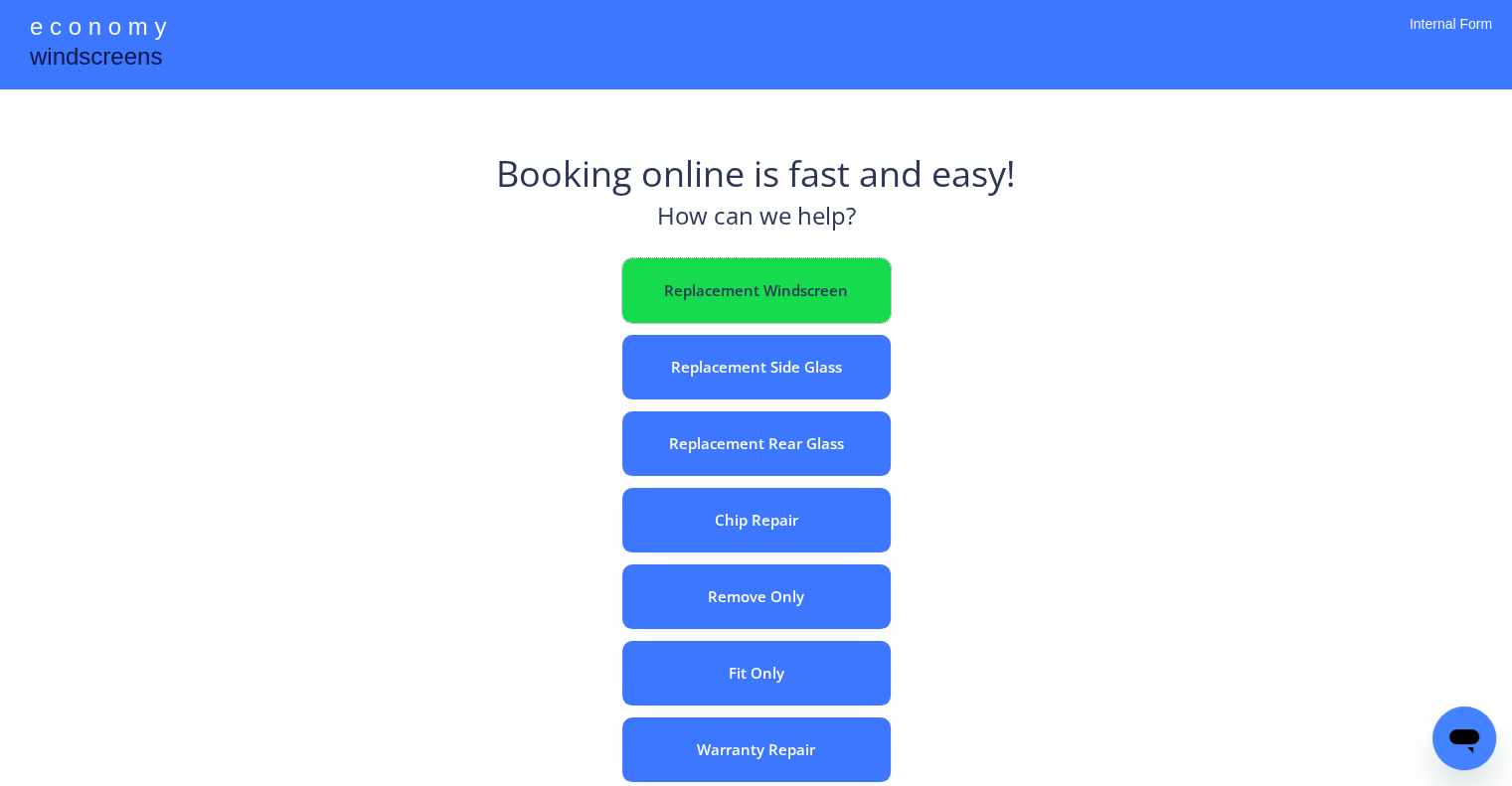 click on "Replacement Windscreen" at bounding box center (756, 290) 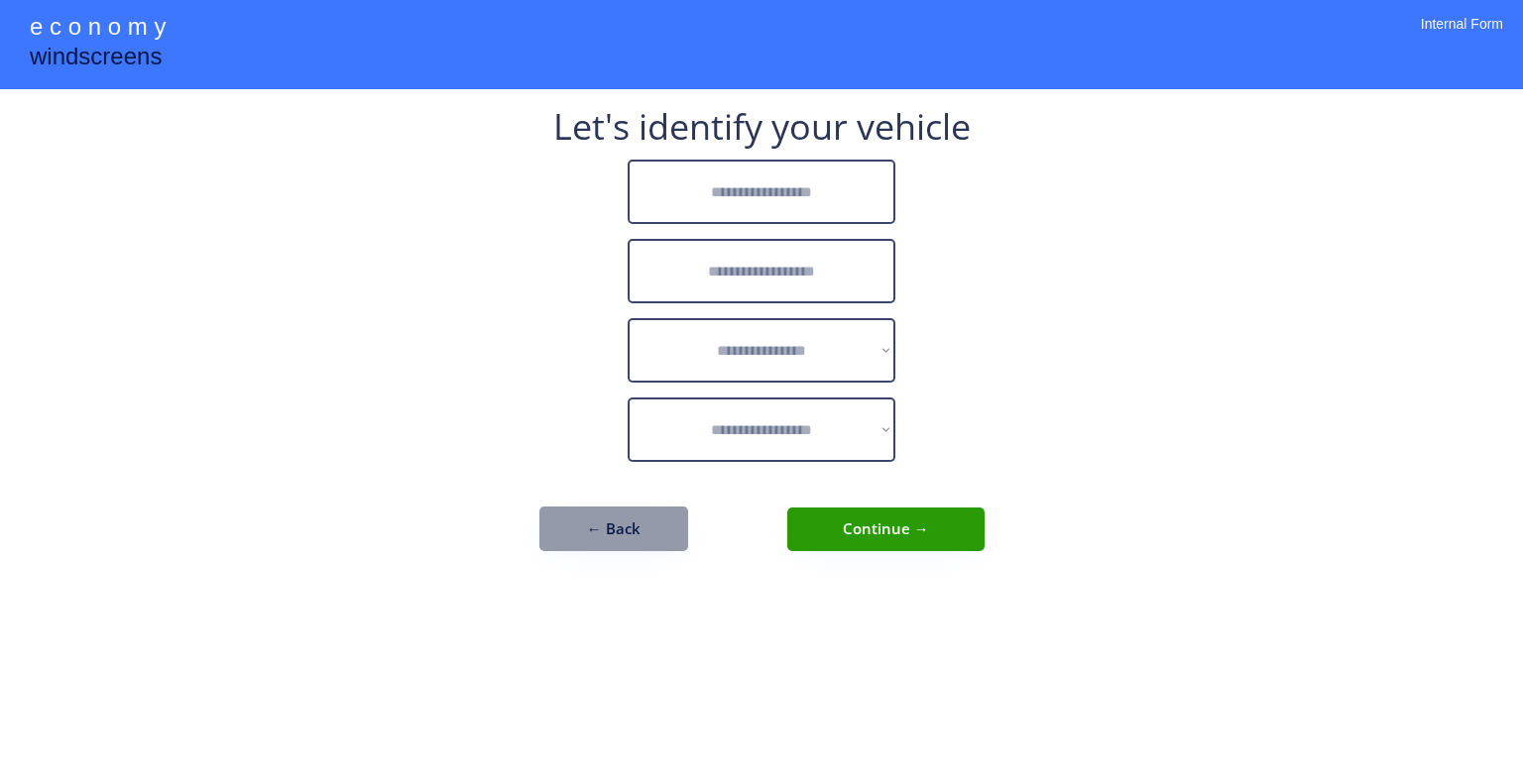 scroll, scrollTop: 0, scrollLeft: 0, axis: both 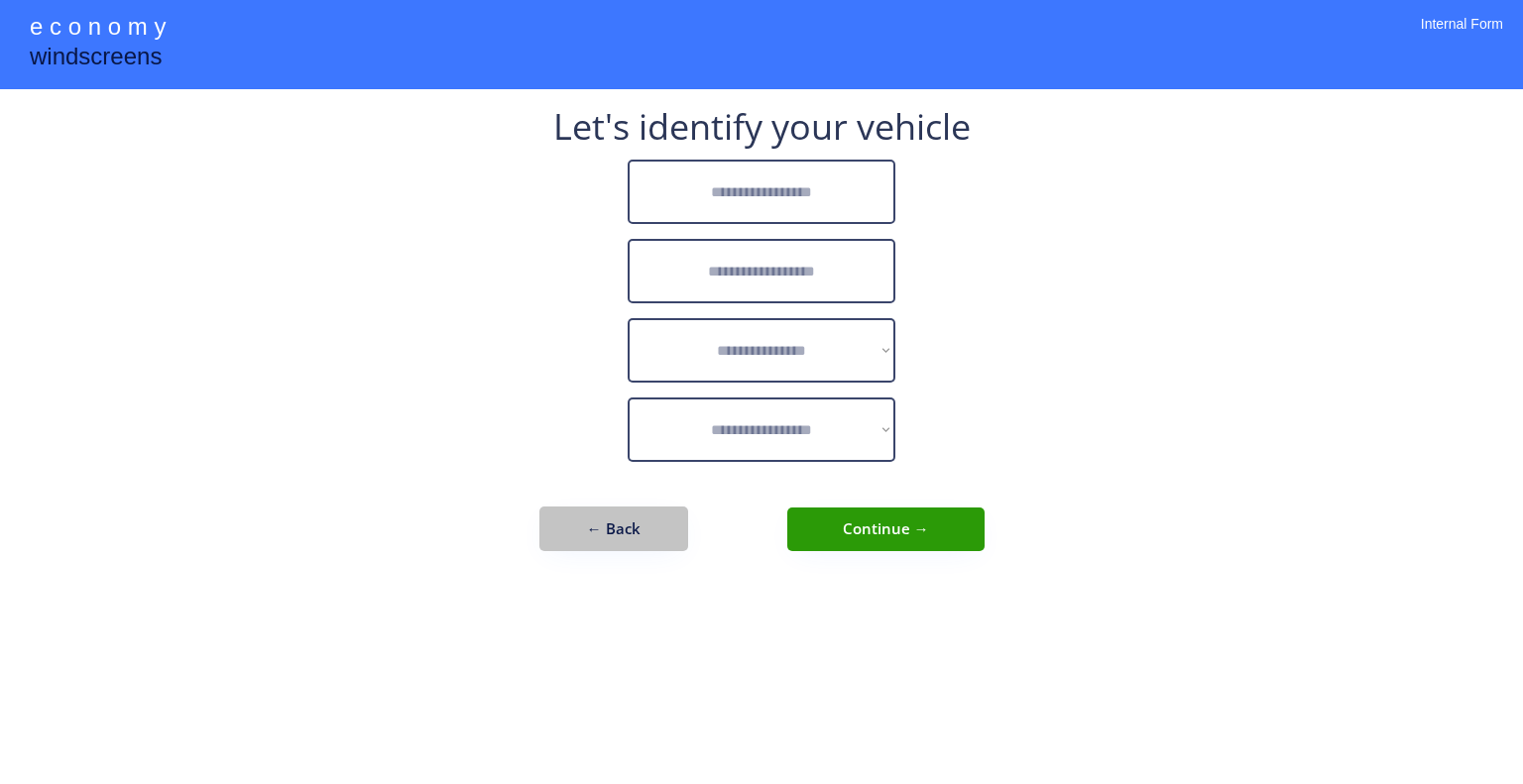 click on "←   Back" at bounding box center (614, 528) 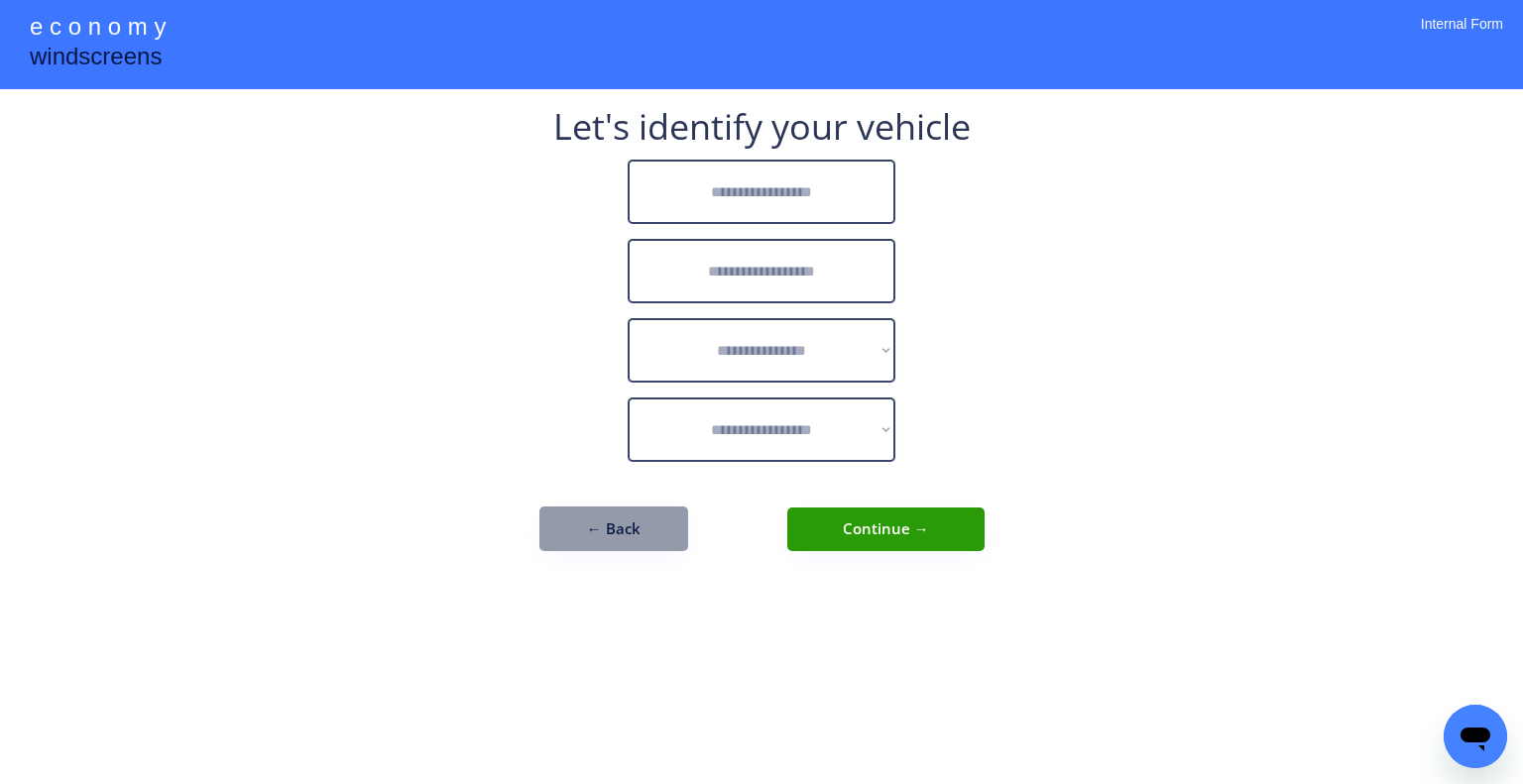 scroll, scrollTop: 0, scrollLeft: 0, axis: both 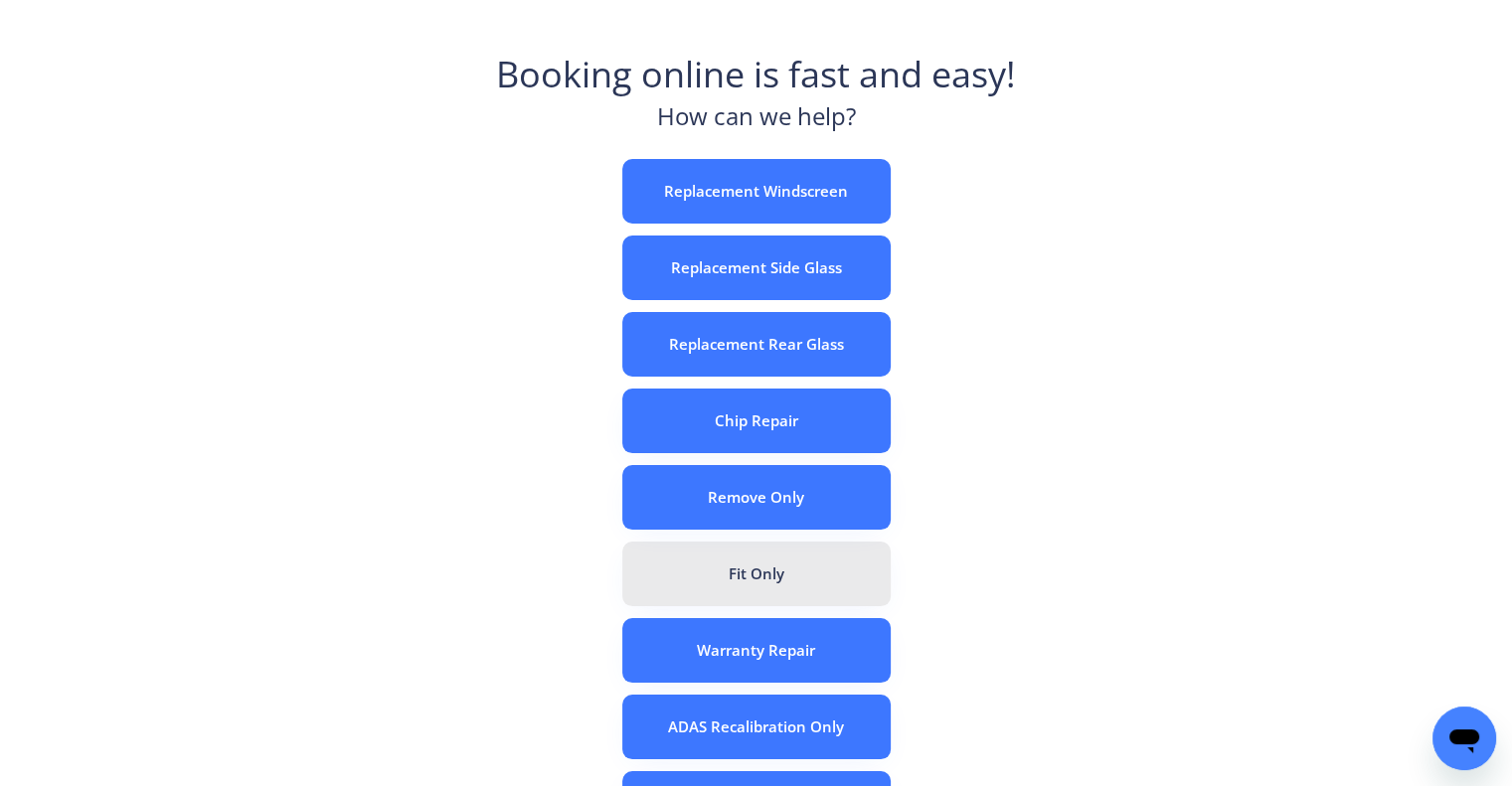 click on "Fit Only" at bounding box center [756, 573] 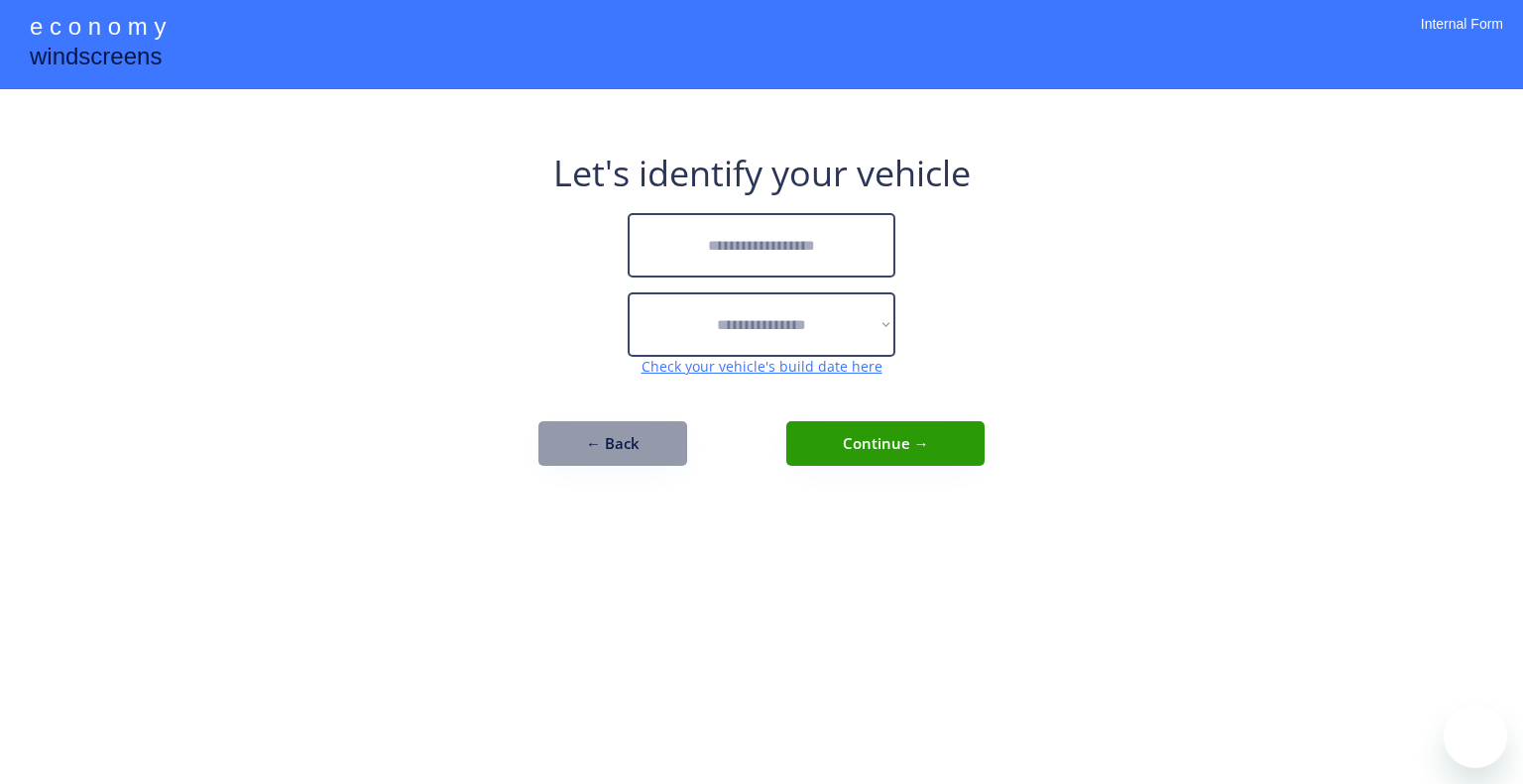 scroll, scrollTop: 0, scrollLeft: 0, axis: both 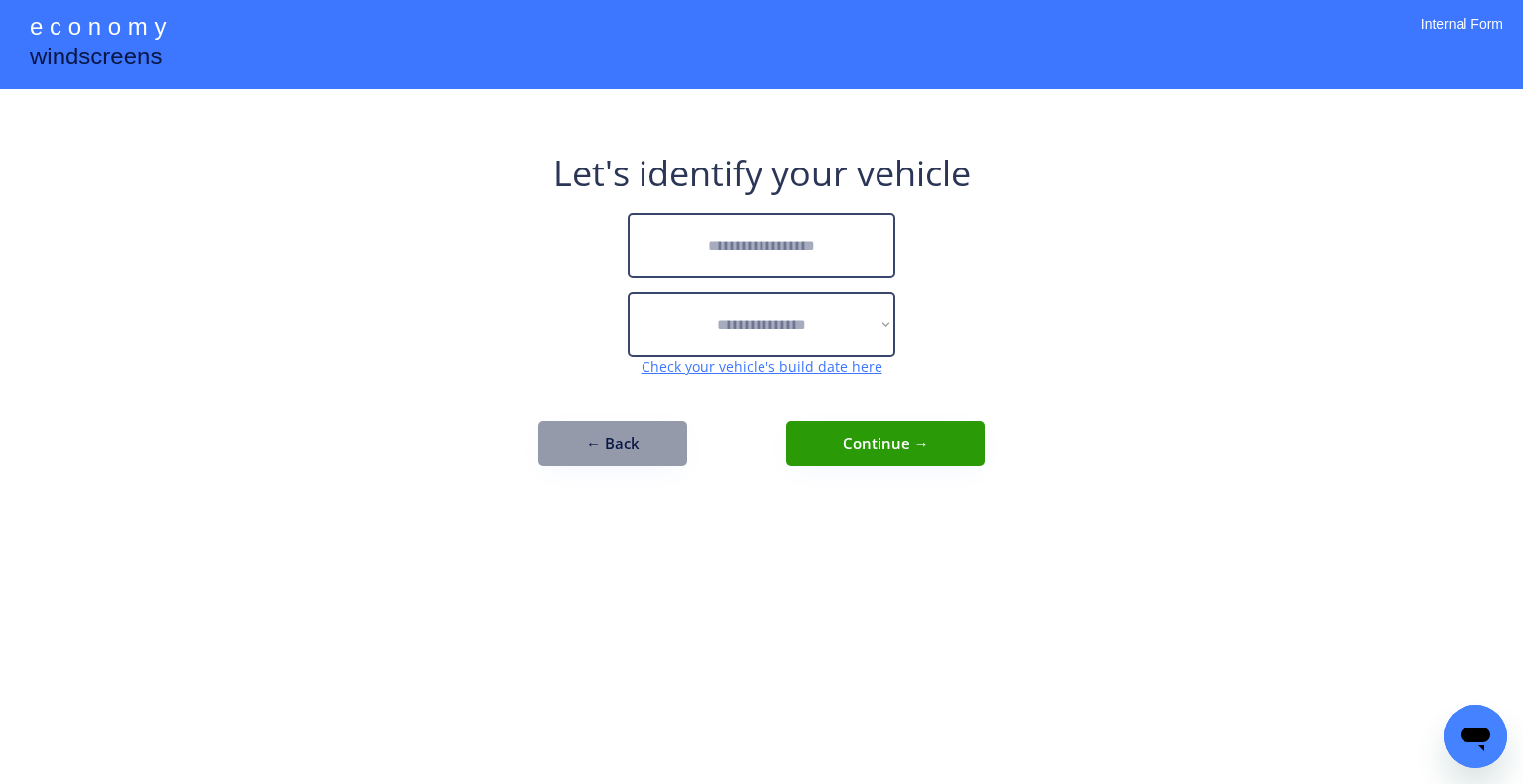 click at bounding box center (762, 245) 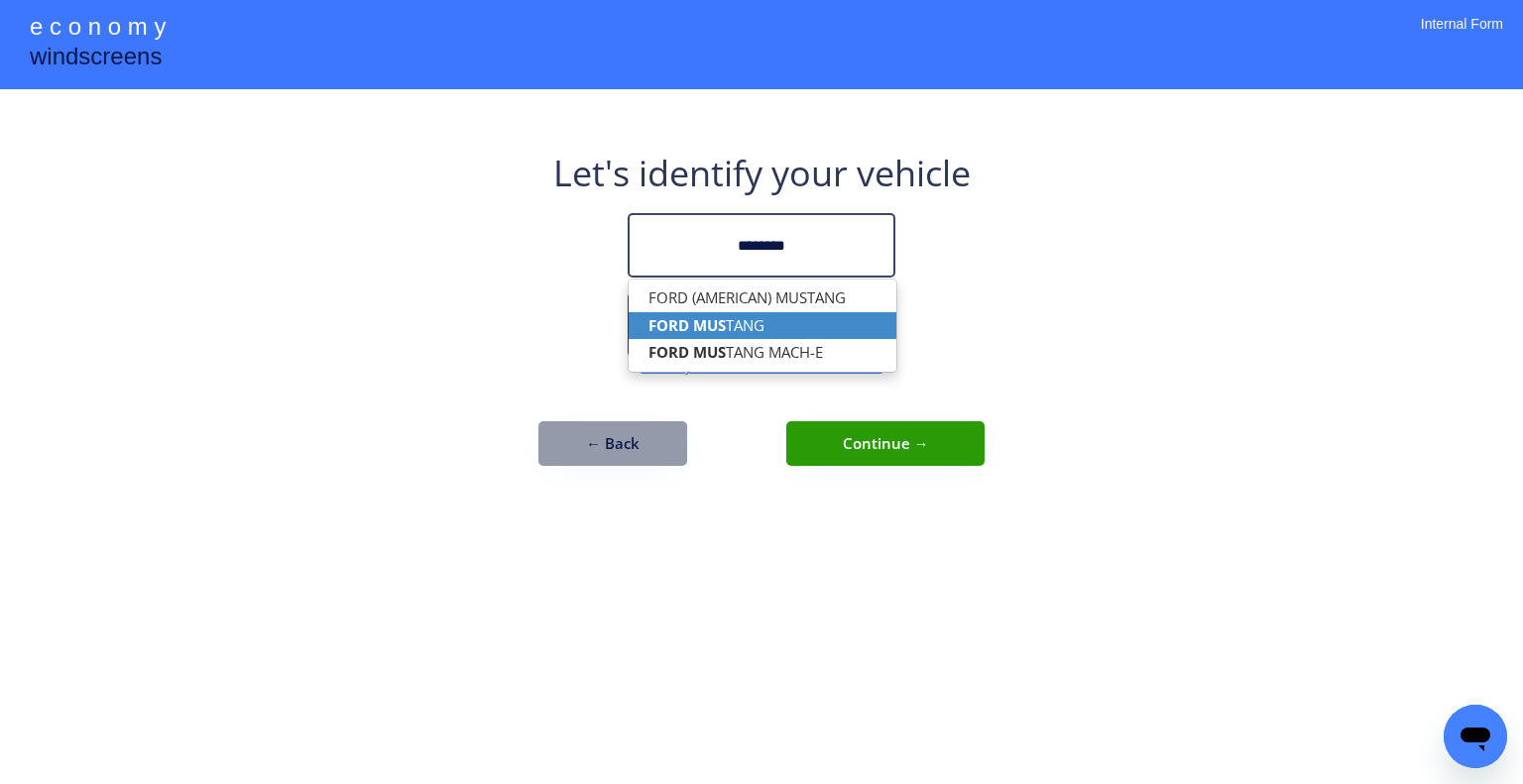 click on "FORD MUS TANG" at bounding box center (762, 325) 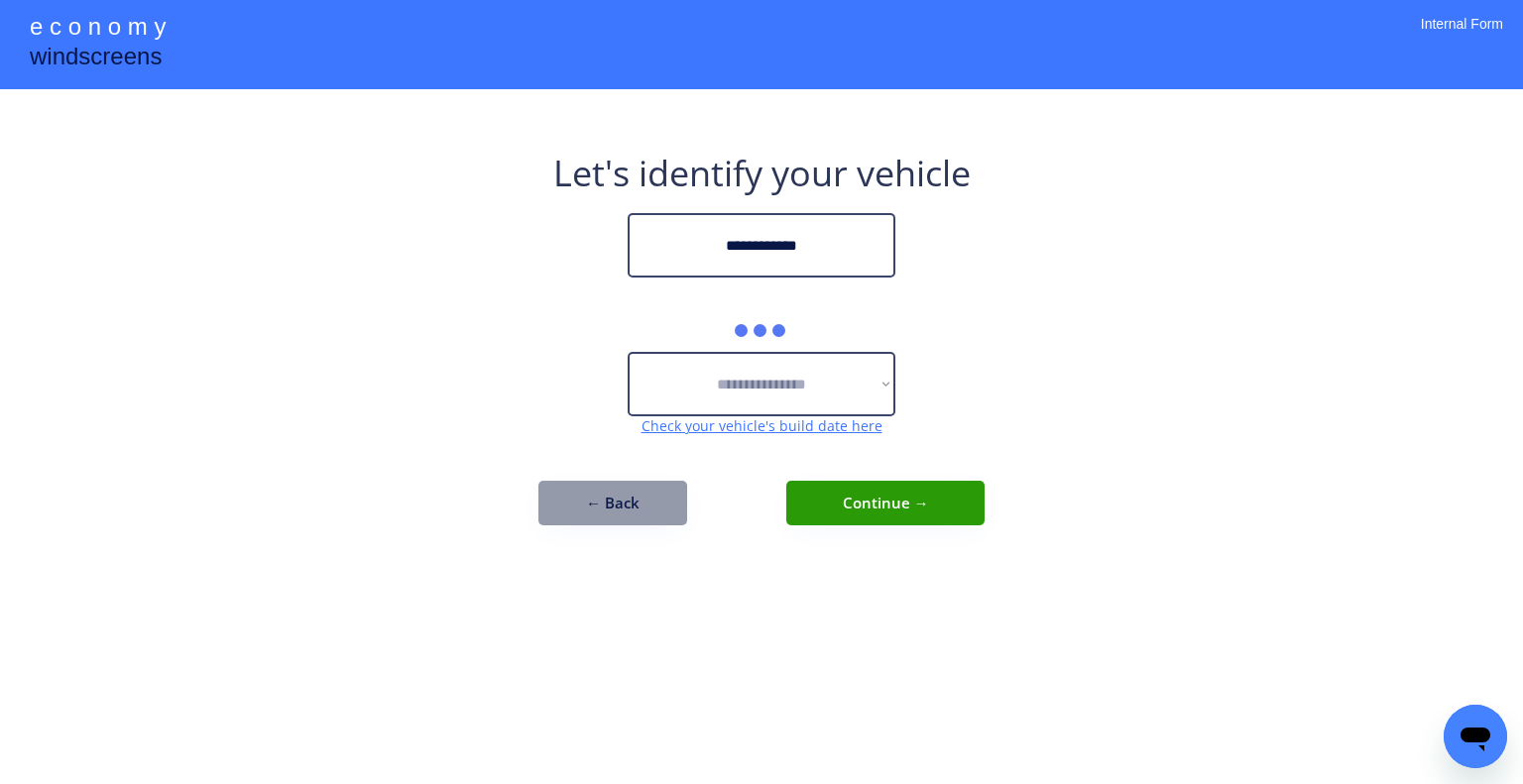 type on "**********" 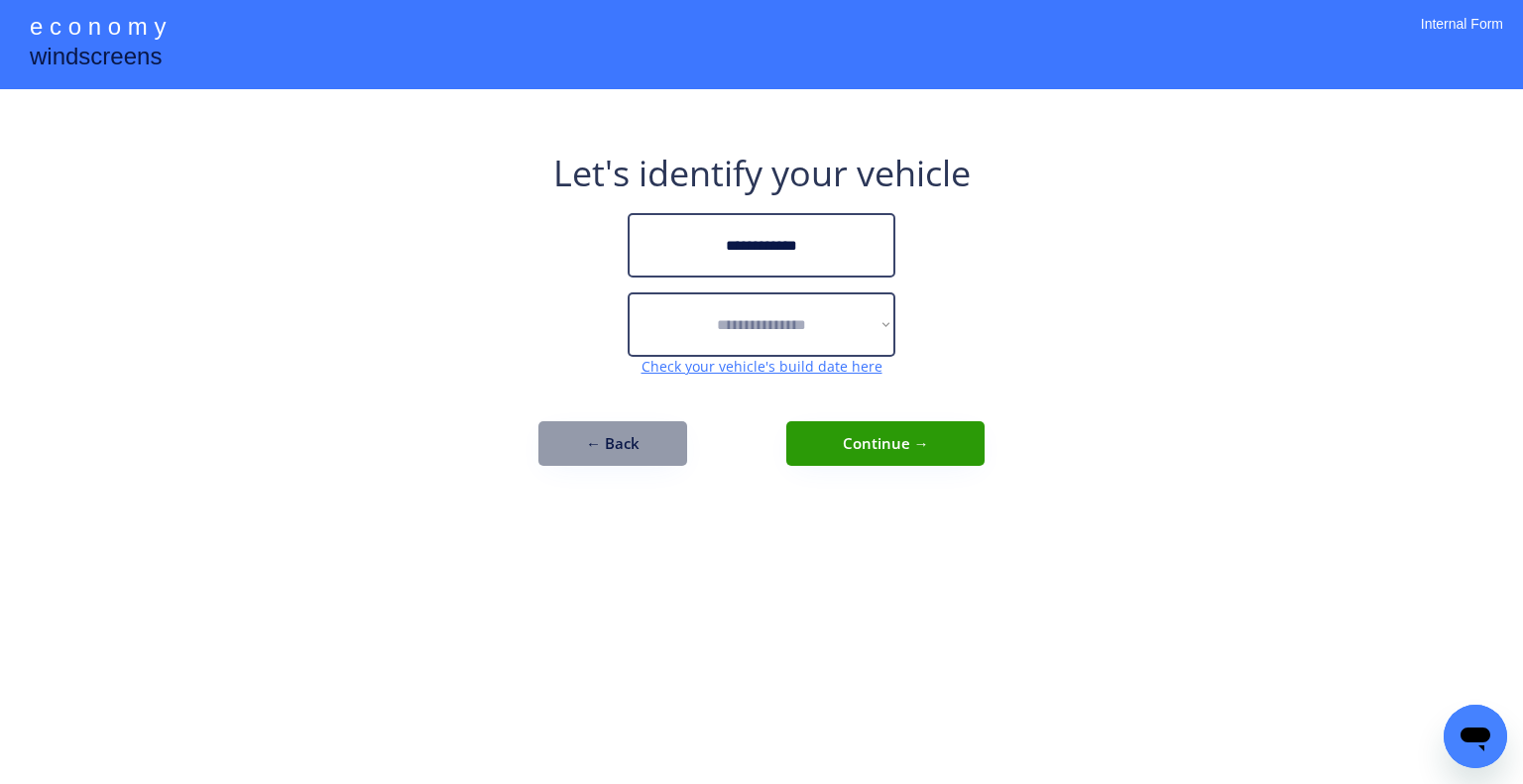 click on "**********" at bounding box center (762, 392) 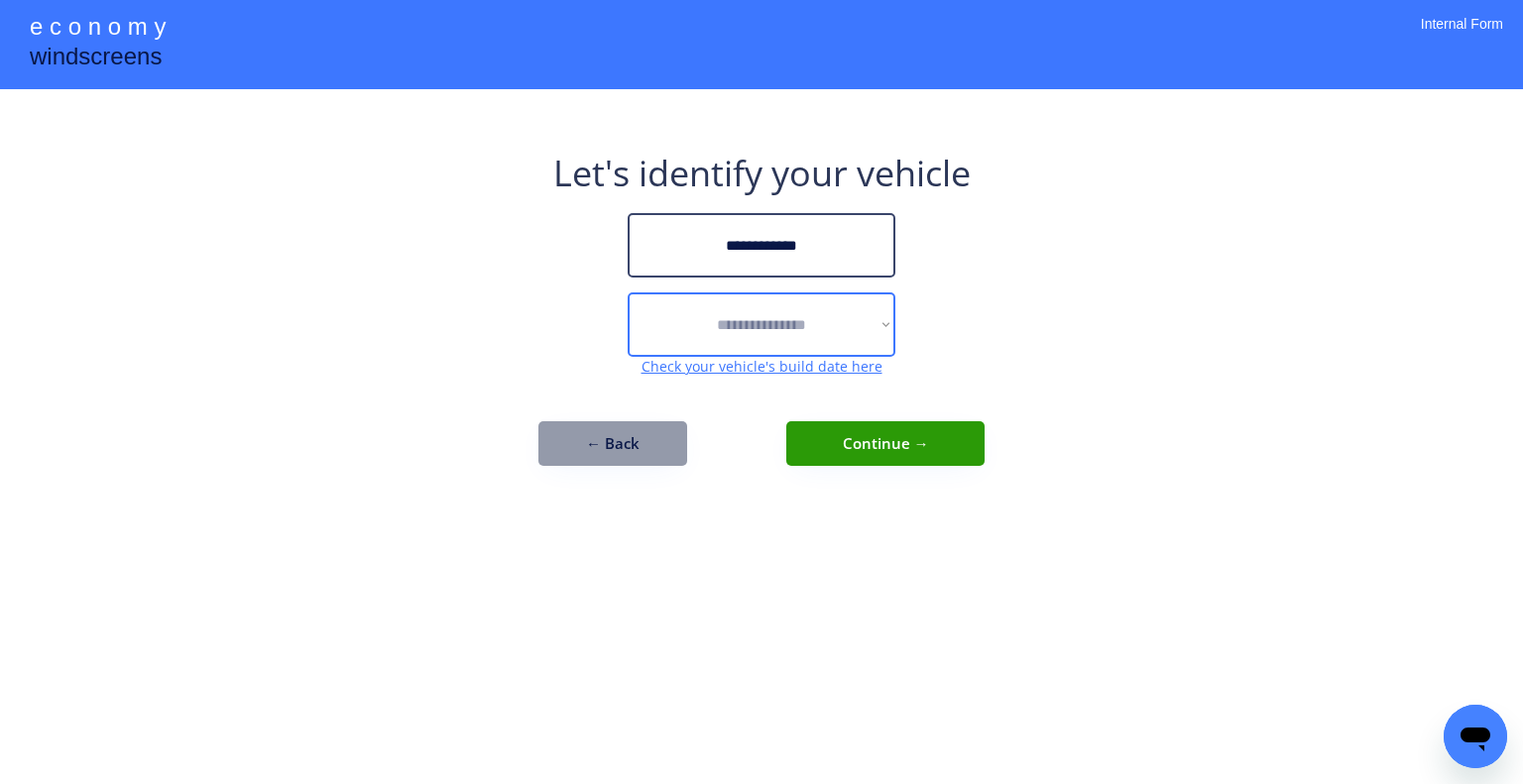 drag, startPoint x: 777, startPoint y: 320, endPoint x: 825, endPoint y: 343, distance: 53.225934 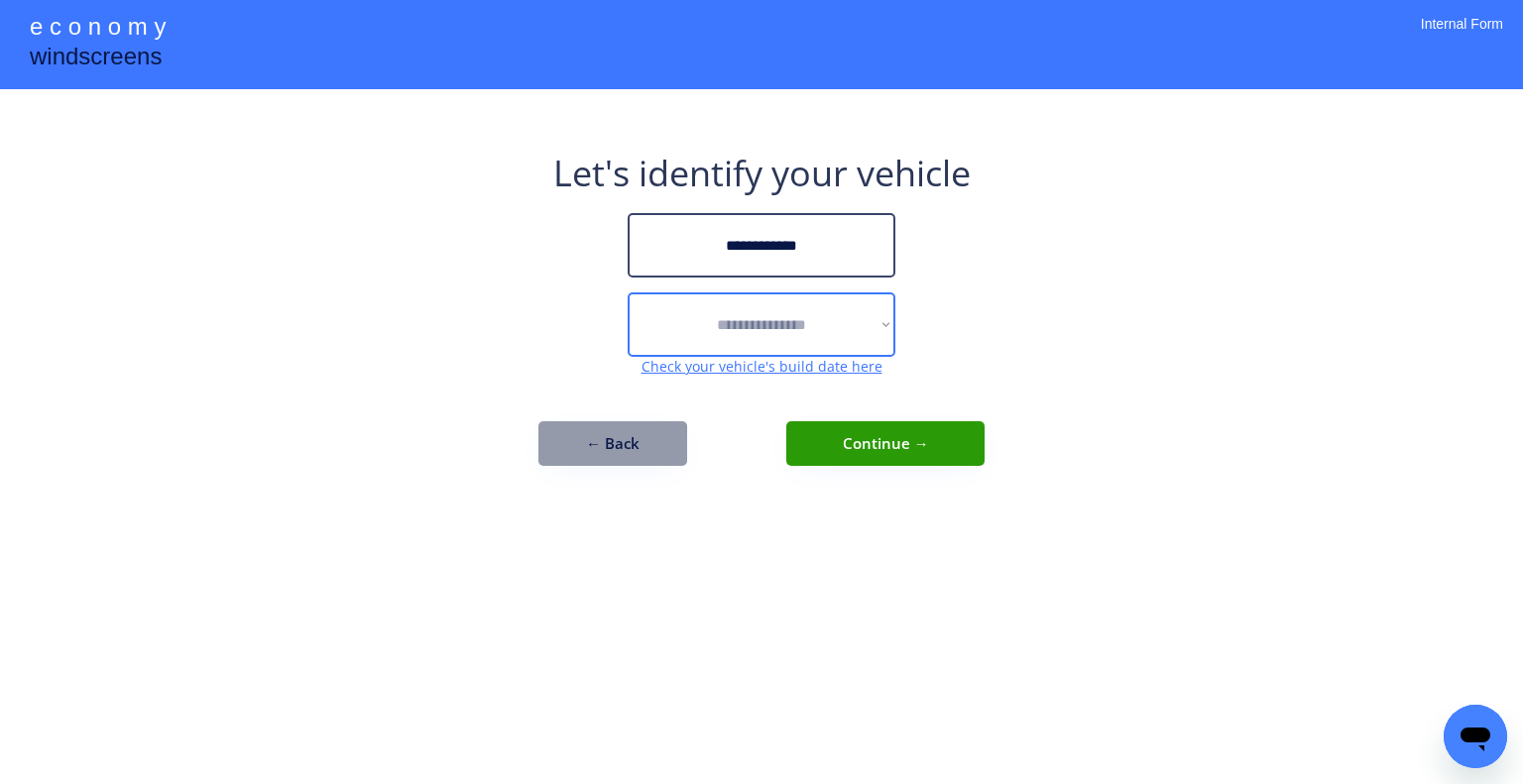 select on "******" 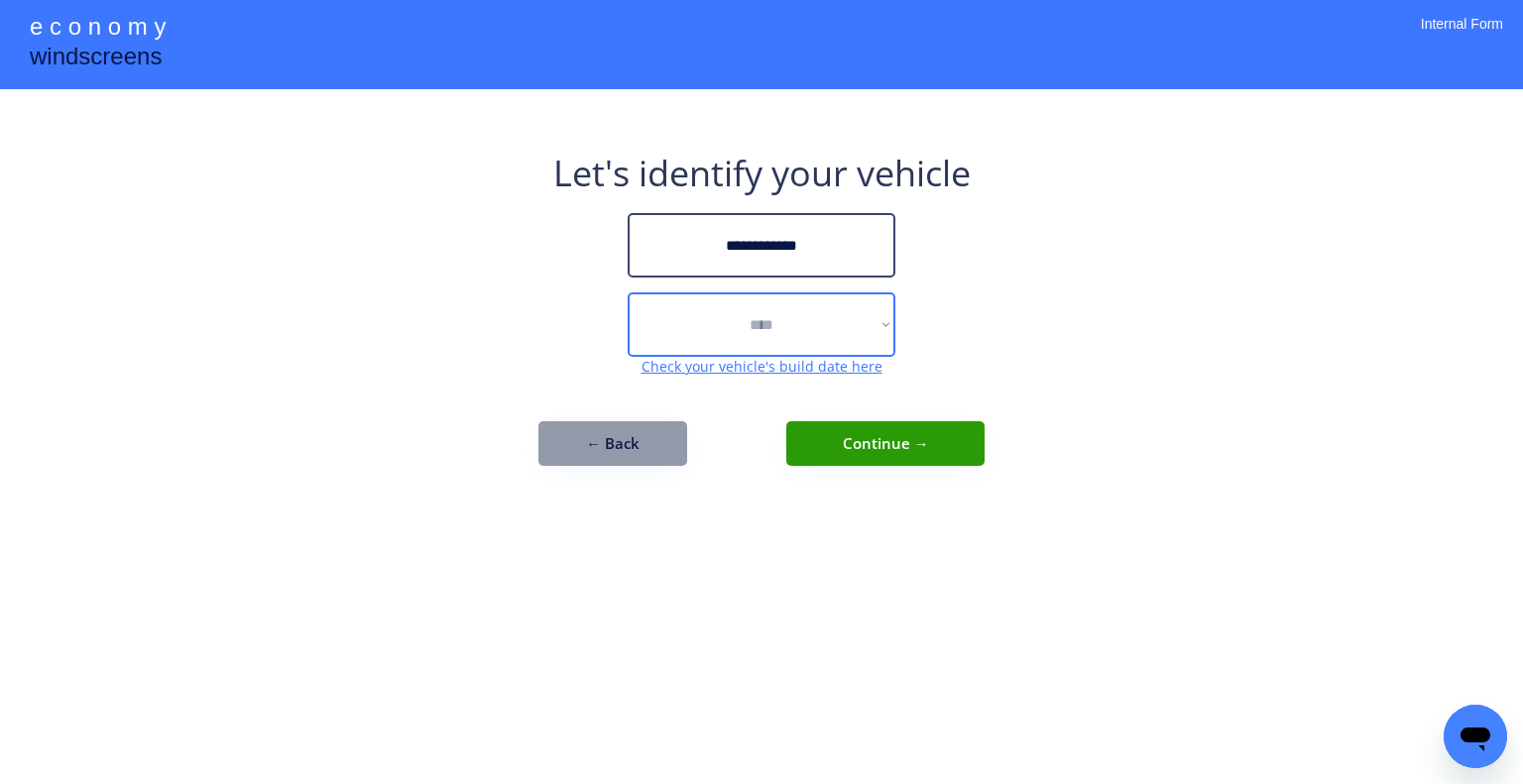 click on "**********" at bounding box center (762, 324) 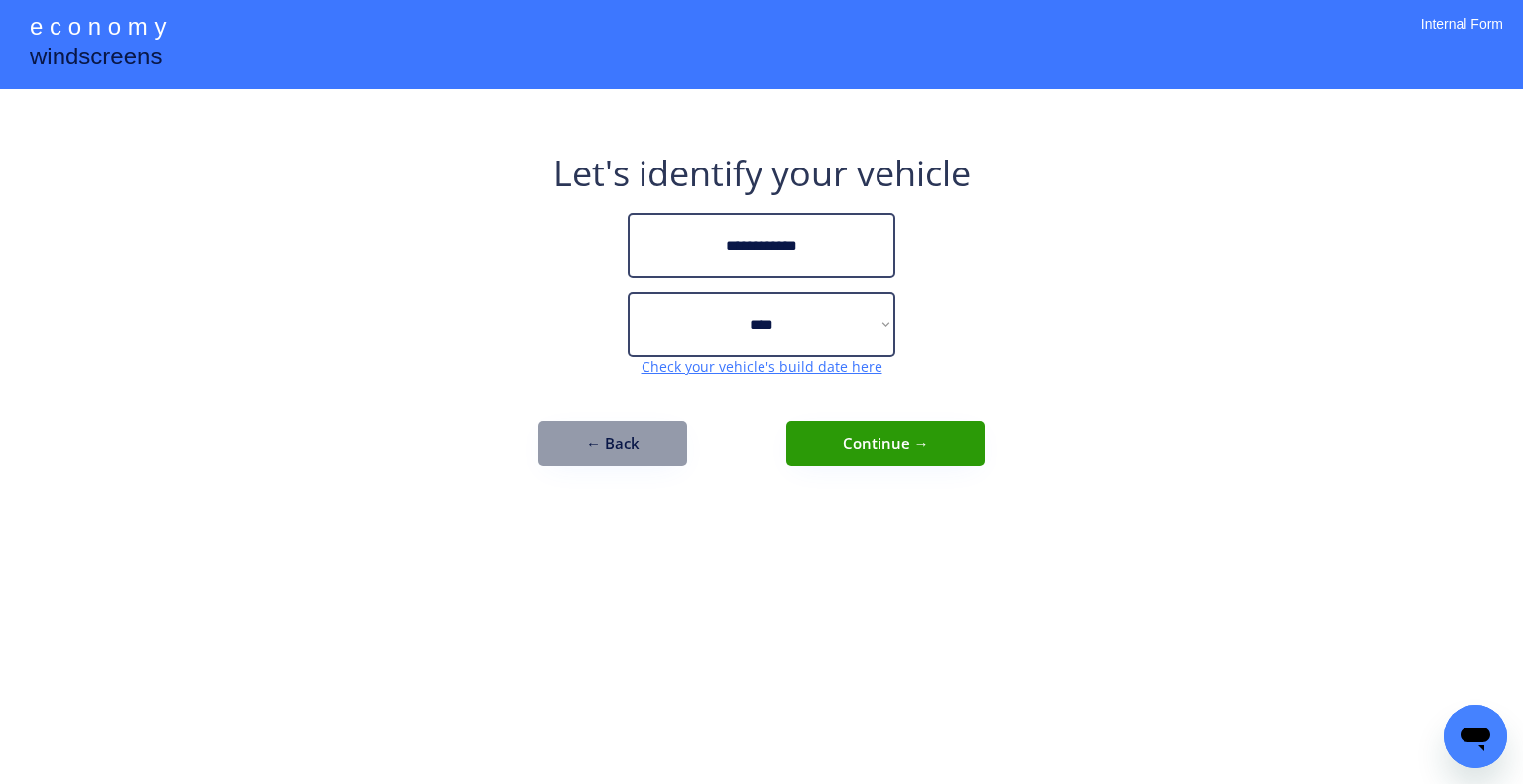drag, startPoint x: 1134, startPoint y: 276, endPoint x: 923, endPoint y: 454, distance: 276.05253 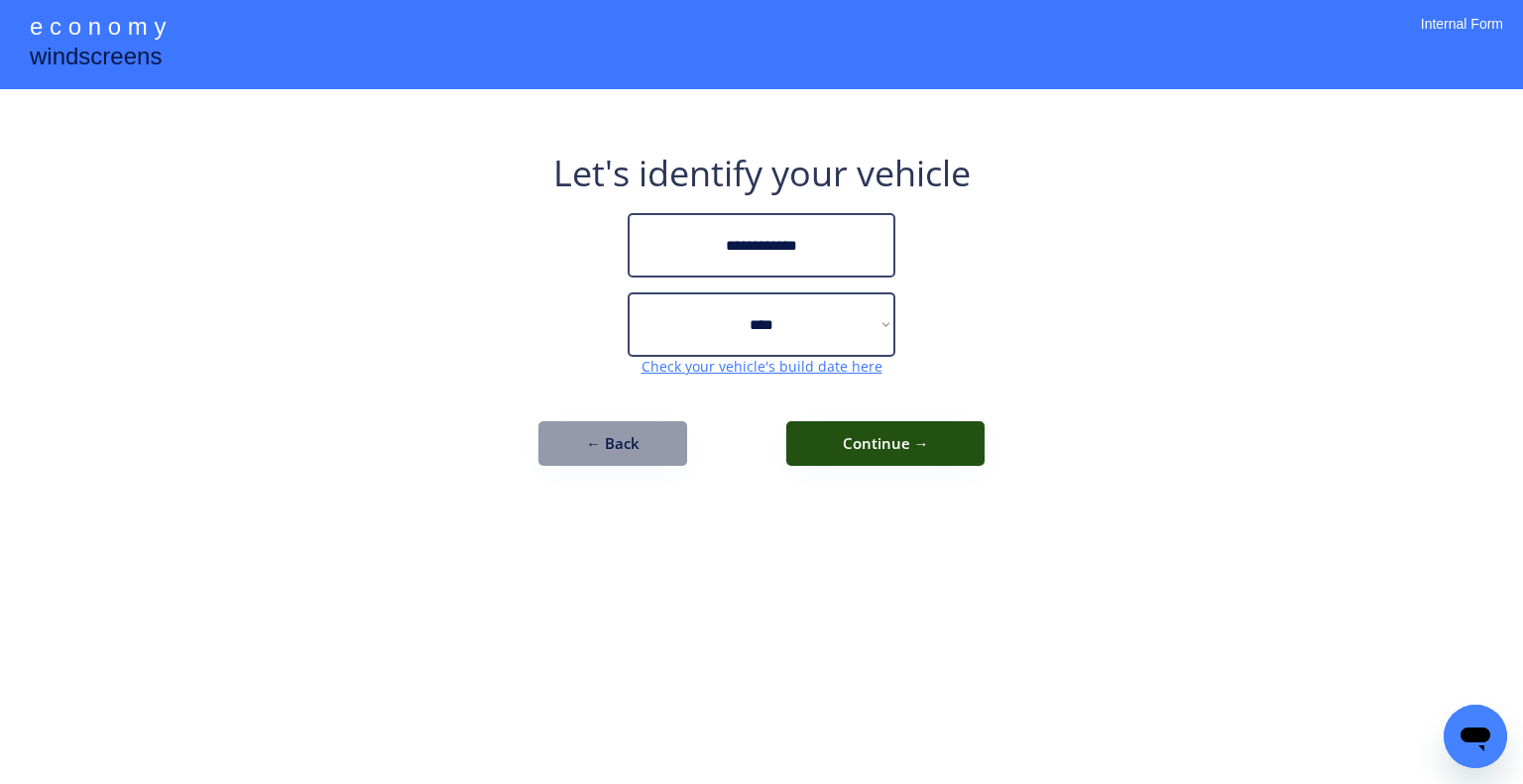 click on "Continue    →" 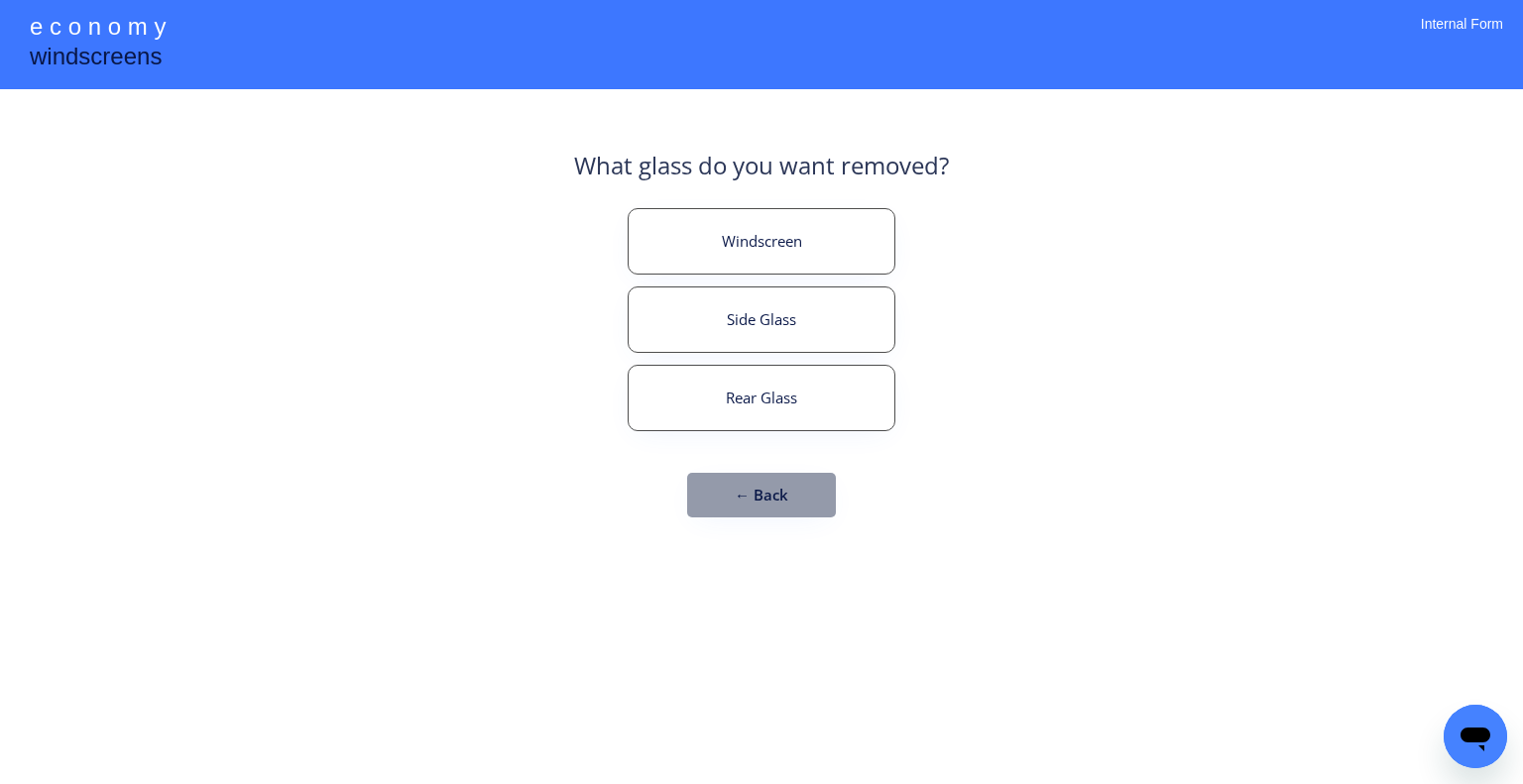 click on "Windscreen" 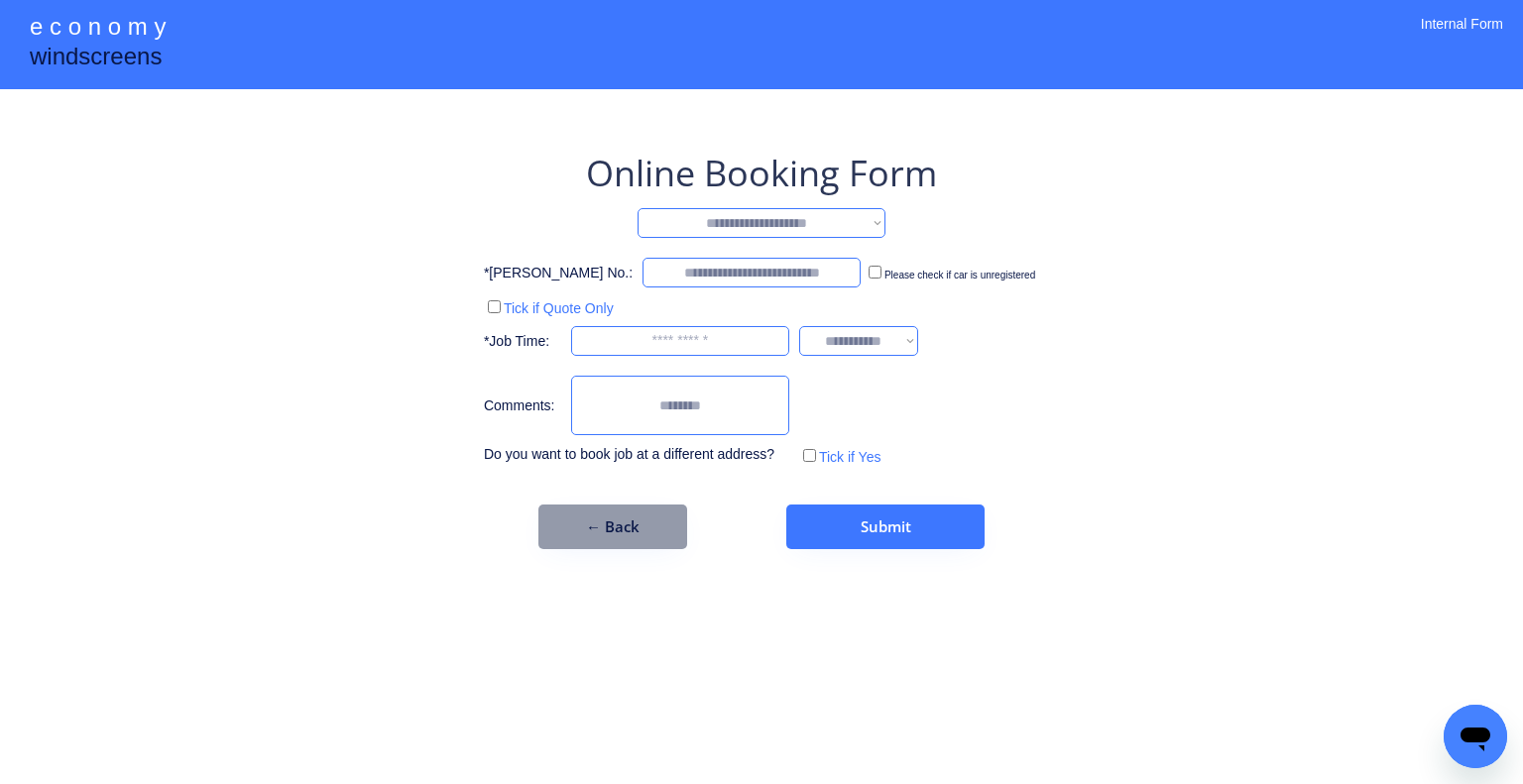 click on "**********" 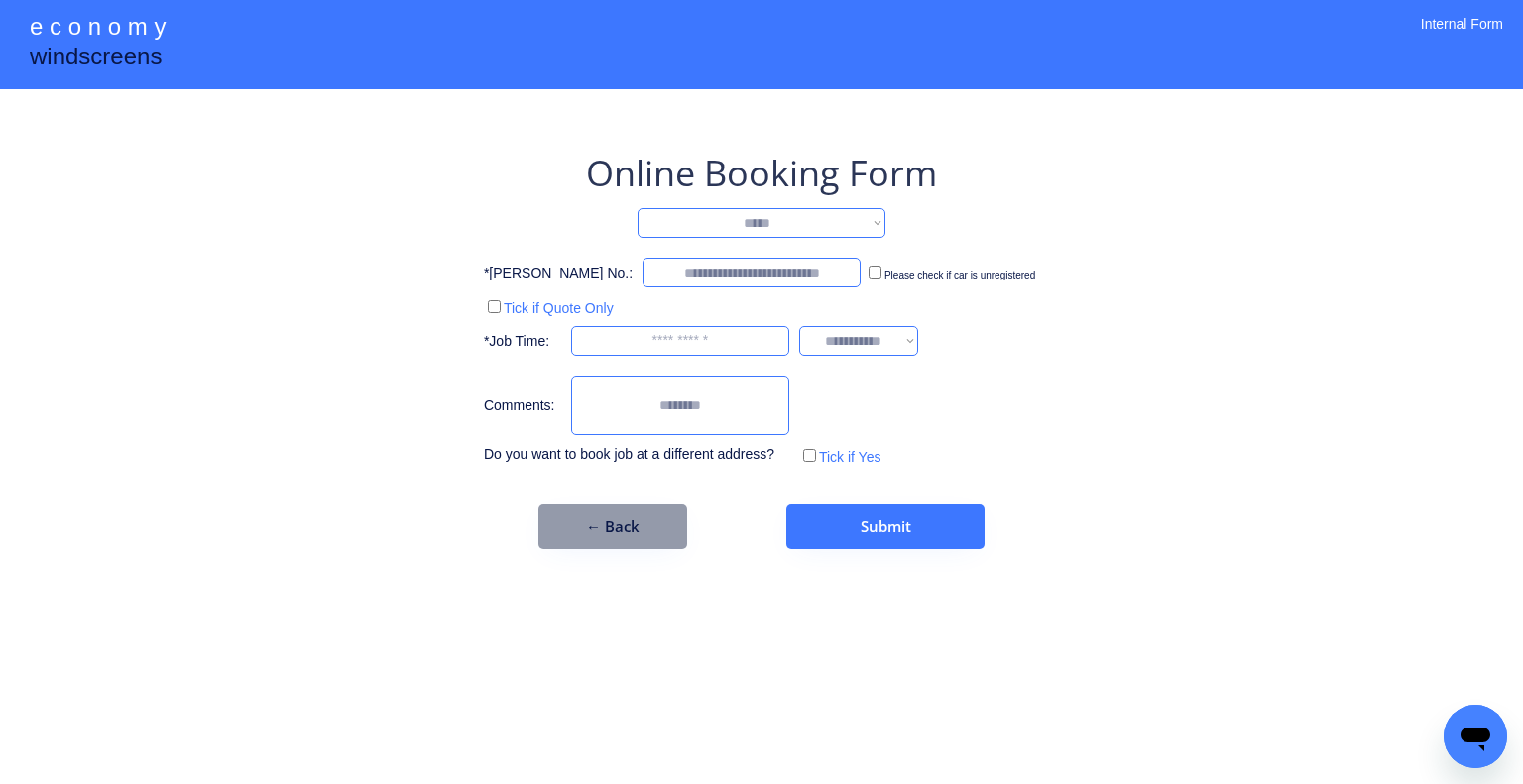 click on "**********" 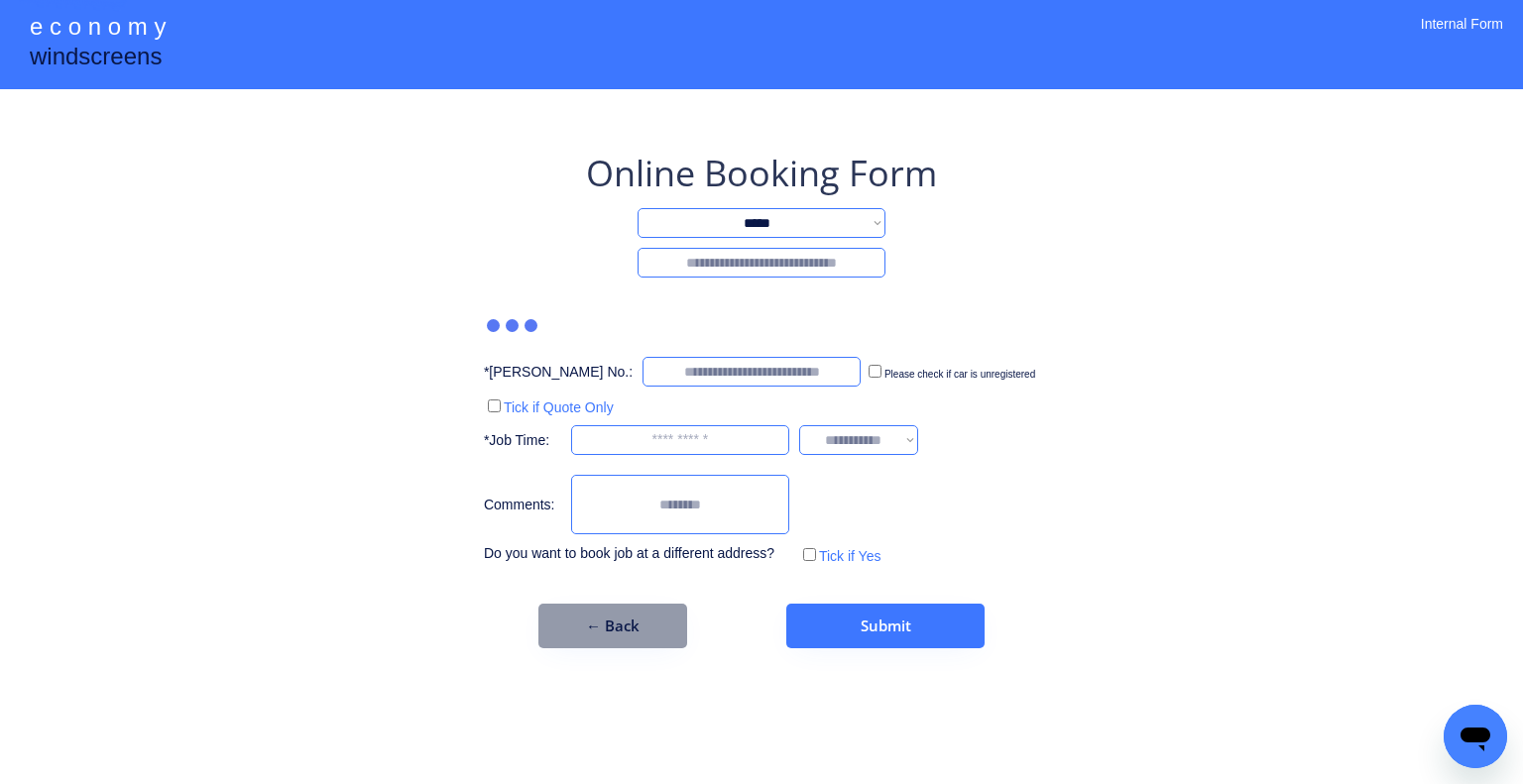 click 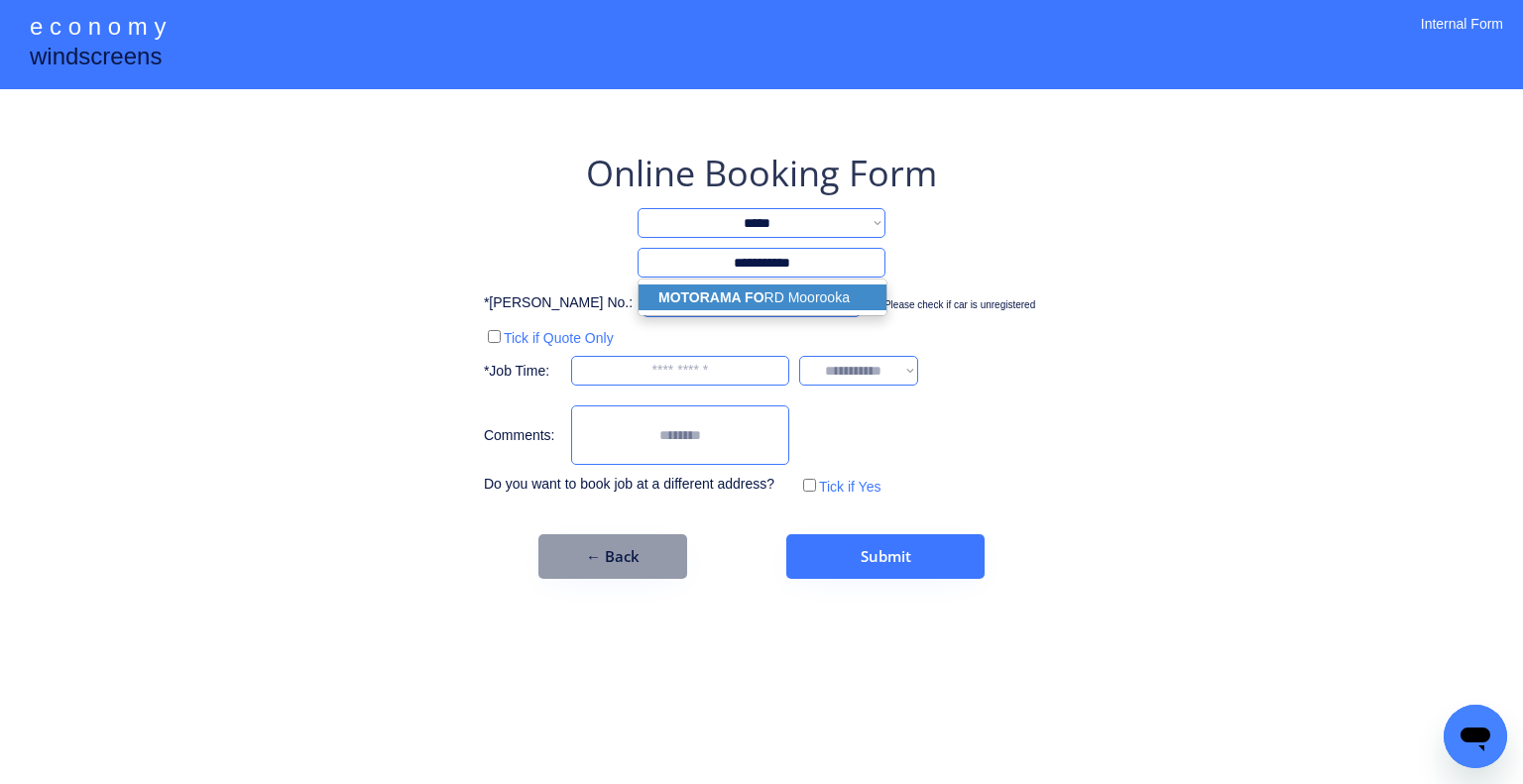 click on "MOTORAMA FO RD Moorooka" 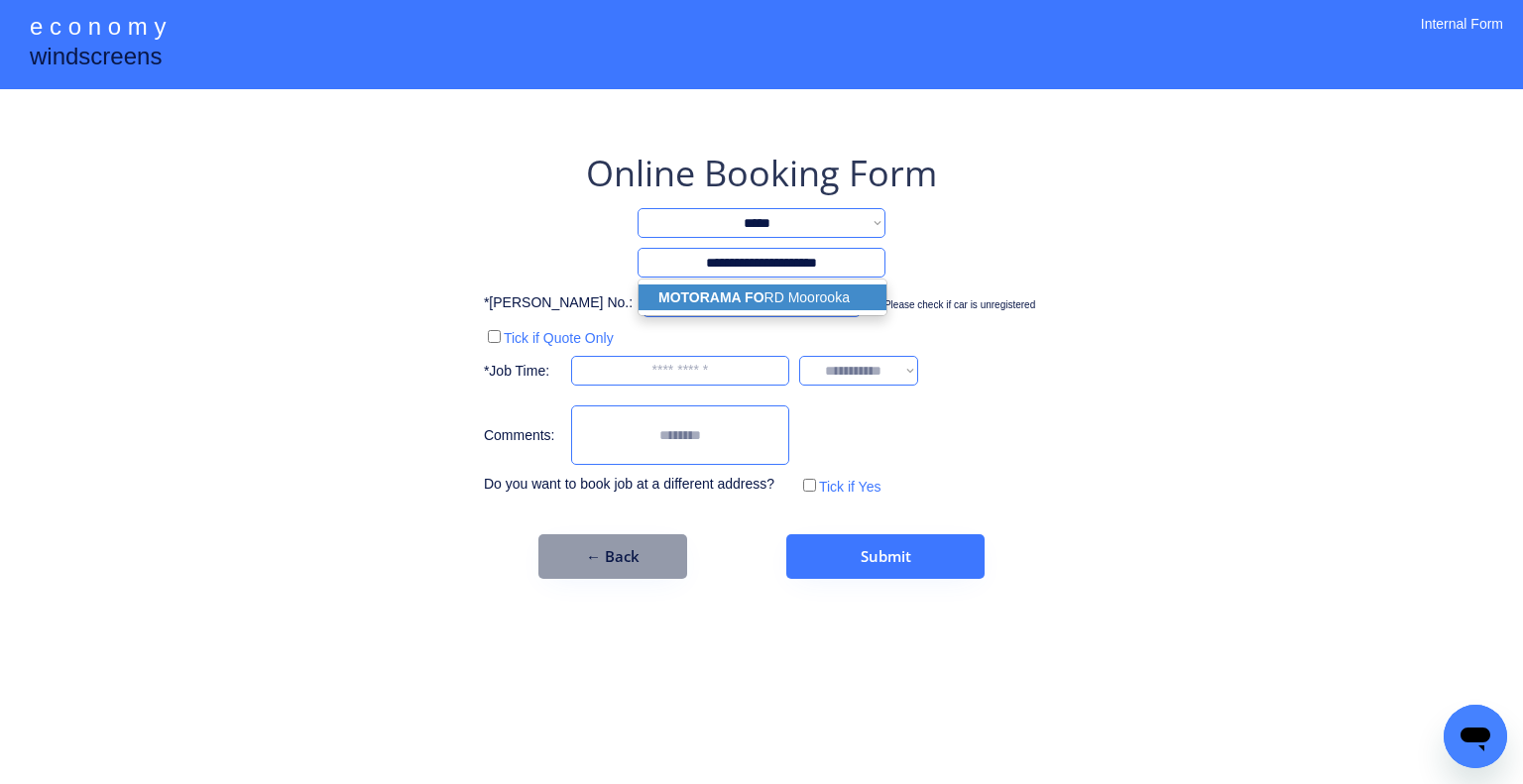 type on "**********" 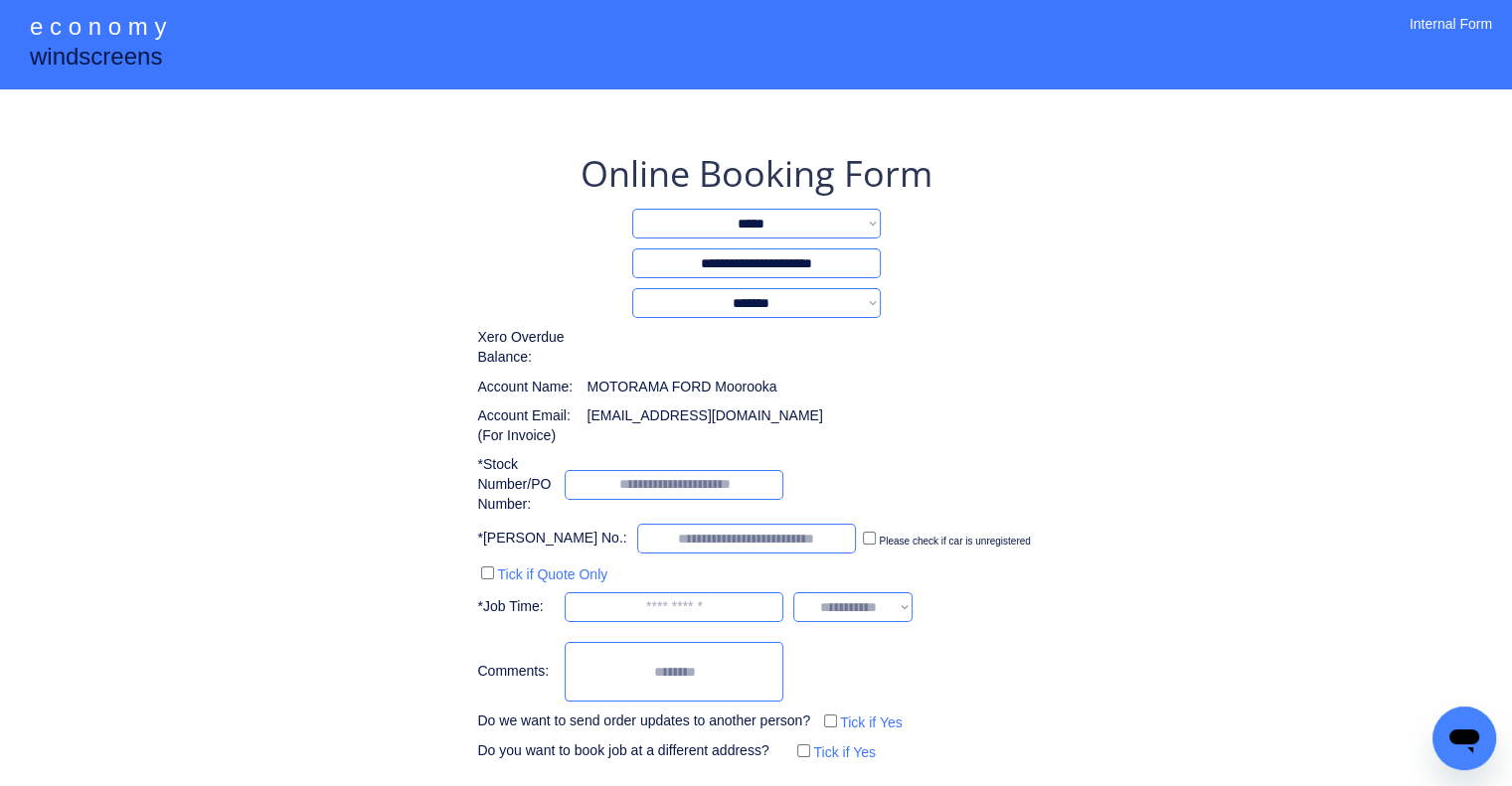 click on "**********" 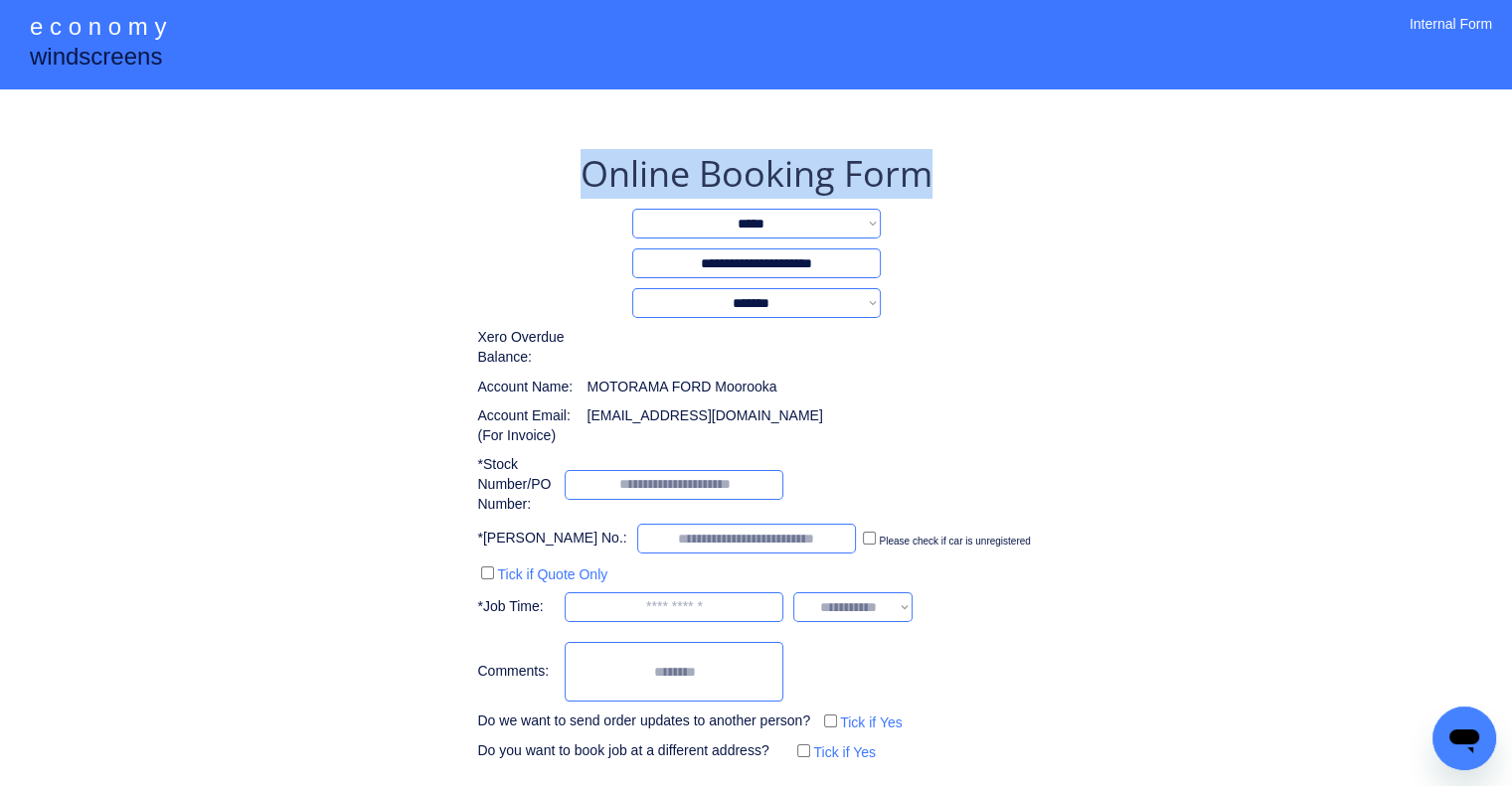 click on "**********" 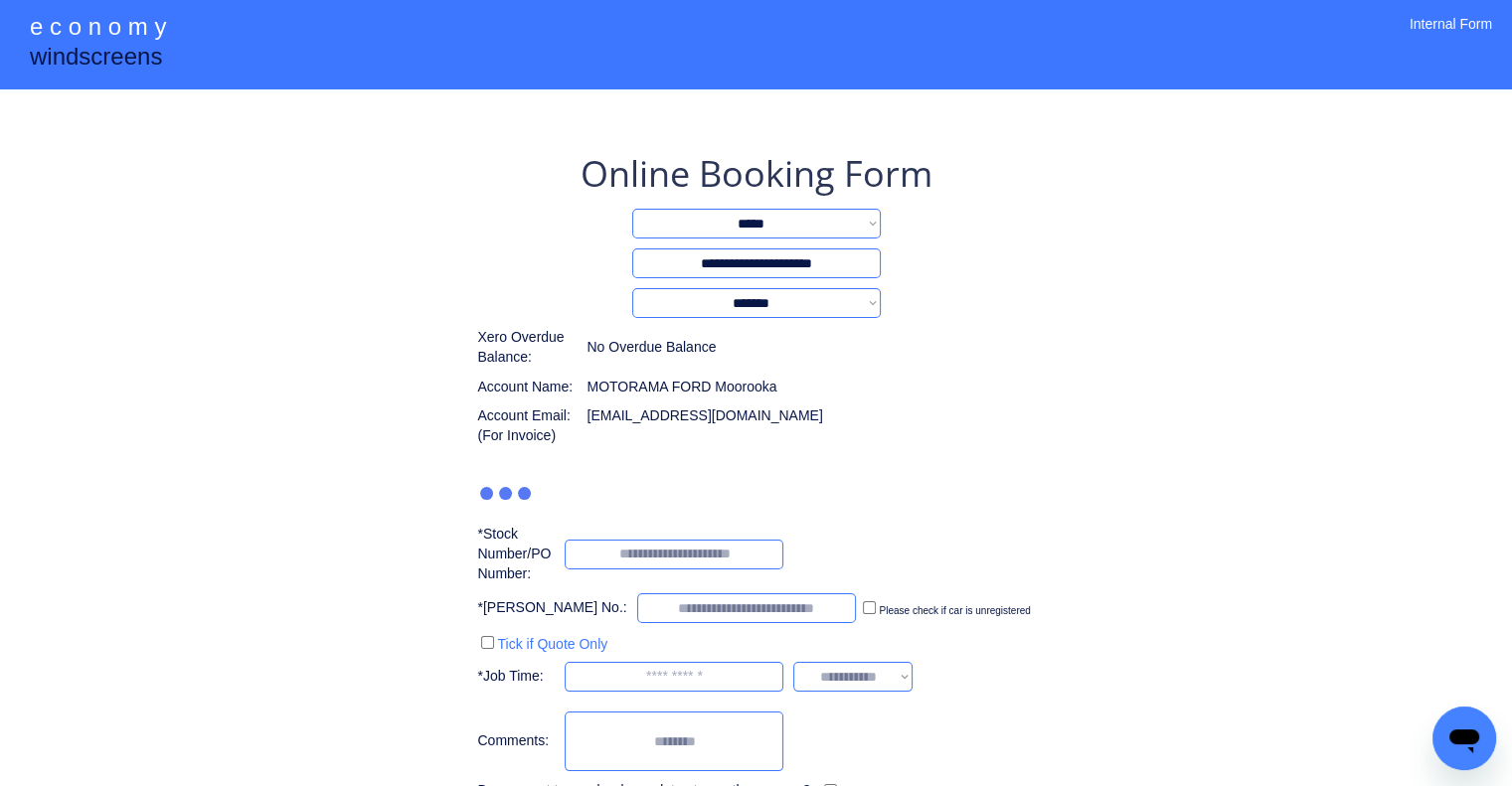 click on "**********" 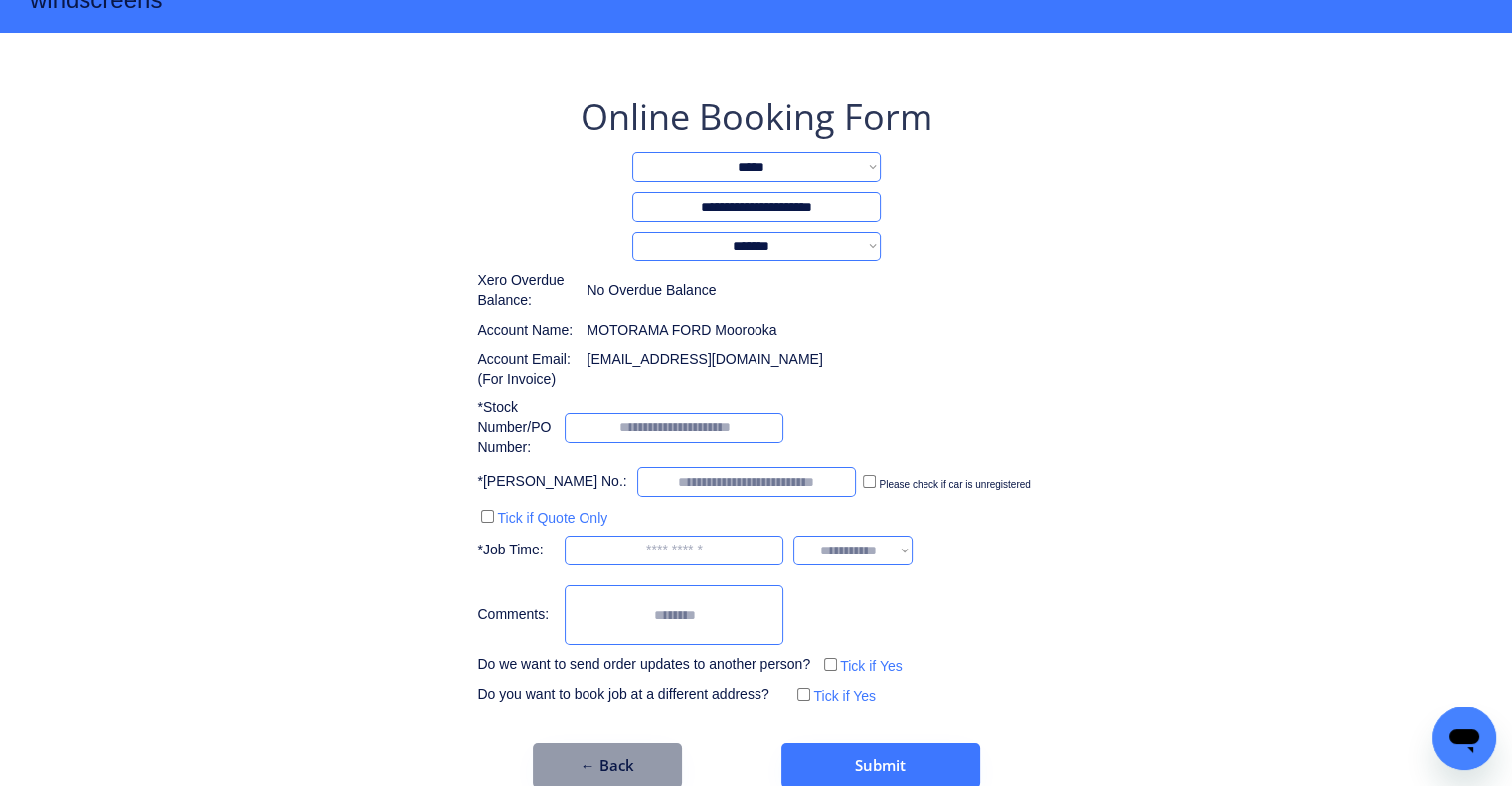 scroll, scrollTop: 88, scrollLeft: 0, axis: vertical 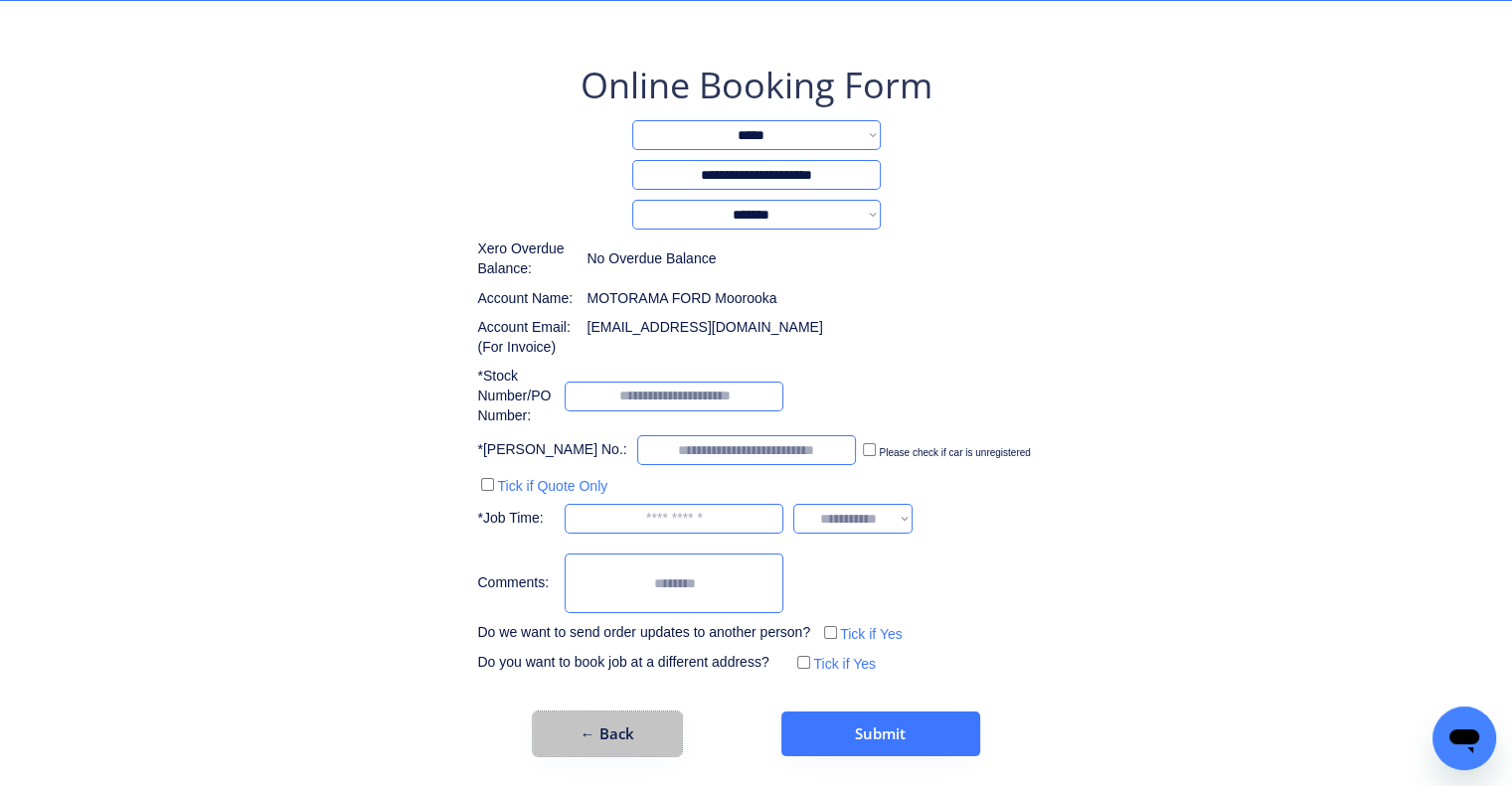 click on "←   Back" 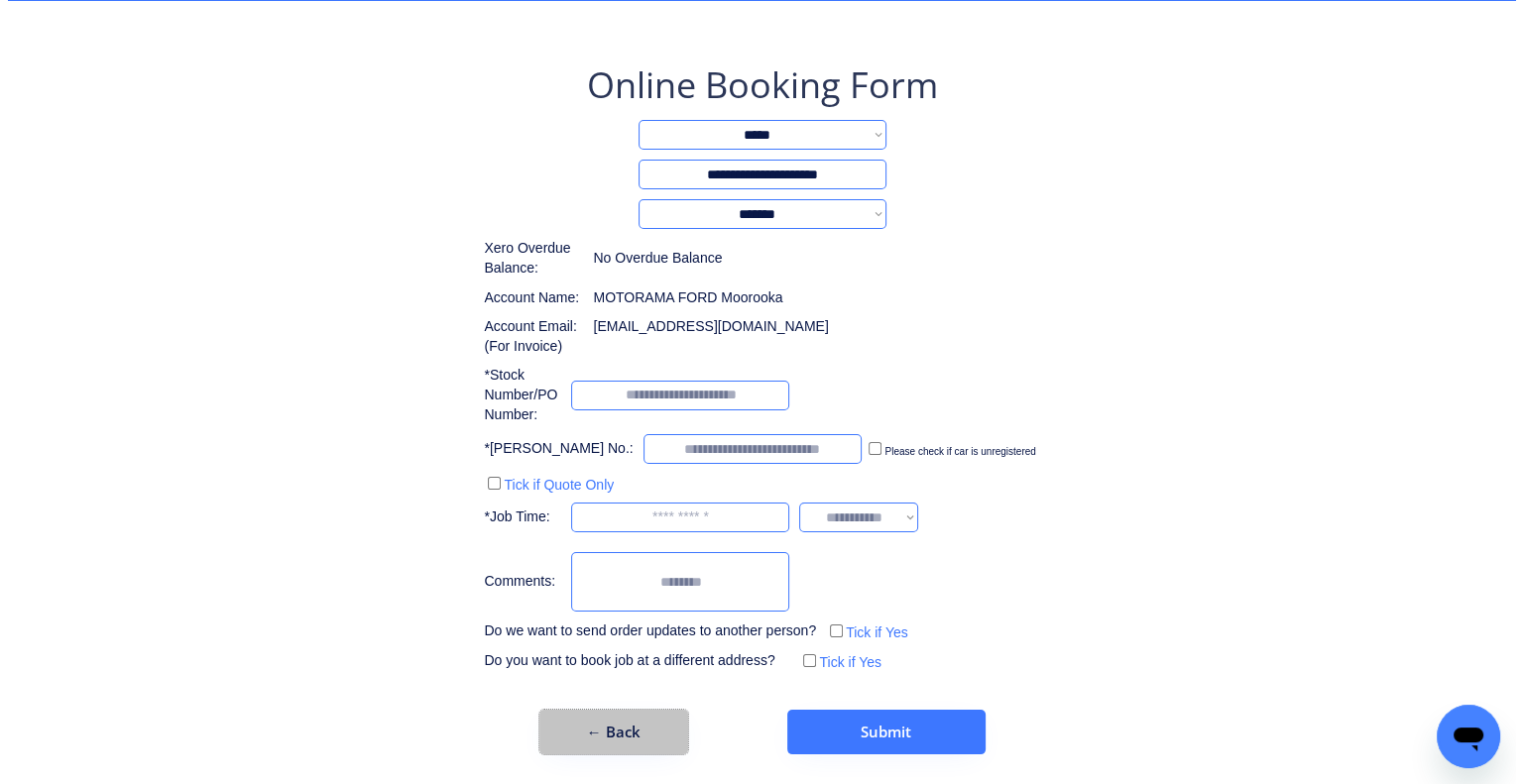 scroll, scrollTop: 0, scrollLeft: 0, axis: both 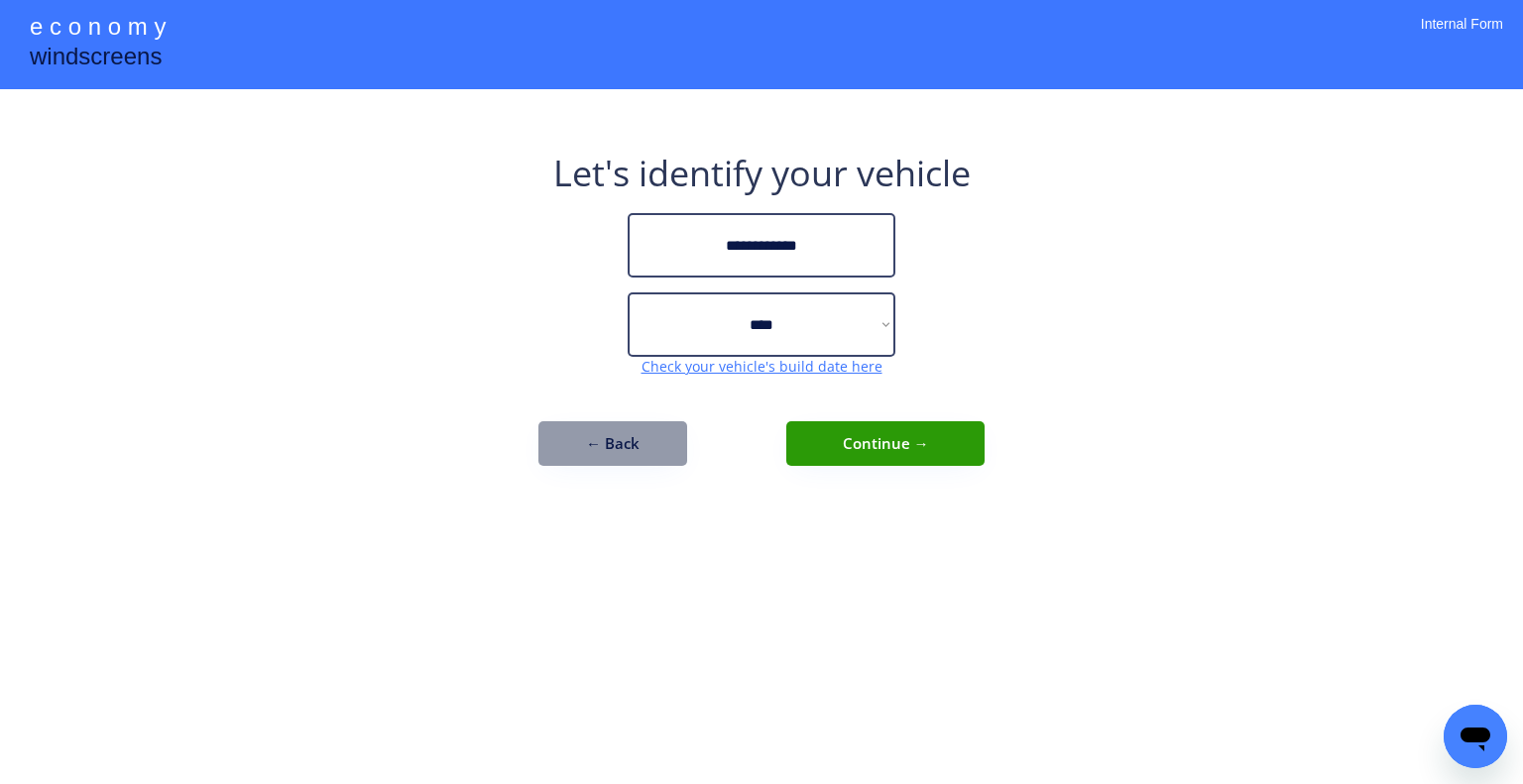 click on "←   Back" 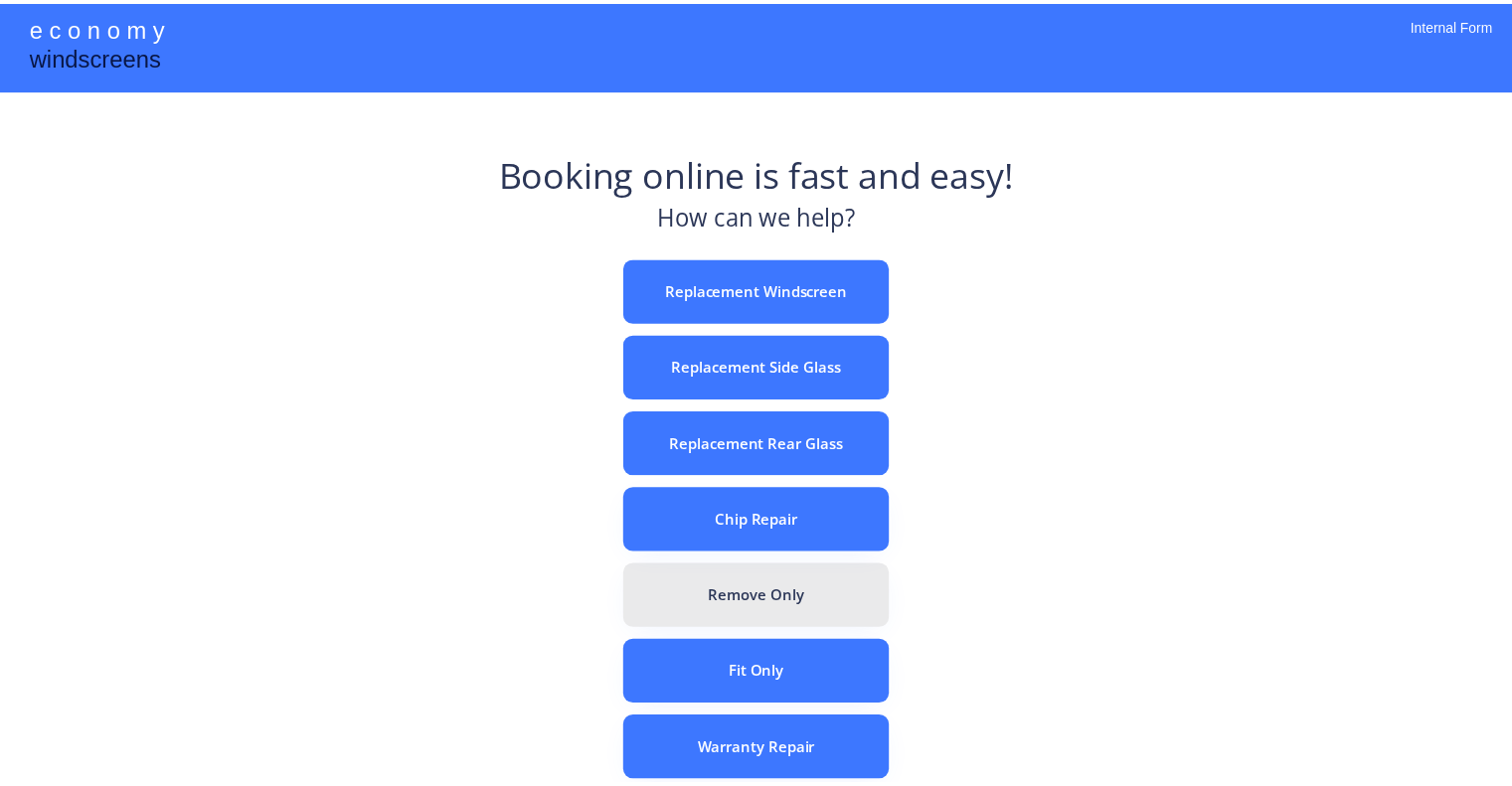 scroll, scrollTop: 0, scrollLeft: 0, axis: both 